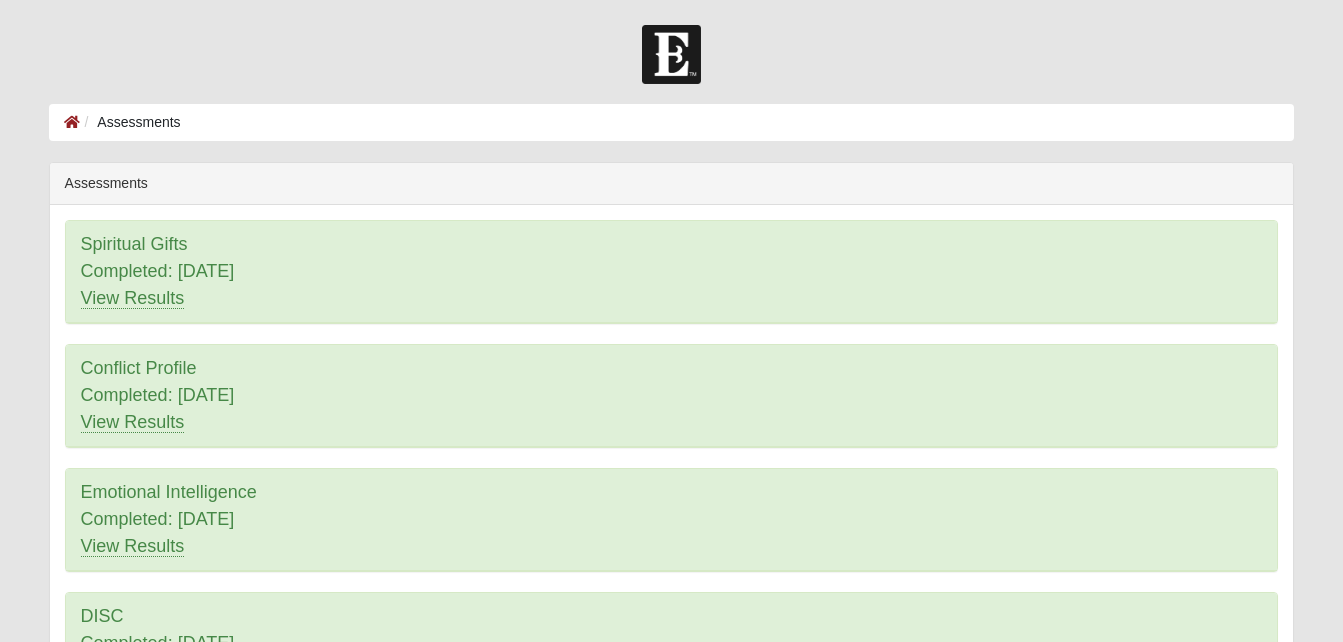 scroll, scrollTop: 0, scrollLeft: 0, axis: both 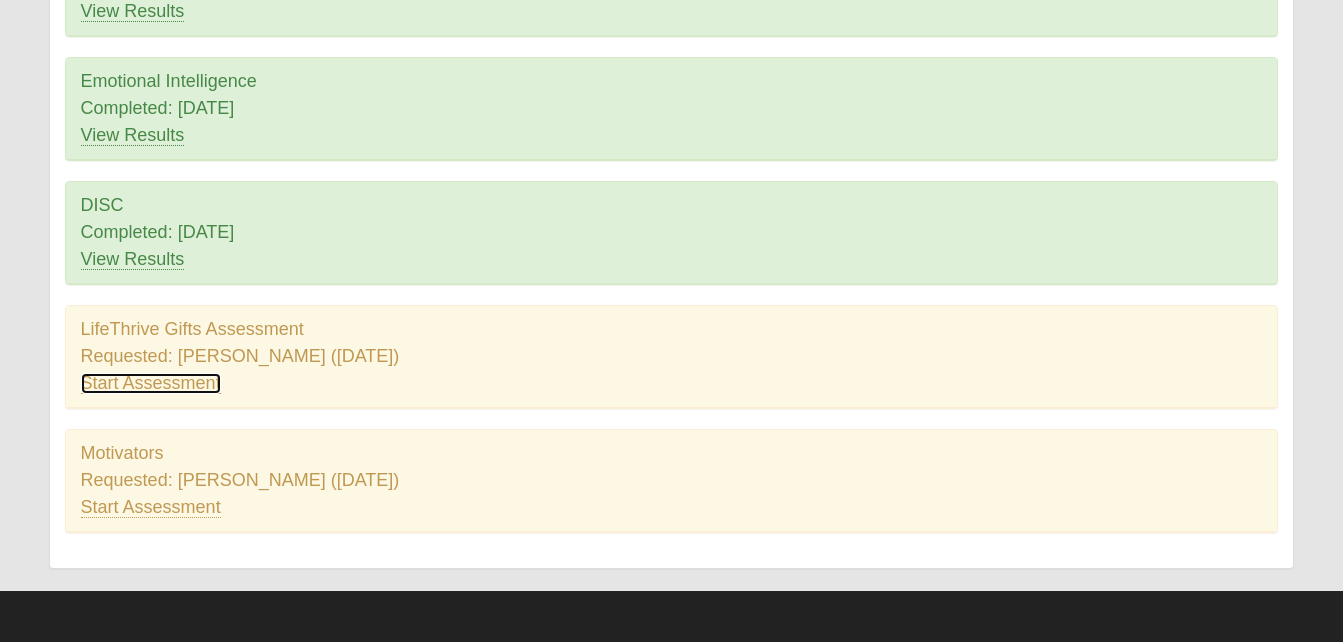 click on "Start Assessment" at bounding box center (151, 383) 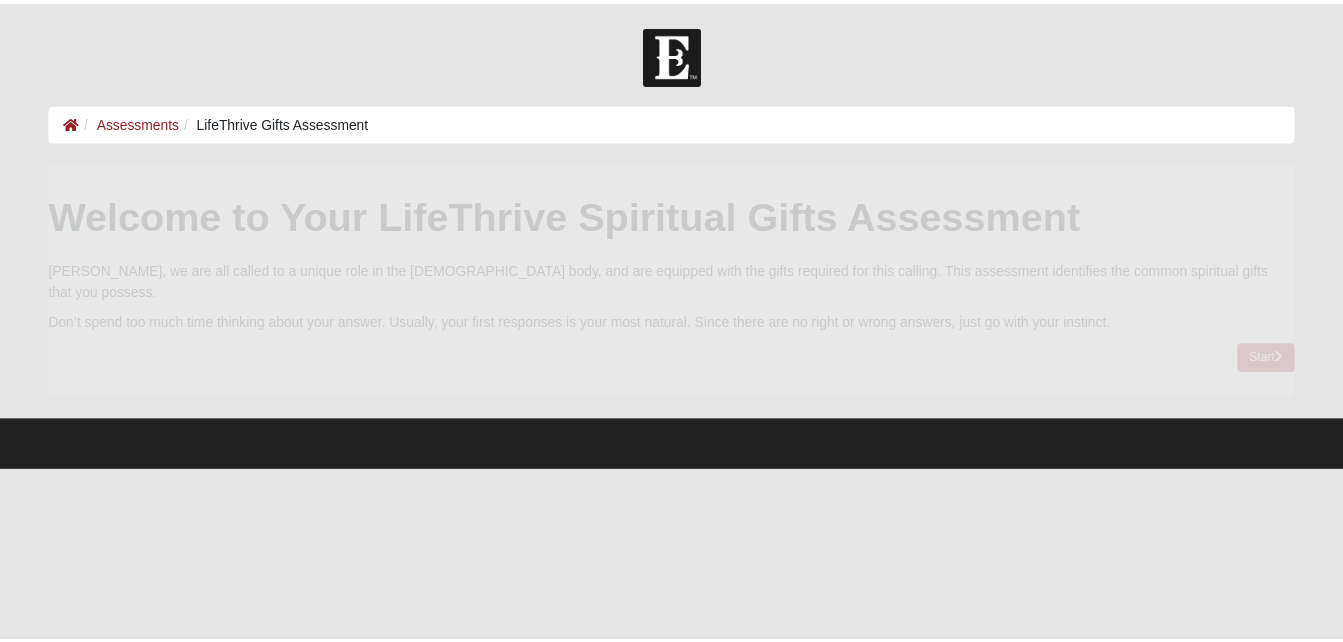 scroll, scrollTop: 0, scrollLeft: 0, axis: both 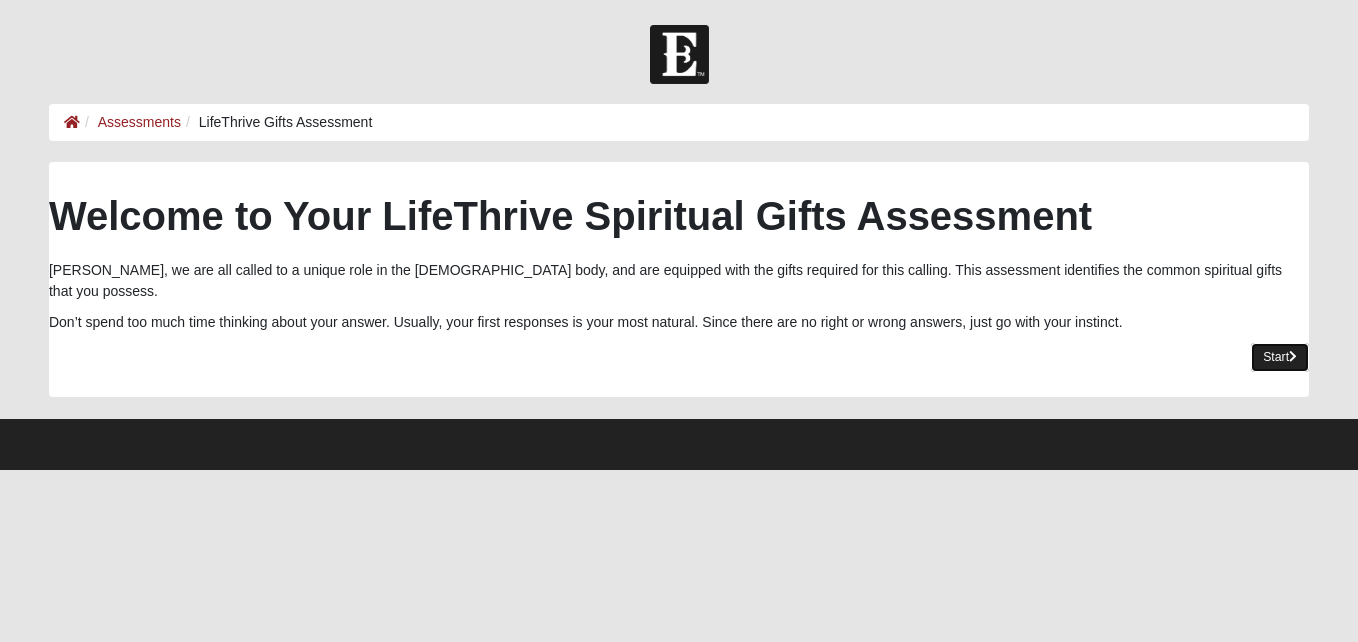 click on "Start" at bounding box center [1280, 357] 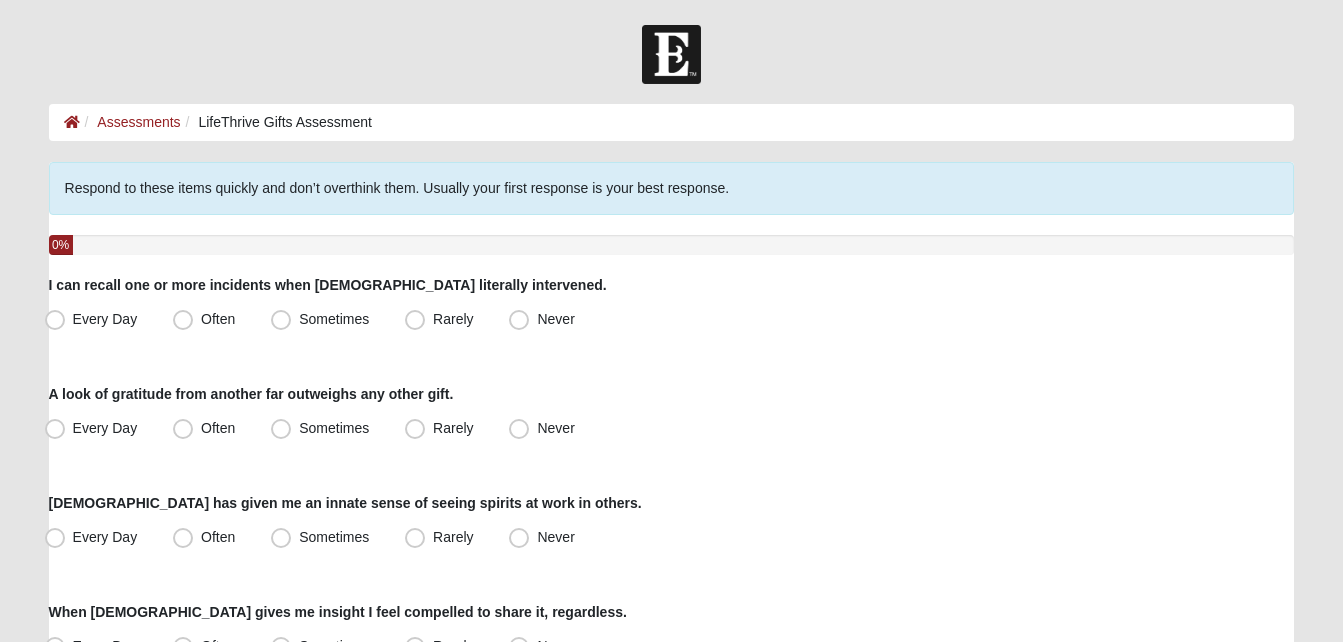 click on "Respond to these items quickly and don’t overthink them. Usually your first response is your best response.
0%
I can recall one or more incidents when [DEMOGRAPHIC_DATA] literally intervened.
Every Day
Often
Sometimes
Rarely
Never
A look of gratitude from another far outweighs any other gift.
Every Day
Often Never" at bounding box center [672, 1121] 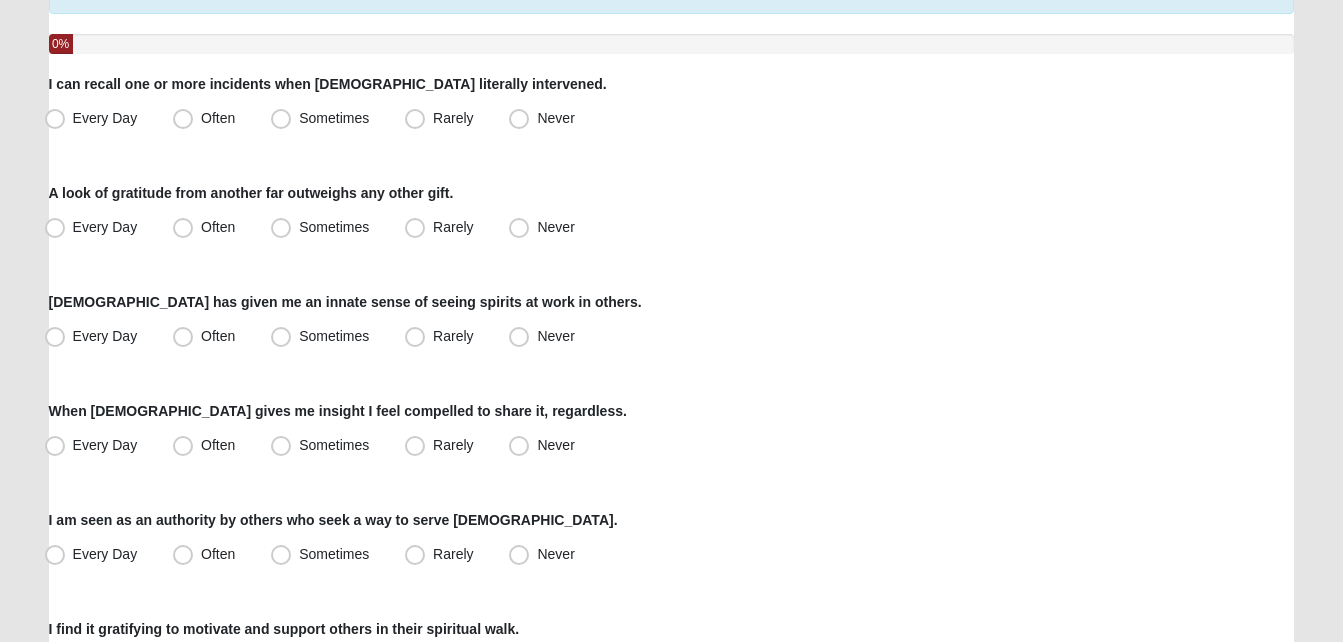 scroll, scrollTop: 240, scrollLeft: 0, axis: vertical 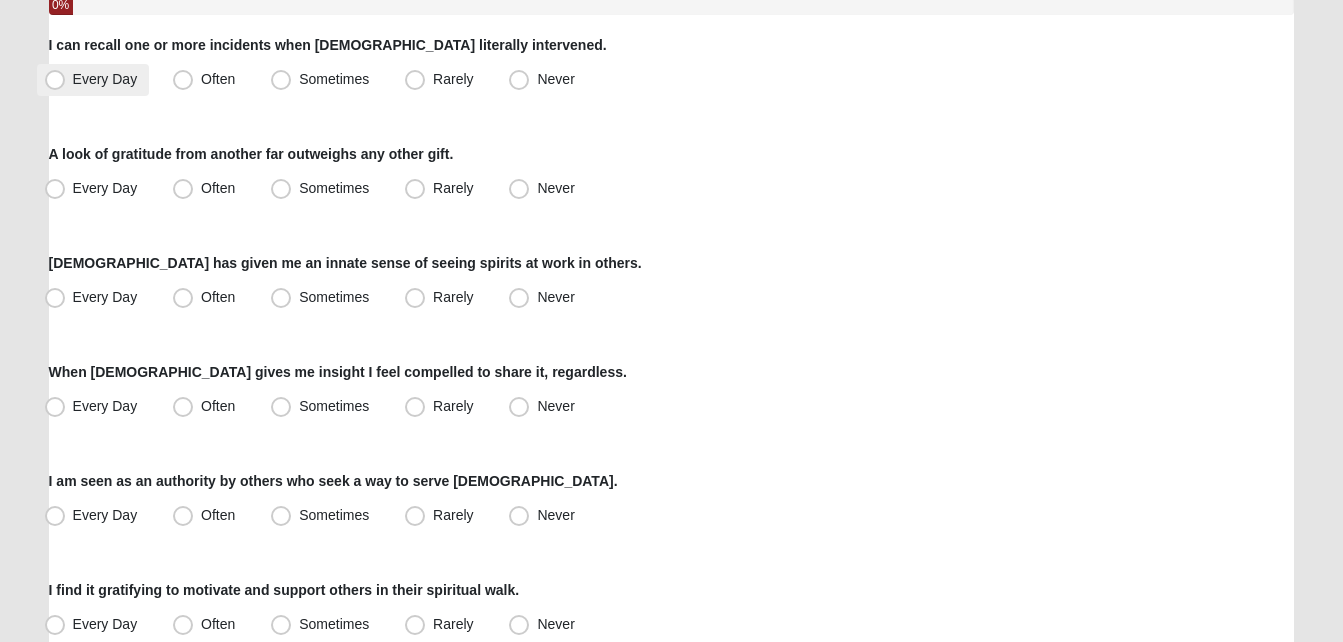 click on "Every Day" at bounding box center (105, 79) 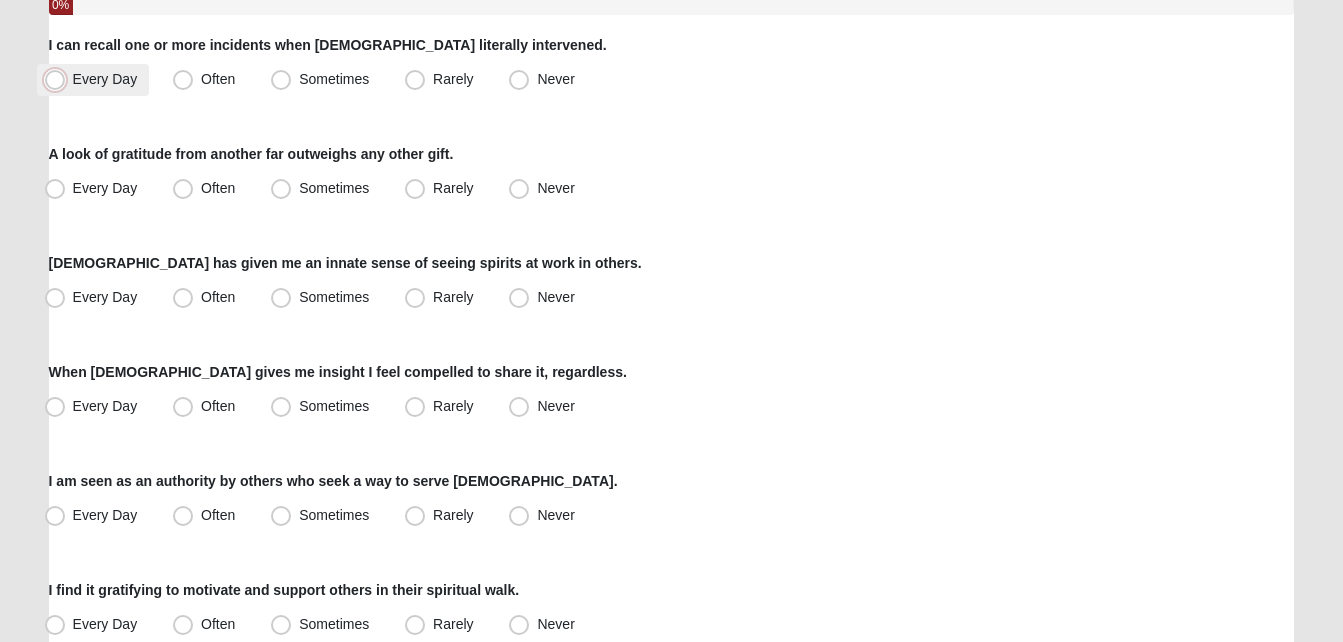click on "Every Day" at bounding box center [59, 79] 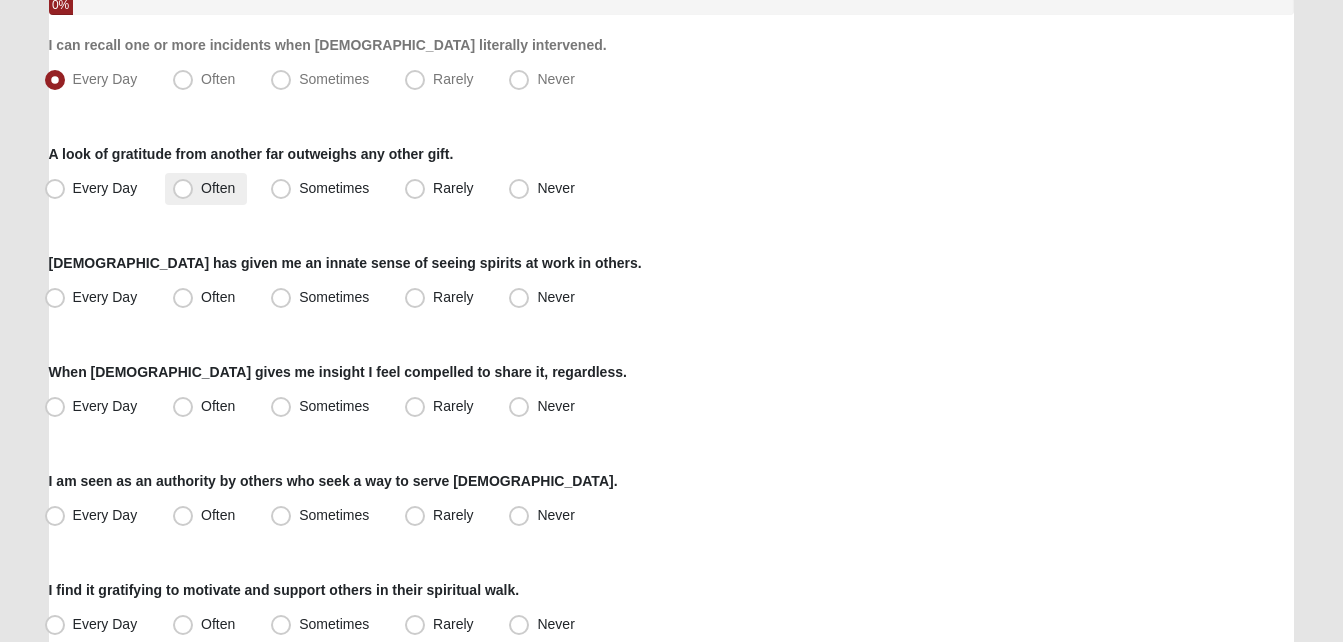 click on "Often" at bounding box center [206, 189] 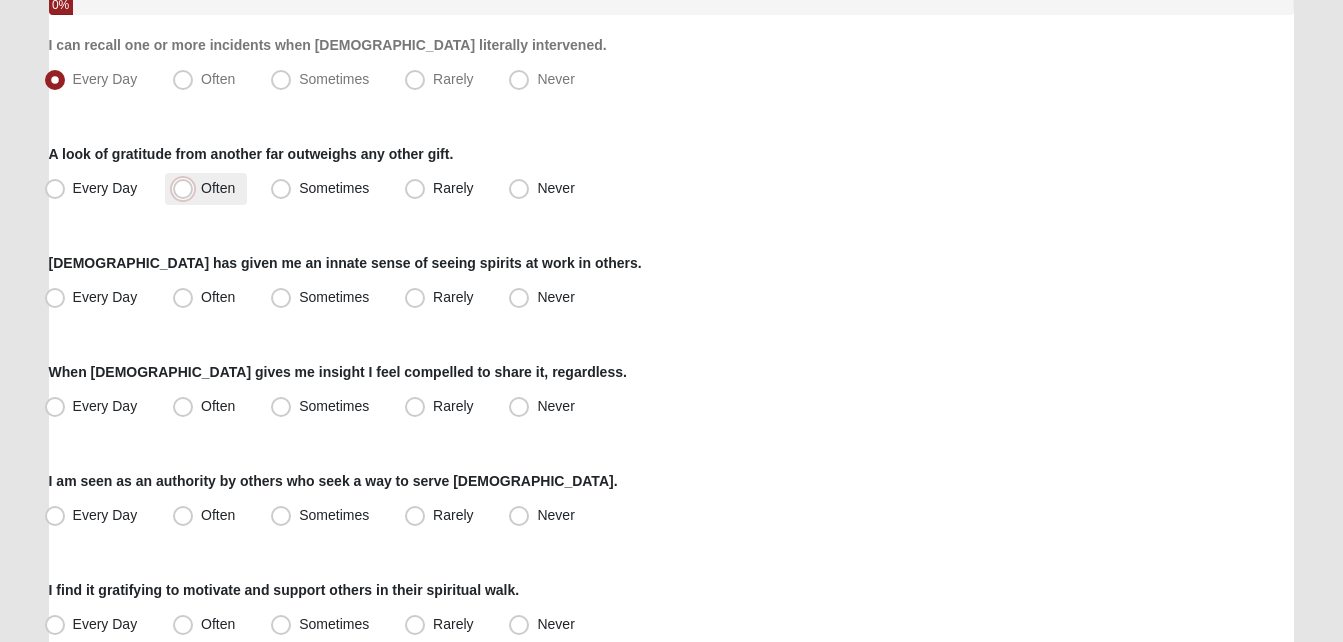 click on "Often" at bounding box center [187, 188] 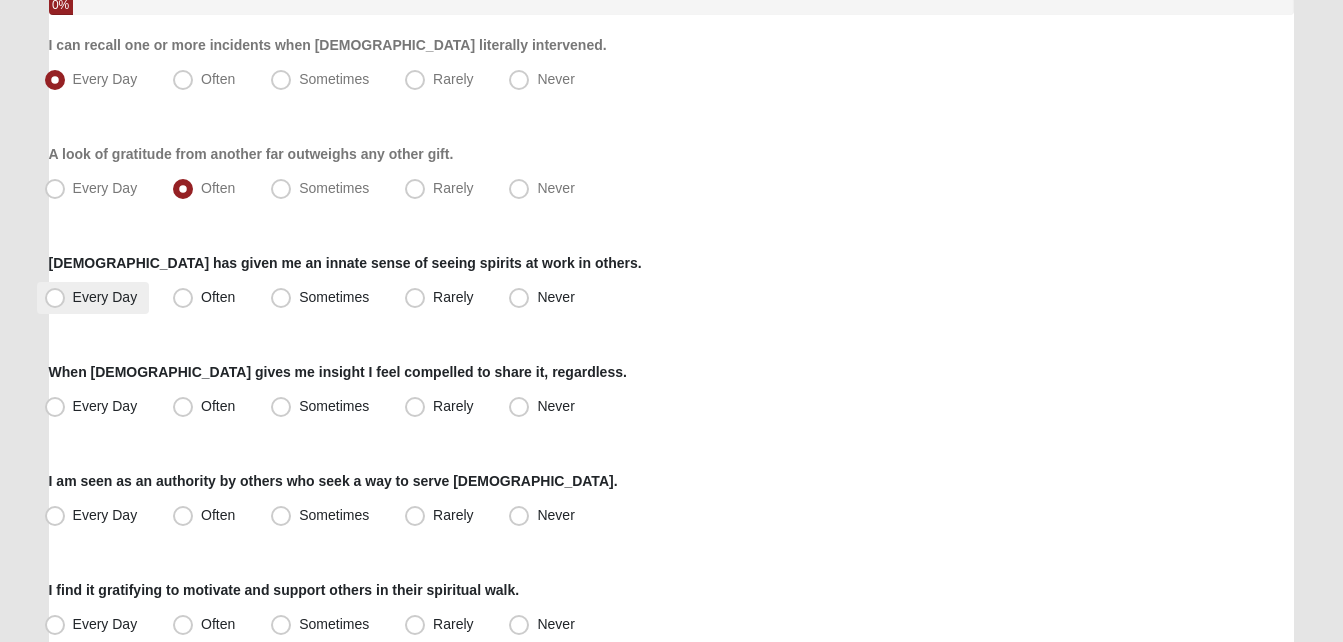 click on "Every Day" at bounding box center [105, 297] 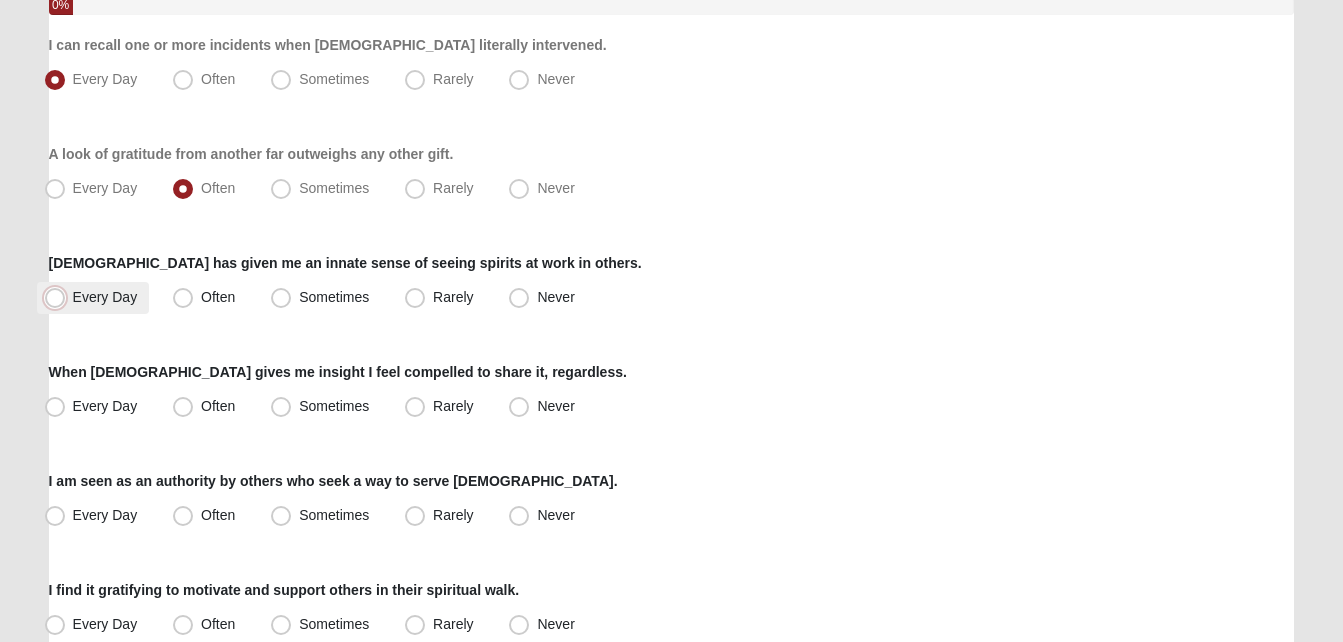 click on "Every Day" at bounding box center [59, 297] 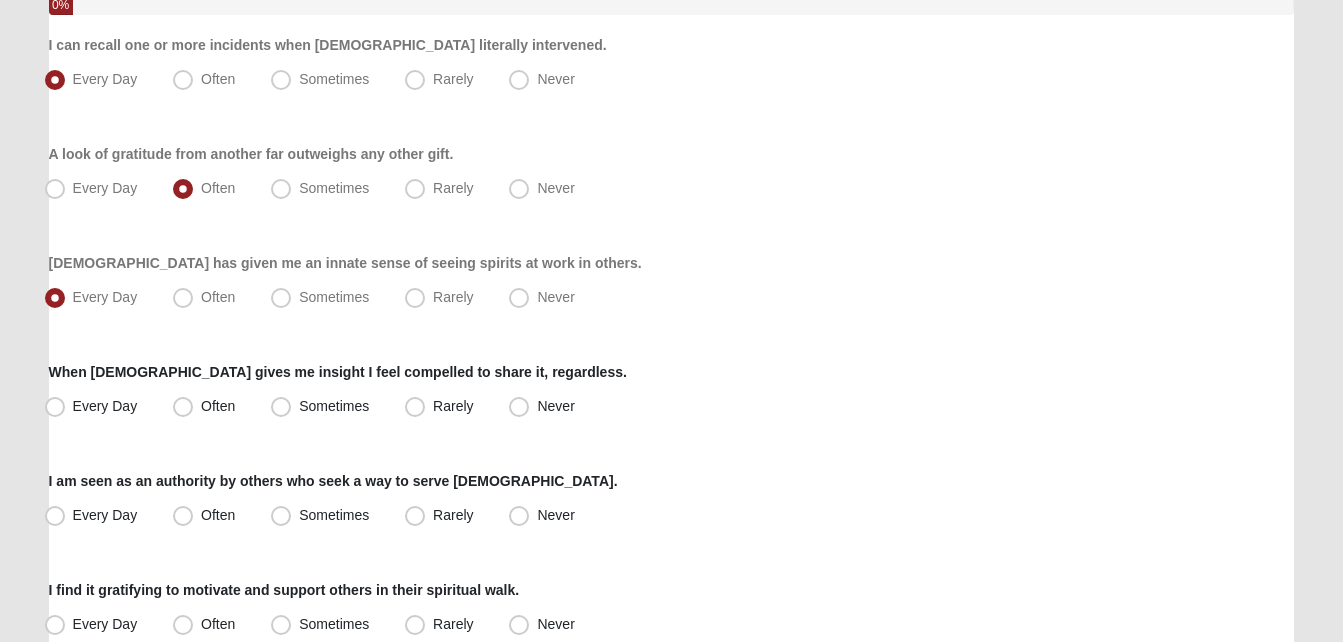 click on "Hello [PERSON_NAME]
My Account
Log Out
LifeThrive Gifts Assessment
Assessments LifeThrive Gifts Assessment
Error" at bounding box center (671, 887) 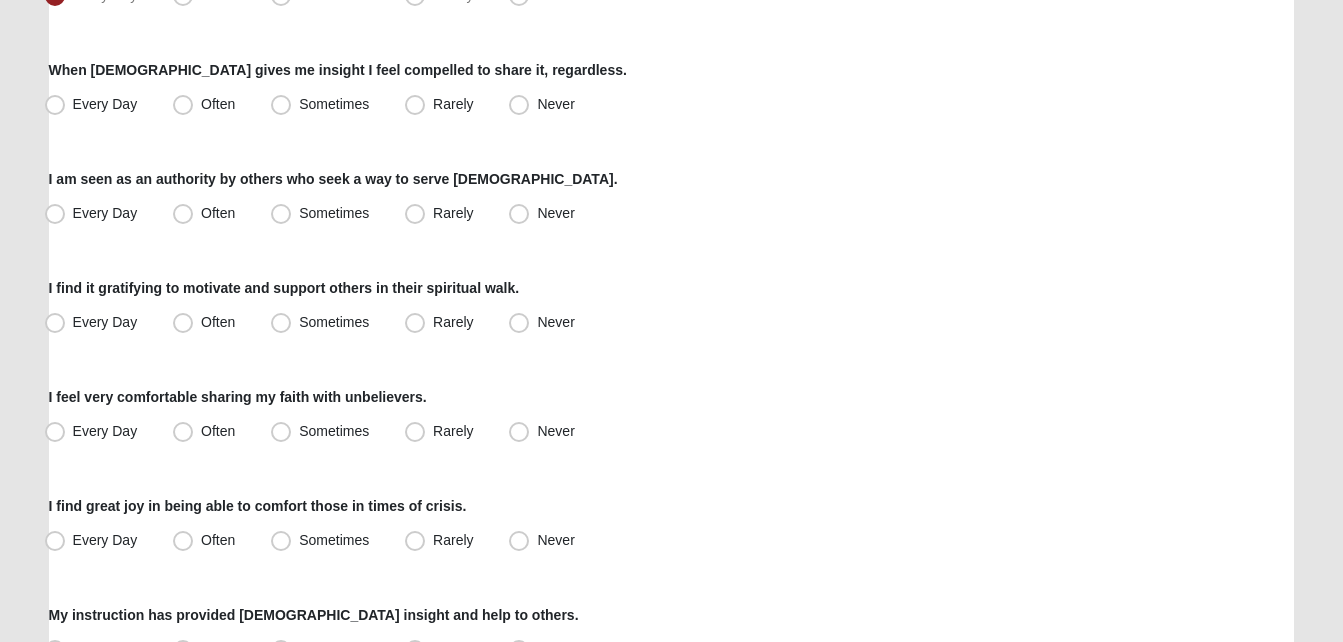 scroll, scrollTop: 560, scrollLeft: 0, axis: vertical 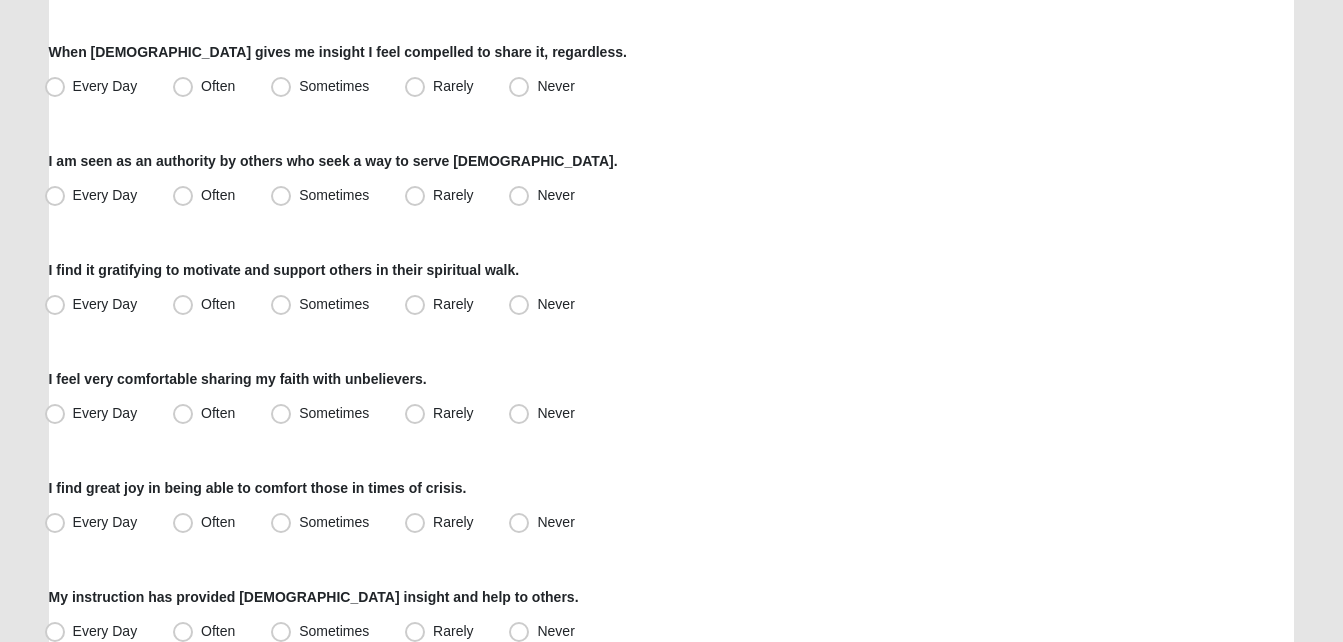 click on "Respond to these items quickly and don’t overthink them. Usually your first response is your best response.
0%
I can recall one or more incidents when God literally intervened.
Every Day
Often
Sometimes
Rarely
Never
A look of gratitude from another far outweighs any other gift.
Every Day
Often Never" at bounding box center (672, 561) 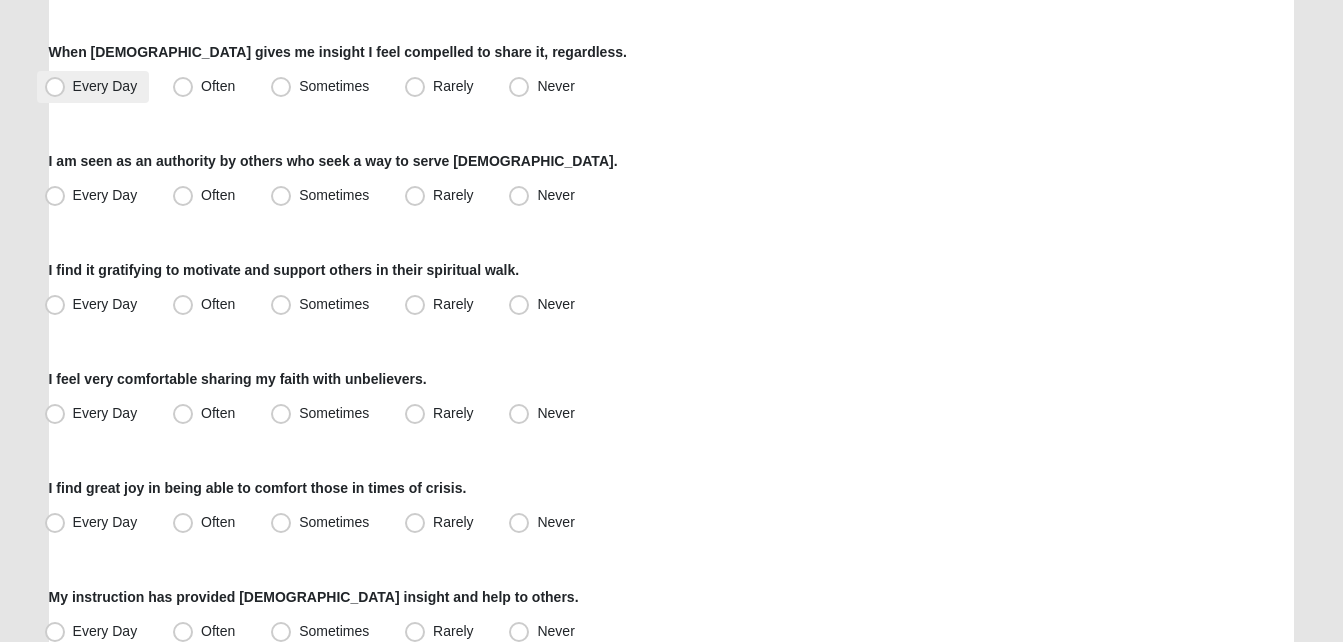 click on "Every Day" at bounding box center [93, 87] 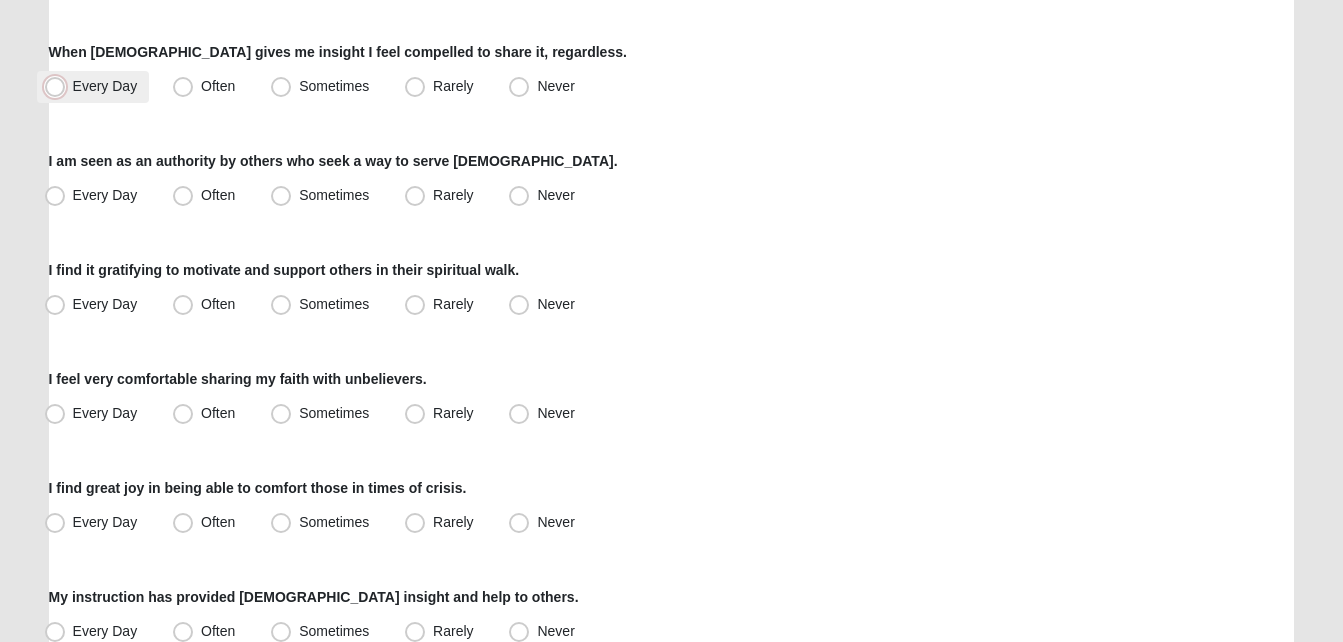 click on "Every Day" at bounding box center [59, 86] 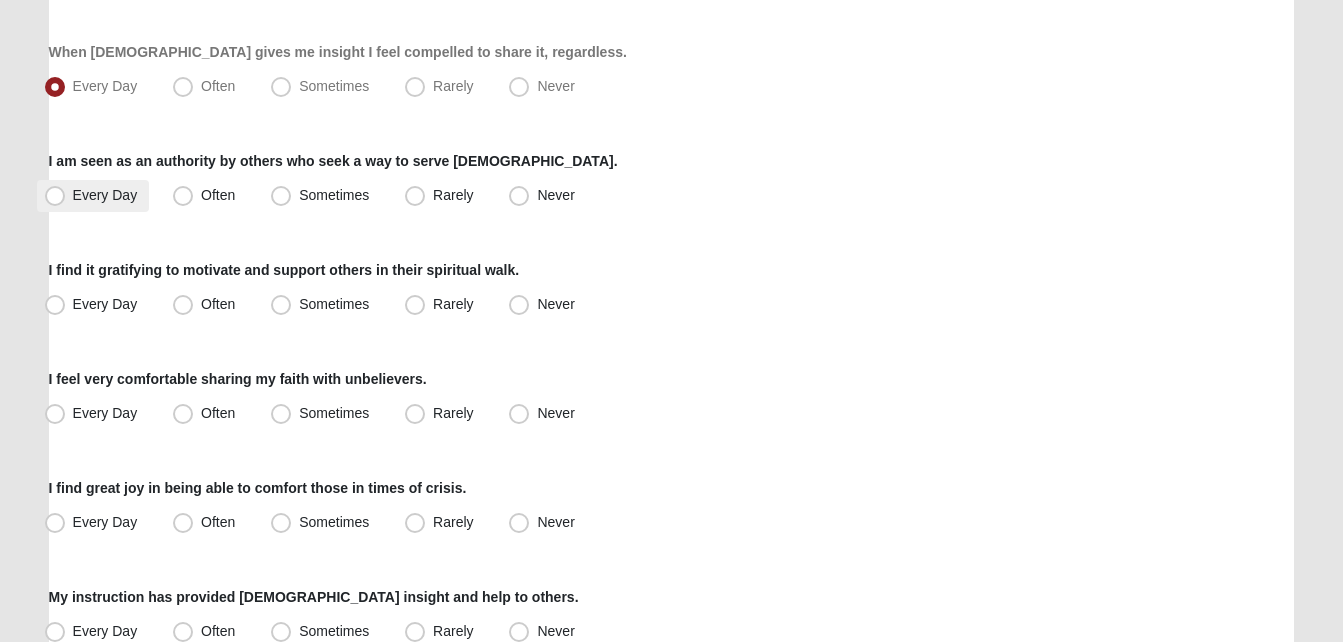 click on "Every Day" at bounding box center (93, 196) 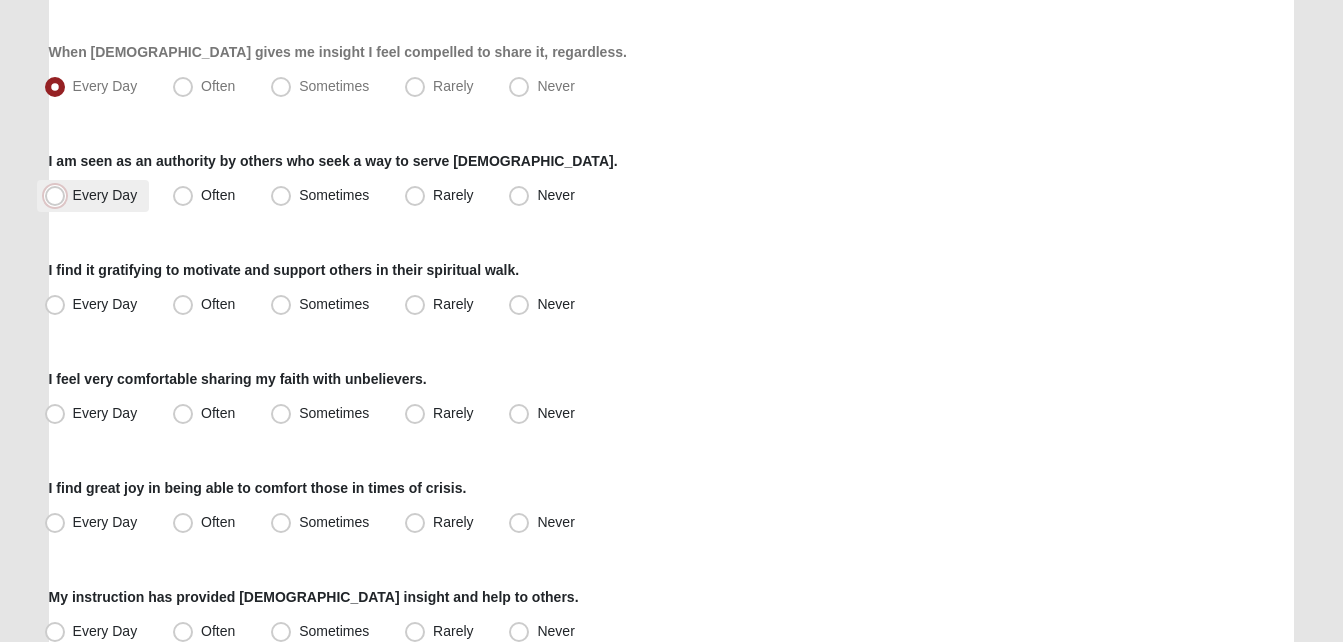 click on "Every Day" at bounding box center [59, 195] 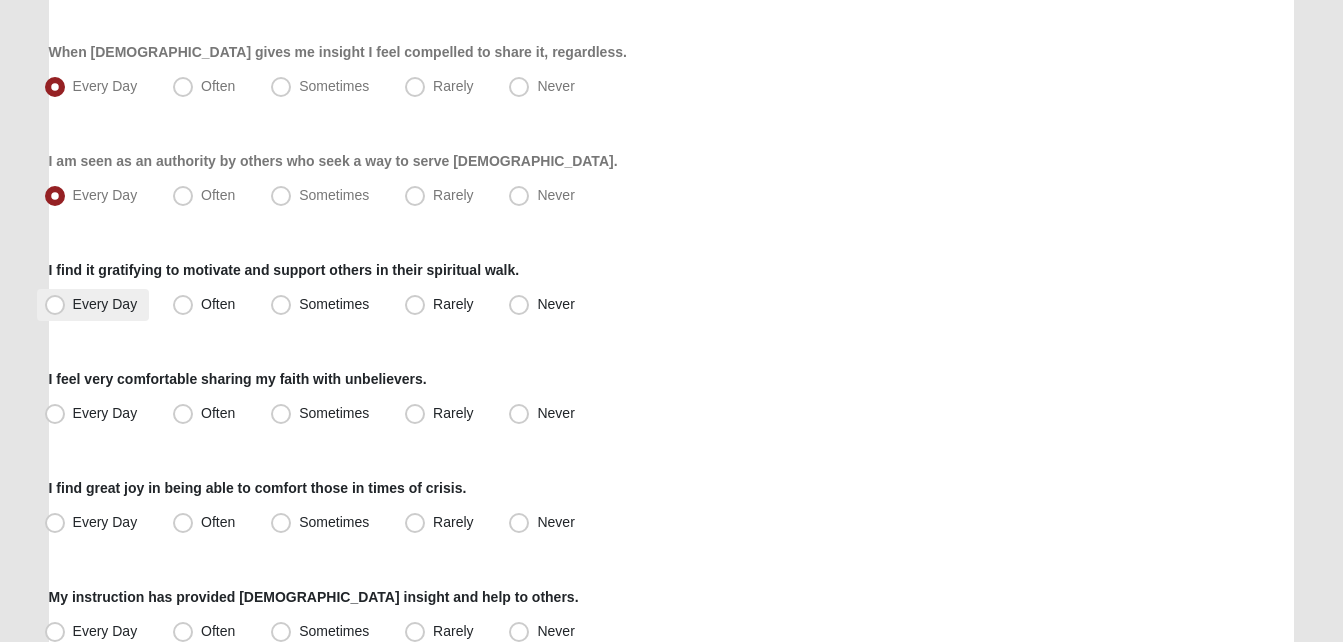 click on "Every Day" at bounding box center [105, 304] 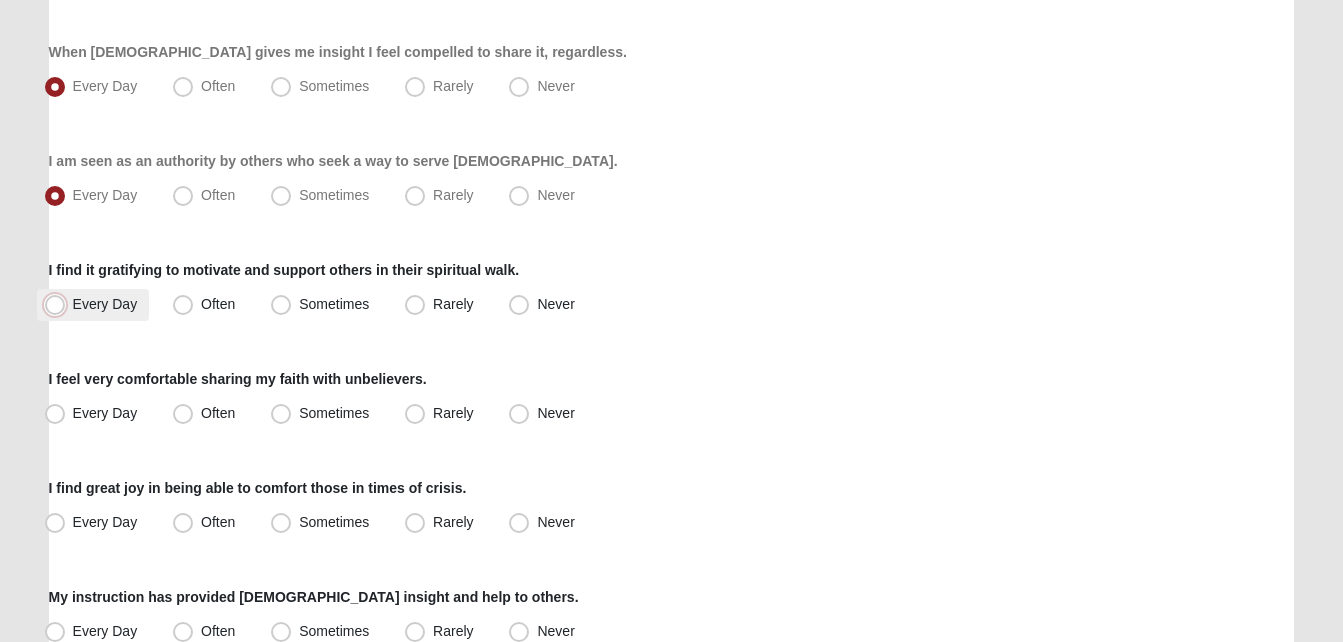 click on "Every Day" at bounding box center (59, 304) 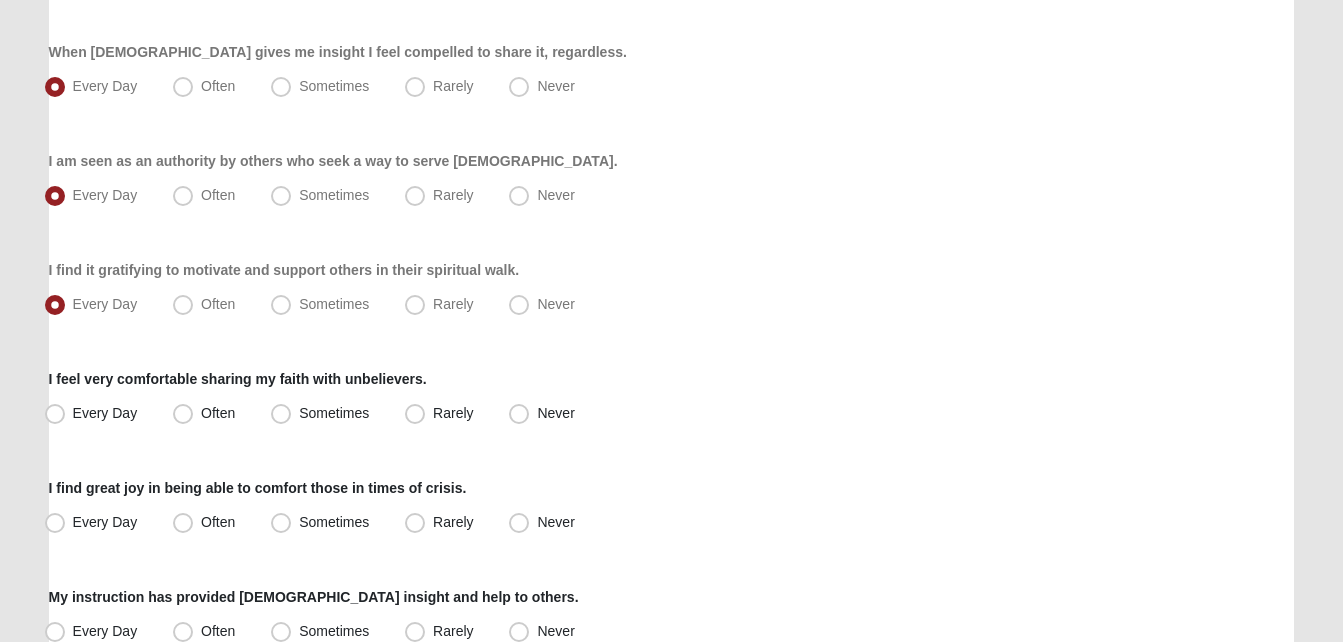 click on "Hello [PERSON_NAME]
My Account
Log Out
LifeThrive Gifts Assessment
Assessments LifeThrive Gifts Assessment
Error" at bounding box center [671, 567] 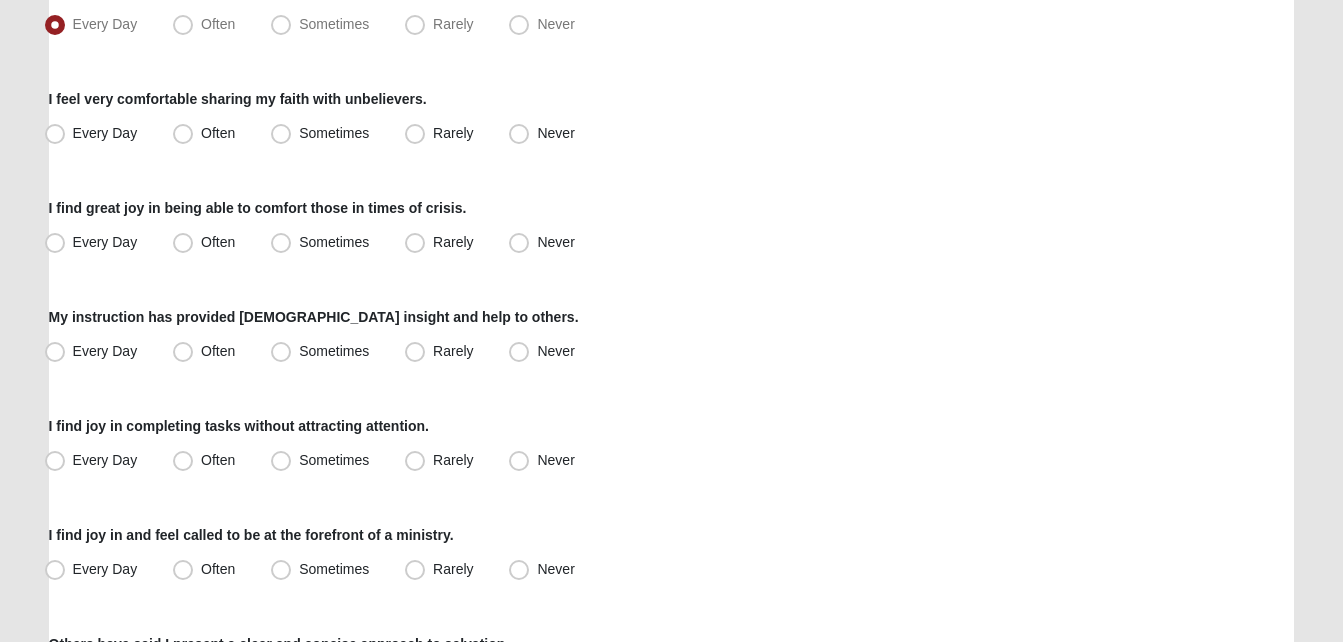 scroll, scrollTop: 880, scrollLeft: 0, axis: vertical 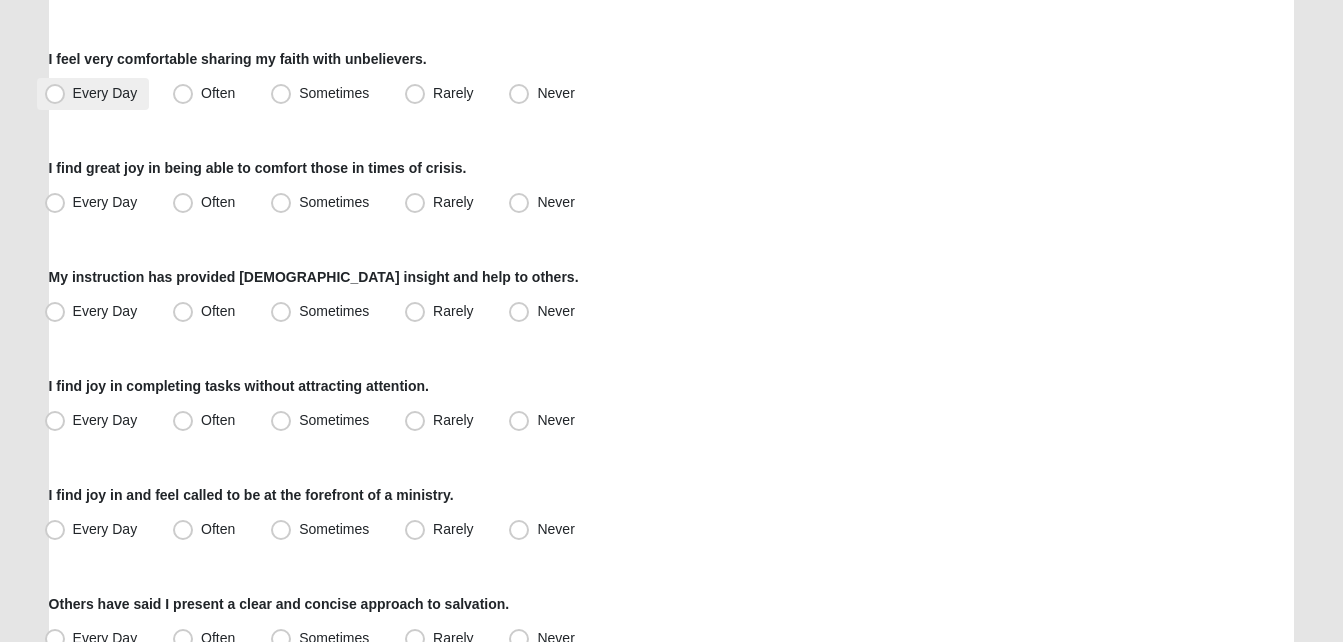 click on "Every Day" at bounding box center [105, 93] 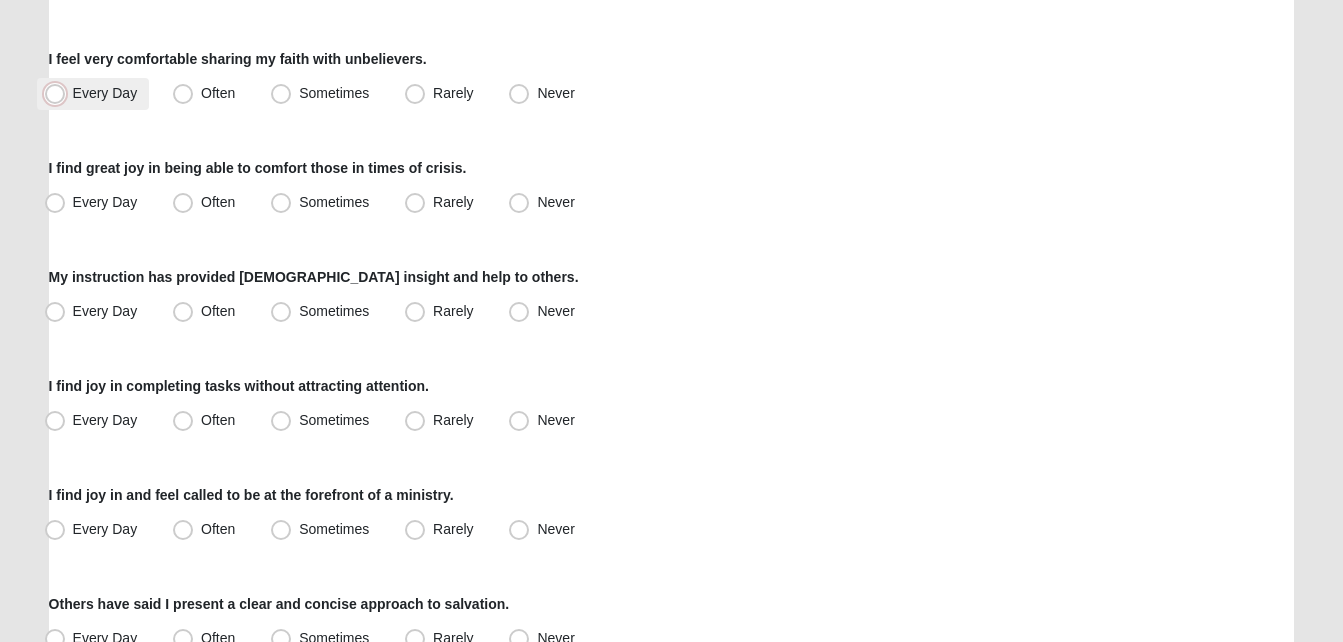 click on "Every Day" at bounding box center [59, 93] 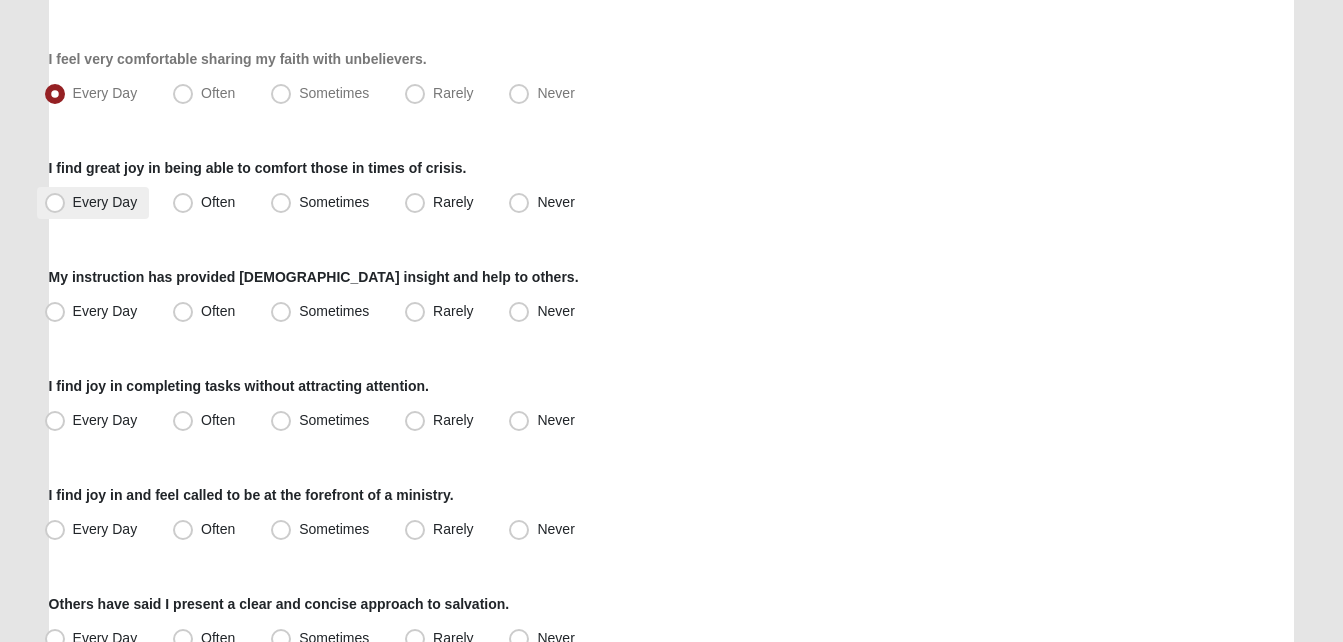 click on "Every Day" at bounding box center (105, 202) 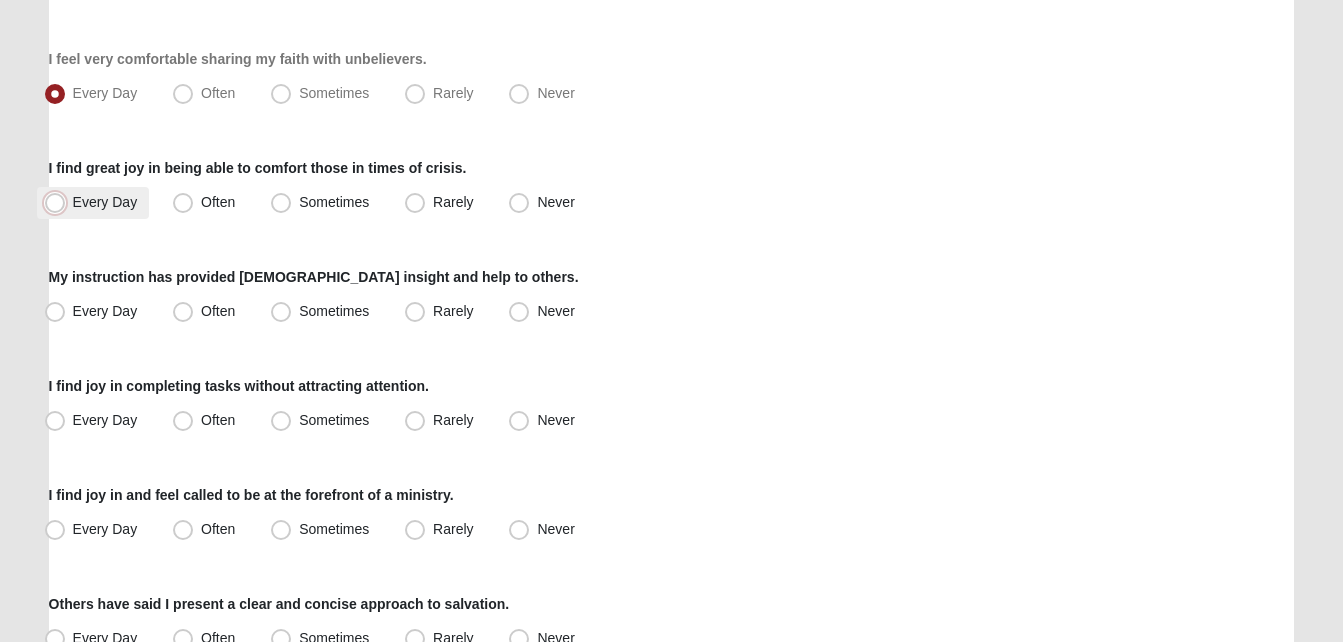 click on "Every Day" at bounding box center (59, 202) 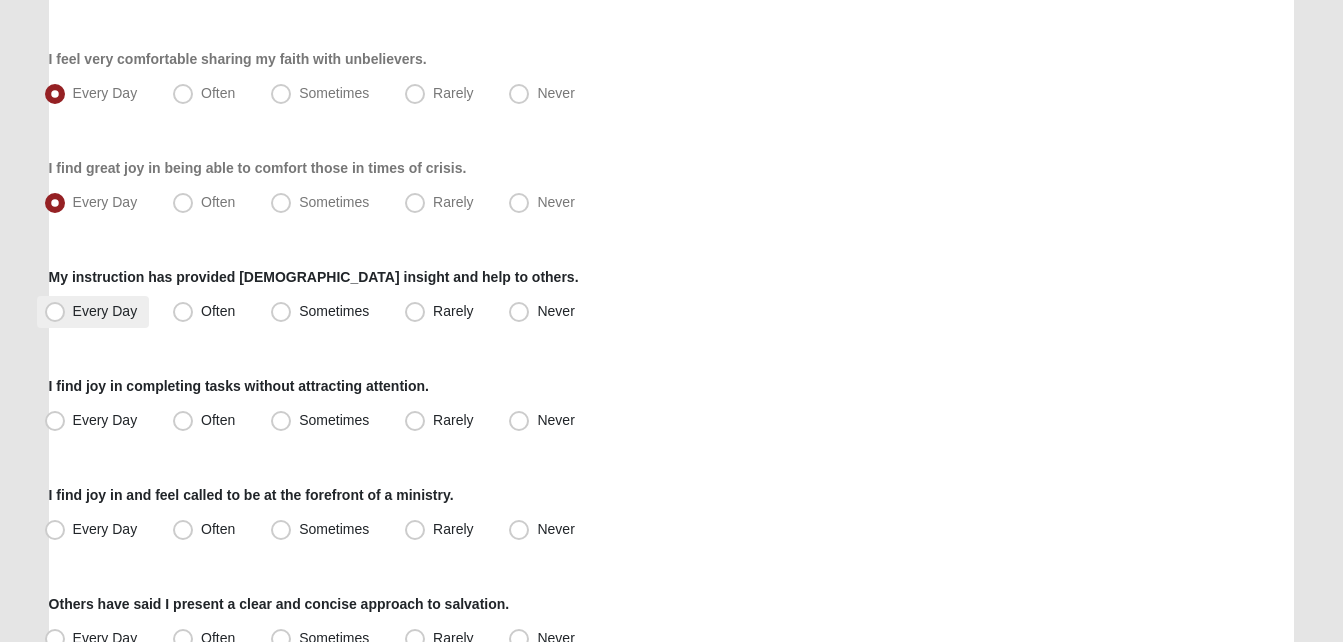 click on "Every Day" at bounding box center [105, 311] 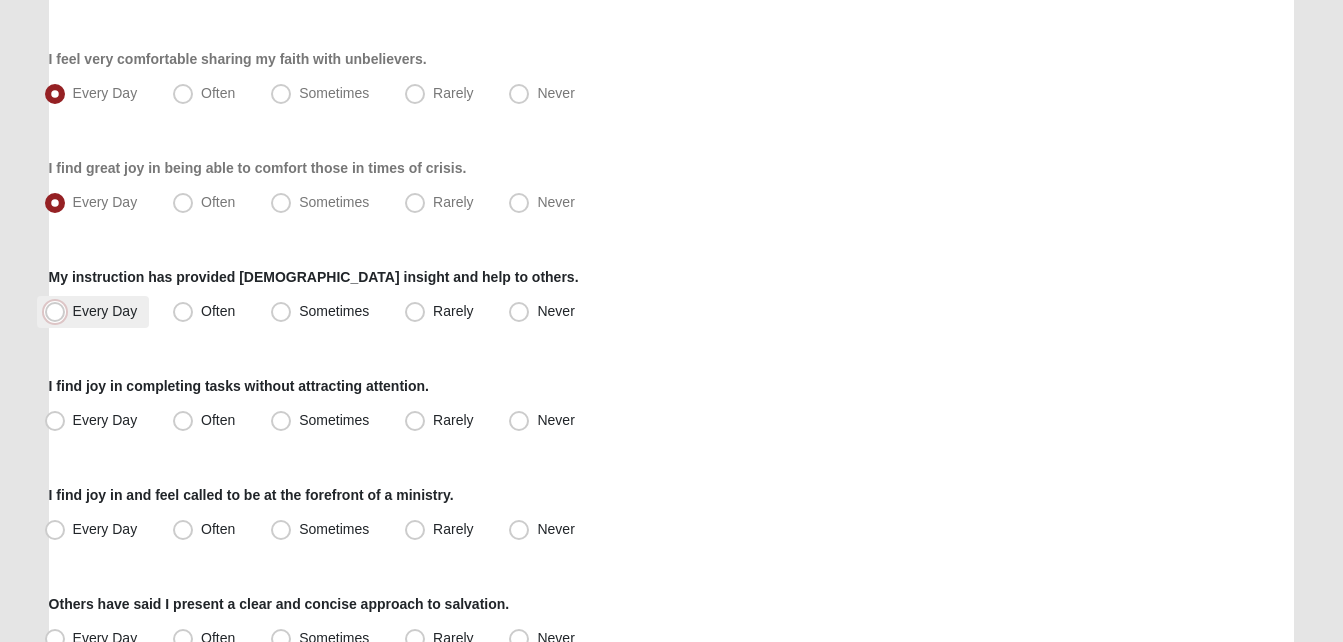 click on "Every Day" at bounding box center [59, 311] 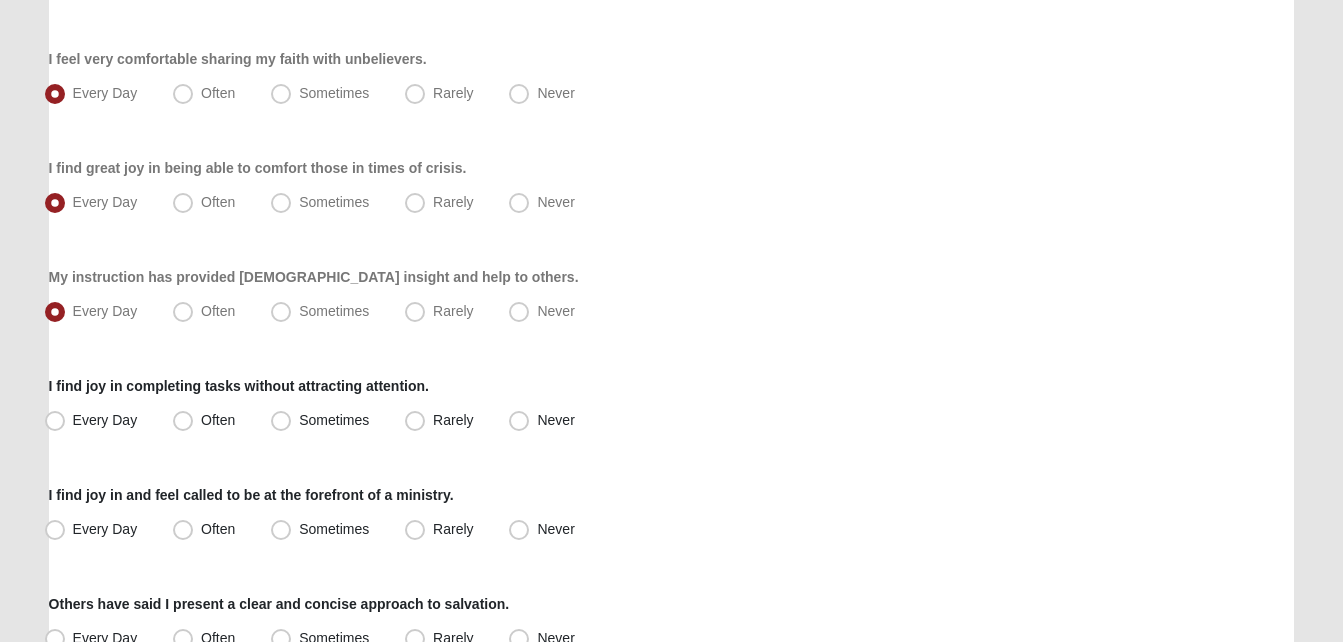 click on "Hello [PERSON_NAME]
My Account
Log Out
LifeThrive Gifts Assessment
Assessments LifeThrive Gifts Assessment
Error" at bounding box center [671, 247] 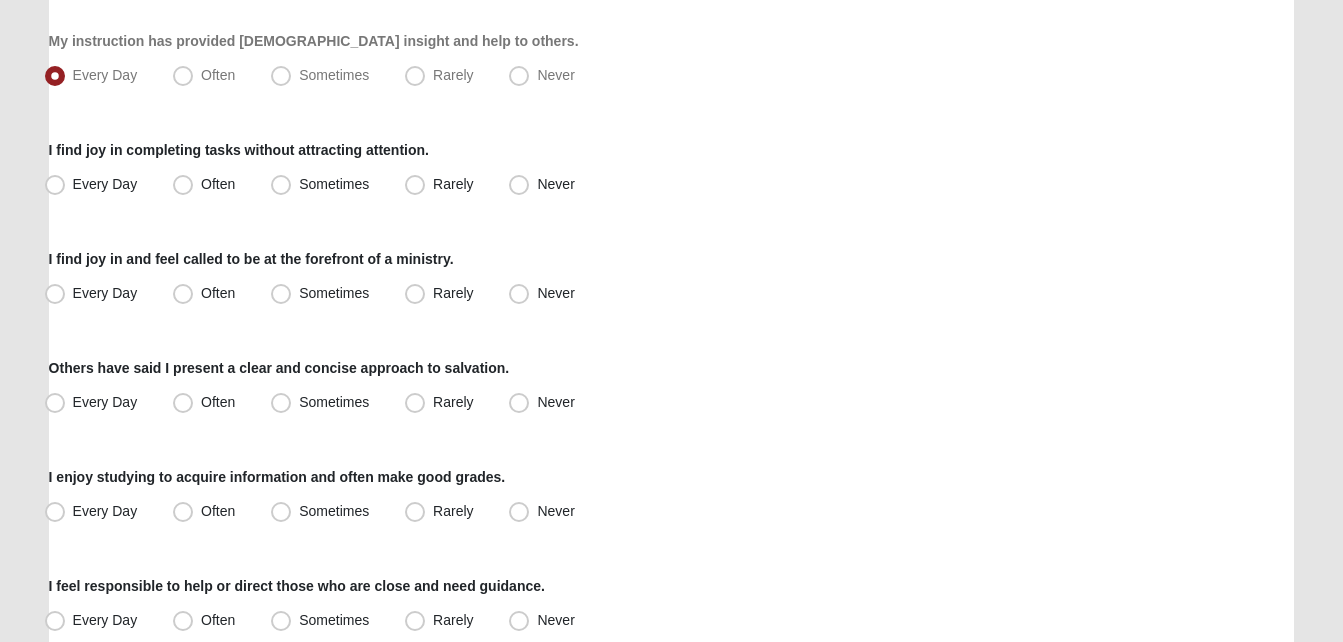 scroll, scrollTop: 1160, scrollLeft: 0, axis: vertical 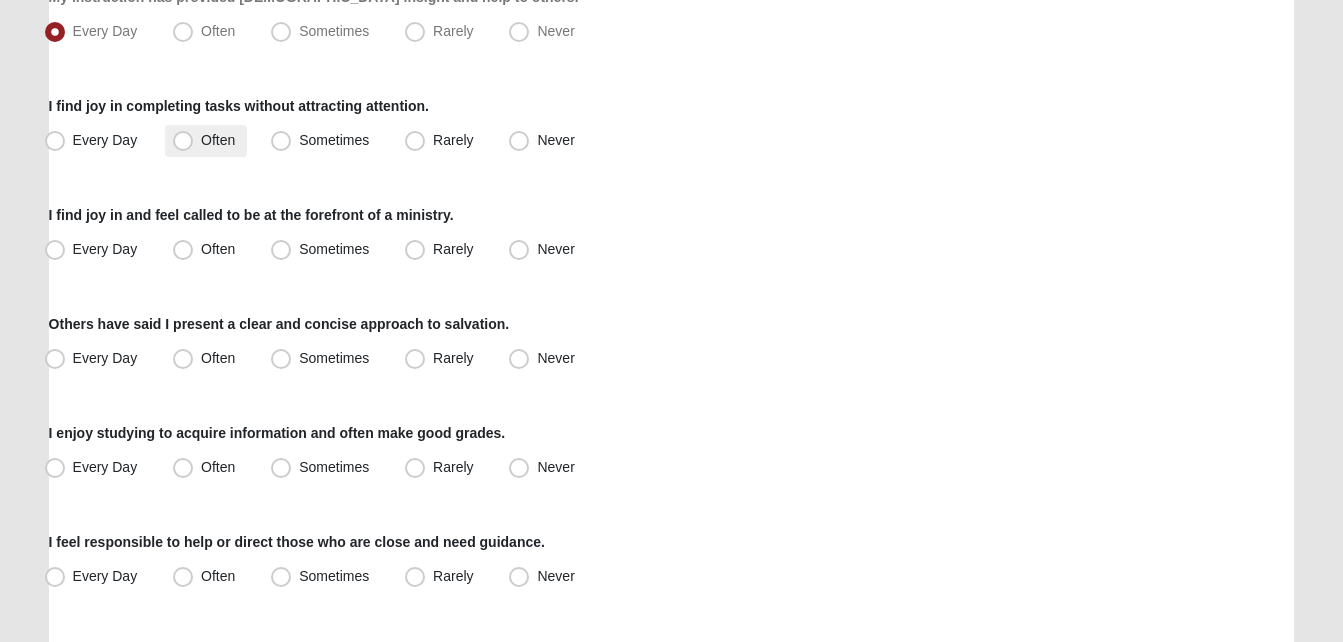 click on "Often" at bounding box center [218, 140] 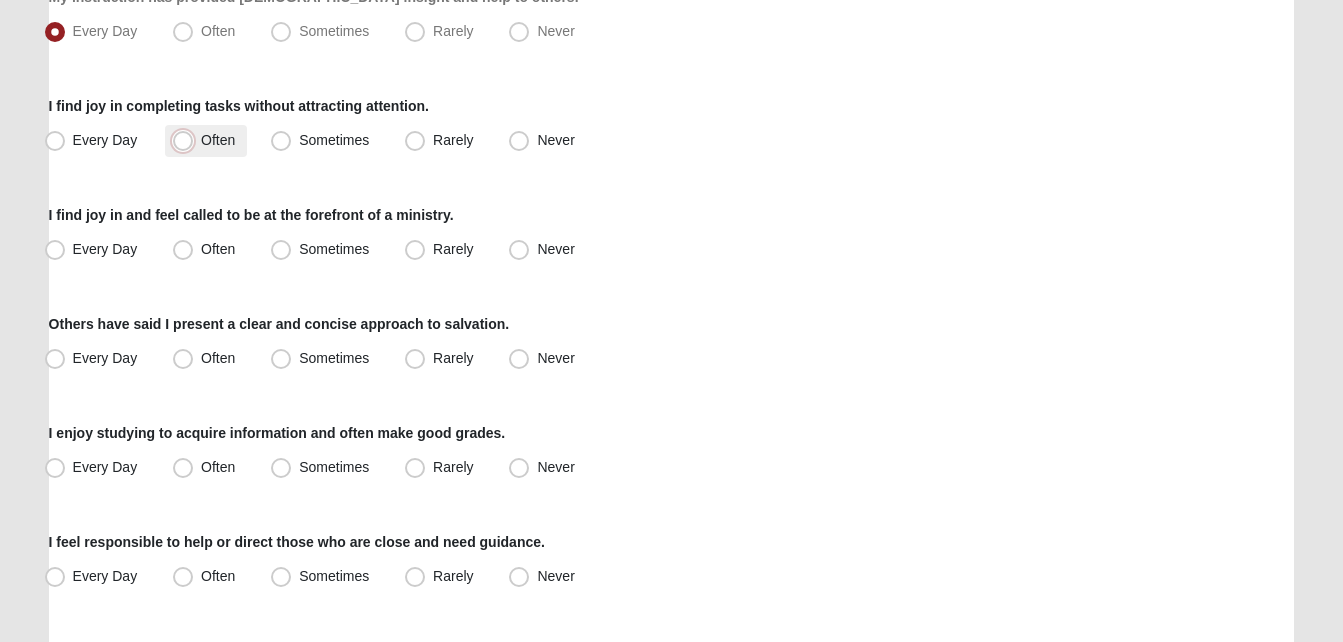 click on "Often" at bounding box center (187, 140) 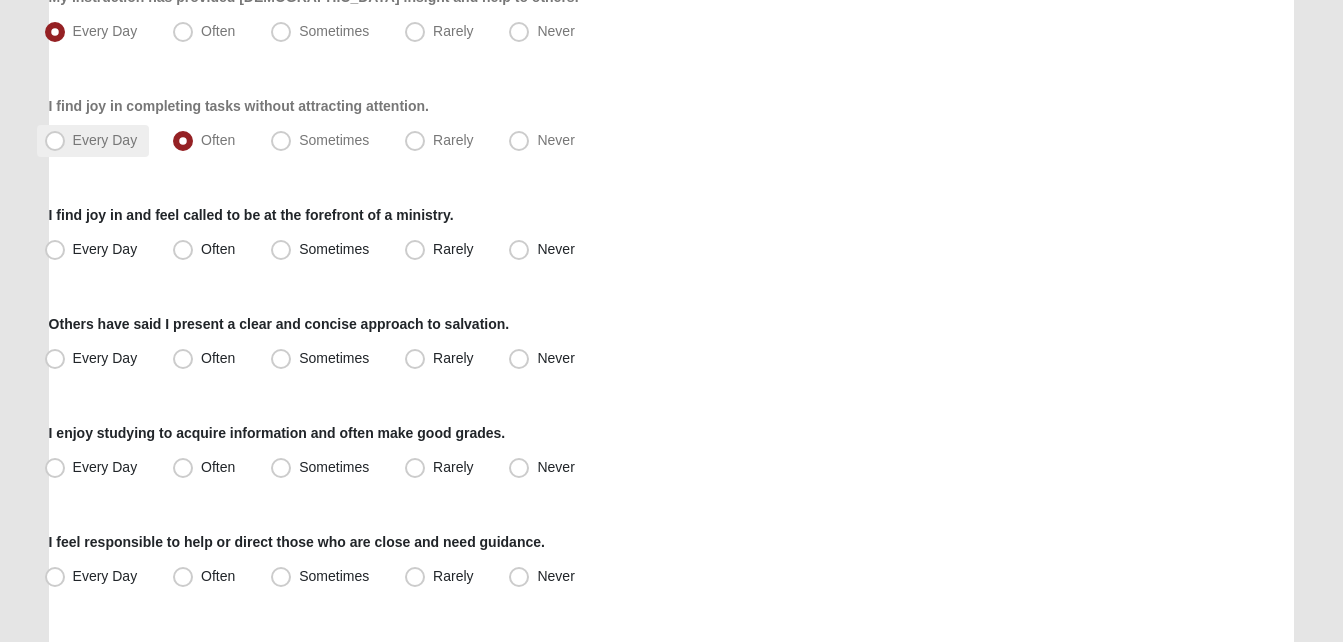 click on "Every Day" at bounding box center [105, 140] 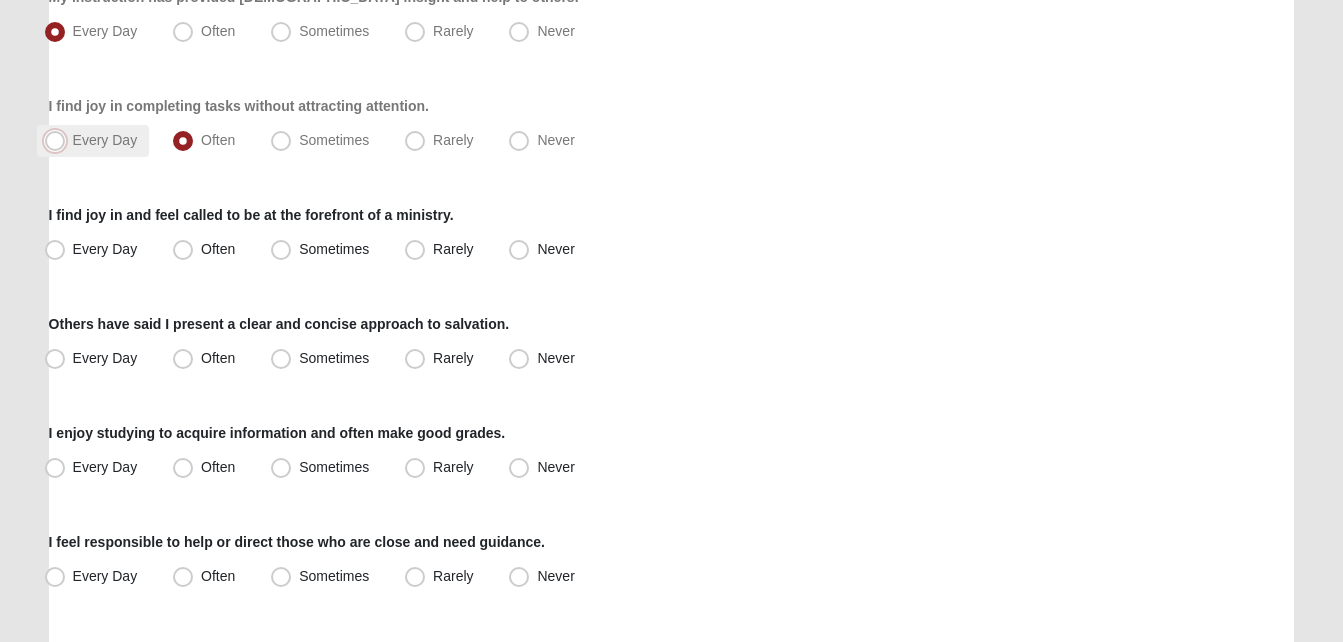click on "Every Day" at bounding box center (59, 140) 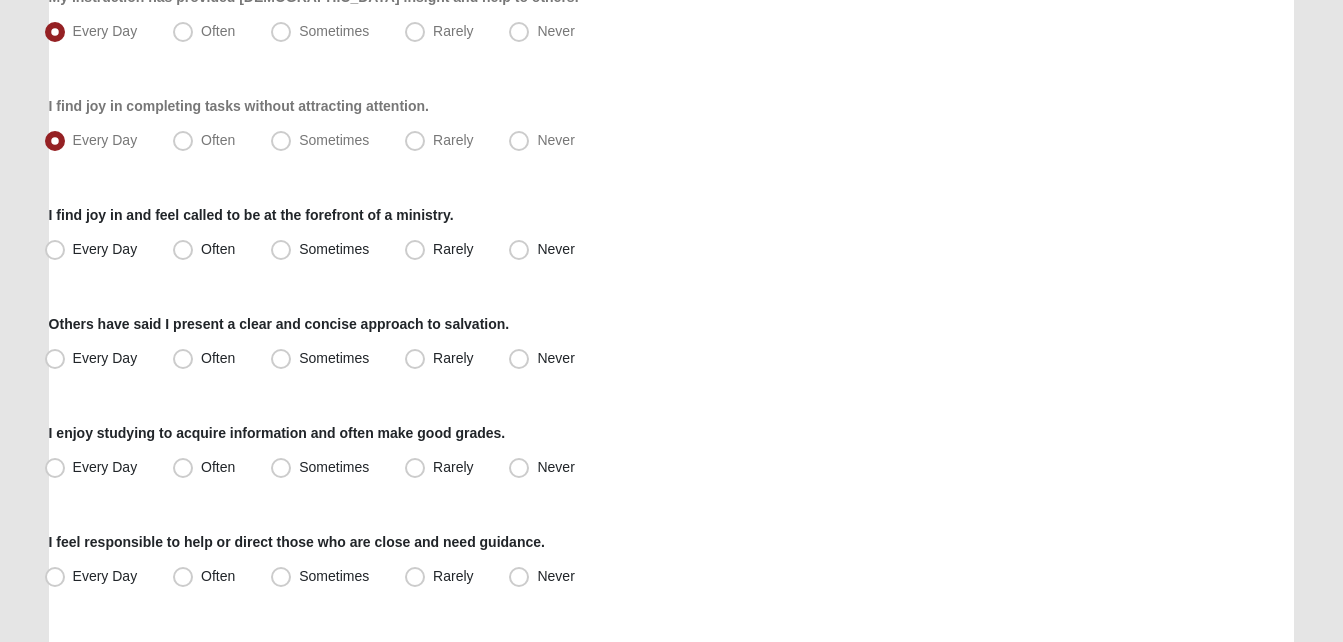 click on "Hello [PERSON_NAME]
My Account
Log Out
LifeThrive Gifts Assessment
Assessments LifeThrive Gifts Assessment
Error" at bounding box center [671, -20] 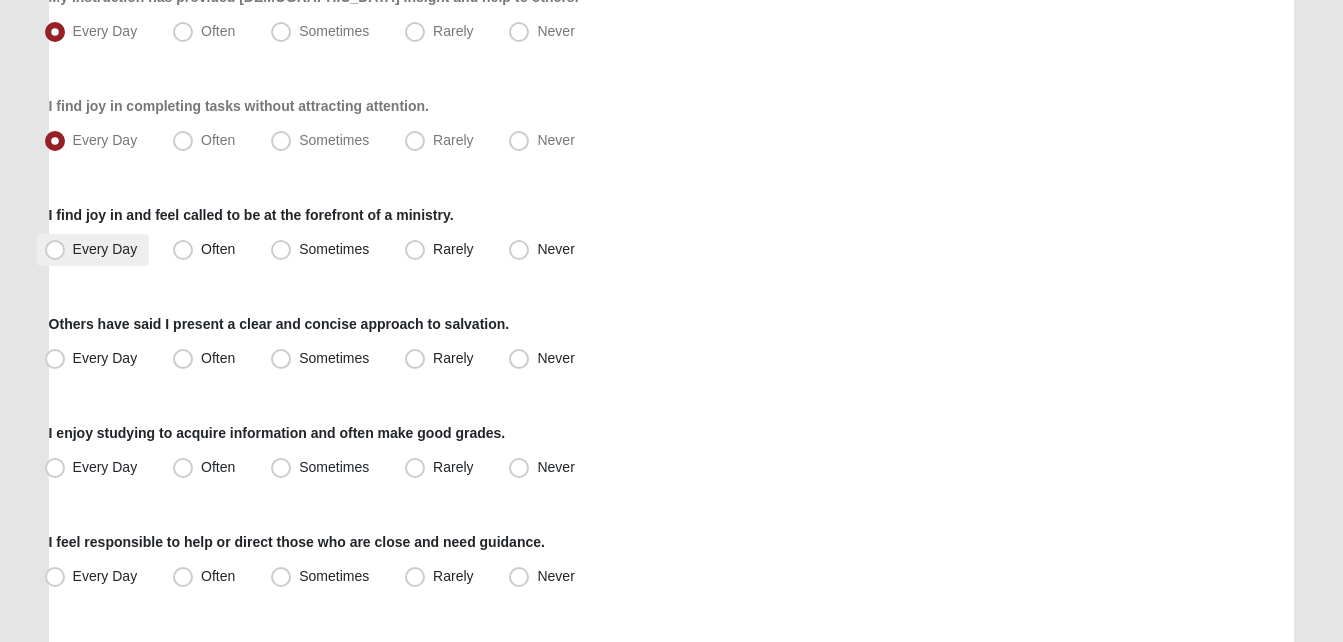 click on "Every Day" at bounding box center [93, 250] 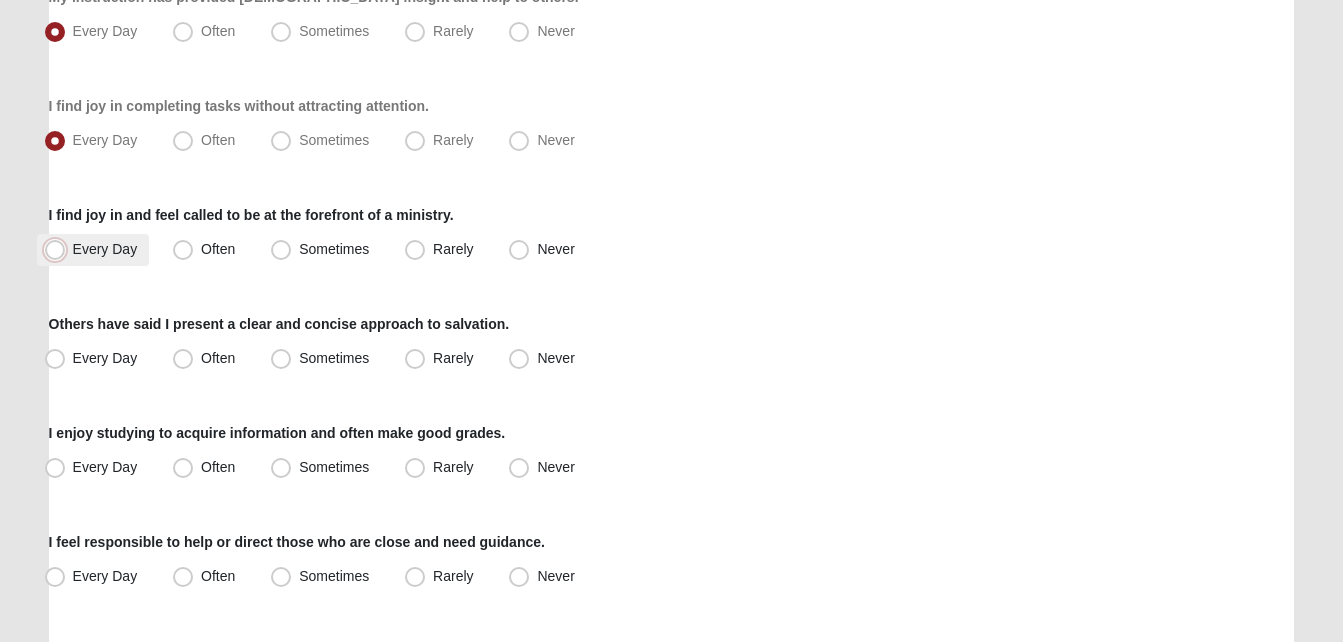click on "Every Day" at bounding box center (59, 249) 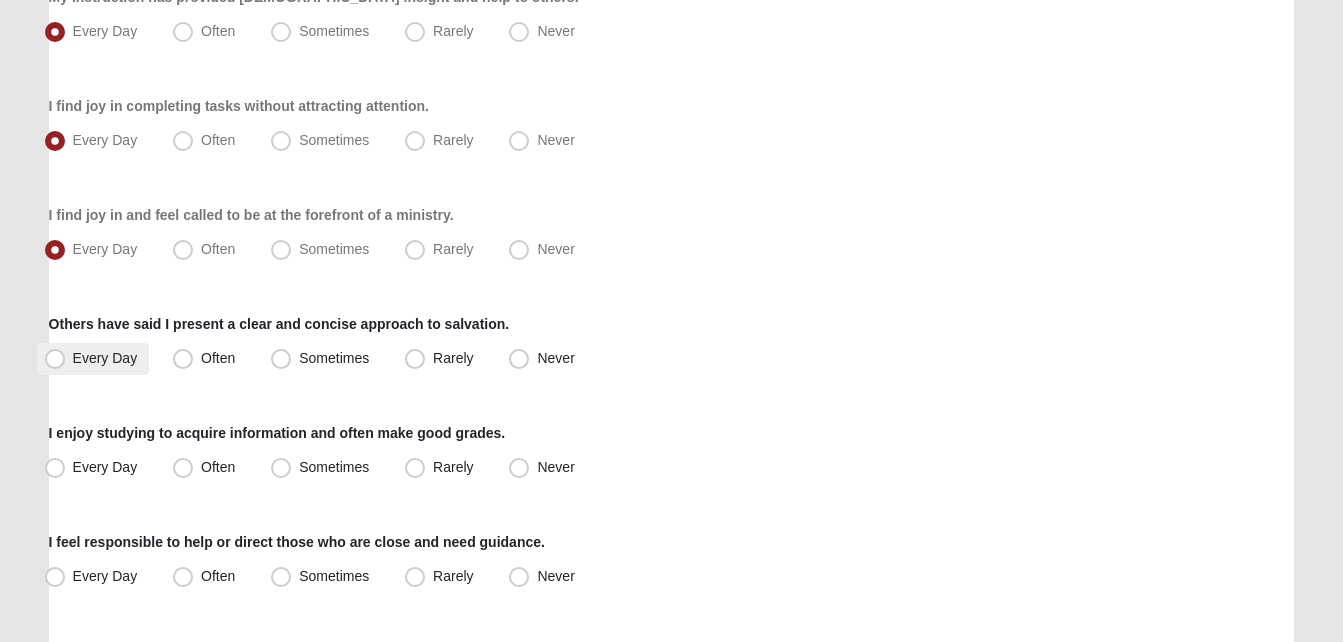 click on "Every Day" at bounding box center (93, 359) 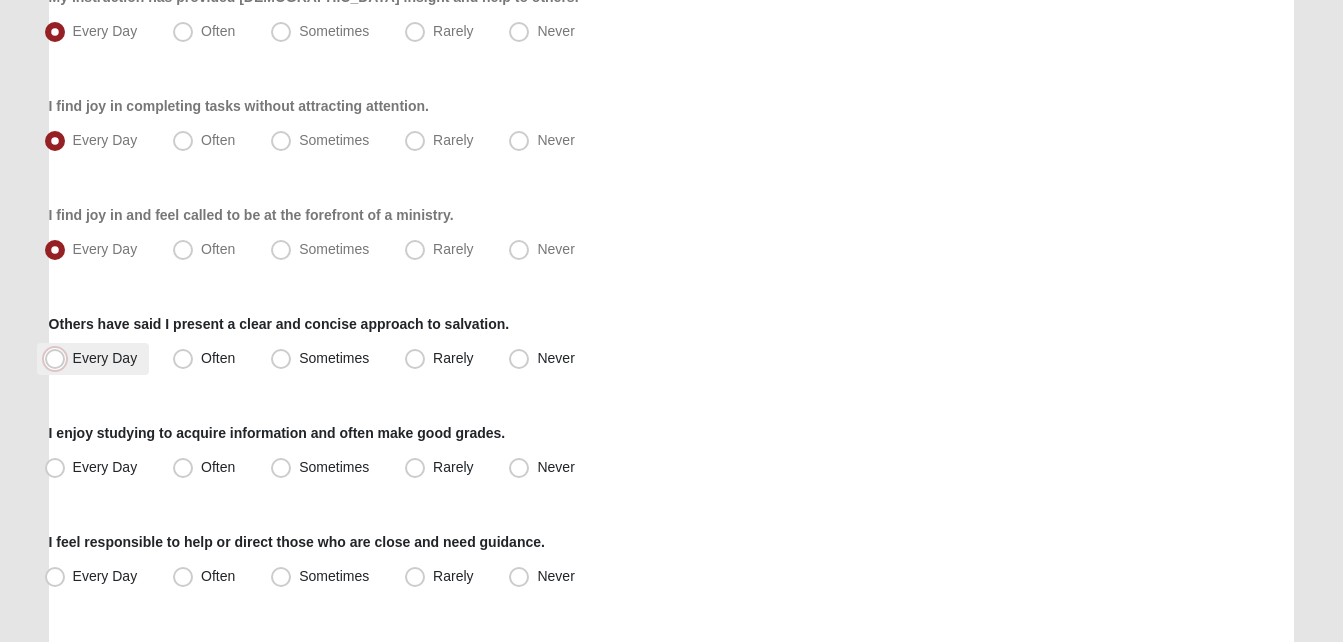 click on "Every Day" at bounding box center (59, 358) 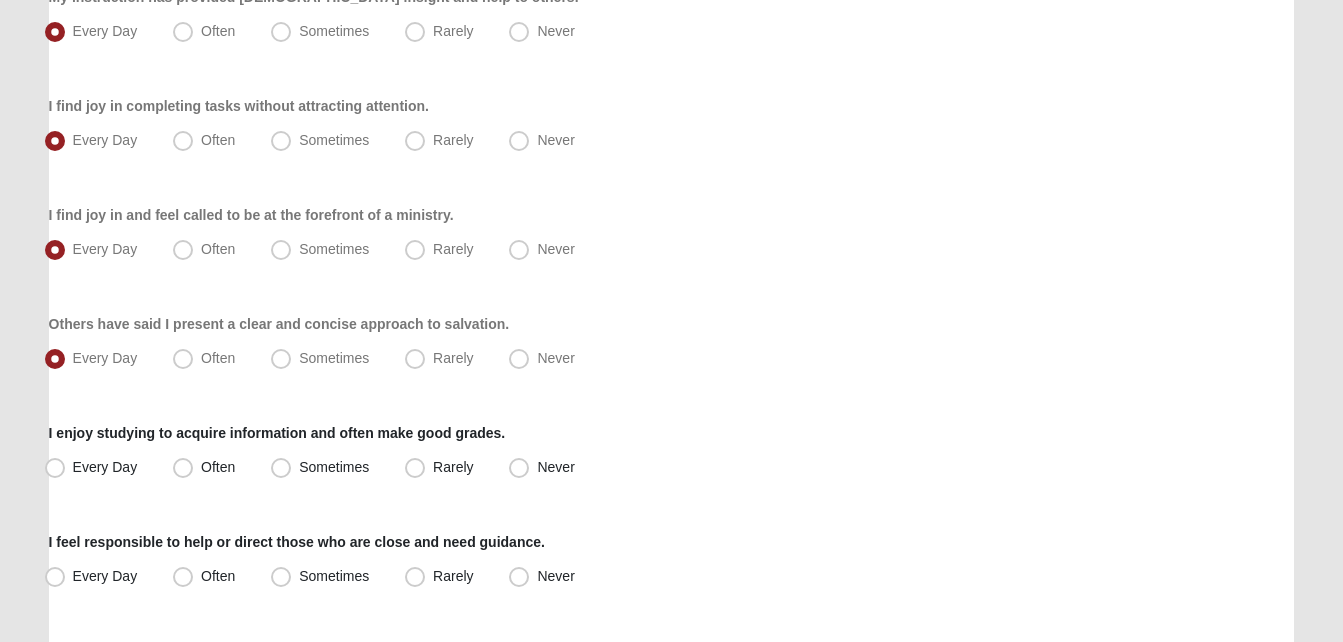 click on "Respond to these items quickly and don’t overthink them. Usually your first response is your best response.
0%
I can recall one or more incidents when God literally intervened.
Every Day
Often
Sometimes
Rarely
Never
A look of gratitude from another far outweighs any other gift.
Every Day
Often Never" at bounding box center [672, -39] 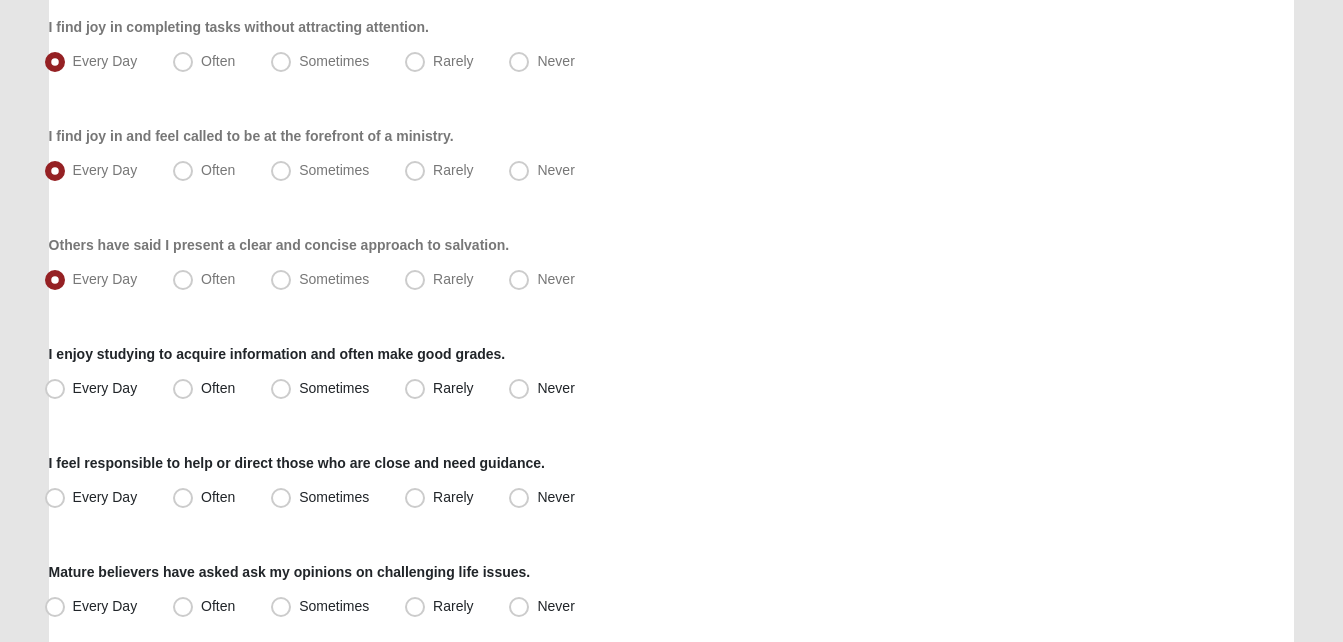 scroll, scrollTop: 1240, scrollLeft: 0, axis: vertical 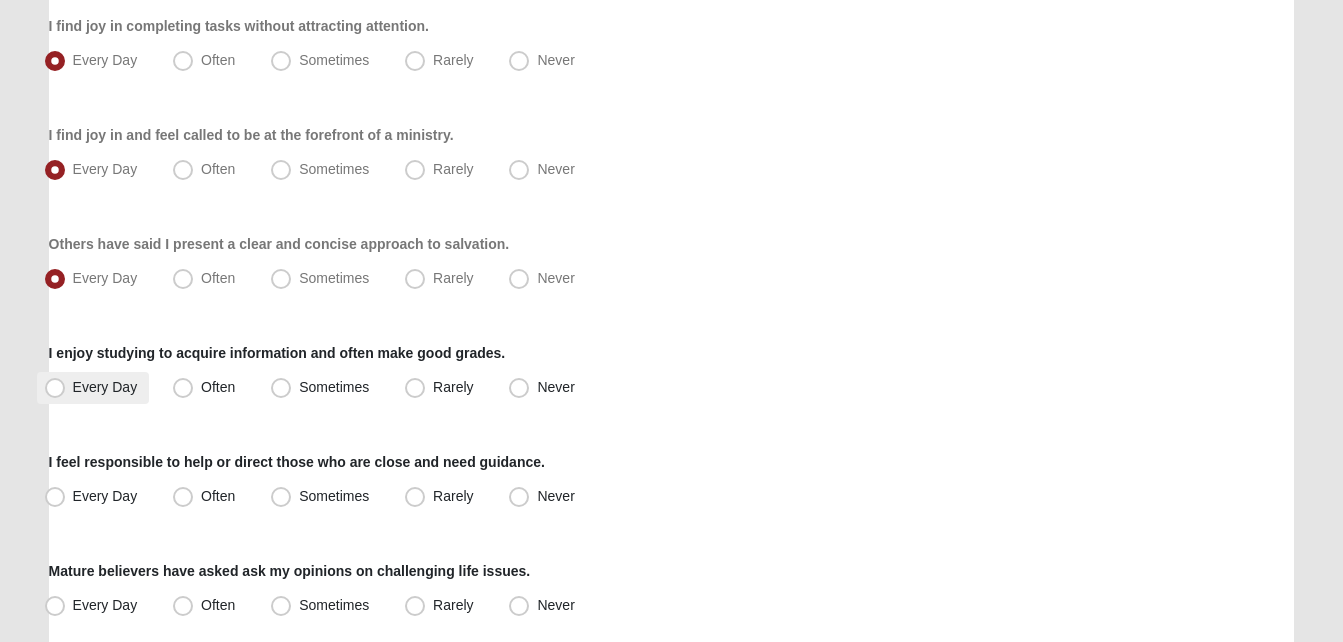 click on "Every Day" at bounding box center (93, 388) 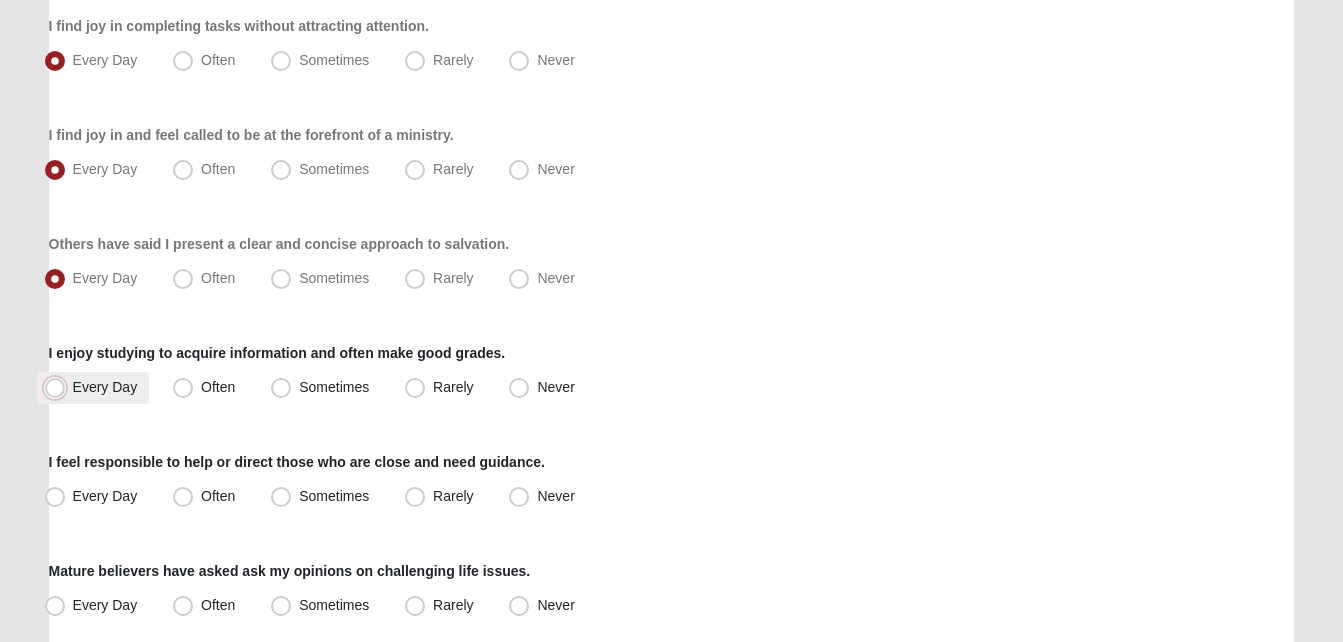 click on "Every Day" at bounding box center (59, 387) 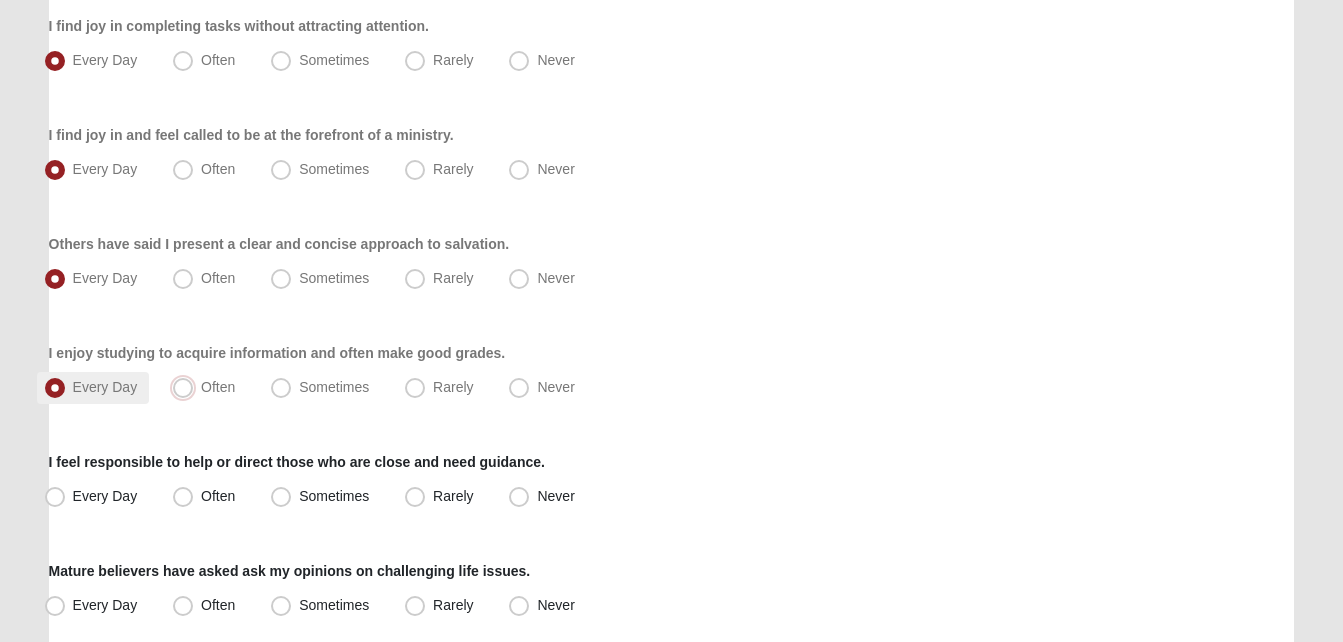 click on "Often" at bounding box center [187, 387] 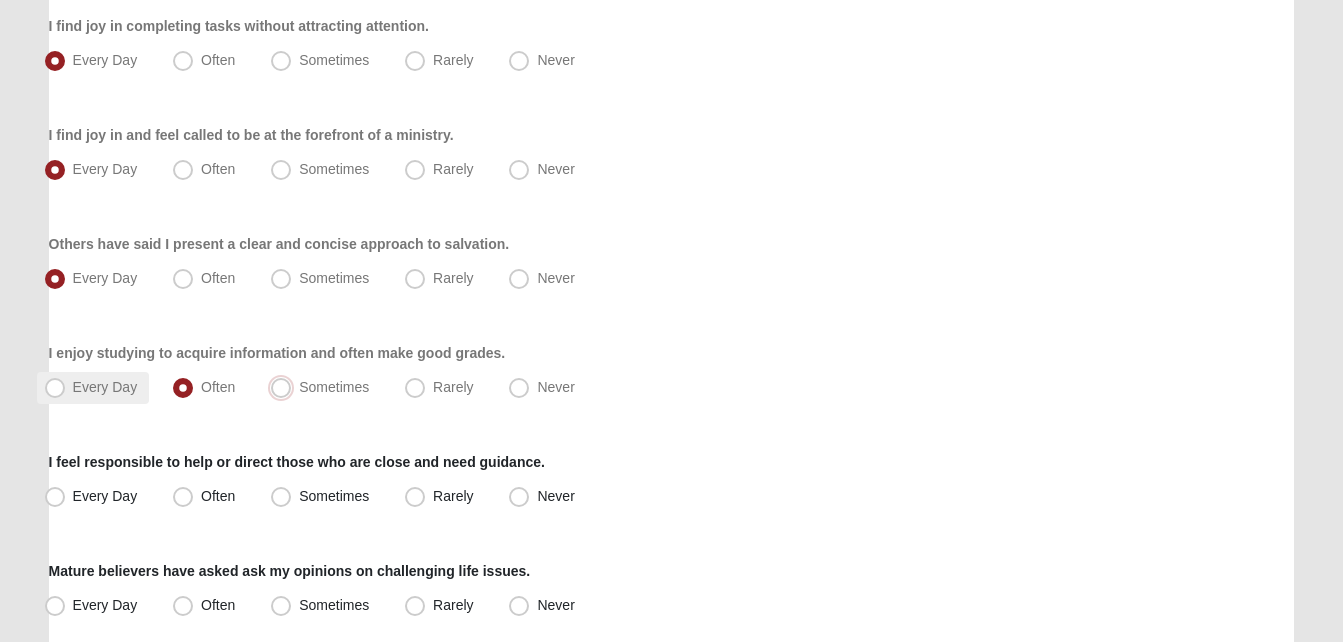 click on "Sometimes" at bounding box center (285, 387) 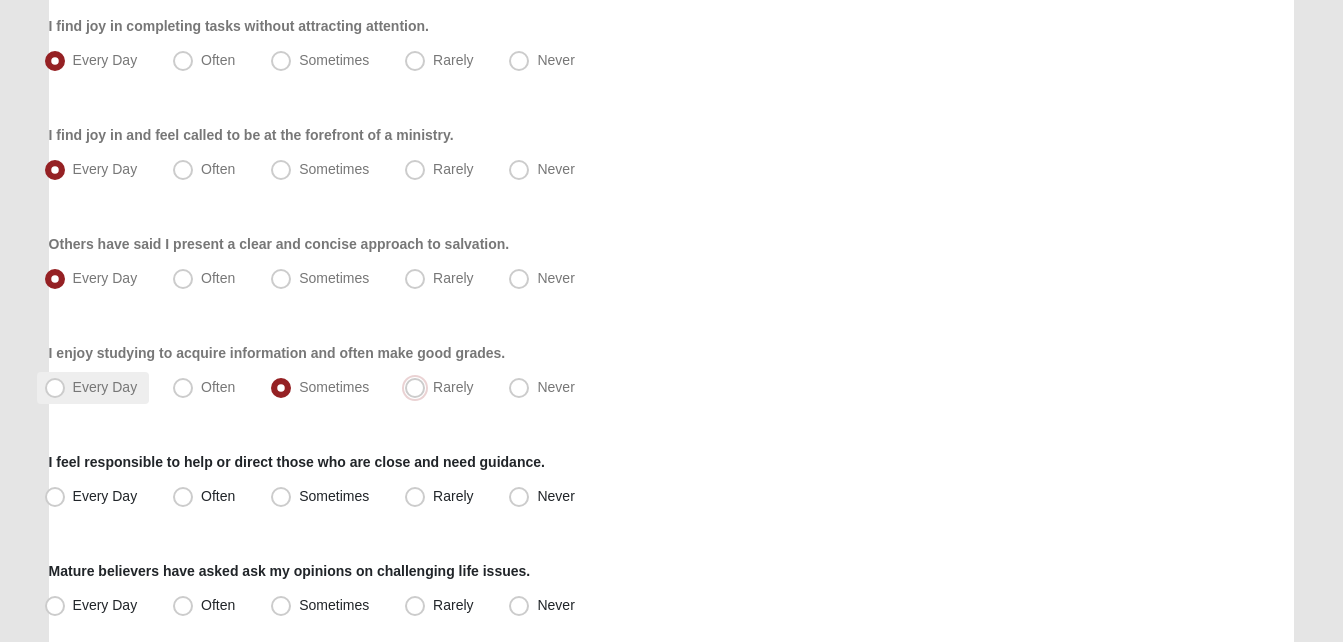 click on "Rarely" at bounding box center [419, 387] 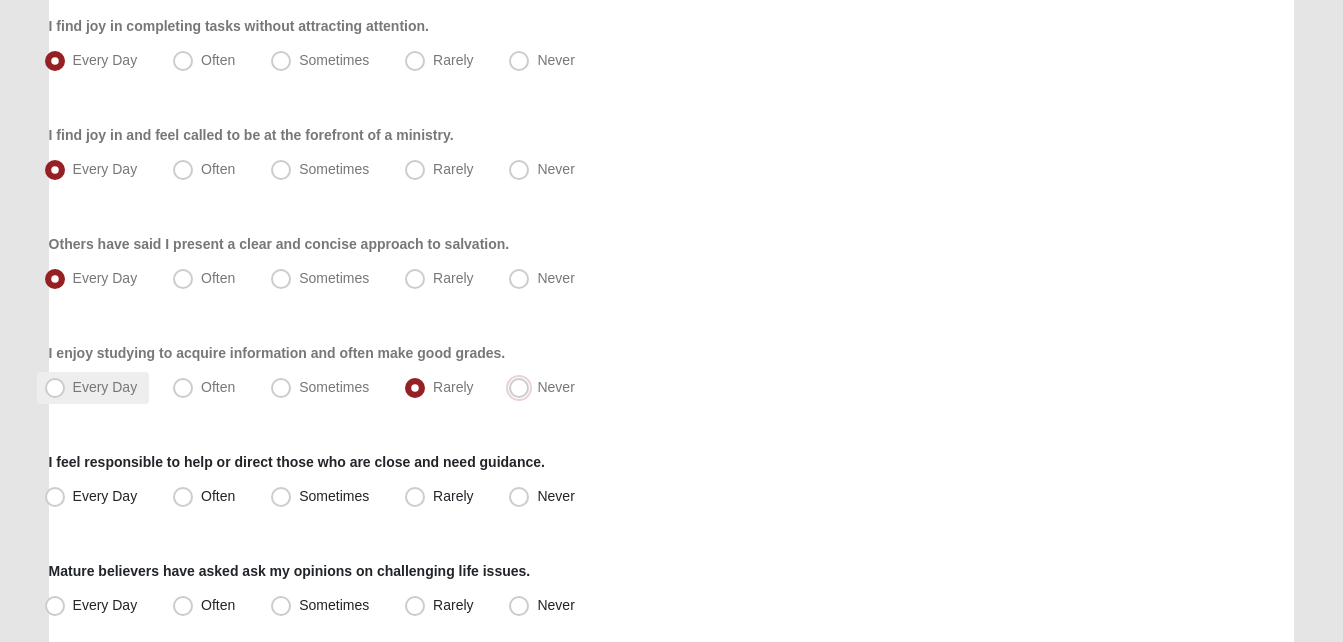click on "Never" at bounding box center (523, 387) 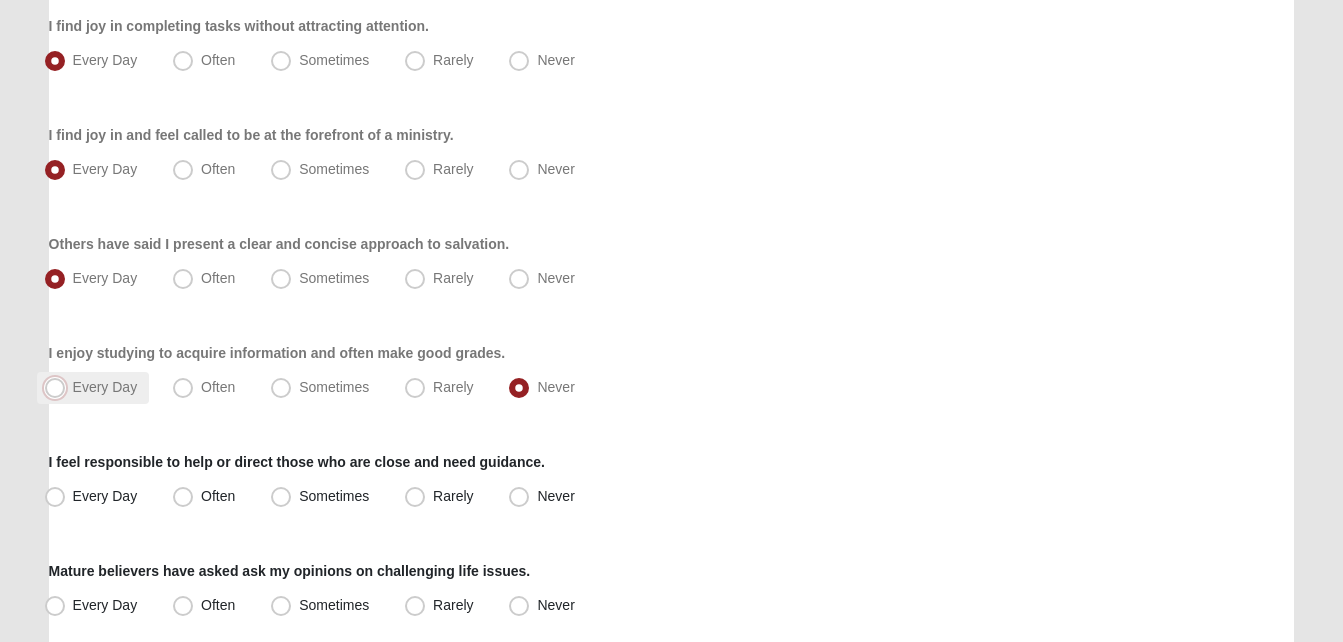 click on "Every Day" at bounding box center [59, 387] 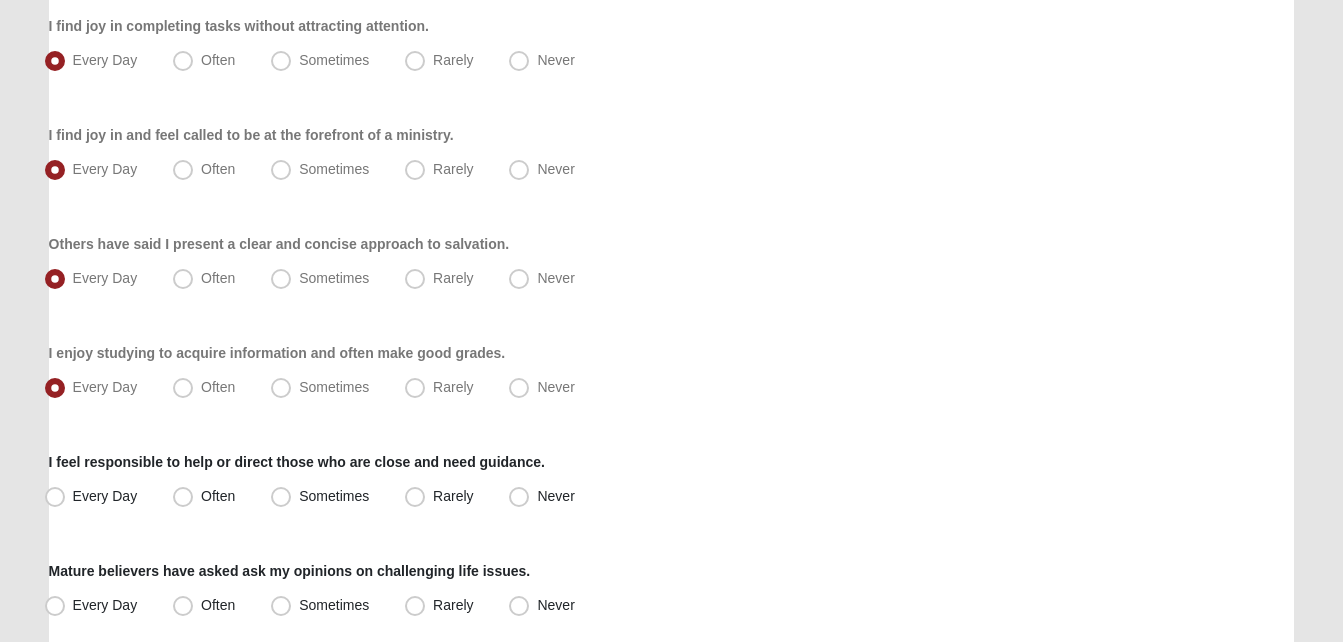 click on "Hello [PERSON_NAME]
My Account
Log Out
LifeThrive Gifts Assessment
Assessments LifeThrive Gifts Assessment
Error" at bounding box center (671, -113) 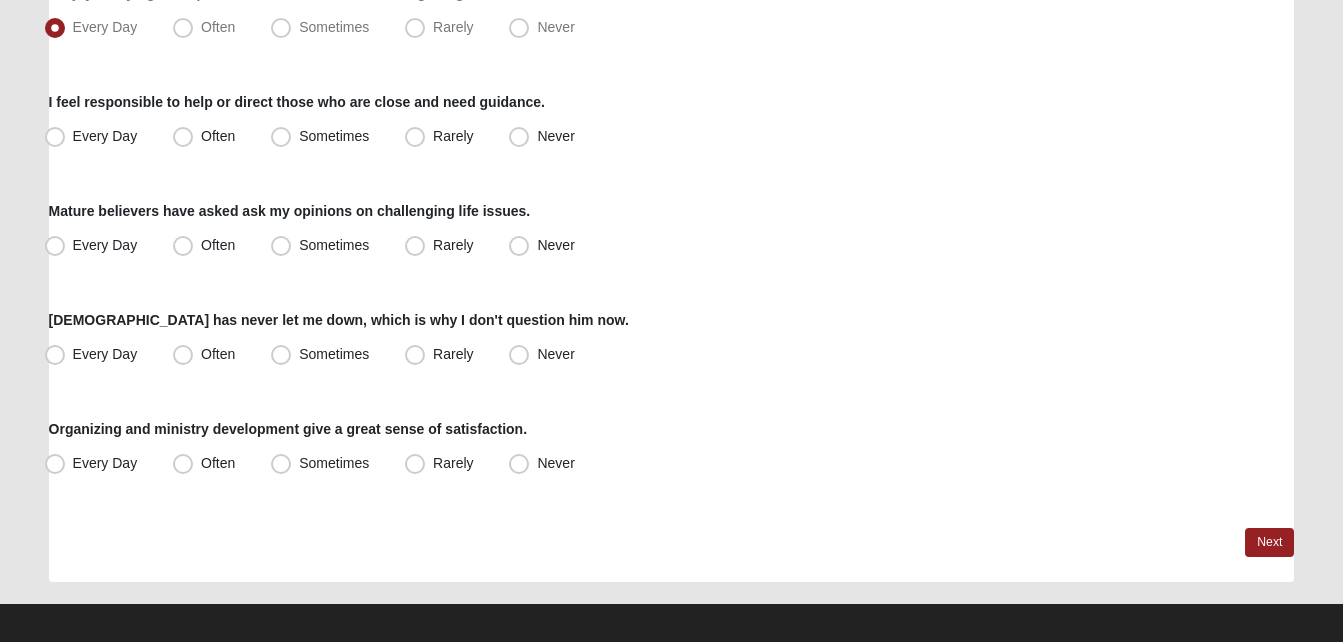 scroll, scrollTop: 1613, scrollLeft: 0, axis: vertical 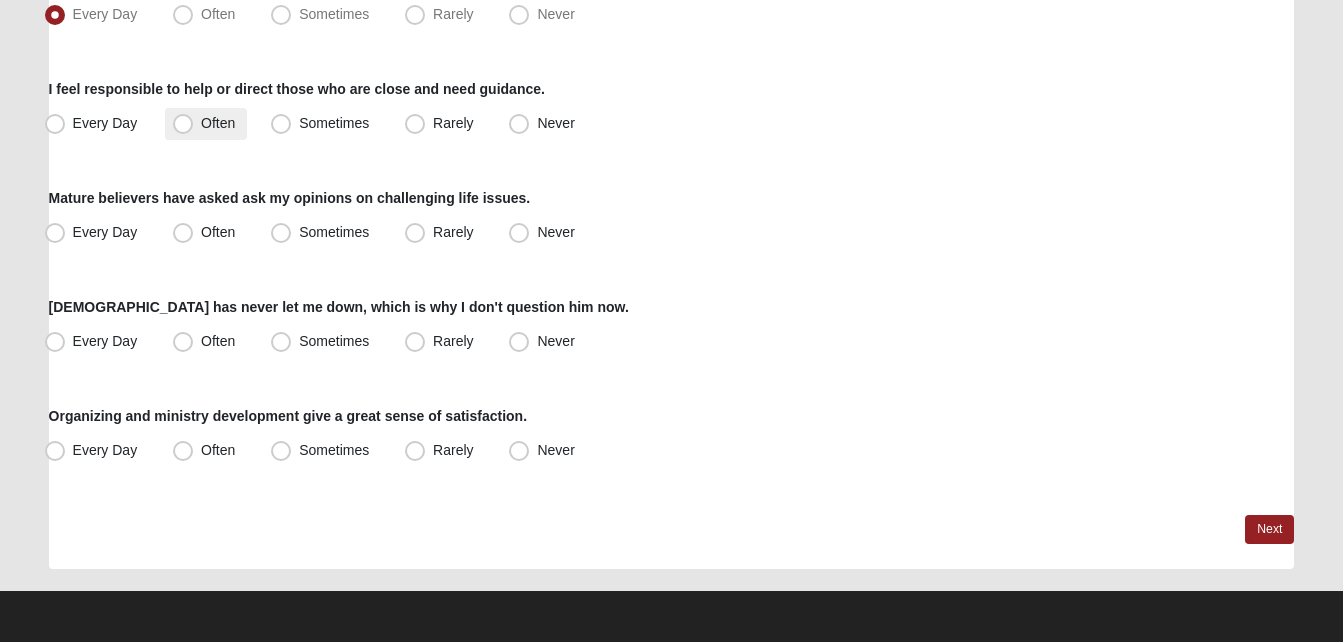 click on "Often" at bounding box center [218, 123] 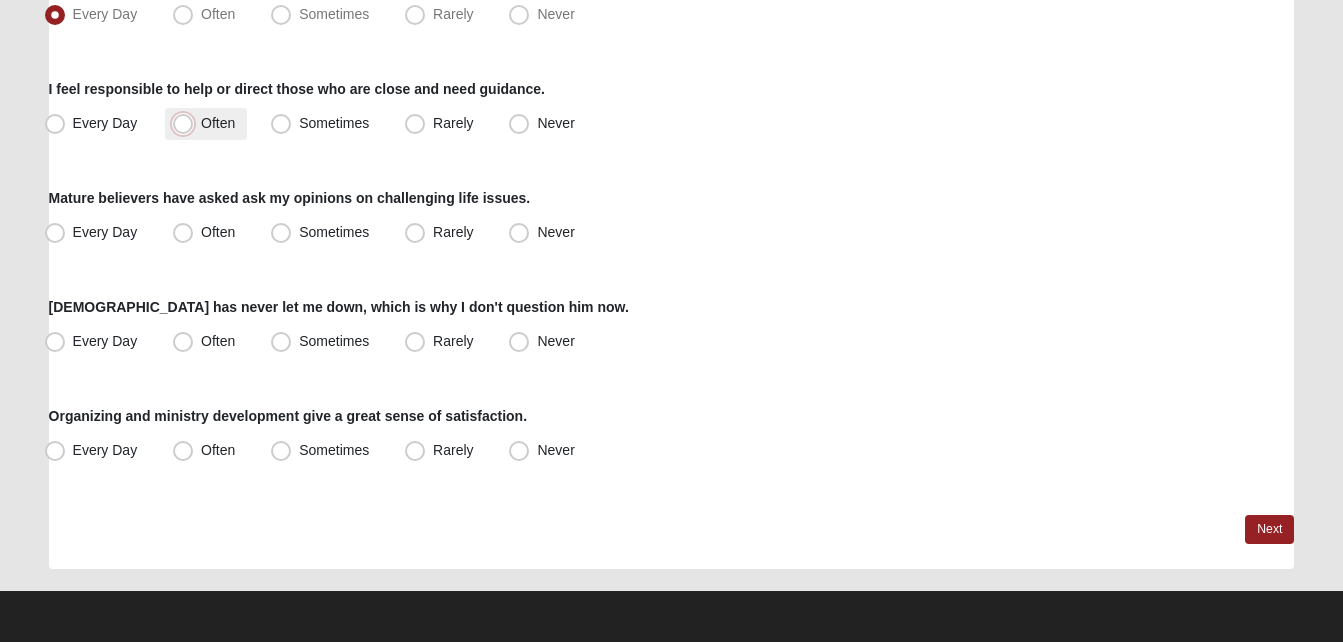 click on "Often" at bounding box center [187, 123] 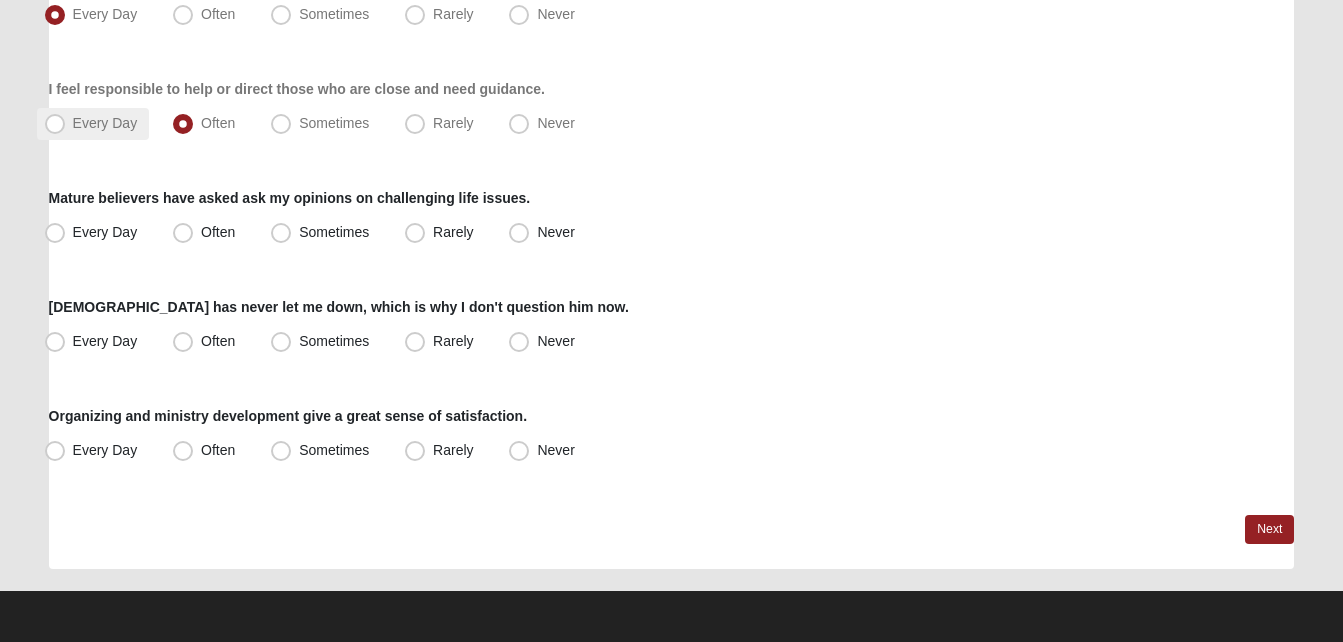 click on "Every Day" at bounding box center [93, 124] 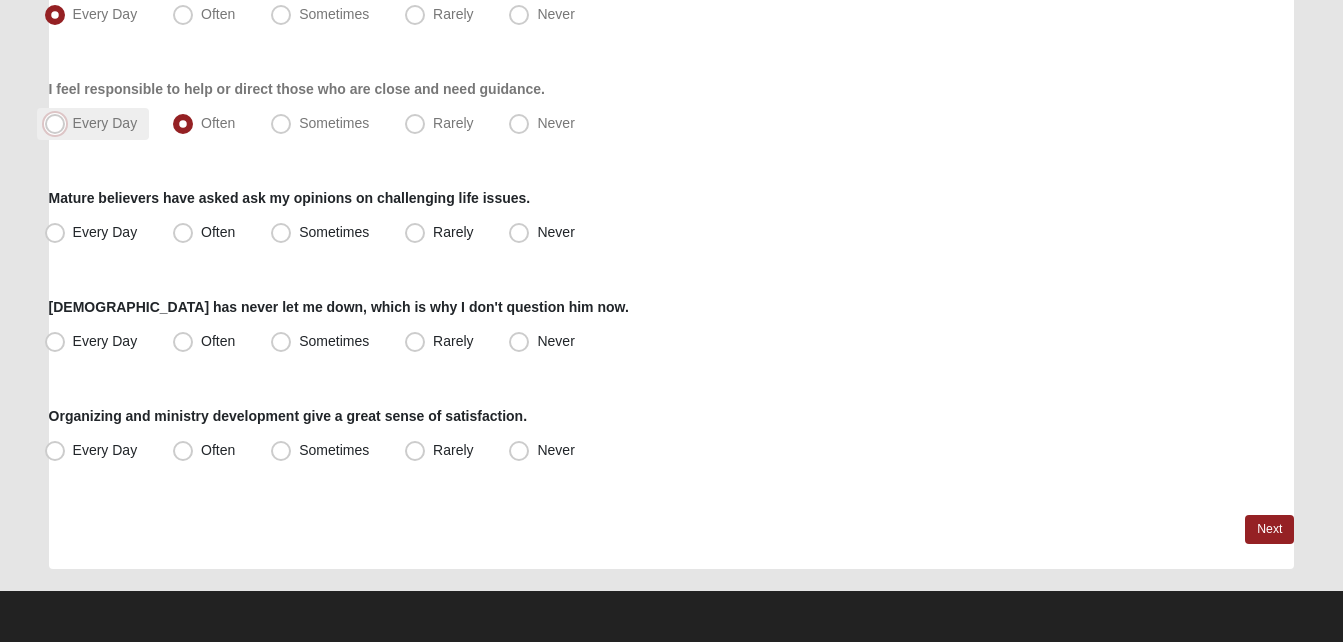 click on "Every Day" at bounding box center (59, 123) 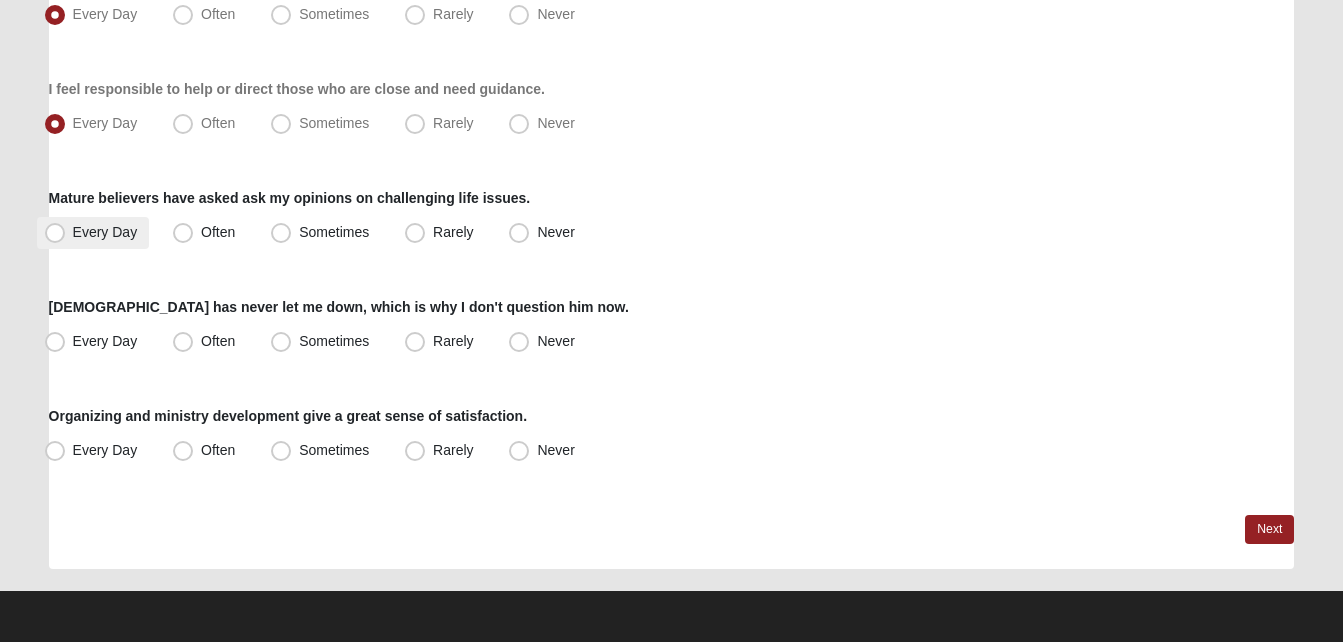 click on "Every Day" at bounding box center (93, 233) 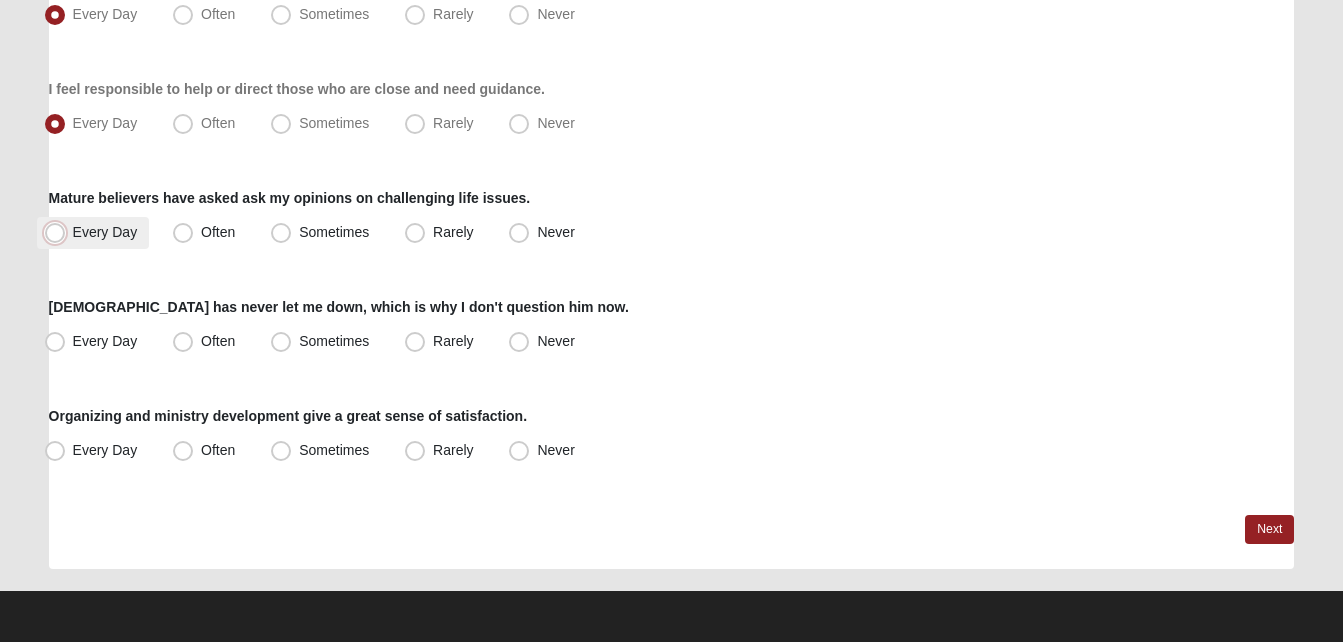 click on "Every Day" at bounding box center [59, 232] 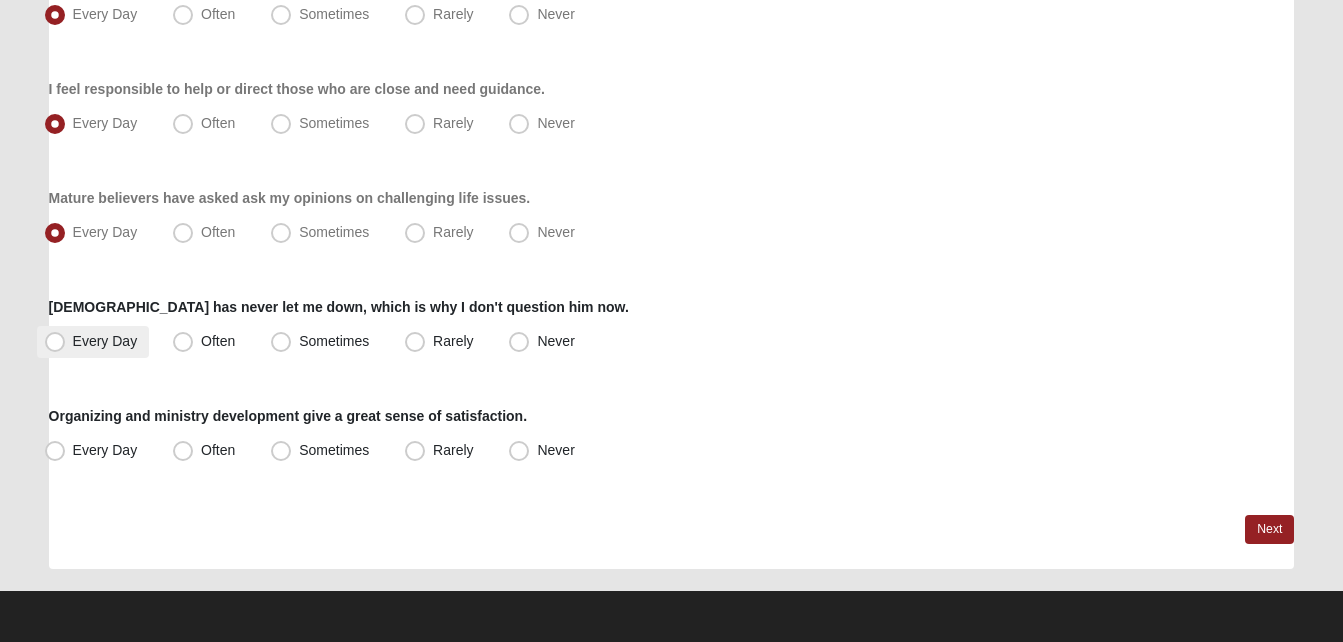 click on "Every Day" at bounding box center [105, 341] 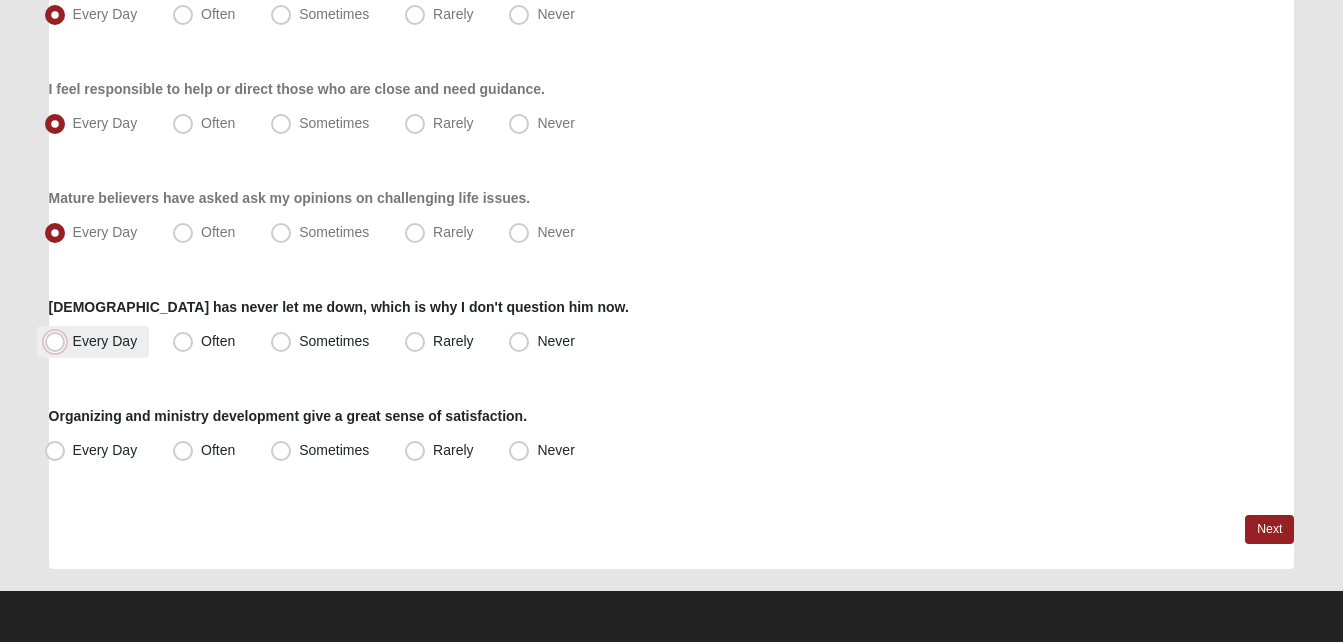 click on "Every Day" at bounding box center (59, 341) 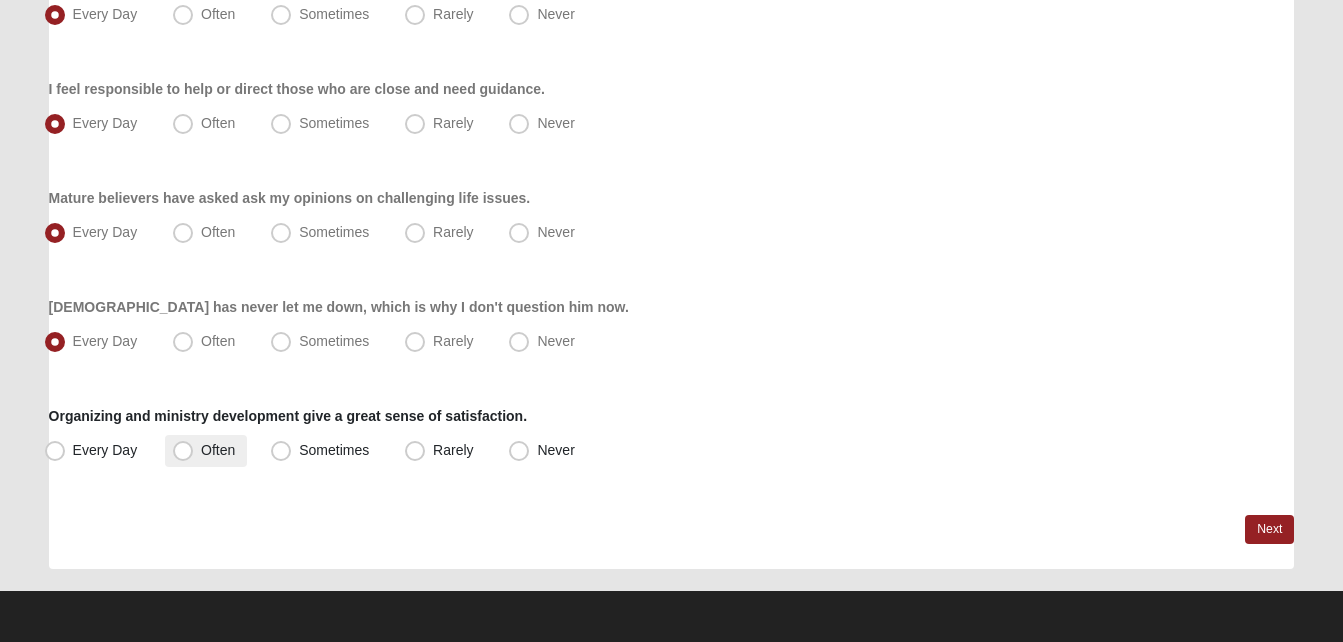 click on "Often" at bounding box center (218, 450) 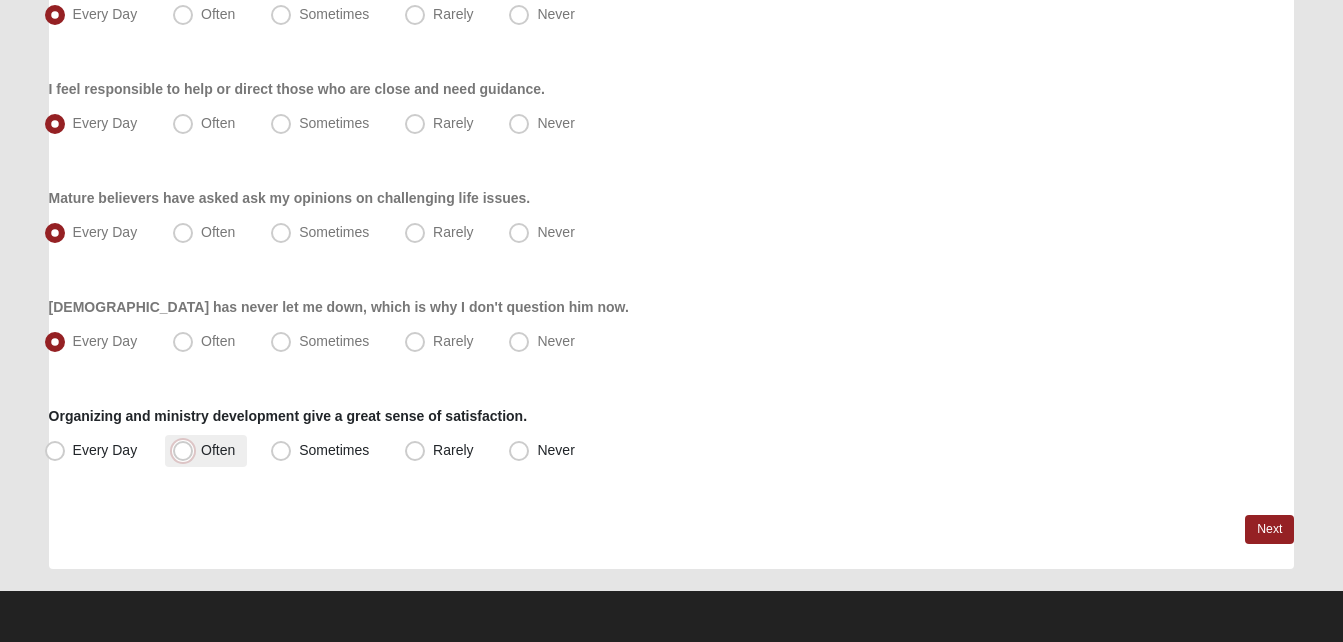 click on "Often" at bounding box center (187, 450) 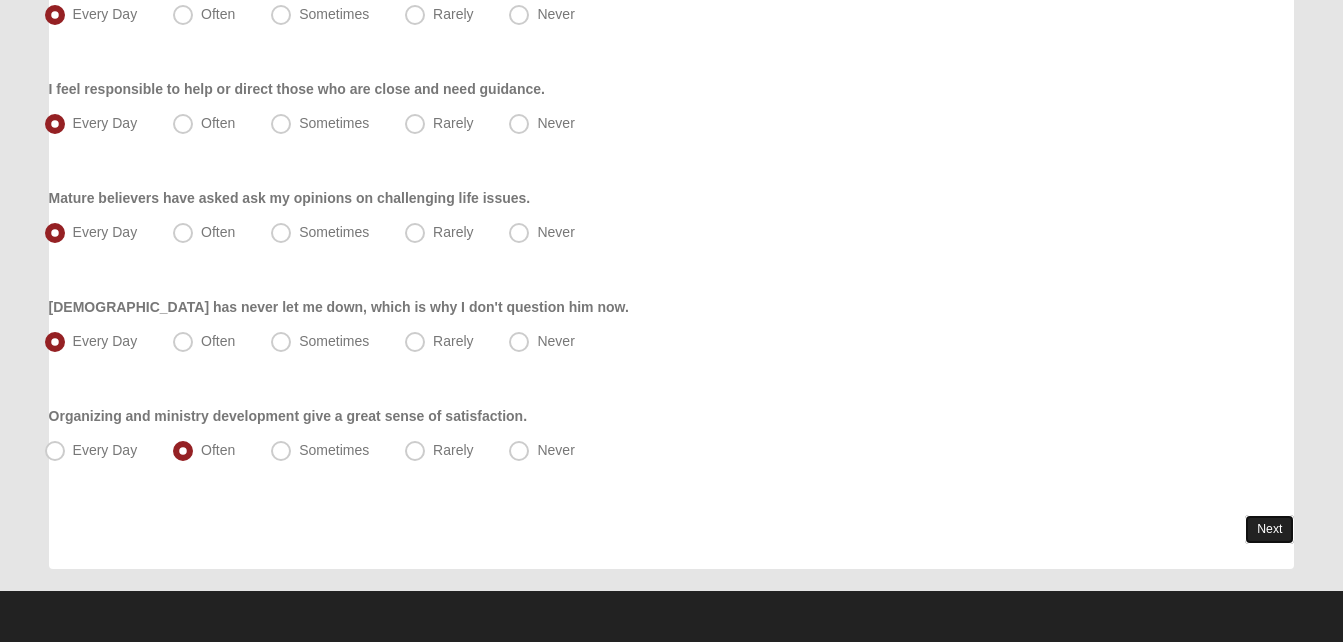 click on "Next" at bounding box center (1269, 529) 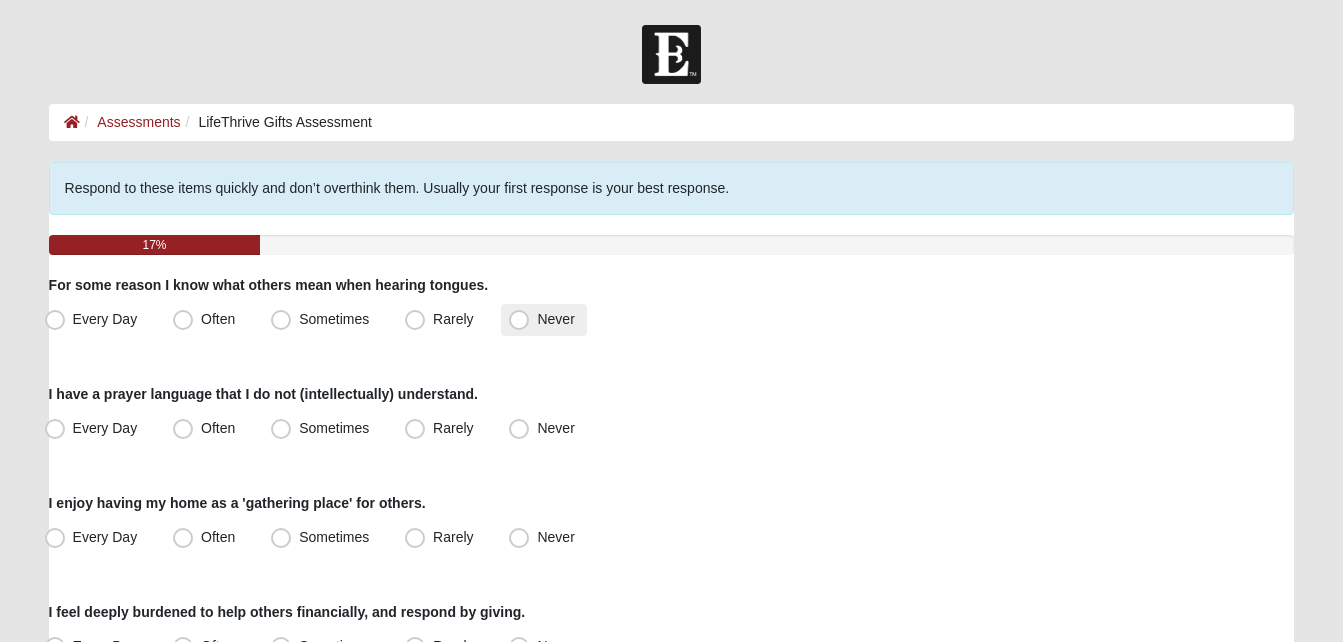 click on "Never" at bounding box center (543, 320) 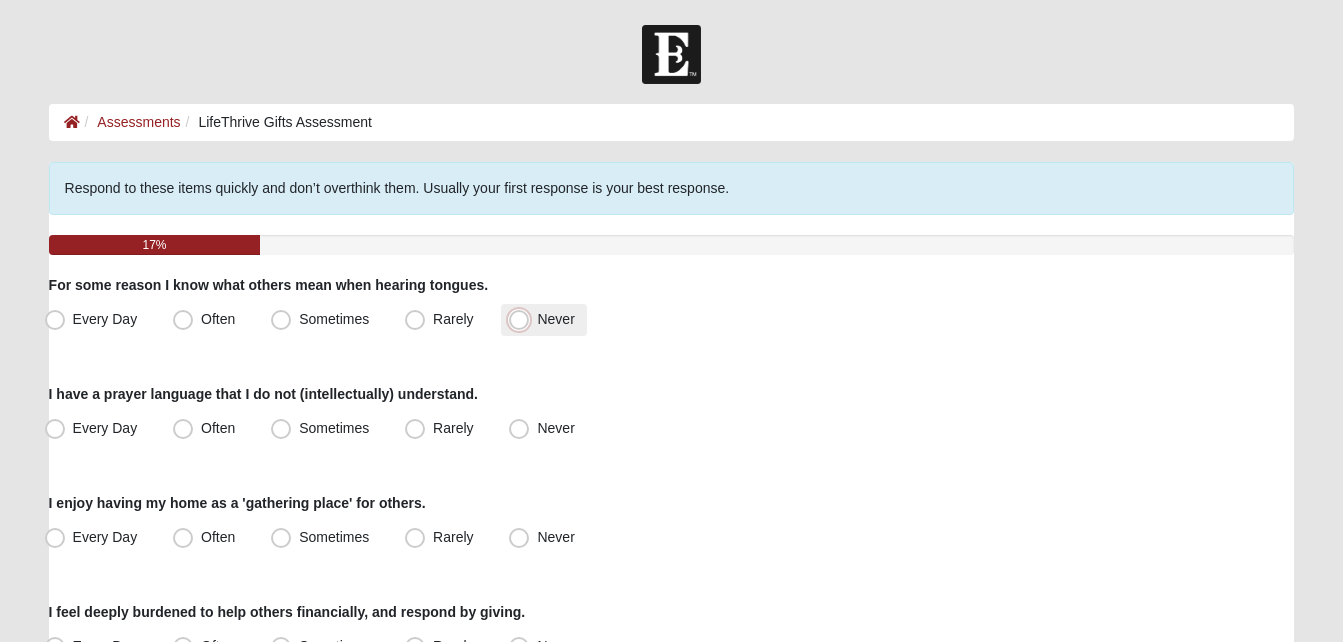 click on "Never" at bounding box center [523, 319] 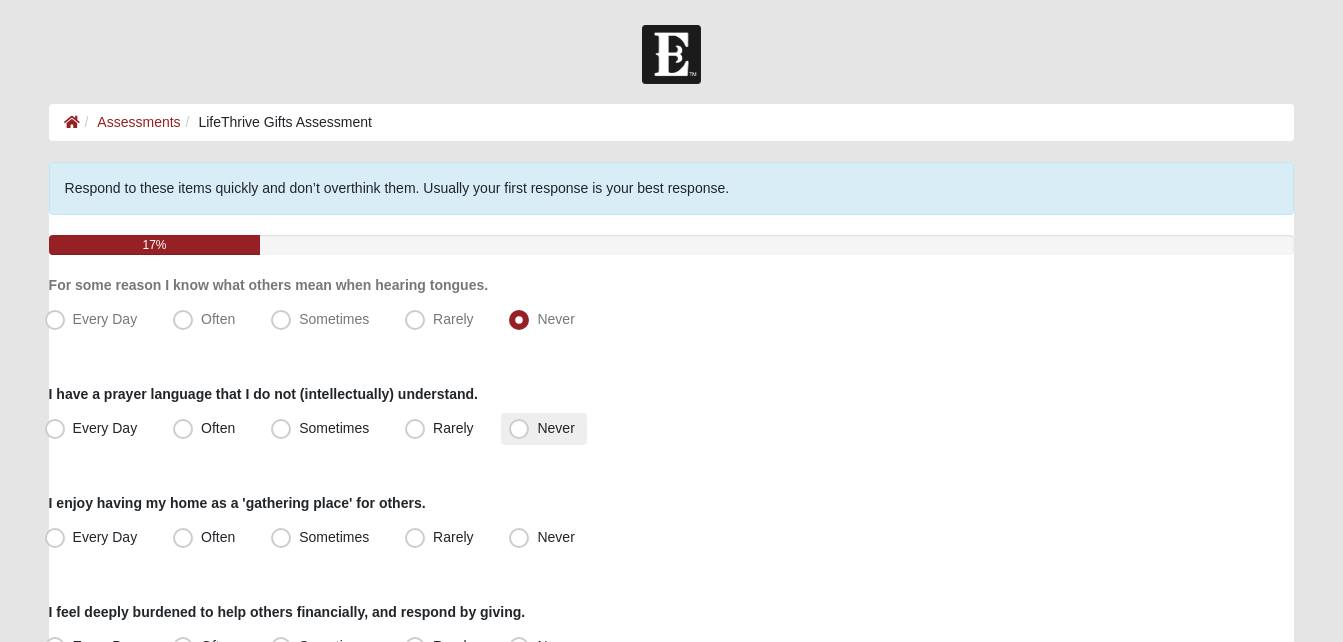 click on "Never" at bounding box center (543, 429) 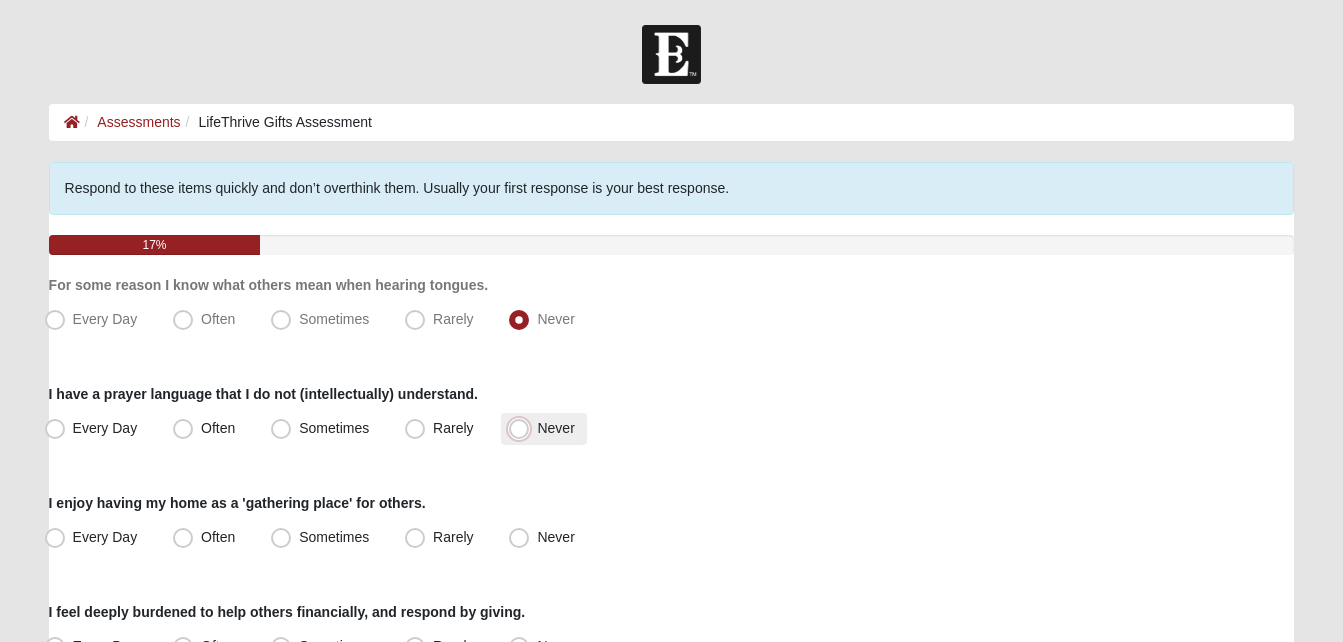 click on "Never" at bounding box center (523, 428) 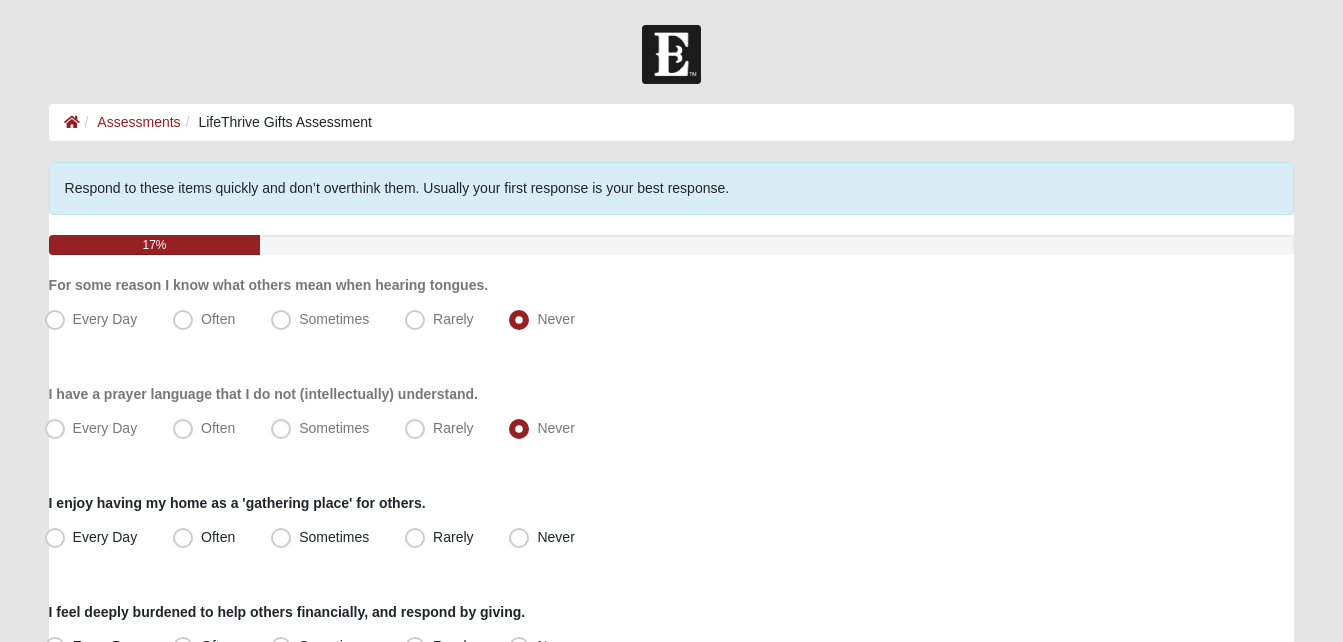 click on "Hello [PERSON_NAME]
My Account
Log Out
LifeThrive Gifts Assessment
Assessments LifeThrive Gifts Assessment
Error" at bounding box center (671, 1141) 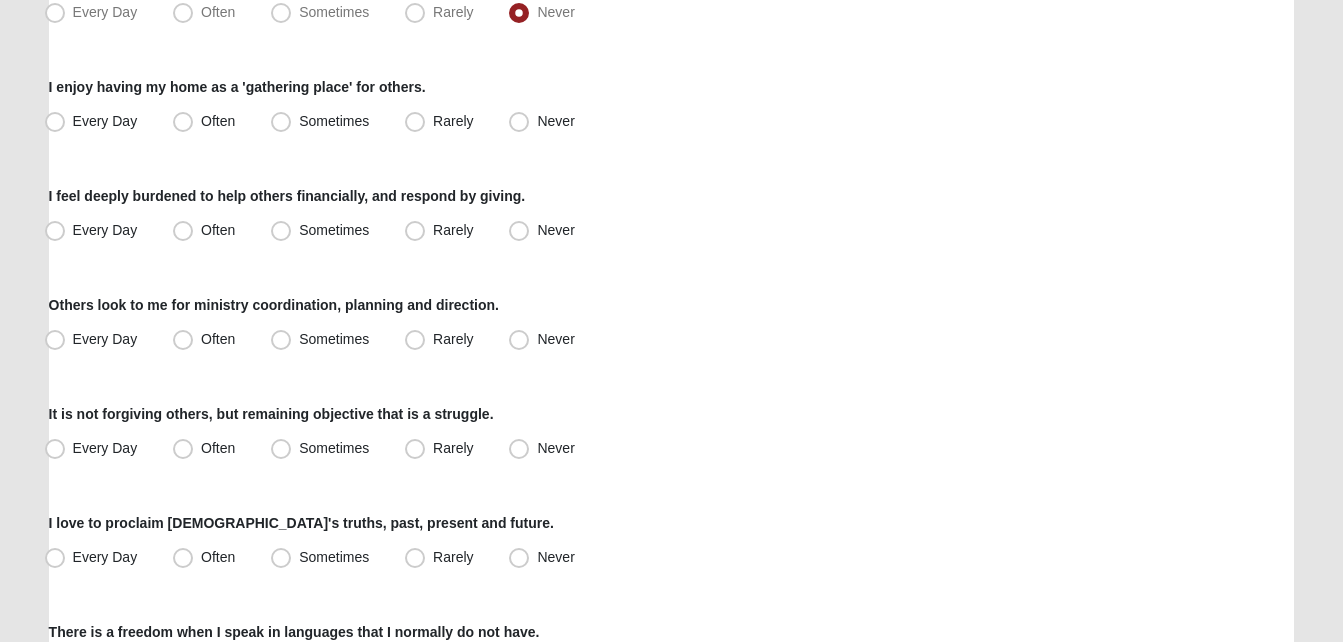 scroll, scrollTop: 440, scrollLeft: 0, axis: vertical 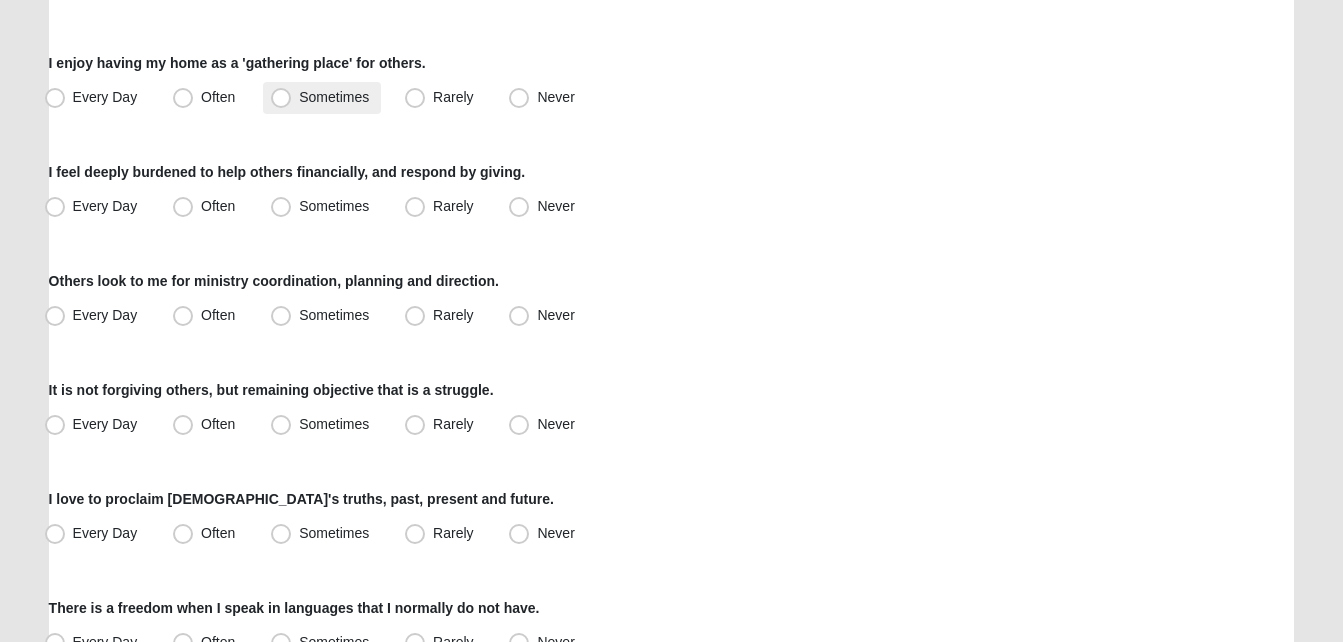 click on "Sometimes" at bounding box center [334, 97] 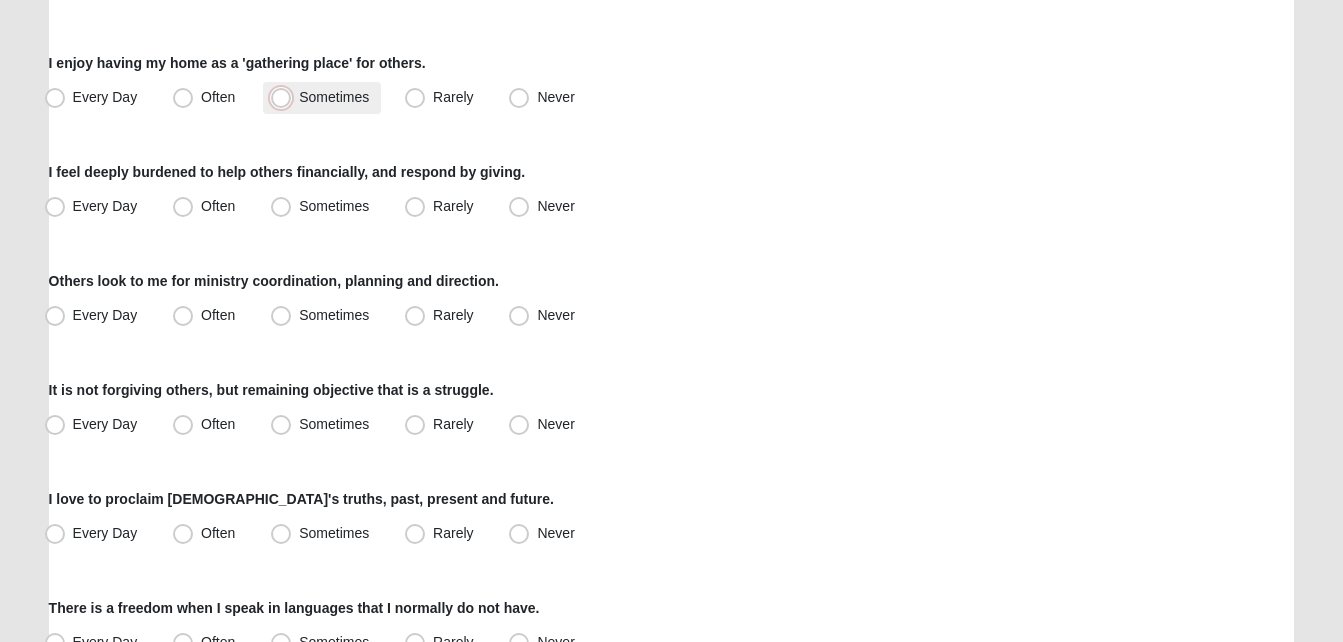 click on "Sometimes" at bounding box center (285, 97) 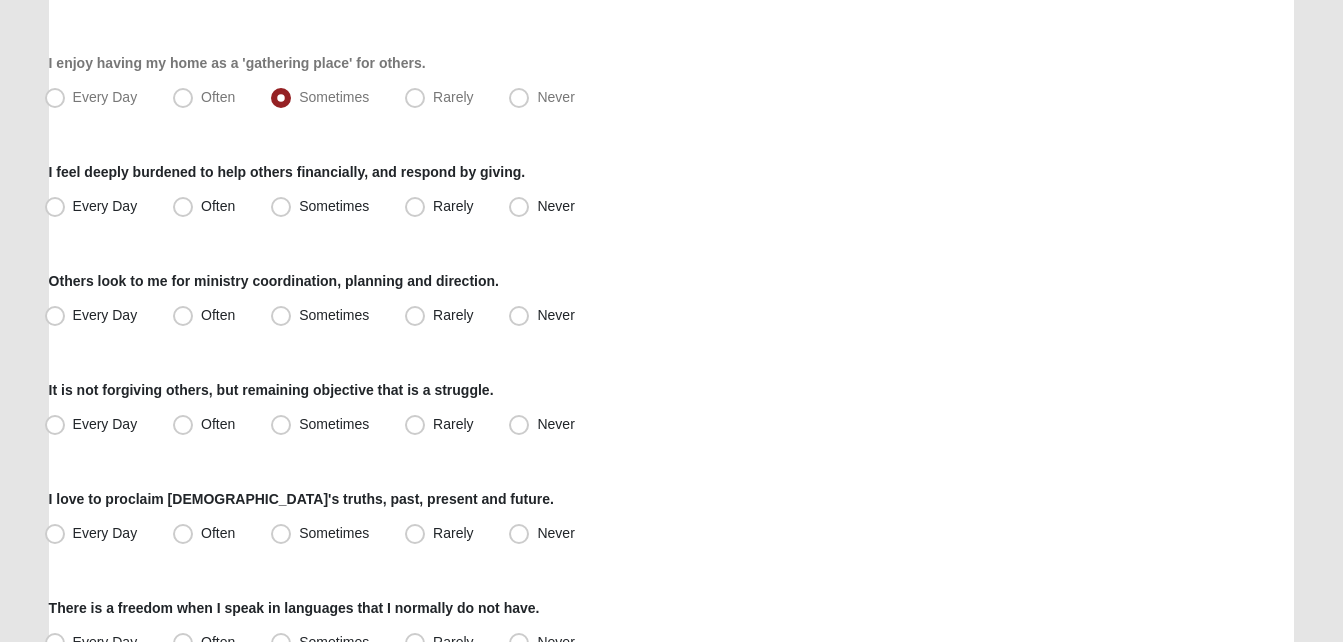 click on "Hello [PERSON_NAME]
My Account
Log Out
LifeThrive Gifts Assessment
Assessments LifeThrive Gifts Assessment
Error" at bounding box center (671, 701) 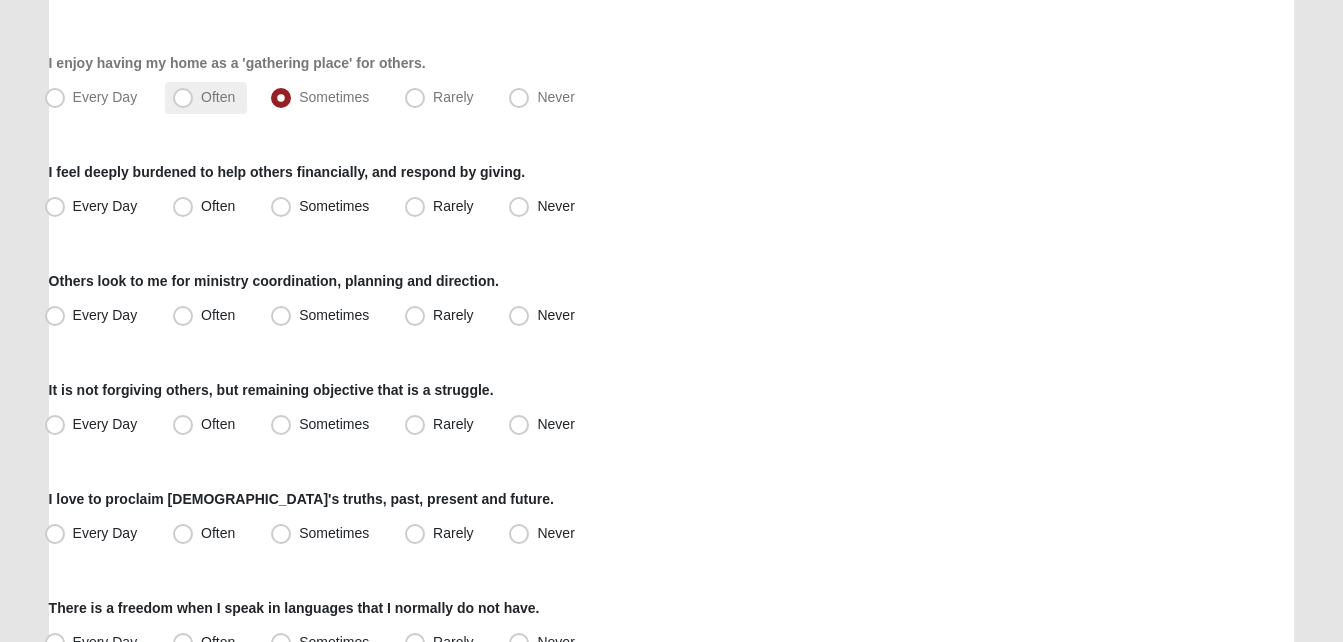 click on "Often" at bounding box center (218, 97) 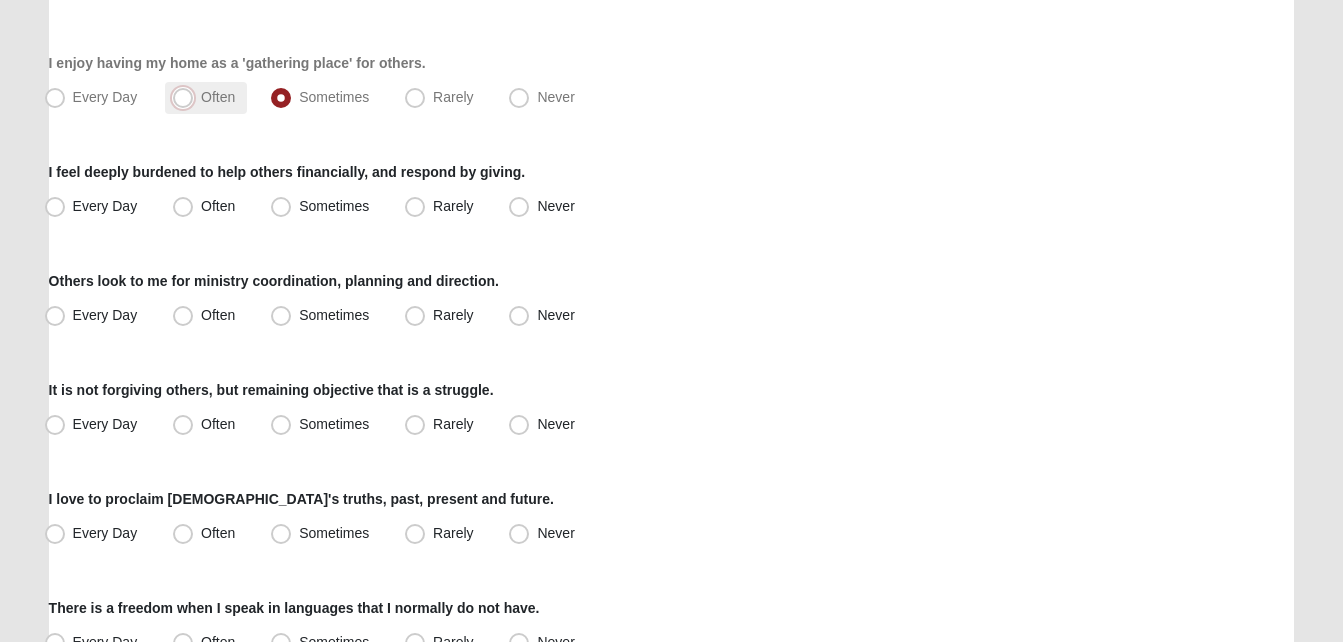 click on "Often" at bounding box center [187, 97] 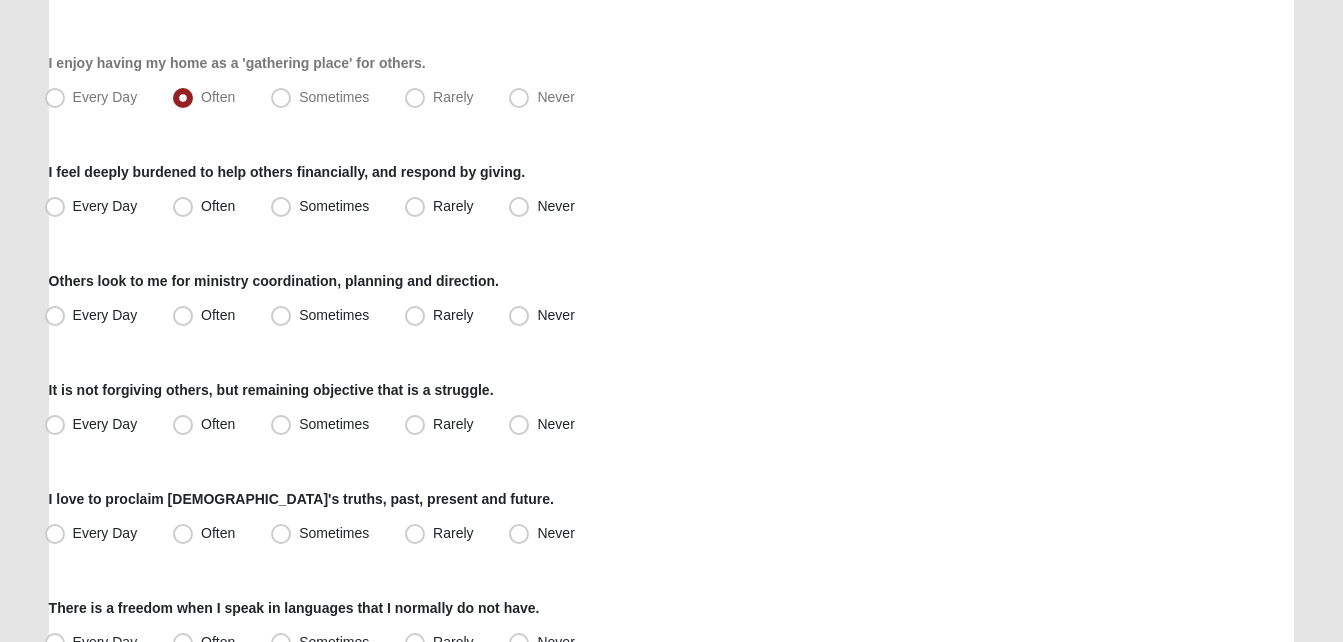 click on "Hello [PERSON_NAME]
My Account
Log Out
LifeThrive Gifts Assessment
Assessments LifeThrive Gifts Assessment
Error" at bounding box center (671, 688) 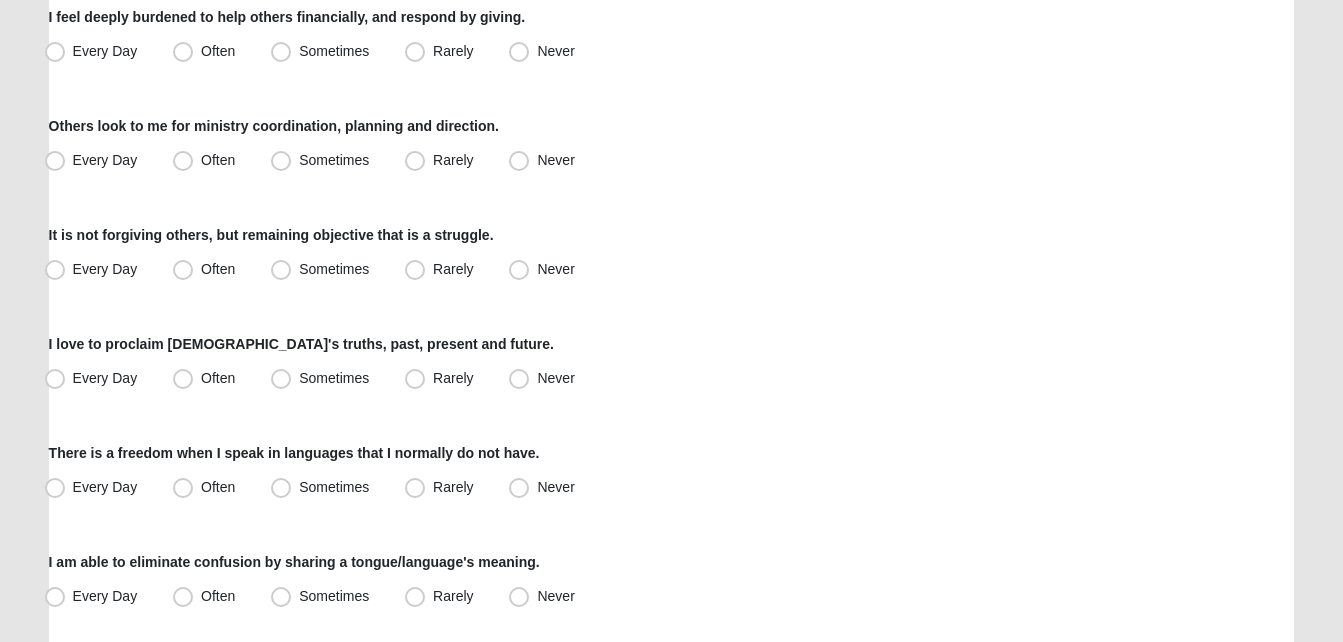 scroll, scrollTop: 600, scrollLeft: 0, axis: vertical 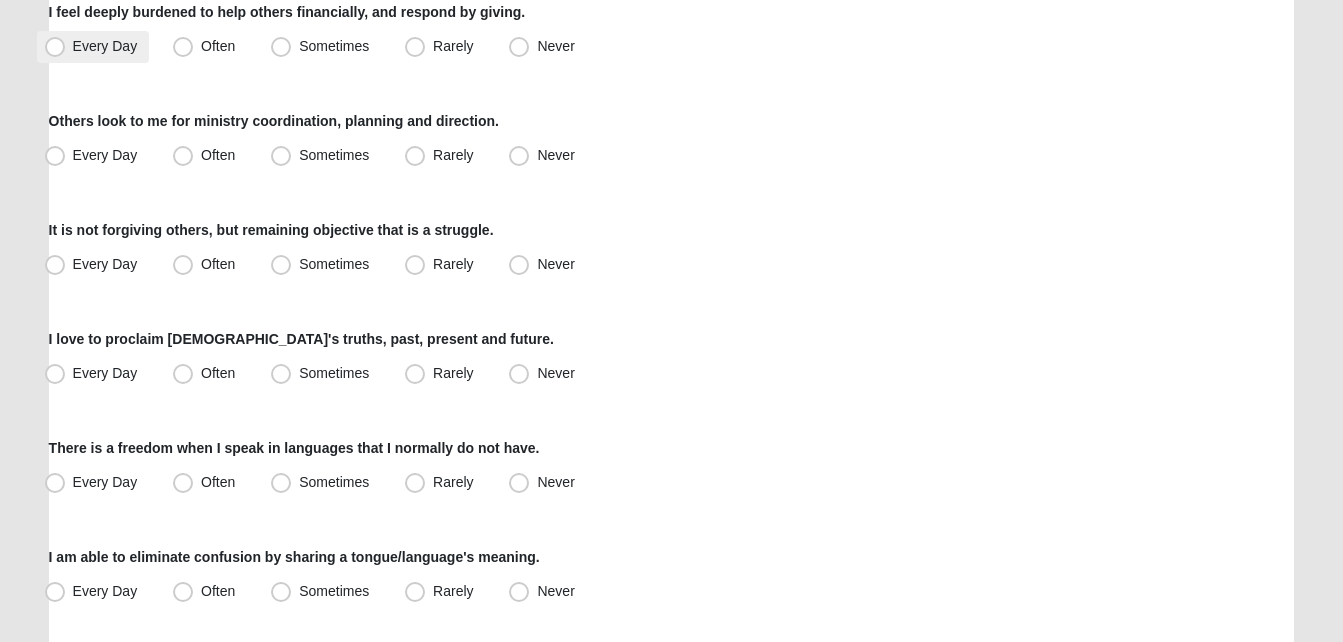 click on "Every Day" at bounding box center (93, 47) 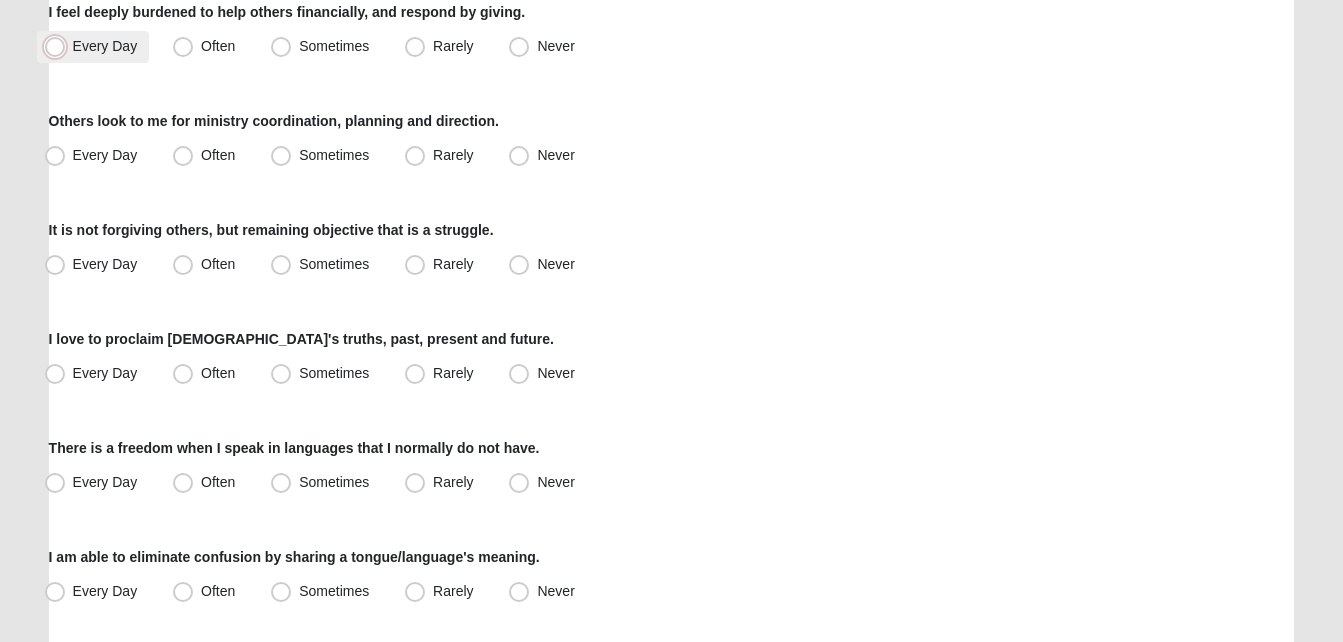 click on "Every Day" at bounding box center (59, 46) 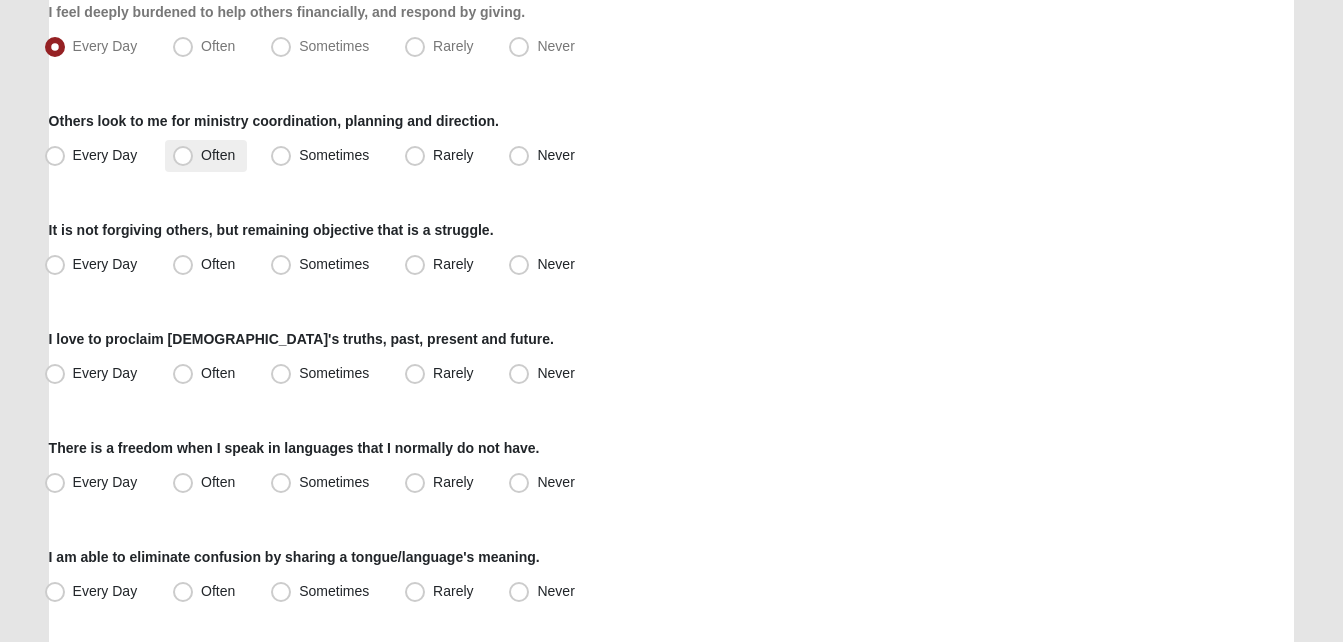 click on "Often" at bounding box center [206, 156] 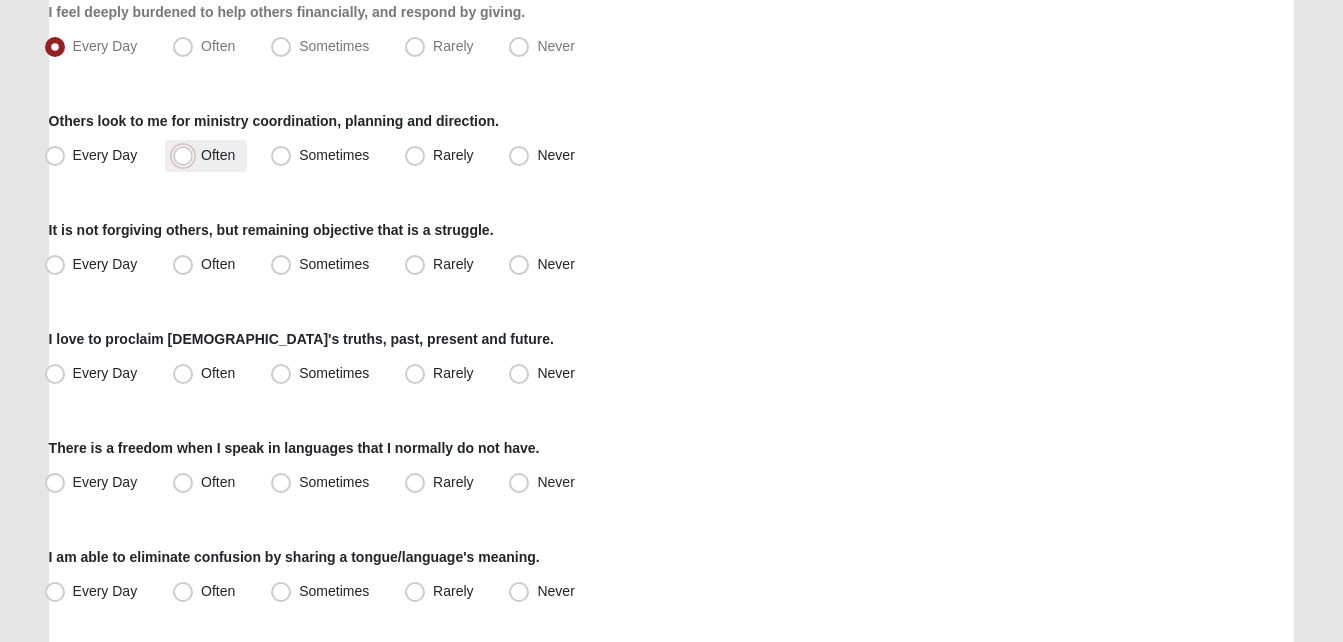 click on "Often" at bounding box center [187, 155] 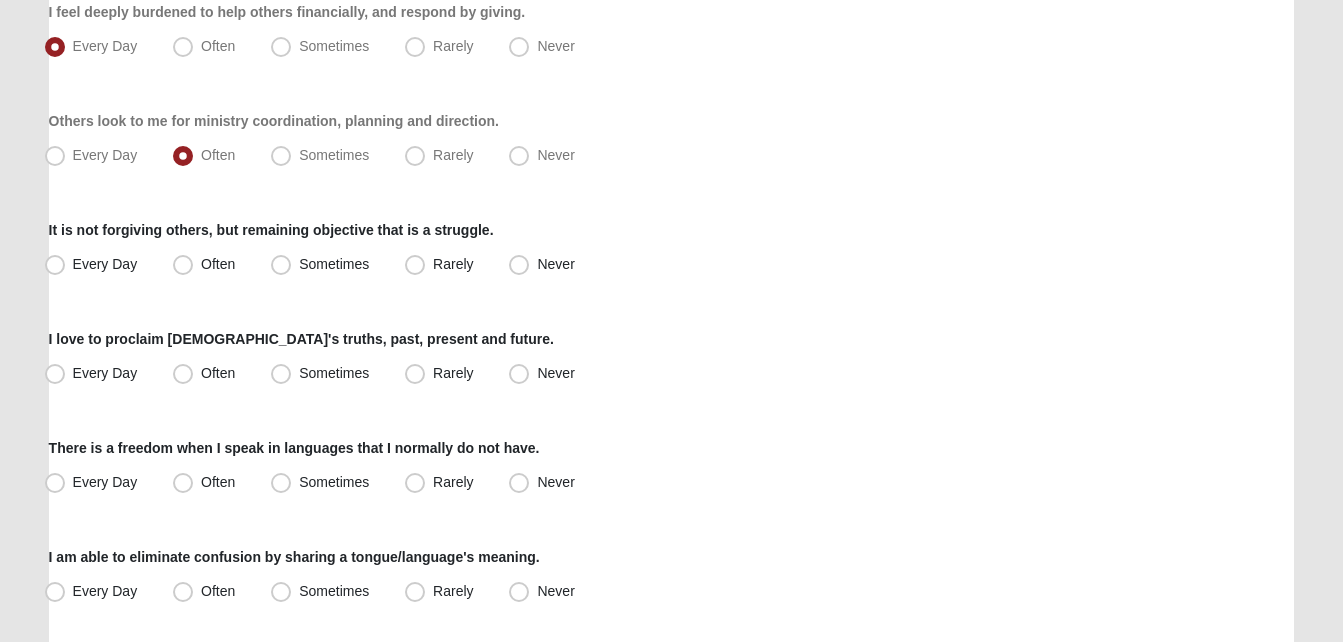 click on "Hello [PERSON_NAME]
My Account
Log Out
LifeThrive Gifts Assessment
Assessments LifeThrive Gifts Assessment
Error" at bounding box center (671, 528) 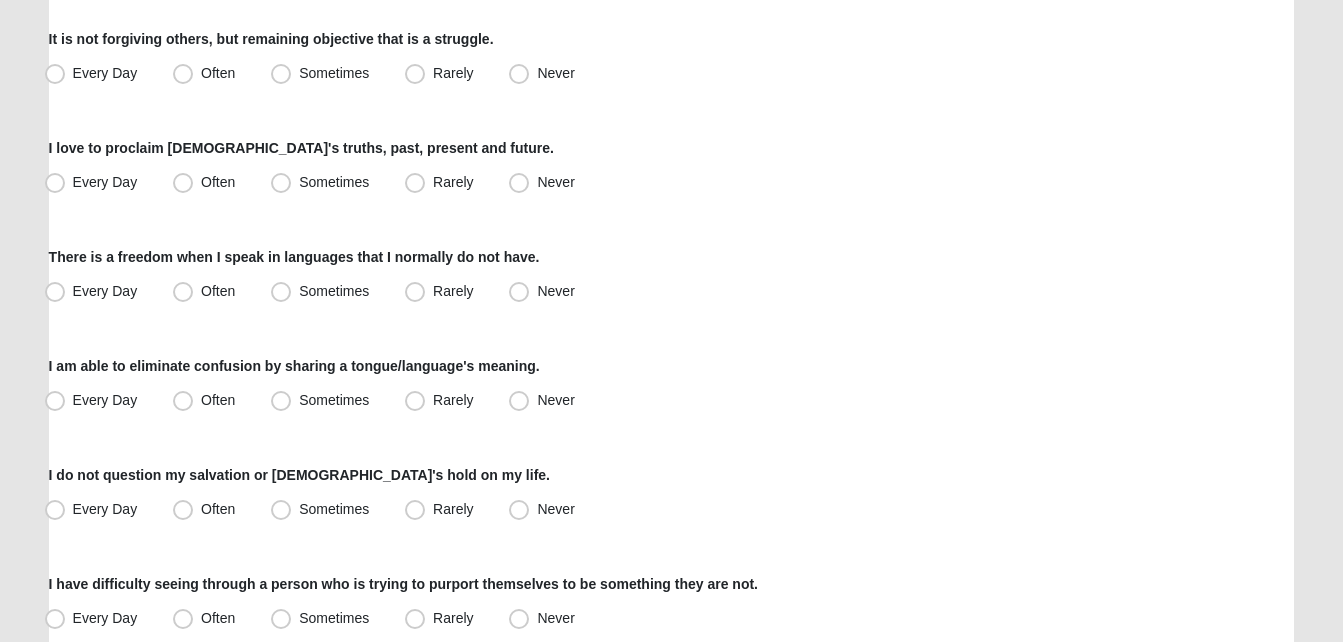 scroll, scrollTop: 800, scrollLeft: 0, axis: vertical 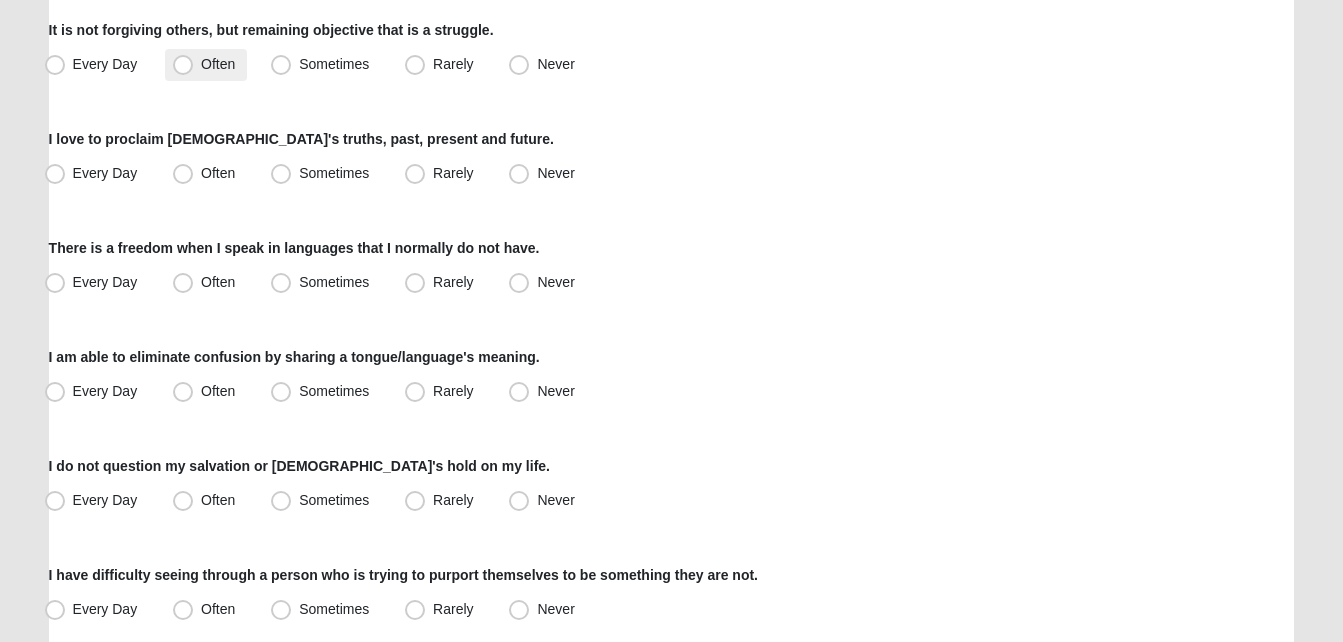 click on "Often" at bounding box center (218, 64) 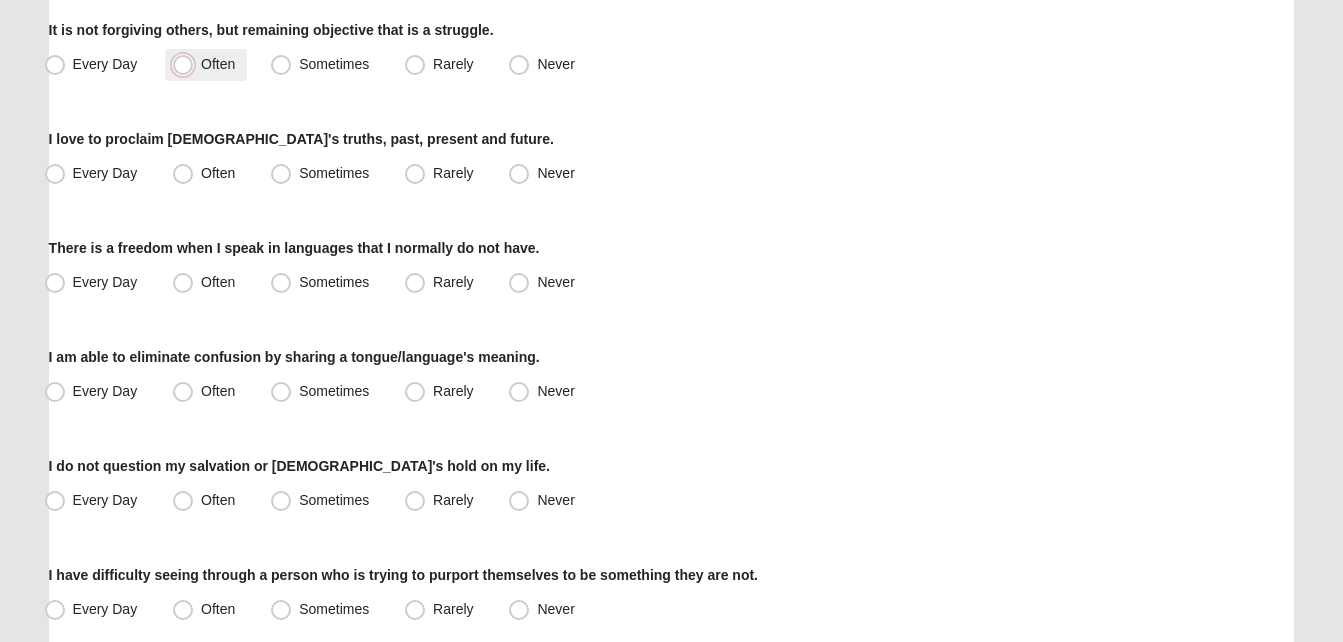click on "Often" at bounding box center [187, 64] 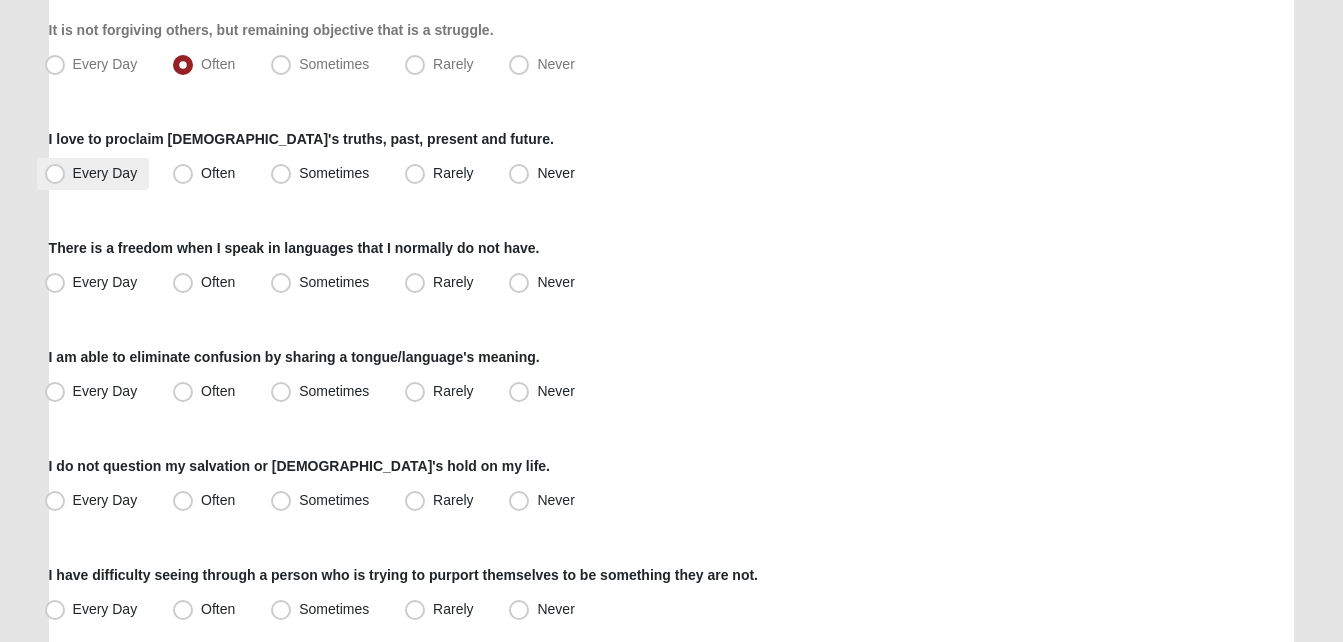 click on "Every Day" at bounding box center (105, 173) 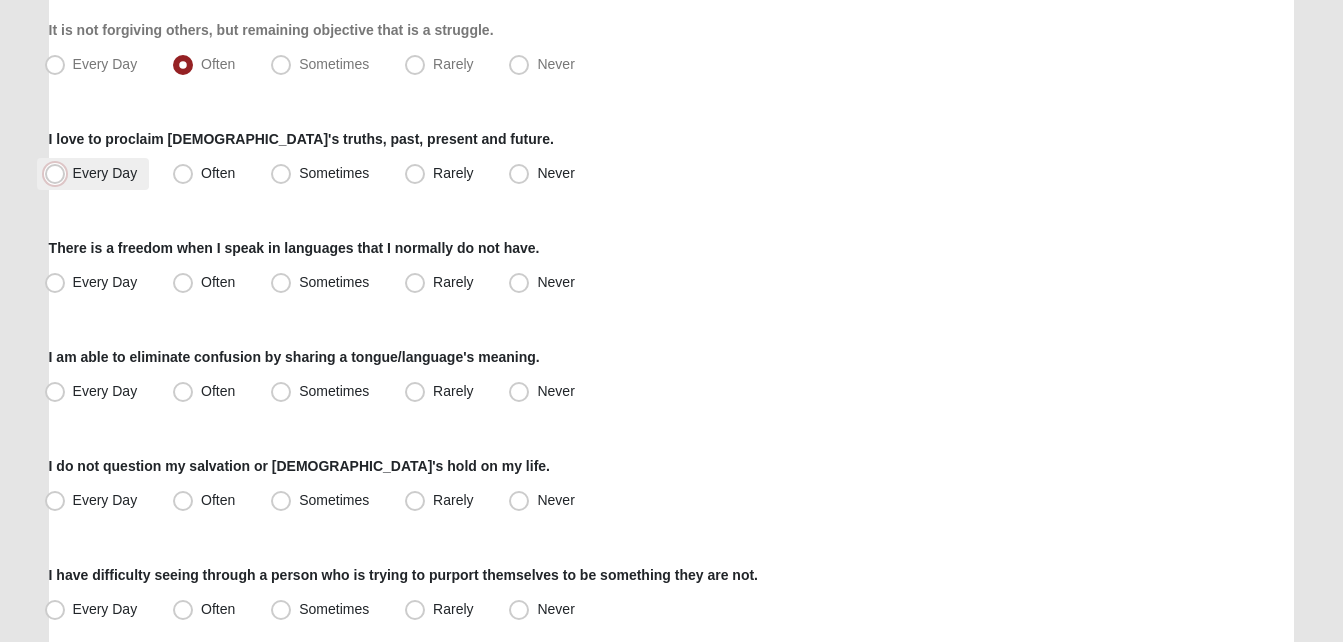 click on "Every Day" at bounding box center [59, 173] 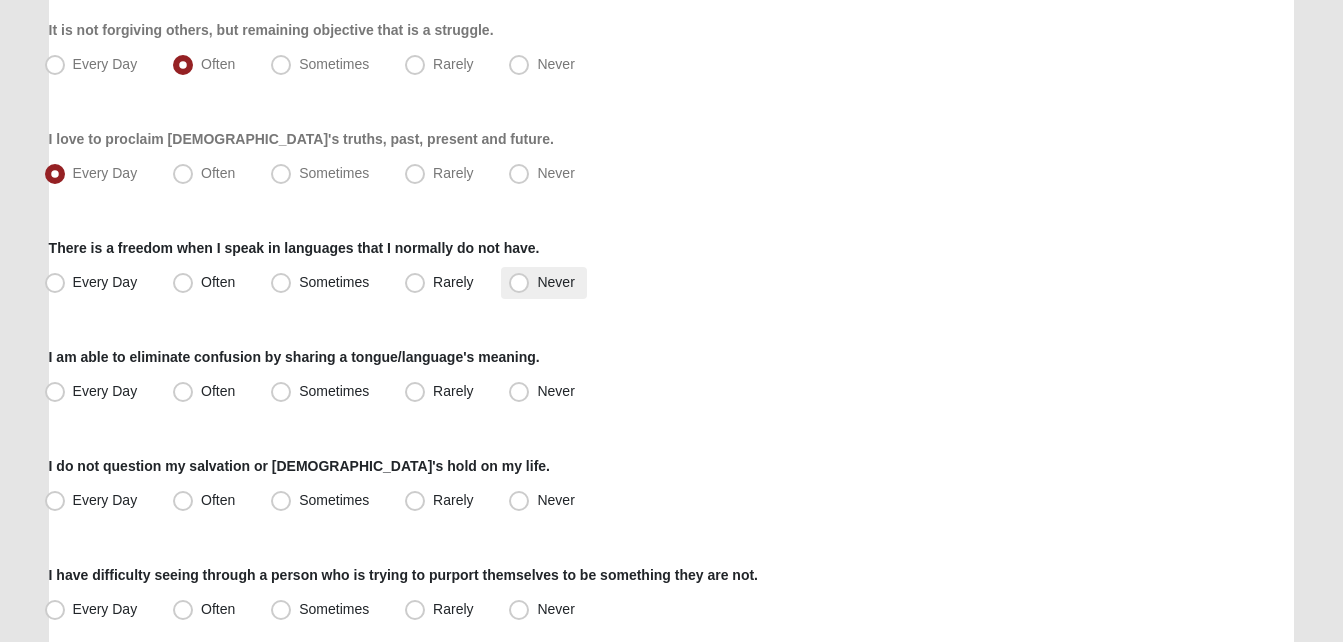 click on "Never" at bounding box center [555, 282] 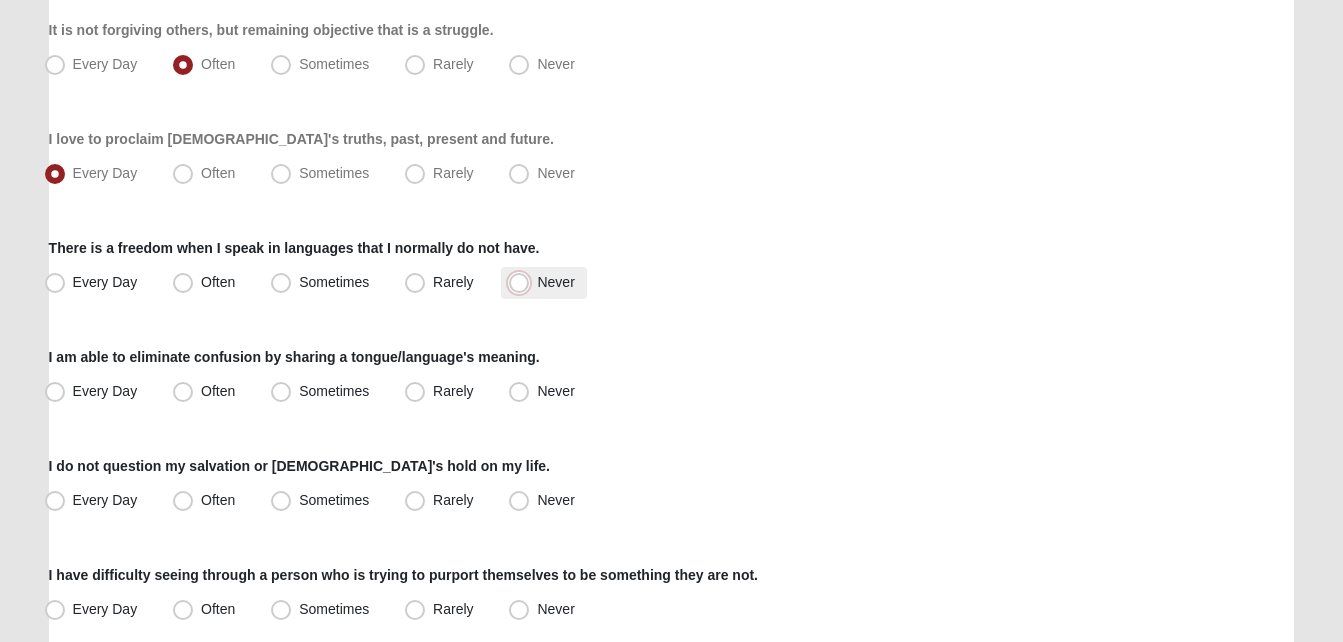 click on "Never" at bounding box center (523, 282) 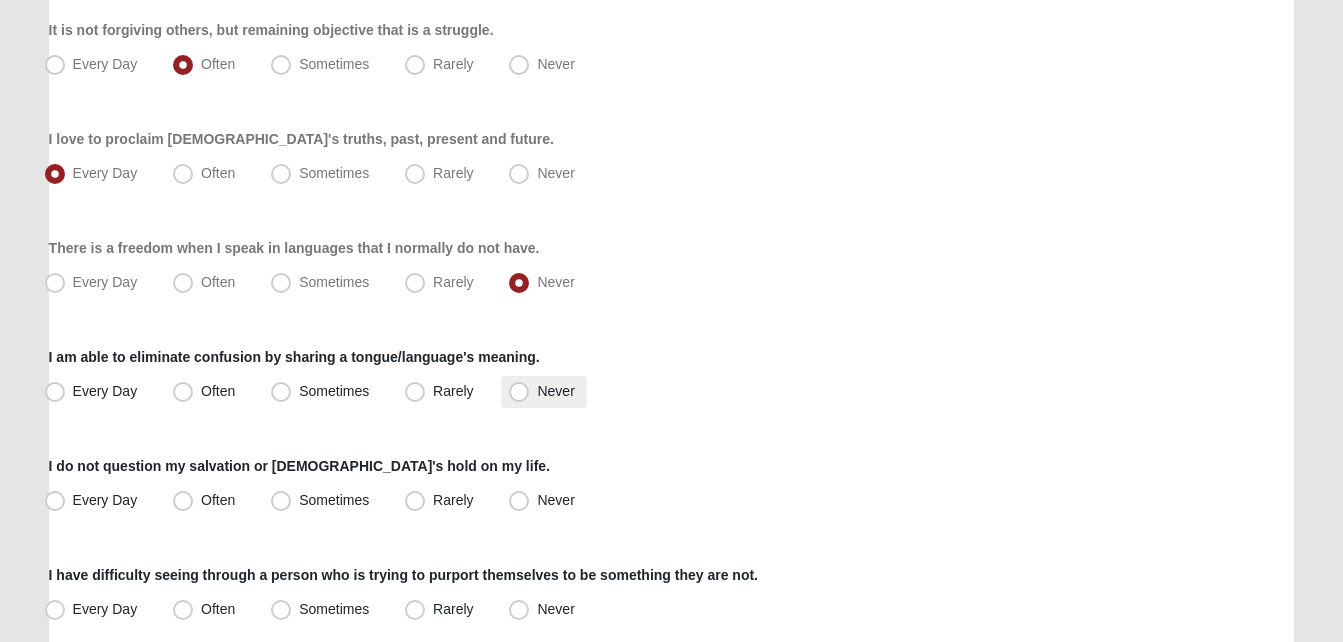 click on "Never" at bounding box center [543, 392] 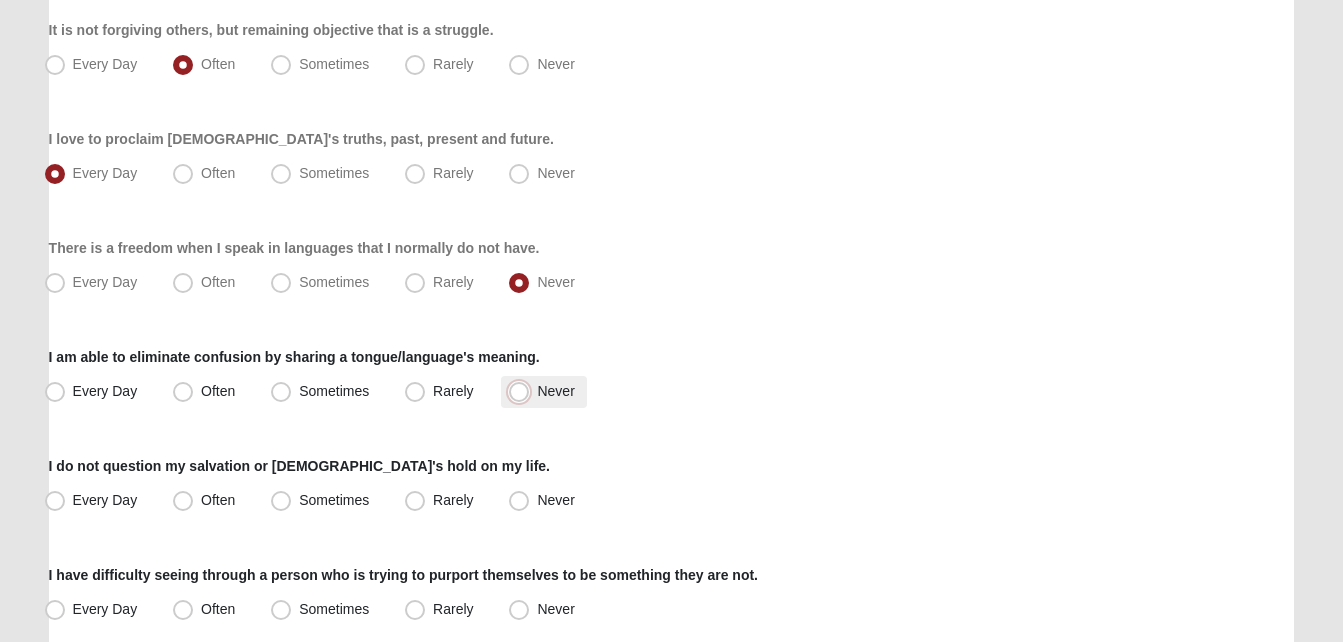 click on "Never" at bounding box center (523, 391) 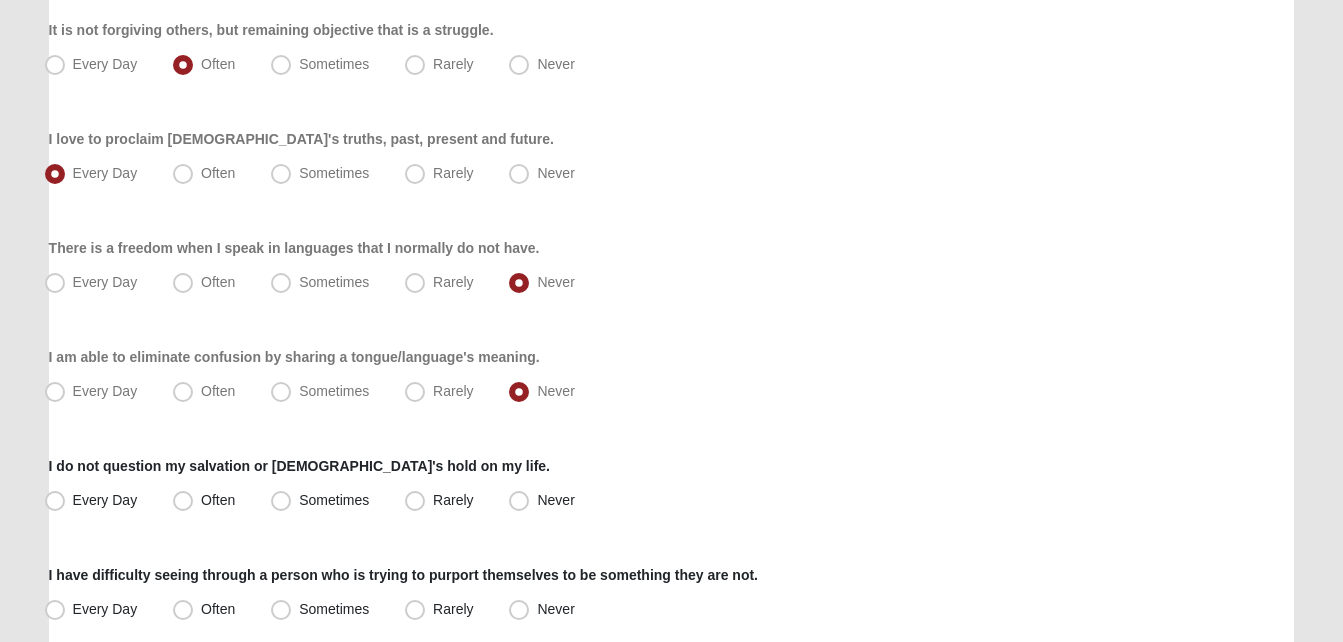 click on "Hello [PERSON_NAME]
My Account
Log Out
LifeThrive Gifts Assessment
Assessments LifeThrive Gifts Assessment
Error" at bounding box center (671, 328) 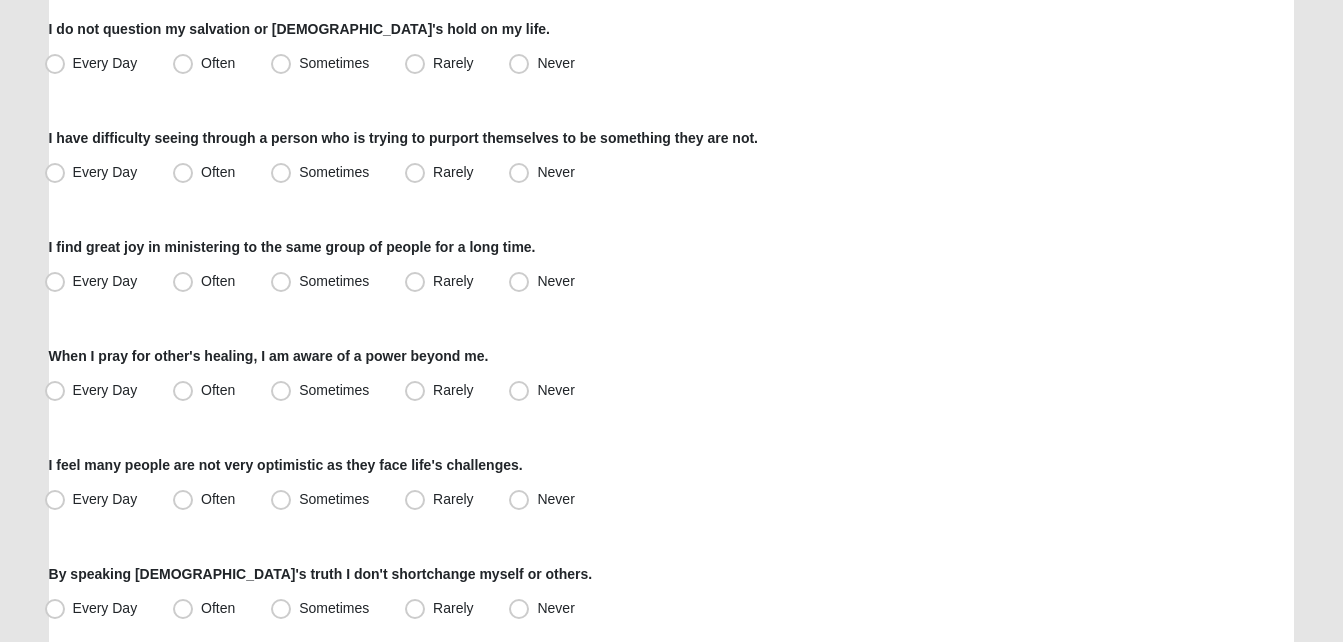 scroll, scrollTop: 1240, scrollLeft: 0, axis: vertical 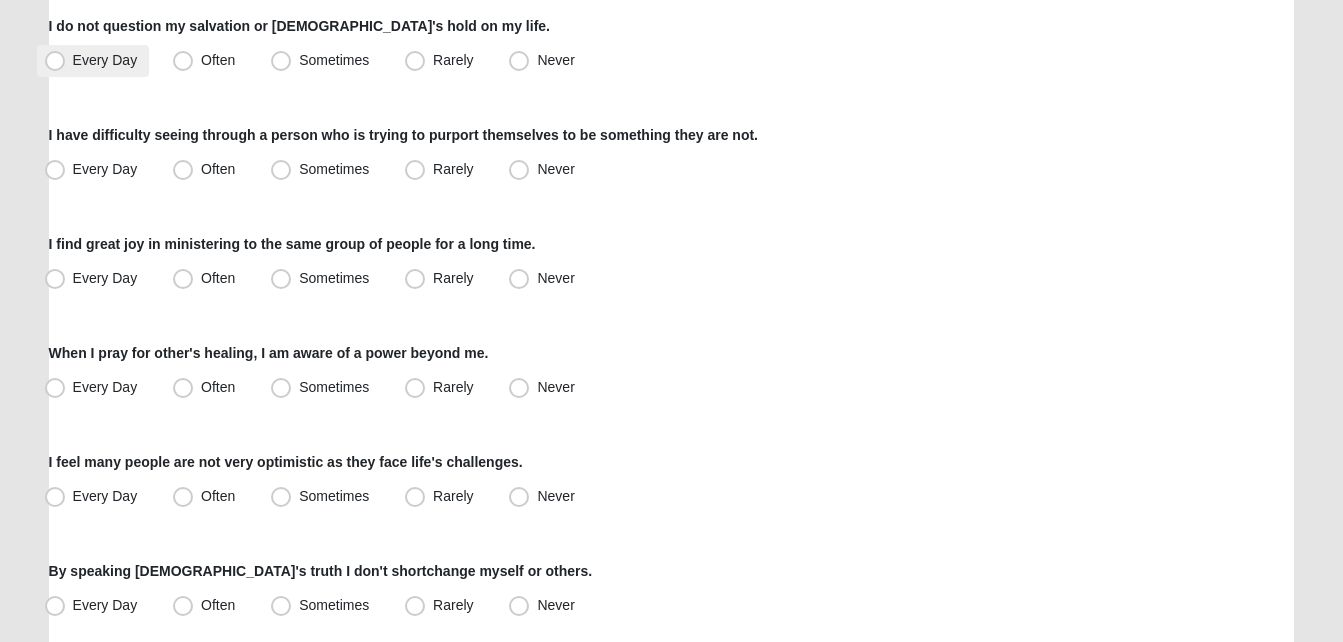 click on "Every Day" at bounding box center (105, 60) 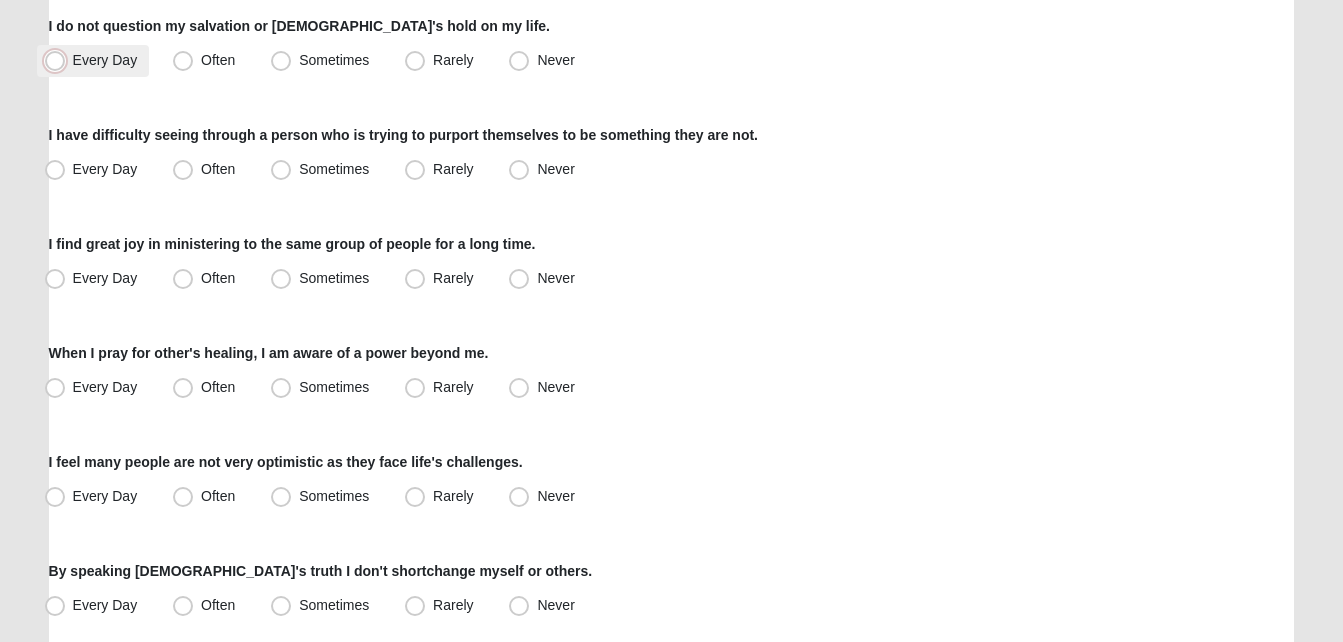 click on "Every Day" at bounding box center [59, 60] 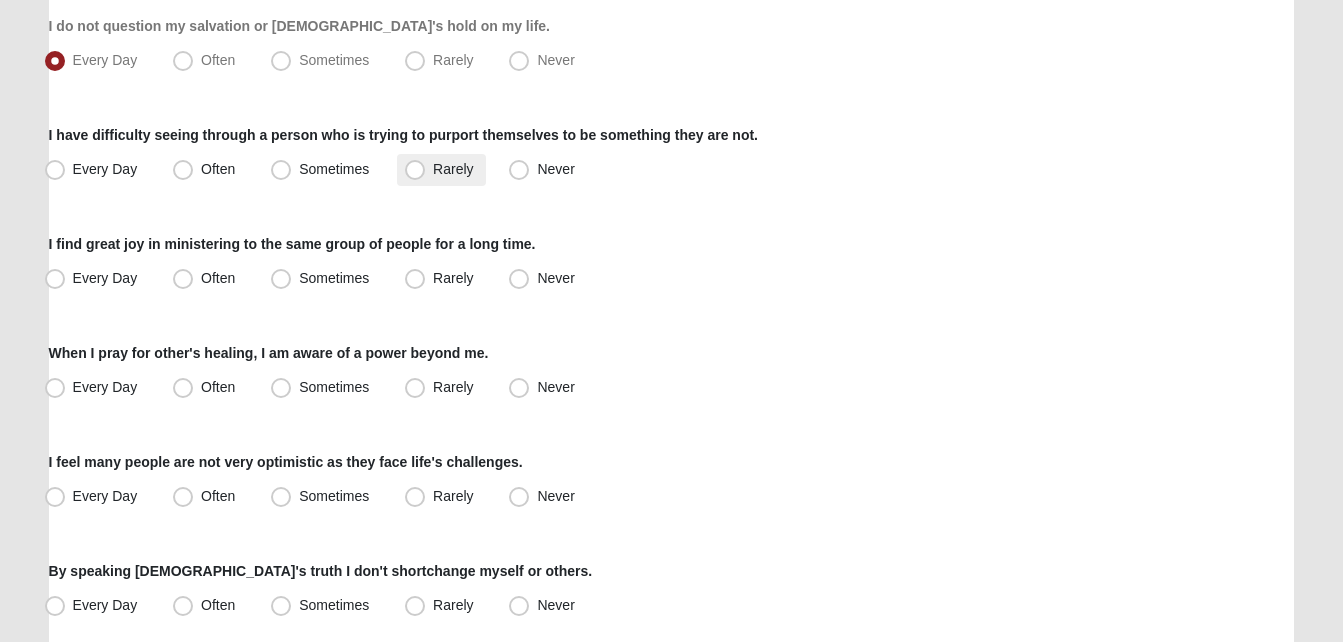 click on "Rarely" at bounding box center (453, 169) 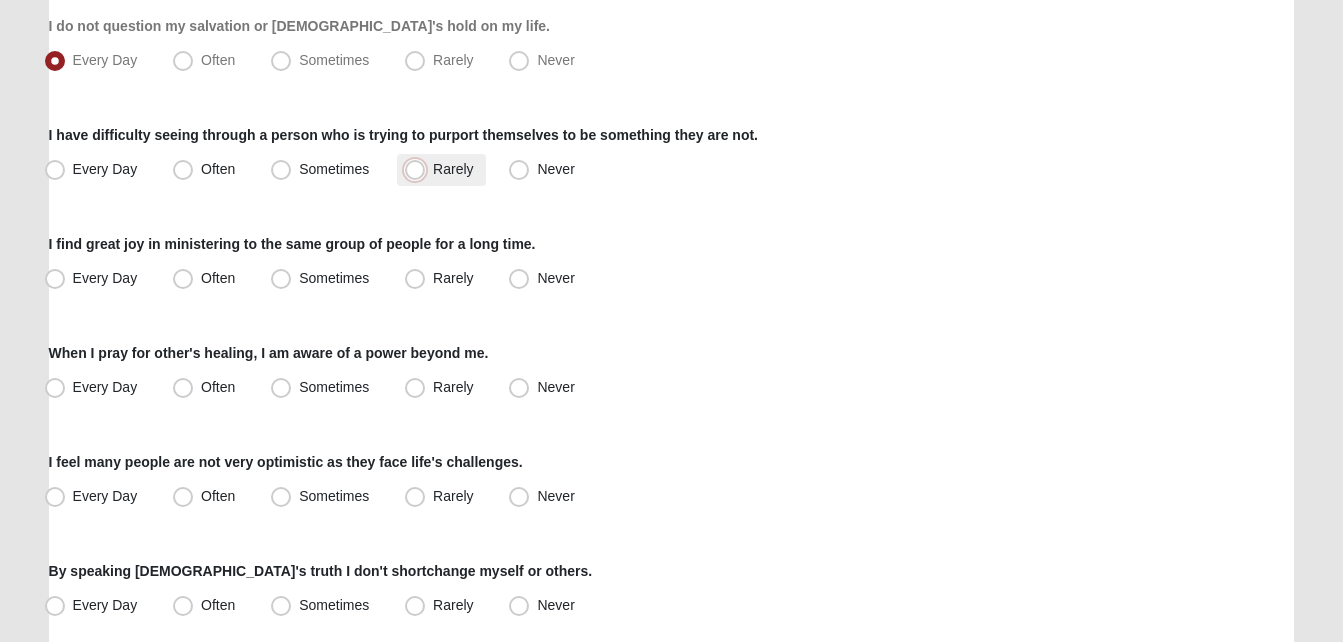 click on "Rarely" at bounding box center (419, 169) 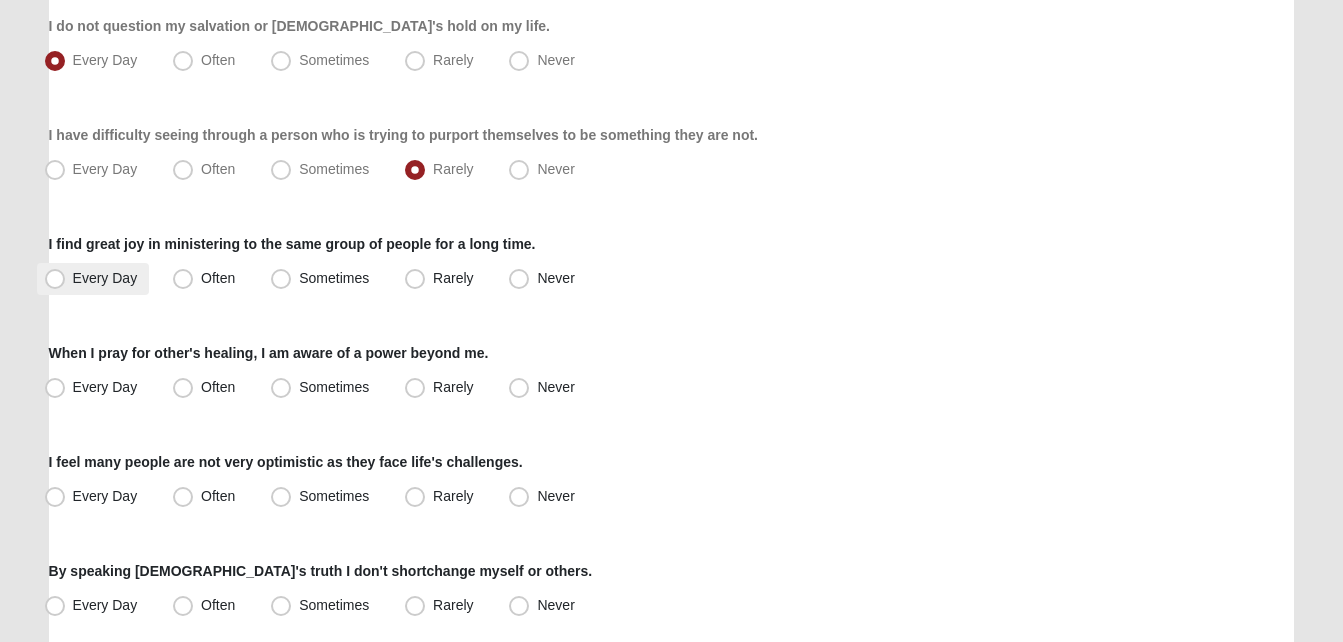 click on "Every Day" at bounding box center (105, 278) 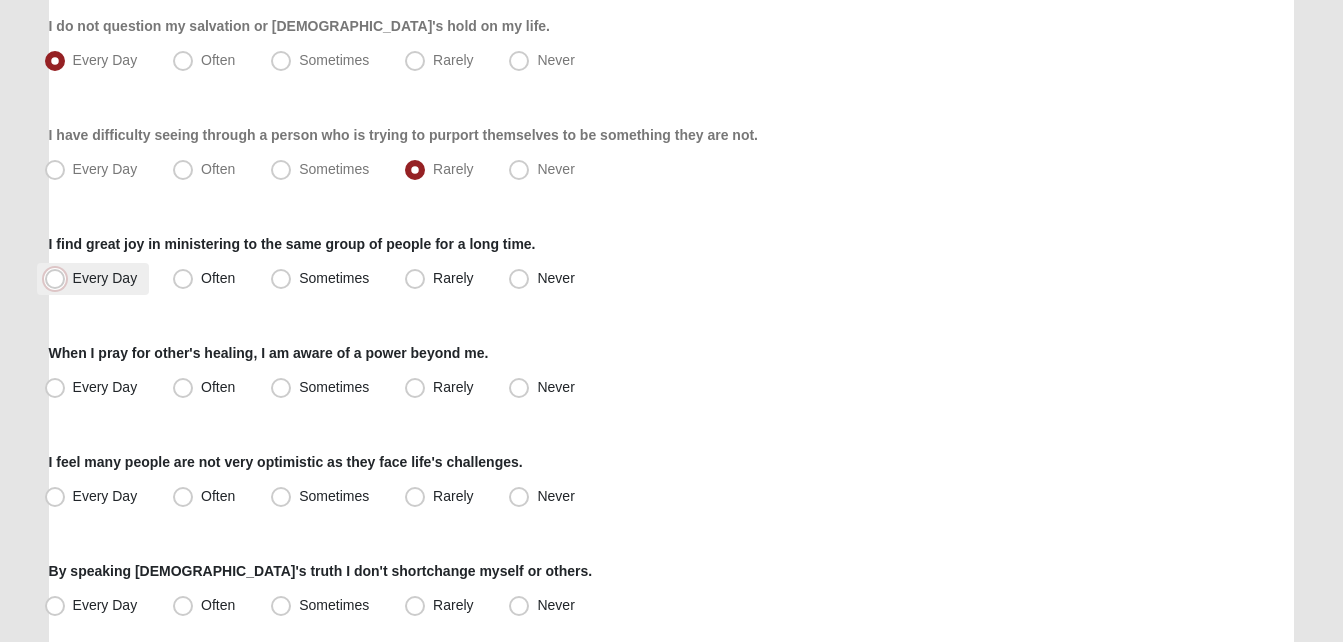 click on "Every Day" at bounding box center (59, 278) 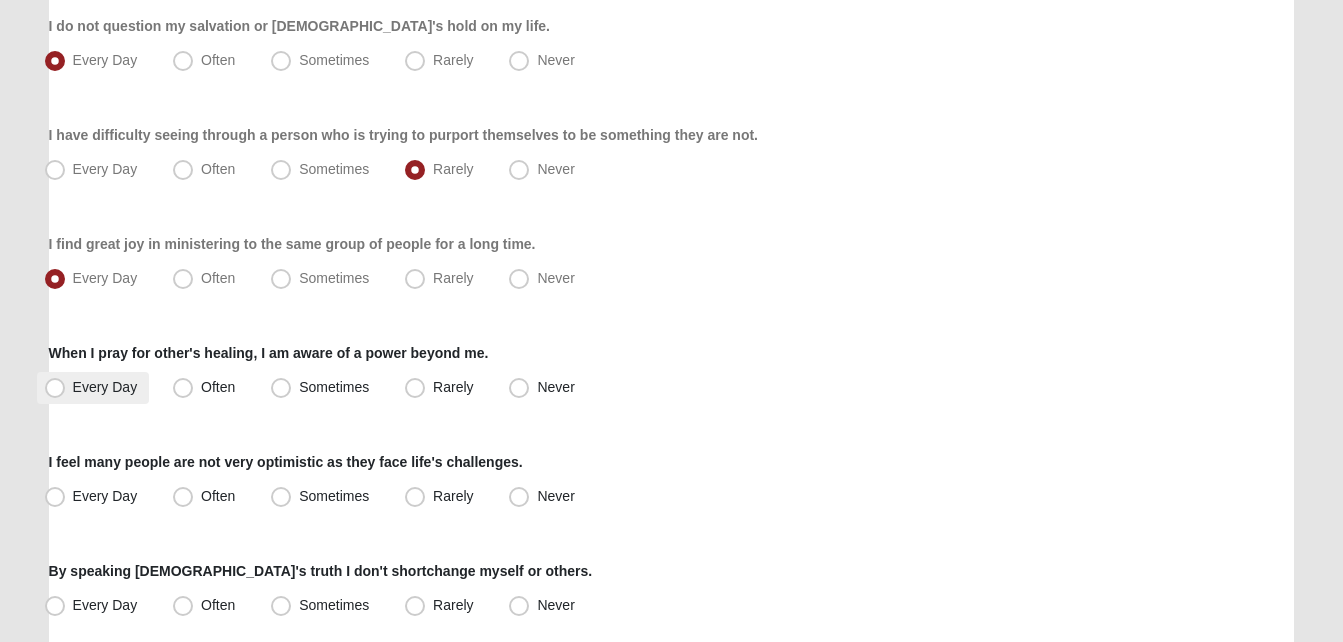 click on "Every Day" at bounding box center [93, 388] 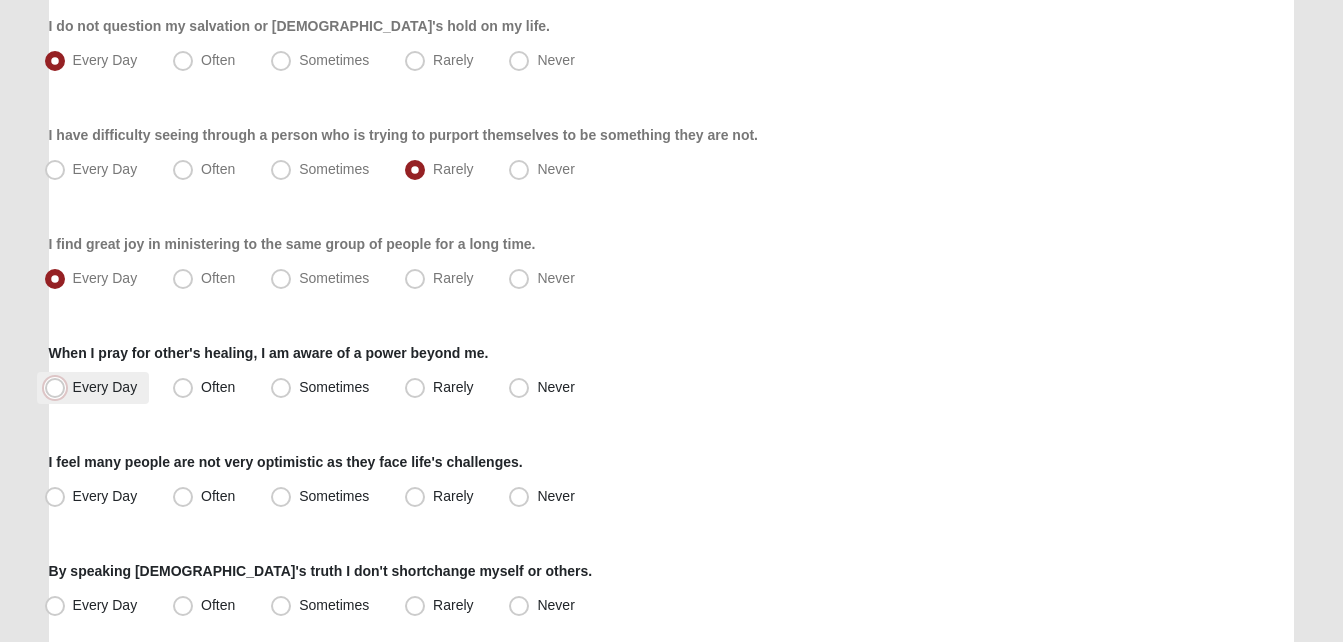 click on "Every Day" at bounding box center [59, 387] 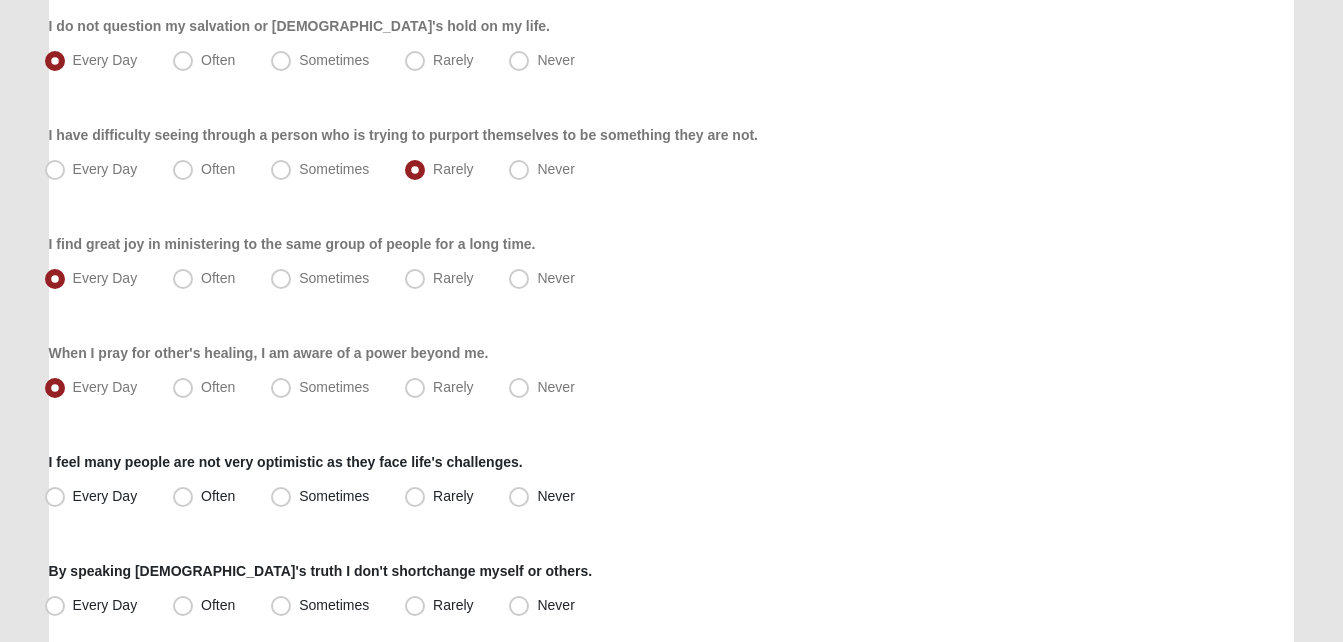 click on "Hello [PERSON_NAME]
My Account
Log Out
LifeThrive Gifts Assessment
Assessments LifeThrive Gifts Assessment
Error" at bounding box center [671, -112] 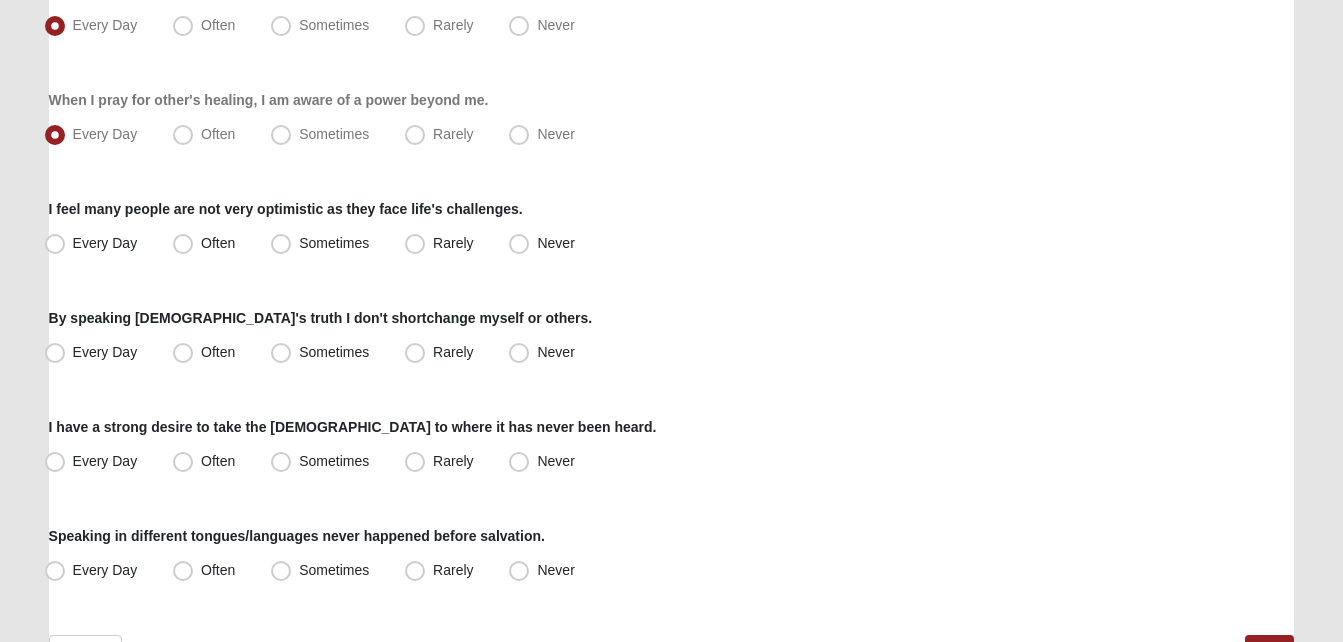 scroll, scrollTop: 1600, scrollLeft: 0, axis: vertical 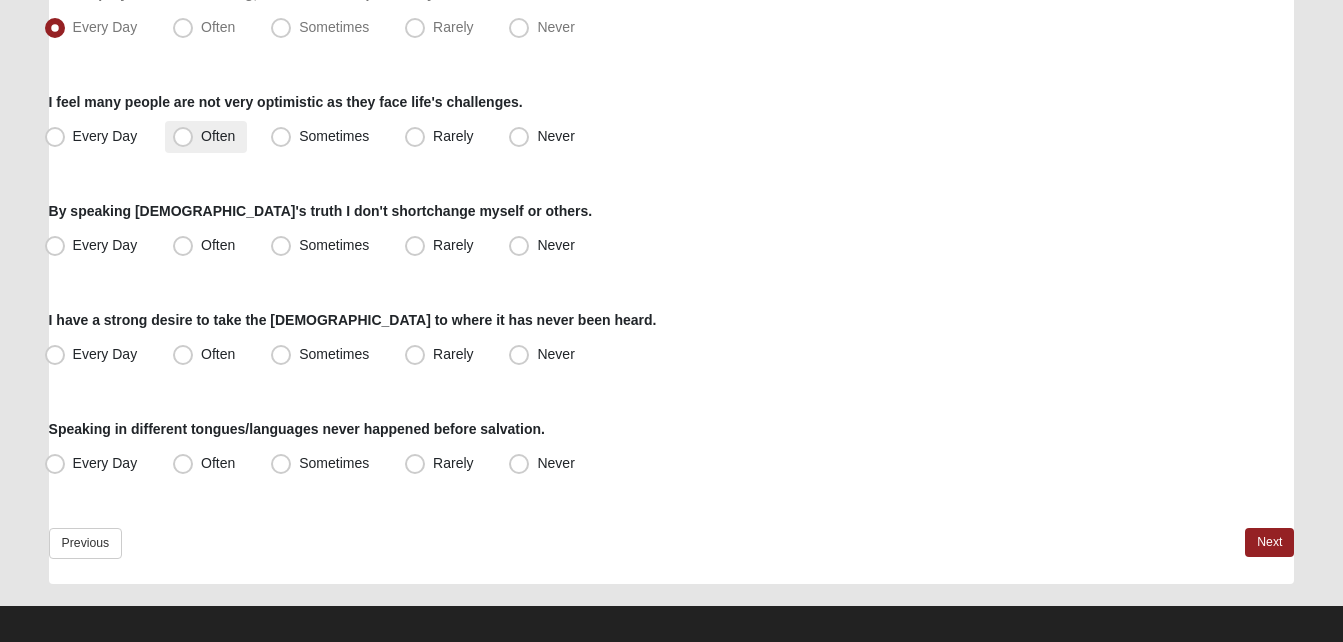 click on "Often" at bounding box center [218, 136] 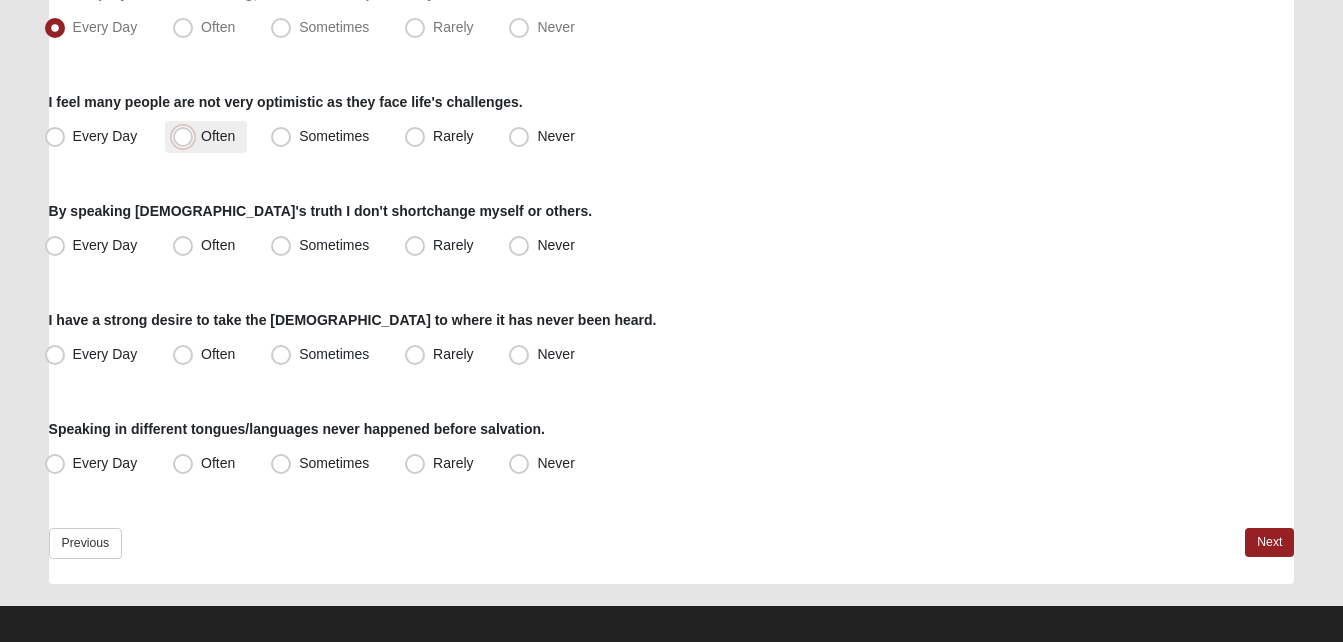 click on "Often" at bounding box center (187, 136) 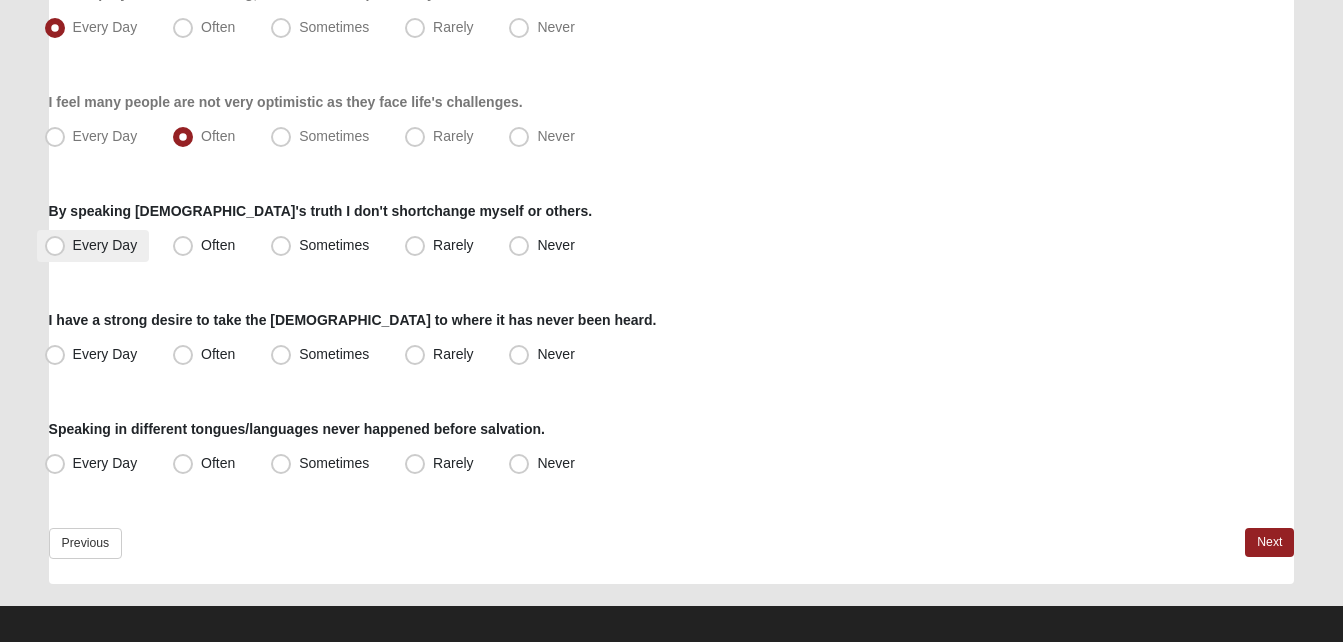click on "Every Day" at bounding box center [105, 245] 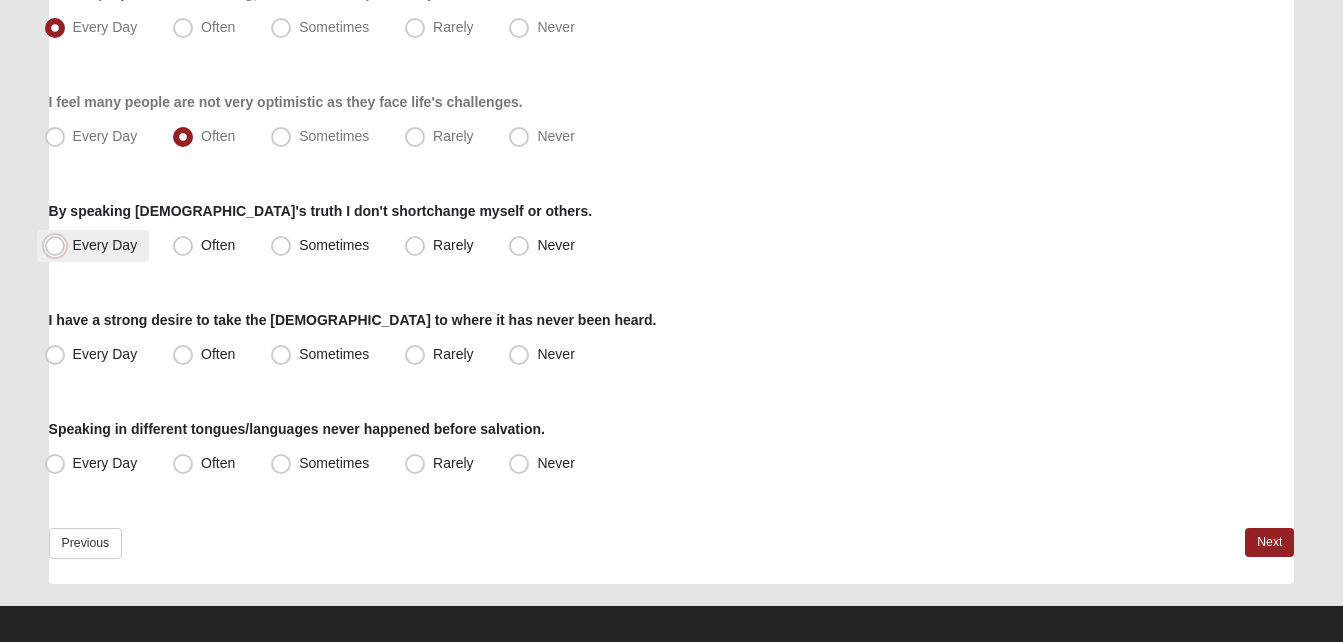 click on "Every Day" at bounding box center [59, 245] 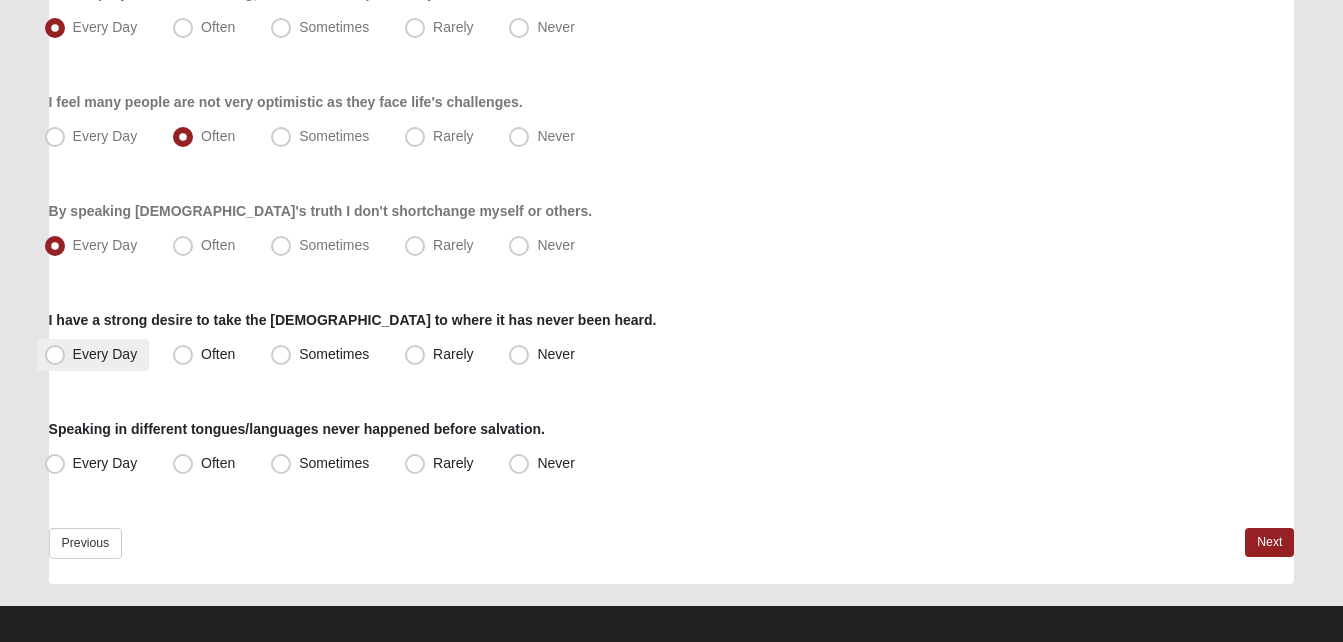 click on "Every Day" at bounding box center [93, 355] 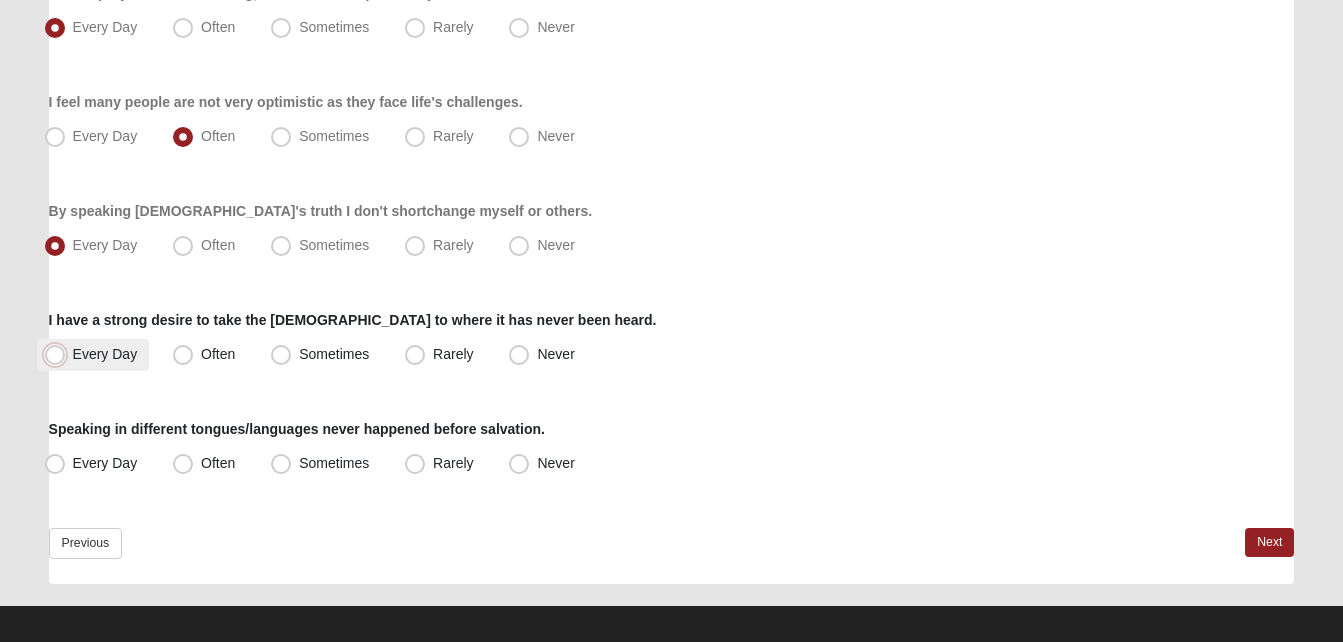 click on "Every Day" at bounding box center (59, 354) 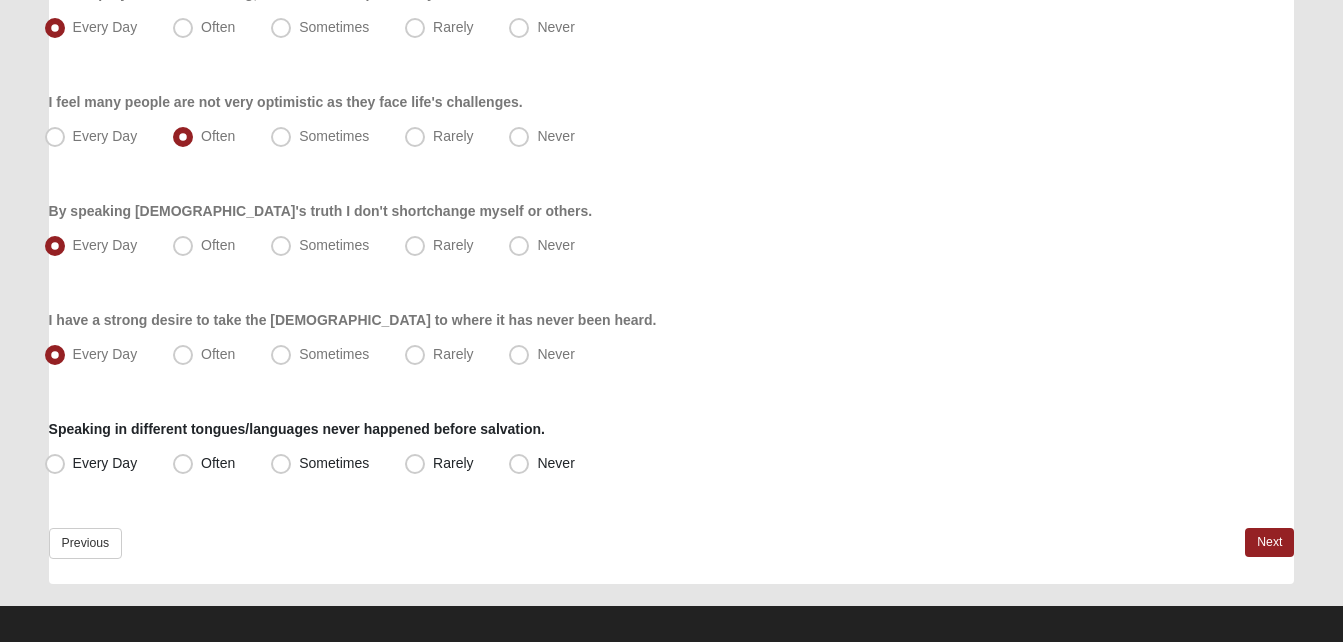 click on "Respond to these items quickly and don’t overthink them. Usually your first response is your best response.
17%
For some reason I know what others mean when hearing tongues.
Every Day
Often
Sometimes
Rarely
Never
I have a prayer language that I do not (intellectually) understand.
Every Day
Often" at bounding box center (672, -427) 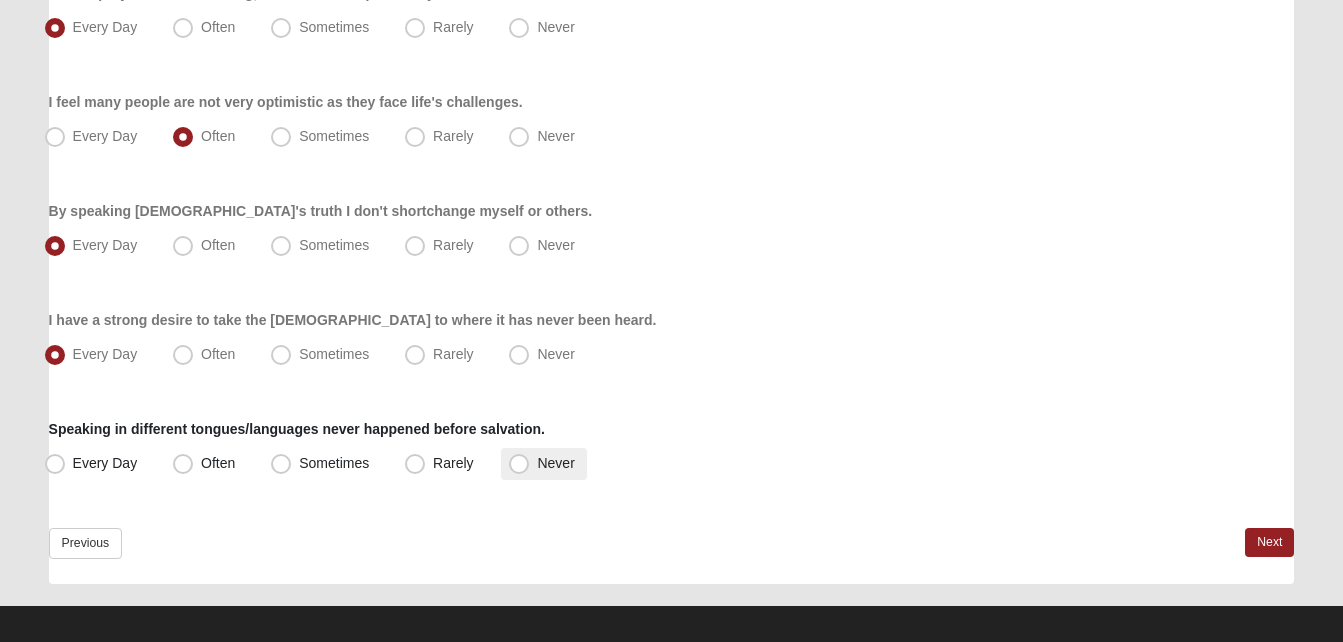 click on "Never" at bounding box center (543, 464) 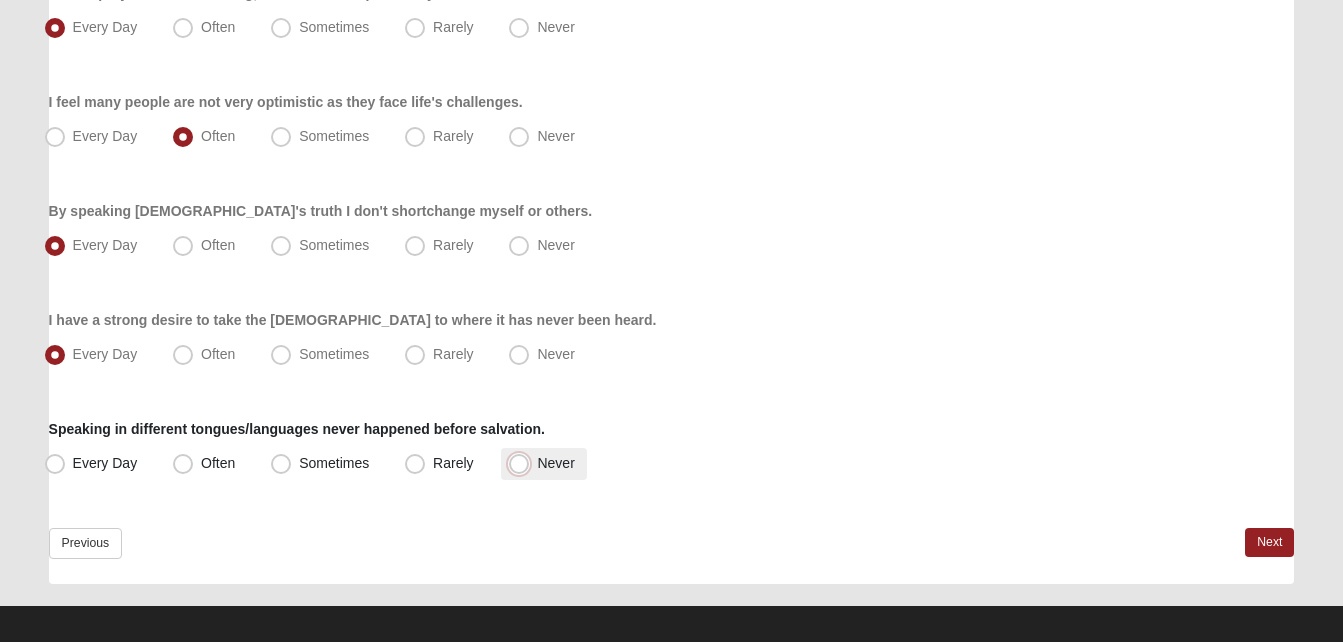 click on "Never" at bounding box center [523, 463] 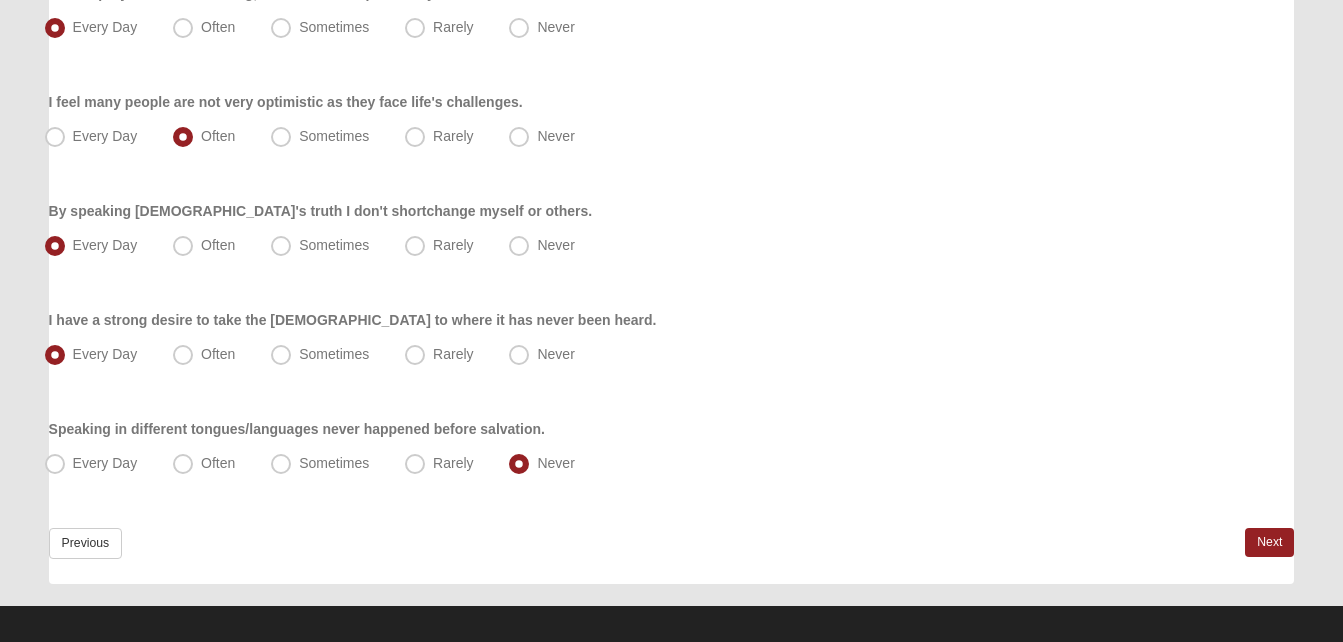 click on "Respond to these items quickly and don’t overthink them. Usually your first response is your best response.
17%
For some reason I know what others mean when hearing tongues.
Every Day
Often
Sometimes
Rarely
Never
I have a prayer language that I do not (intellectually) understand.
Every Day
Often" at bounding box center [672, -427] 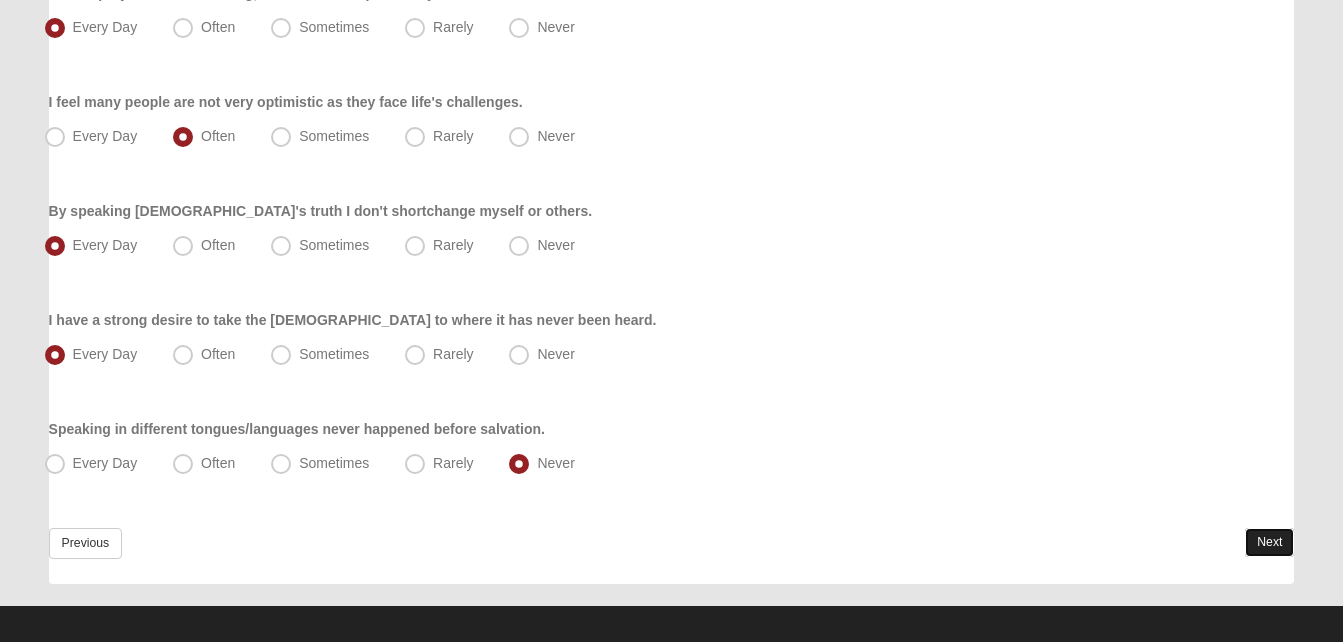 click on "Next" at bounding box center [1269, 542] 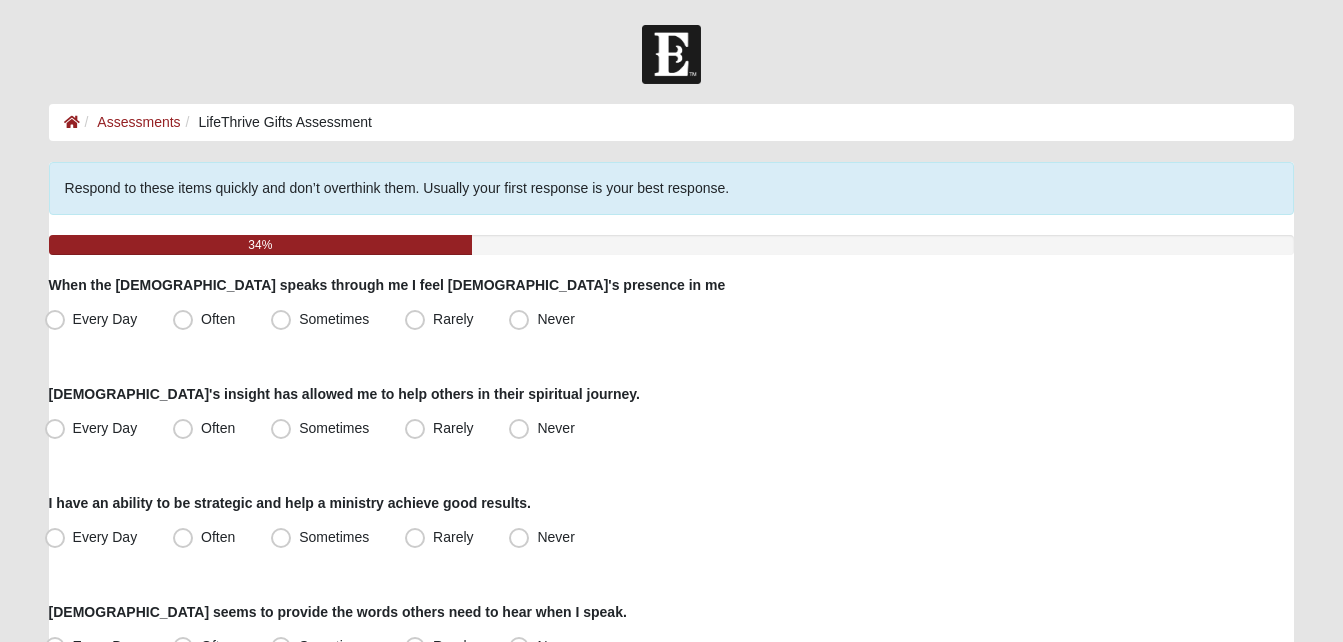 click on "34%" at bounding box center (672, 245) 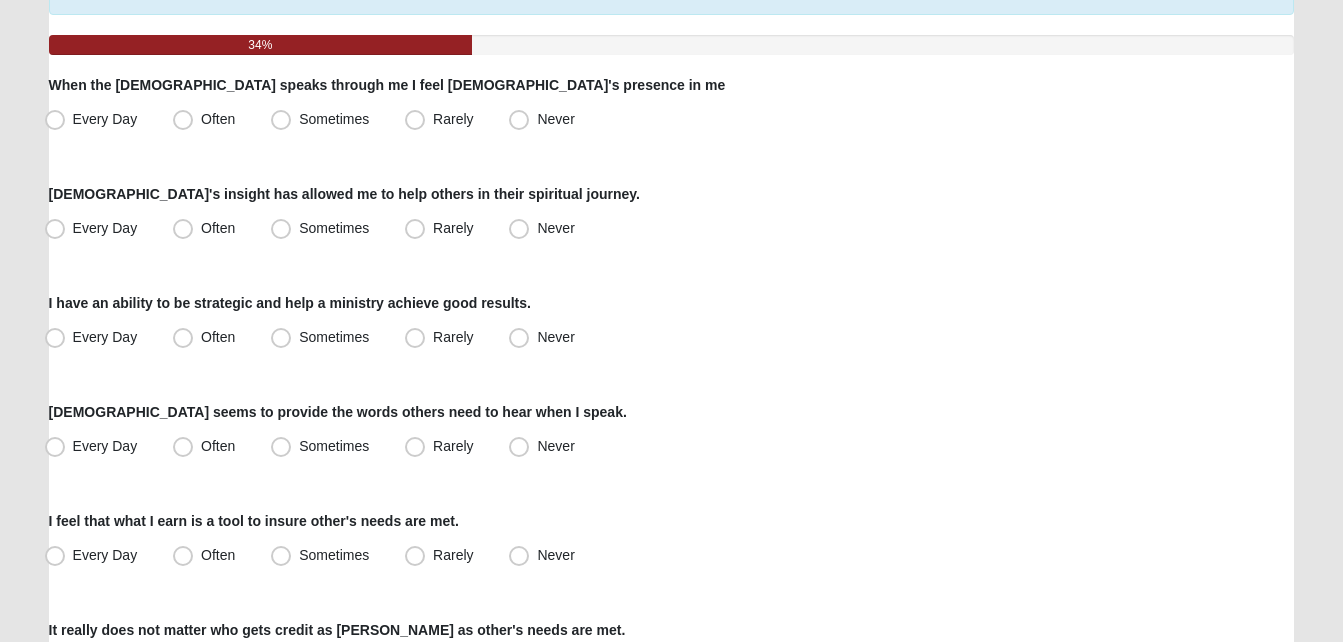 scroll, scrollTop: 240, scrollLeft: 0, axis: vertical 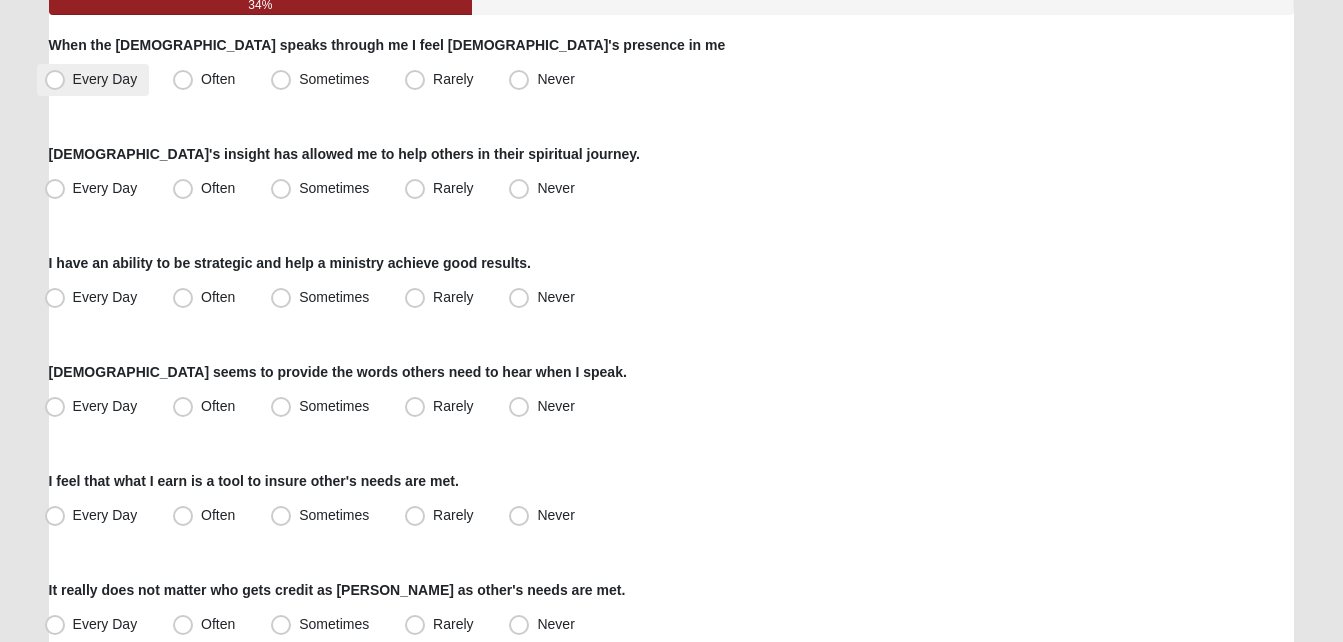 click on "Every Day" at bounding box center [105, 79] 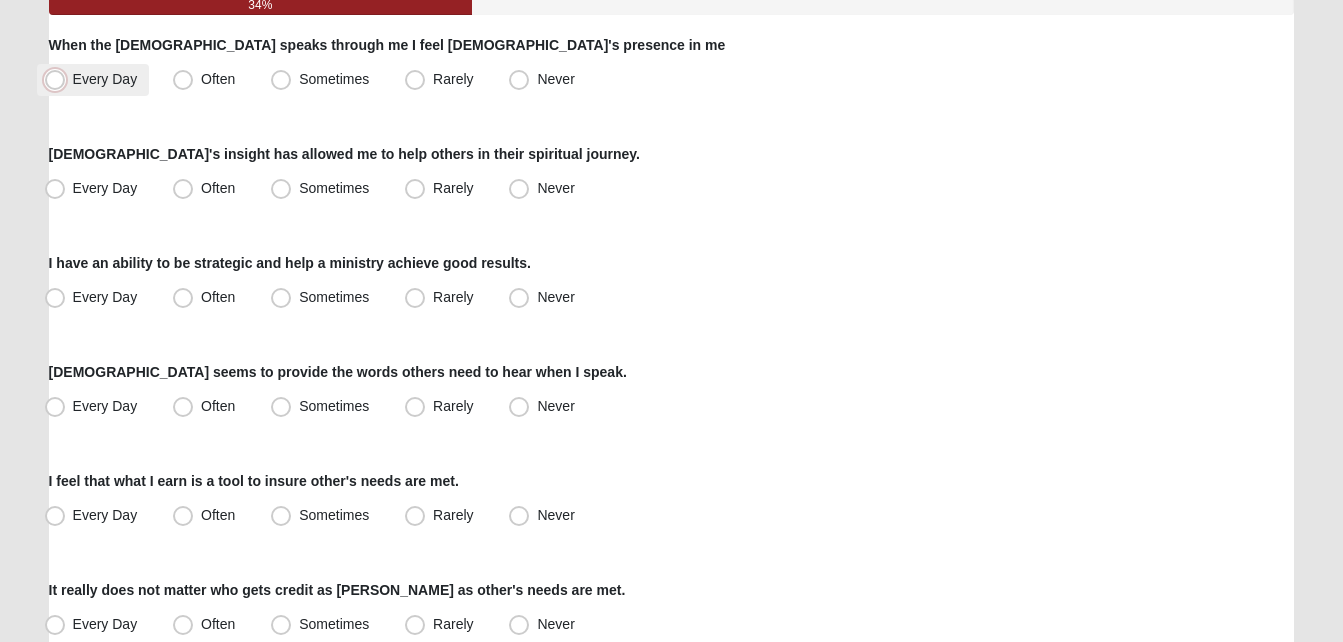click on "Every Day" at bounding box center [59, 79] 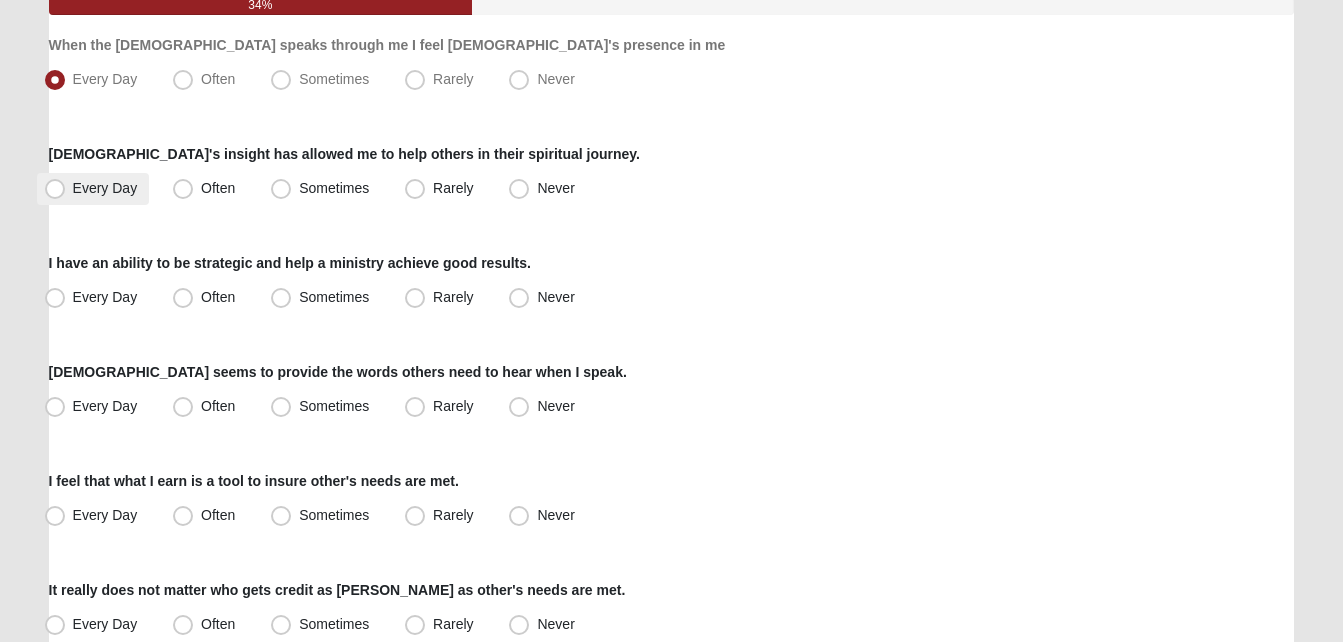 click on "Every Day" at bounding box center [105, 188] 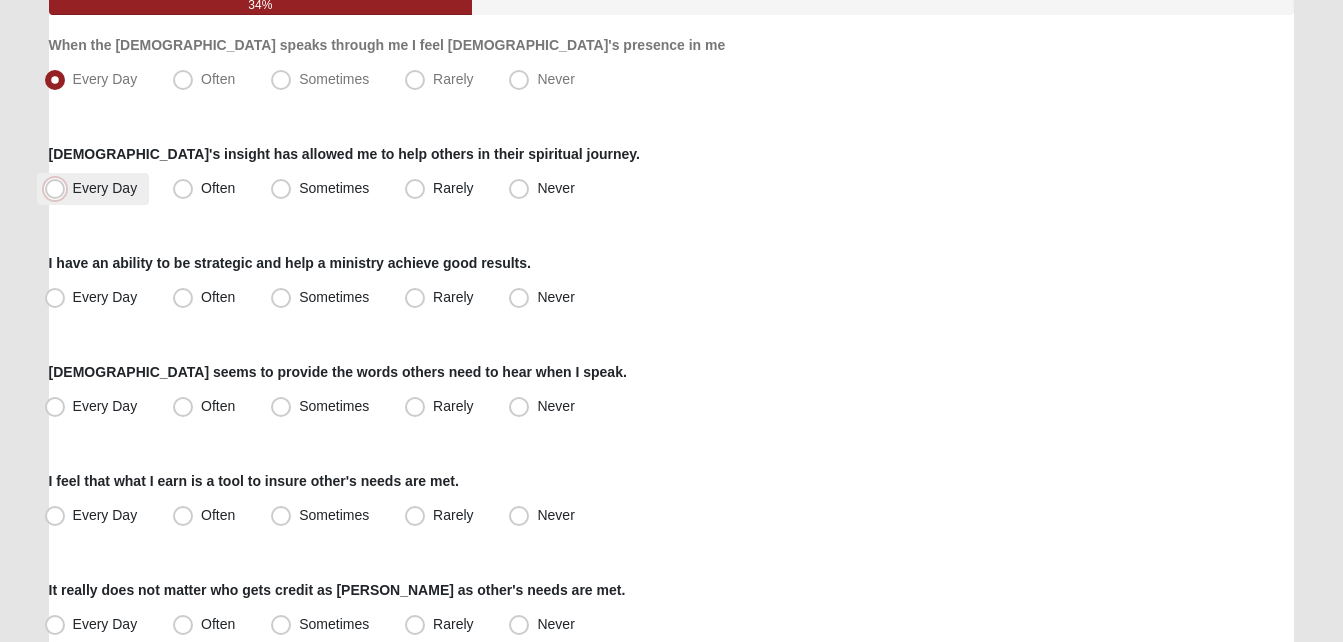 click on "Every Day" at bounding box center [59, 188] 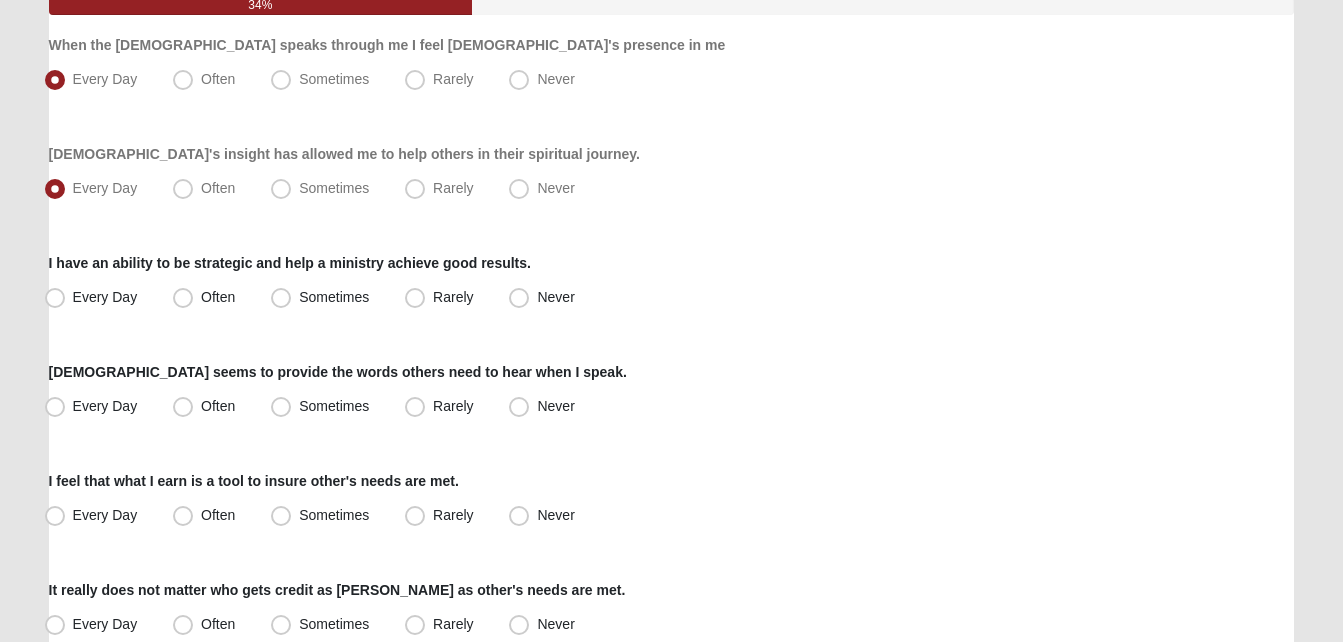 click on "I have an ability to be strategic and help a ministry achieve good results.
Every Day
Often
Sometimes
Rarely
Never" at bounding box center (672, 283) 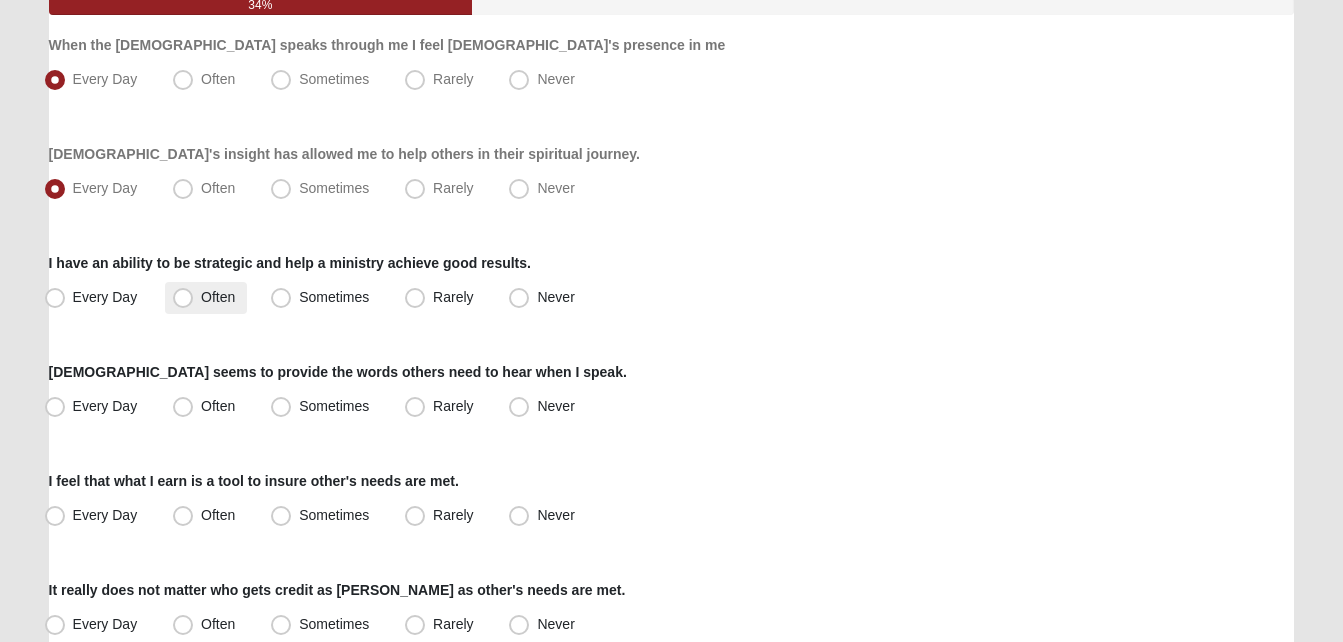click on "Often" at bounding box center [218, 297] 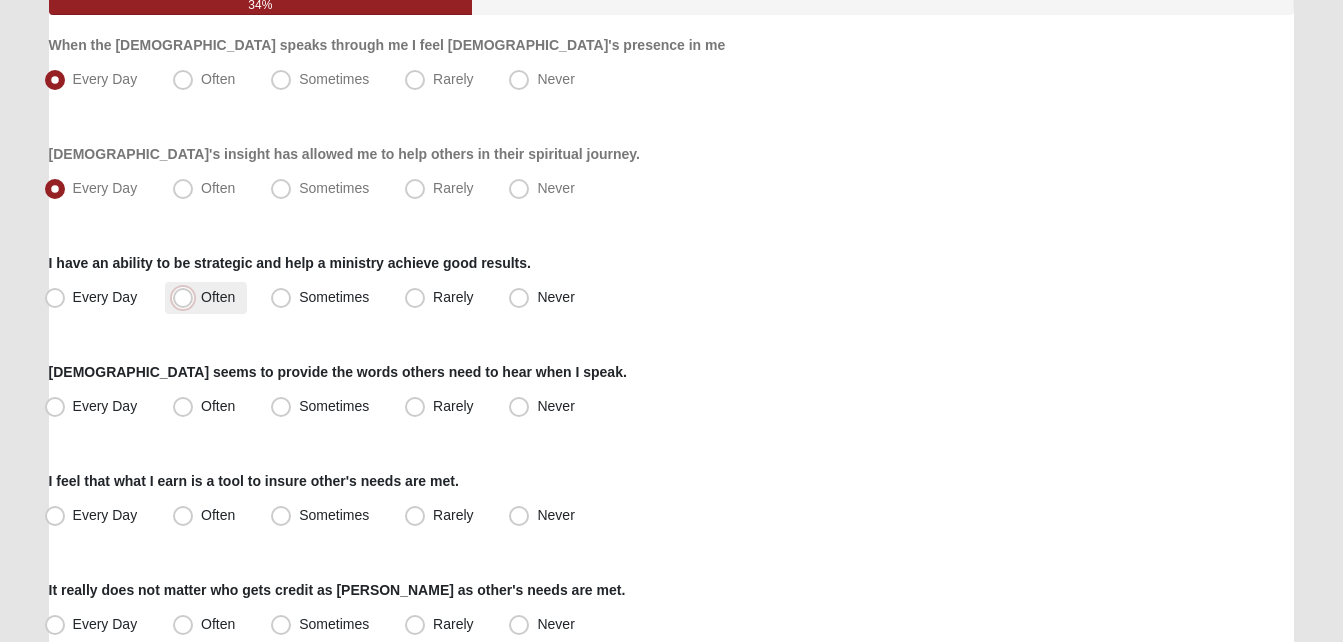 click on "Often" at bounding box center (187, 297) 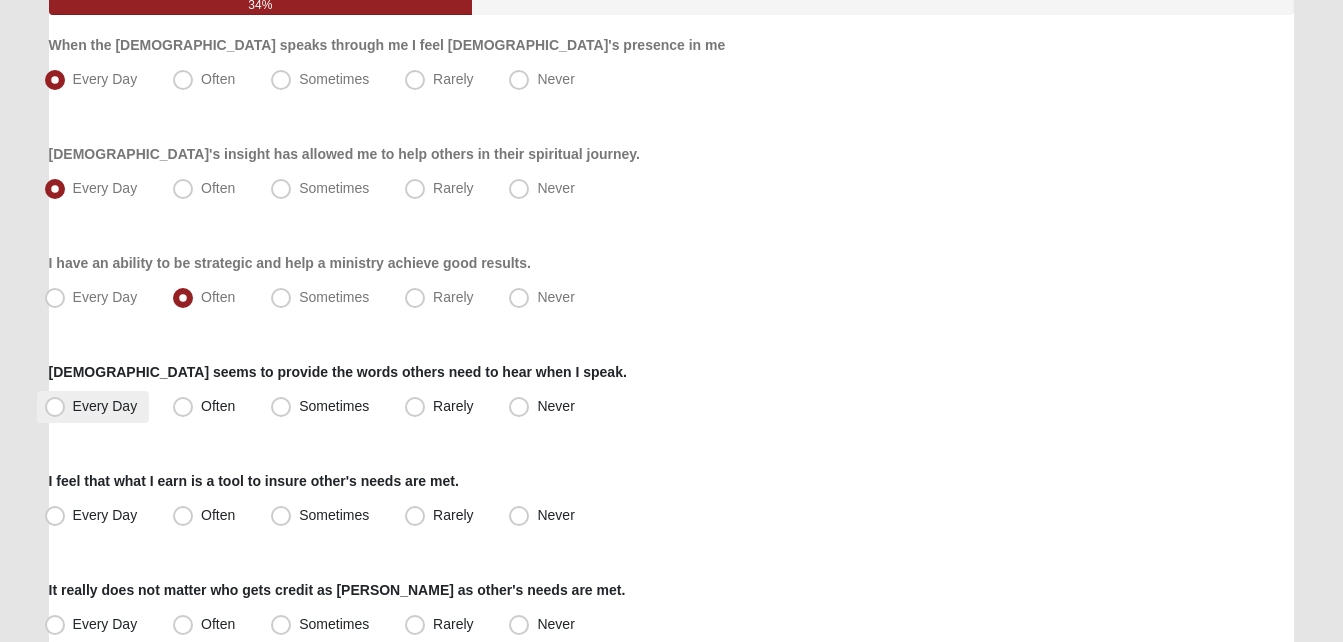 click on "Every Day" at bounding box center [93, 407] 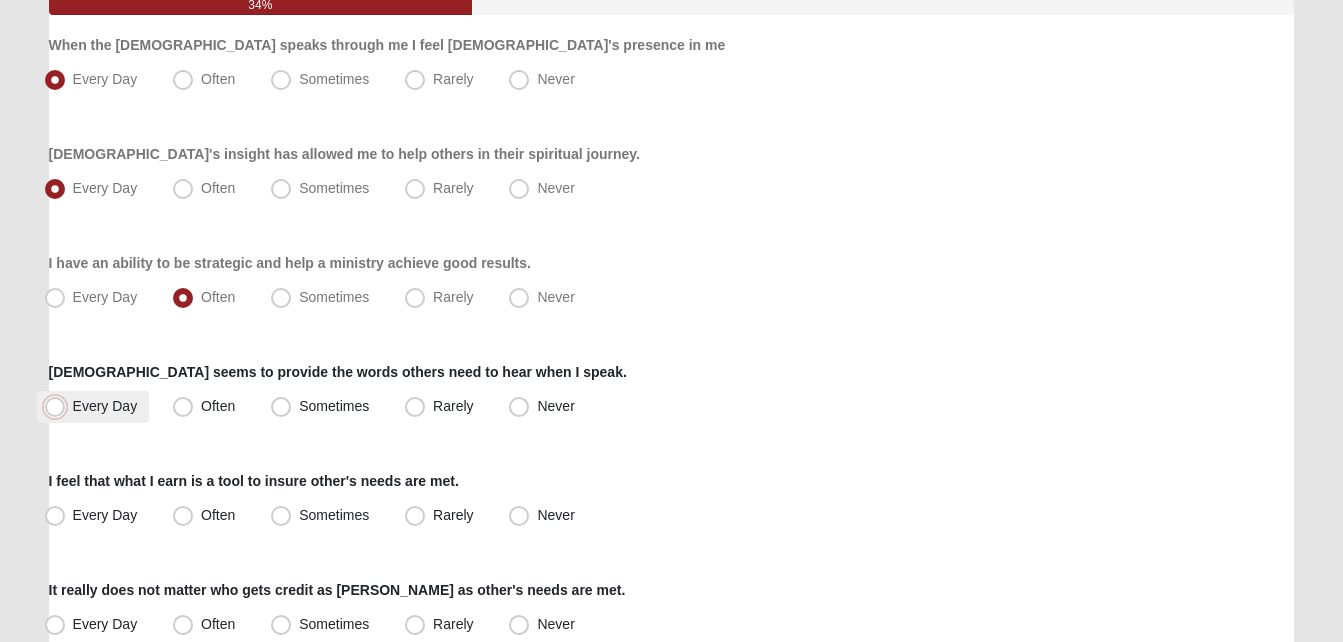 click on "Every Day" at bounding box center [59, 406] 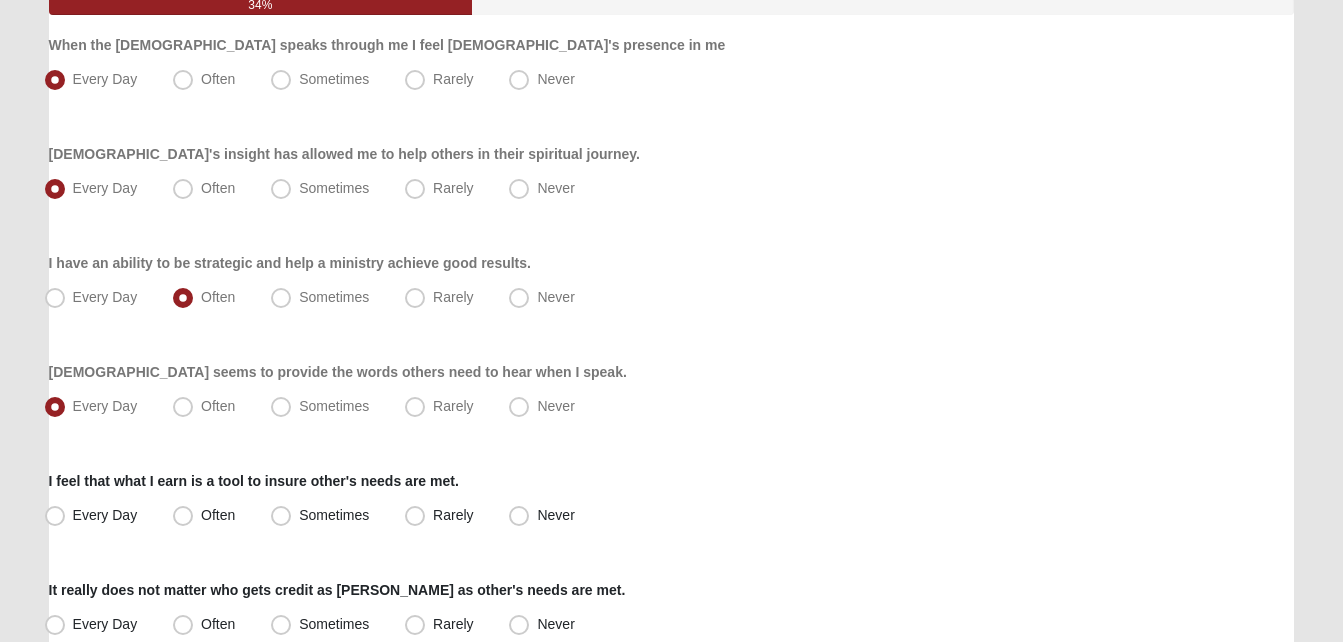 click on "I feel that what I earn is a tool to insure other's needs are met." at bounding box center [254, 481] 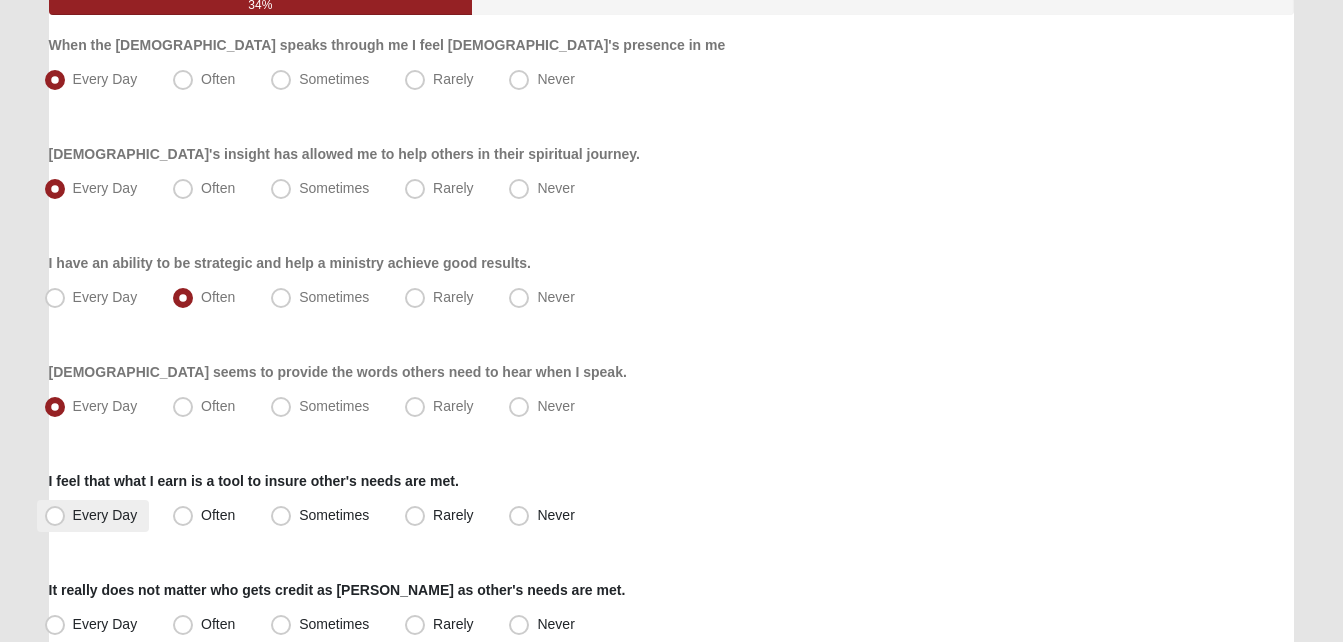 click on "Every Day" at bounding box center (93, 516) 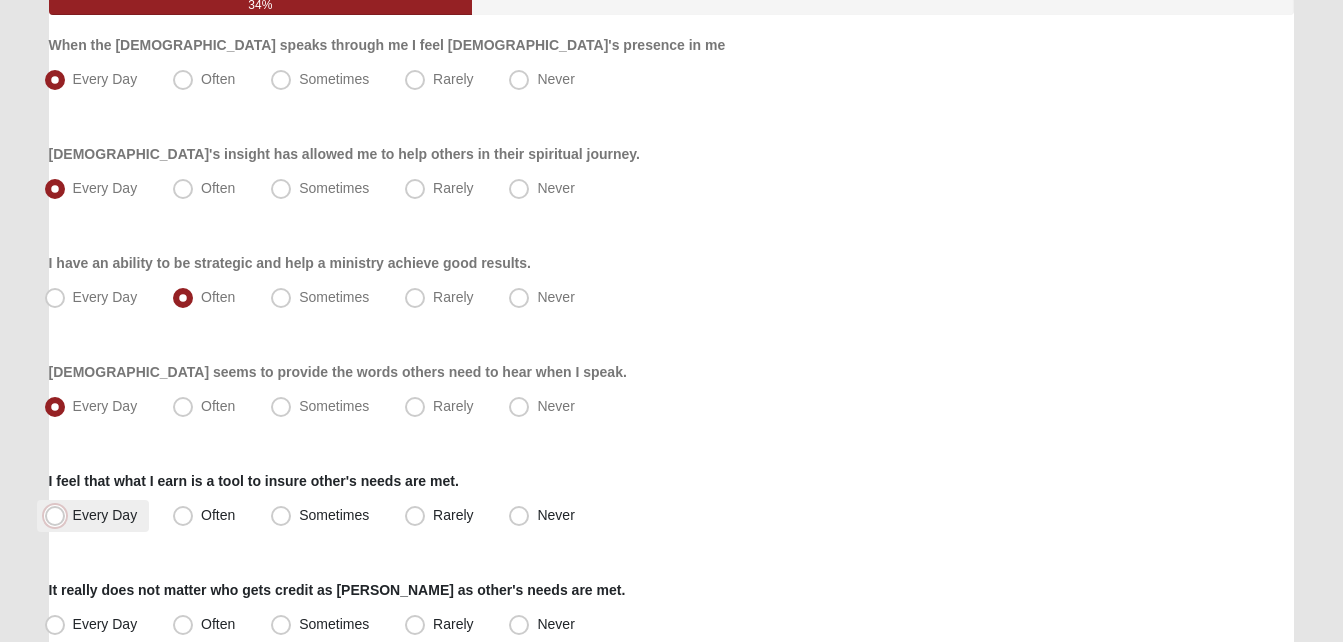 click on "Every Day" at bounding box center (59, 515) 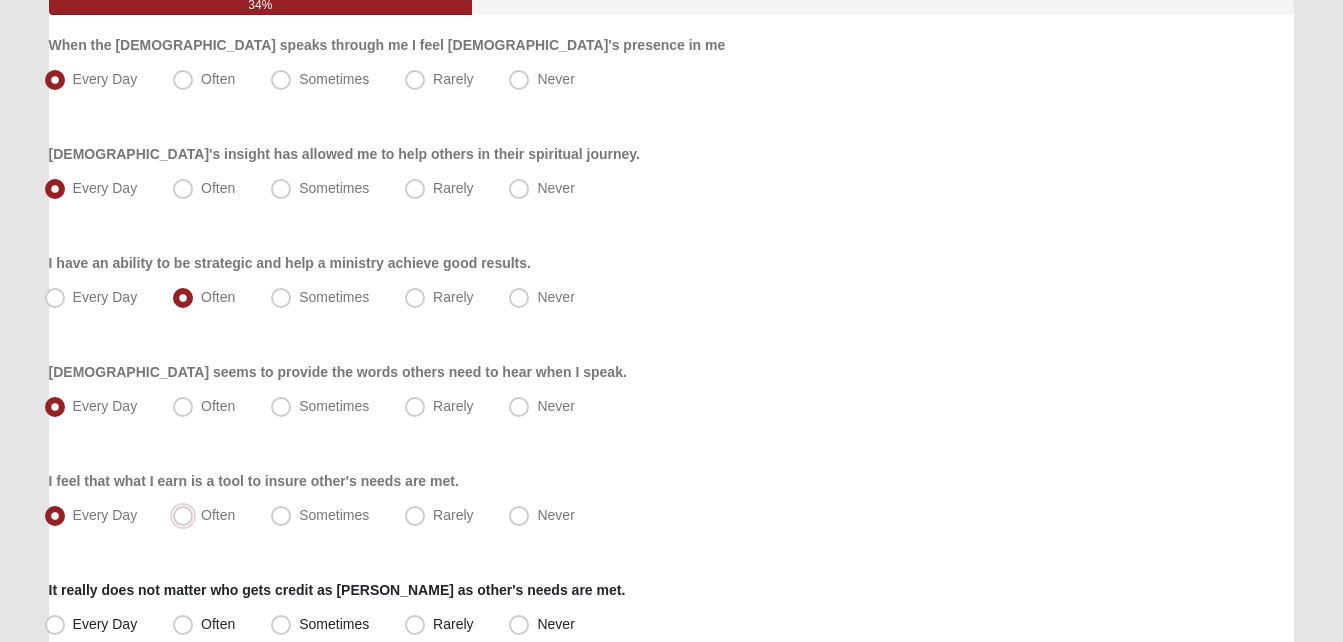 click on "Often" at bounding box center [187, 515] 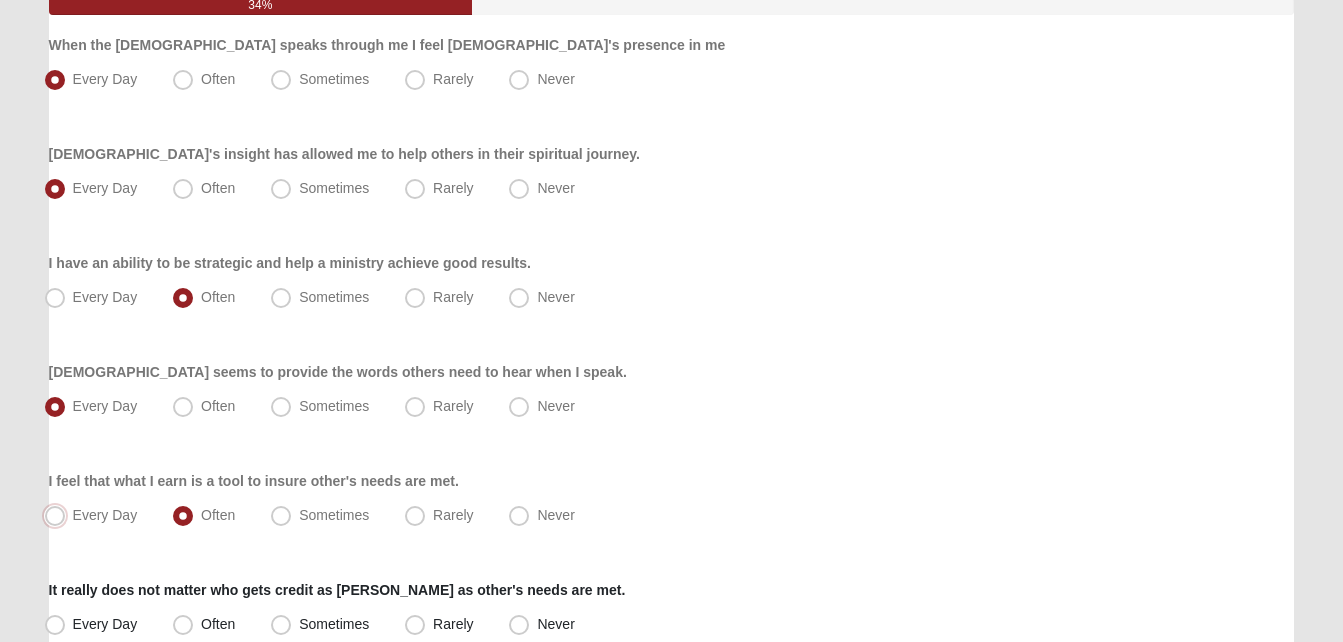click on "Every Day" at bounding box center (59, 515) 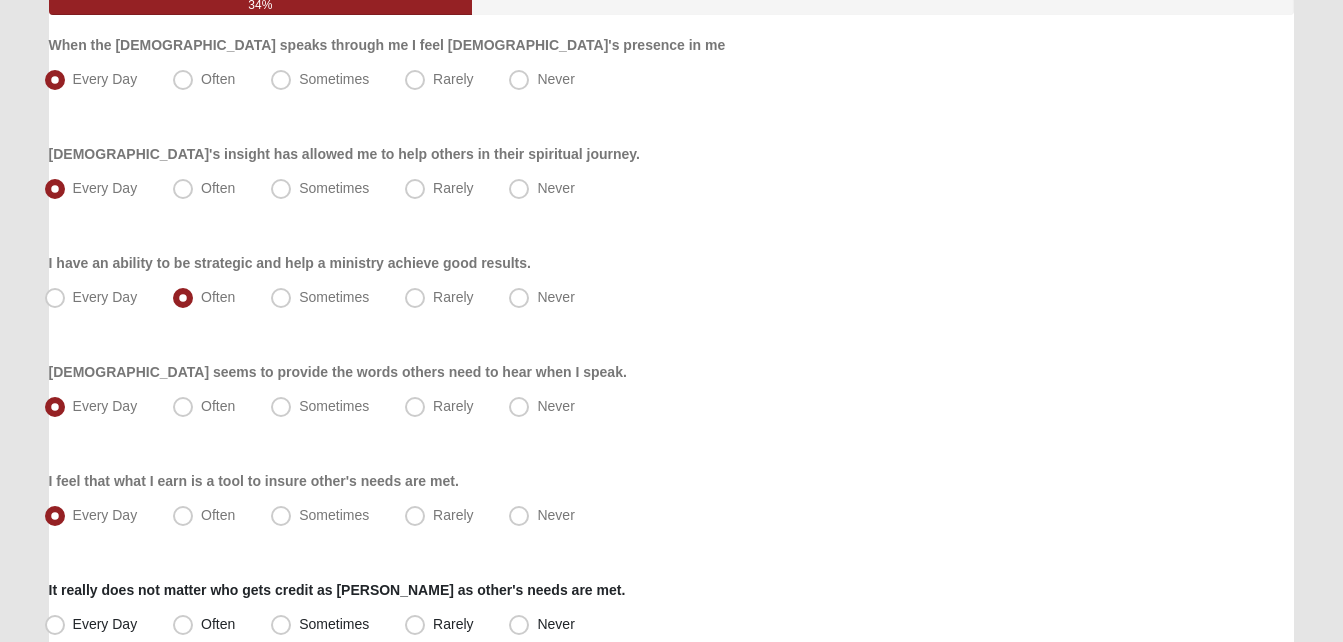 click on "Hello [PERSON_NAME]
My Account
Log Out
LifeThrive Gifts Assessment
Assessments LifeThrive Gifts Assessment
Error" at bounding box center [671, 888] 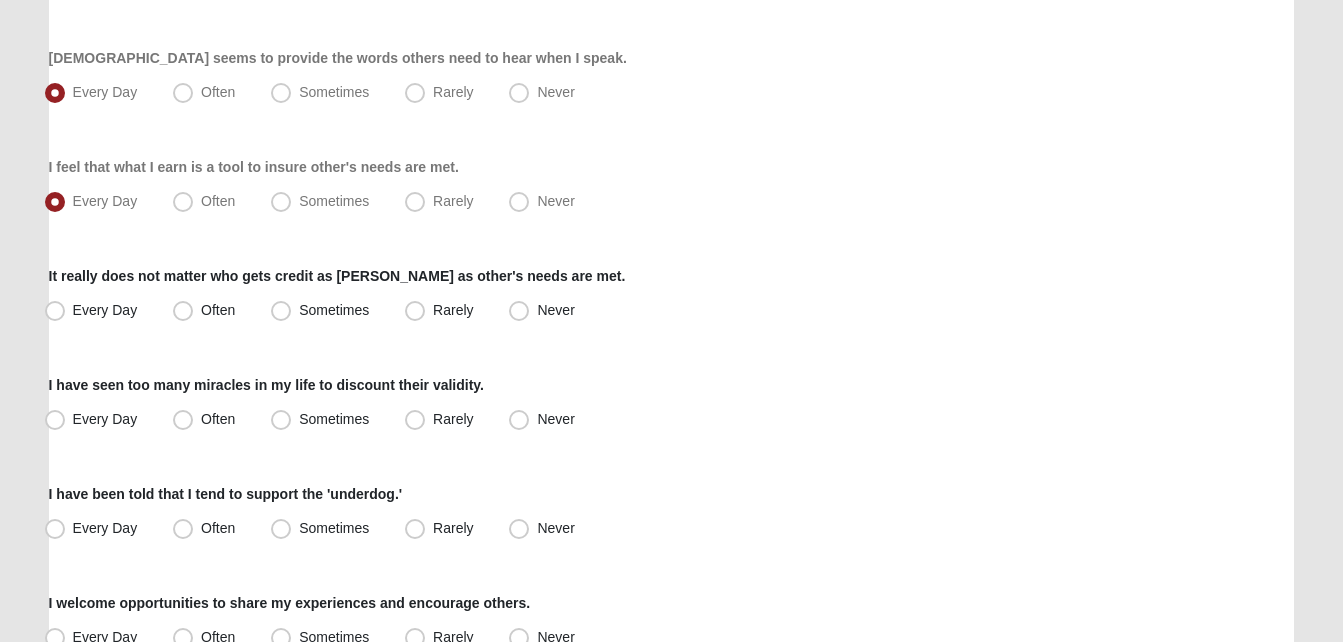 scroll, scrollTop: 600, scrollLeft: 0, axis: vertical 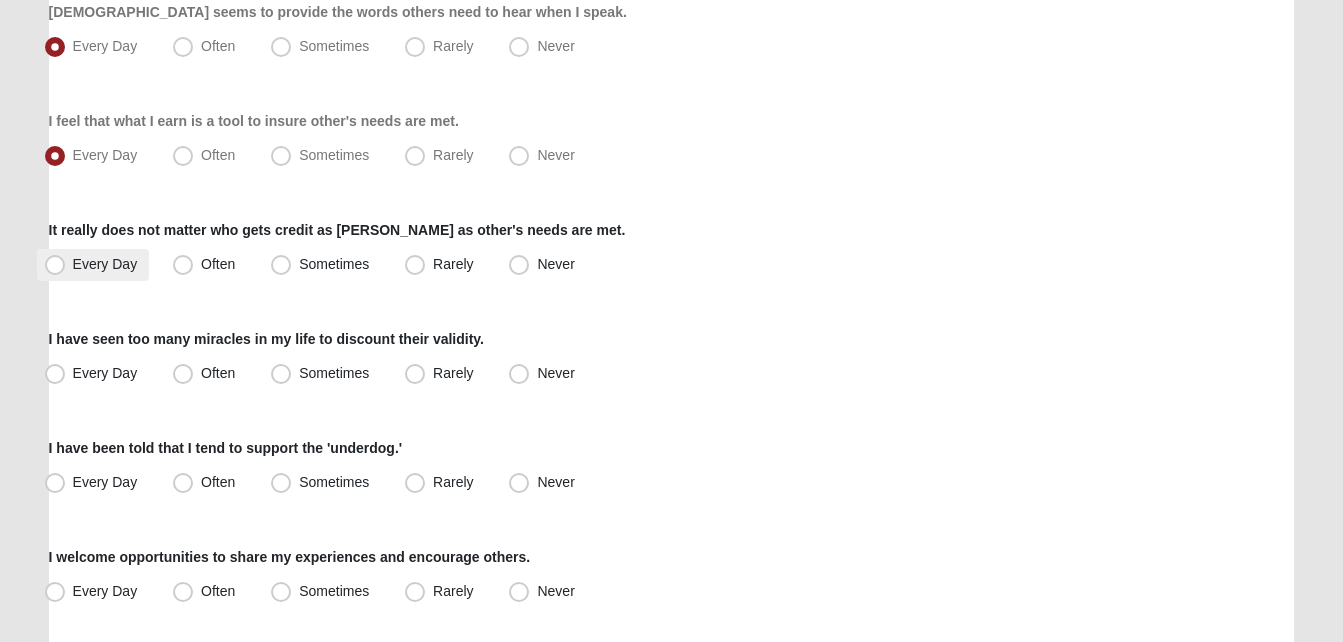 click on "Every Day" at bounding box center [93, 265] 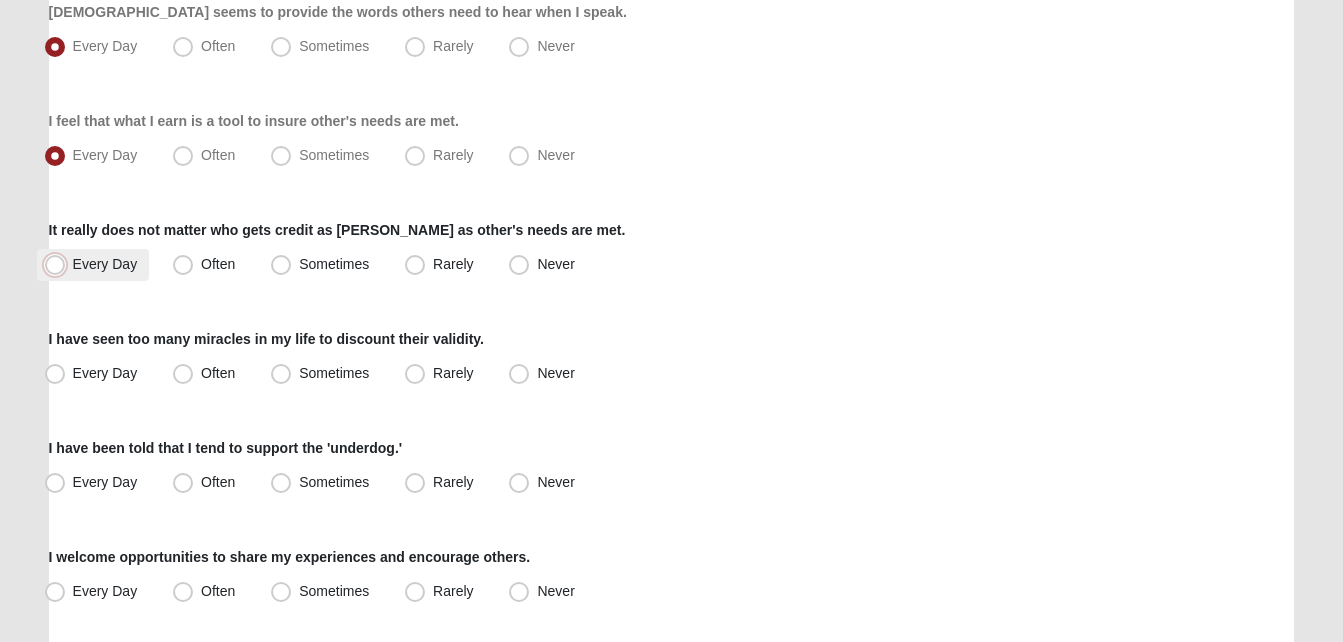 click on "Every Day" at bounding box center (59, 264) 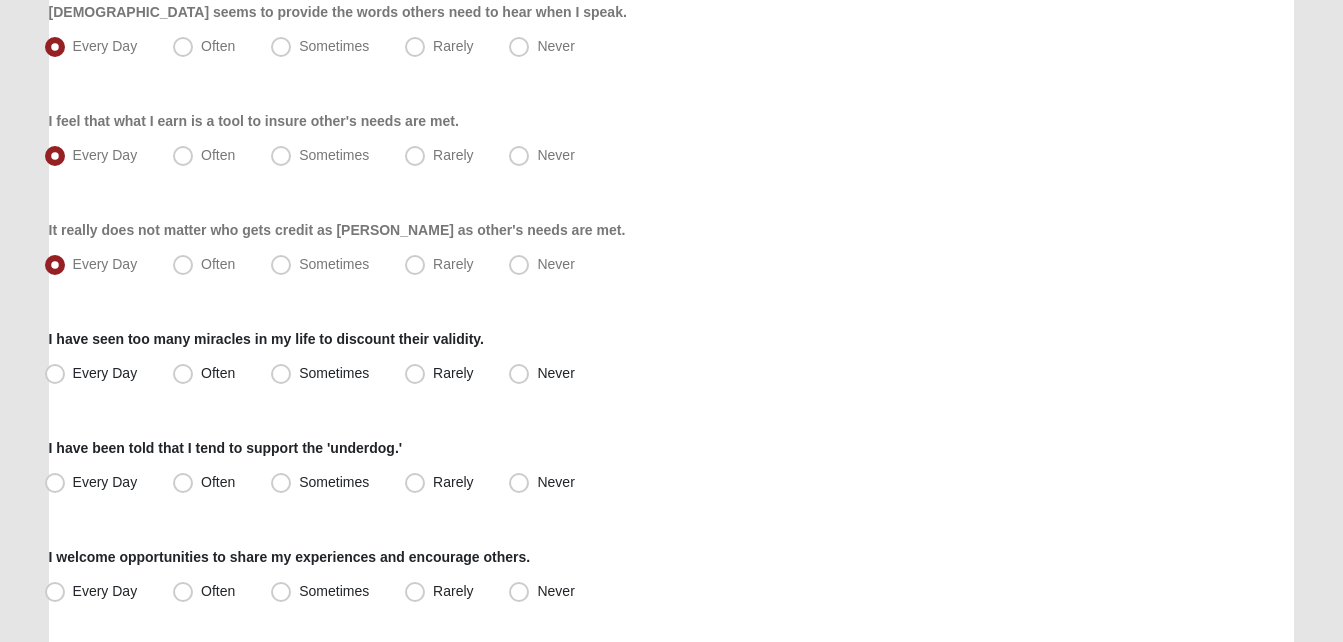 click on "Hello [PERSON_NAME]
My Account
Log Out
LifeThrive Gifts Assessment
Assessments LifeThrive Gifts Assessment
Error" at bounding box center [671, 528] 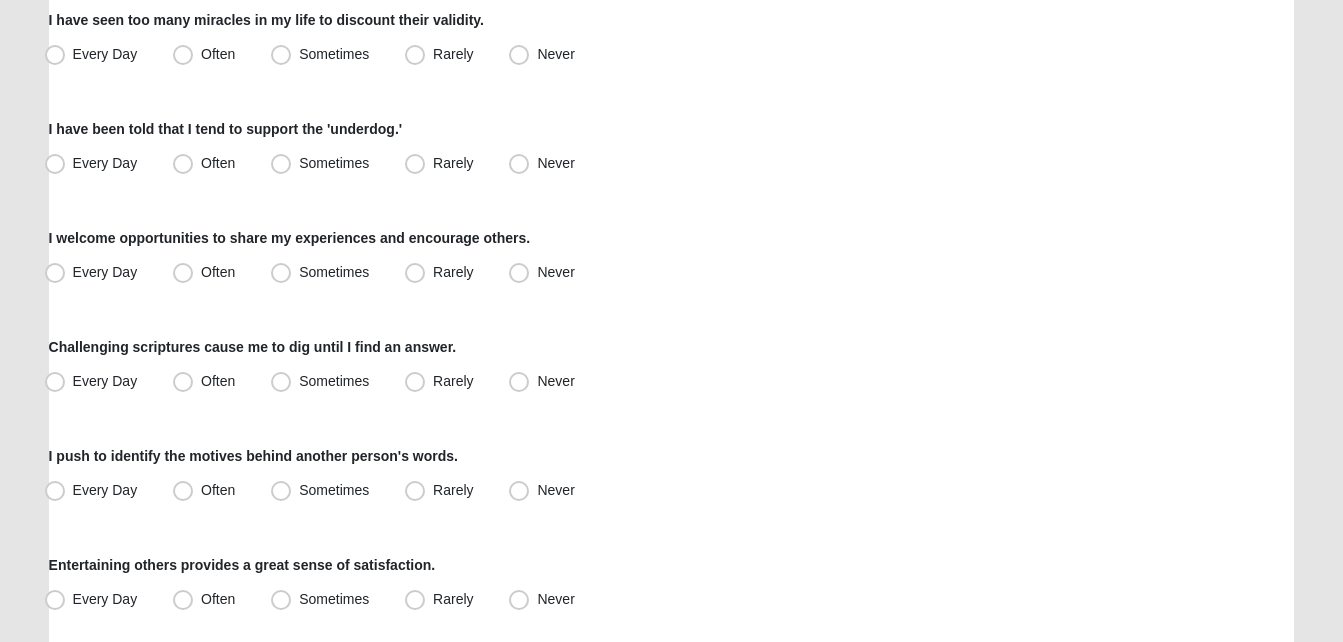 scroll, scrollTop: 920, scrollLeft: 0, axis: vertical 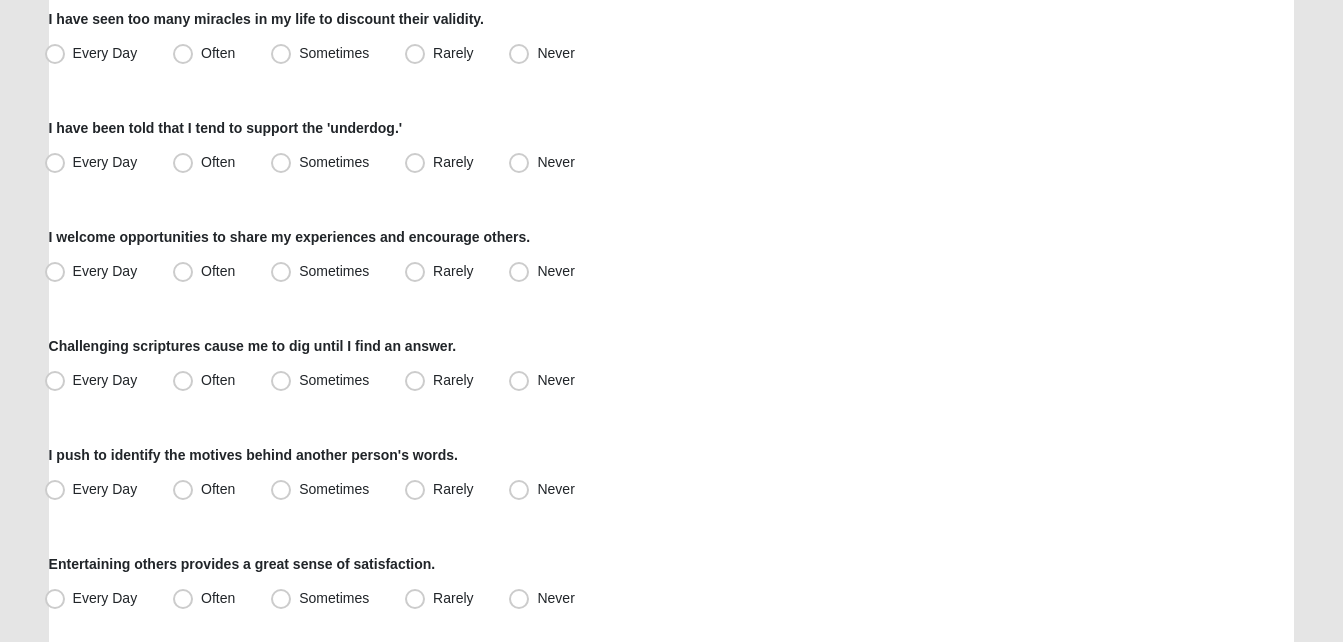 click on "Respond to these items quickly and don’t overthink them. Usually your first response is your best response.
34%
When the Holy Spirit speaks through me I feel God's presence in me
Every Day
Often
Sometimes
Rarely
Never
God's insight has allowed me to help others in their spiritual journey.
Every Day" at bounding box center (672, 253) 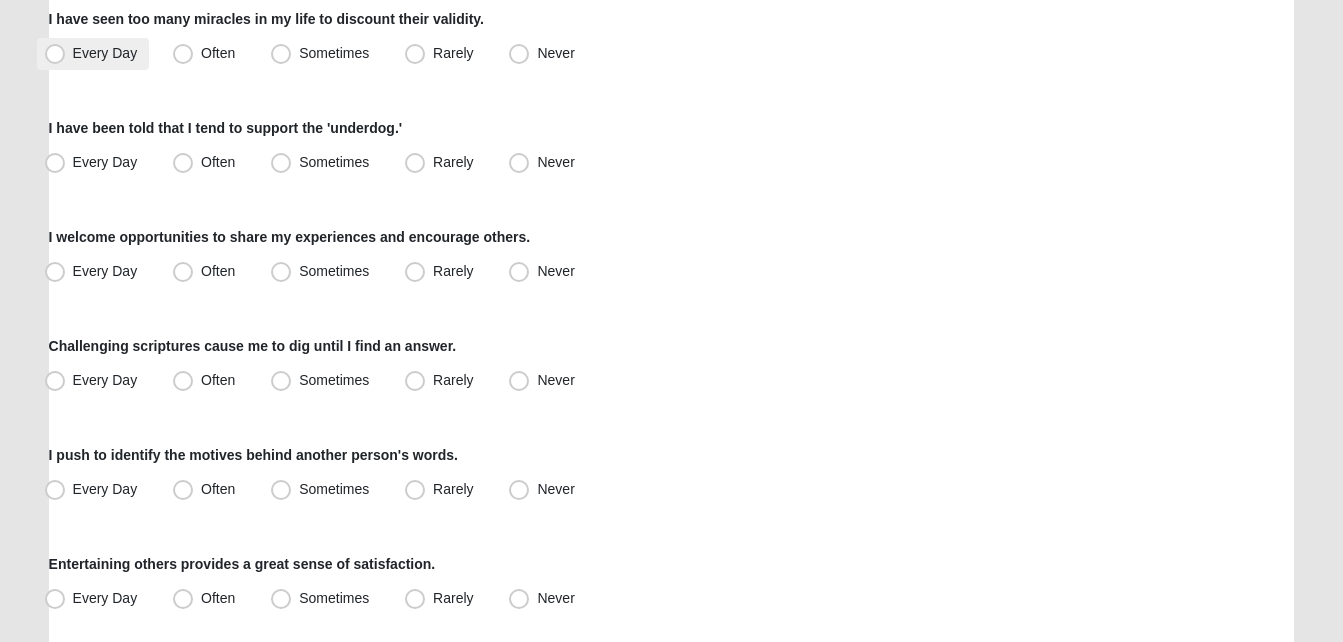 click on "Every Day" at bounding box center (105, 53) 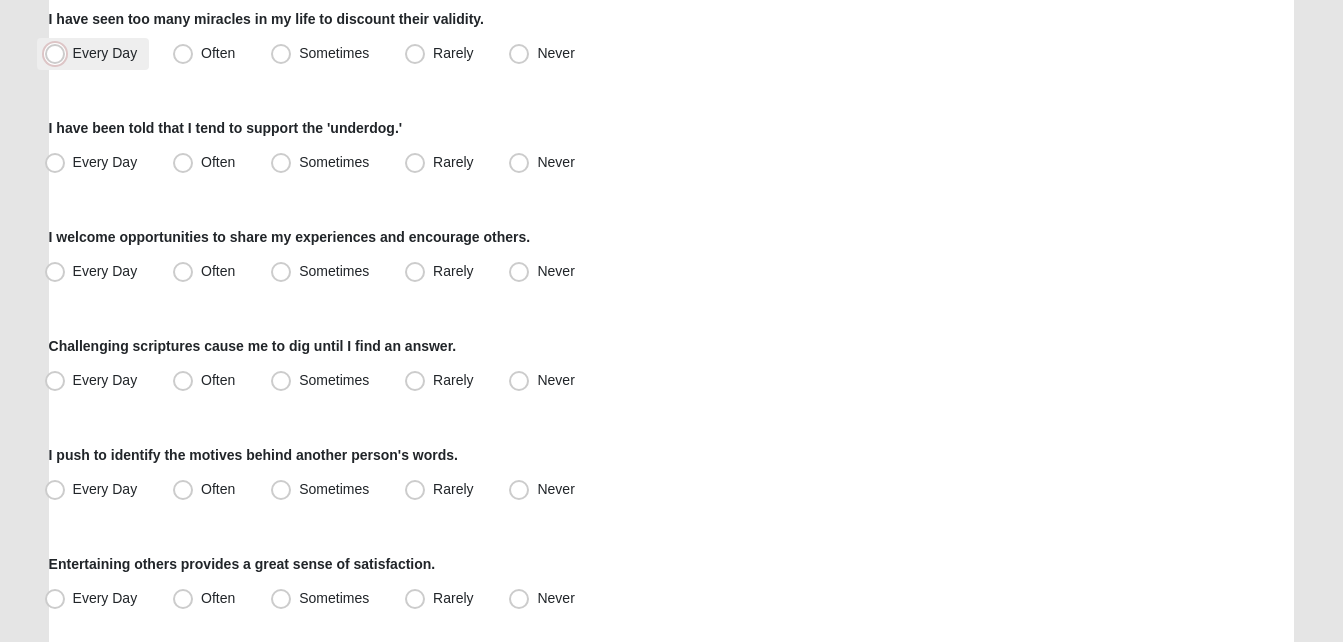 click on "Every Day" at bounding box center [59, 53] 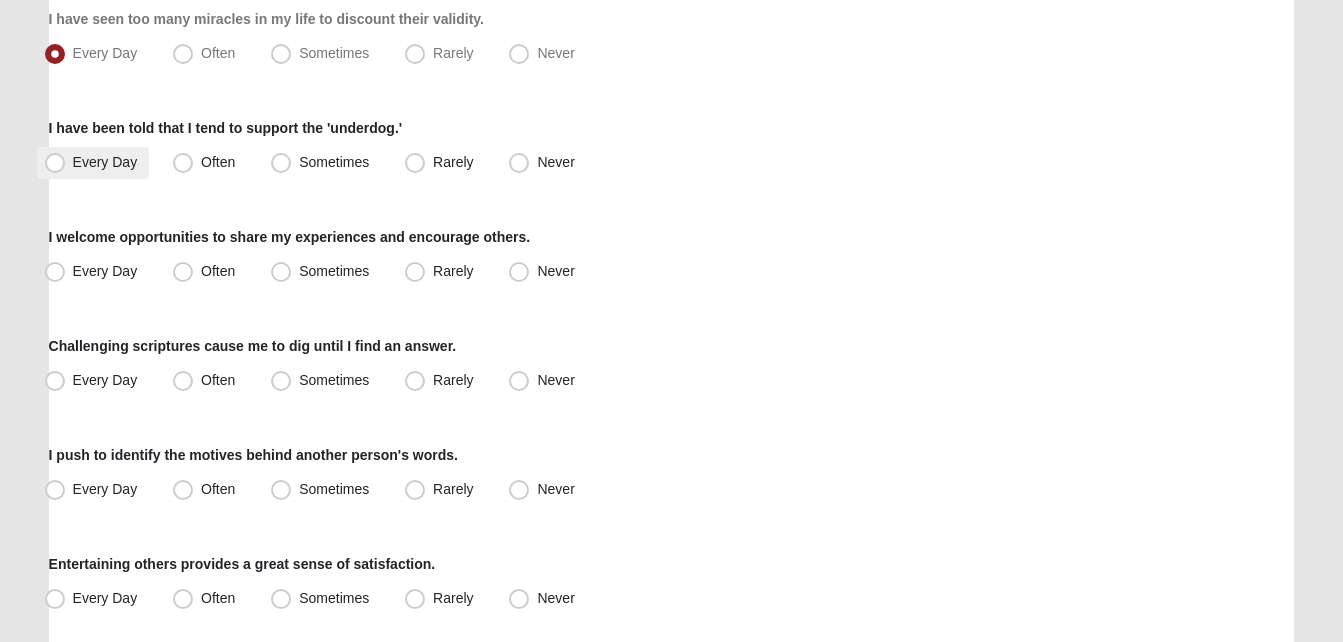 click on "Every Day" at bounding box center [93, 163] 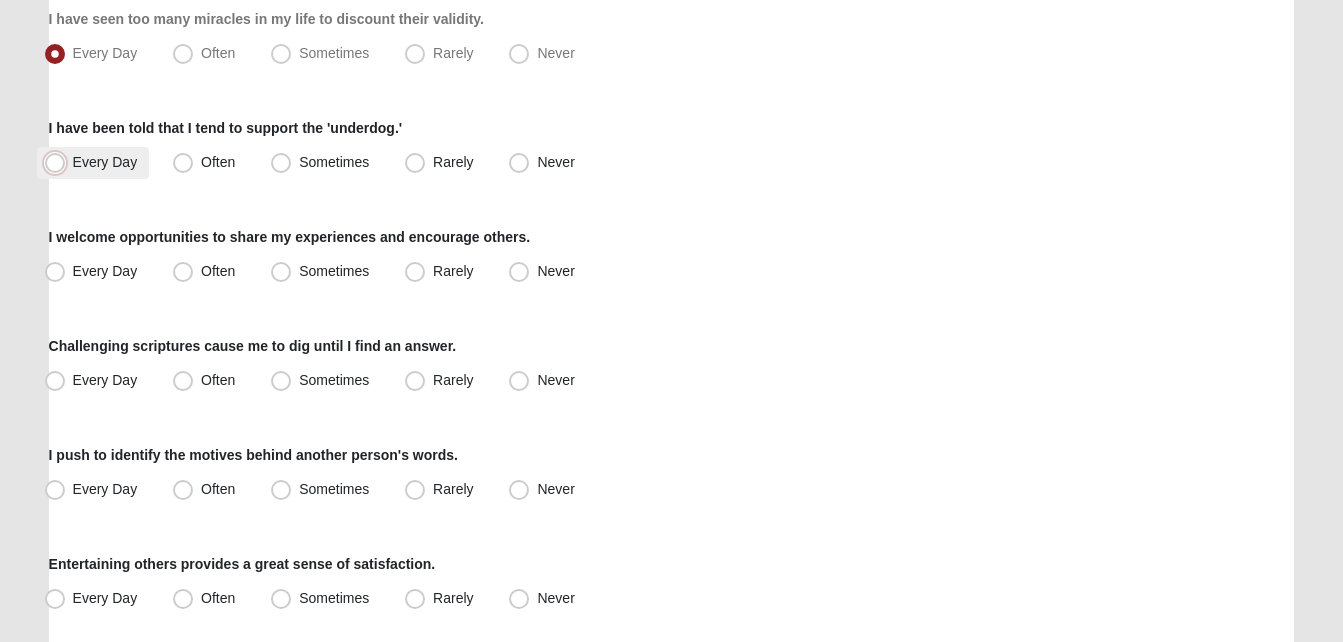 click on "Every Day" at bounding box center [59, 162] 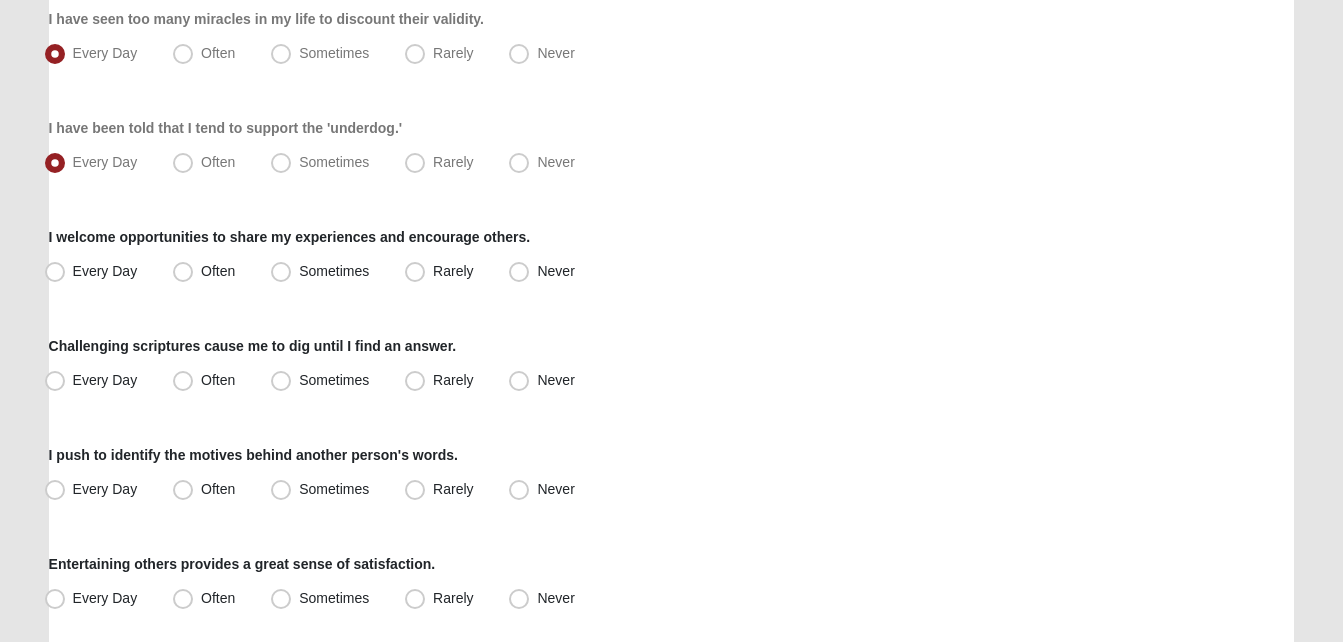 click on "I have been told that I tend to support the 'underdog.'
Every Day
Often
Sometimes
Rarely
Never" at bounding box center (672, 148) 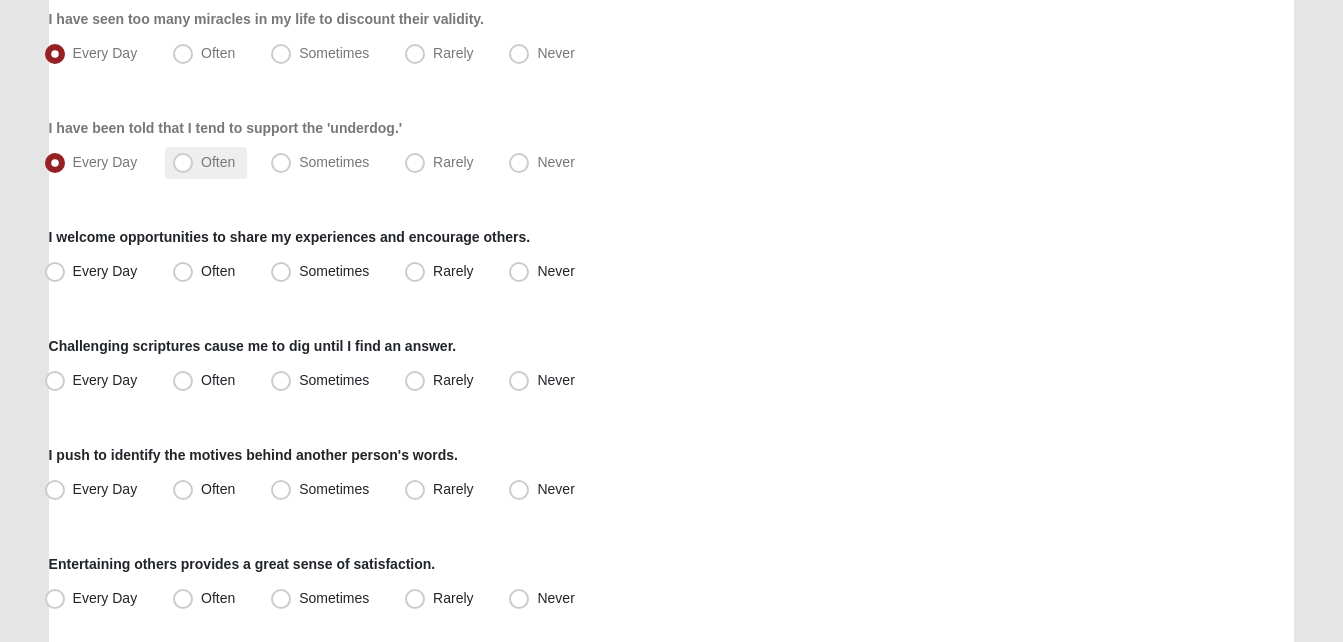 click on "Often" at bounding box center (206, 163) 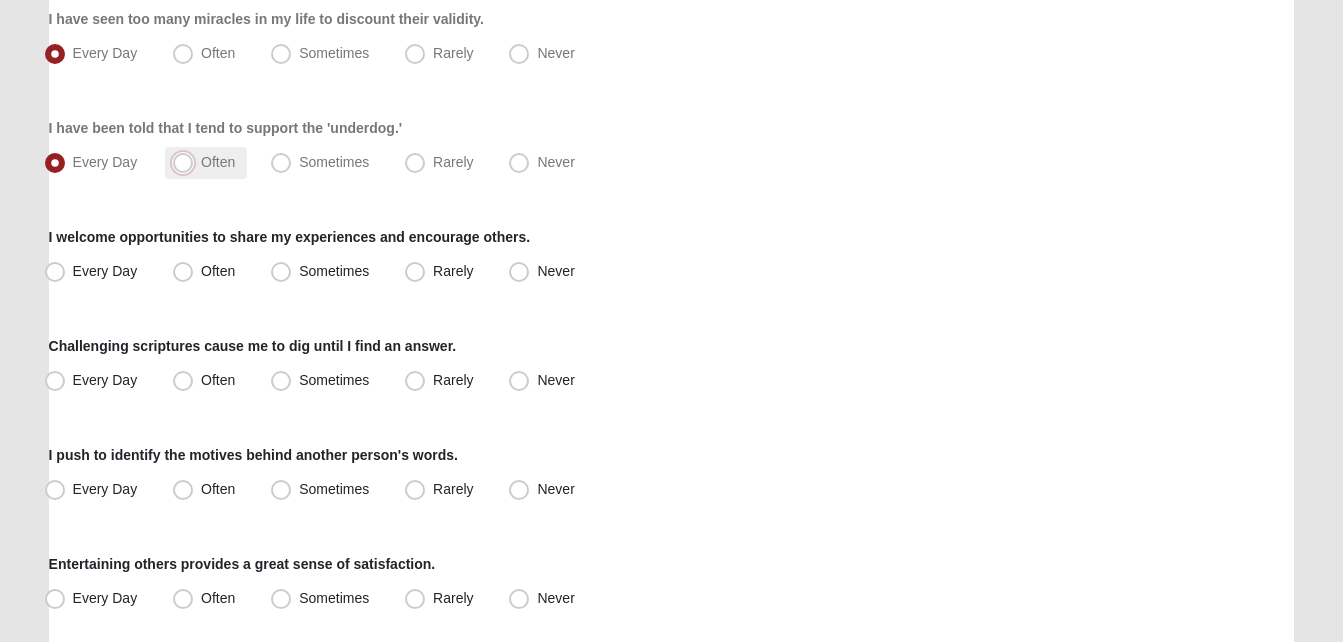 click on "Often" at bounding box center [187, 162] 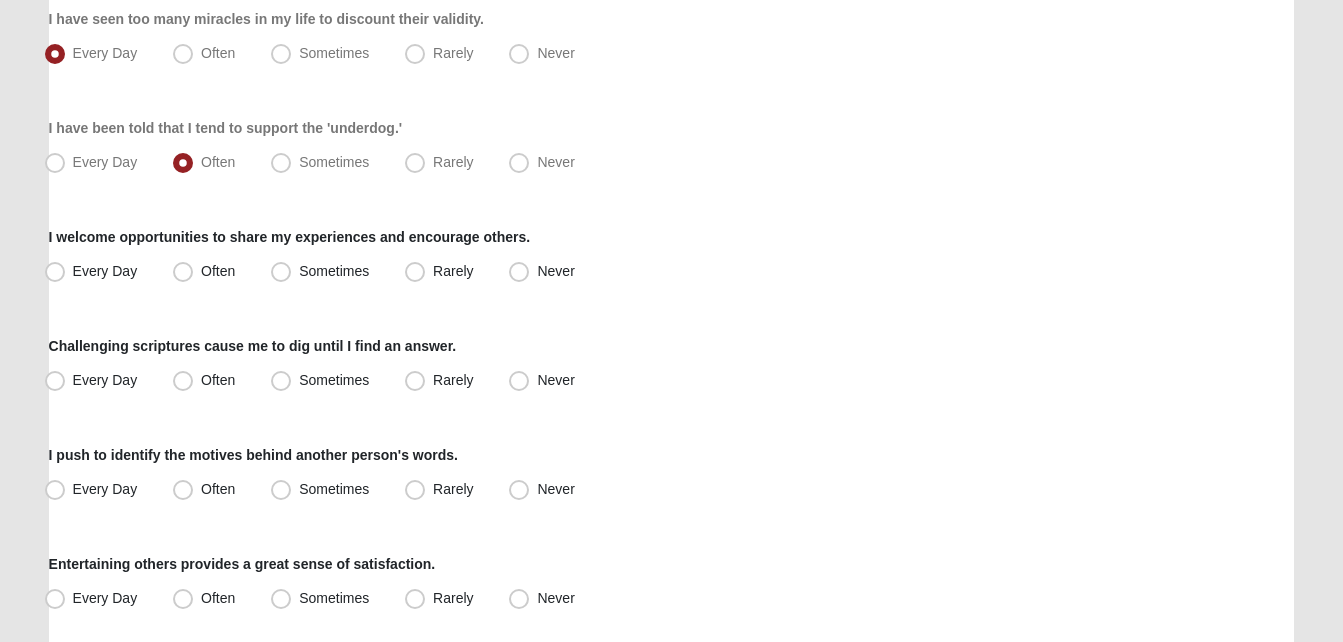 click on "Respond to these items quickly and don’t overthink them. Usually your first response is your best response.
34%
When the Holy Spirit speaks through me I feel God's presence in me
Every Day
Often
Sometimes
Rarely
Never
God's insight has allowed me to help others in their spiritual journey.
Every Day" at bounding box center [672, 253] 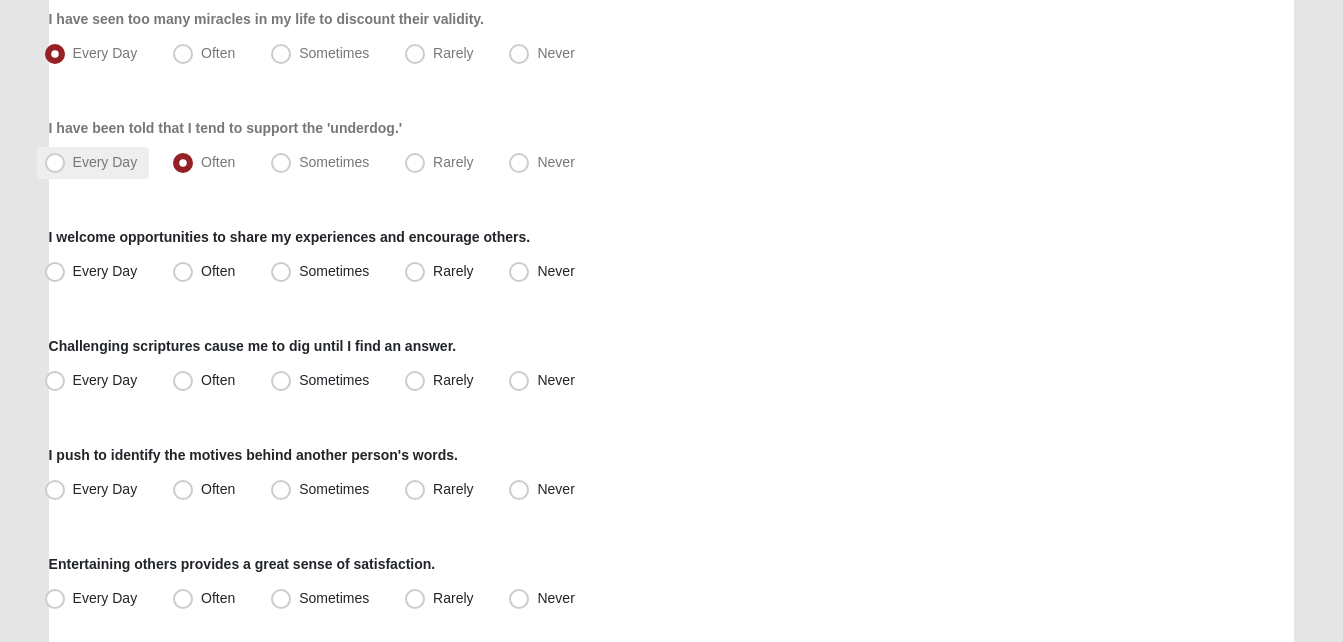click on "Every Day" at bounding box center [93, 163] 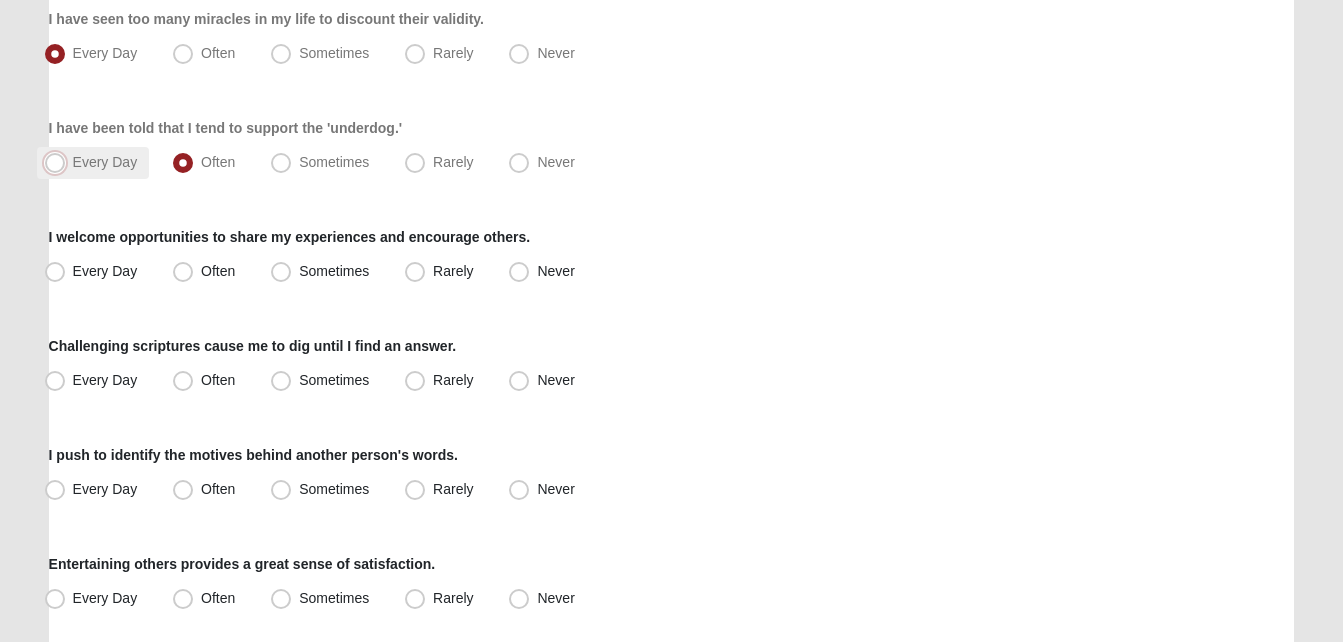 click on "Every Day" at bounding box center (59, 162) 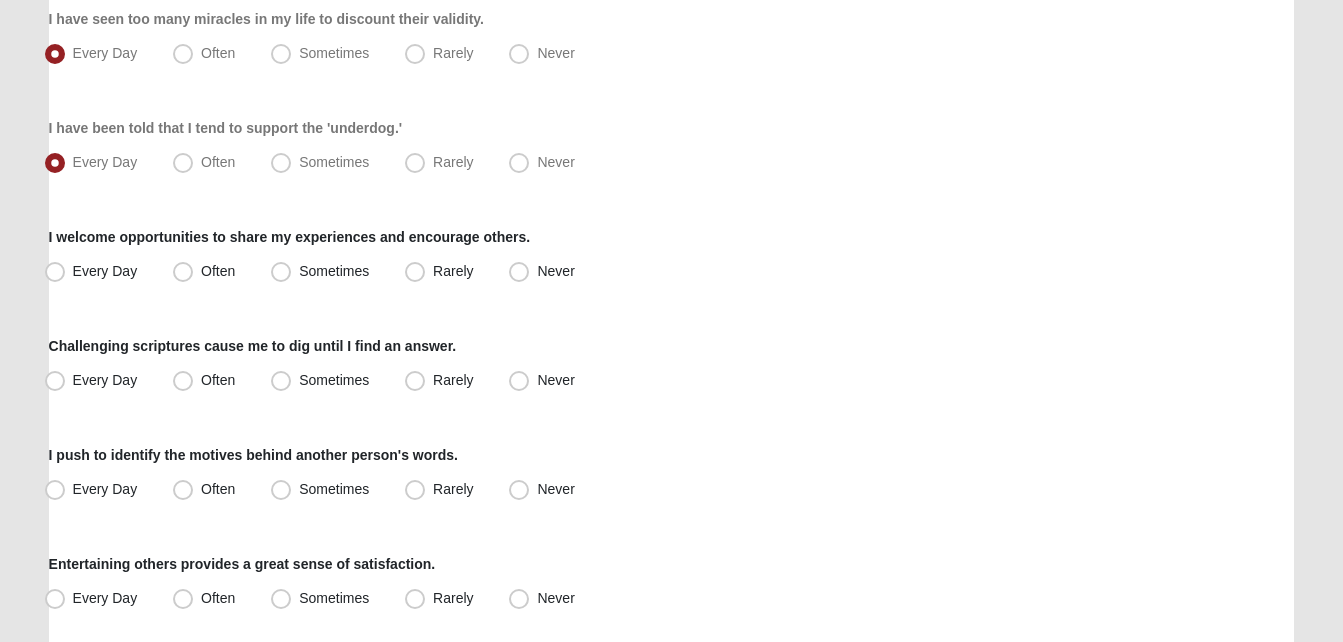 click on "Respond to these items quickly and don’t overthink them. Usually your first response is your best response.
34%
When the Holy Spirit speaks through me I feel God's presence in me
Every Day
Often
Sometimes
Rarely
Never
God's insight has allowed me to help others in their spiritual journey.
Every Day" at bounding box center (672, 253) 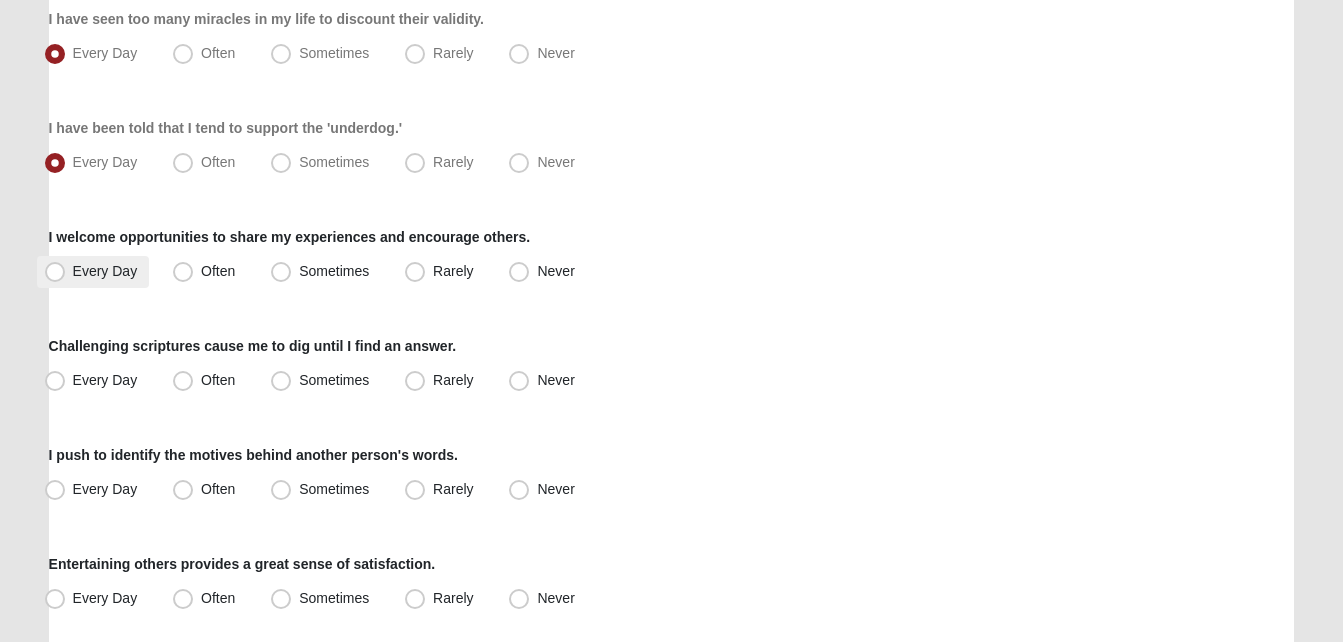 click on "Every Day" at bounding box center [105, 271] 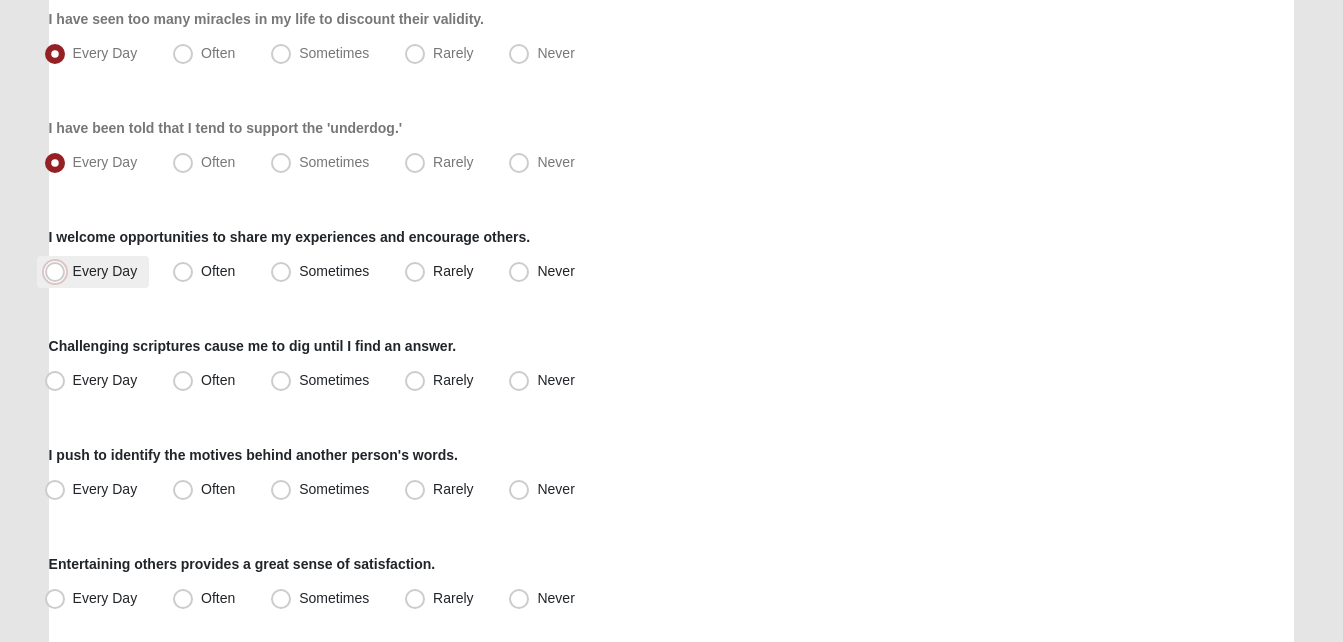 click on "Every Day" at bounding box center (59, 271) 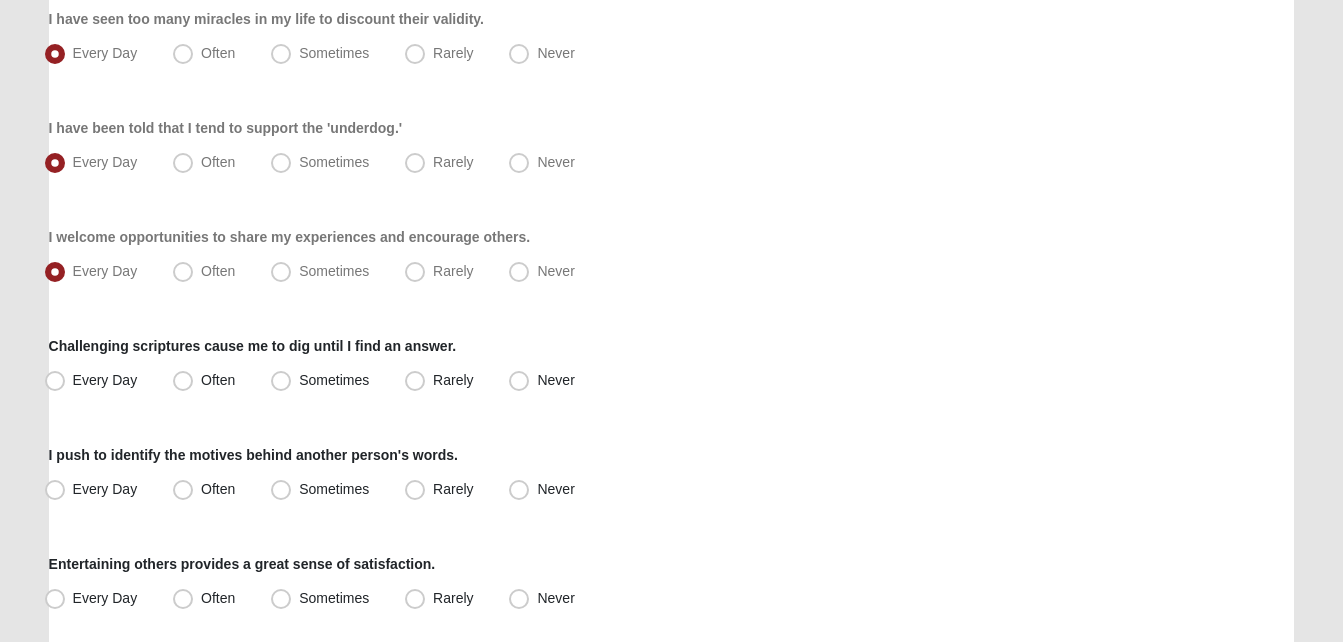 click on "Respond to these items quickly and don’t overthink them. Usually your first response is your best response.
34%
When the Holy Spirit speaks through me I feel God's presence in me
Every Day
Often
Sometimes
Rarely
Never
God's insight has allowed me to help others in their spiritual journey.
Every Day" at bounding box center [672, 253] 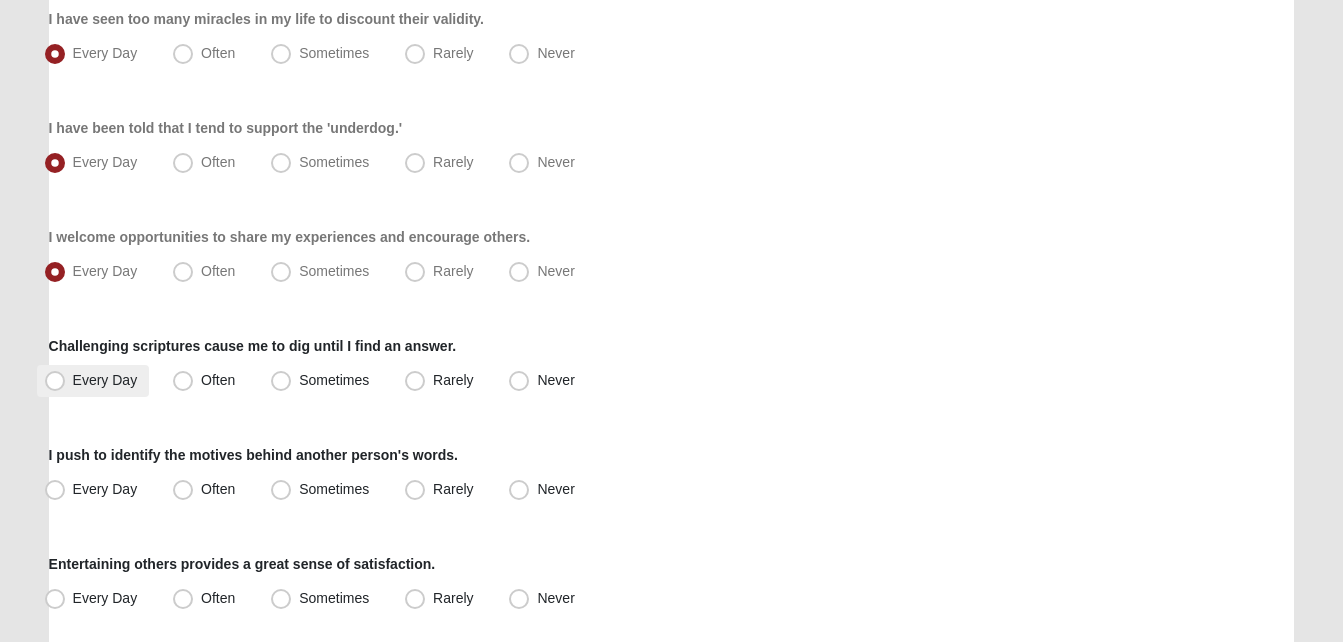 click on "Every Day" at bounding box center [105, 380] 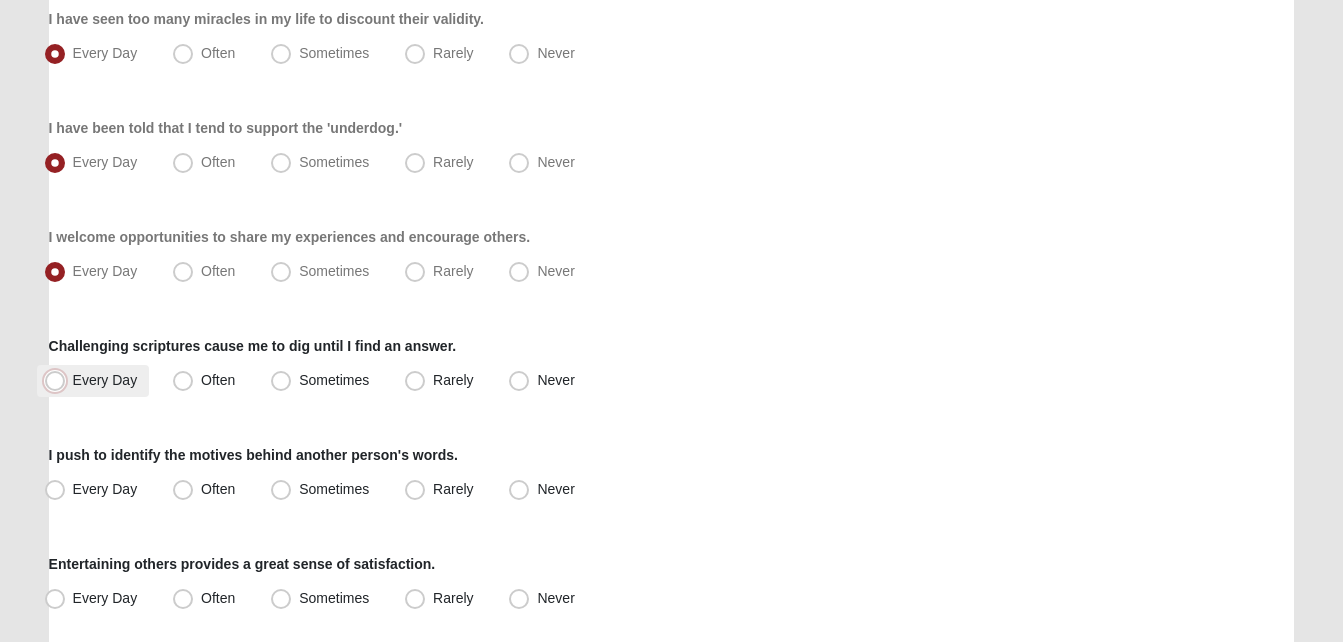 click on "Every Day" at bounding box center [59, 380] 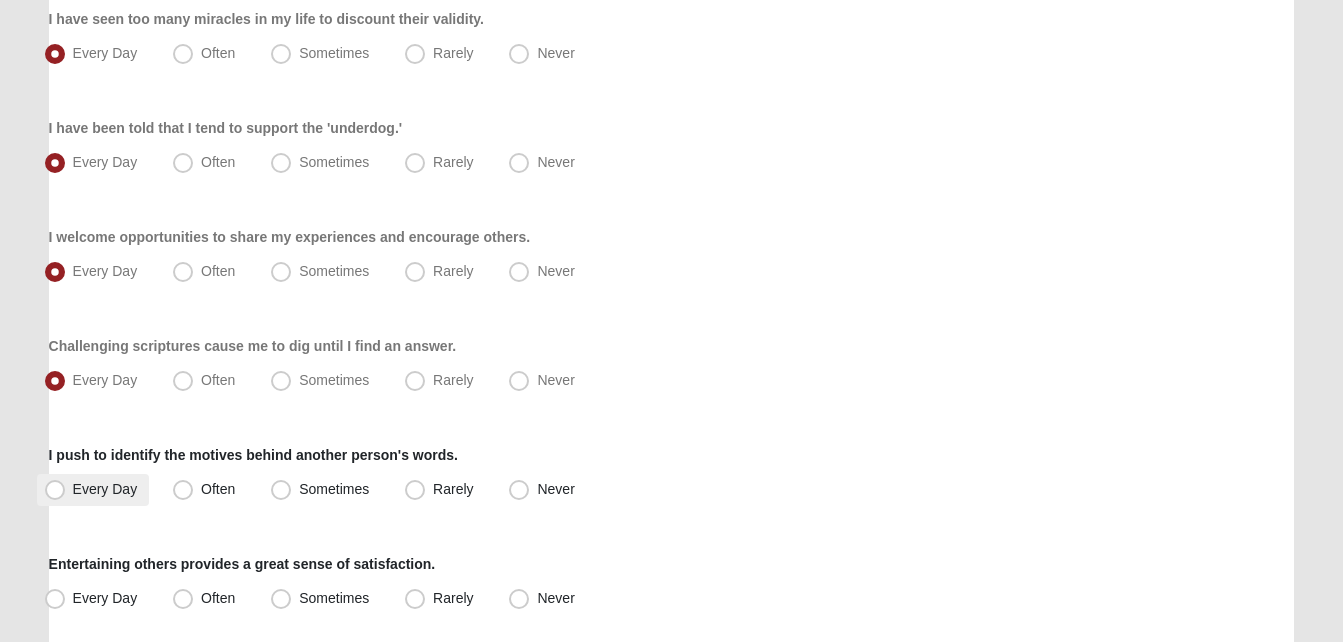 click on "Every Day" at bounding box center (93, 490) 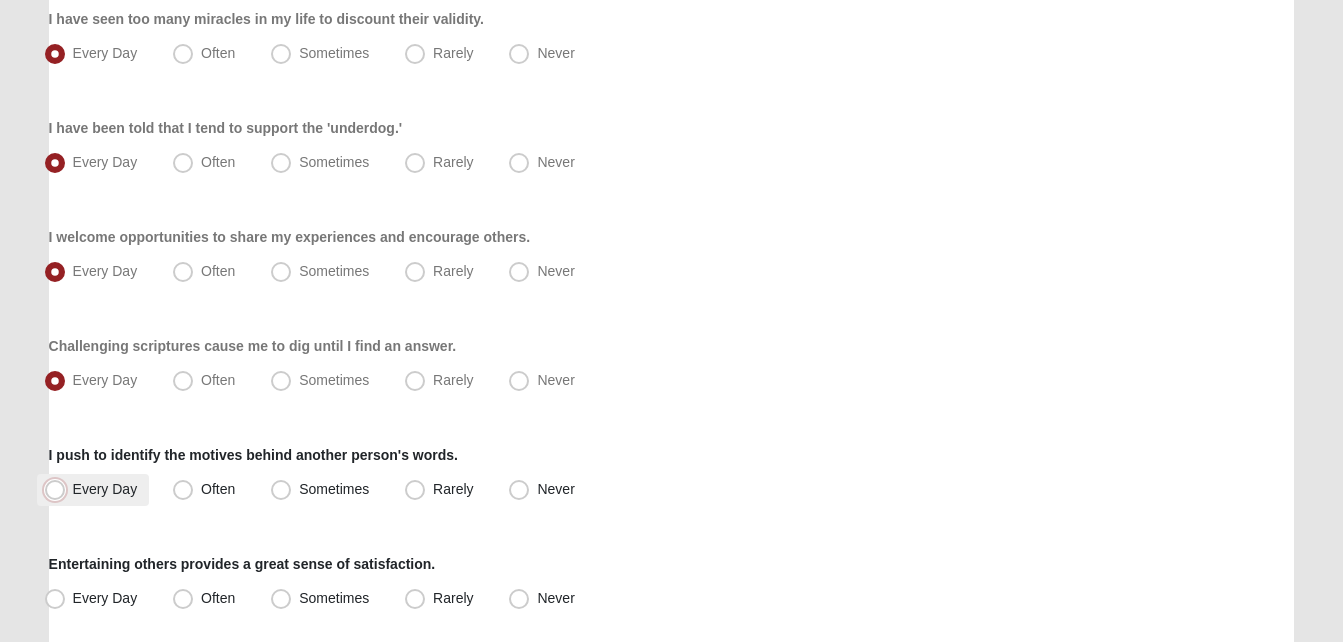 click on "Every Day" at bounding box center (59, 489) 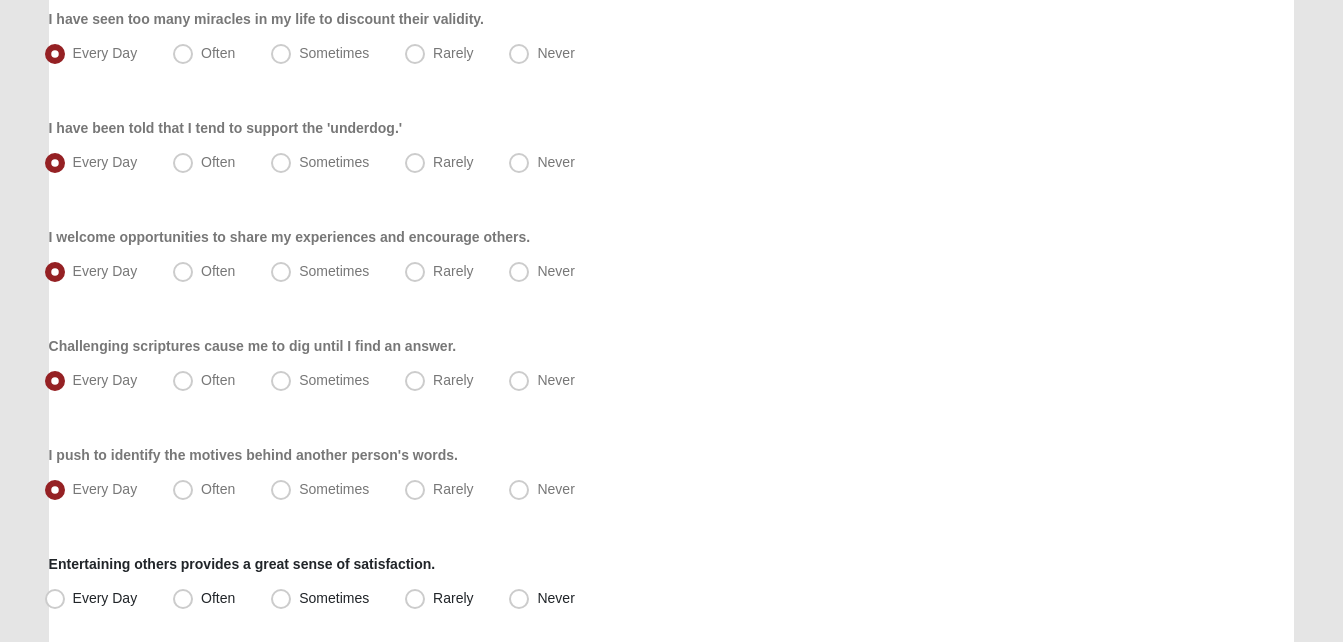 click on "Hello [PERSON_NAME]
My Account
Log Out
LifeThrive Gifts Assessment
Assessments LifeThrive Gifts Assessment
Error" at bounding box center [671, 221] 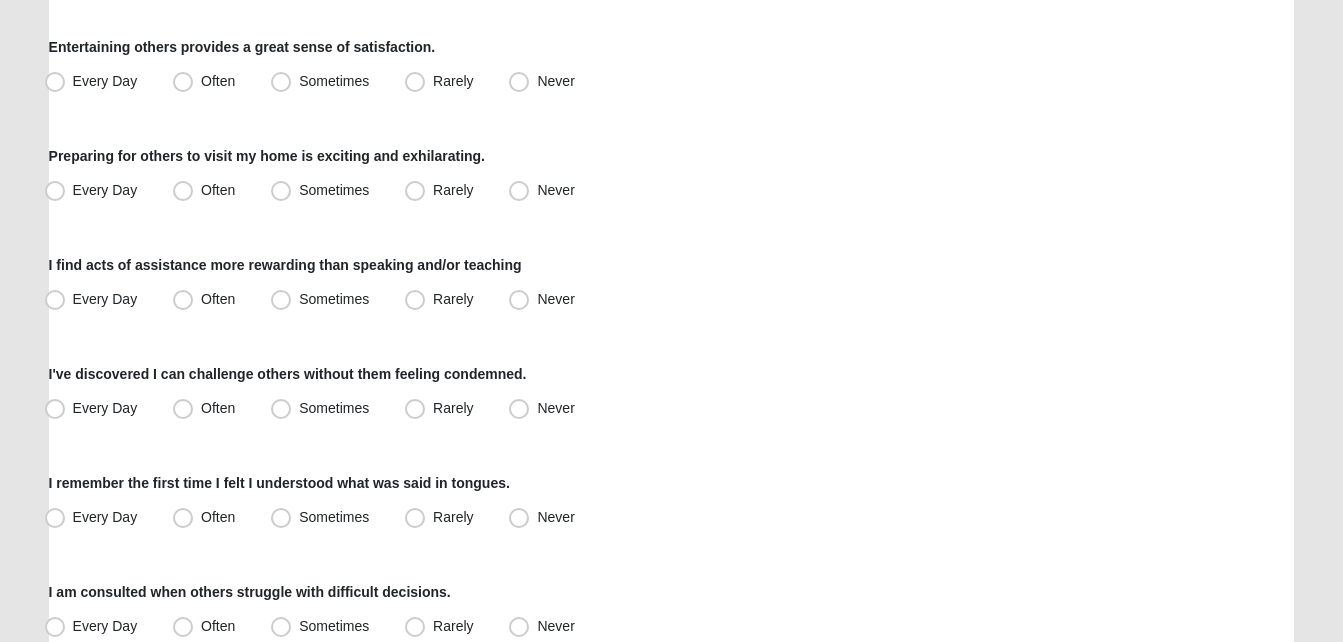 scroll, scrollTop: 1440, scrollLeft: 0, axis: vertical 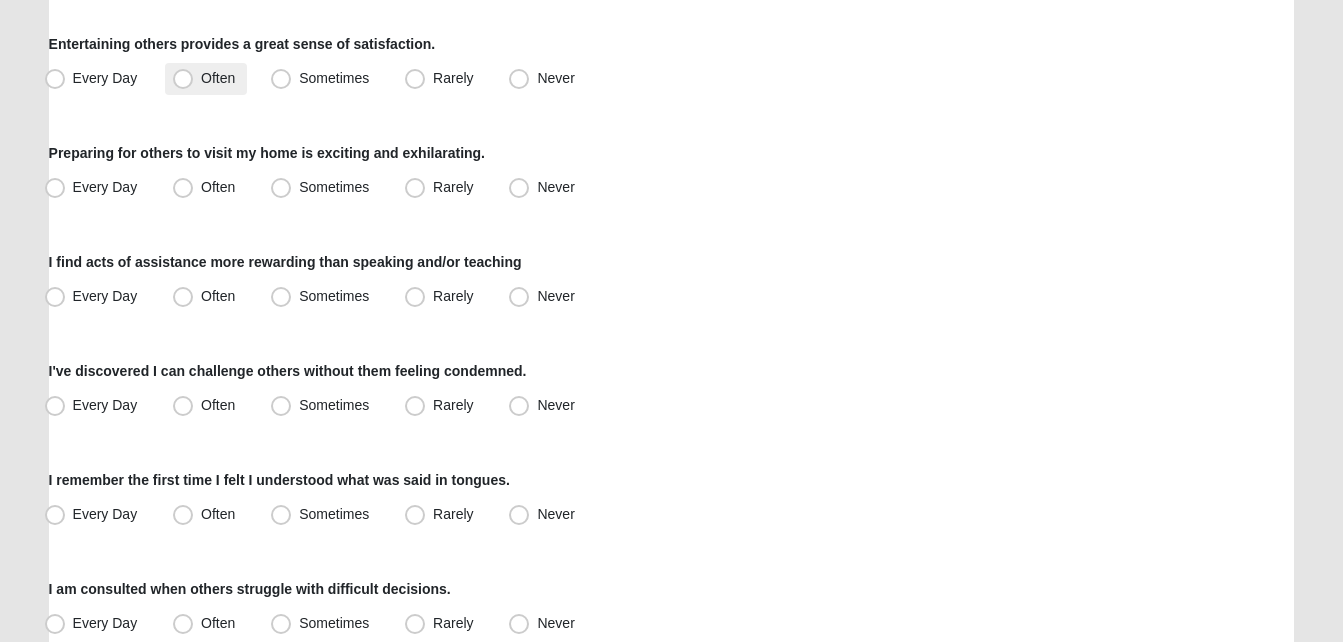 click on "Often" at bounding box center [218, 78] 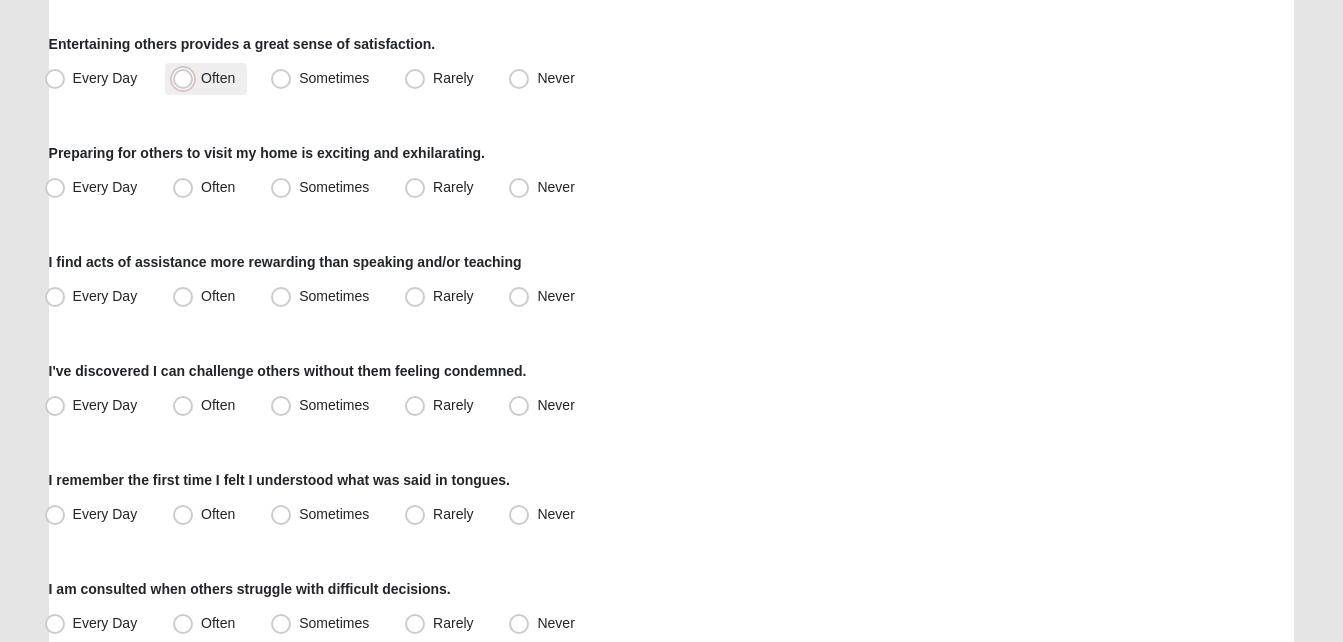 click on "Often" at bounding box center [187, 78] 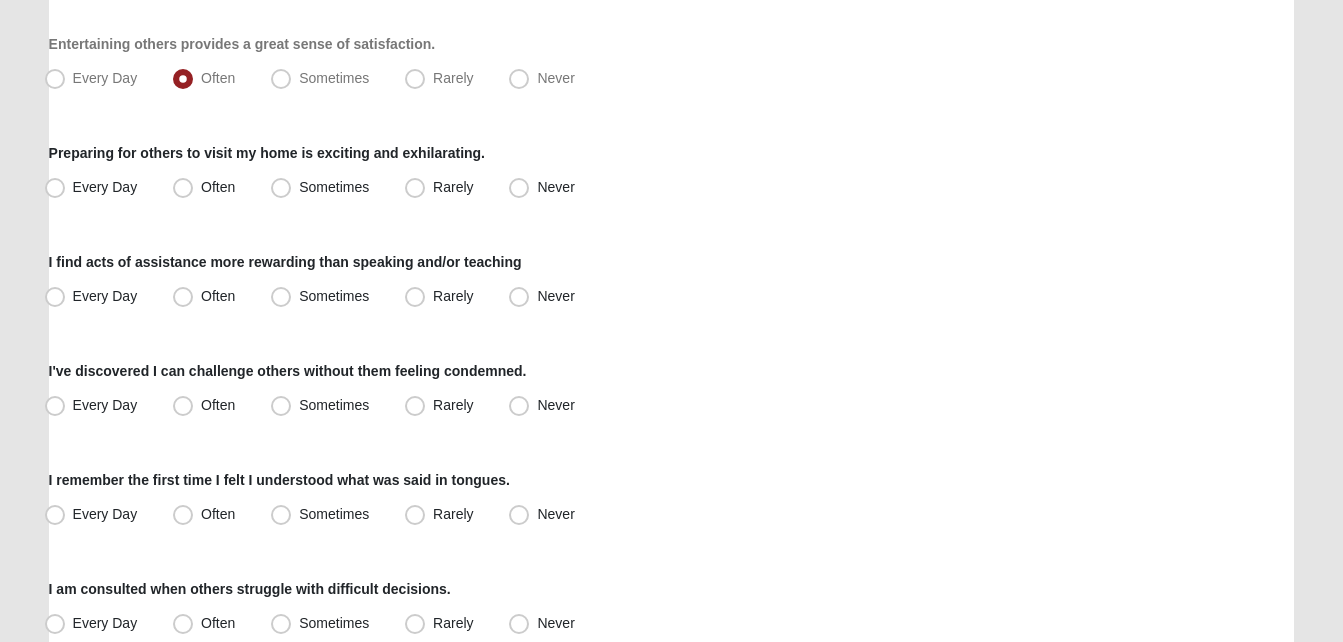 click on "Hello [PERSON_NAME]
My Account
Log Out
LifeThrive Gifts Assessment
Assessments LifeThrive Gifts Assessment
Error" at bounding box center [671, -312] 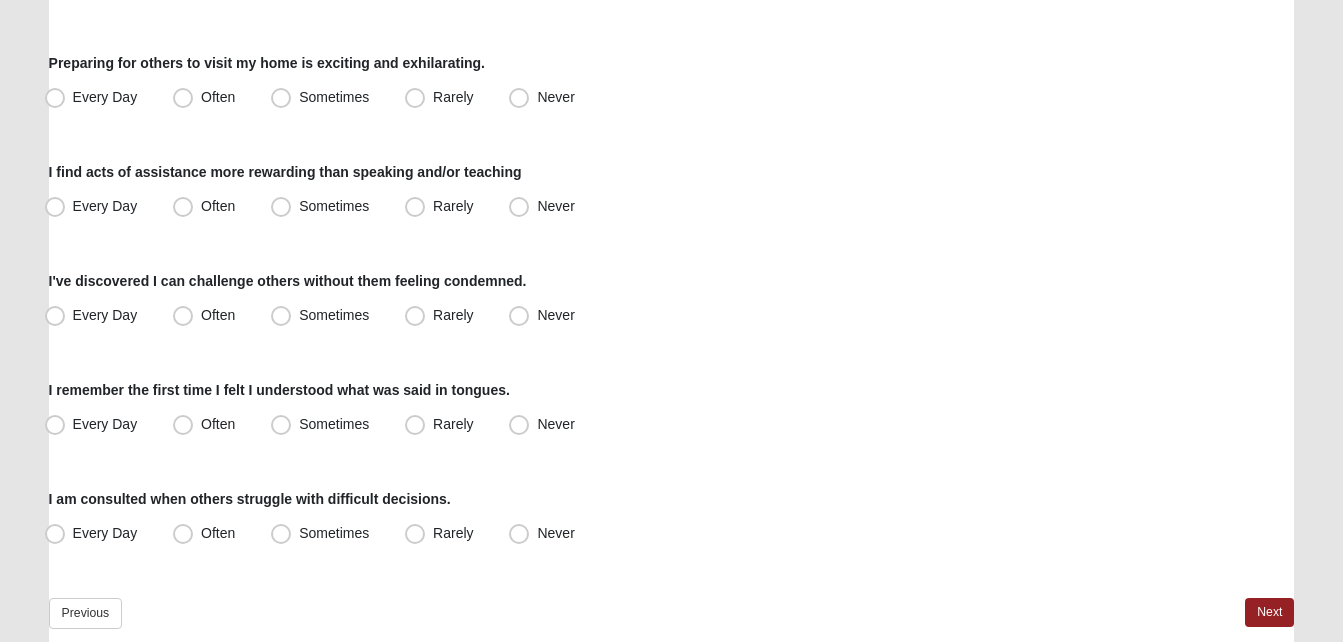 scroll, scrollTop: 1560, scrollLeft: 0, axis: vertical 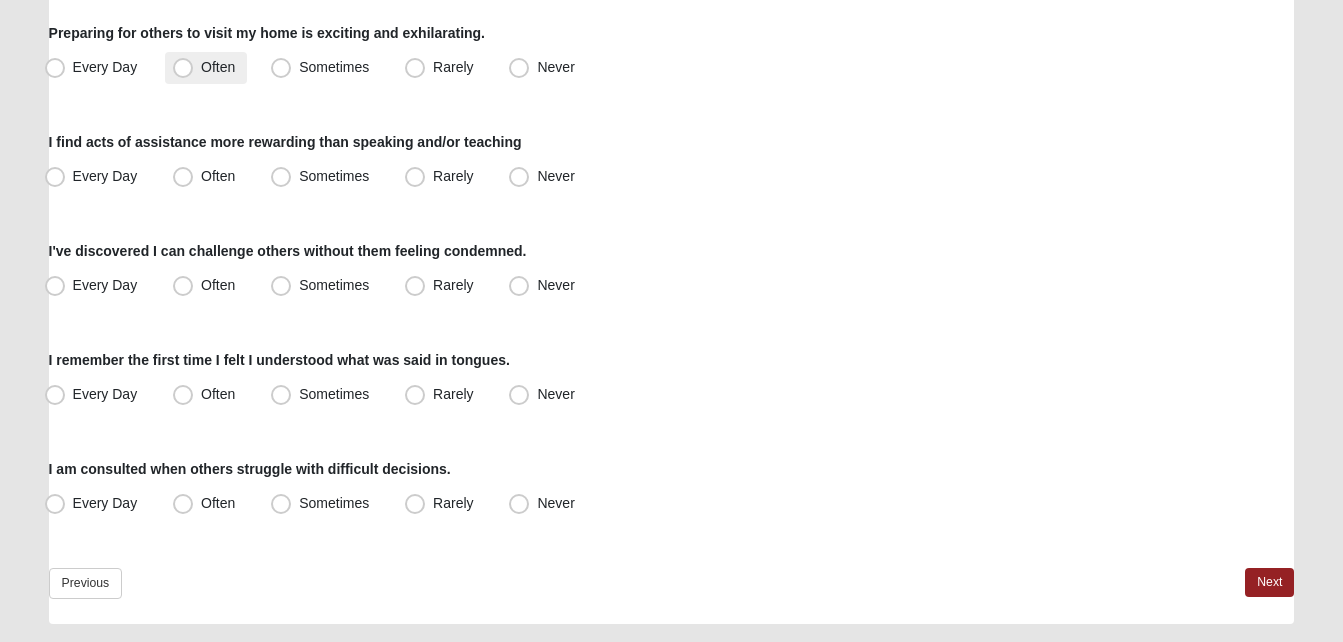 click on "Often" at bounding box center (218, 67) 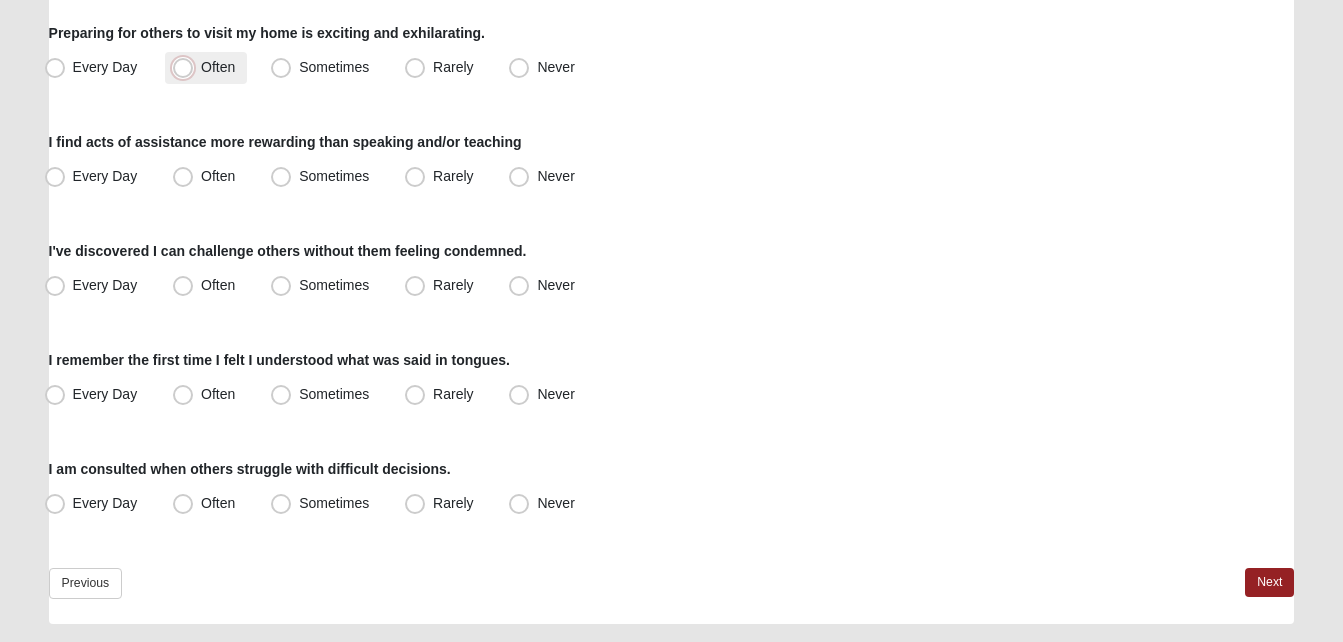 click on "Often" at bounding box center [187, 67] 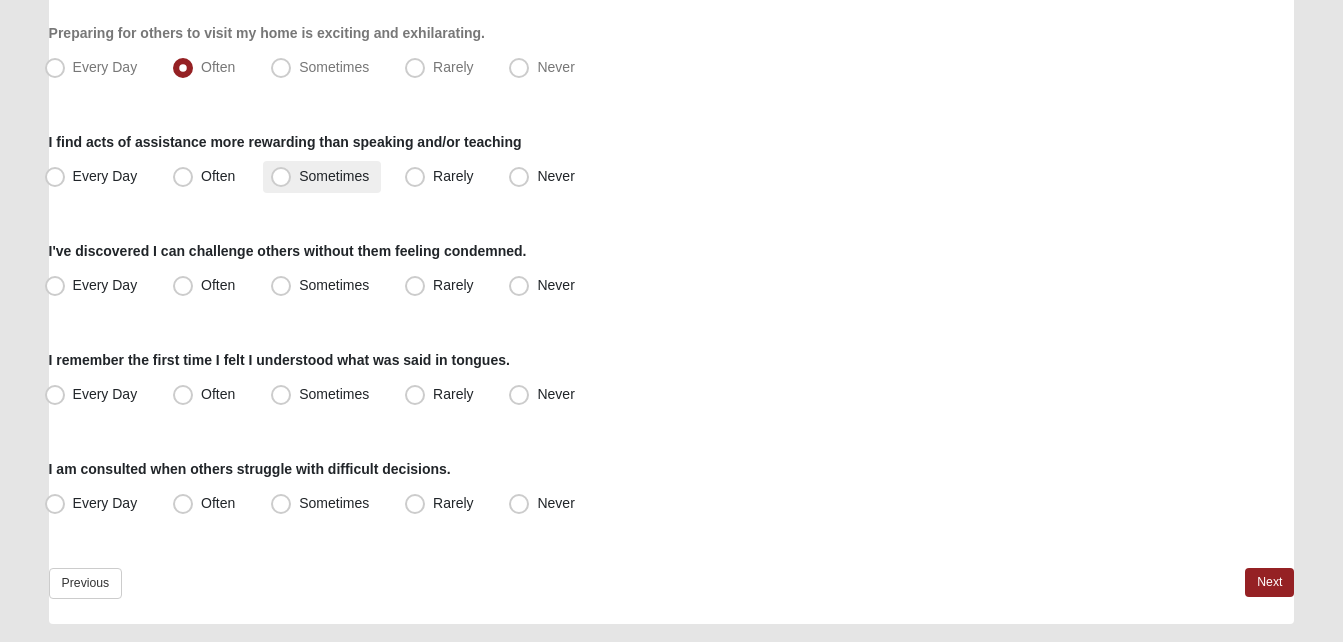 click on "Sometimes" at bounding box center [334, 176] 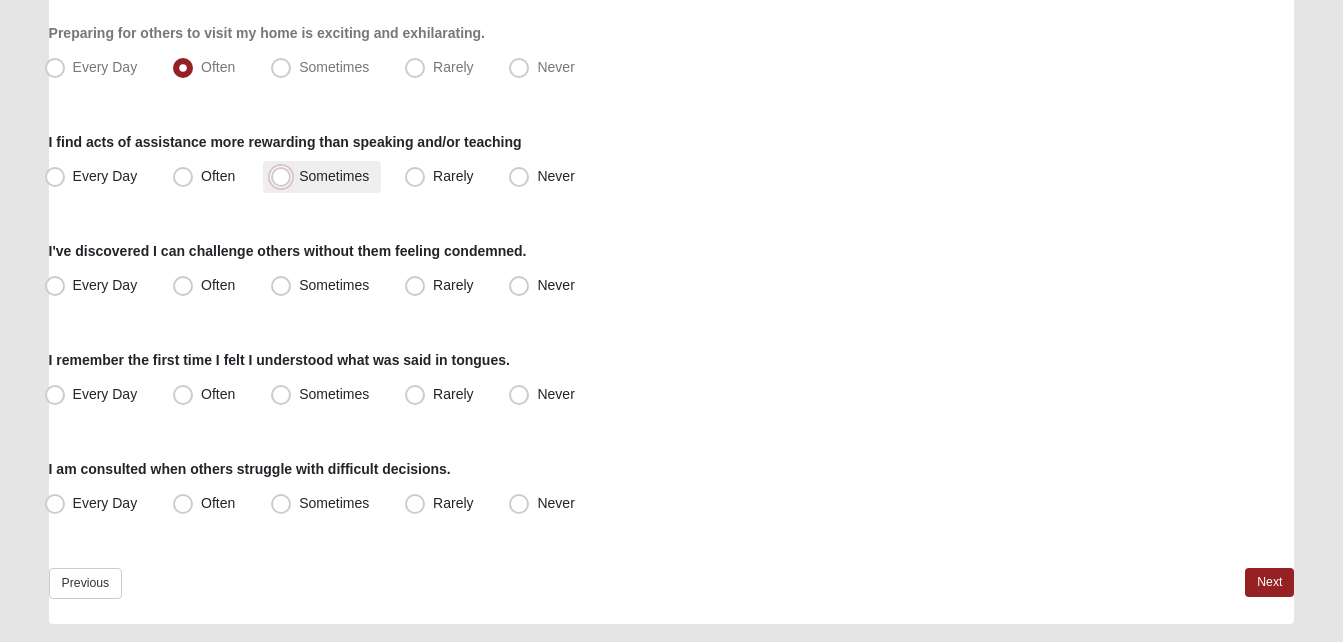 click on "Sometimes" at bounding box center (285, 176) 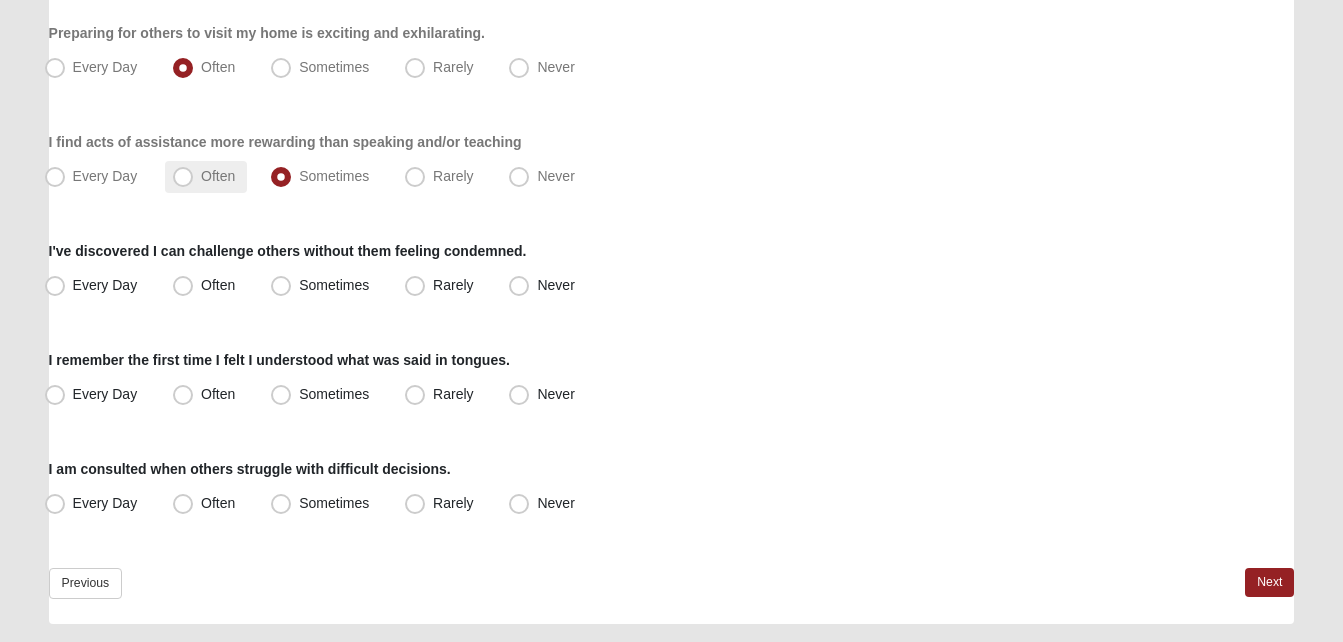 click on "Often" at bounding box center (218, 176) 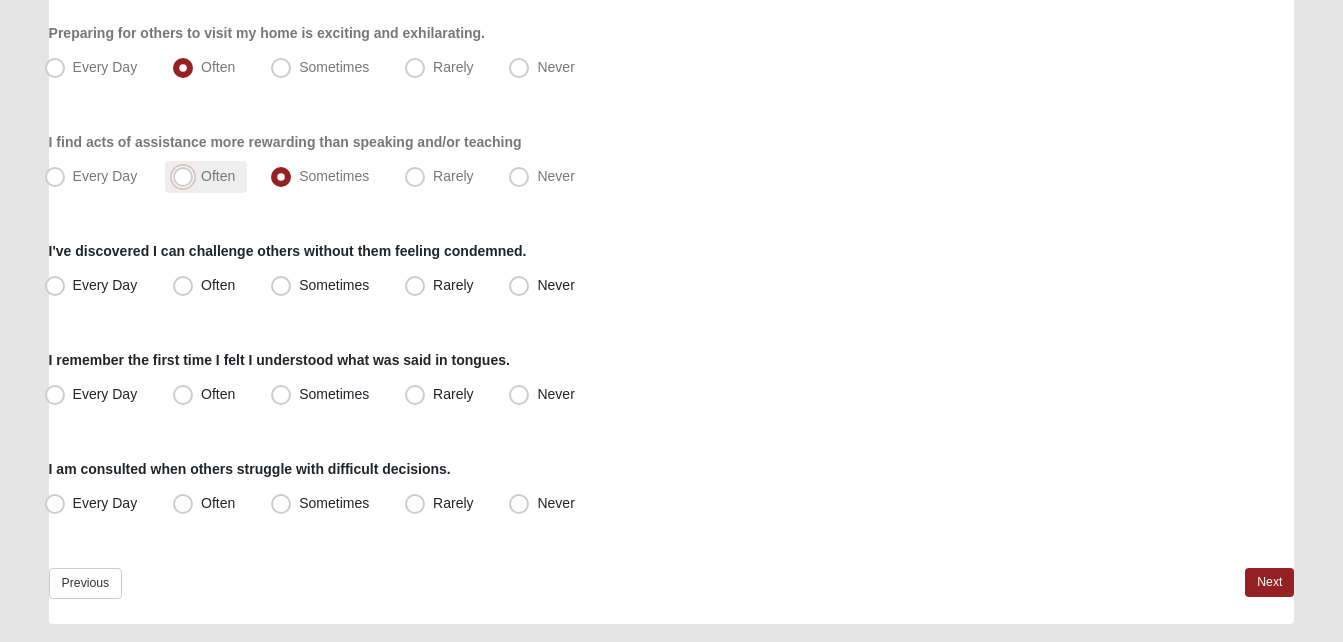 click on "Often" at bounding box center (187, 176) 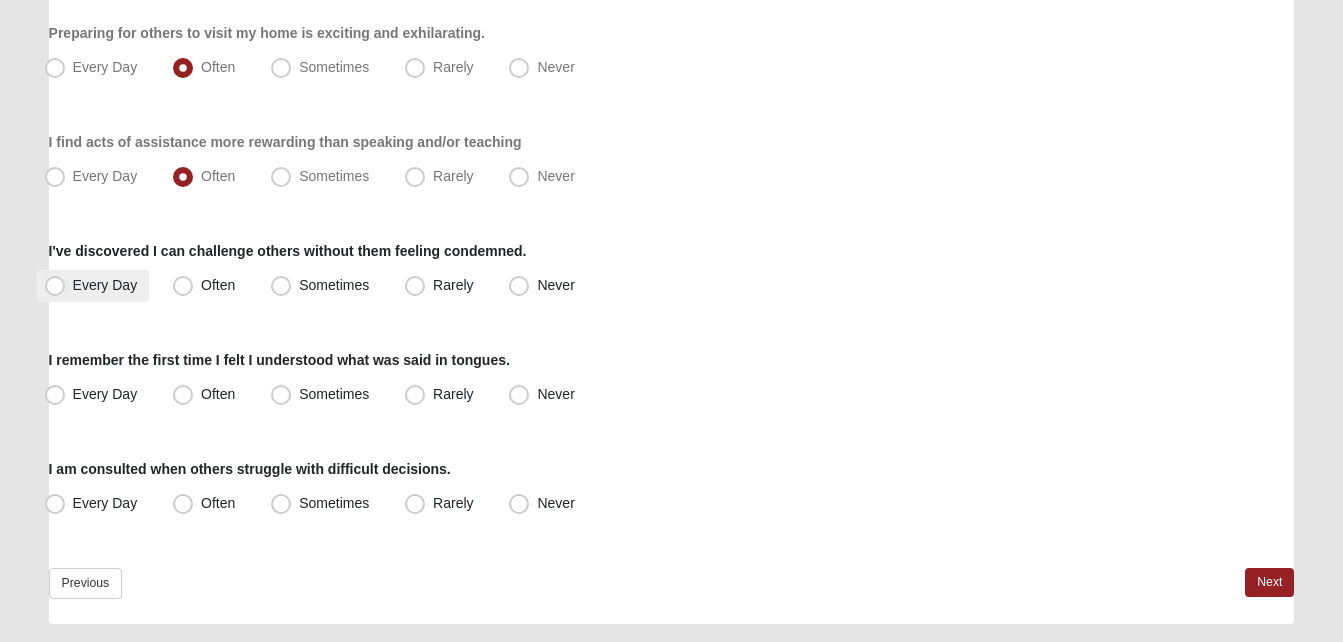 click on "Every Day" at bounding box center (105, 285) 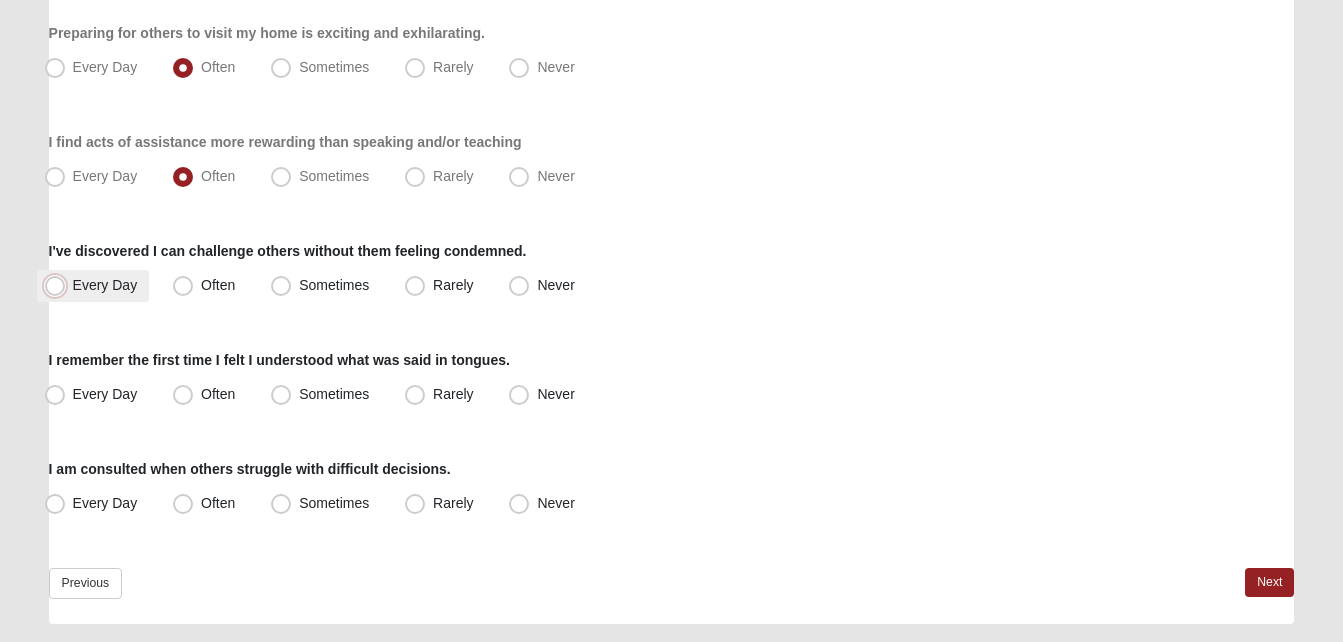 click on "Every Day" at bounding box center (59, 285) 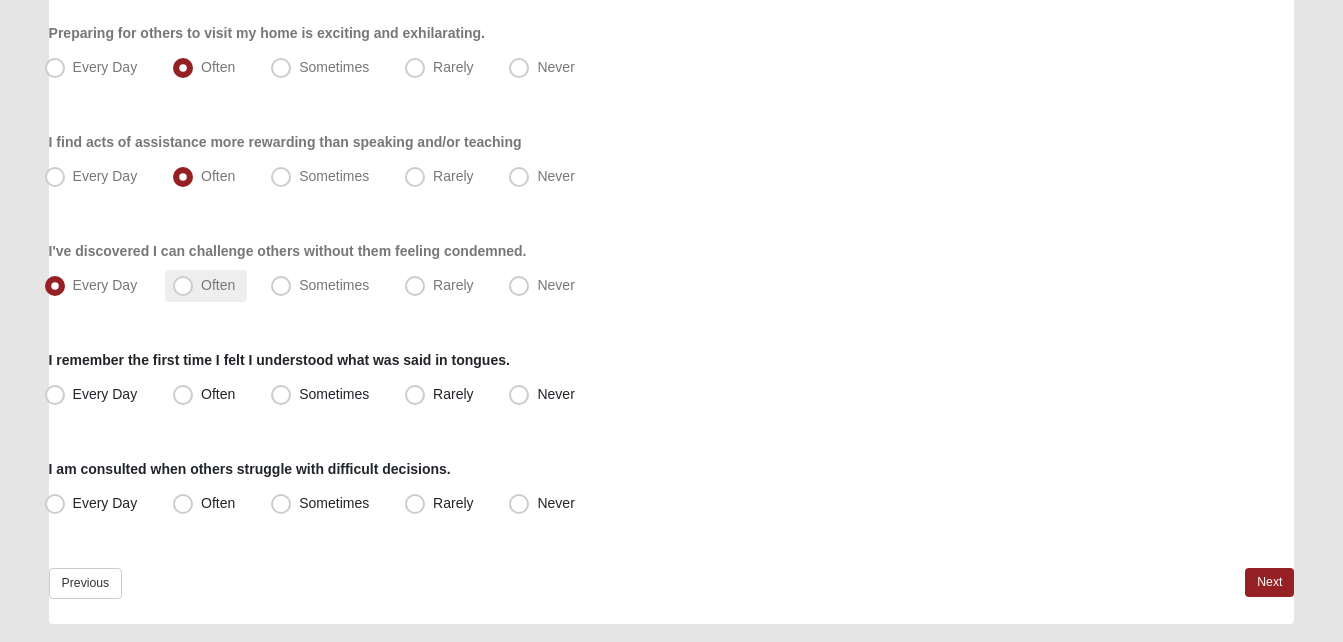 click on "Often" at bounding box center (218, 285) 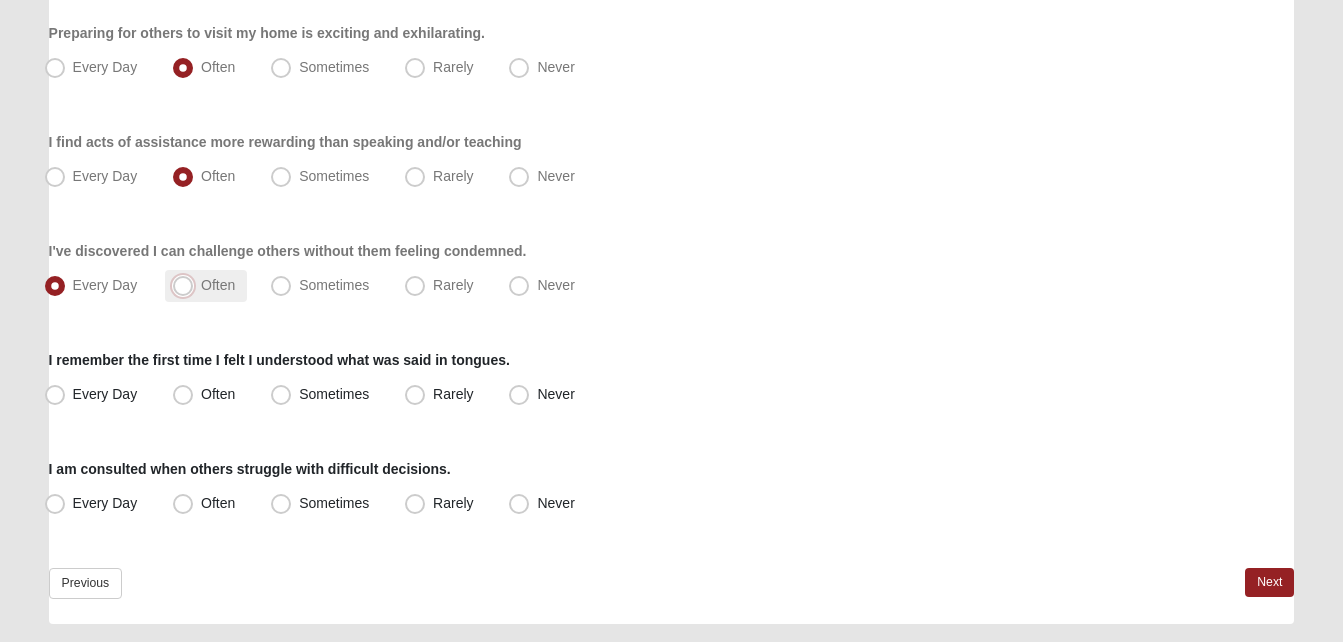 click on "Often" at bounding box center [187, 285] 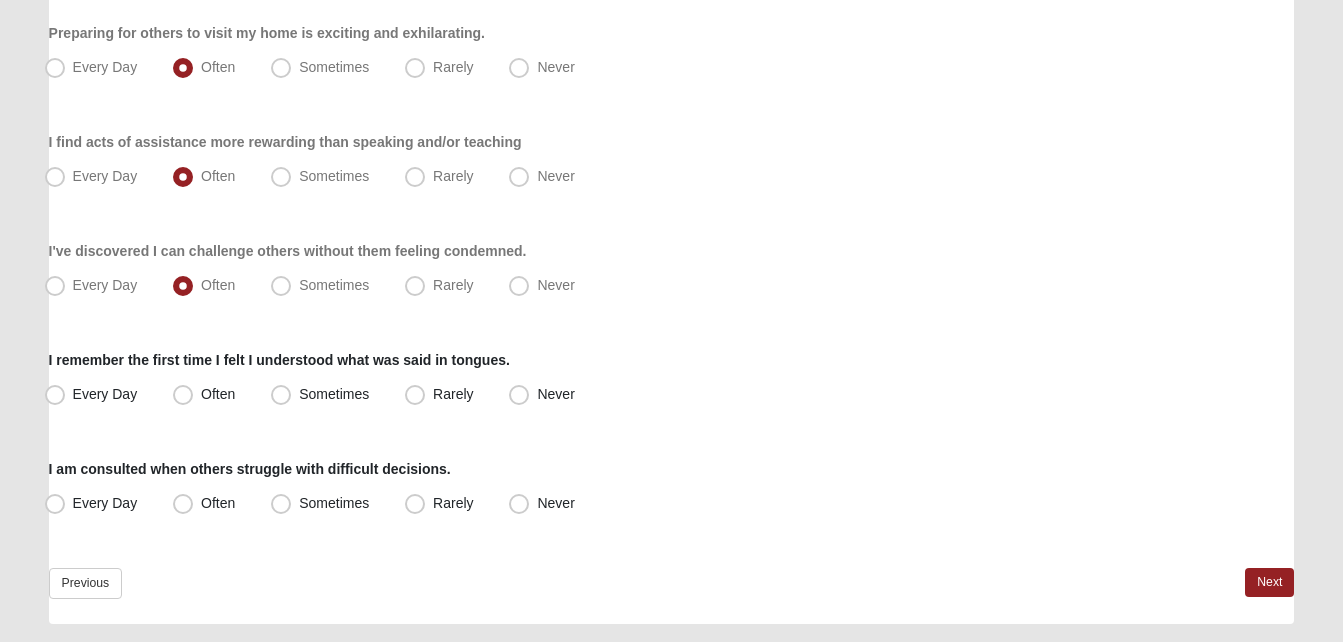 click on "Respond to these items quickly and don’t overthink them. Usually your first response is your best response.
34%
When the Holy Spirit speaks through me I feel God's presence in me
Every Day
Often
Sometimes
Rarely
Never
God's insight has allowed me to help others in their spiritual journey.
Every Day" at bounding box center [672, -387] 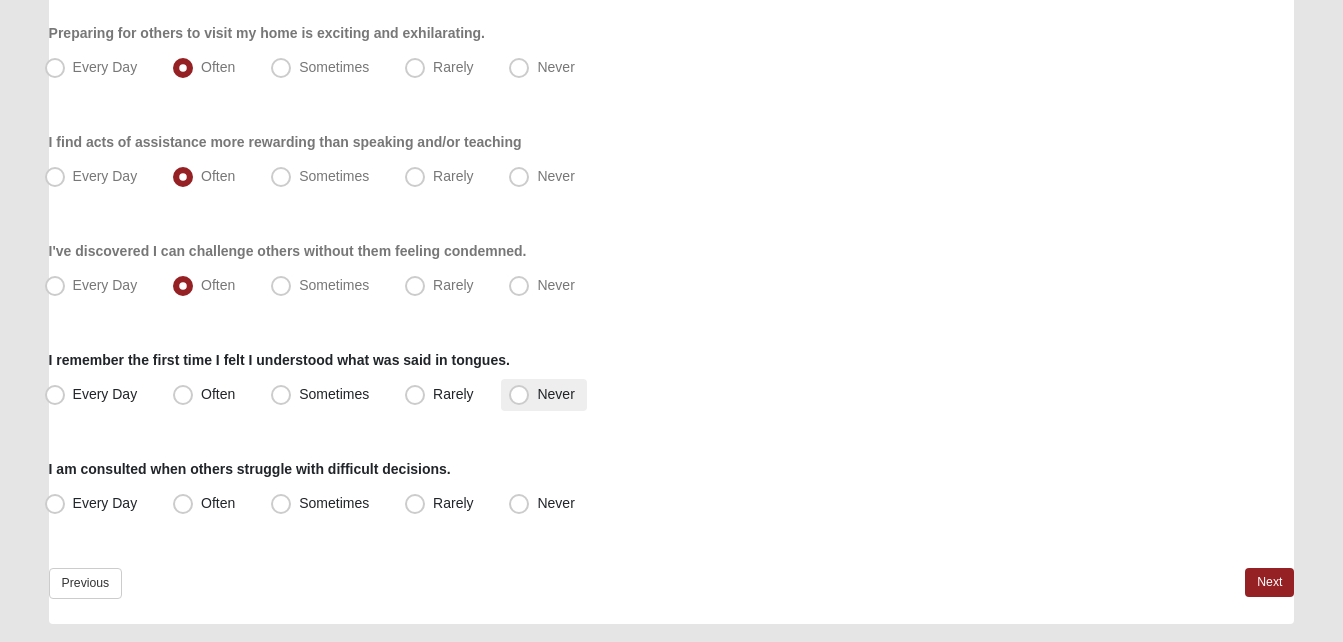 click on "Never" at bounding box center (555, 394) 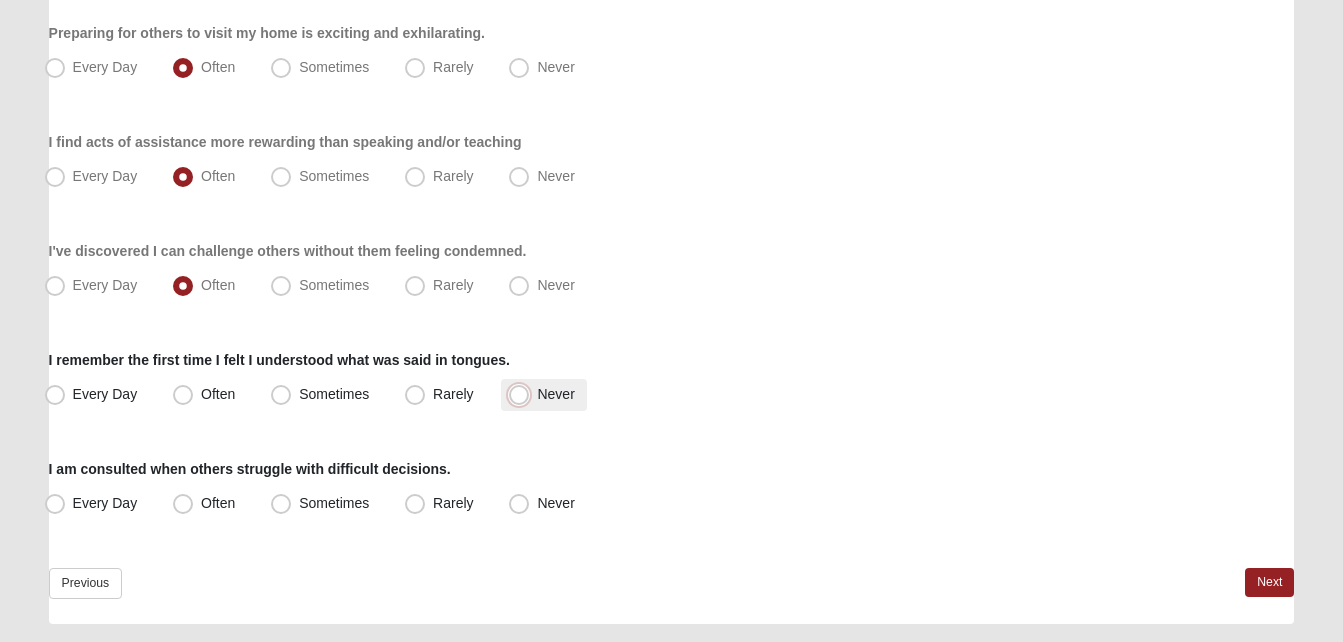 click on "Never" at bounding box center (523, 394) 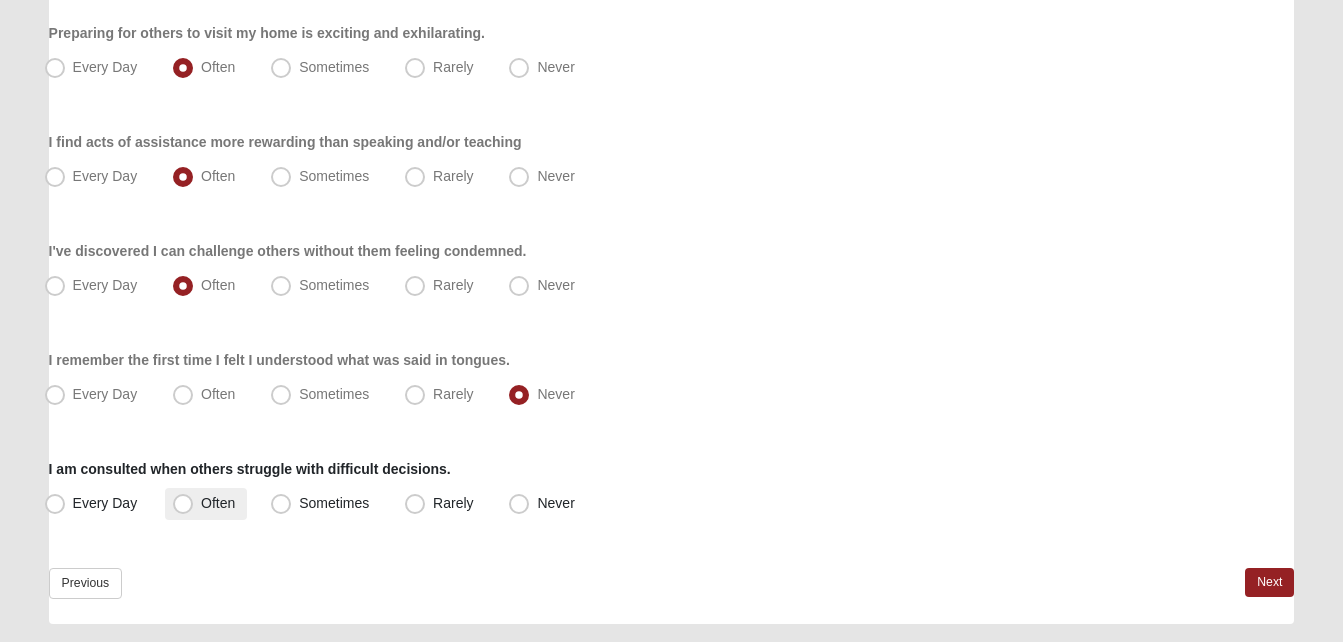 click on "Often" at bounding box center (206, 504) 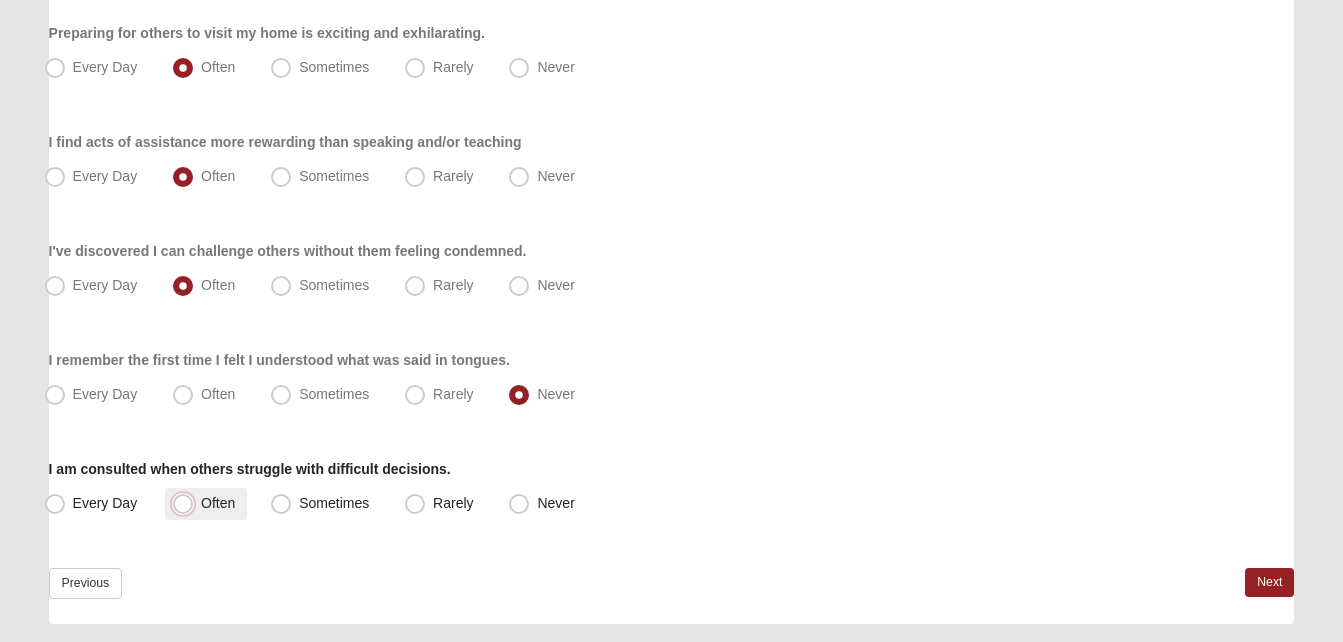 click on "Often" at bounding box center (187, 503) 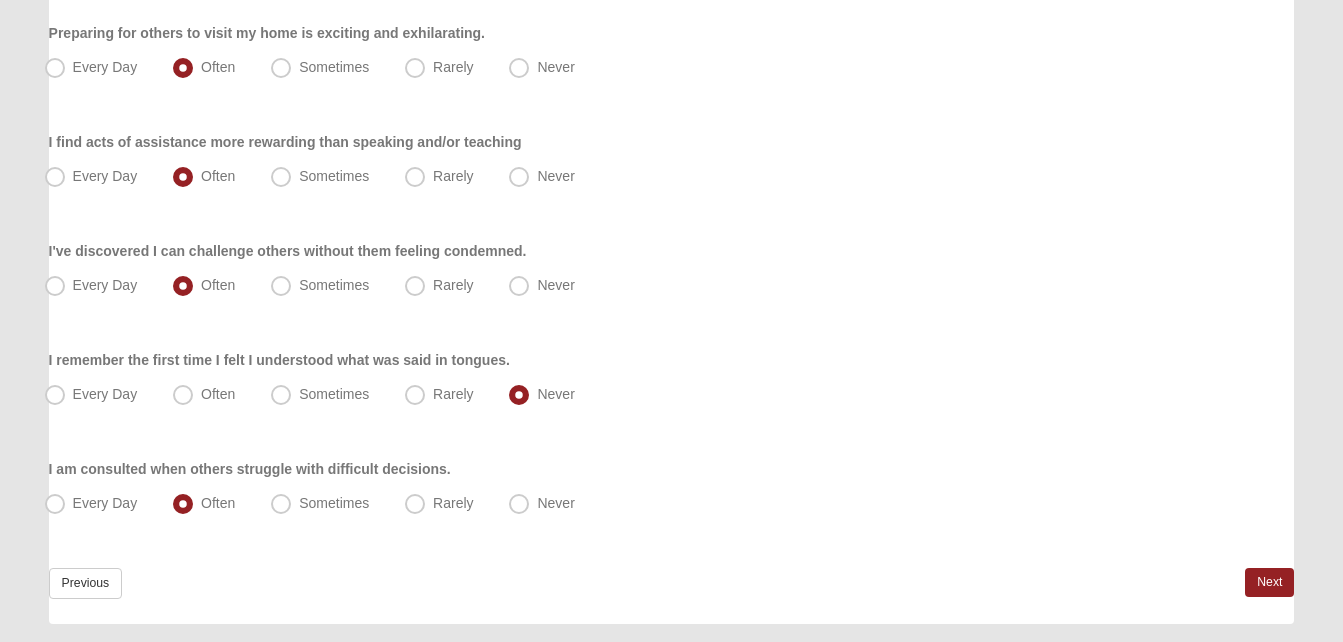 click on "Respond to these items quickly and don’t overthink them. Usually your first response is your best response.
34%
When the Holy Spirit speaks through me I feel God's presence in me
Every Day
Often
Sometimes
Rarely
Never
God's insight has allowed me to help others in their spiritual journey.
Every Day" at bounding box center [672, -387] 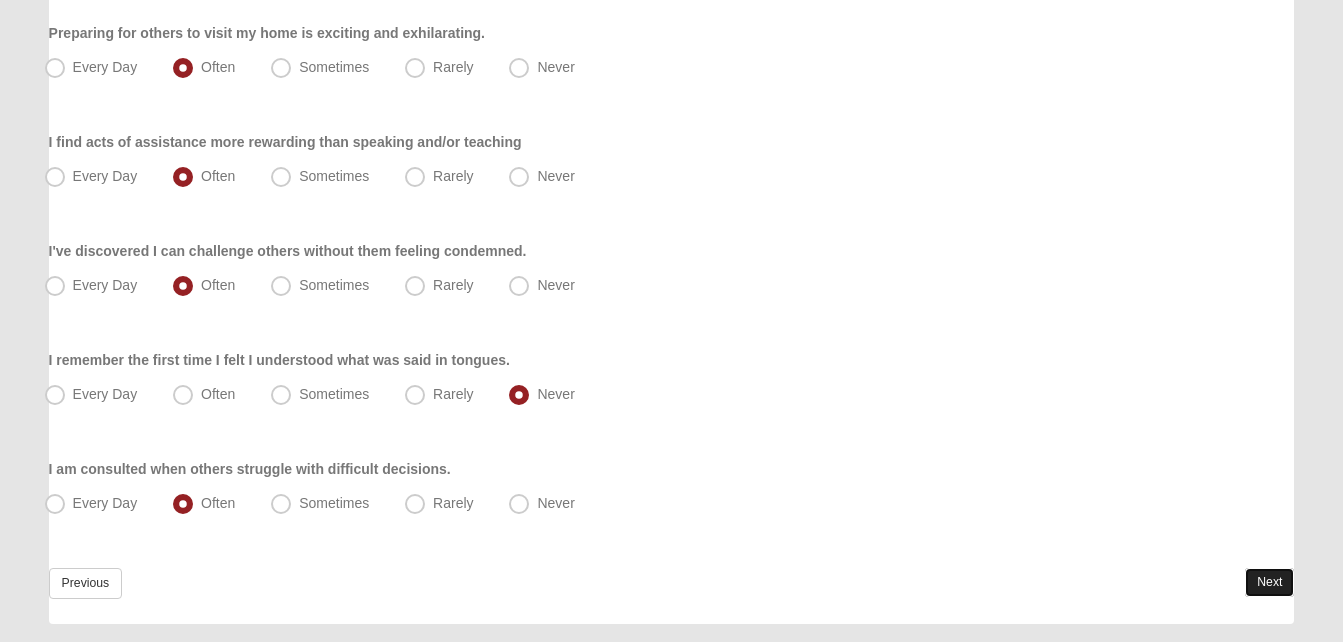 click on "Next" at bounding box center (1269, 582) 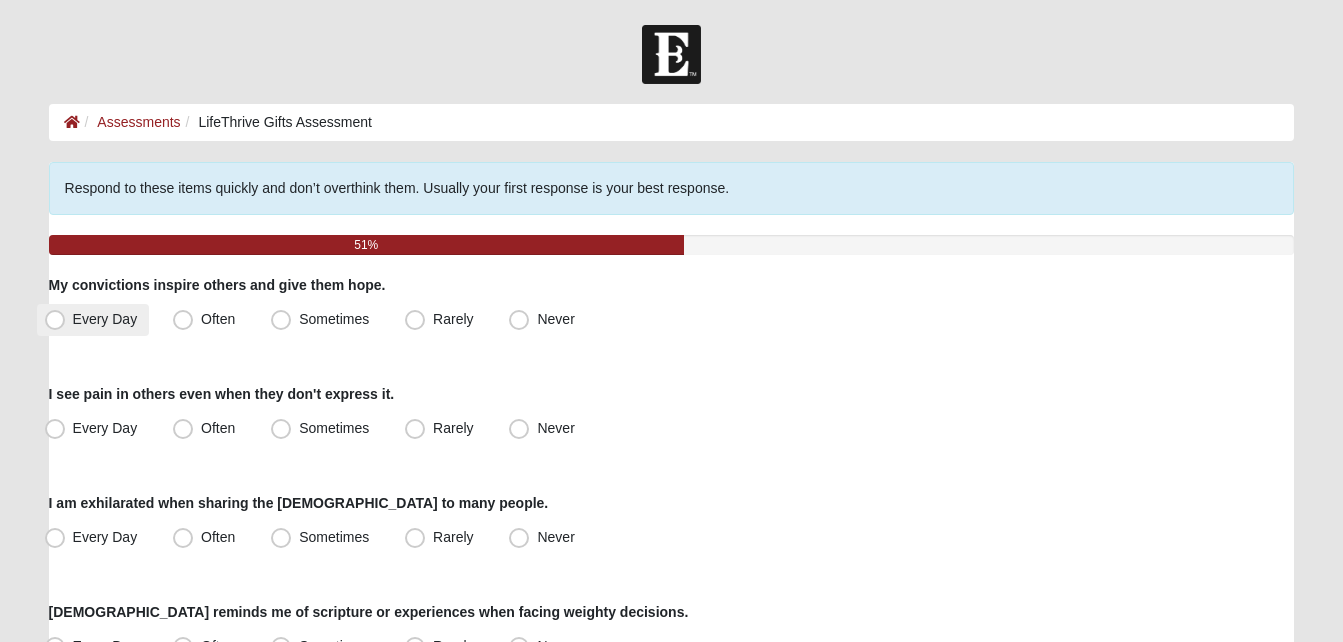 click on "Every Day" at bounding box center (105, 319) 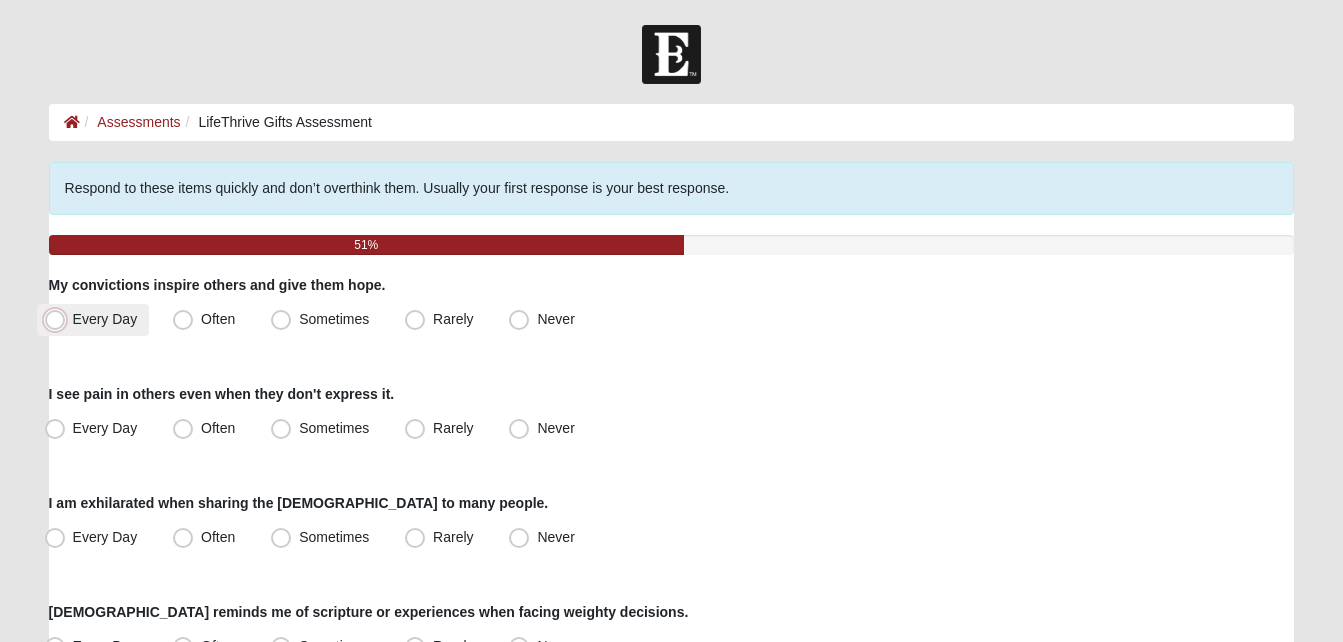 click on "Every Day" at bounding box center [59, 319] 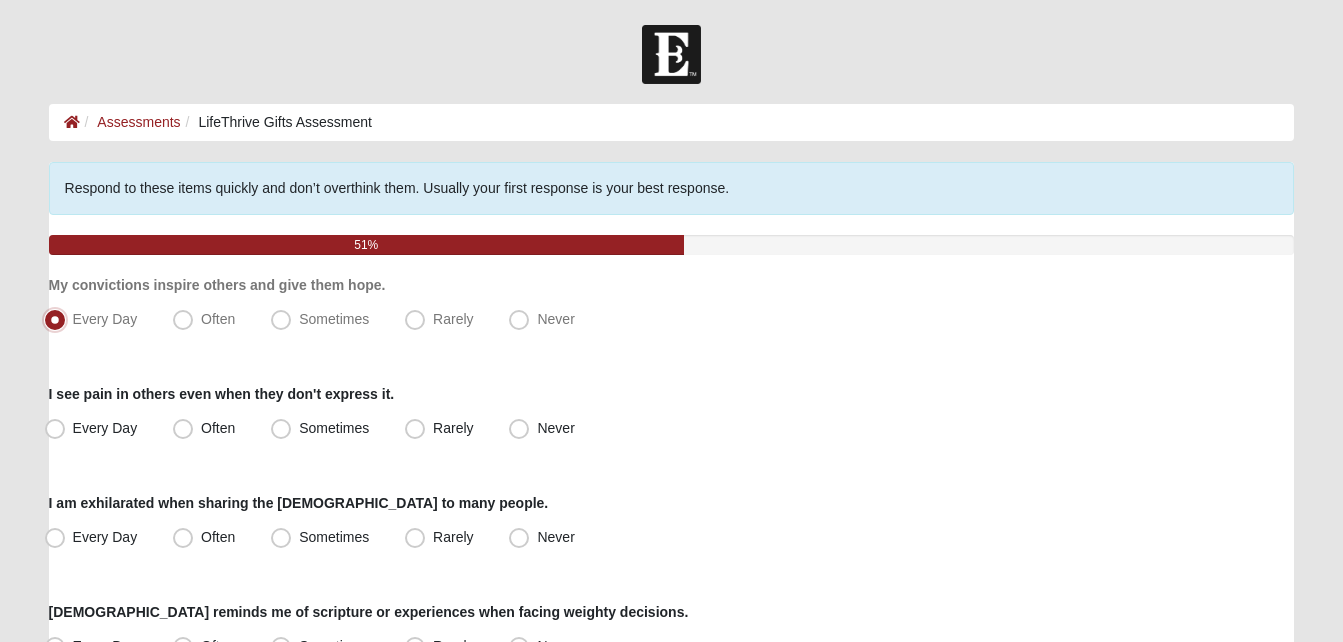 scroll, scrollTop: 4, scrollLeft: 0, axis: vertical 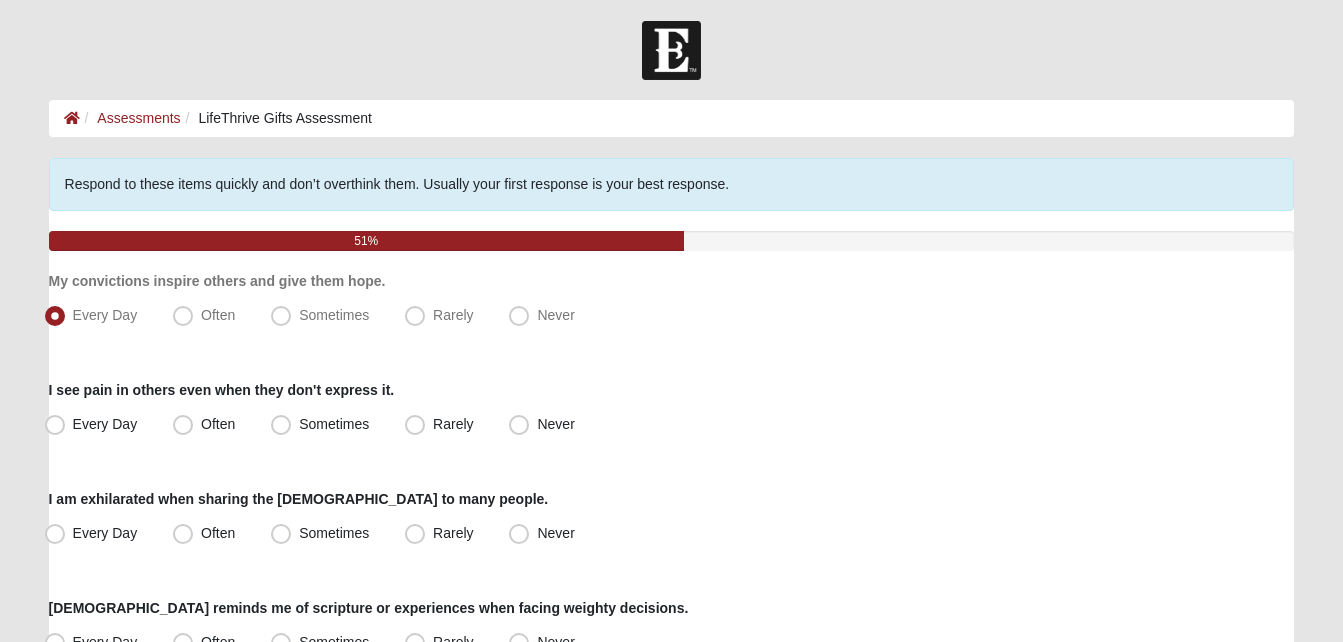 click on "I see pain in others even when they don't express it.
Every Day
Often
Sometimes
Rarely
Never" at bounding box center [672, 410] 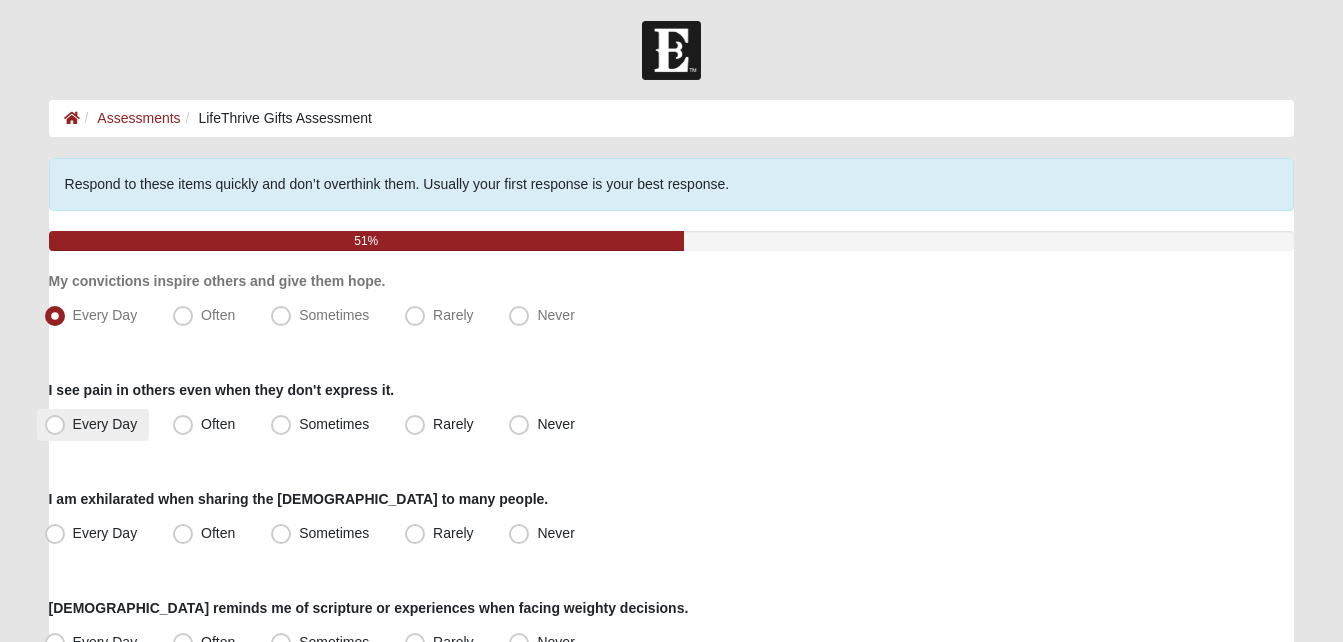 click on "Every Day" at bounding box center (105, 424) 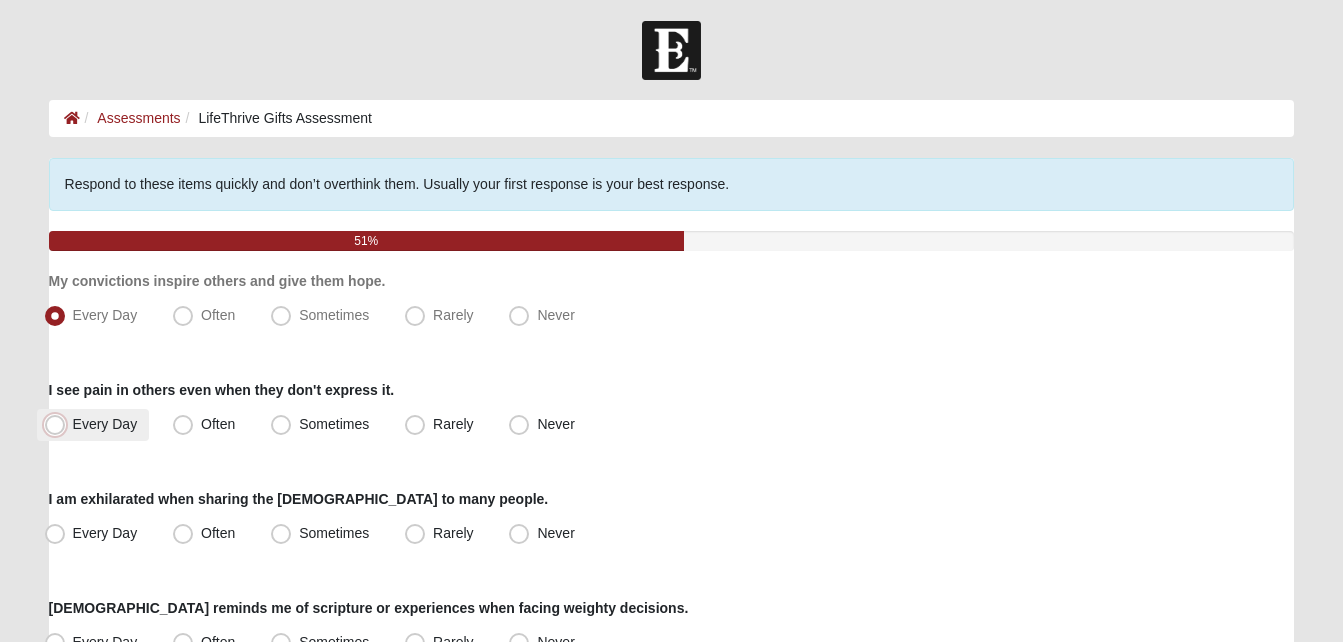 click on "Every Day" at bounding box center (59, 424) 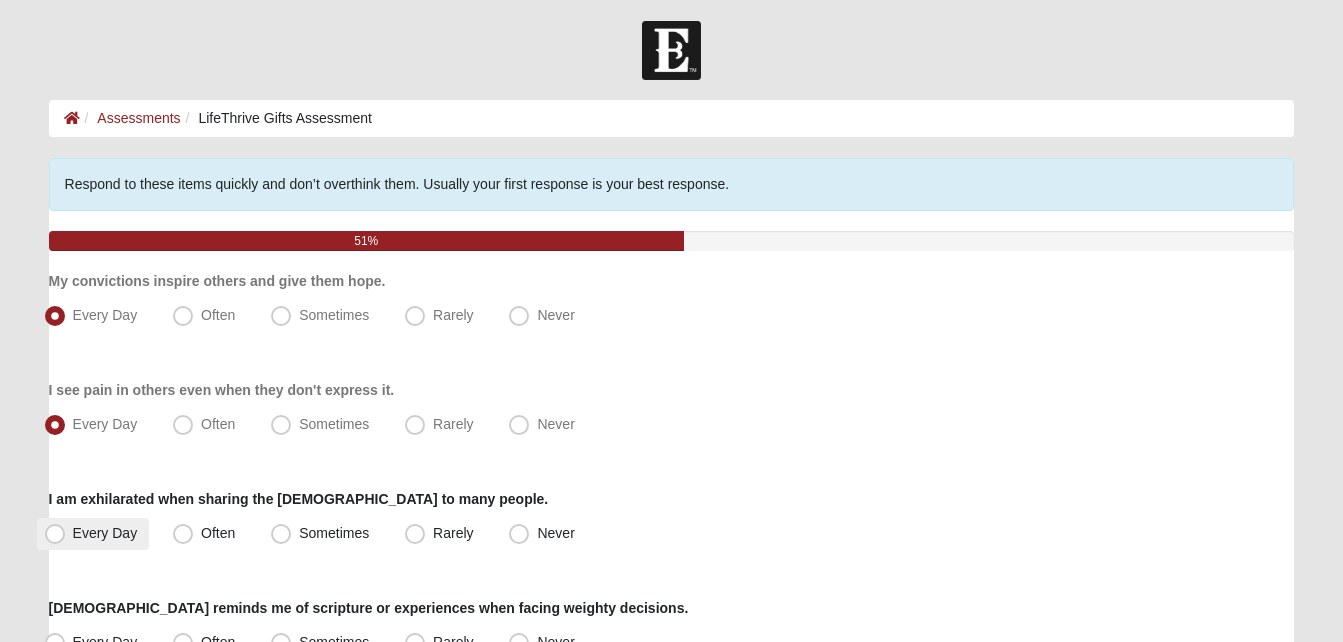 click on "Every Day" at bounding box center (93, 534) 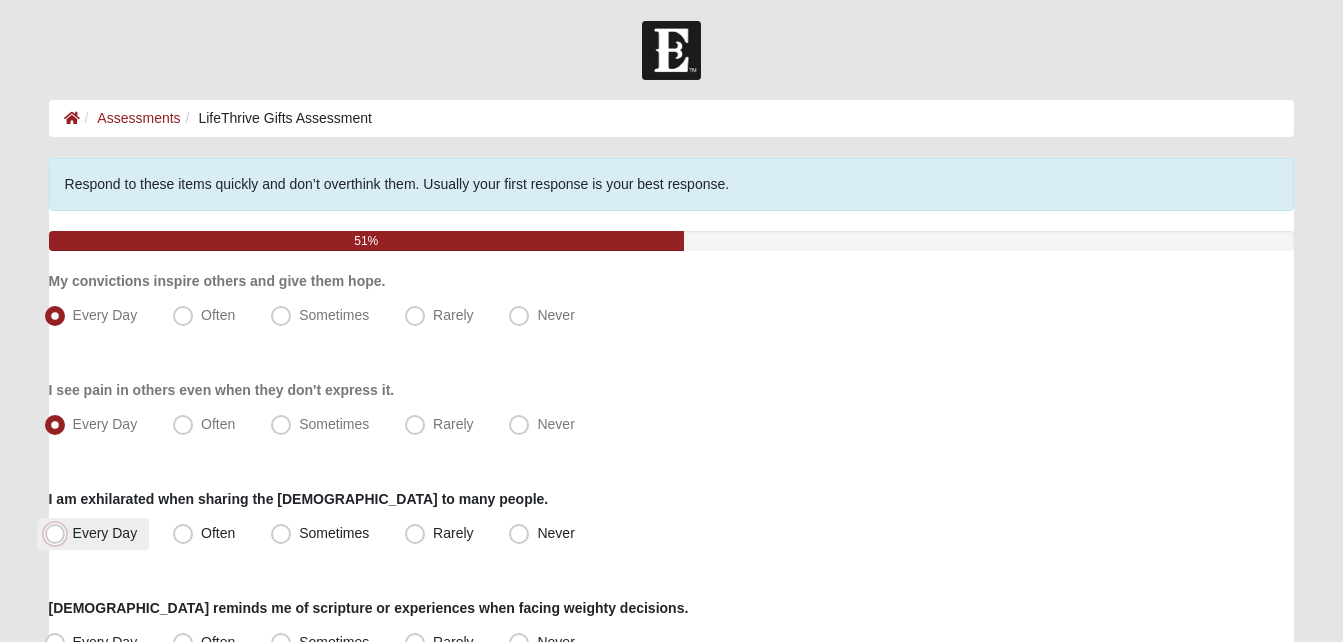 click on "Every Day" at bounding box center [59, 533] 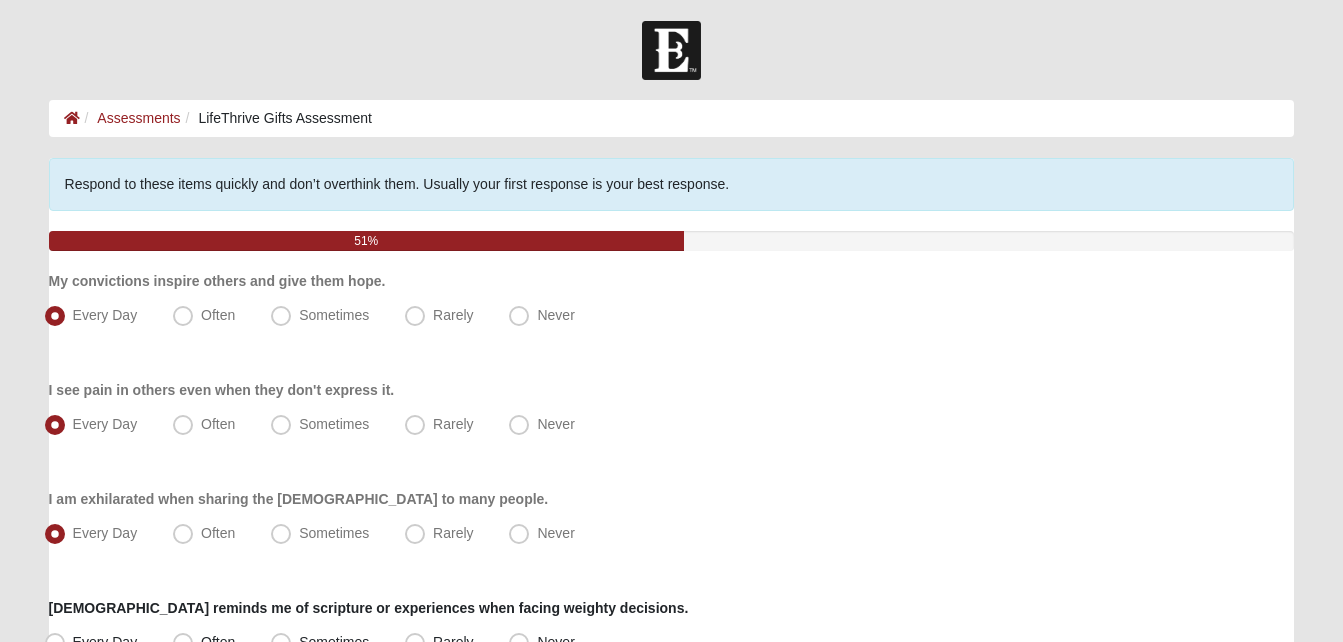 click on "Hello [PERSON_NAME]
My Account
Log Out
LifeThrive Gifts Assessment
Assessments LifeThrive Gifts Assessment
Error" at bounding box center (671, 1124) 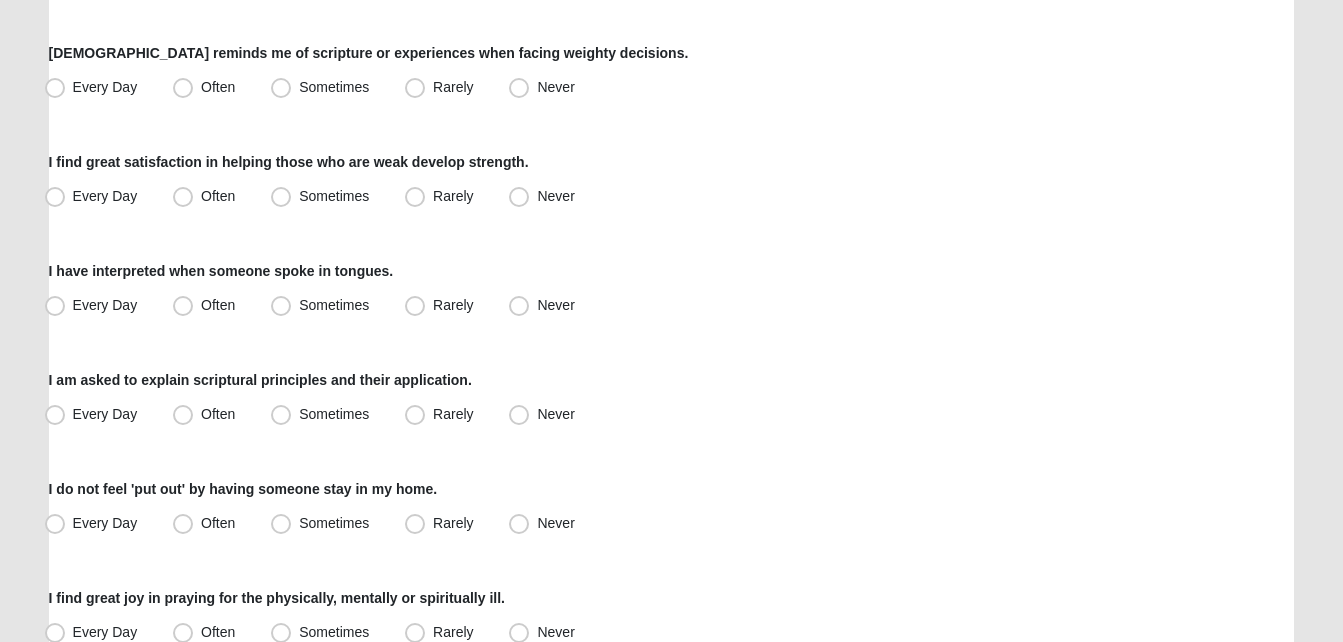 scroll, scrollTop: 564, scrollLeft: 0, axis: vertical 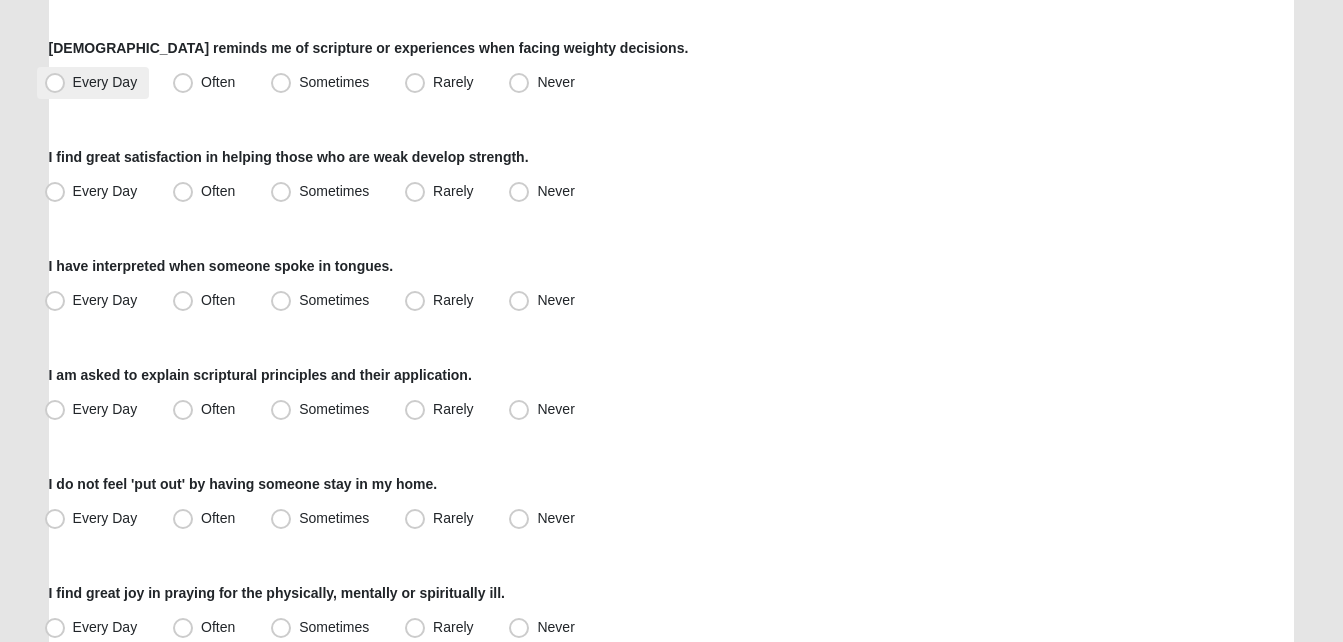 click on "Every Day" at bounding box center (105, 82) 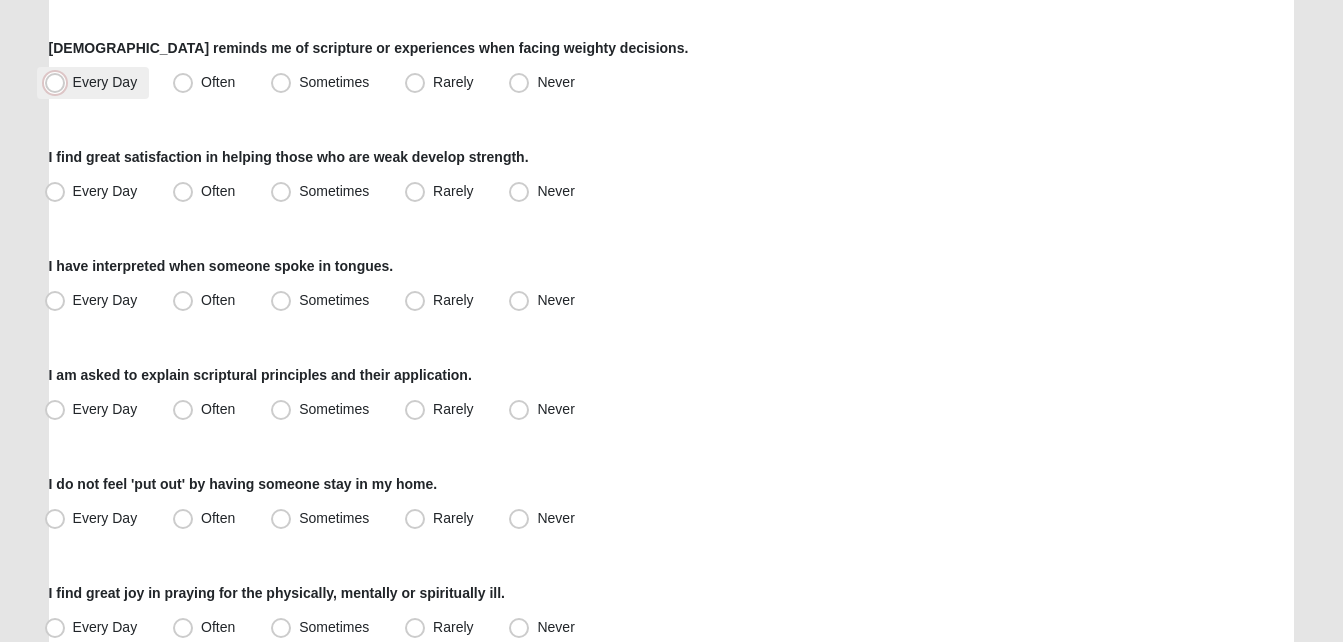 click on "Every Day" at bounding box center (59, 82) 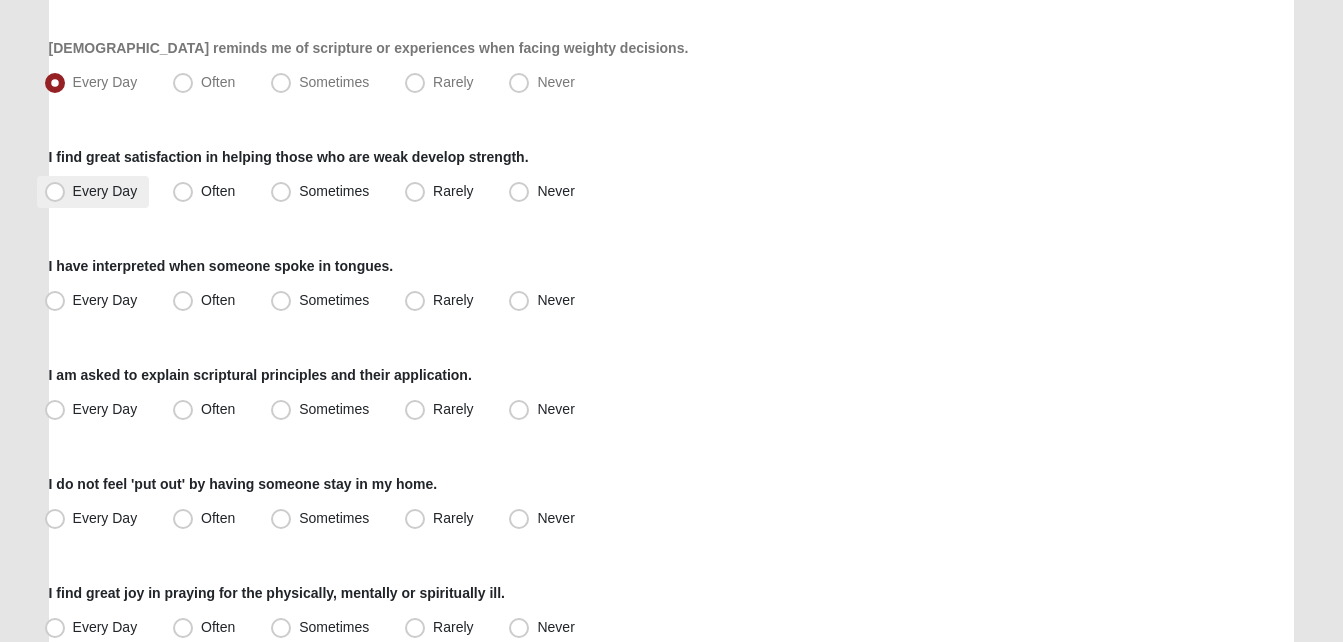 click on "Every Day" at bounding box center (93, 192) 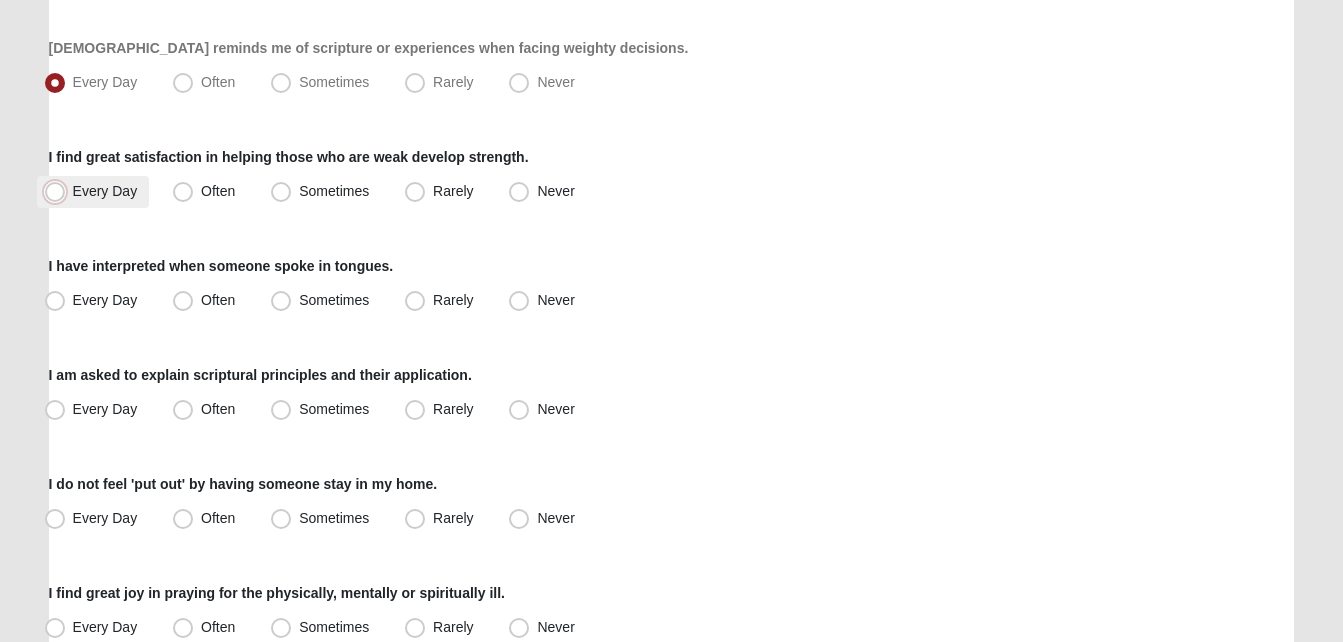 click on "Every Day" at bounding box center [59, 191] 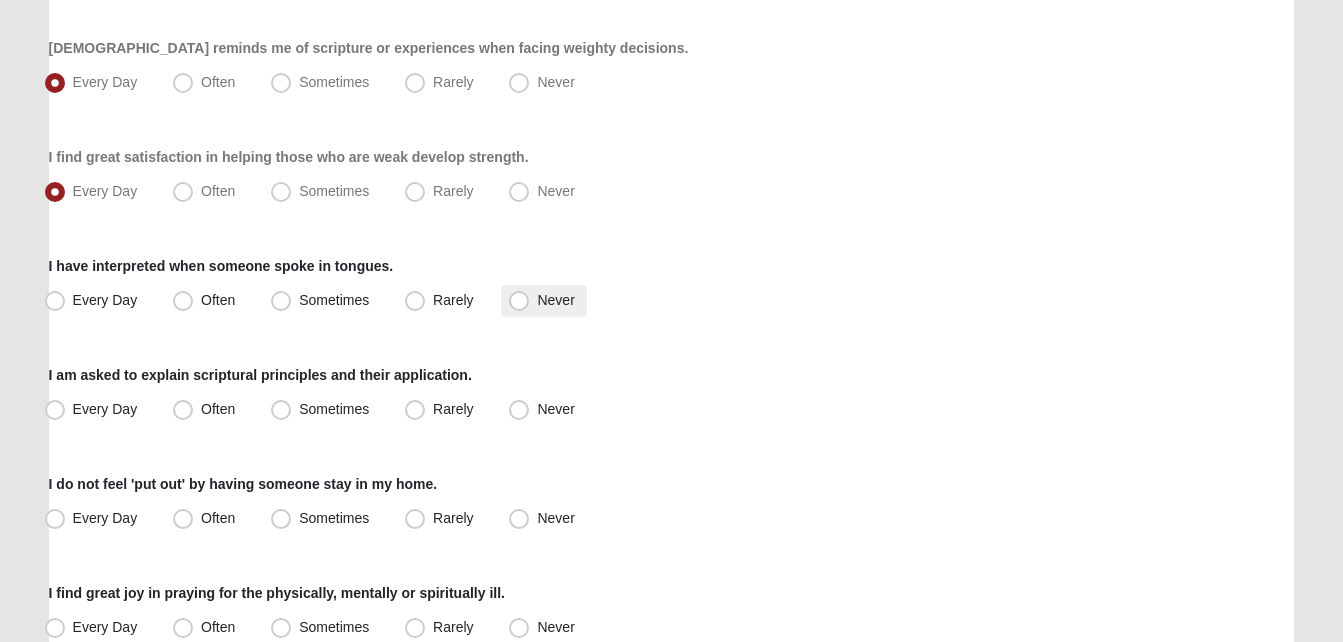 click on "Never" at bounding box center [543, 301] 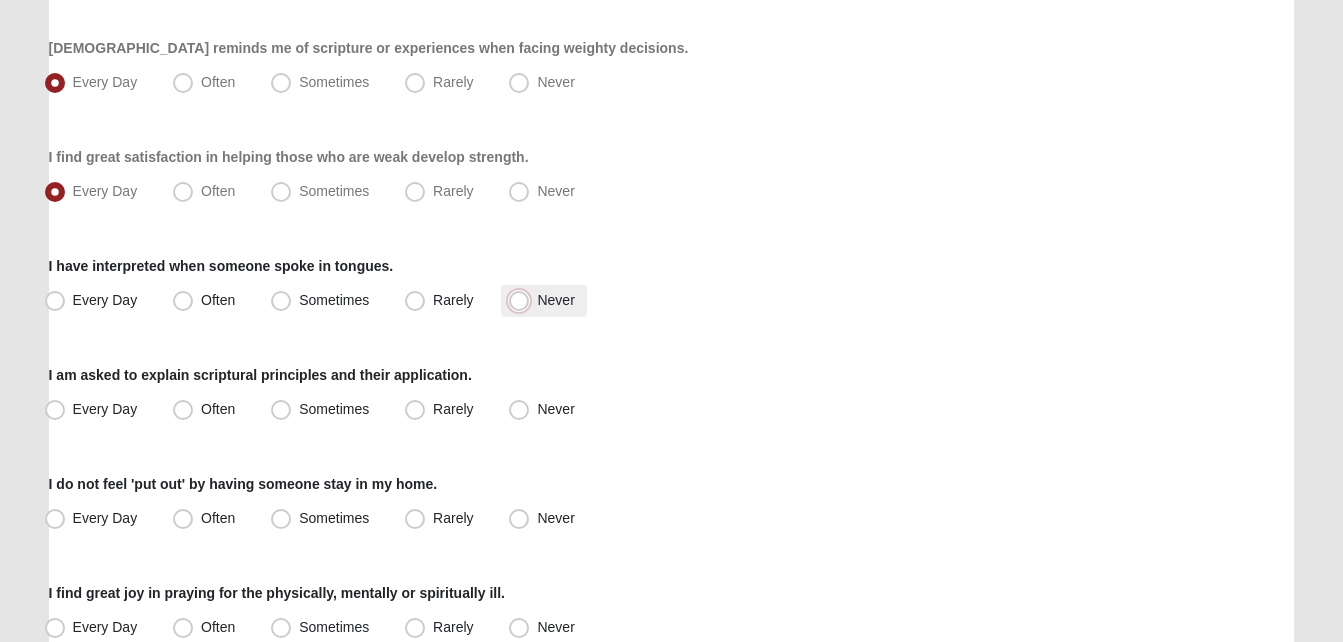 click on "Never" at bounding box center [523, 300] 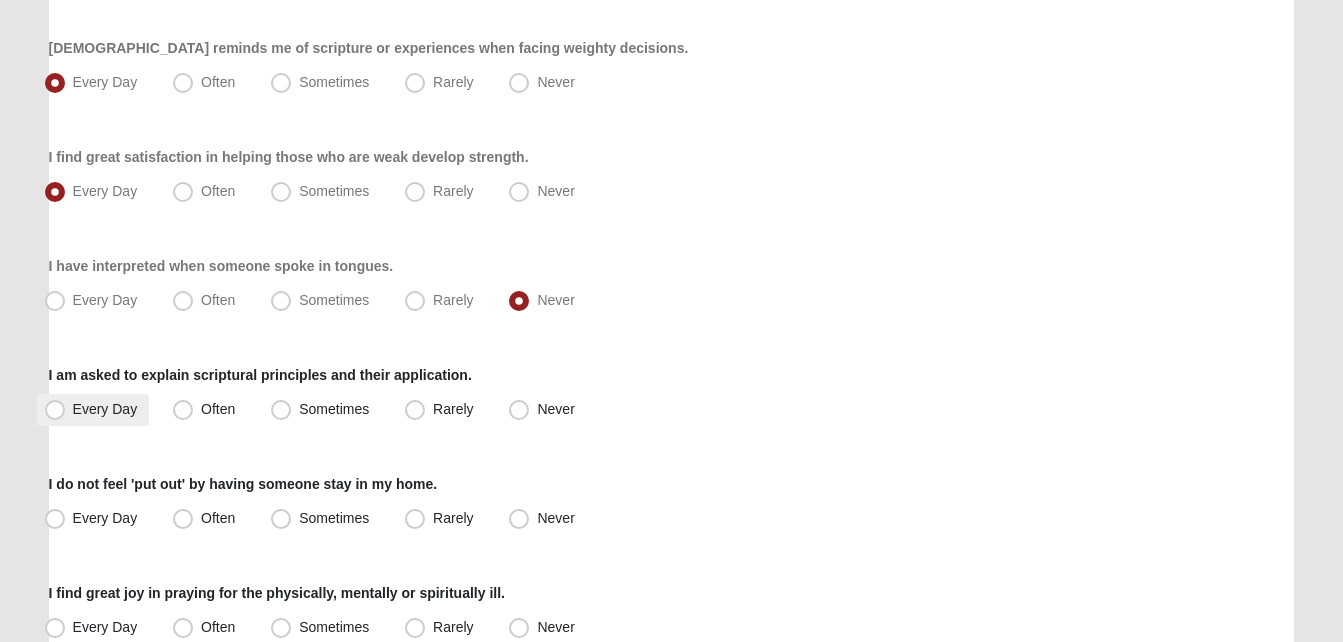 click on "Every Day" at bounding box center (105, 409) 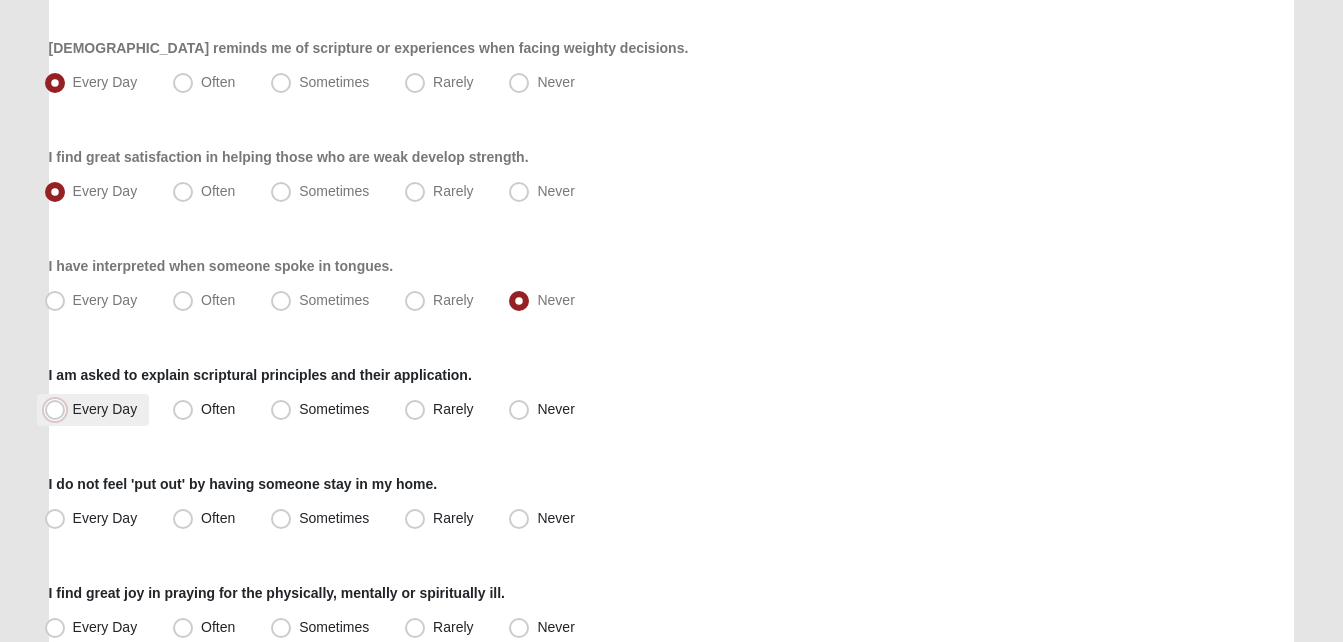 click on "Every Day" at bounding box center (59, 409) 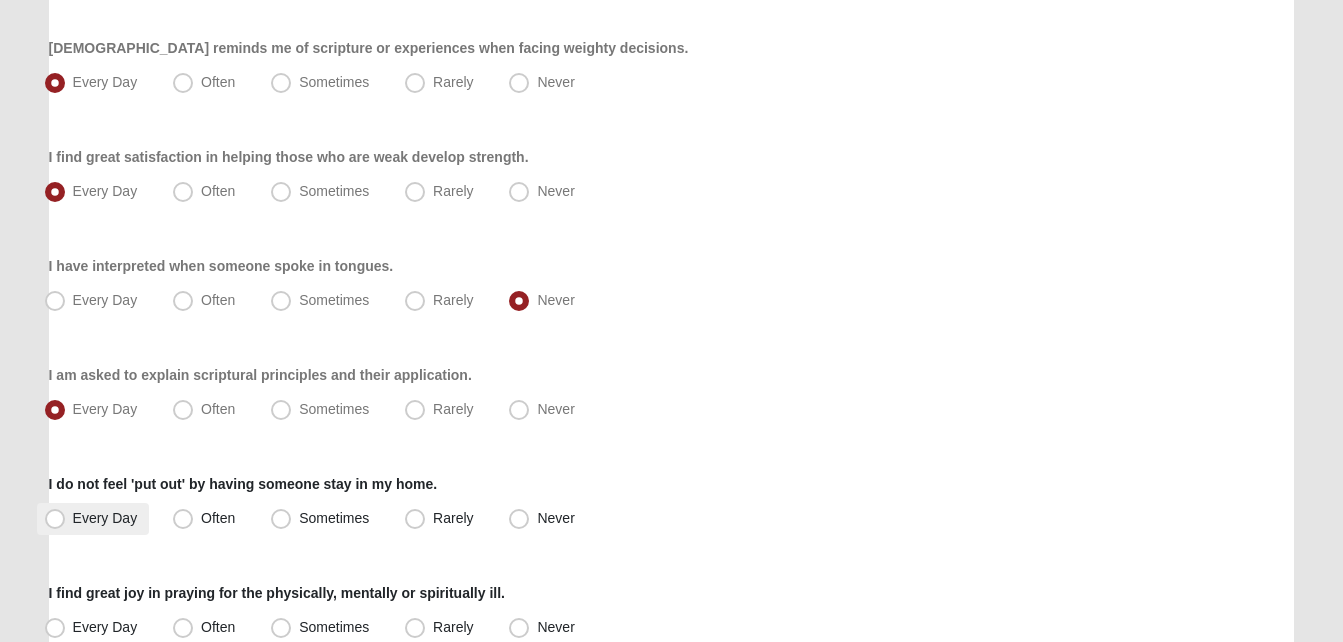 click on "Every Day" at bounding box center [93, 519] 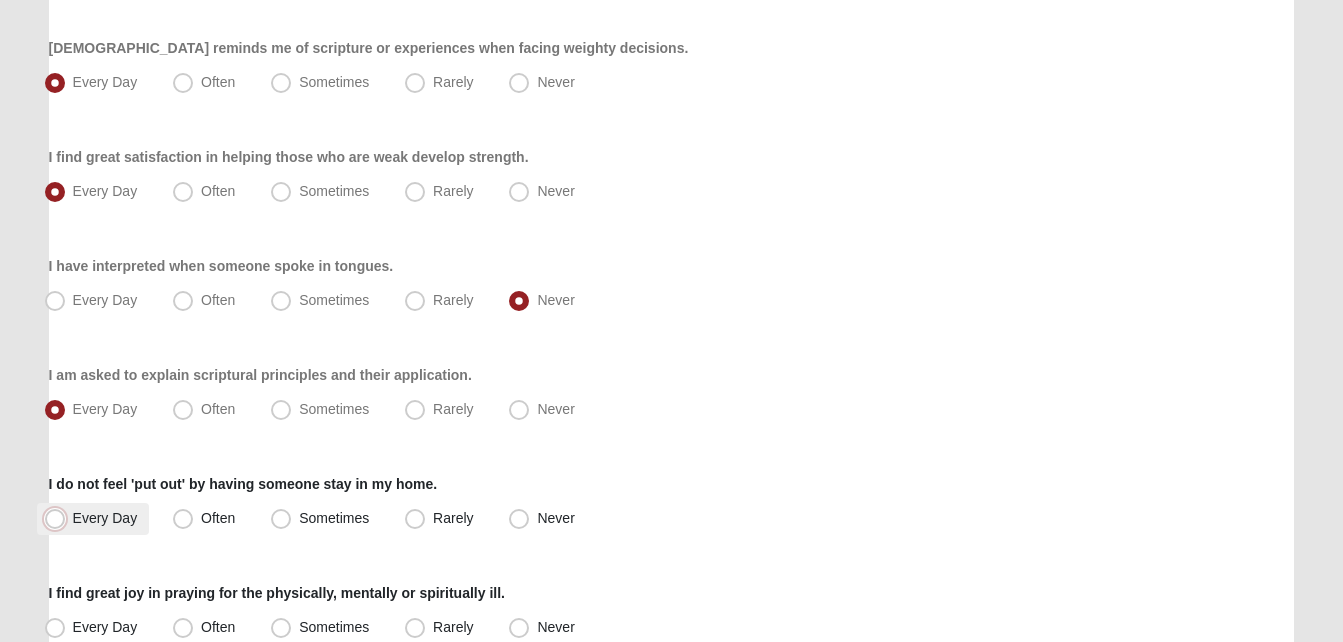 click on "Every Day" at bounding box center (59, 518) 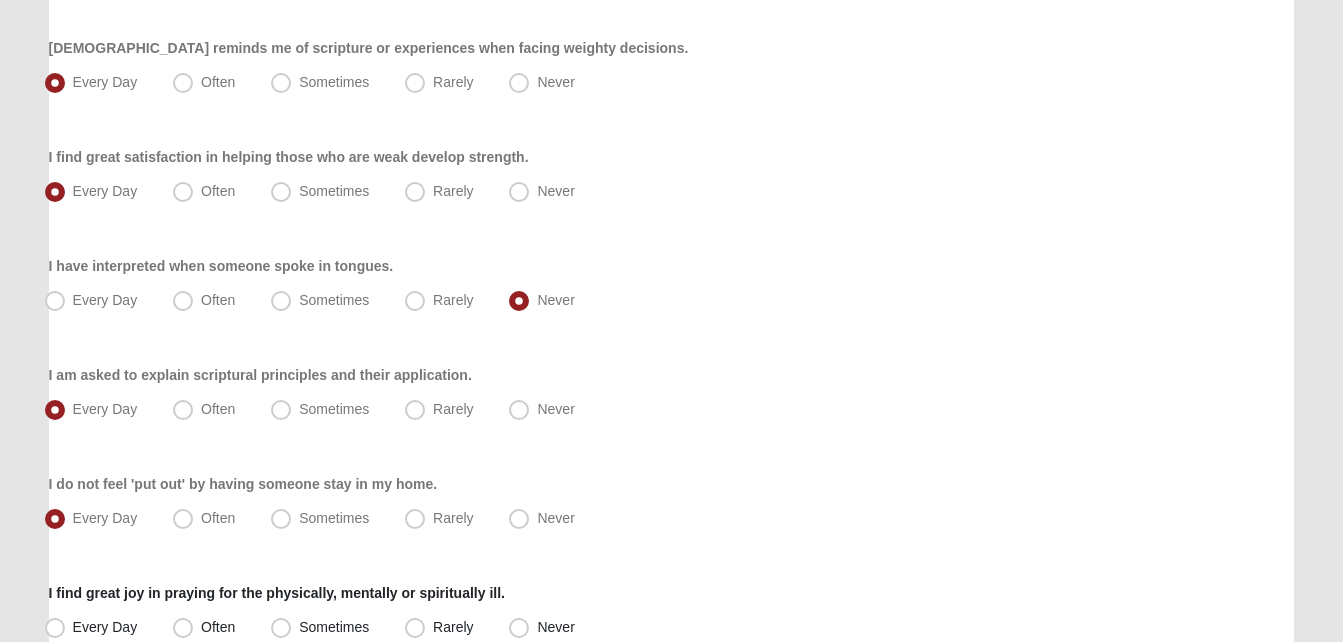 click on "Hello [PERSON_NAME]
My Account
Log Out
LifeThrive Gifts Assessment
Assessments LifeThrive Gifts Assessment
Error" at bounding box center (671, 577) 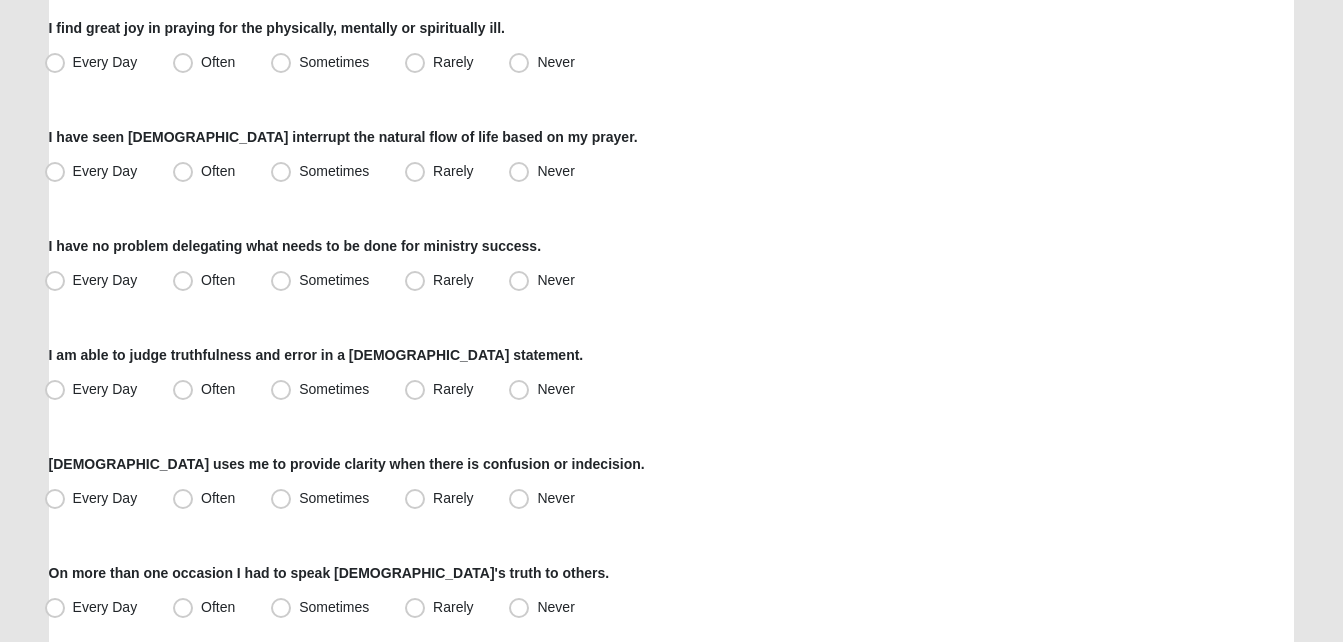 scroll, scrollTop: 1124, scrollLeft: 0, axis: vertical 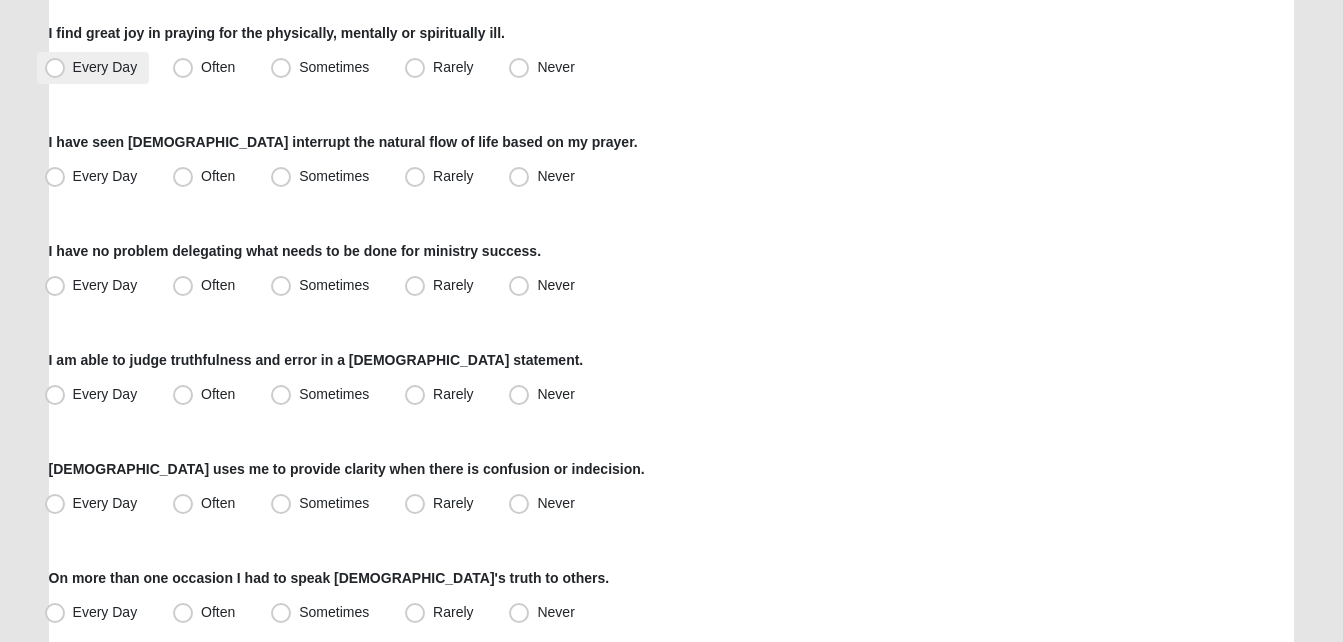 click on "Every Day" at bounding box center (93, 68) 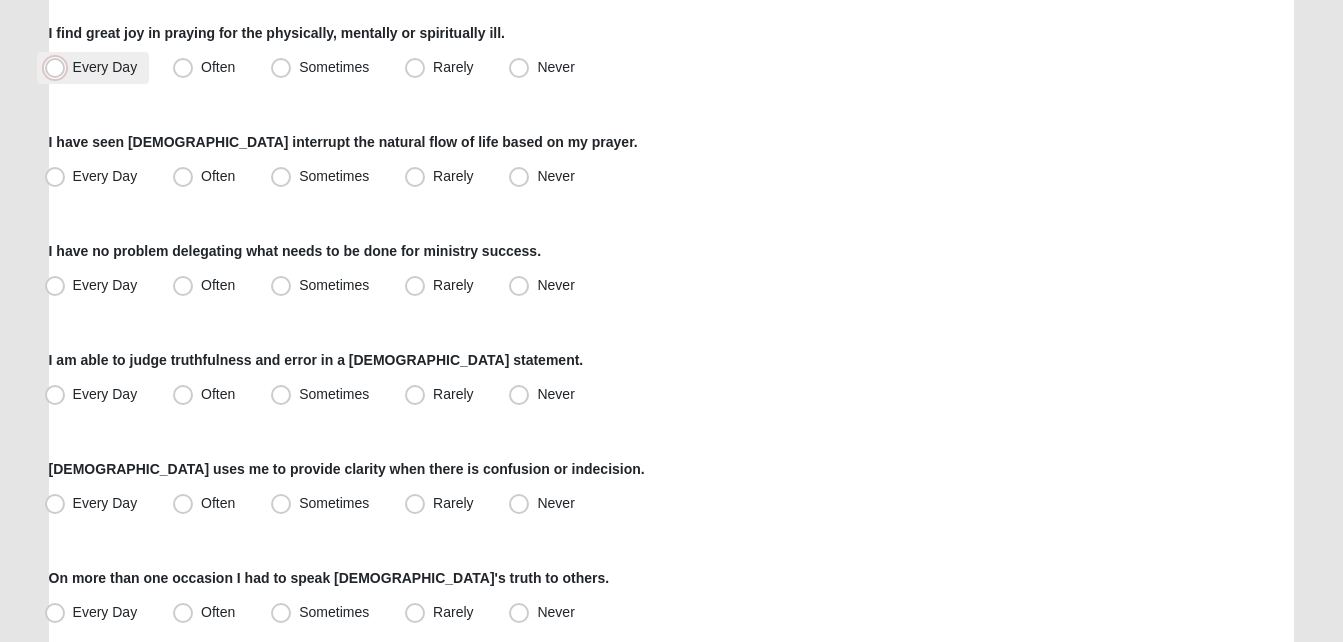 click on "Every Day" at bounding box center (59, 67) 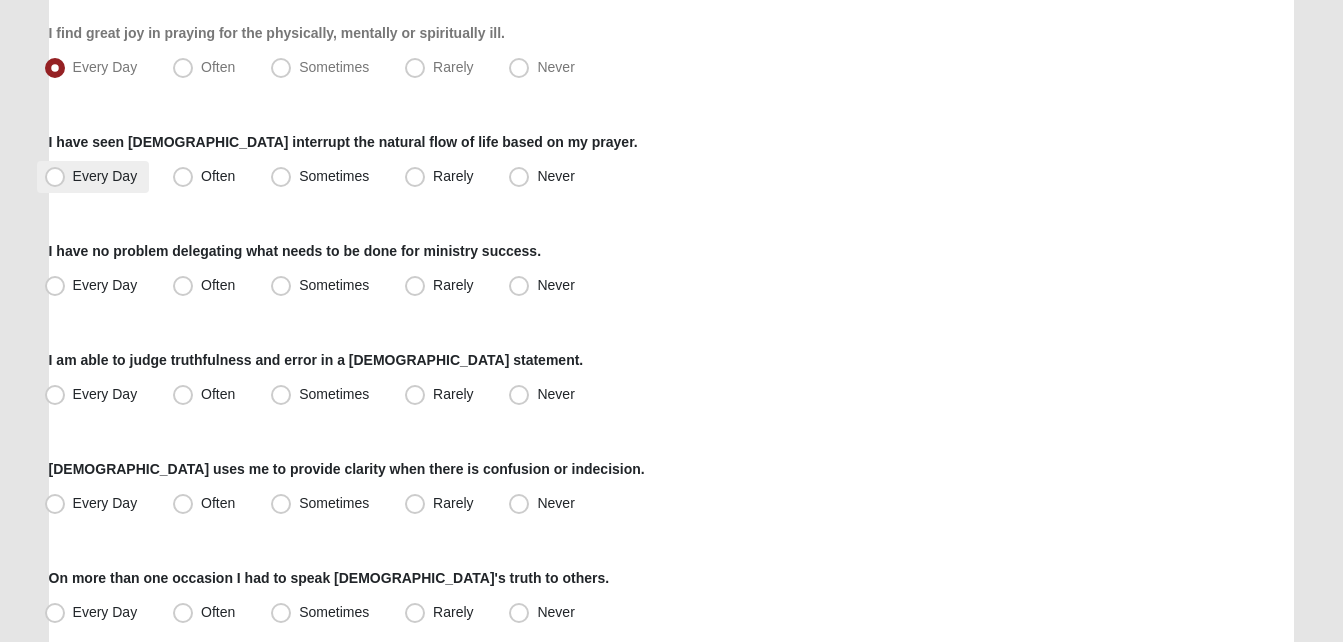 click on "Every Day" at bounding box center [93, 177] 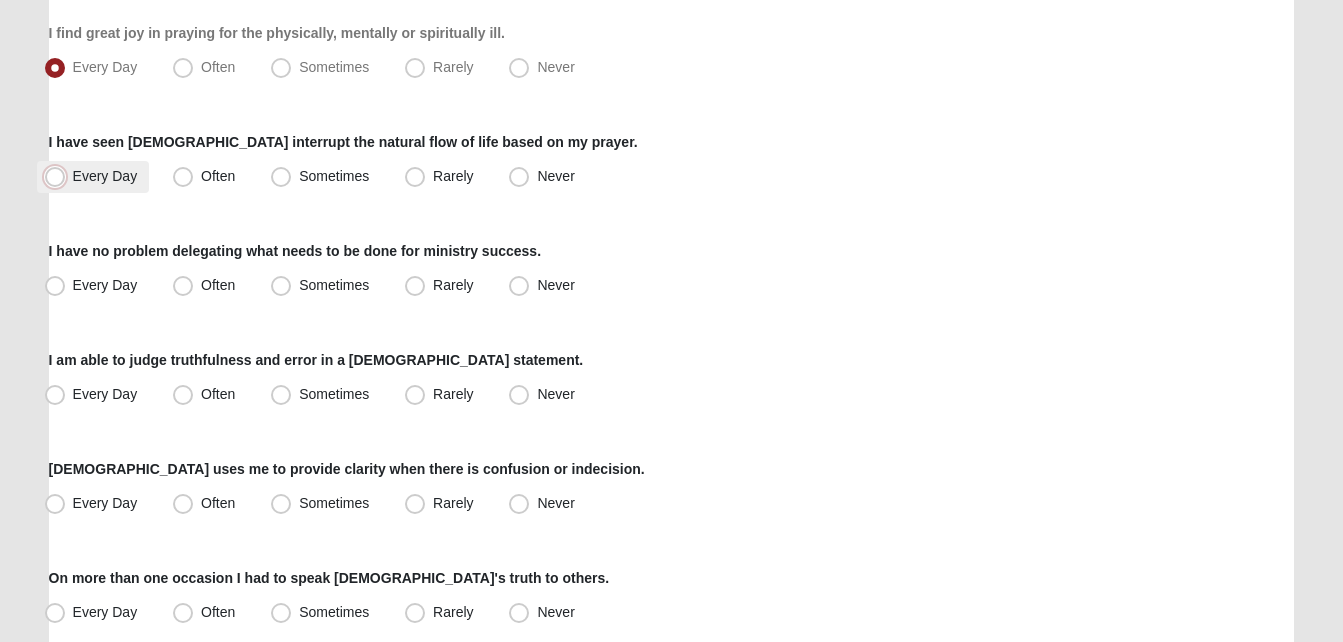 click on "Every Day" at bounding box center [59, 176] 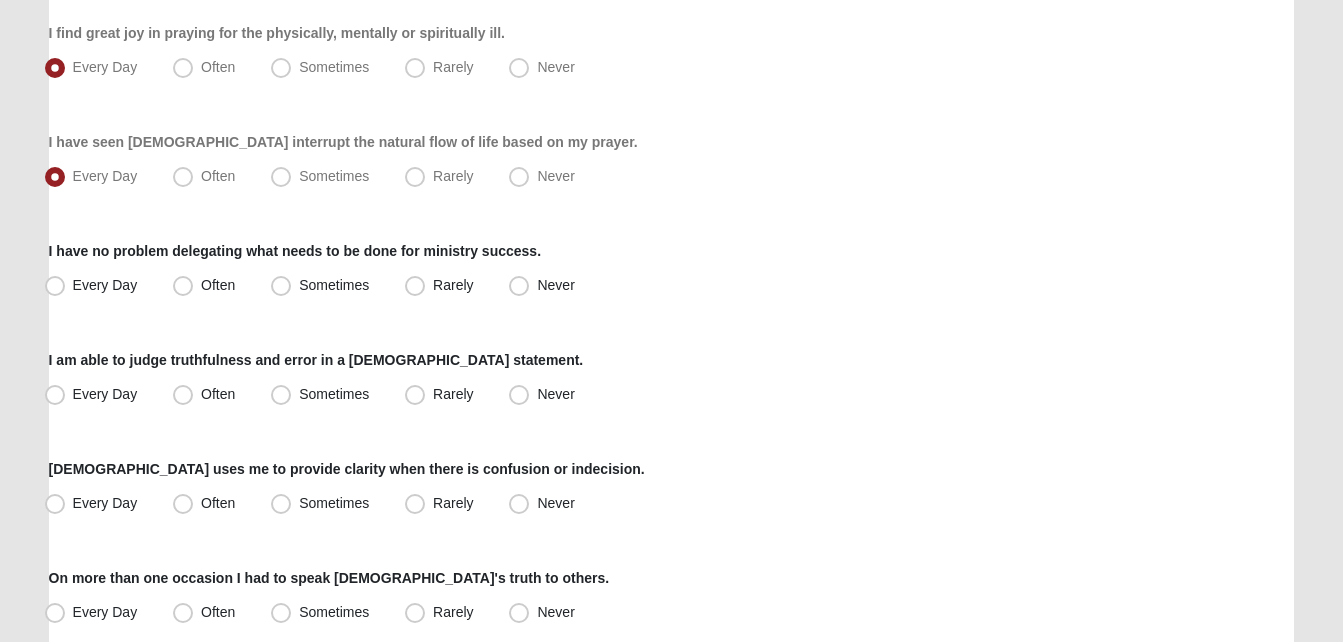 click on "Hello [PERSON_NAME]
My Account
Log Out
LifeThrive Gifts Assessment
Assessments LifeThrive Gifts Assessment
Error" at bounding box center [671, 4] 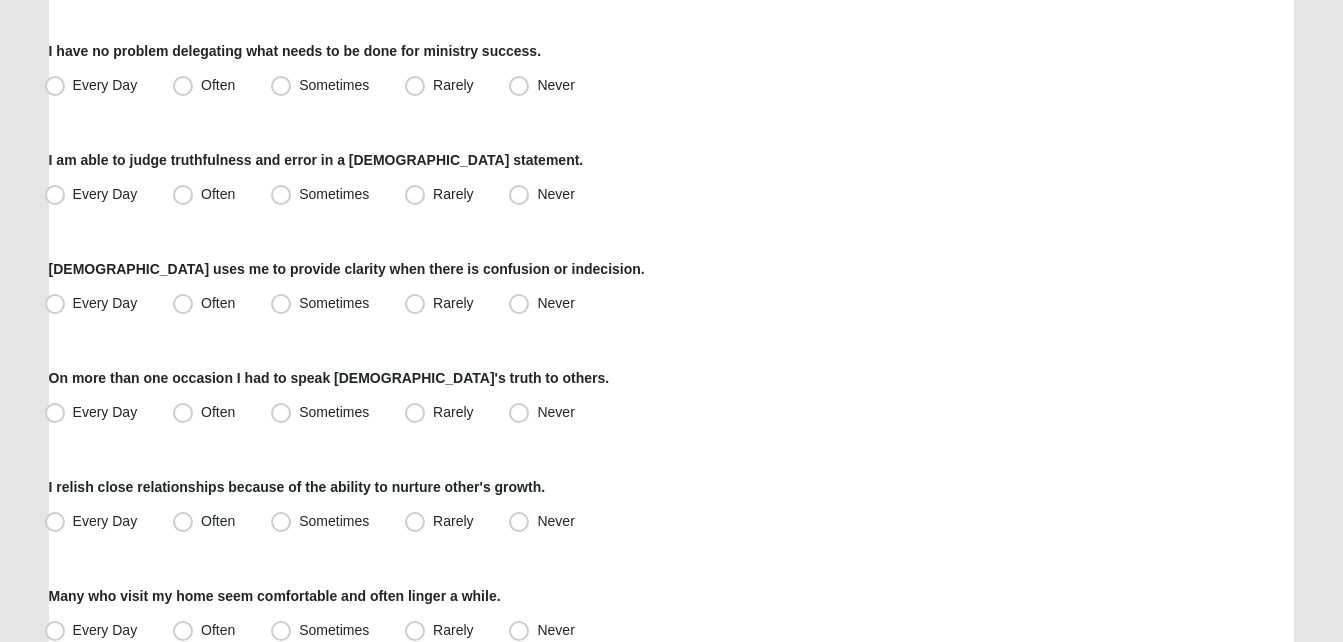 scroll, scrollTop: 1364, scrollLeft: 0, axis: vertical 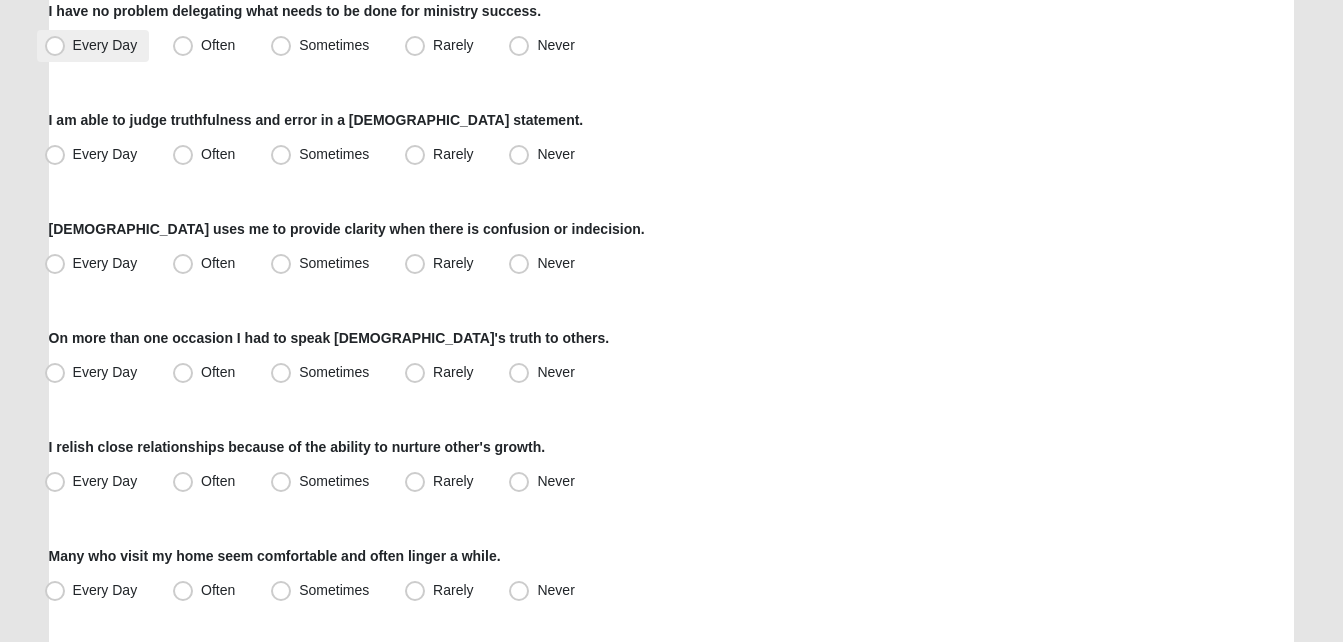 click on "Every Day" at bounding box center (105, 45) 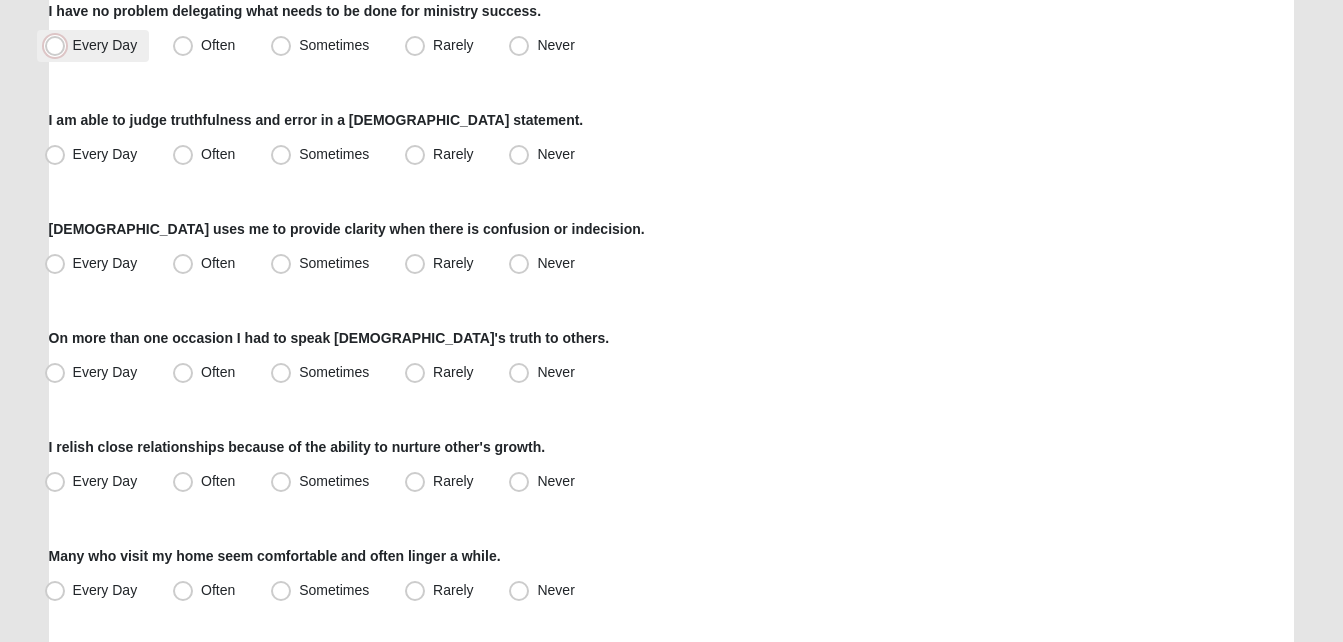 click on "Every Day" at bounding box center [59, 45] 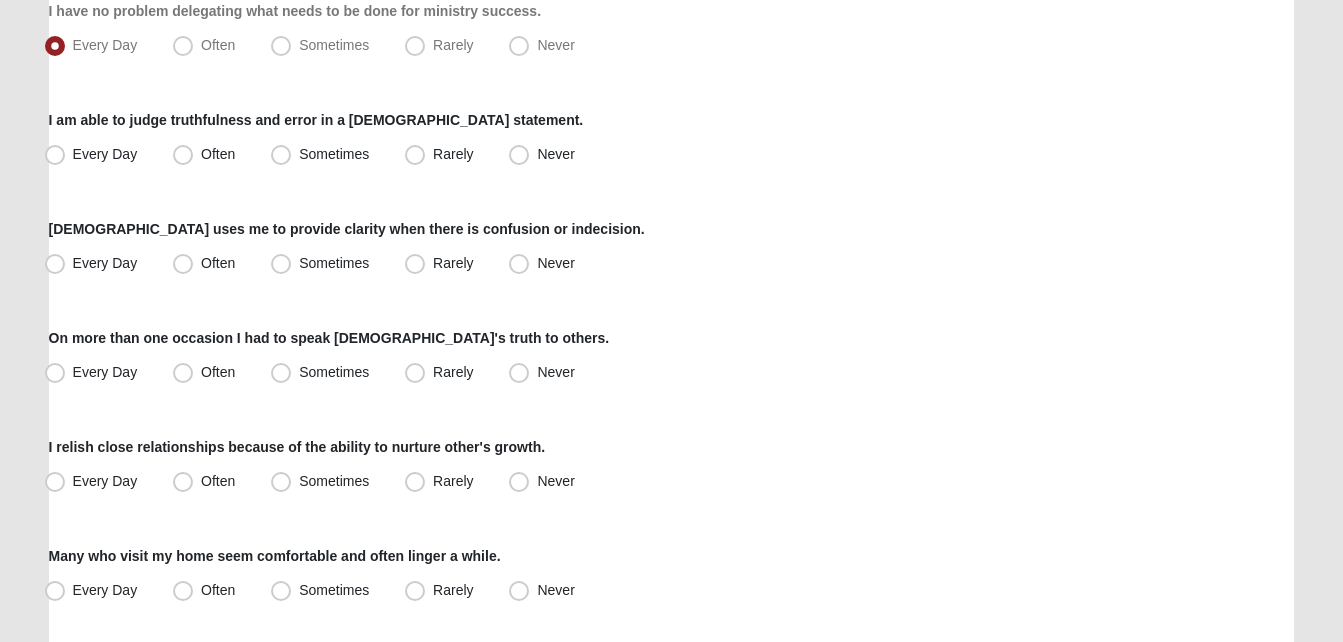 click on "Hello [PERSON_NAME]
My Account
Log Out
LifeThrive Gifts Assessment
Assessments LifeThrive Gifts Assessment
Error" at bounding box center (671, -236) 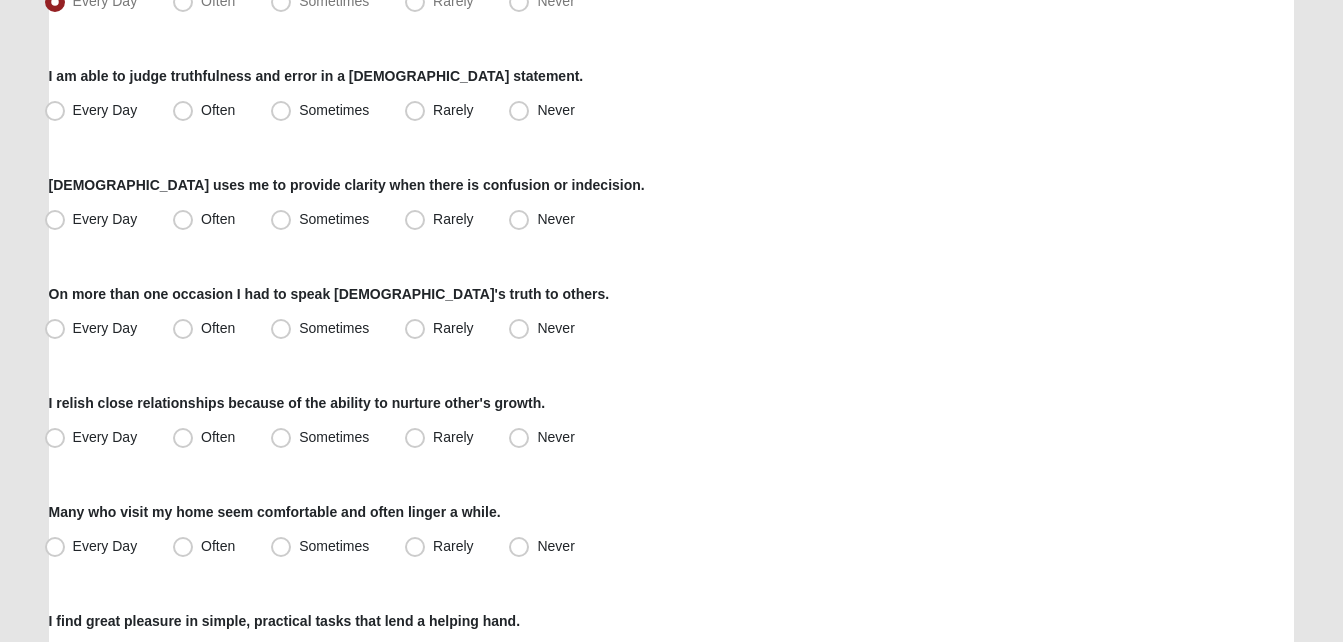 scroll, scrollTop: 1444, scrollLeft: 0, axis: vertical 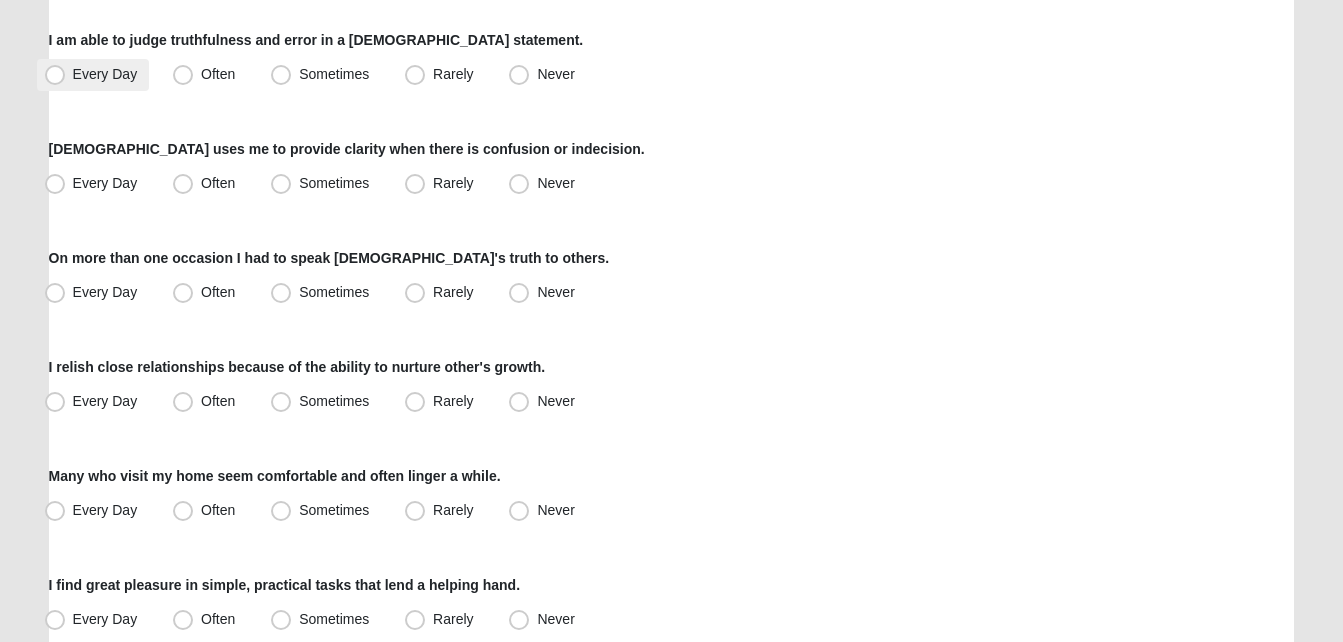 click on "Every Day" at bounding box center [105, 74] 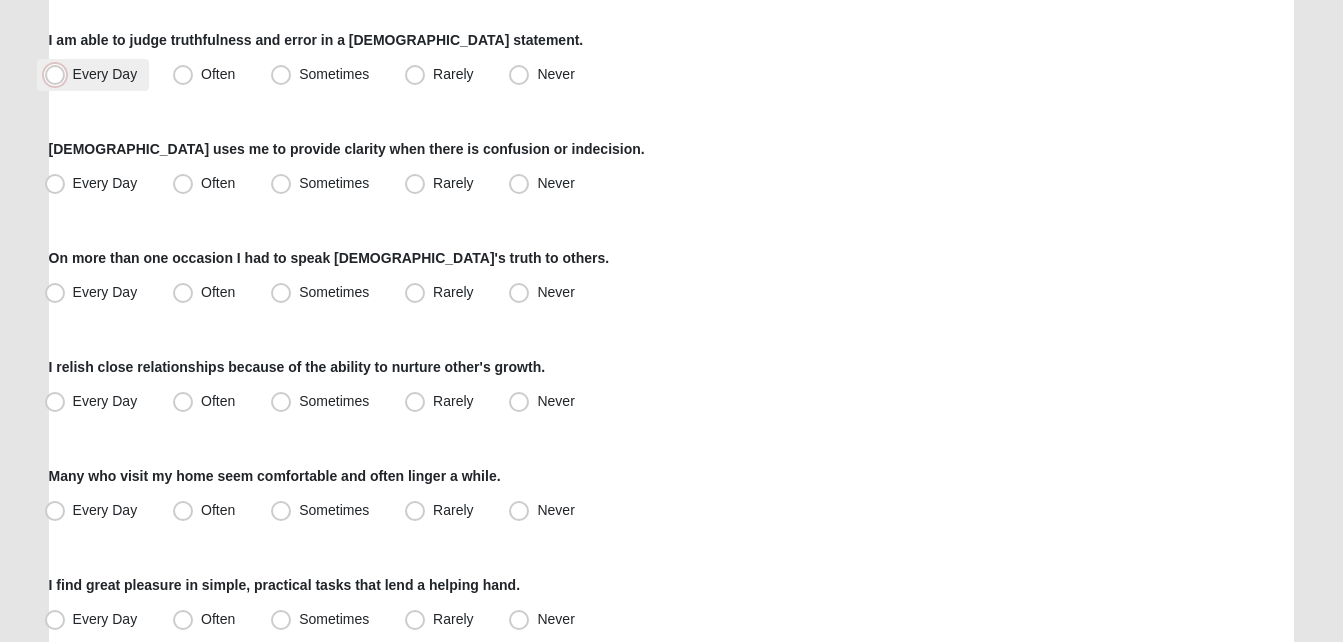 click on "Every Day" at bounding box center (59, 74) 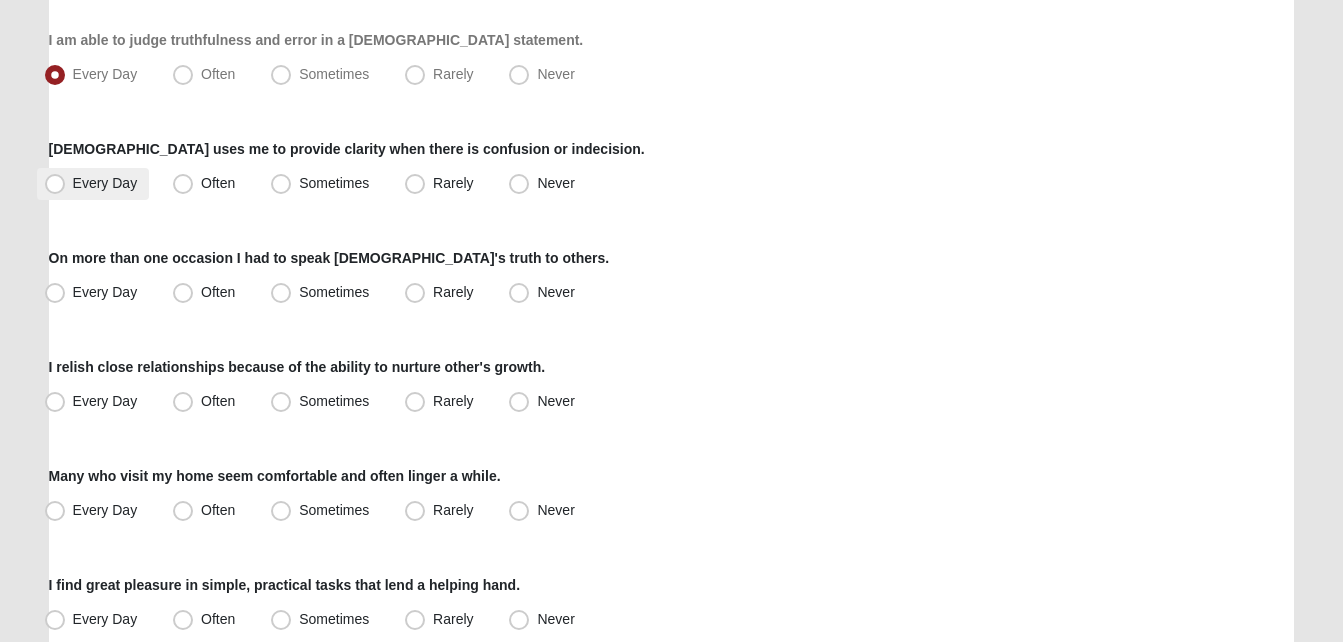 click on "Every Day" at bounding box center (93, 184) 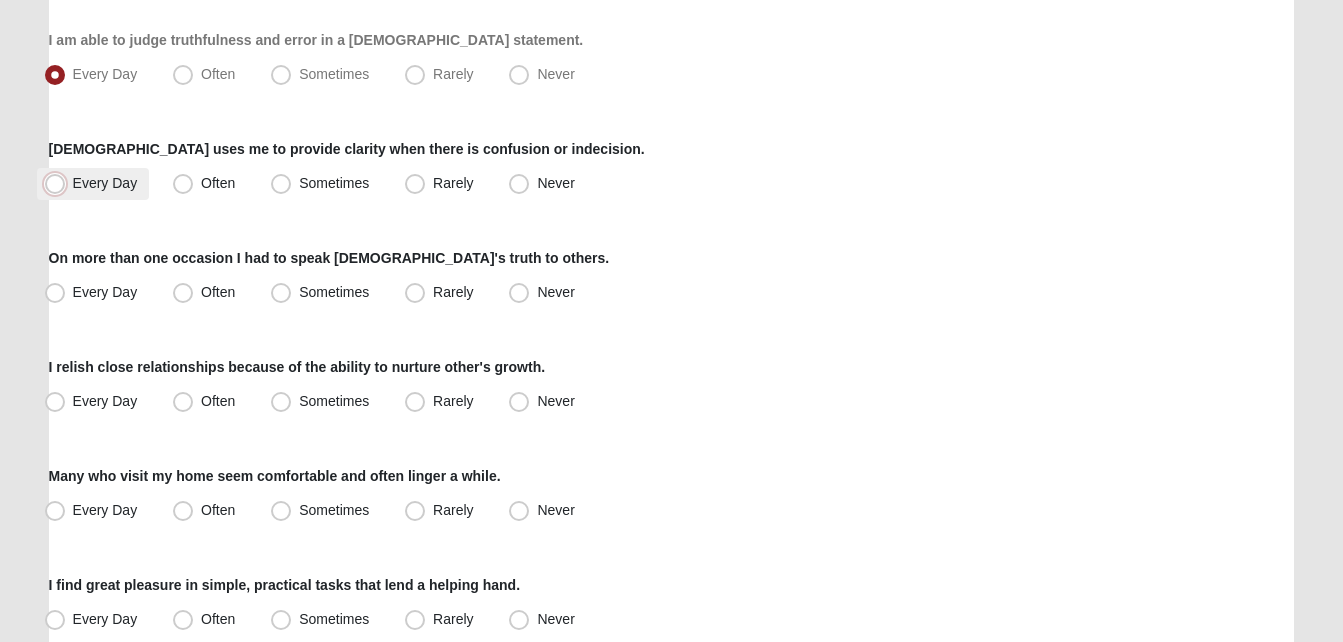 click on "Every Day" at bounding box center [59, 183] 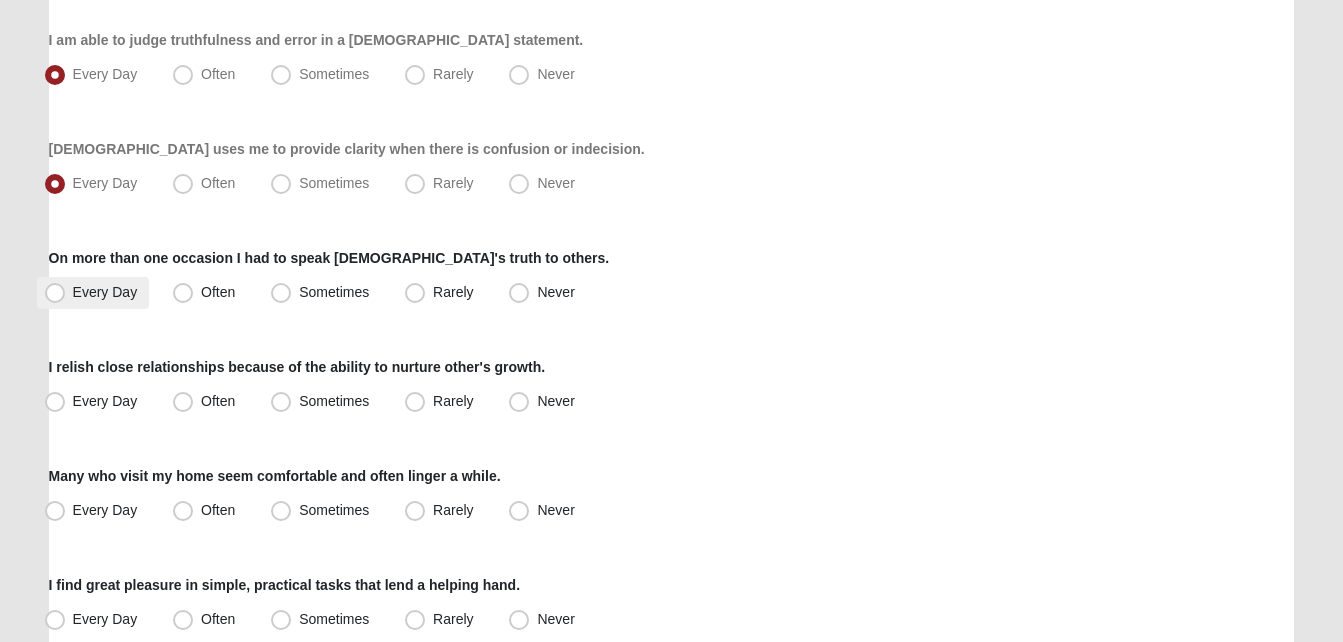 click on "Every Day" at bounding box center [105, 292] 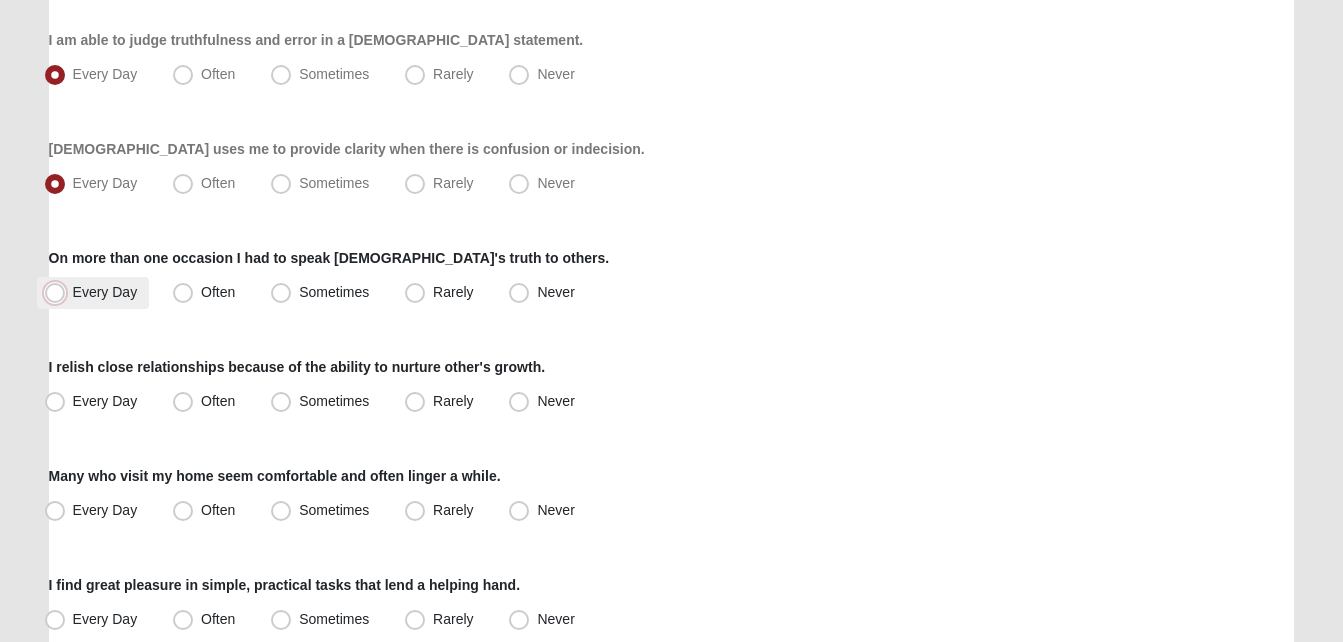 click on "Every Day" at bounding box center (59, 292) 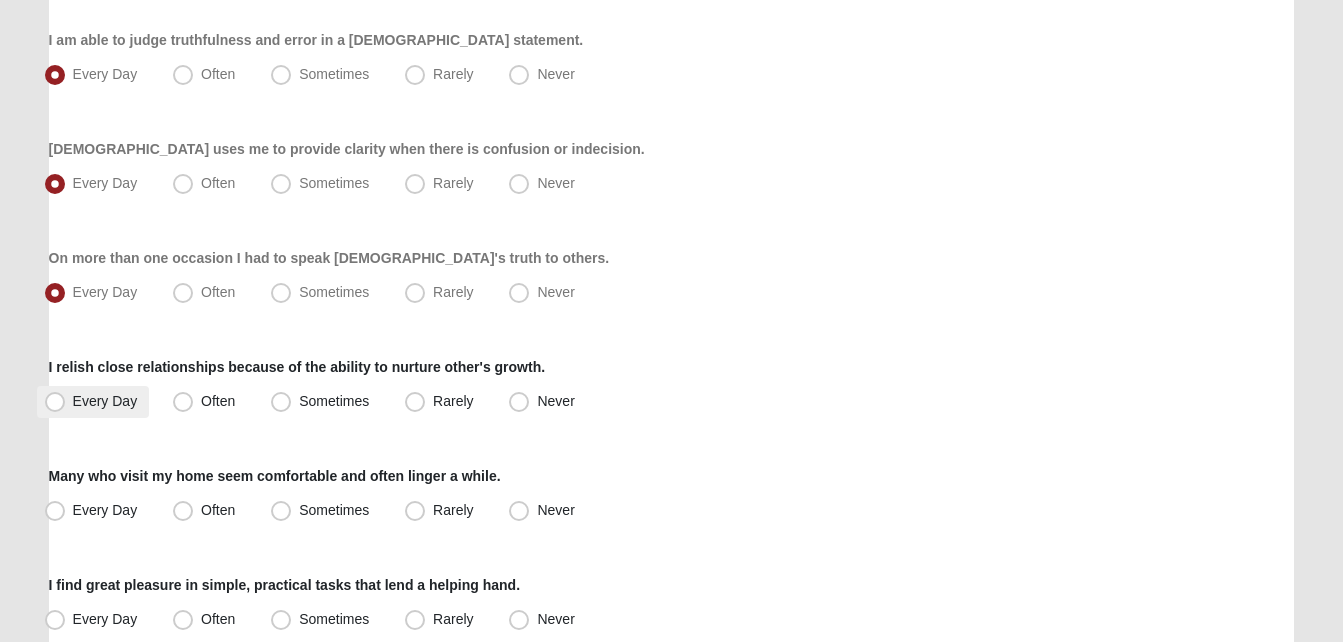 click on "Every Day" at bounding box center [93, 402] 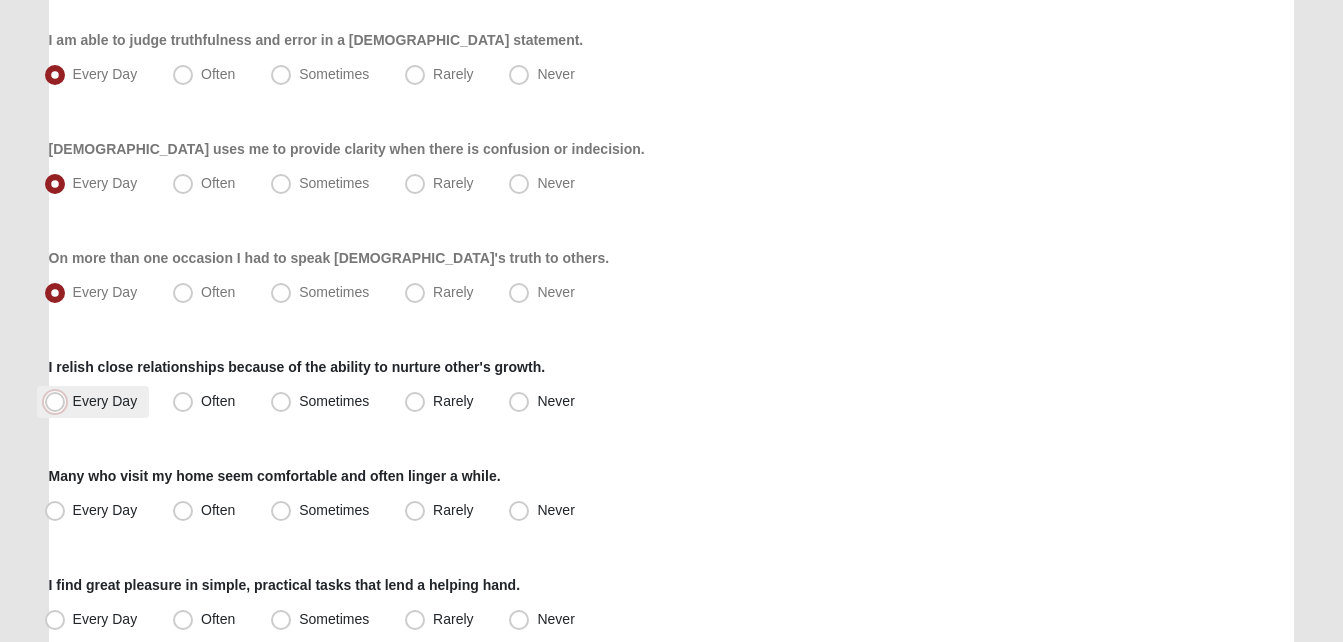click on "Every Day" at bounding box center (59, 401) 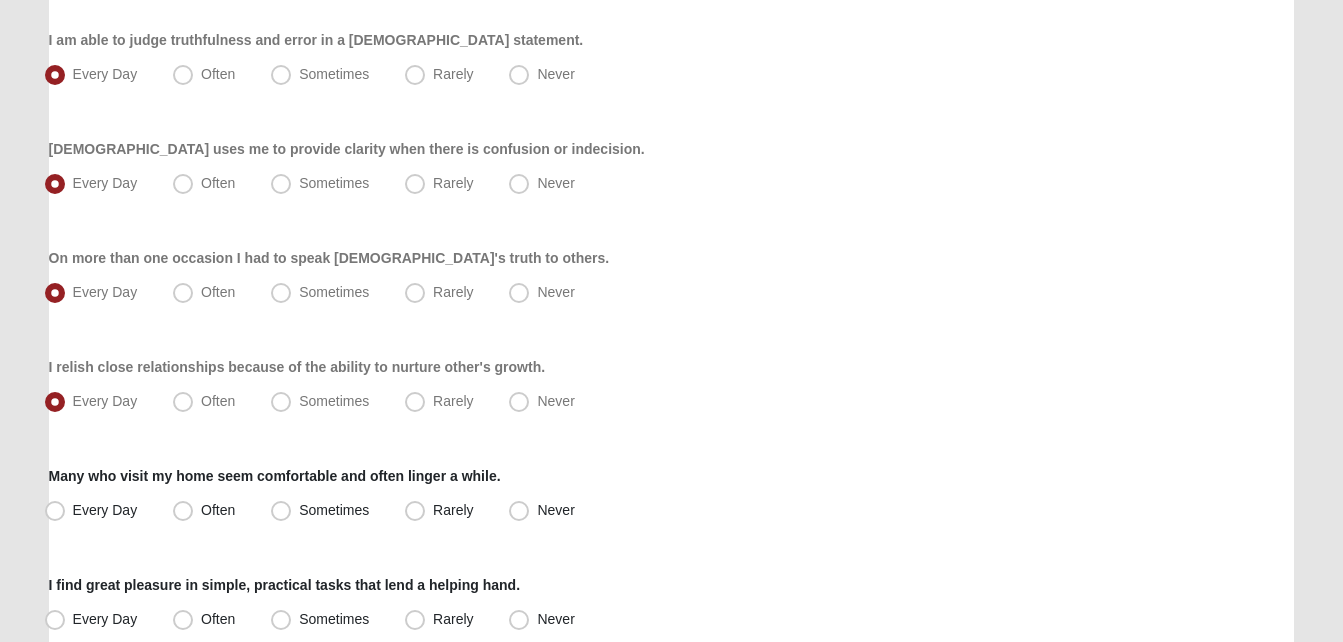 click on "Hello [PERSON_NAME]
My Account
Log Out
LifeThrive Gifts Assessment
Assessments LifeThrive Gifts Assessment
Error" at bounding box center [671, -316] 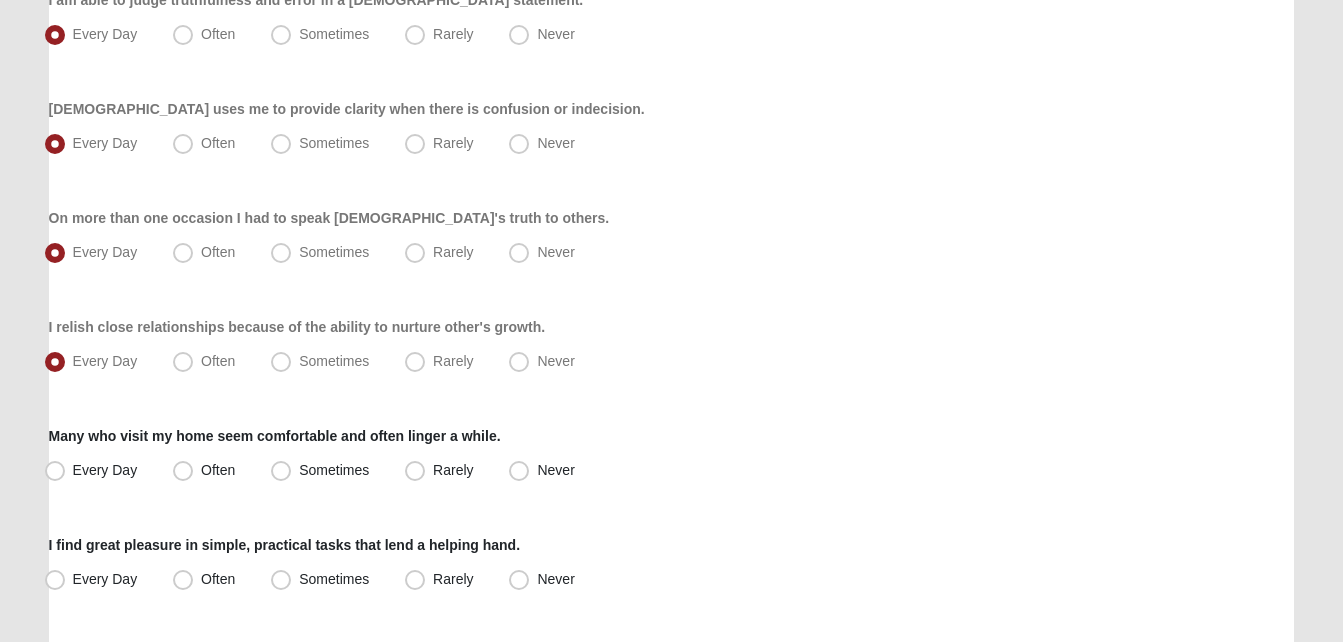 scroll, scrollTop: 1615, scrollLeft: 0, axis: vertical 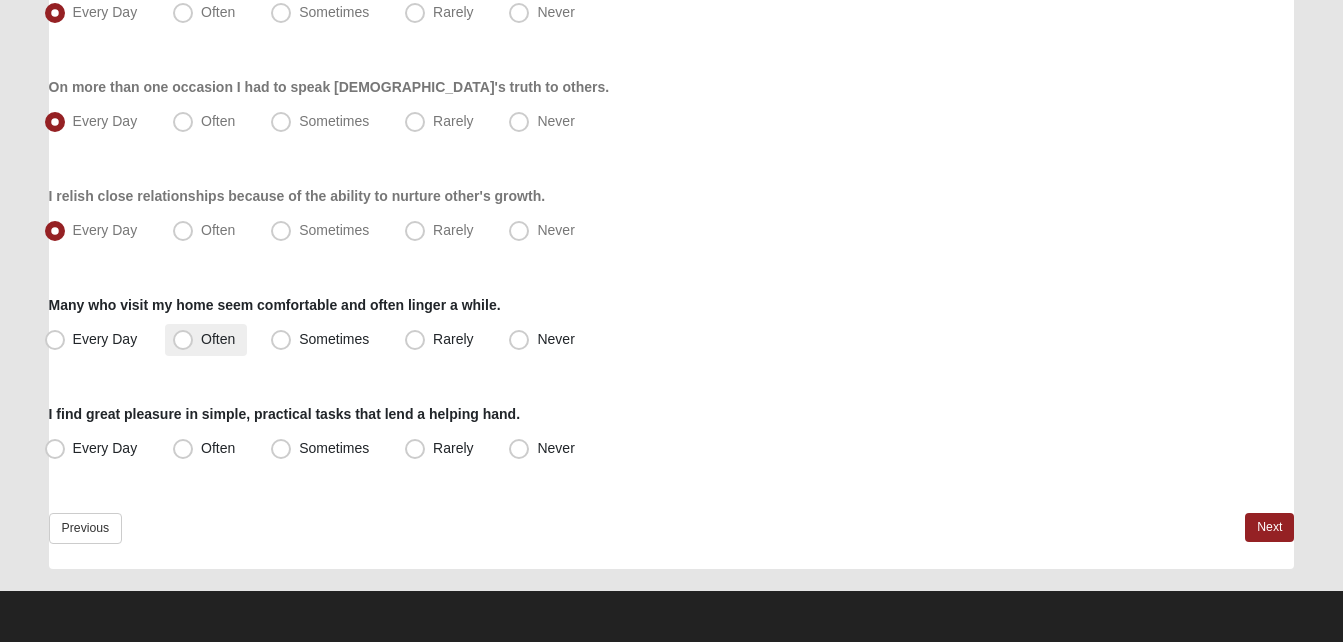 click on "Often" at bounding box center [218, 339] 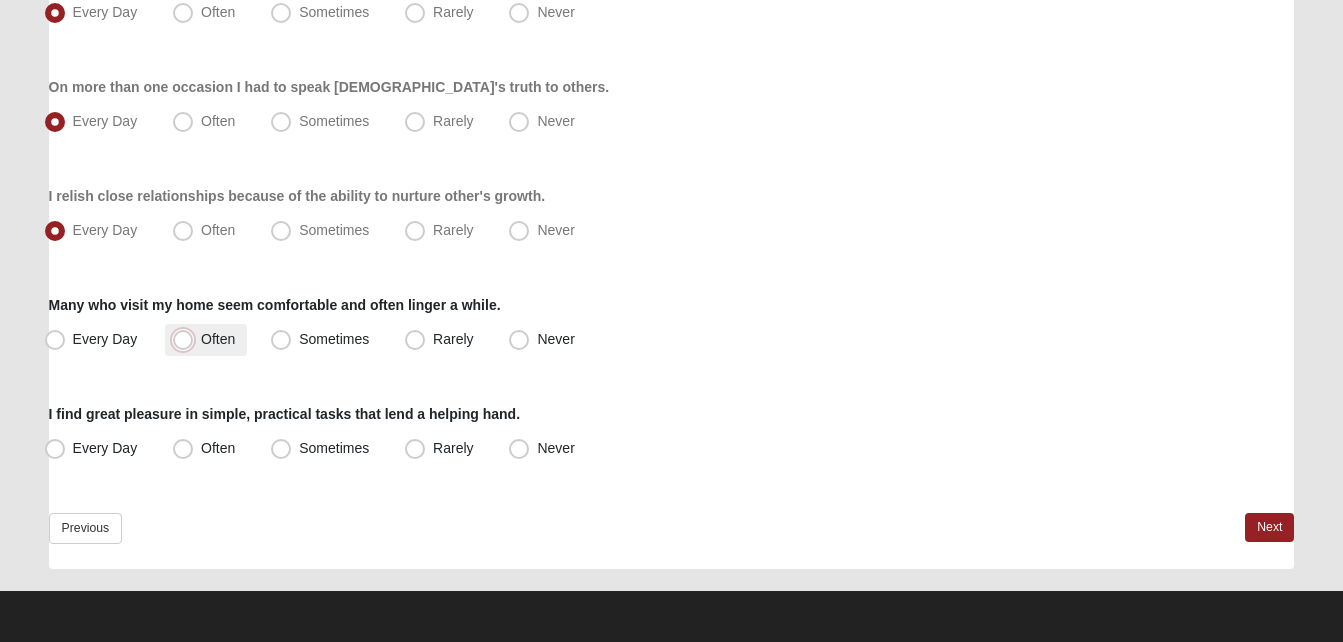 click on "Often" at bounding box center (187, 339) 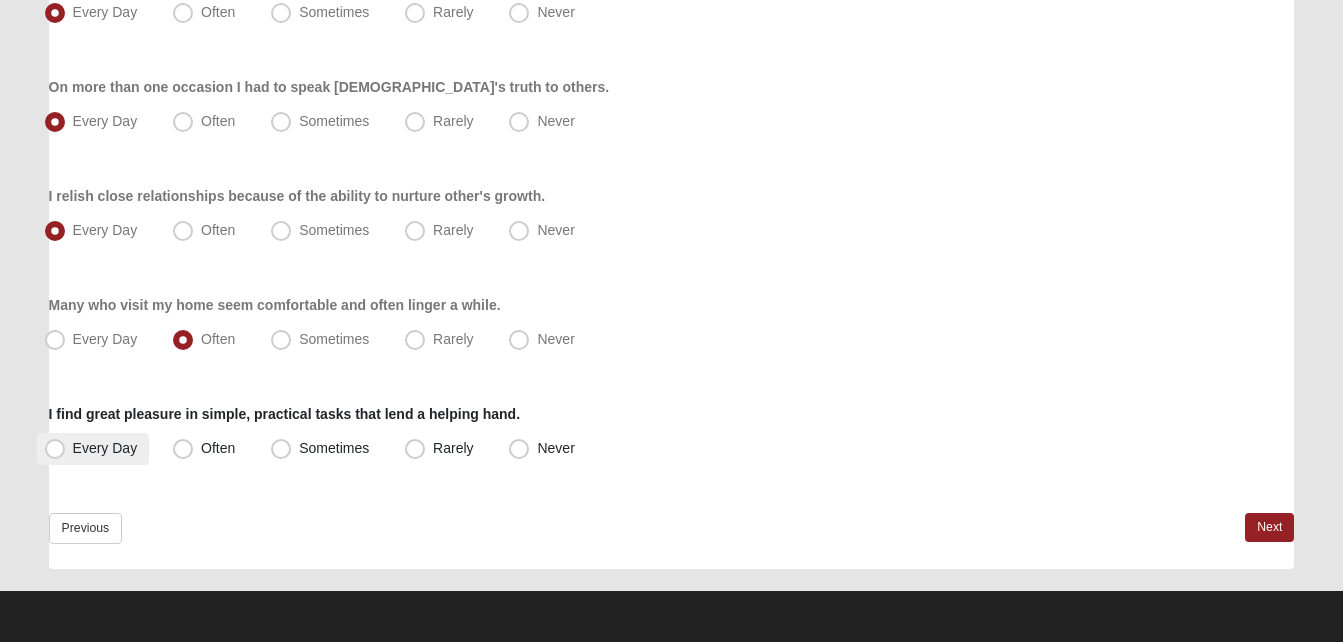 click on "Every Day" at bounding box center (105, 448) 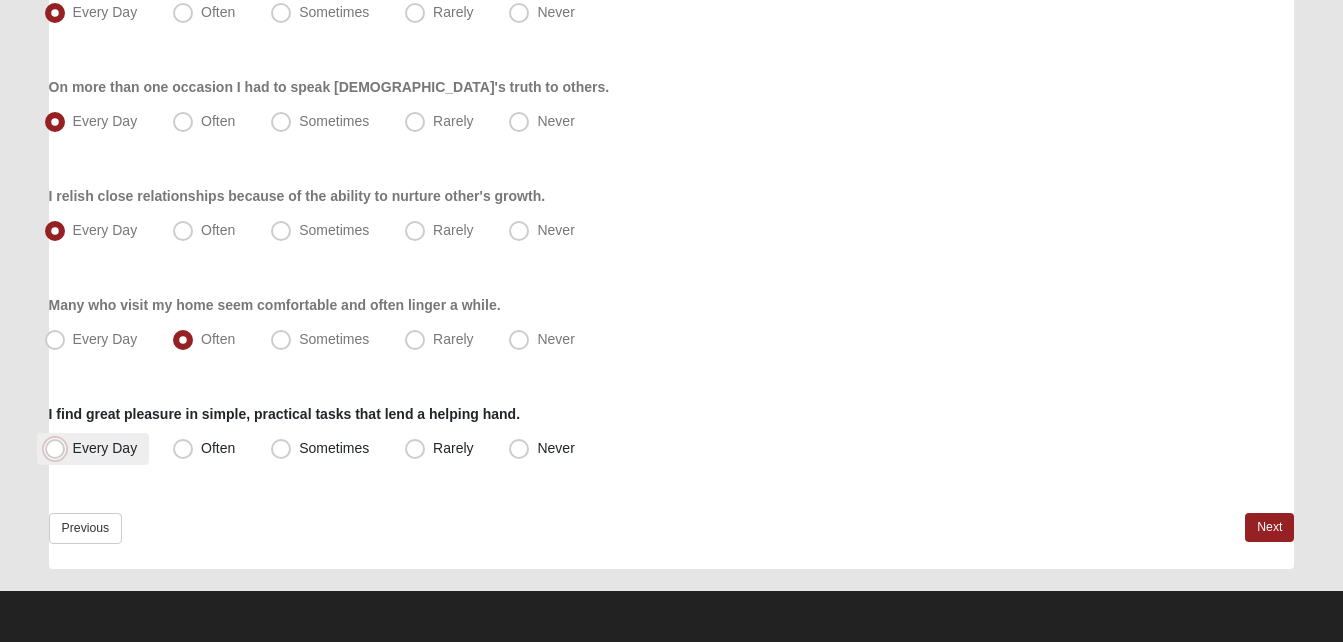 click on "Every Day" at bounding box center [59, 448] 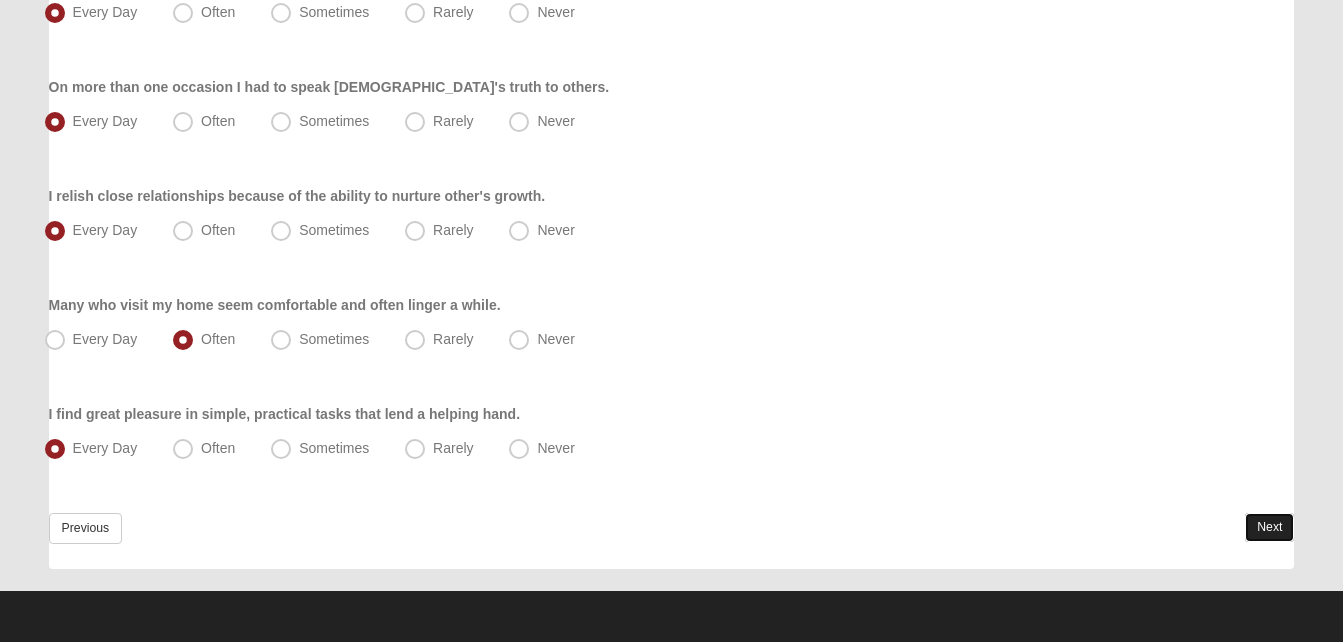 click on "Next" at bounding box center (1269, 527) 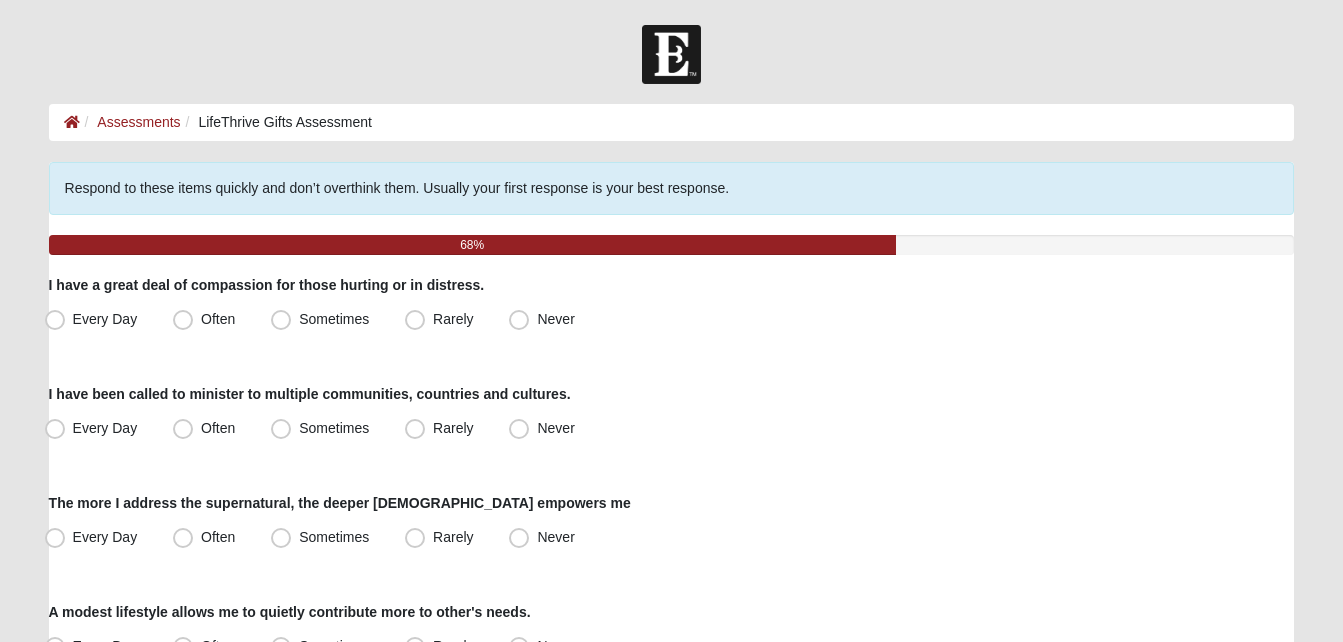 click on "Respond to these items quickly and don’t overthink them. Usually your first response is your best response.
68%
I have a great deal of compassion for those hurting or in distress.
Every Day
Often
Sometimes
Rarely
Never
I have been called to minister to multiple communities, countries and cultures.
Every Day" at bounding box center (672, 1173) 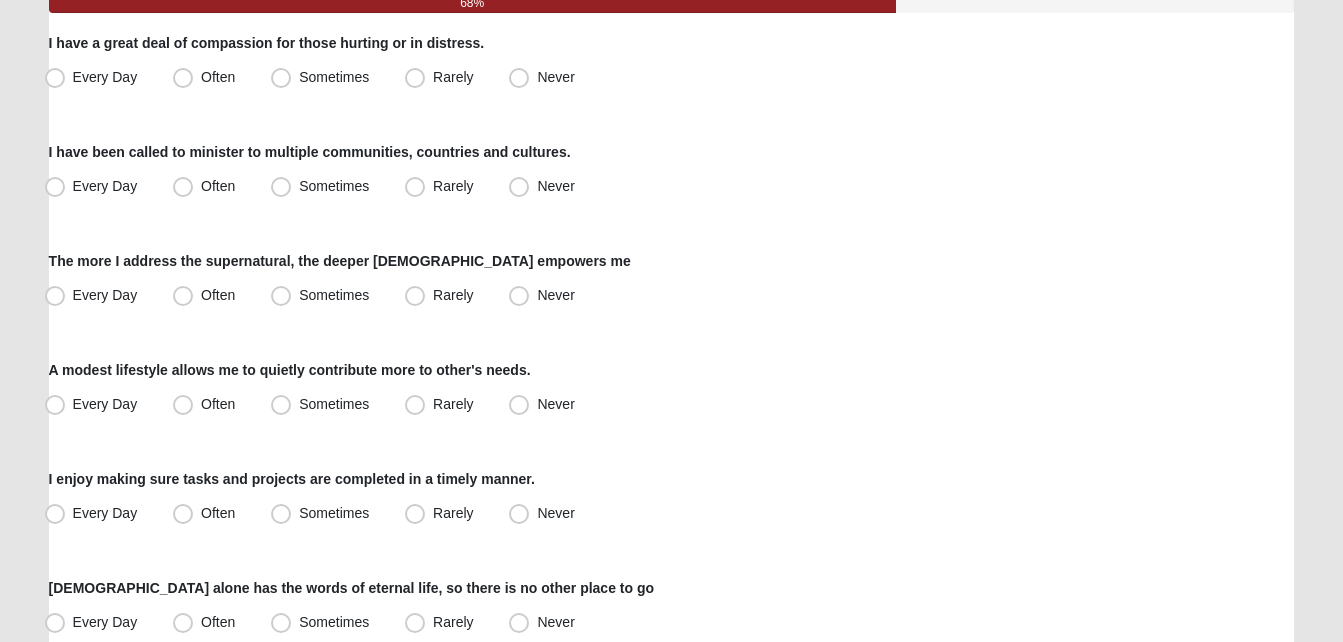scroll, scrollTop: 240, scrollLeft: 0, axis: vertical 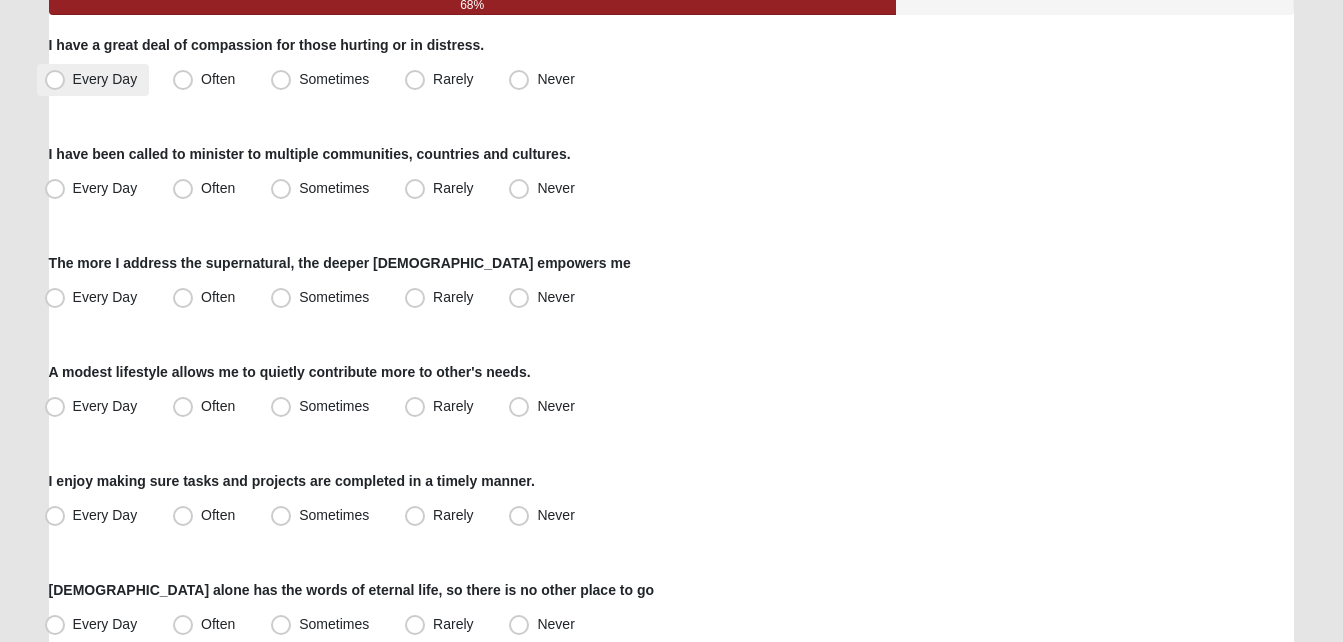 click on "Every Day" at bounding box center [105, 79] 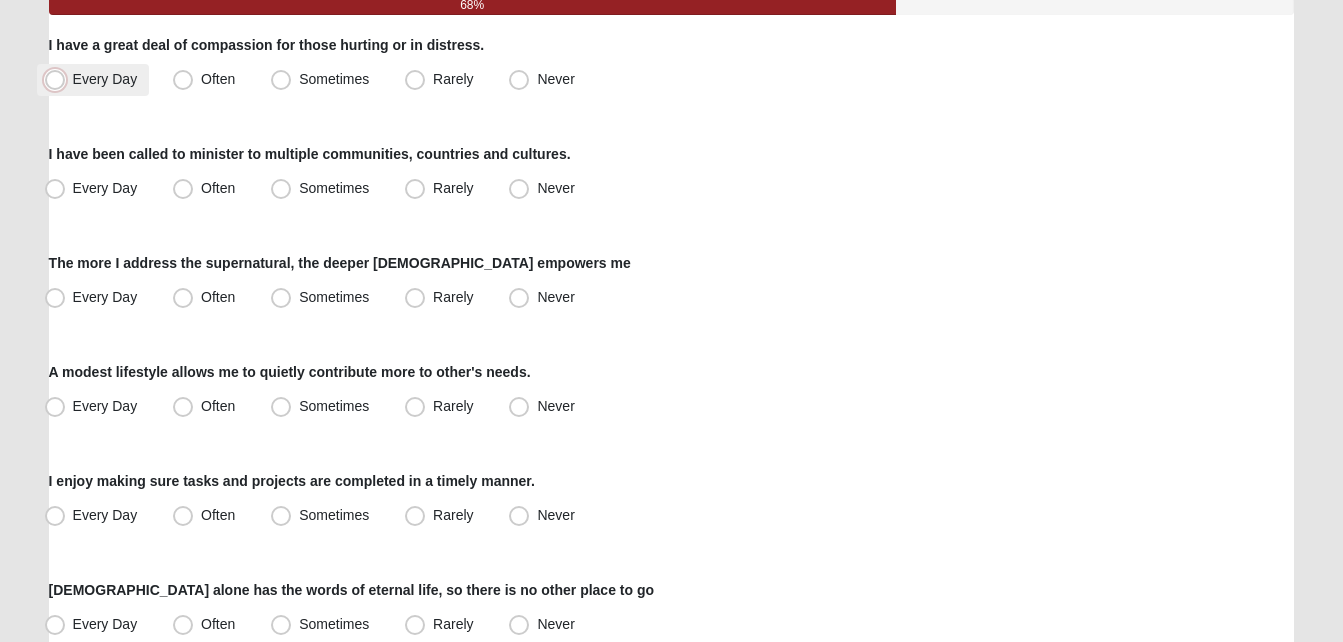 click on "Every Day" at bounding box center (59, 79) 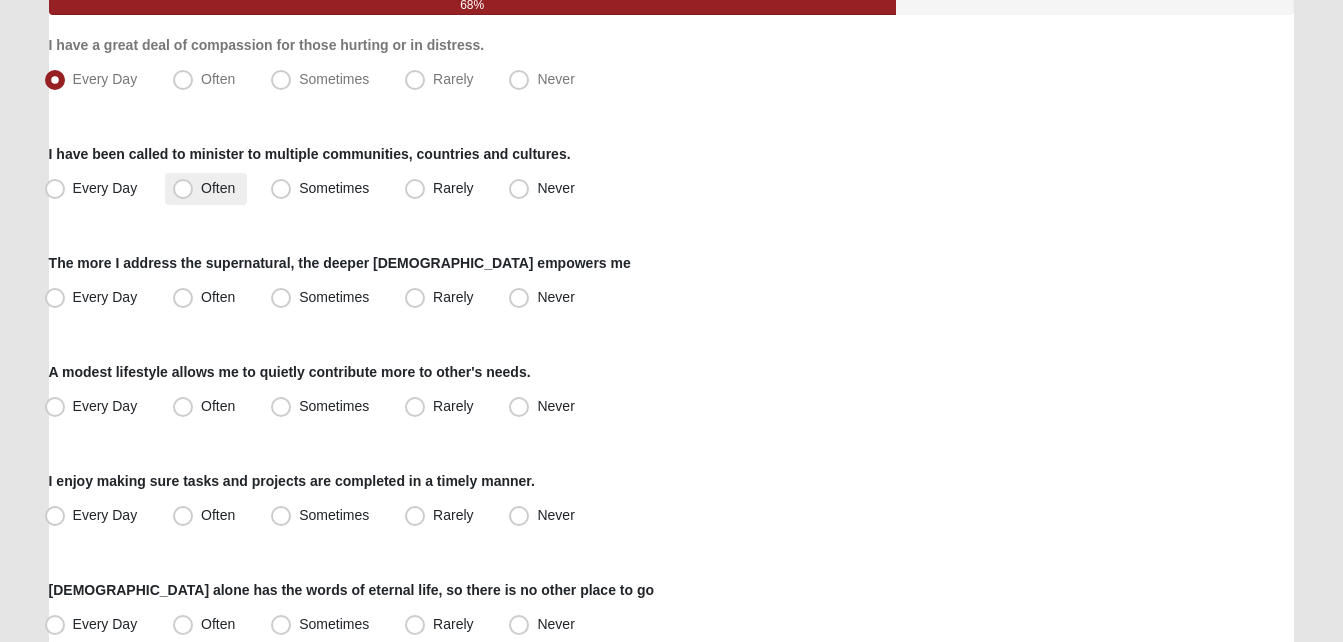 click on "Often" at bounding box center [218, 188] 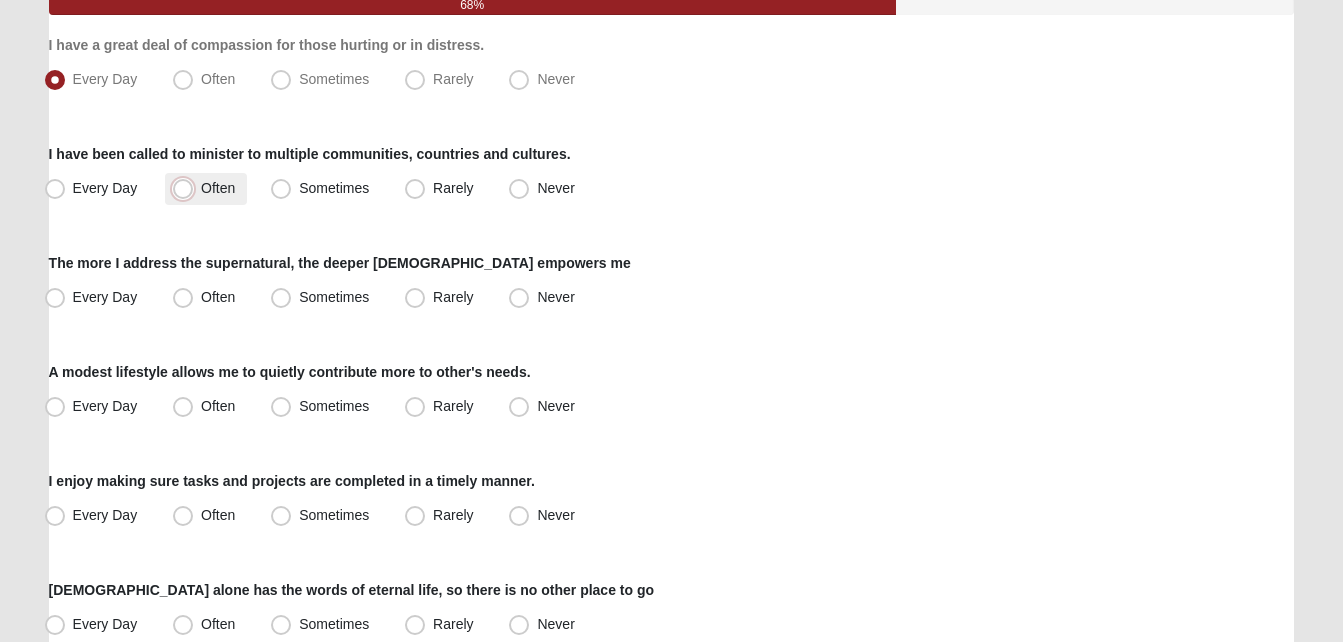 click on "Often" at bounding box center (187, 188) 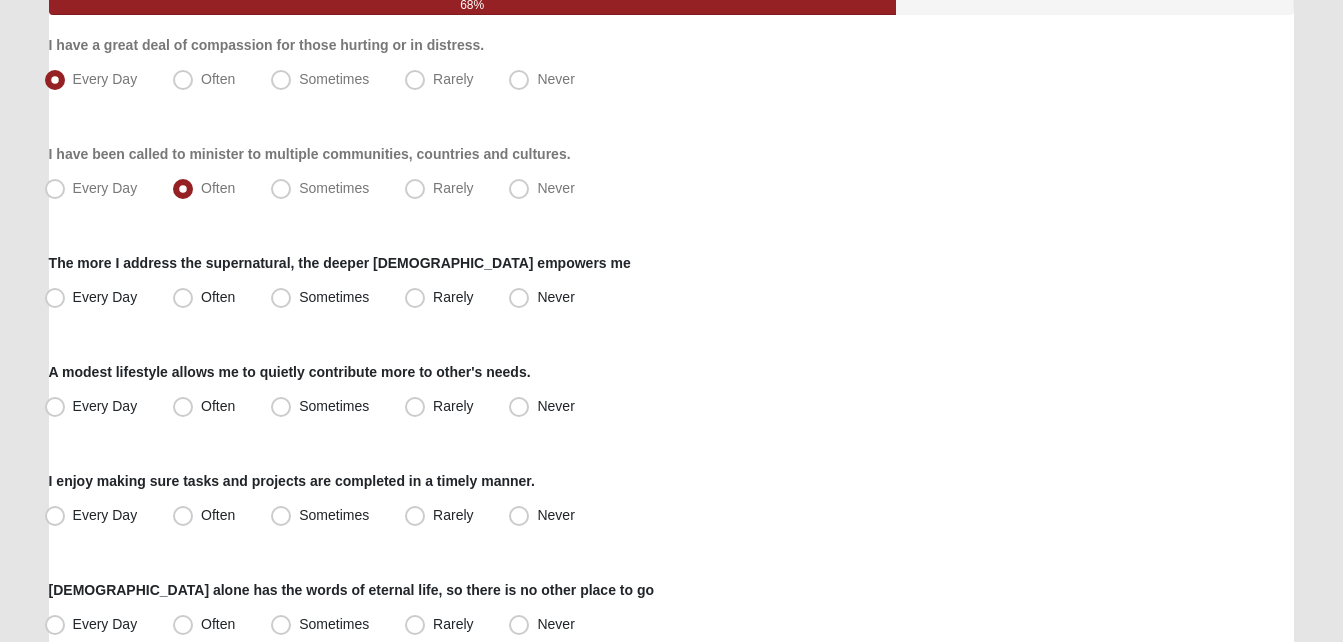 click on "Hello [PERSON_NAME]
My Account
Log Out
LifeThrive Gifts Assessment
Assessments LifeThrive Gifts Assessment
Error" at bounding box center [671, 888] 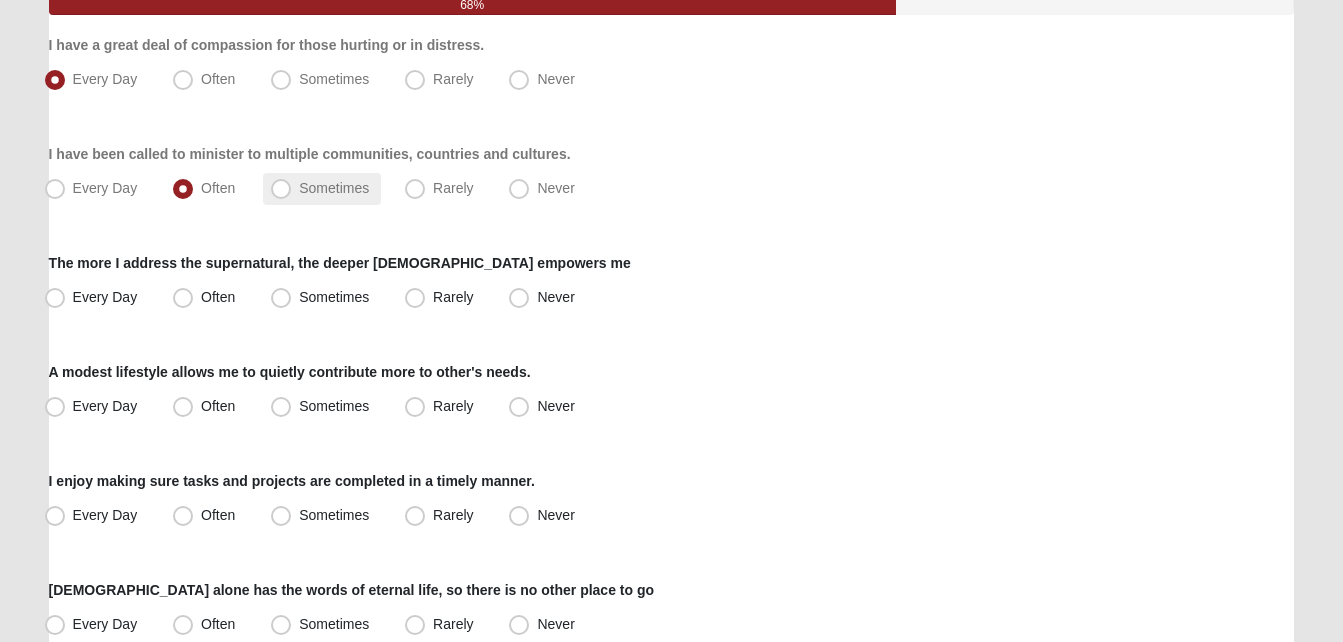click on "Sometimes" at bounding box center (322, 189) 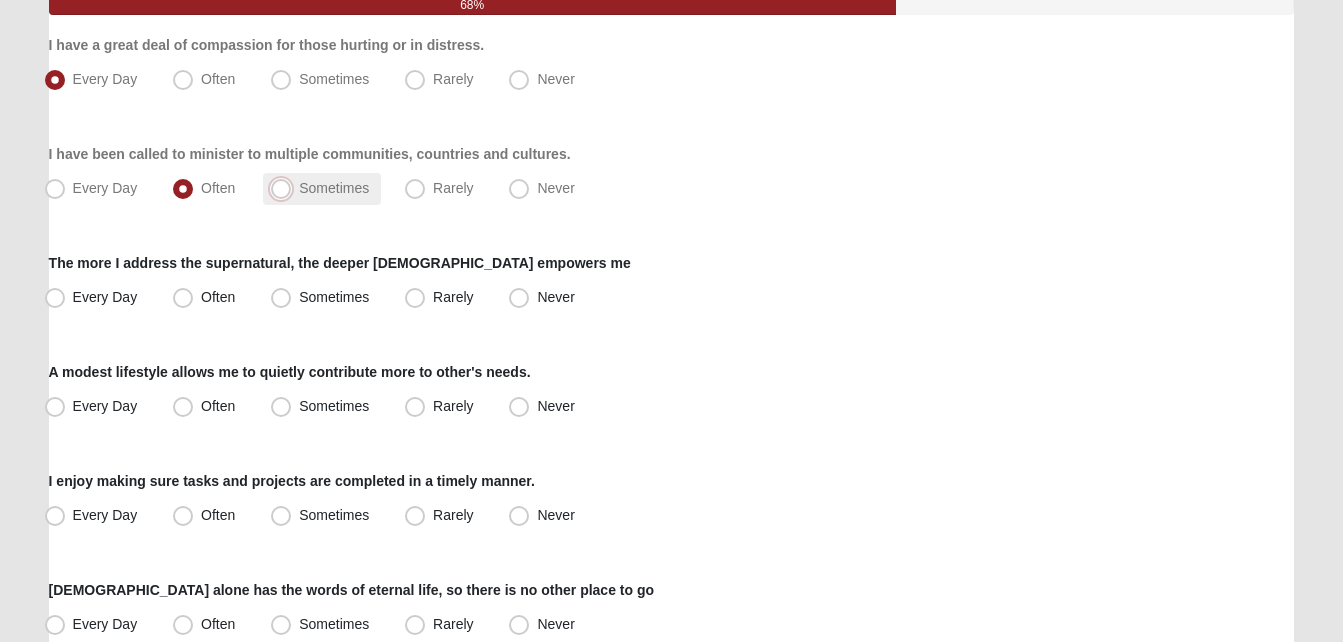 click on "Sometimes" at bounding box center (285, 188) 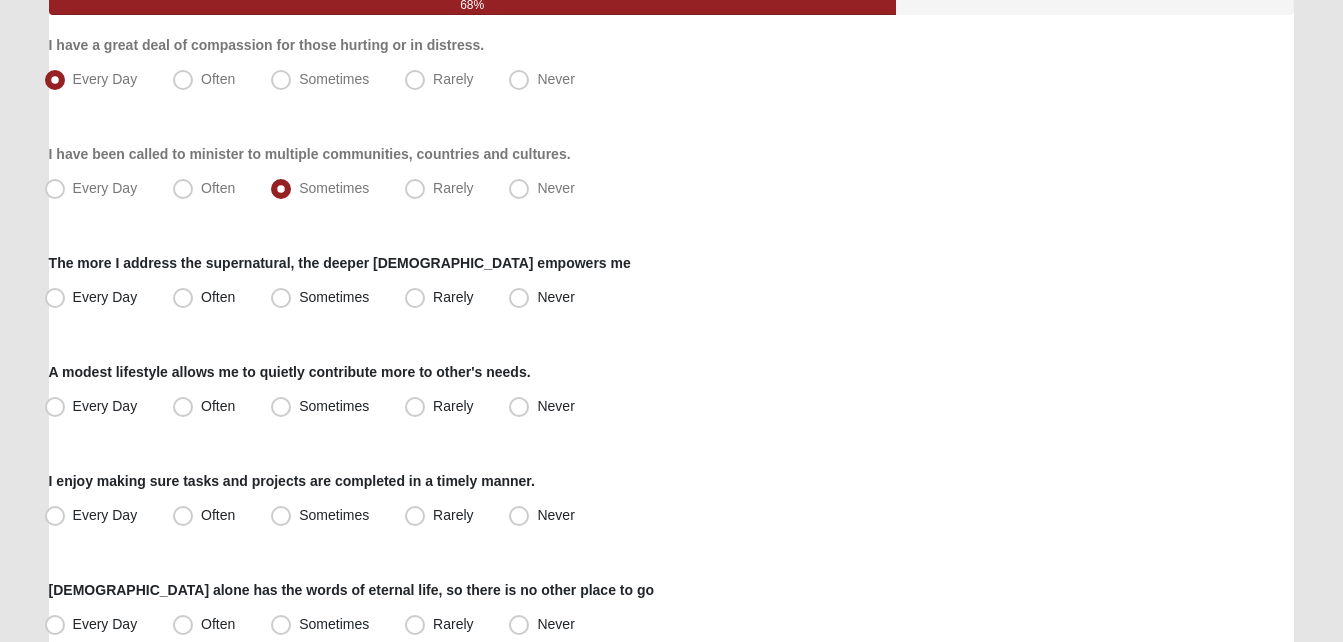 click on "Hello [PERSON_NAME]
My Account
Log Out
LifeThrive Gifts Assessment
Assessments LifeThrive Gifts Assessment
Error" at bounding box center [671, 888] 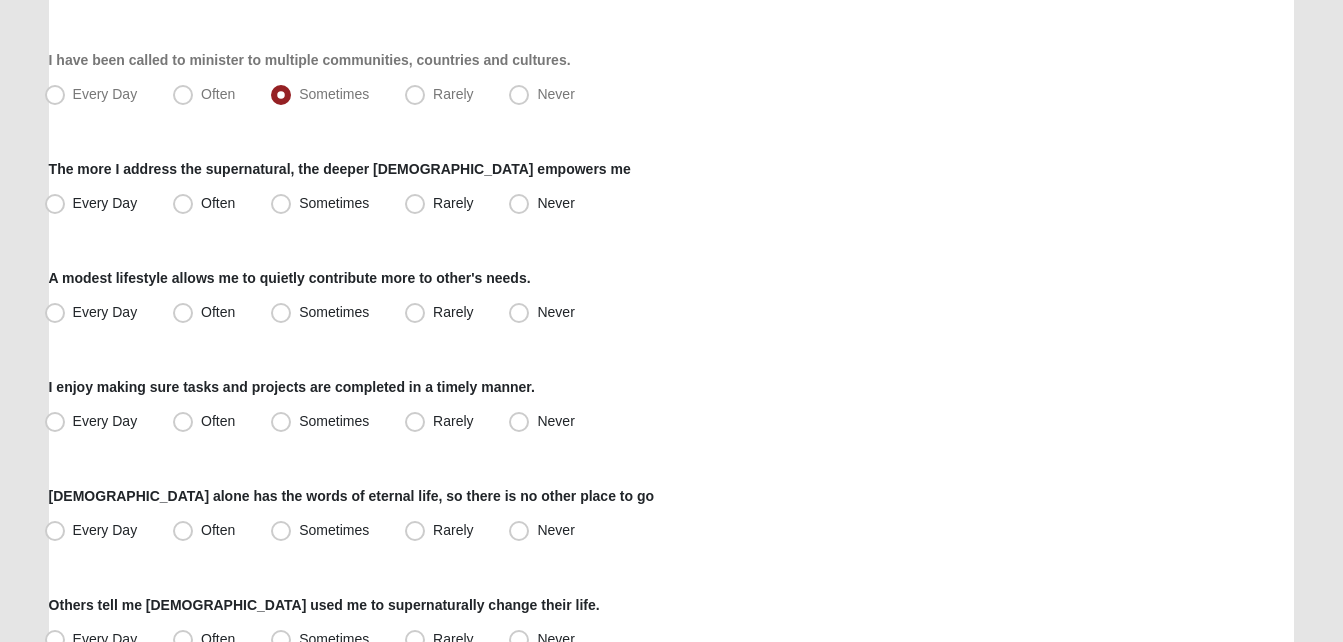 scroll, scrollTop: 360, scrollLeft: 0, axis: vertical 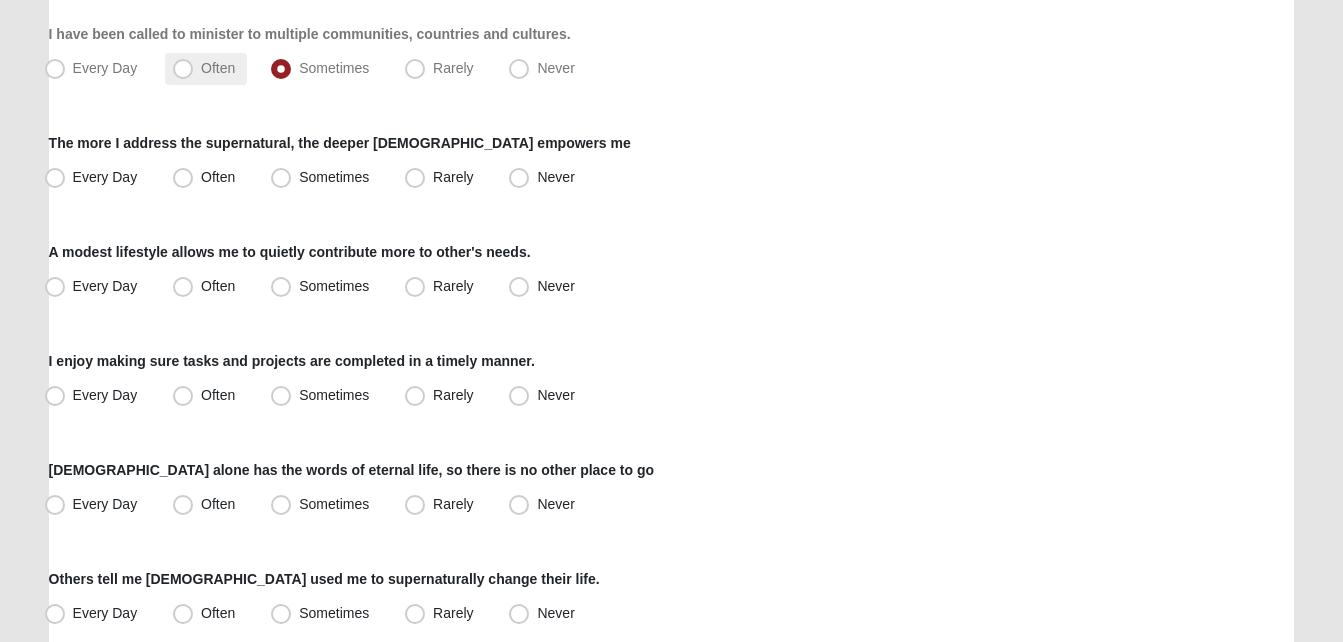 click on "Often" at bounding box center [218, 68] 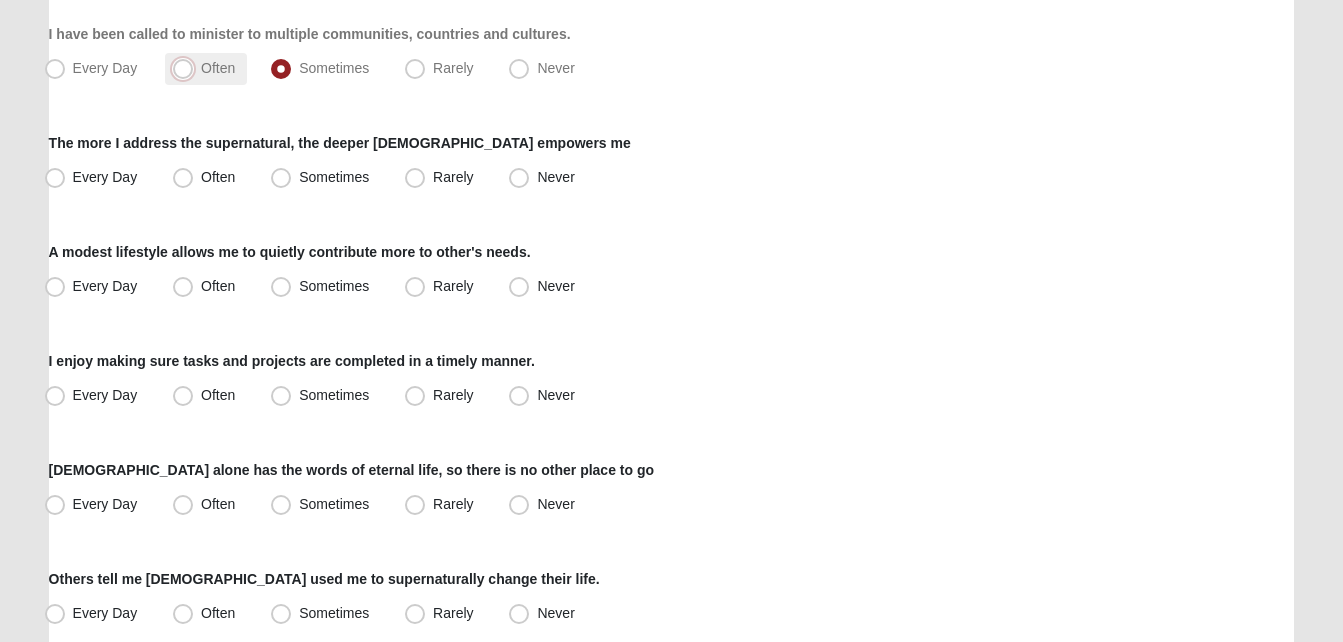 click on "Often" at bounding box center [187, 68] 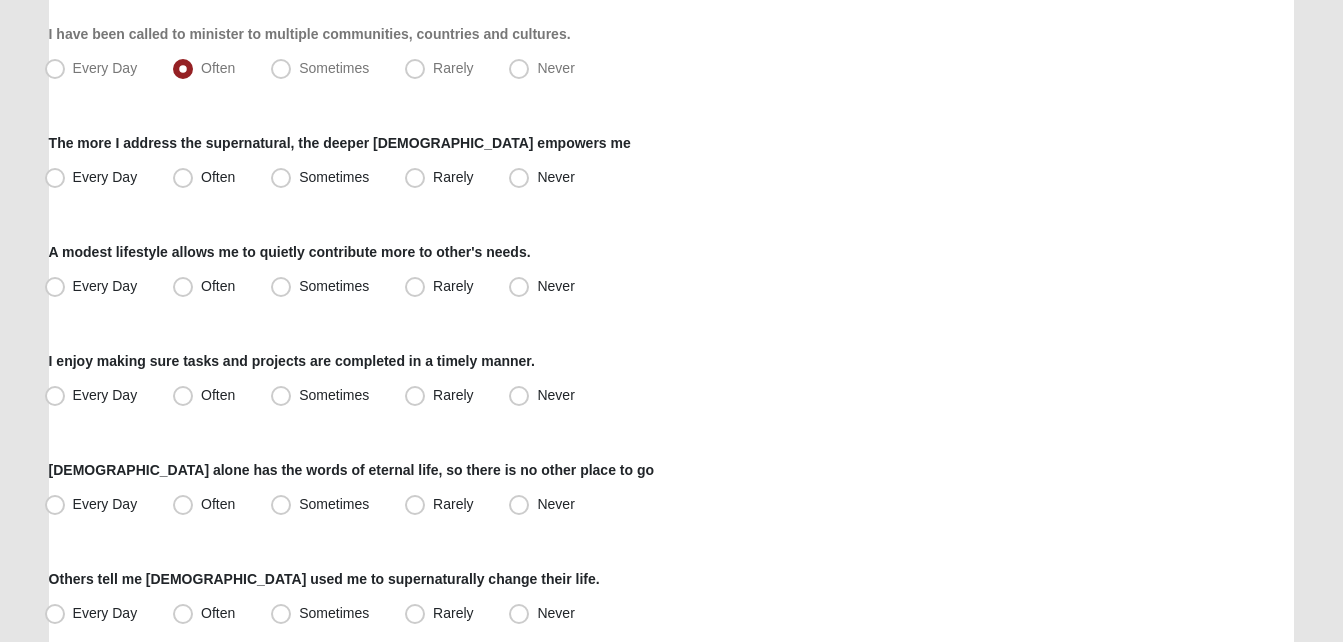 click on "Respond to these items quickly and don’t overthink them. Usually your first response is your best response.
68%
I have a great deal of compassion for those hurting or in distress.
Every Day
Often
Sometimes
Rarely
Never
I have been called to minister to multiple communities, countries and cultures.
Every Day" at bounding box center [672, 813] 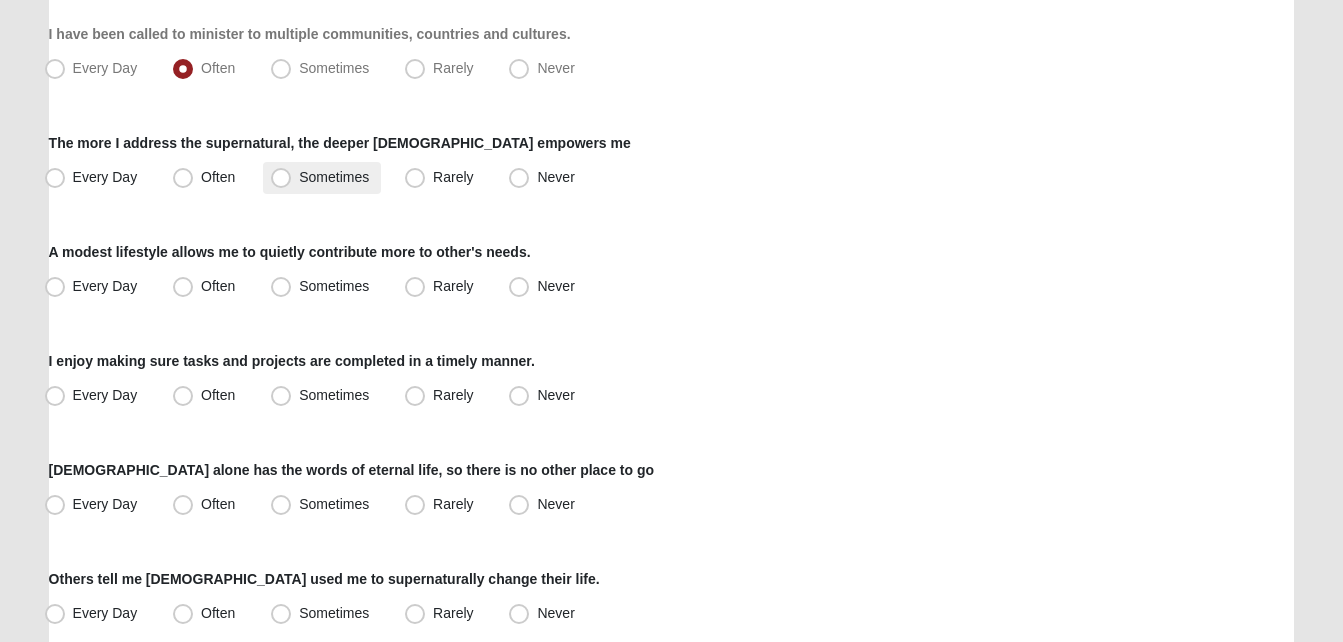 click on "Sometimes" at bounding box center [334, 177] 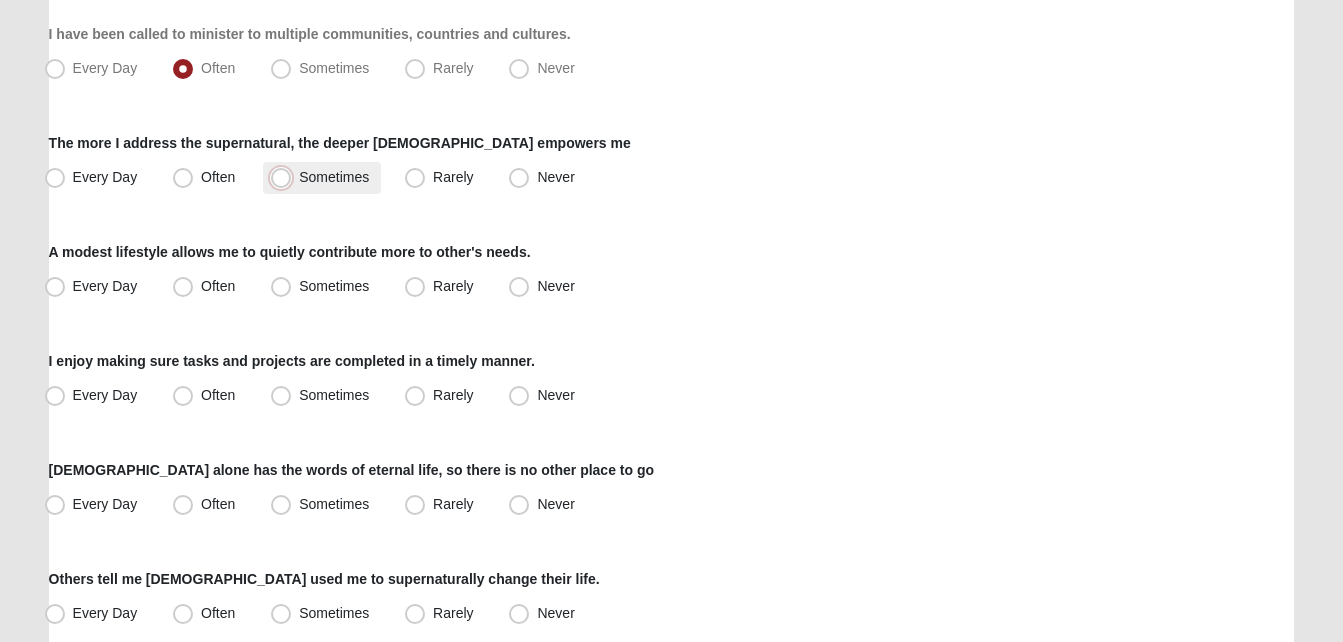 click on "Sometimes" at bounding box center [285, 177] 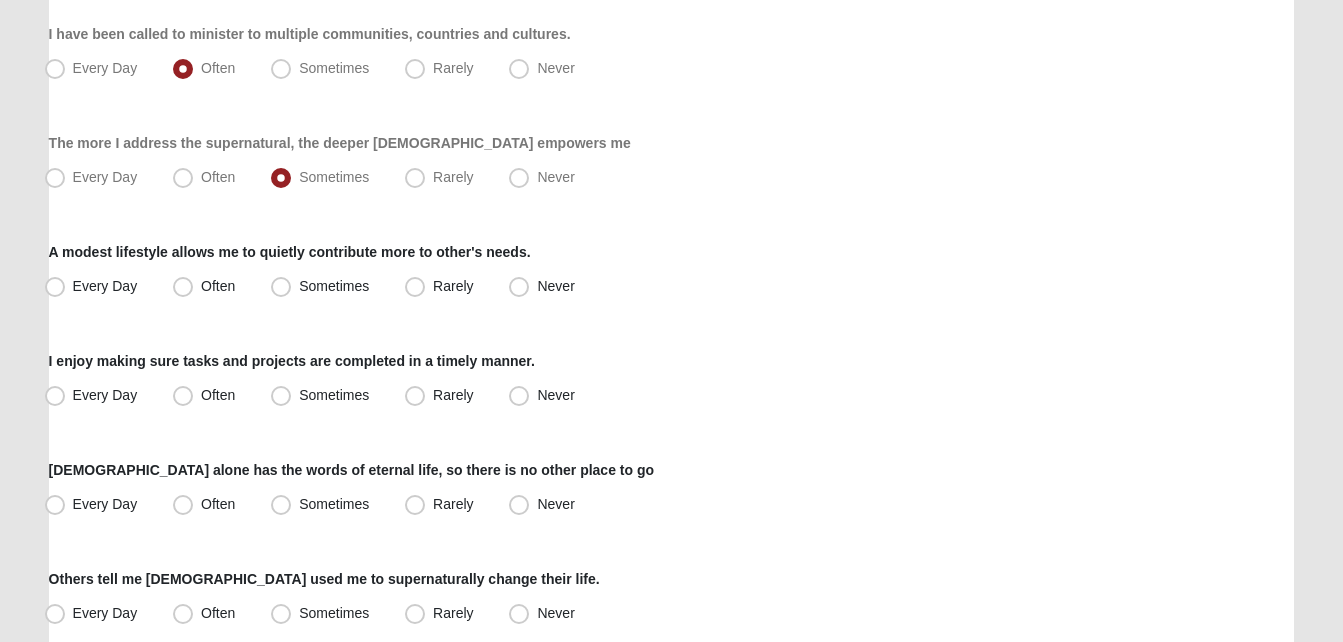 click on "Respond to these items quickly and don’t overthink them. Usually your first response is your best response.
68%
I have a great deal of compassion for those hurting or in distress.
Every Day
Often
Sometimes
Rarely
Never
I have been called to minister to multiple communities, countries and cultures.
Every Day" at bounding box center [672, 813] 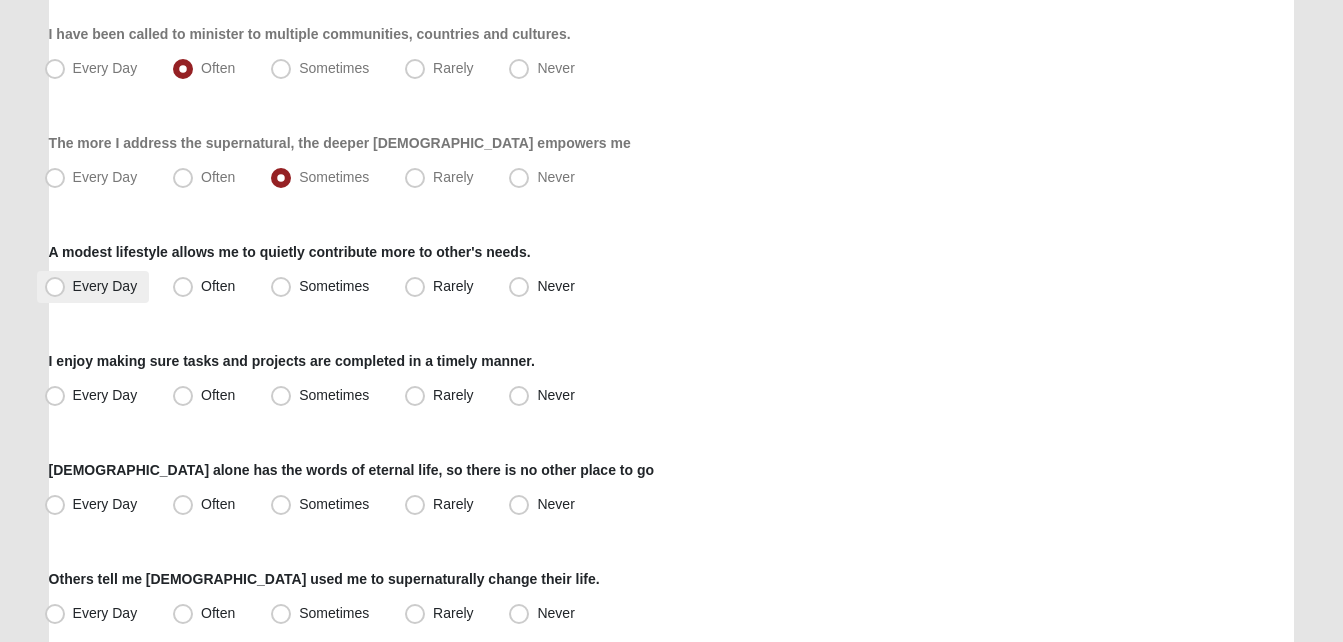 click on "Every Day" at bounding box center (105, 286) 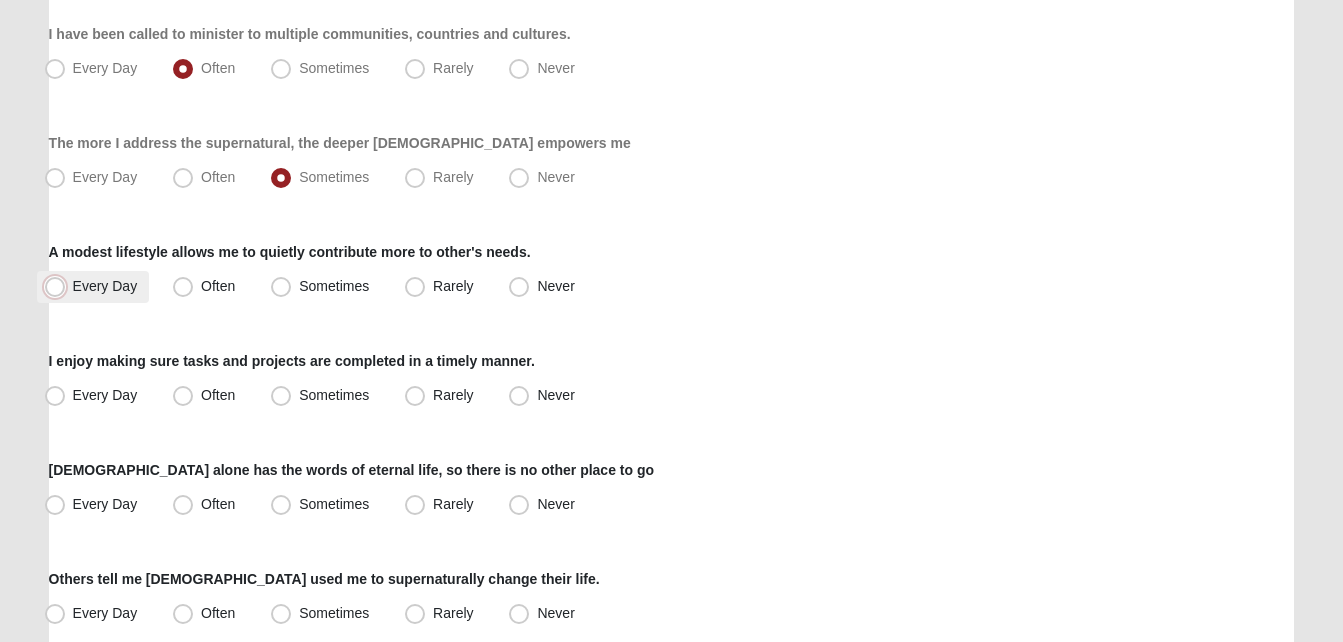 click on "Every Day" at bounding box center [59, 286] 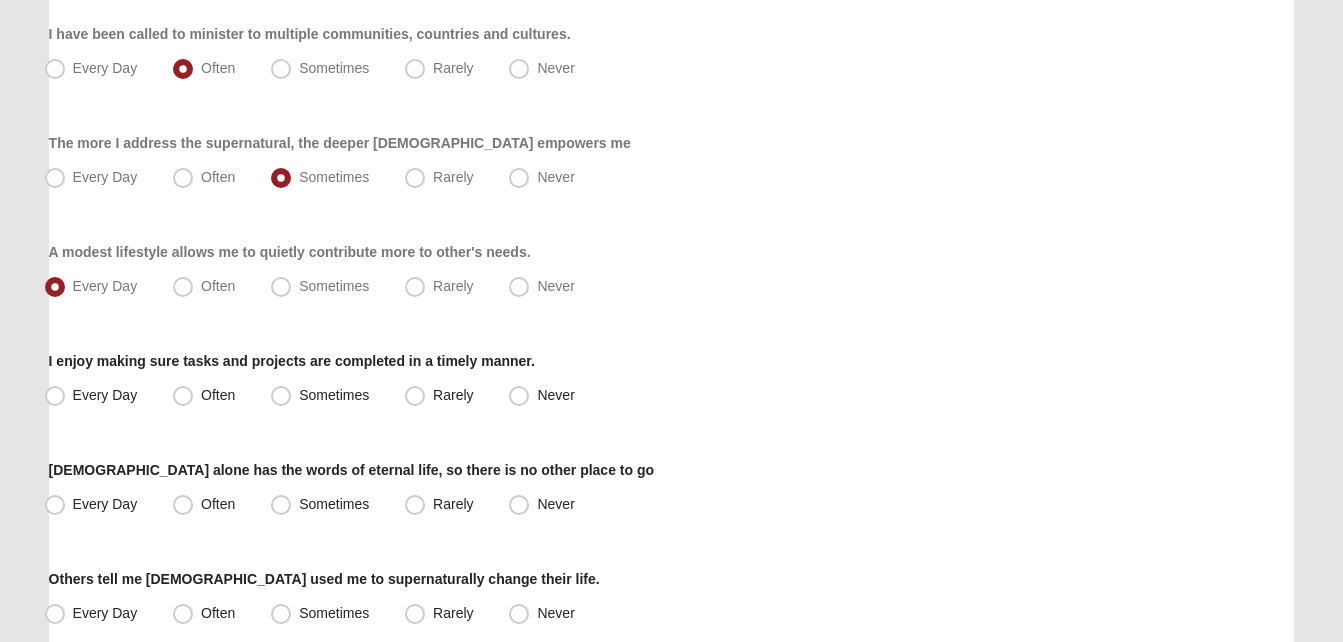click on "Spiritual Gifts Assessment
Respond to these items quickly and don’t overthink them. Usually your first response is your best response.
68%
I have a great deal of compassion for those hurting or in distress.
Every Day
Often
Sometimes
Rarely
Never" at bounding box center [672, 823] 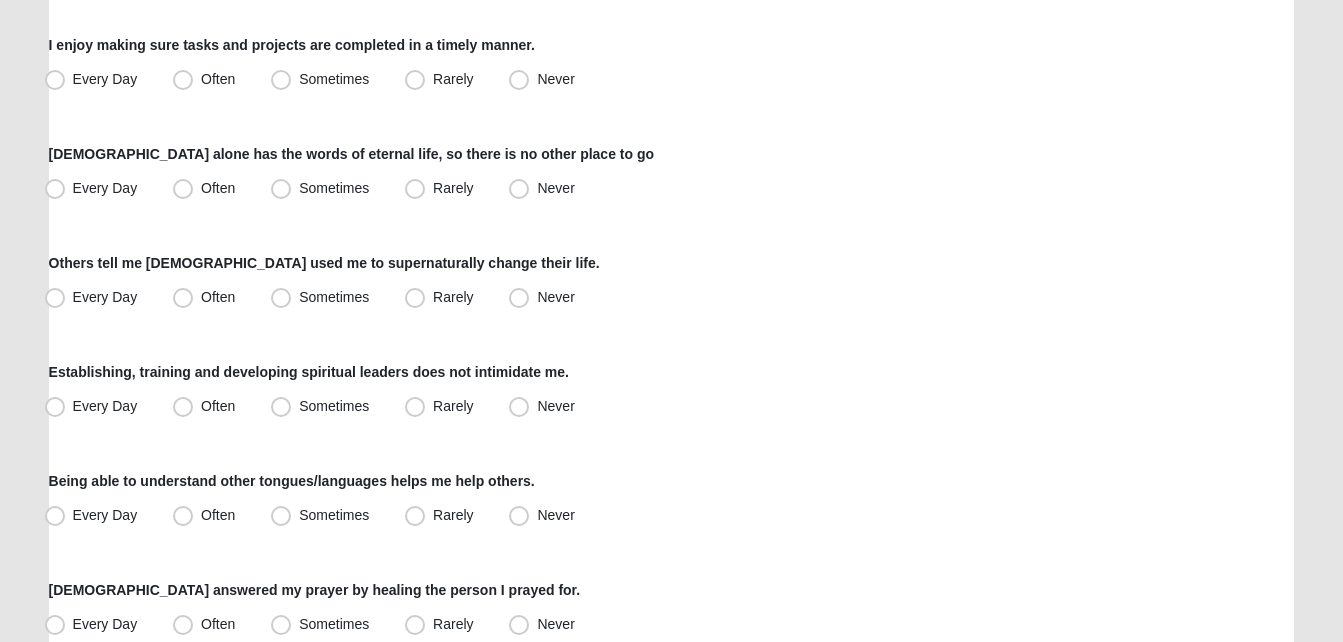 scroll, scrollTop: 680, scrollLeft: 0, axis: vertical 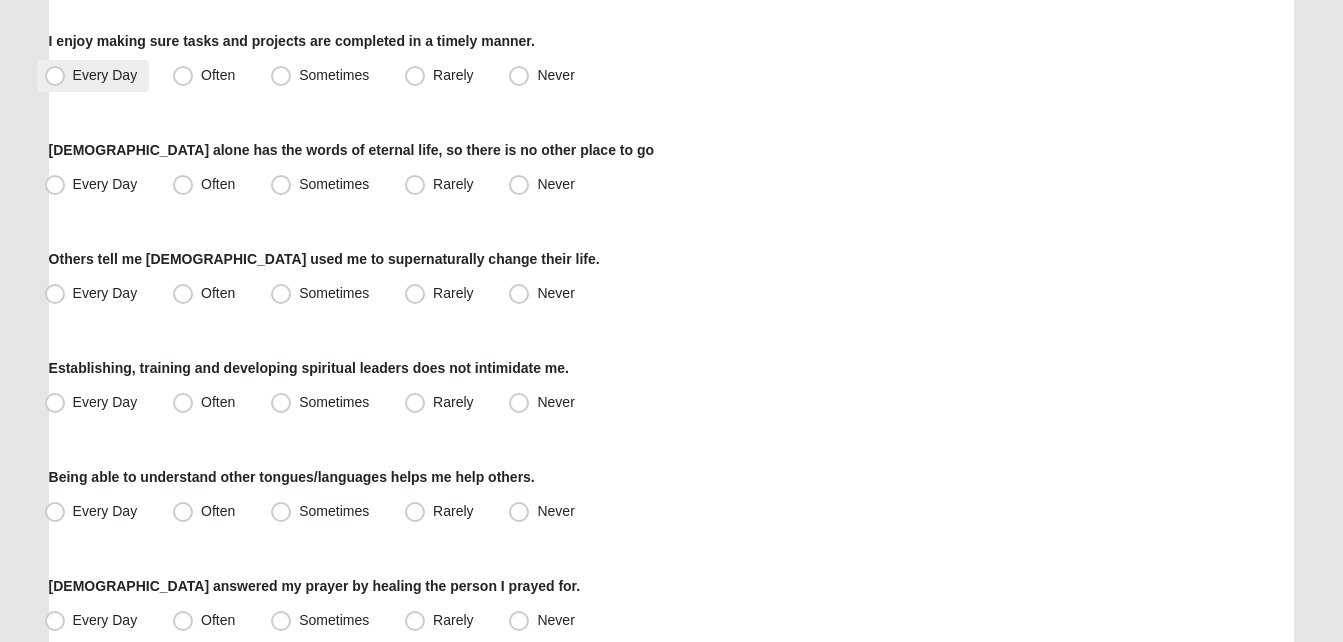 click on "Every Day" at bounding box center (93, 76) 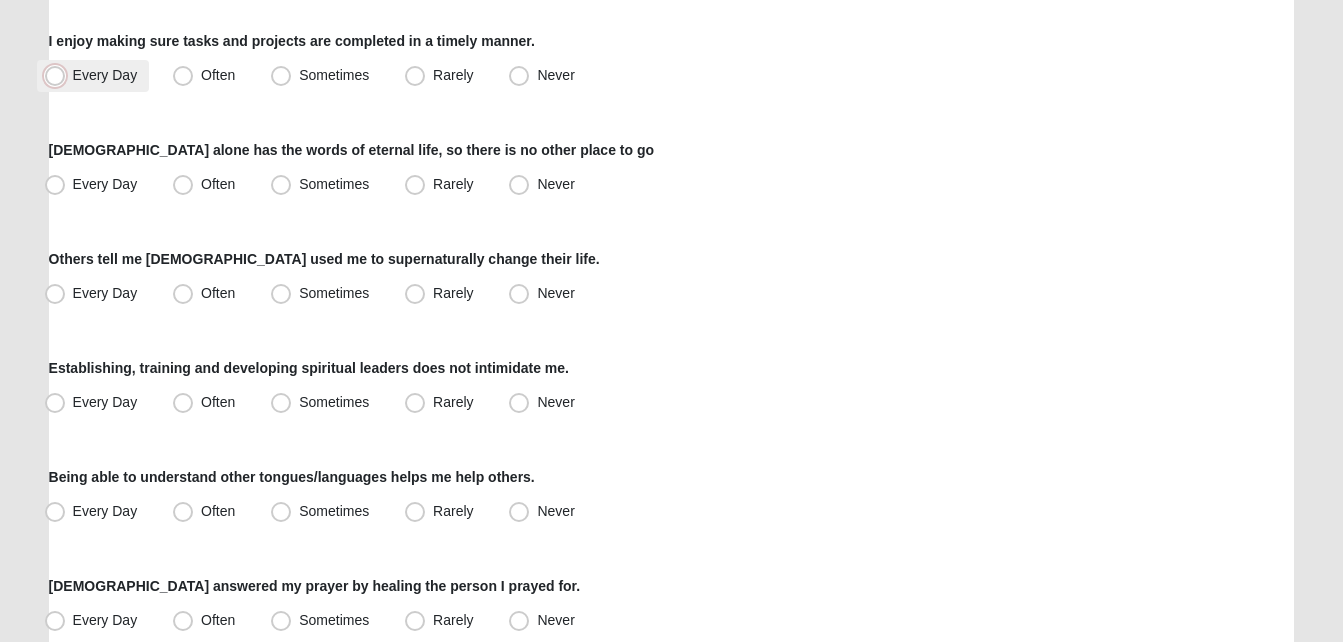 click on "Every Day" at bounding box center [59, 75] 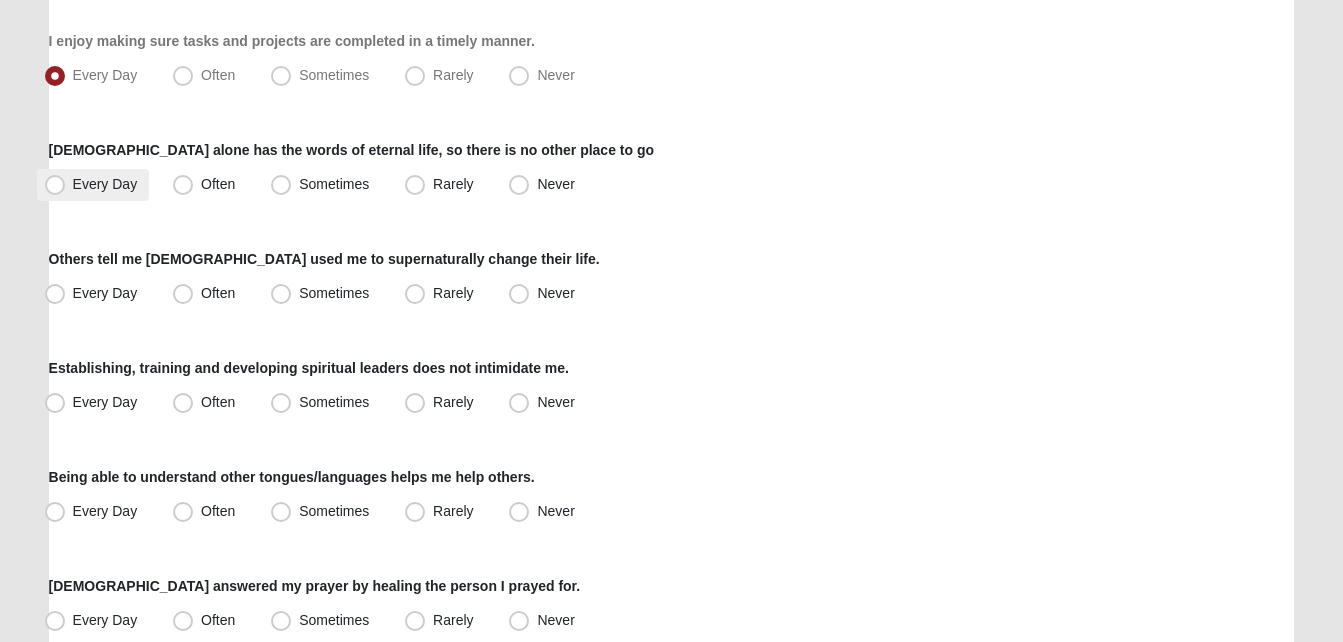 click on "Every Day" at bounding box center (105, 184) 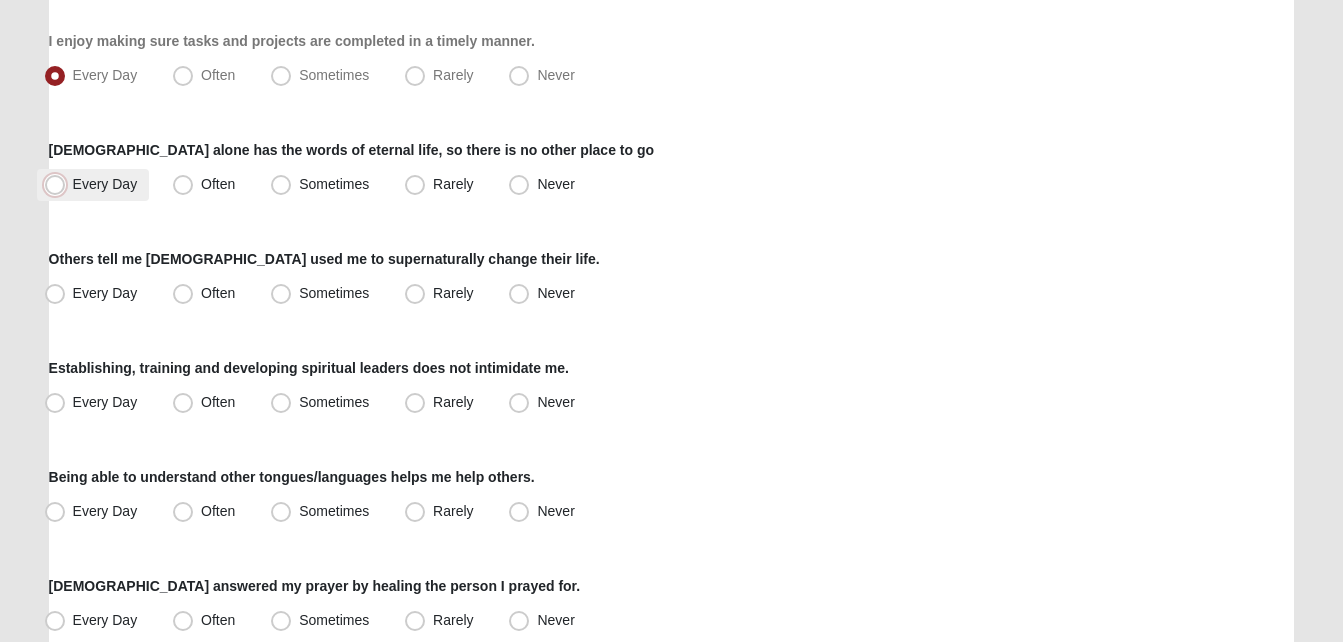 click on "Every Day" at bounding box center [59, 184] 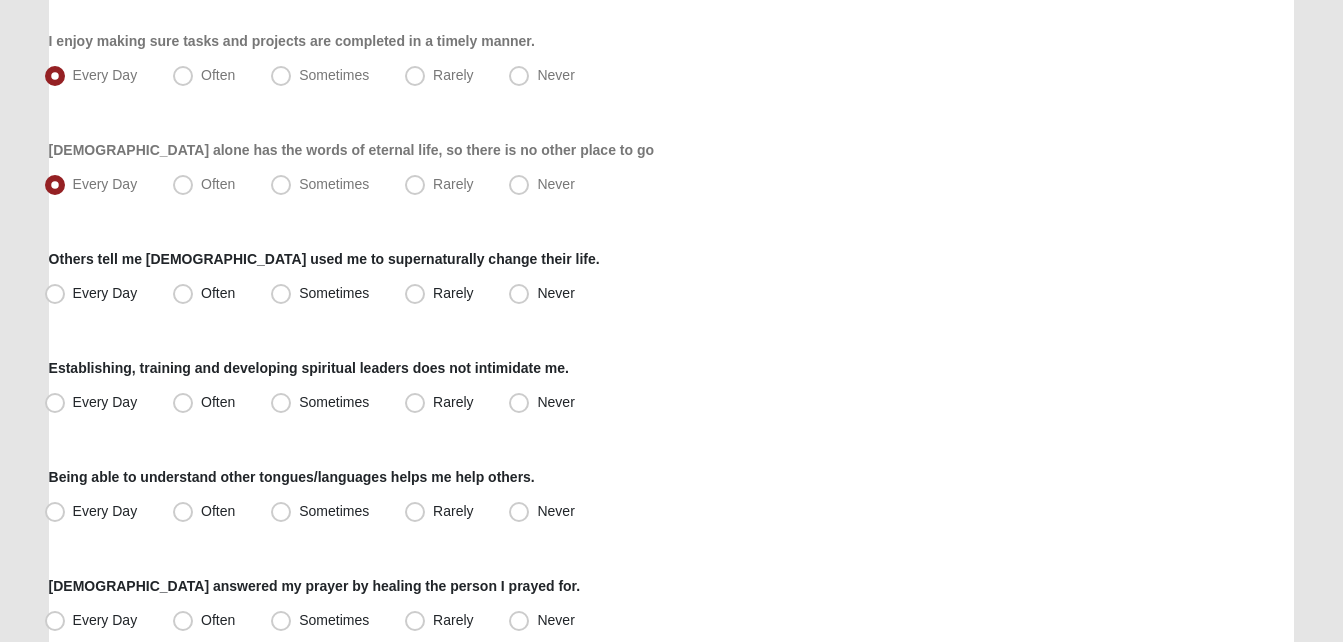 click on "Hello [PERSON_NAME]
My Account
Log Out
LifeThrive Gifts Assessment
Assessments LifeThrive Gifts Assessment
Error" at bounding box center [671, 448] 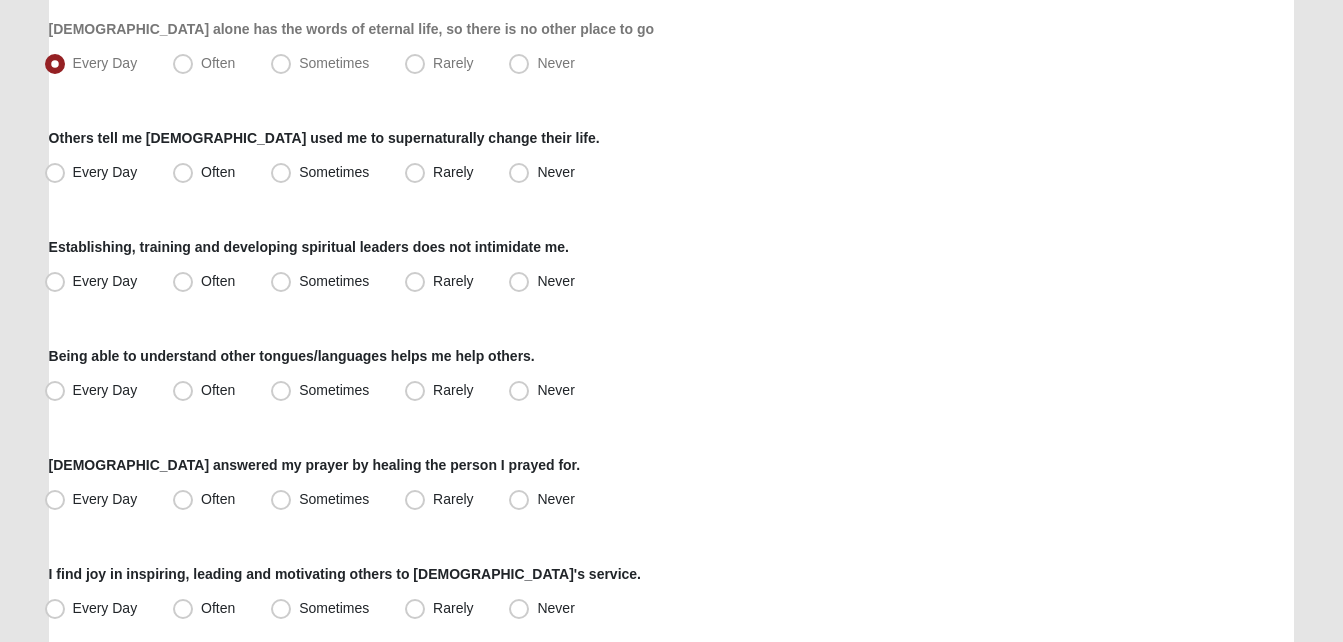 scroll, scrollTop: 800, scrollLeft: 0, axis: vertical 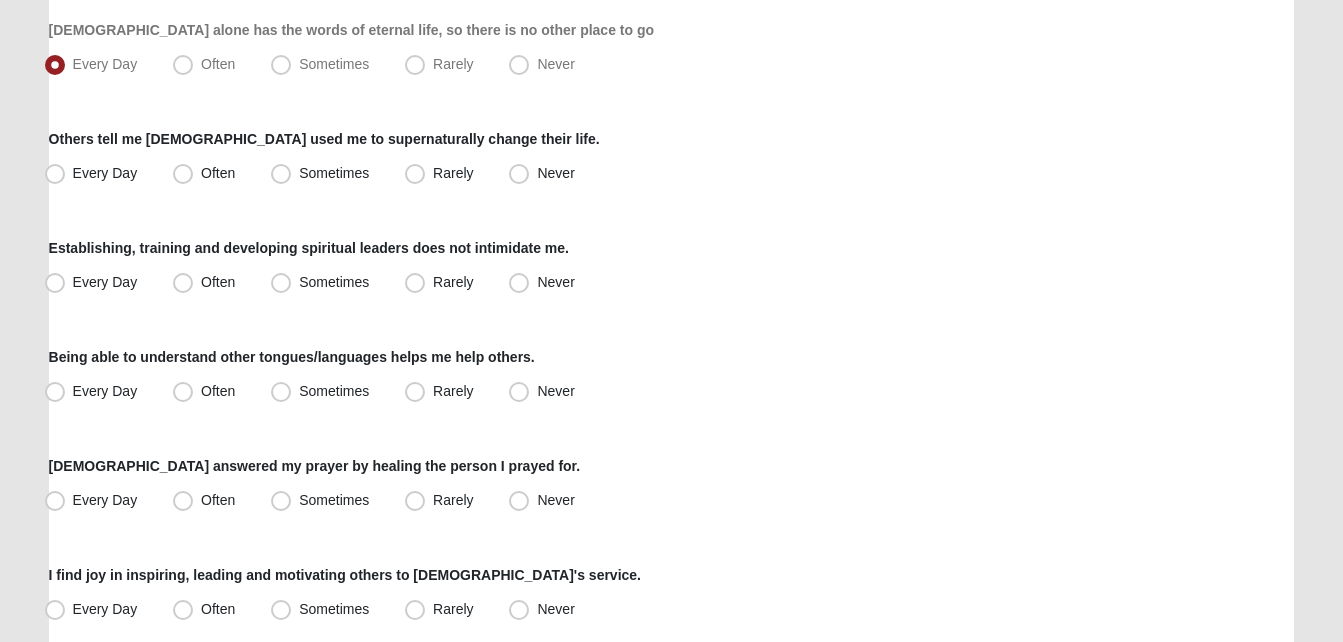 click on "Hello [PERSON_NAME]
My Account
Log Out
LifeThrive Gifts Assessment
Assessments LifeThrive Gifts Assessment
Error" at bounding box center [671, 328] 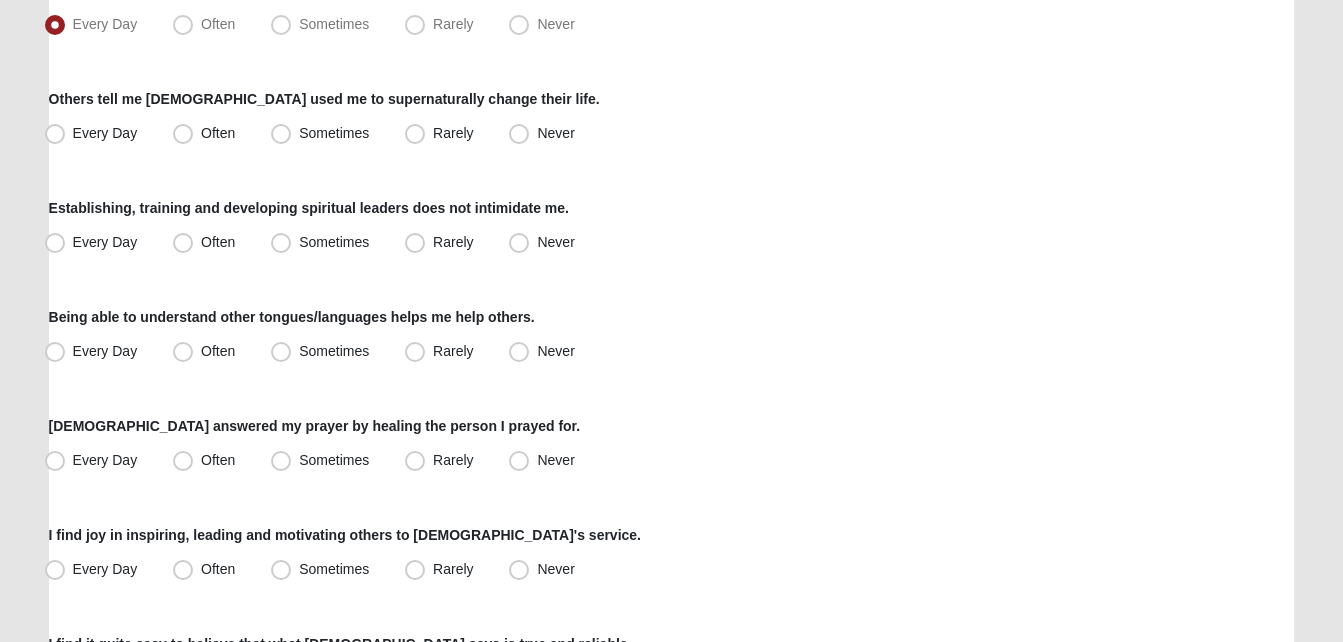 scroll, scrollTop: 880, scrollLeft: 0, axis: vertical 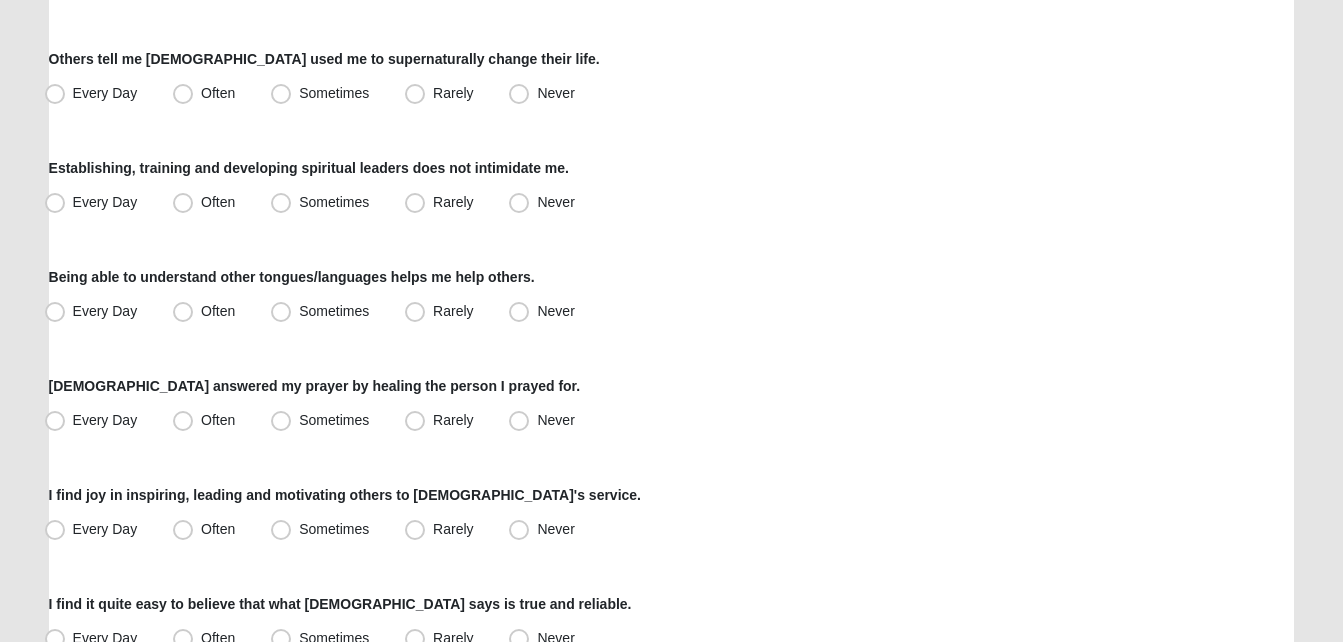 click on "Hello [PERSON_NAME]
My Account
Log Out
LifeThrive Gifts Assessment
Assessments LifeThrive Gifts Assessment
Error" at bounding box center [671, 248] 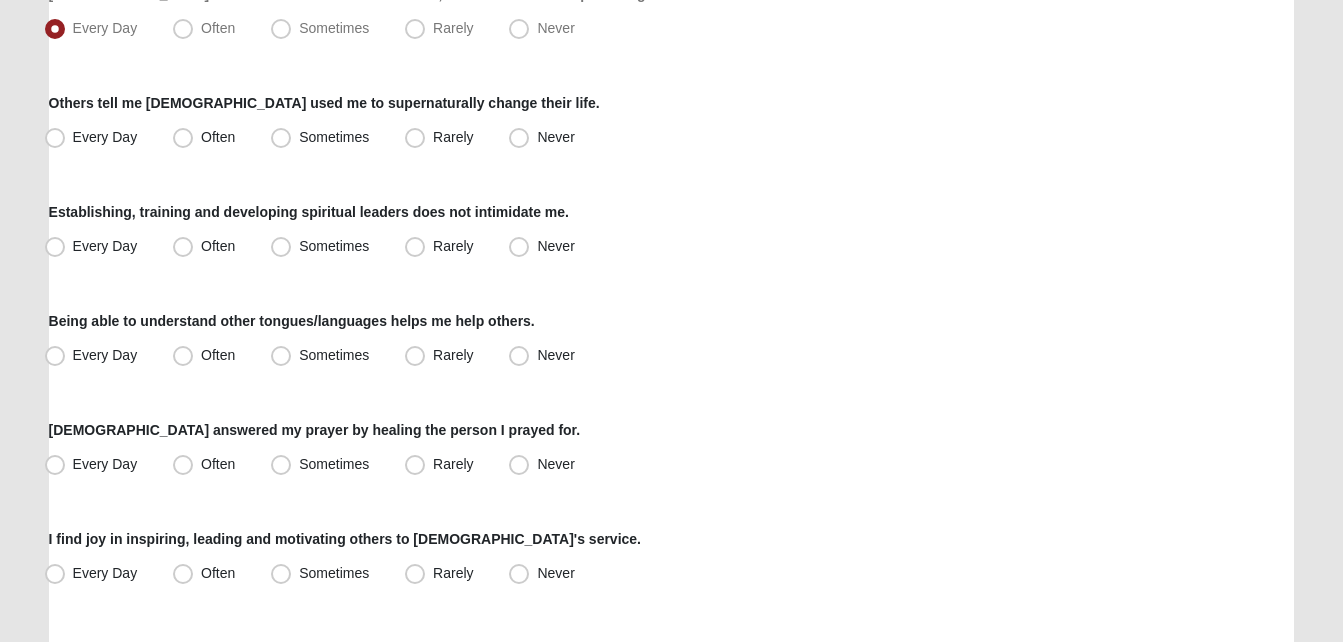 scroll, scrollTop: 880, scrollLeft: 0, axis: vertical 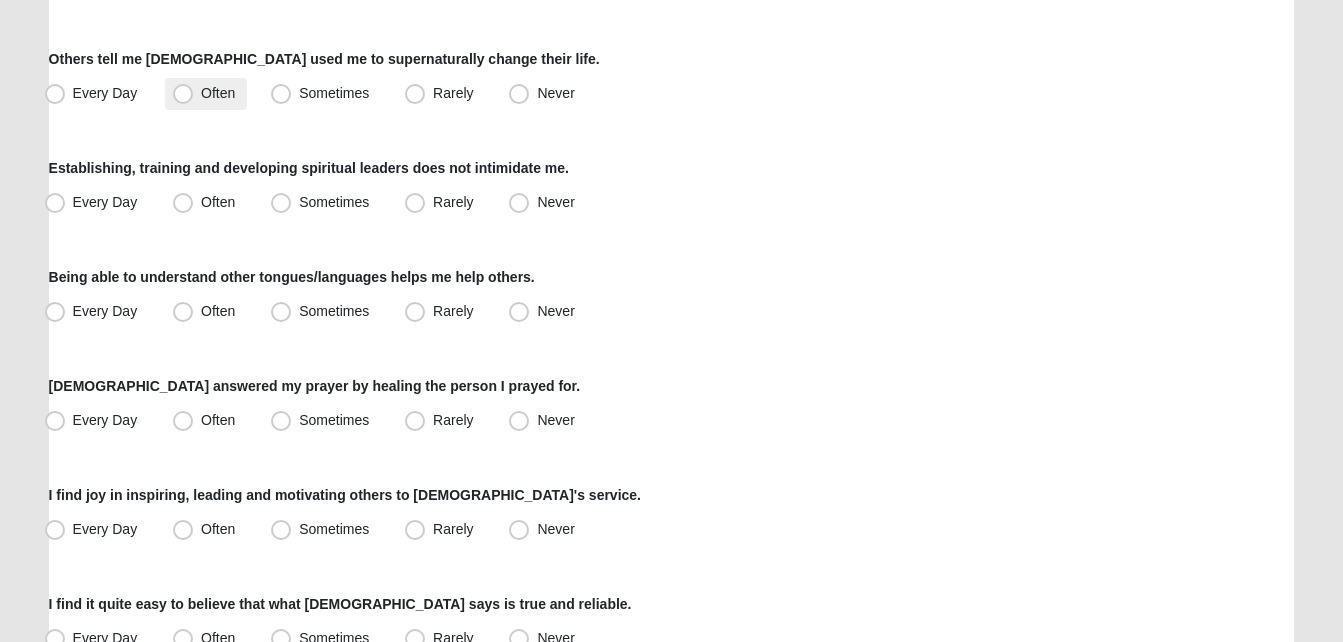 click on "Often" at bounding box center [206, 94] 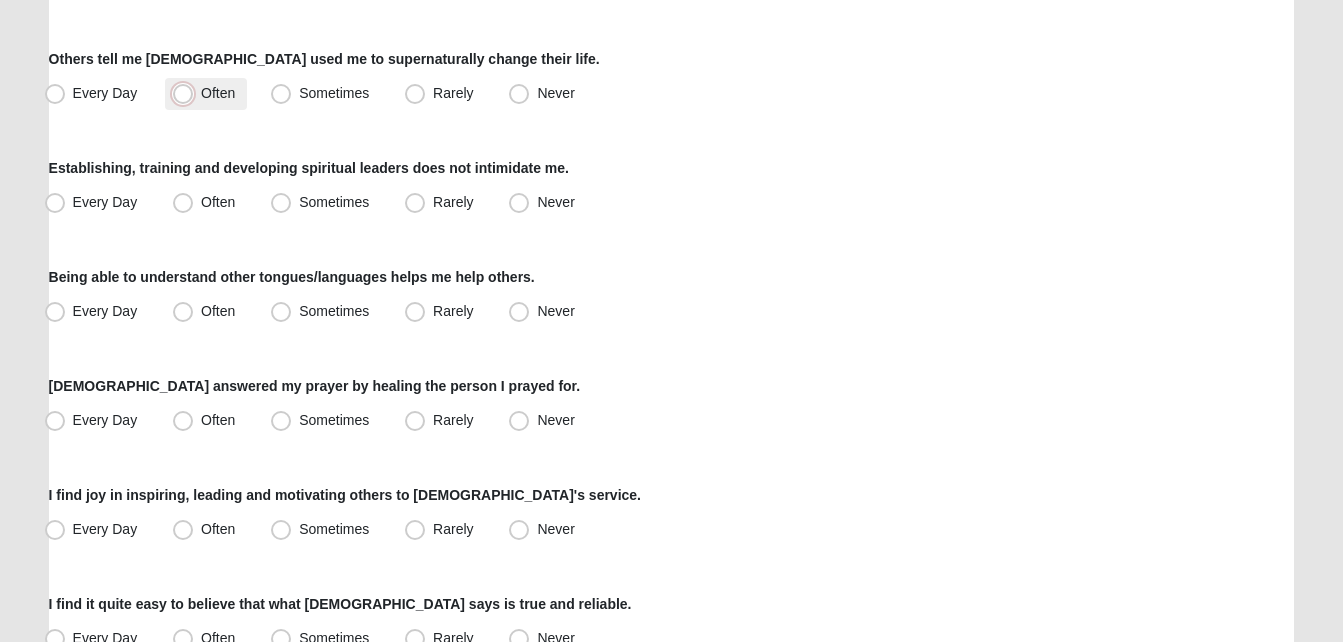 click on "Often" at bounding box center [187, 93] 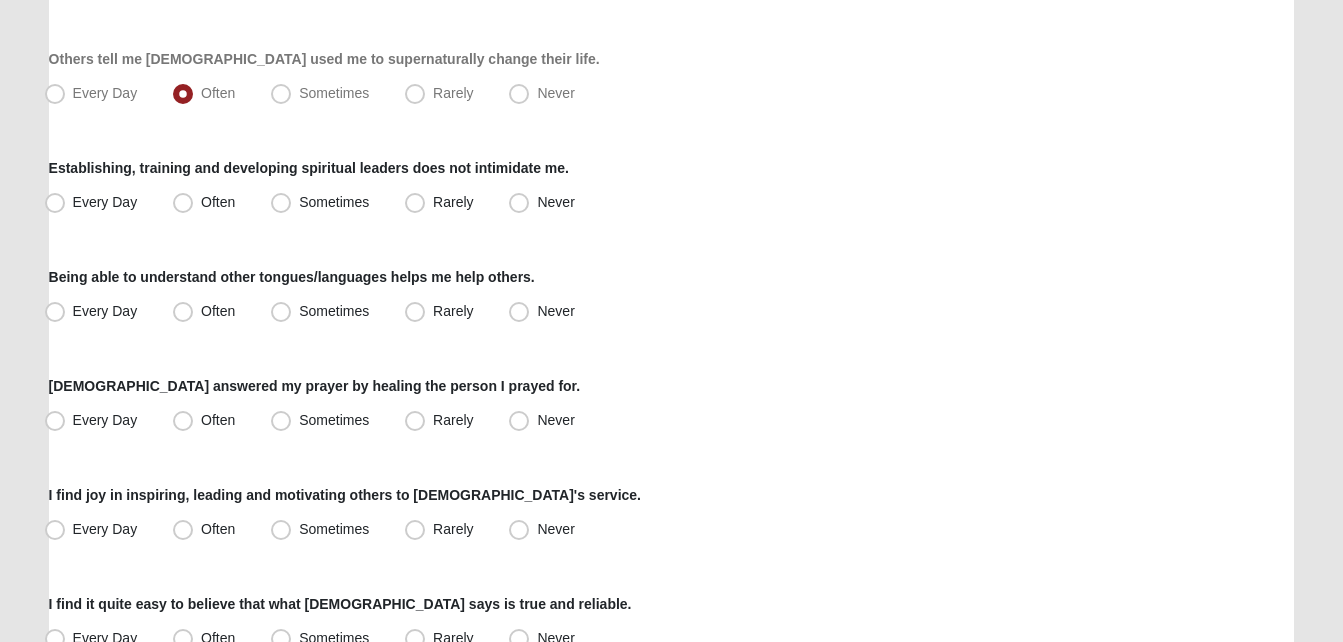 click on "Hello [PERSON_NAME]
My Account
Log Out
LifeThrive Gifts Assessment
Assessments LifeThrive Gifts Assessment
Error" at bounding box center [671, 248] 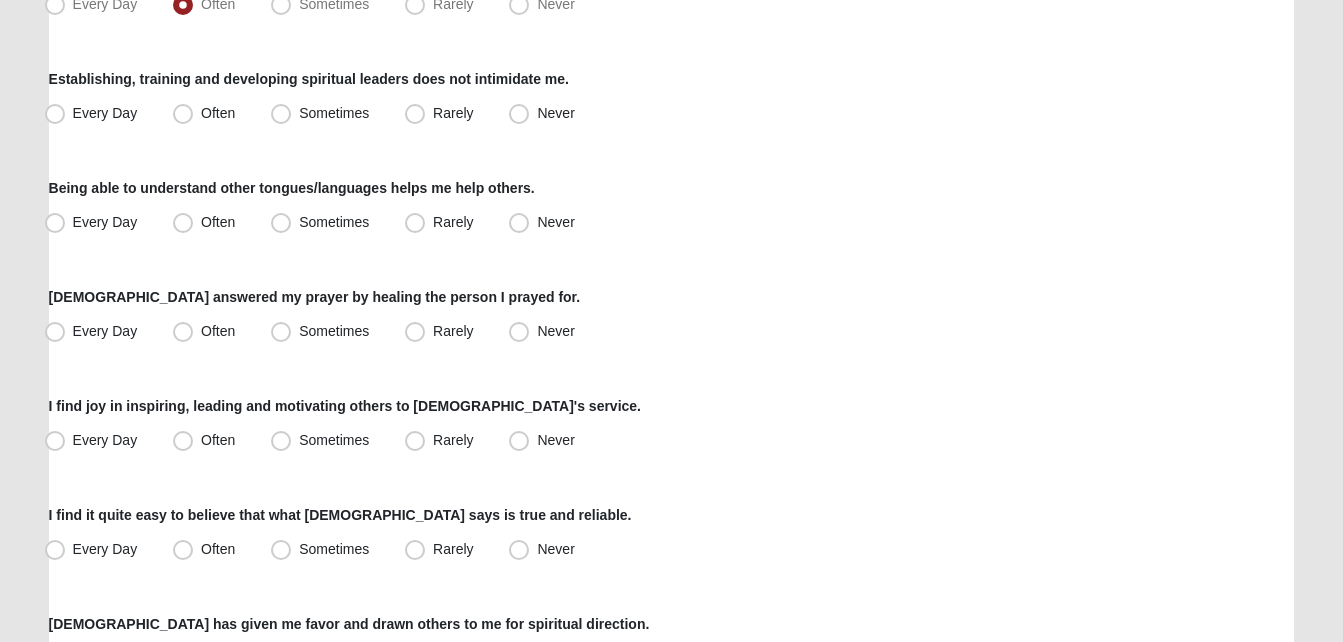 scroll, scrollTop: 1000, scrollLeft: 0, axis: vertical 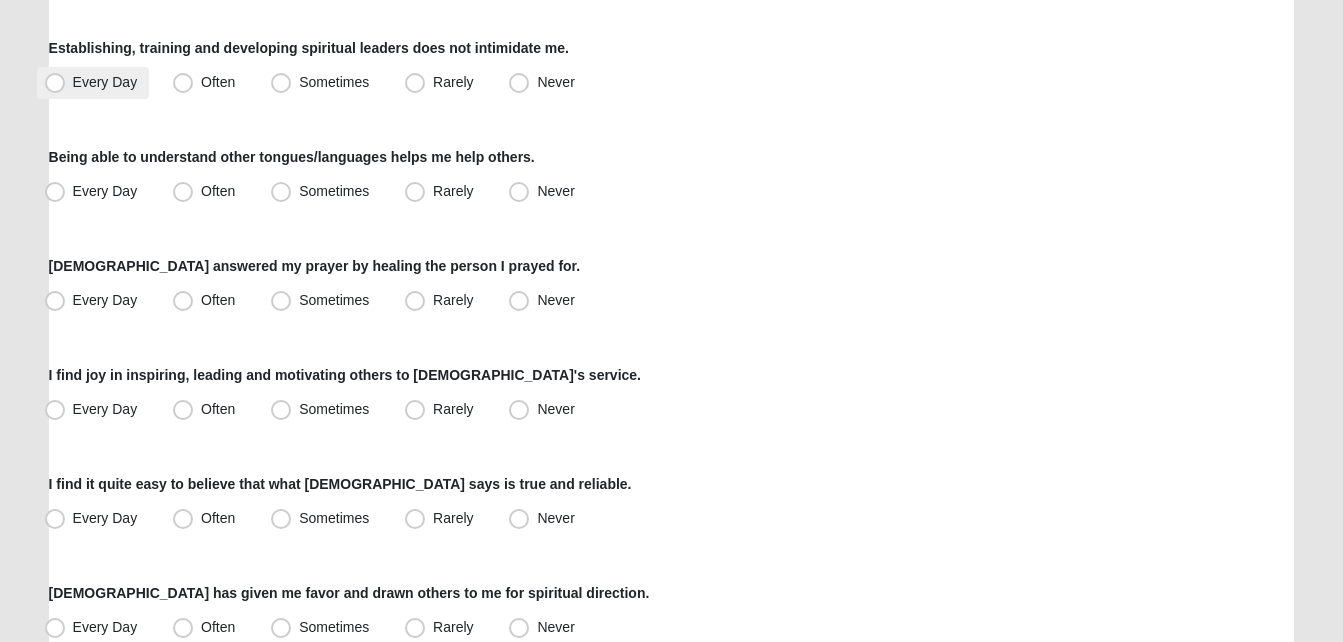 click on "Every Day" at bounding box center [93, 83] 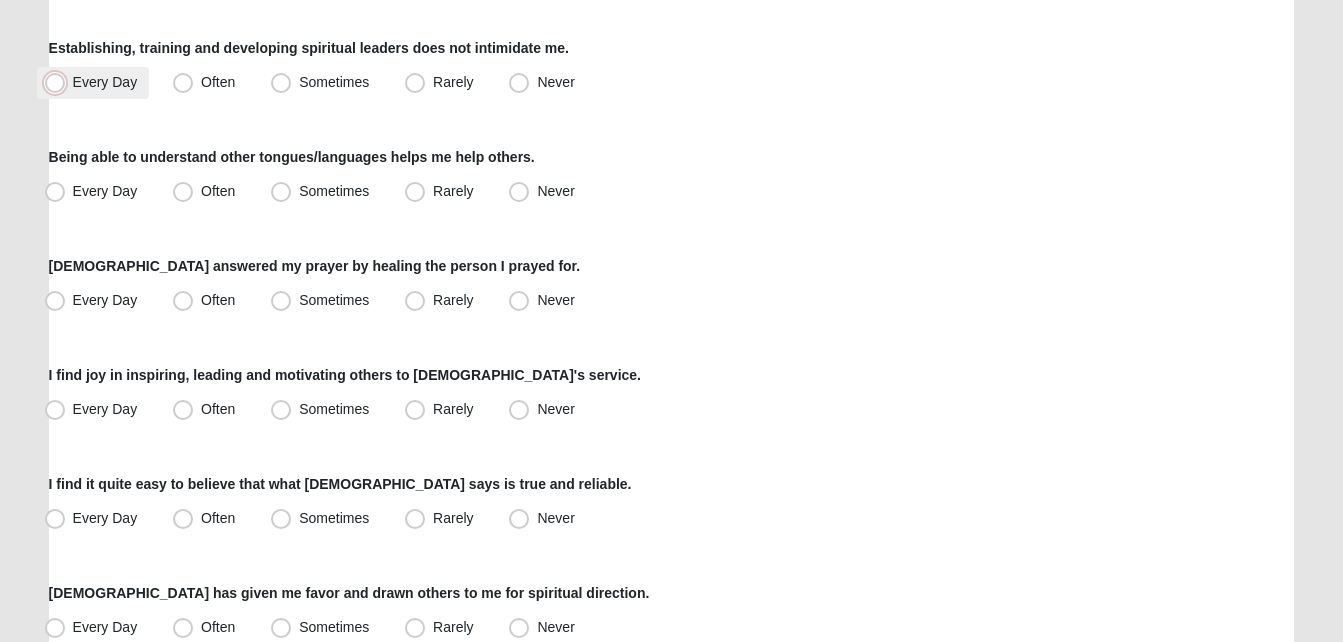 click on "Every Day" at bounding box center [59, 82] 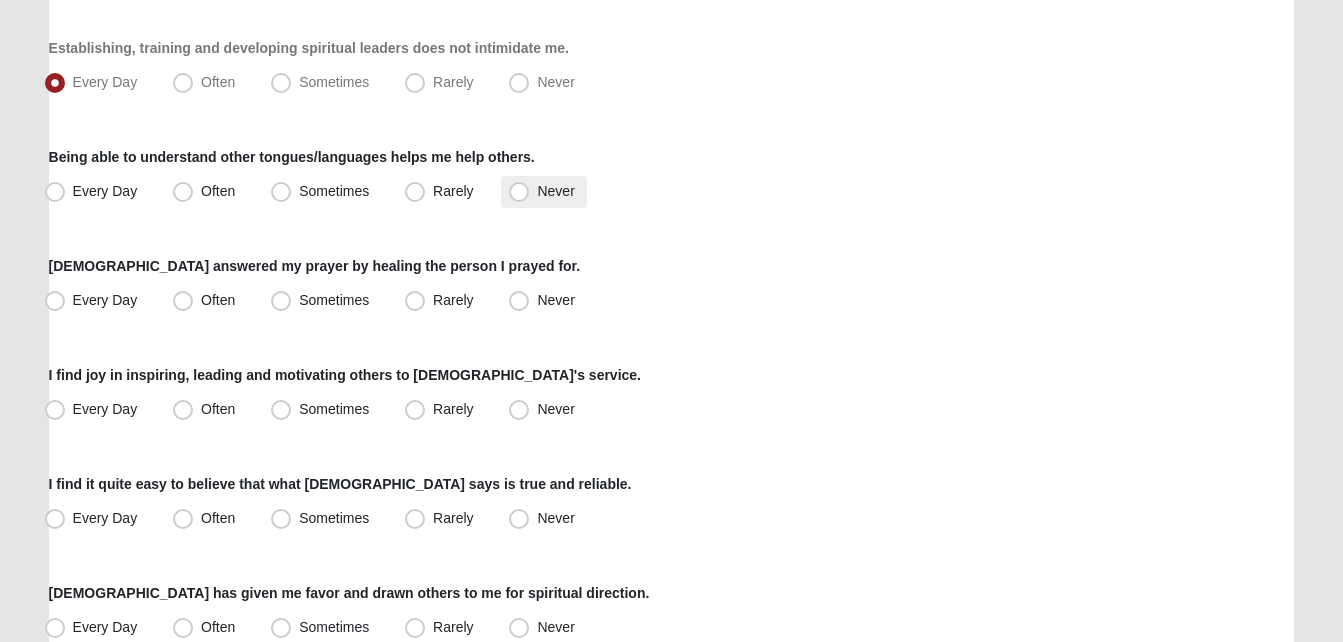 click on "Never" at bounding box center [543, 192] 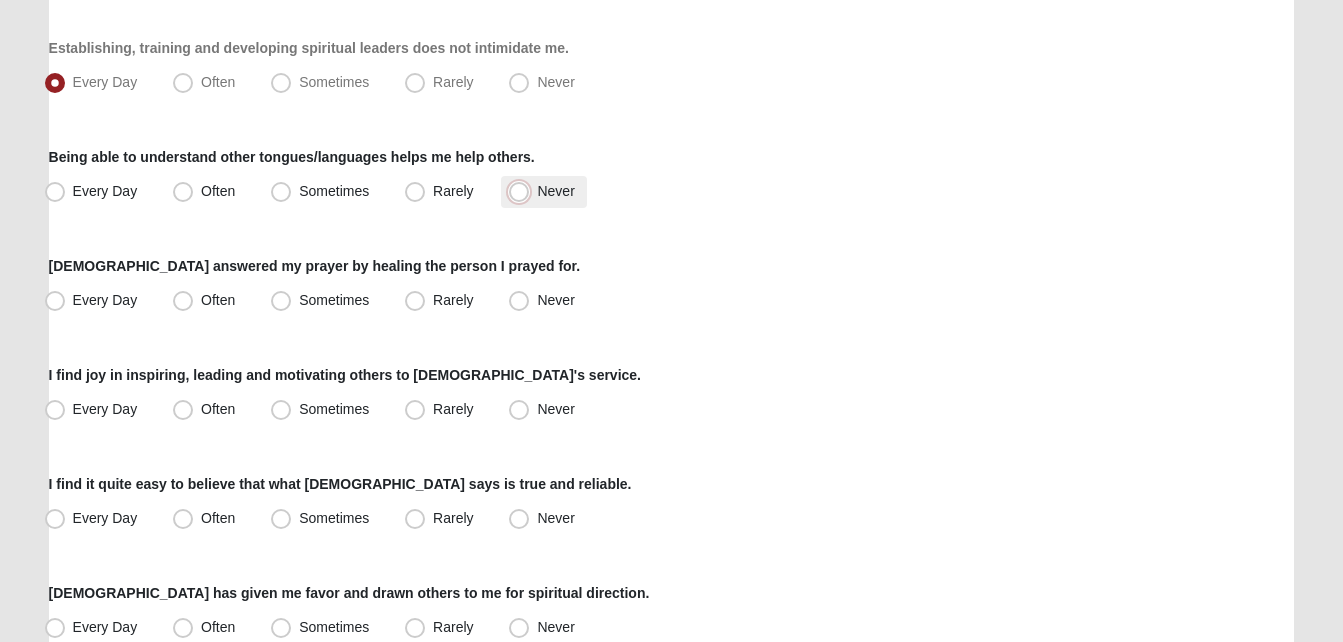click on "Never" at bounding box center (523, 191) 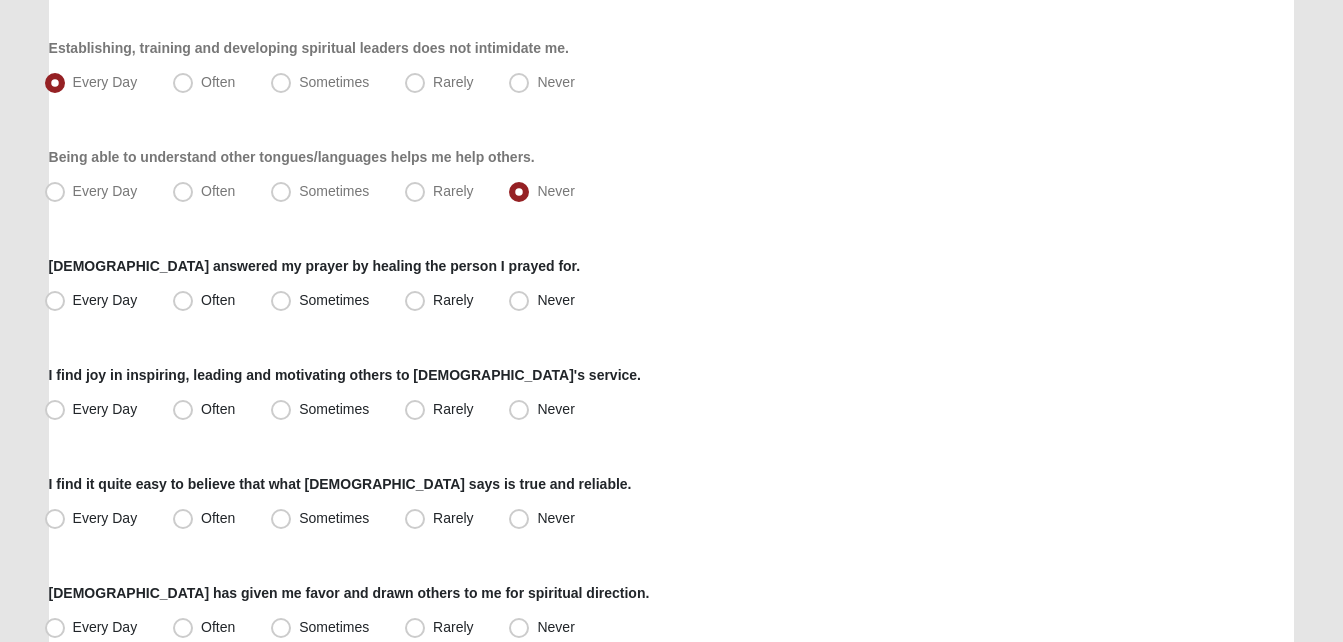click on "Hello [PERSON_NAME]
My Account
Log Out
LifeThrive Gifts Assessment
Assessments LifeThrive Gifts Assessment
Error" at bounding box center (671, 128) 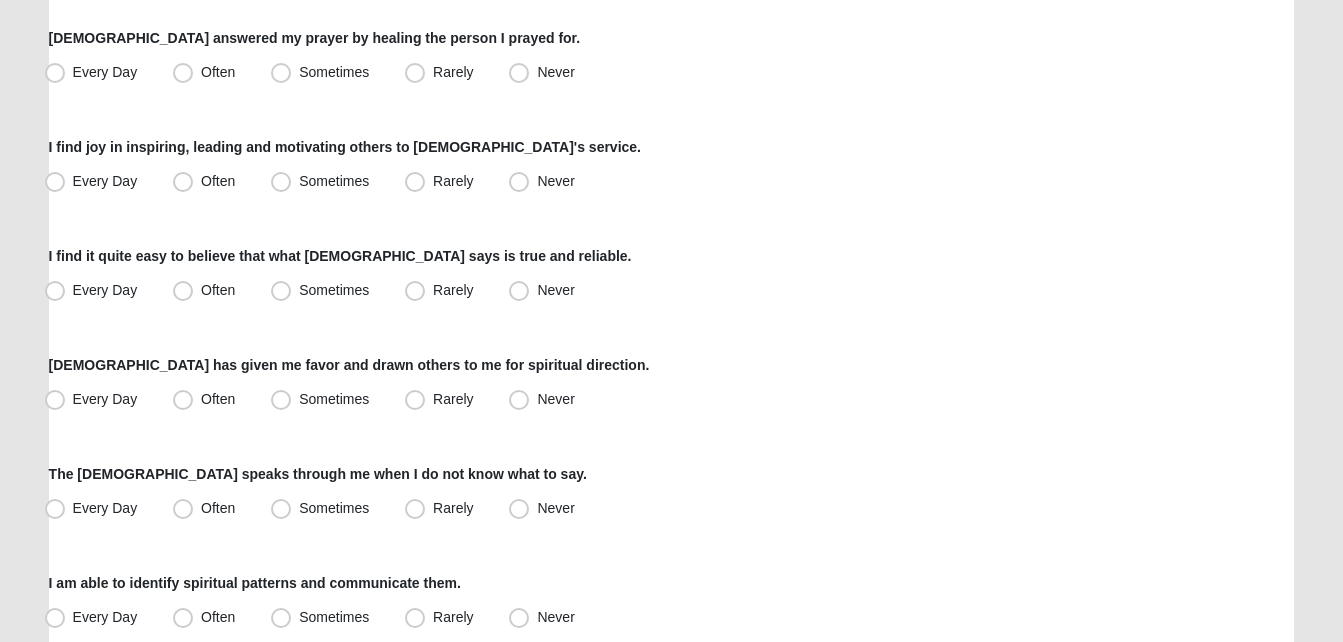 scroll, scrollTop: 1240, scrollLeft: 0, axis: vertical 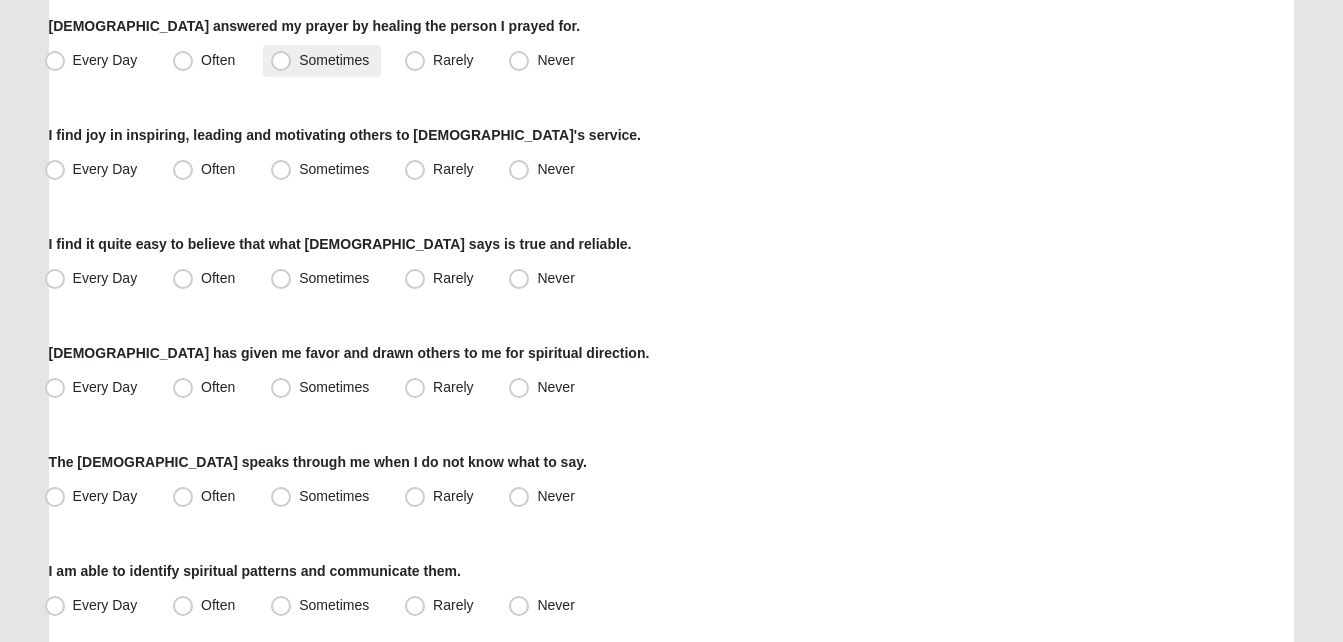 click on "Sometimes" at bounding box center (334, 60) 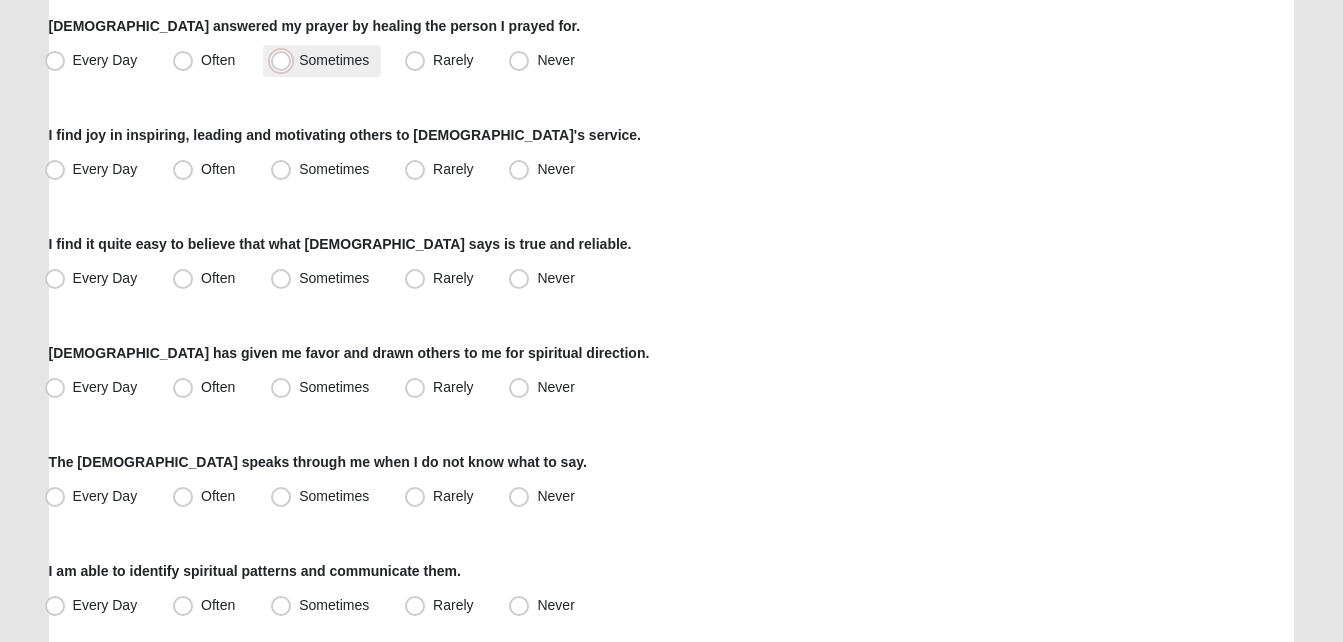 click on "Sometimes" at bounding box center (285, 60) 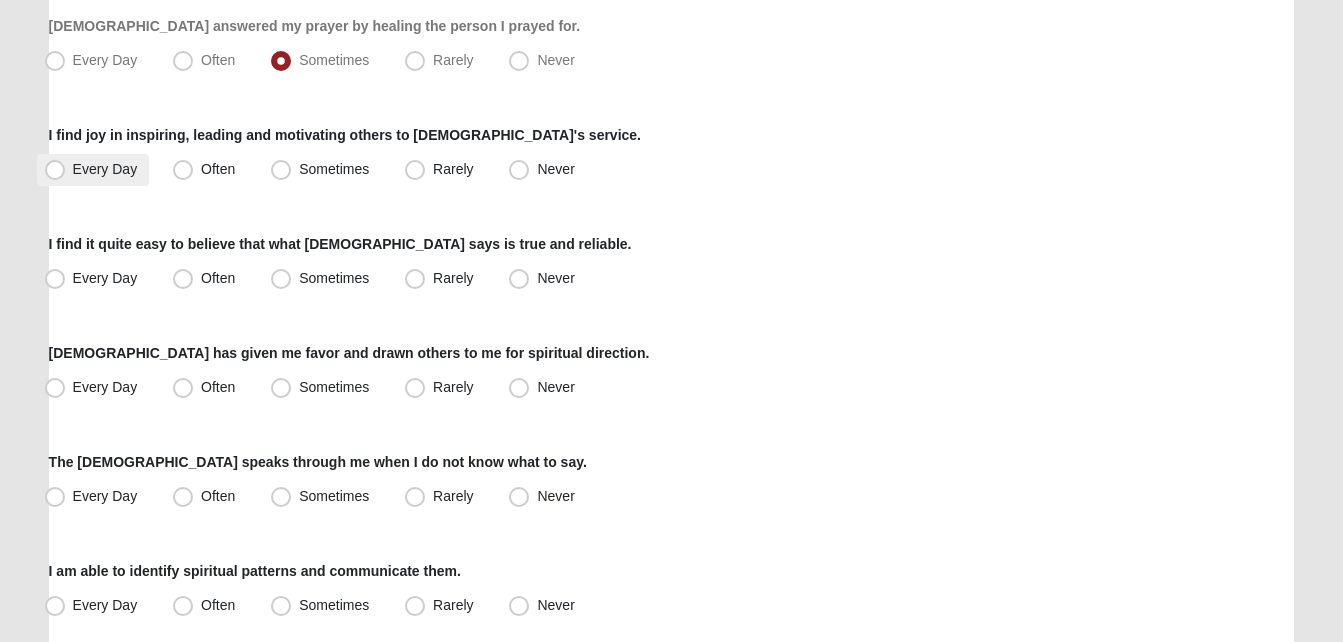 click on "Every Day" at bounding box center [93, 170] 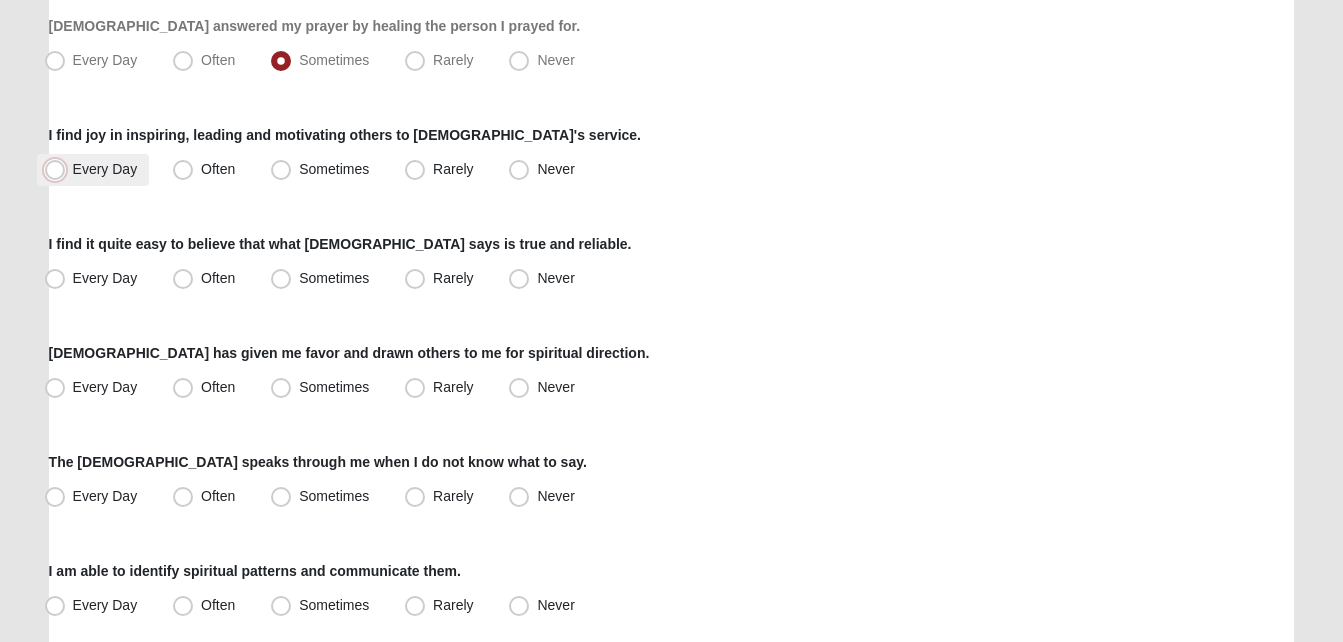 click on "Every Day" at bounding box center [59, 169] 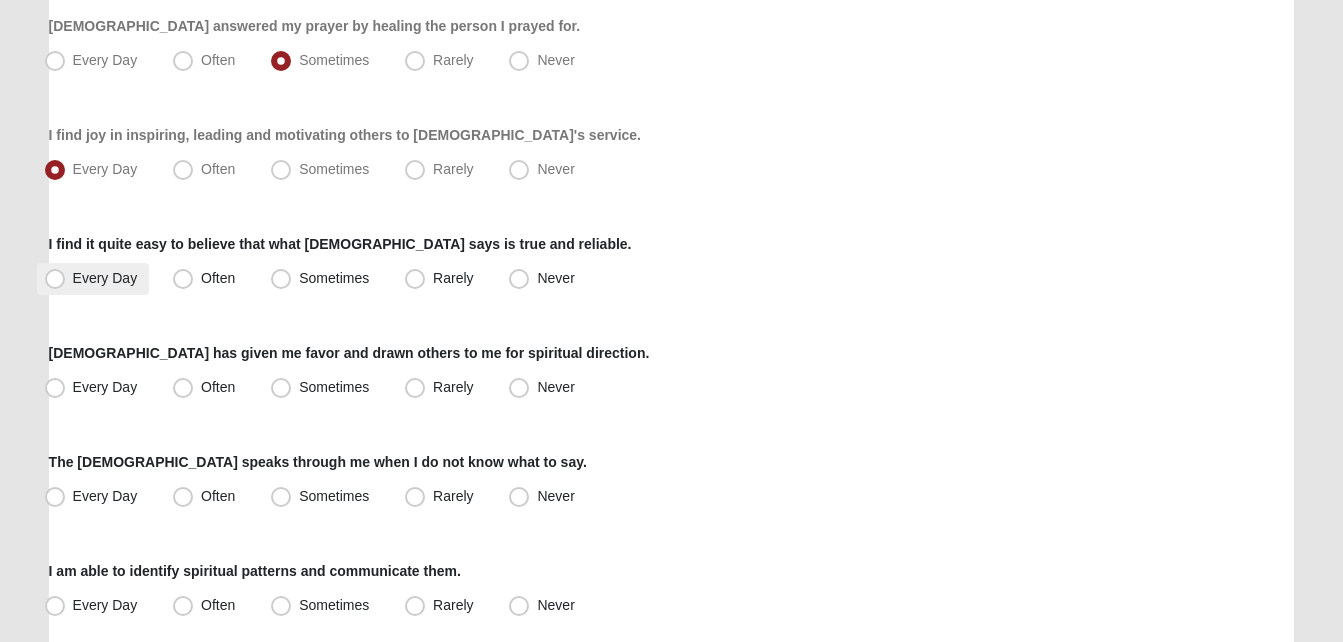click on "Every Day" at bounding box center (93, 279) 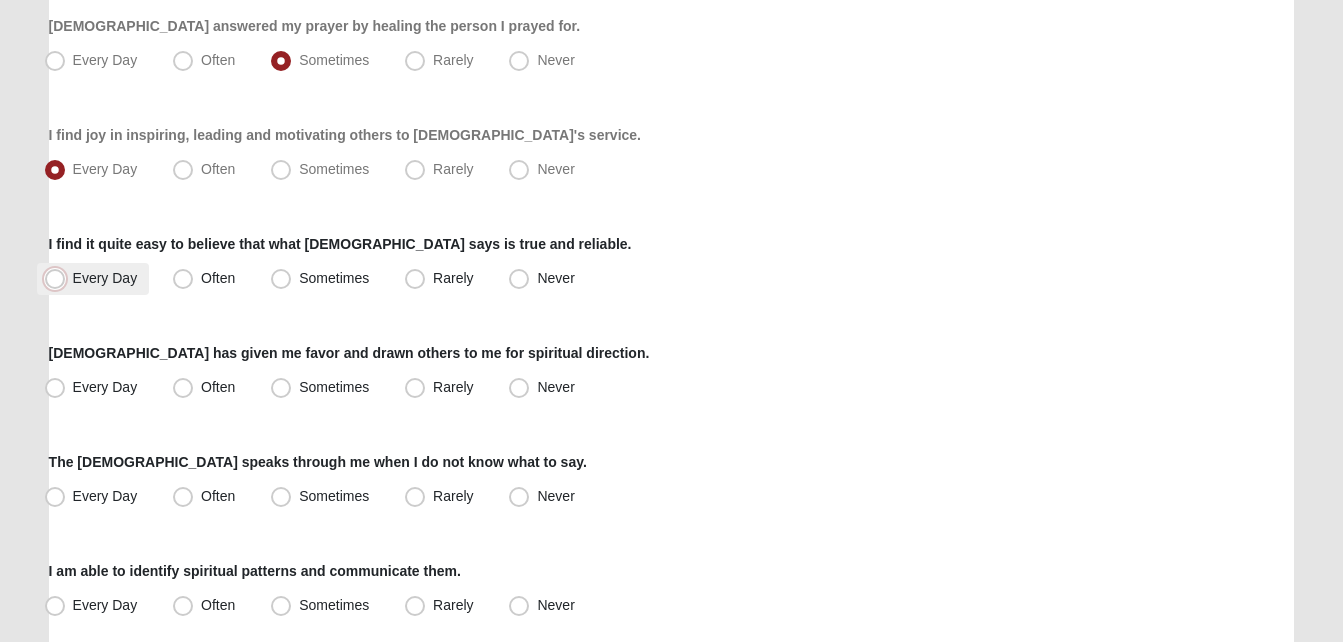 click on "Every Day" at bounding box center [59, 278] 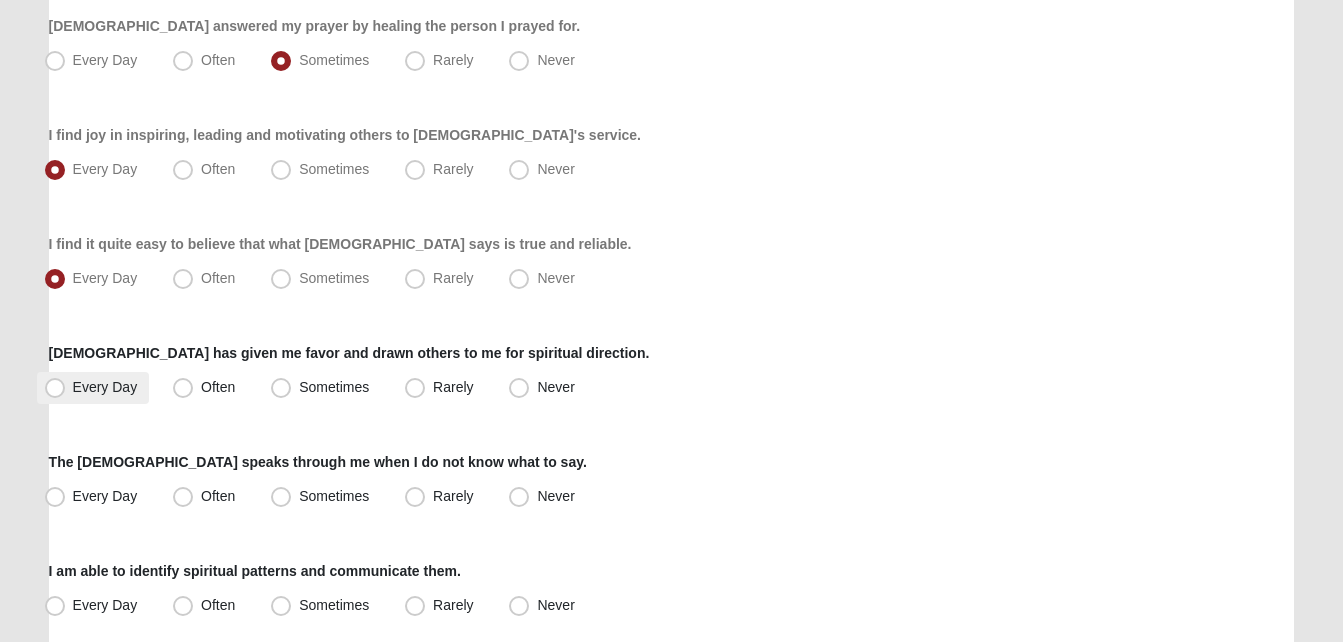 click on "Every Day" at bounding box center (93, 388) 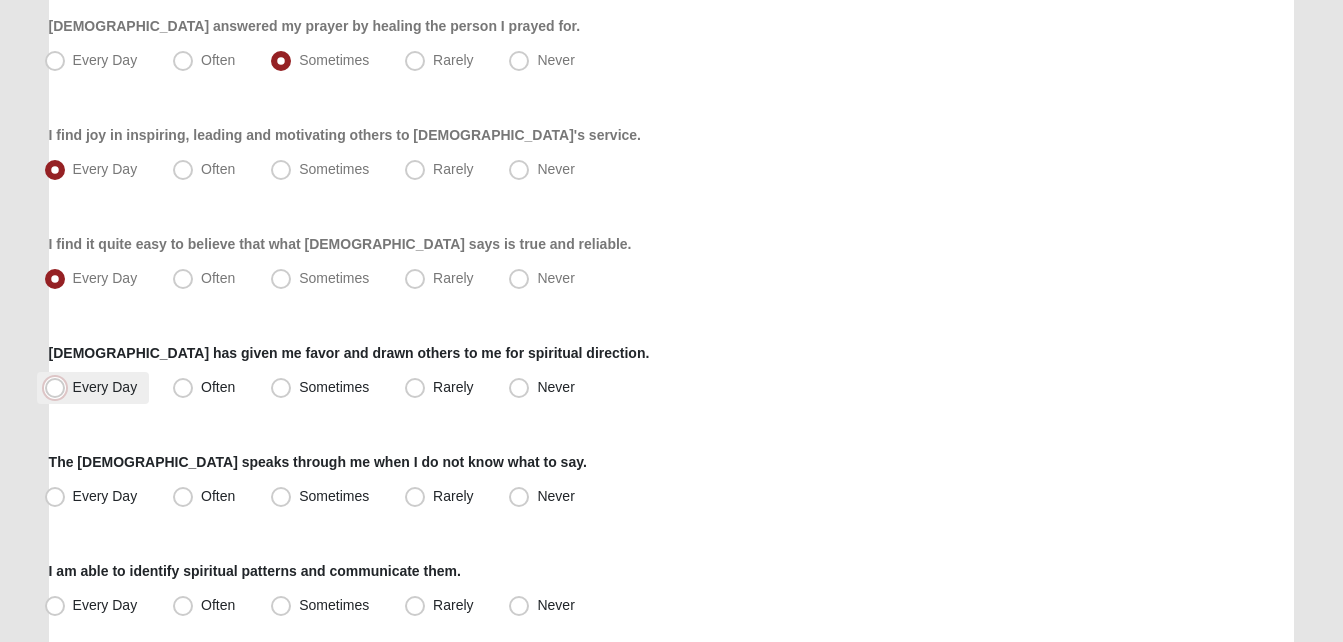 click on "Every Day" at bounding box center [59, 387] 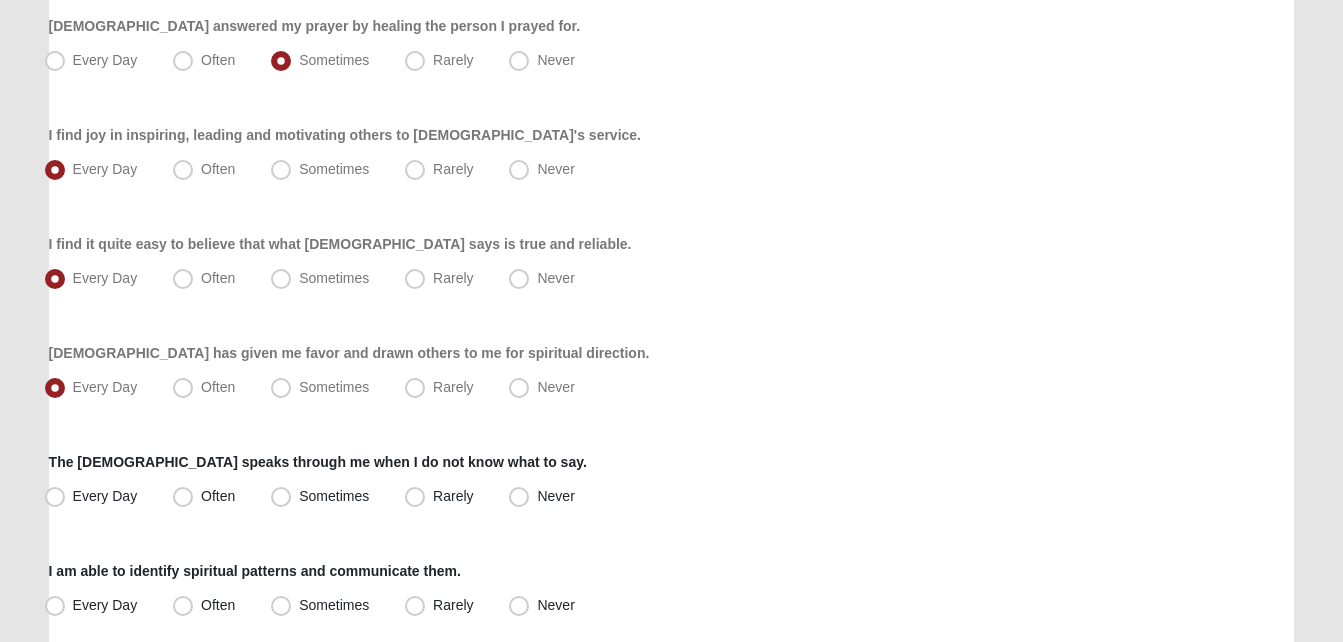 click on "Hello [PERSON_NAME]
My Account
Log Out
LifeThrive Gifts Assessment
Assessments LifeThrive Gifts Assessment
Error" at bounding box center [671, -99] 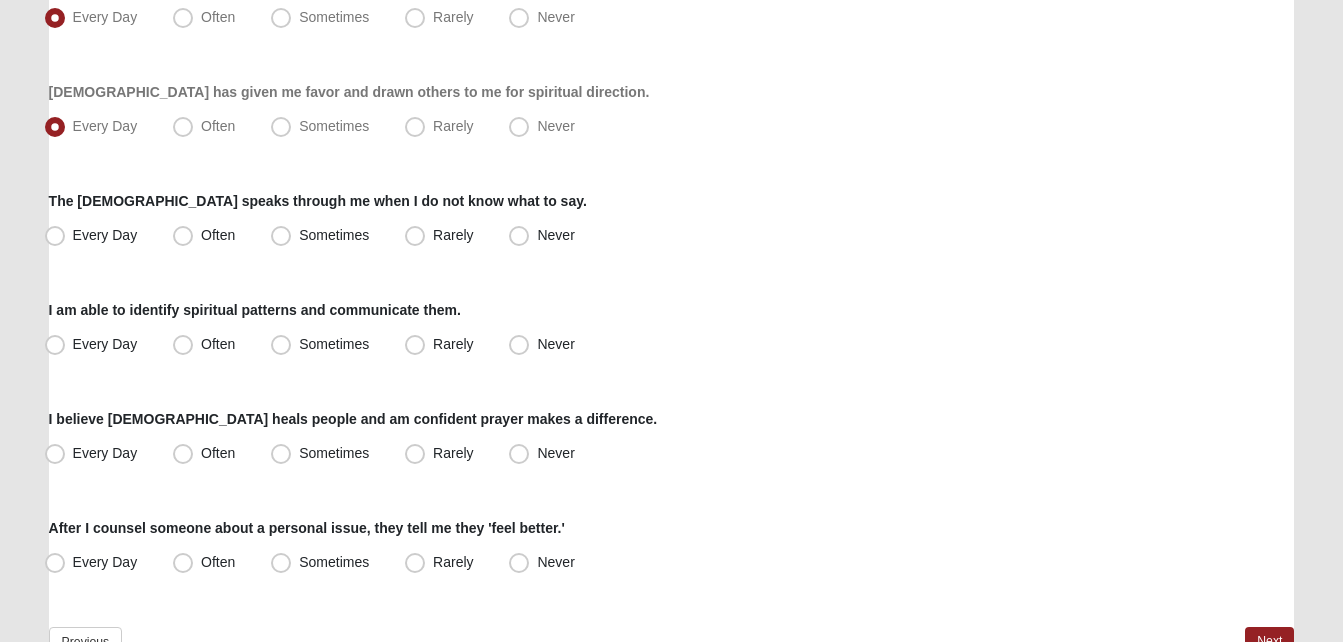 scroll, scrollTop: 1615, scrollLeft: 0, axis: vertical 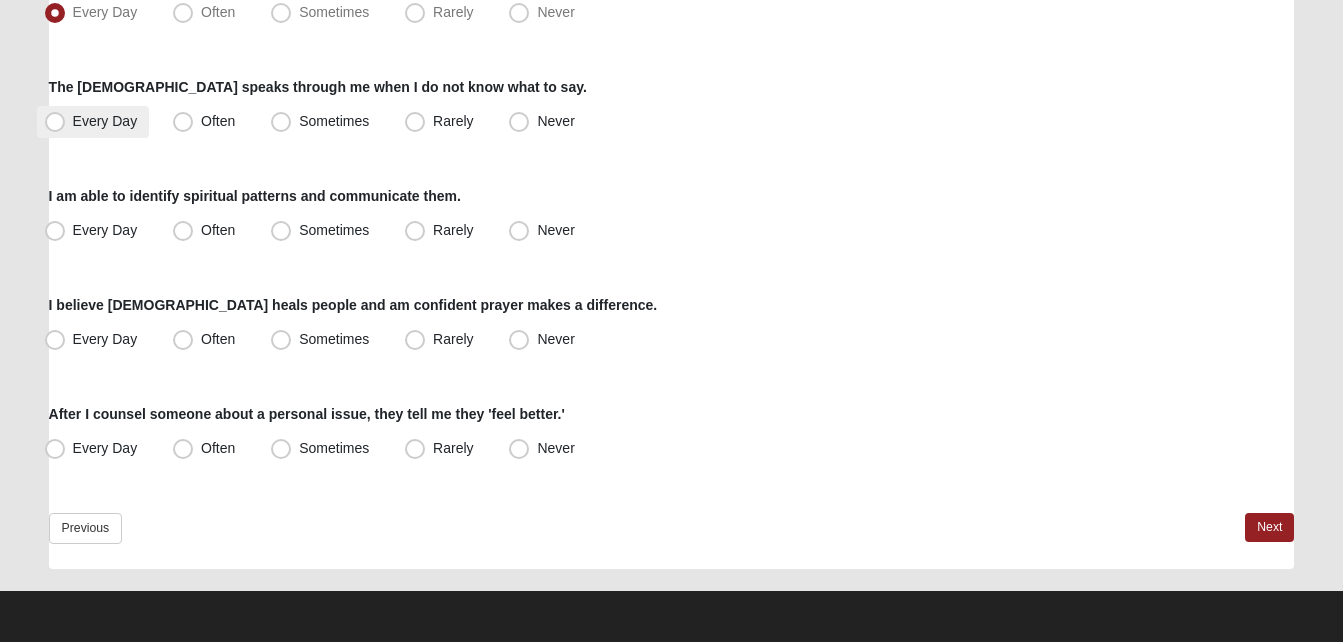 click on "Every Day" at bounding box center [93, 122] 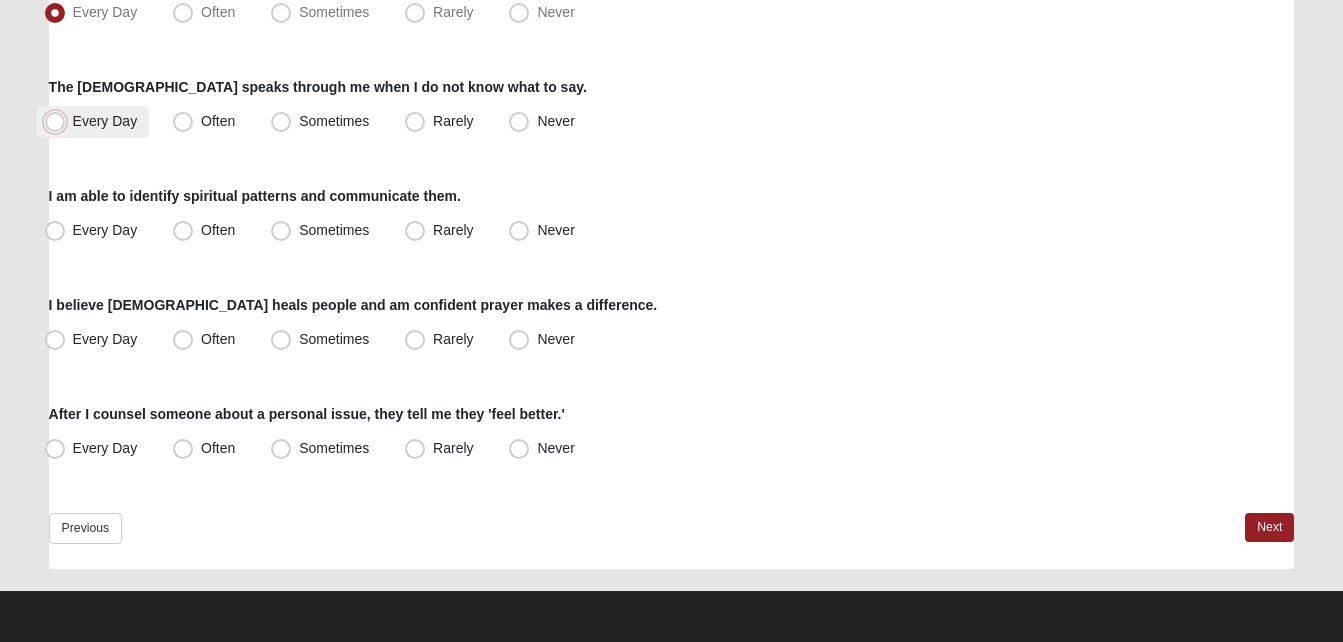 click on "Every Day" at bounding box center (59, 121) 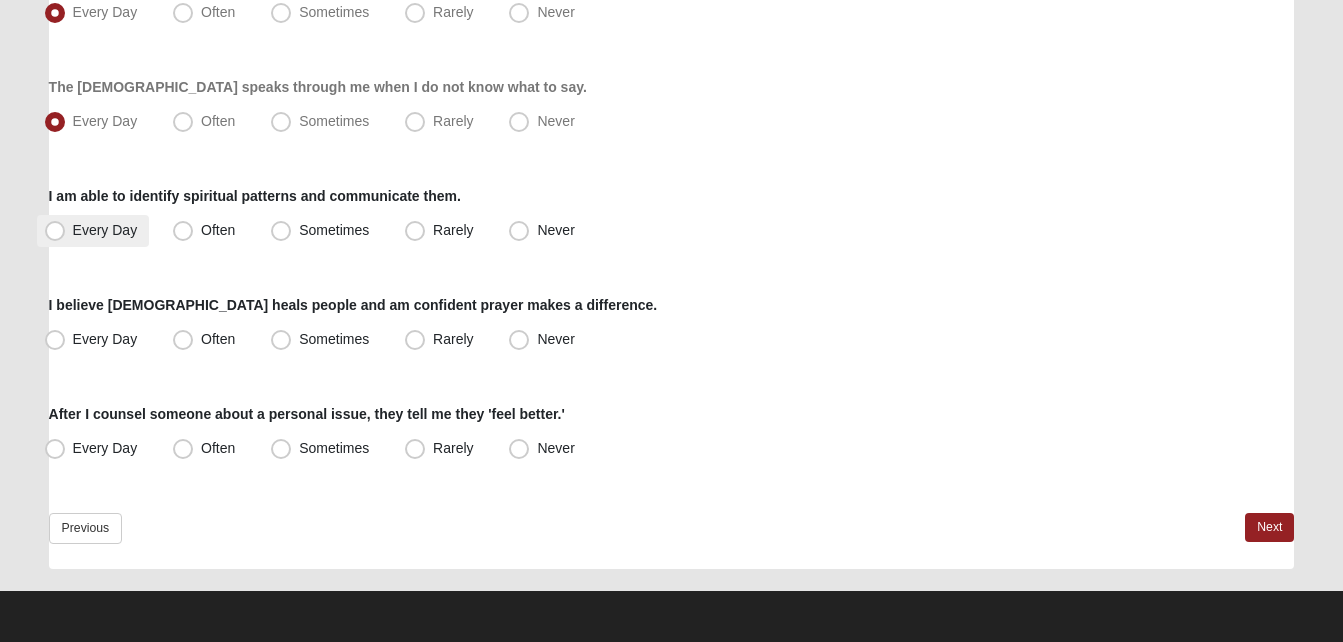 click on "Every Day" at bounding box center [105, 230] 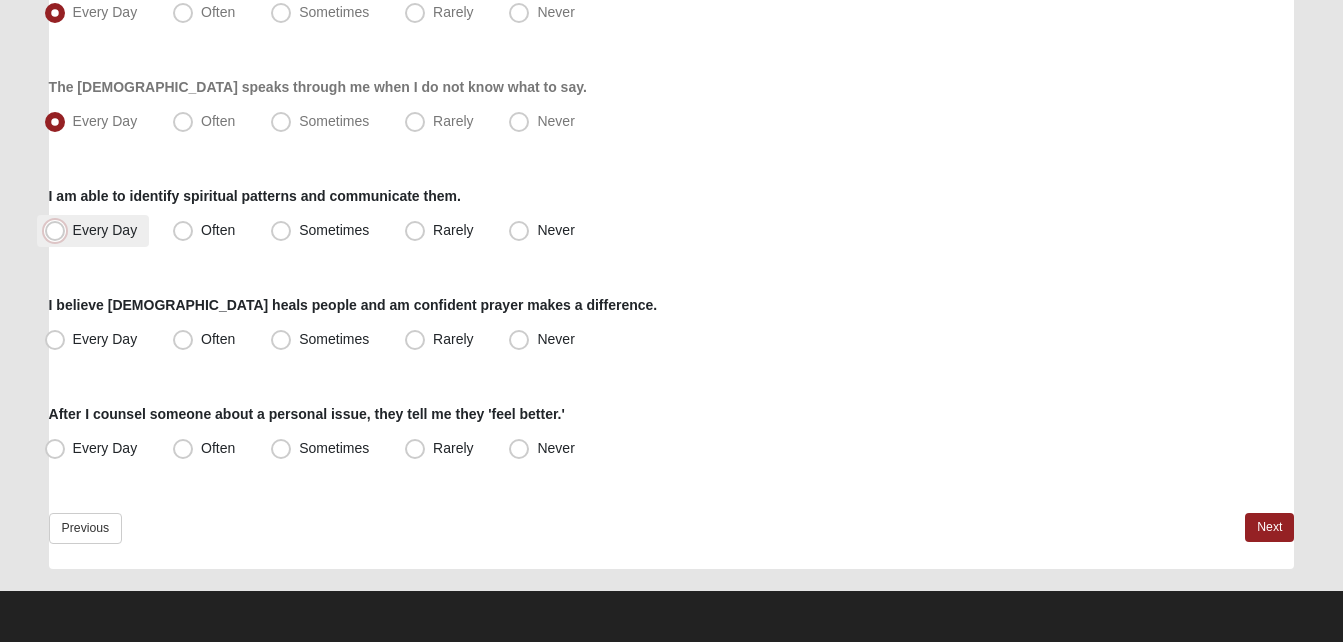 click on "Every Day" at bounding box center (59, 230) 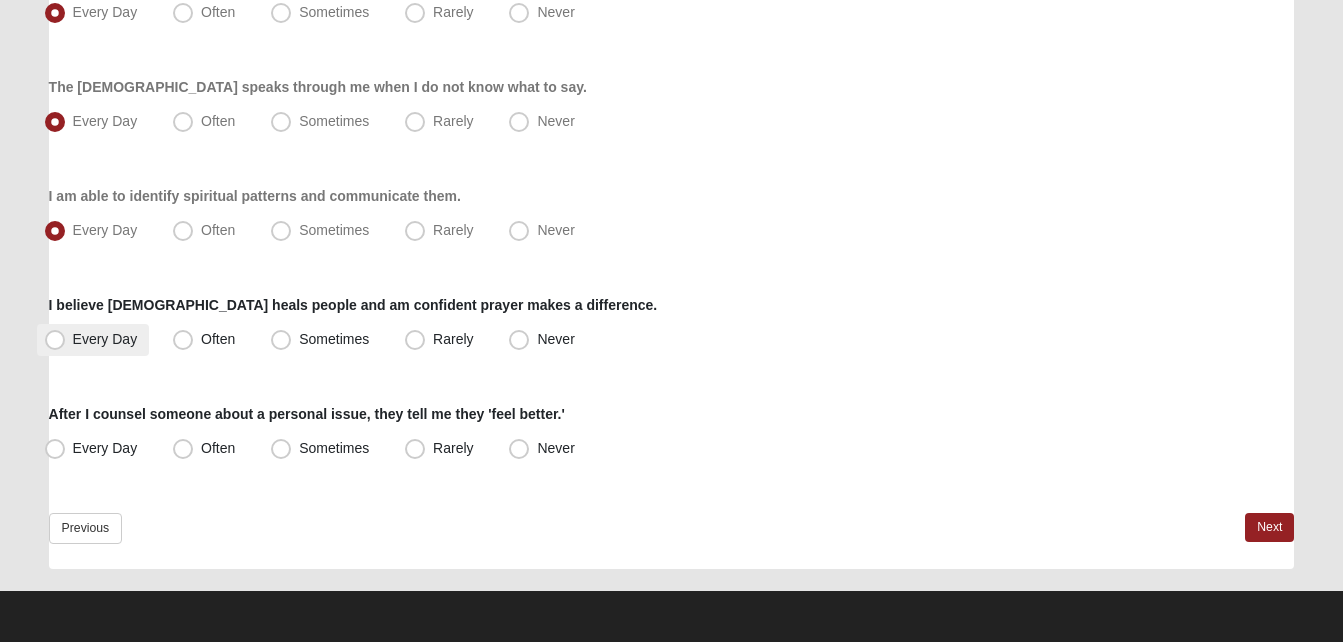 click on "Every Day" at bounding box center (93, 340) 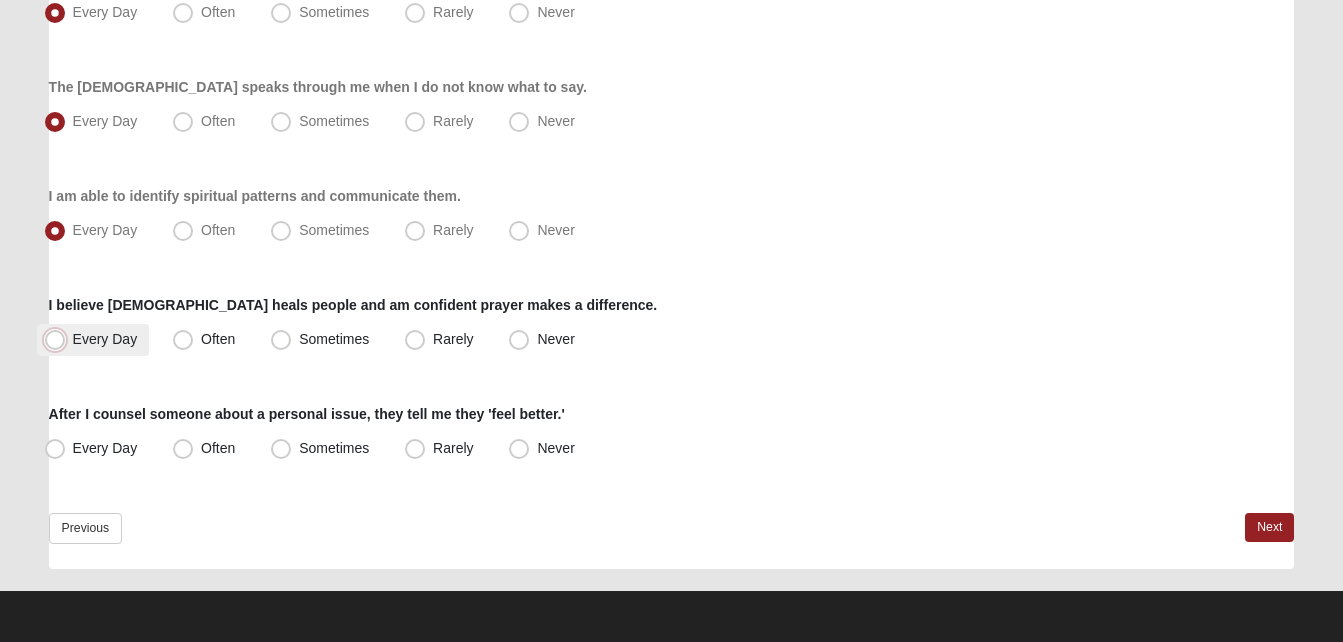 click on "Every Day" at bounding box center (59, 339) 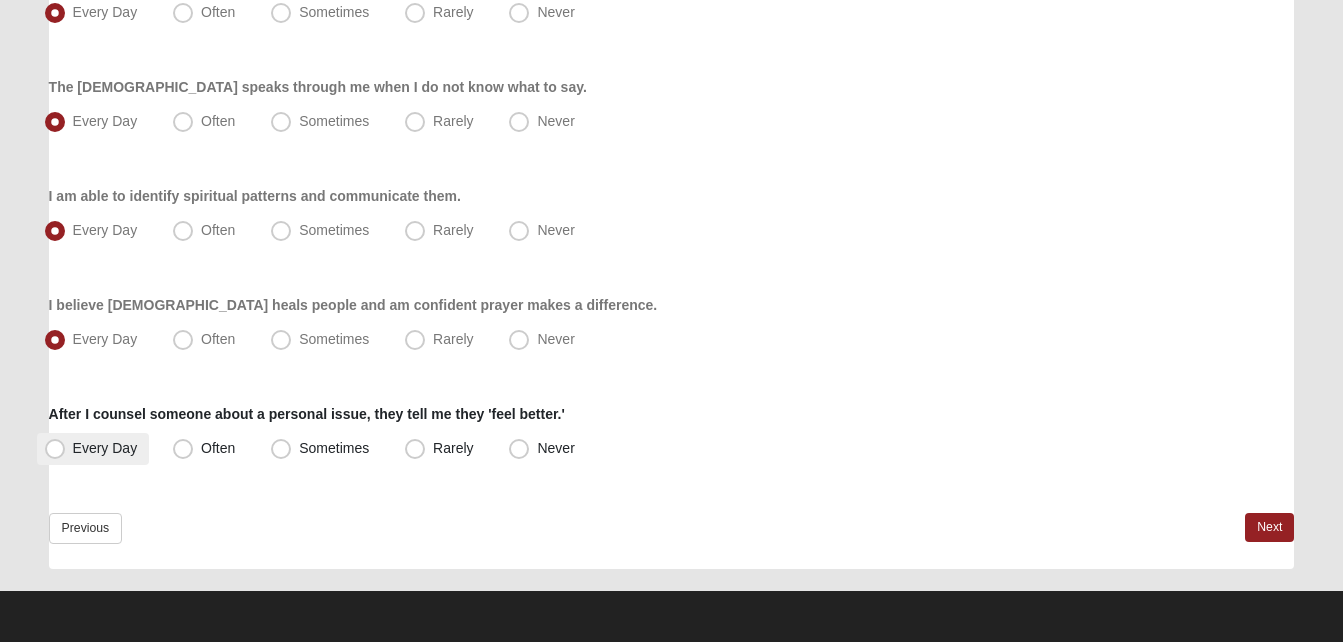 click on "Every Day" at bounding box center (105, 448) 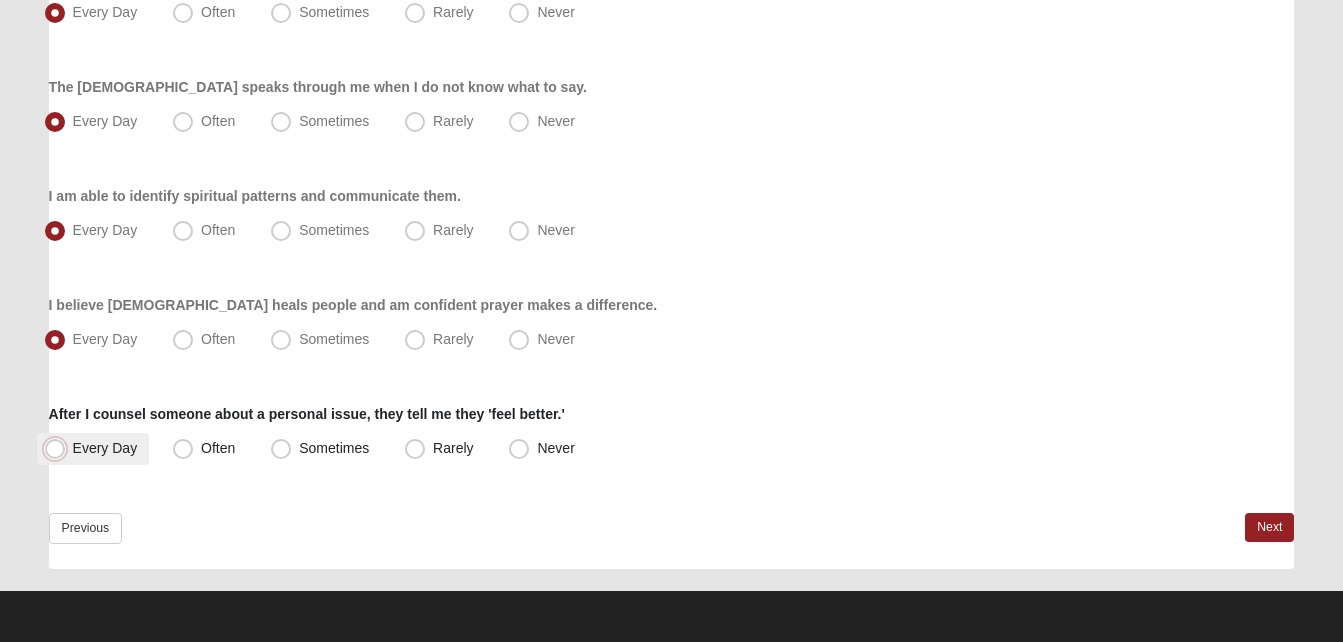 click on "Every Day" at bounding box center (59, 448) 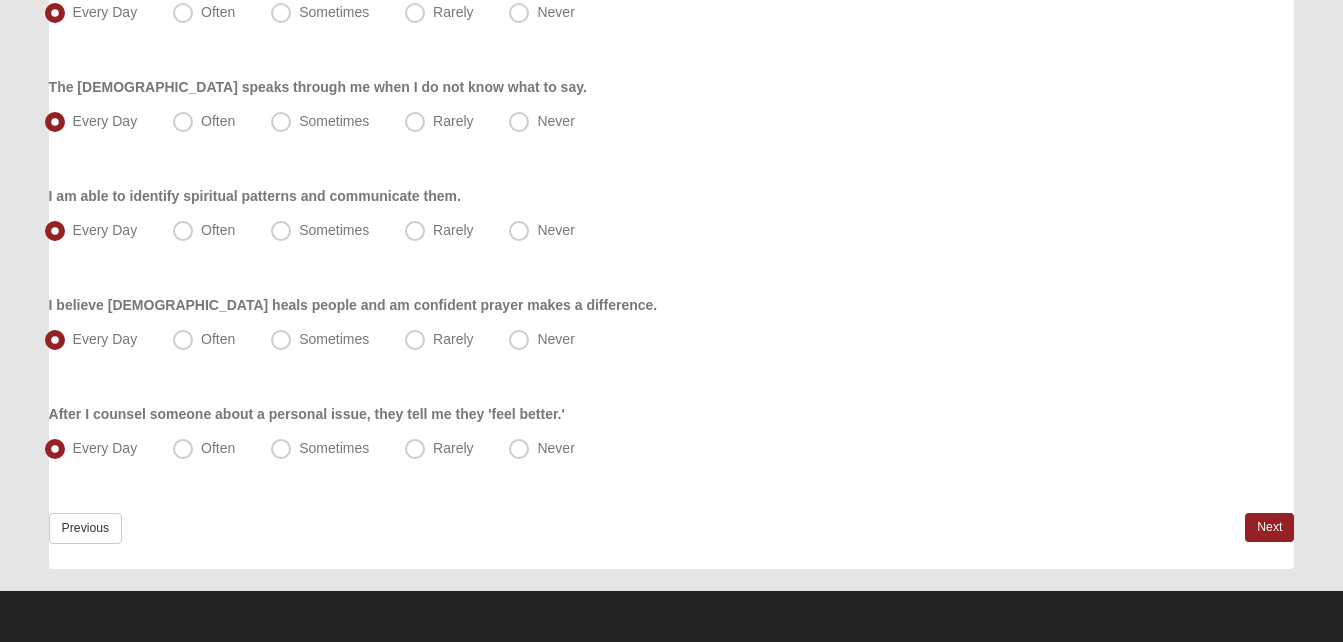 click on "Every Day
Often
Sometimes
Rarely
Never" at bounding box center [672, 449] 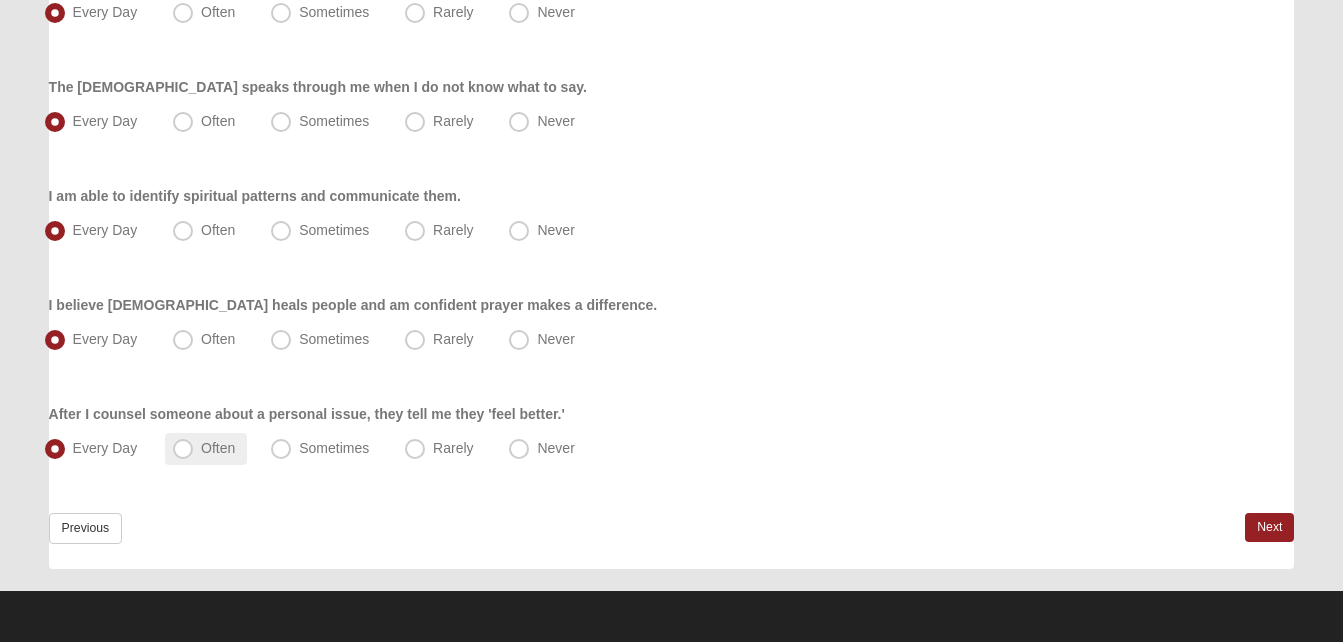 click on "Often" at bounding box center (218, 448) 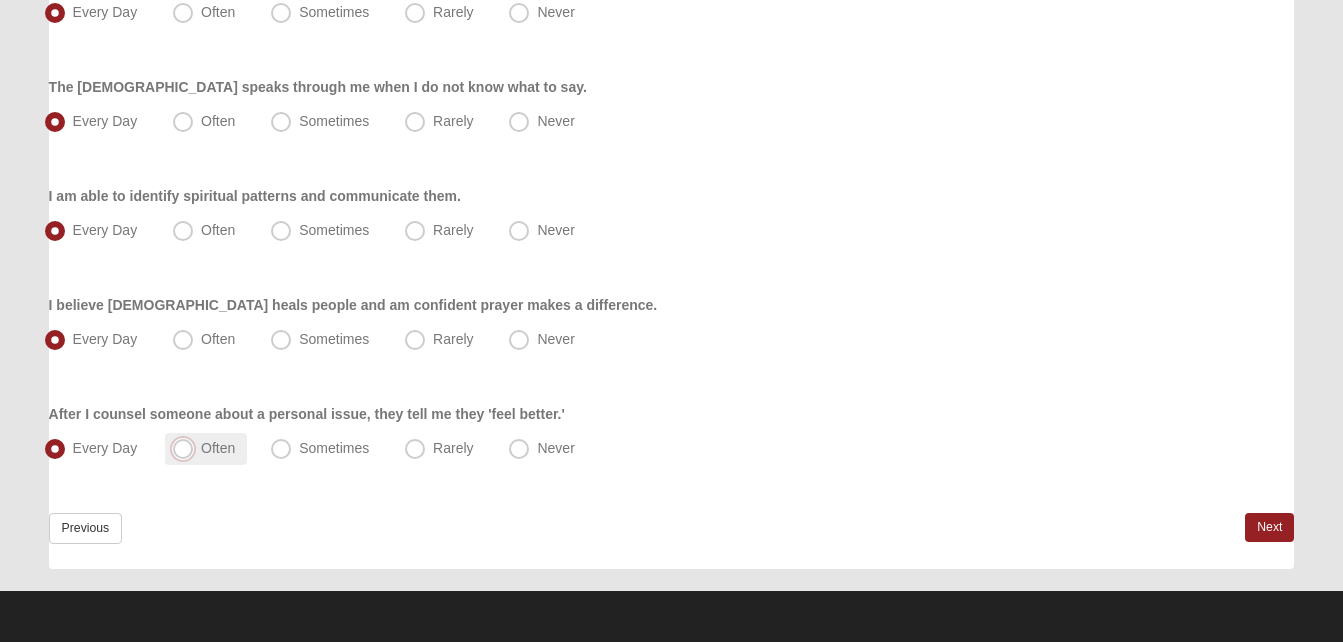 click on "Often" at bounding box center [187, 448] 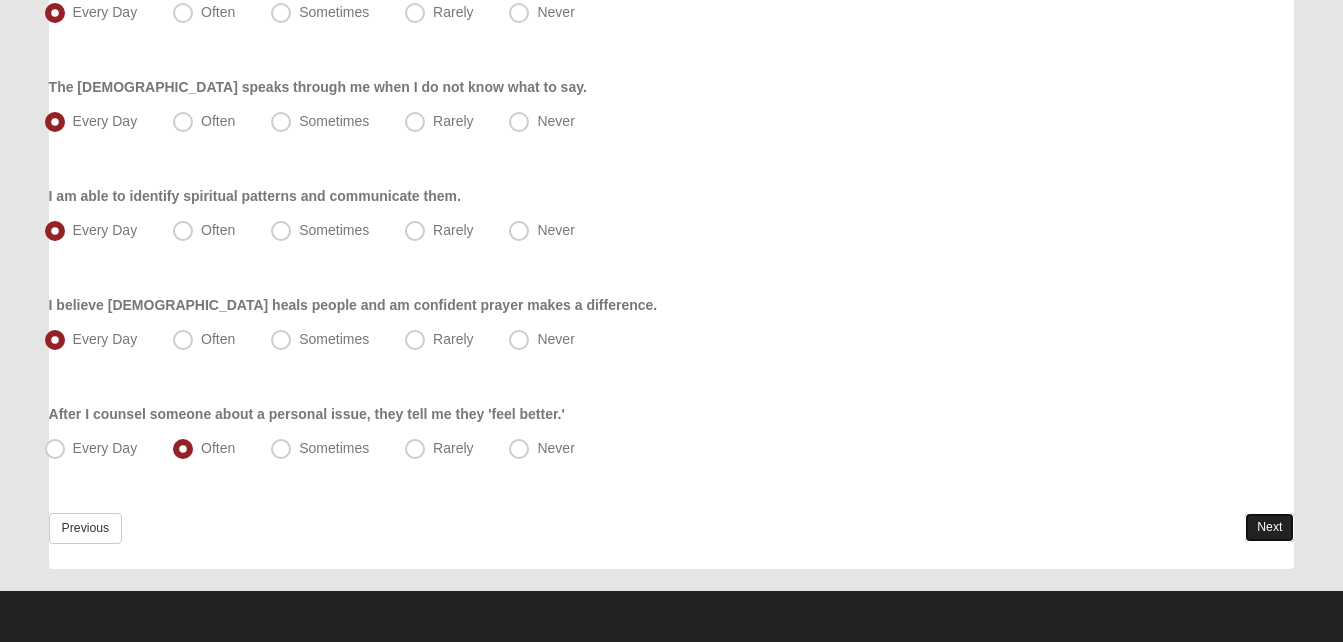 click on "Next" at bounding box center [1269, 527] 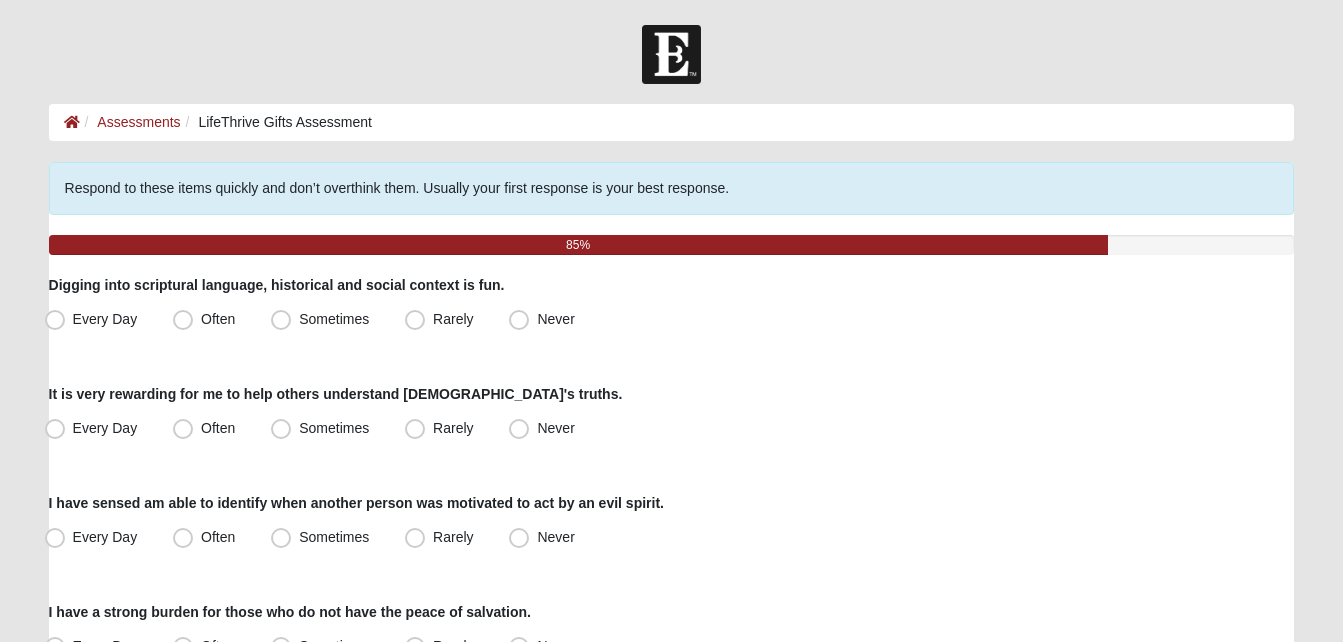 click on "Hello [PERSON_NAME]
My Account
Log Out
LifeThrive Gifts Assessment
Assessments LifeThrive Gifts Assessment
Error" at bounding box center [671, 1019] 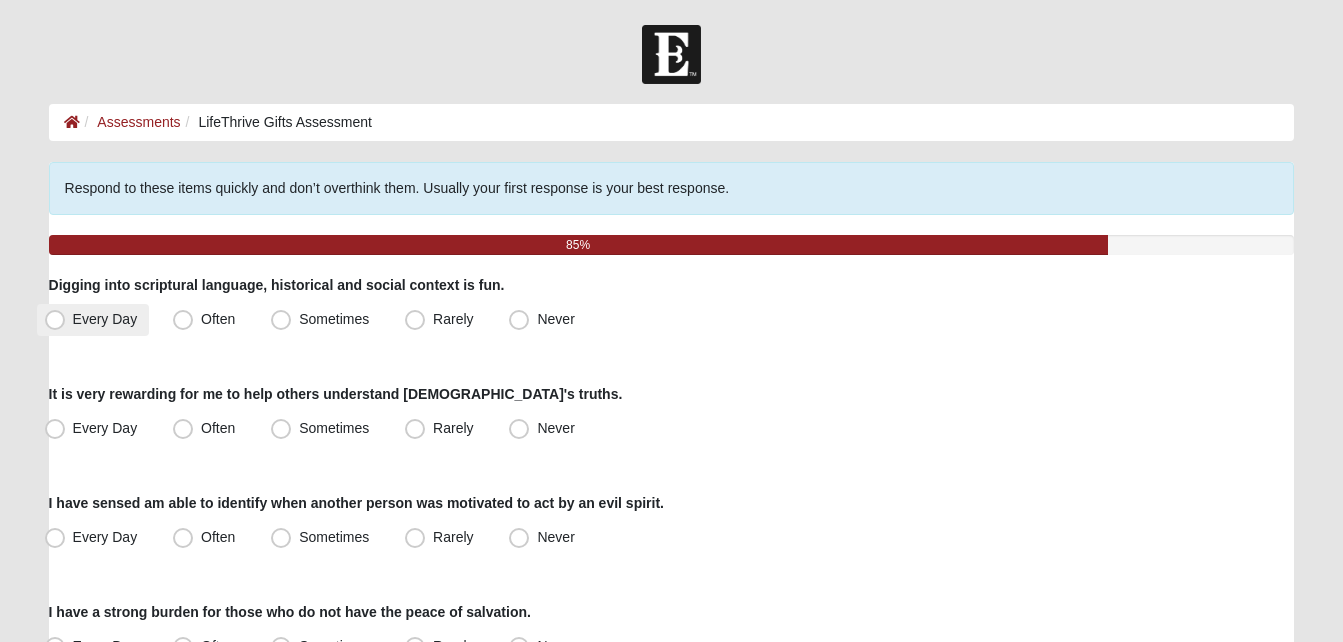 click on "Every Day" at bounding box center (105, 319) 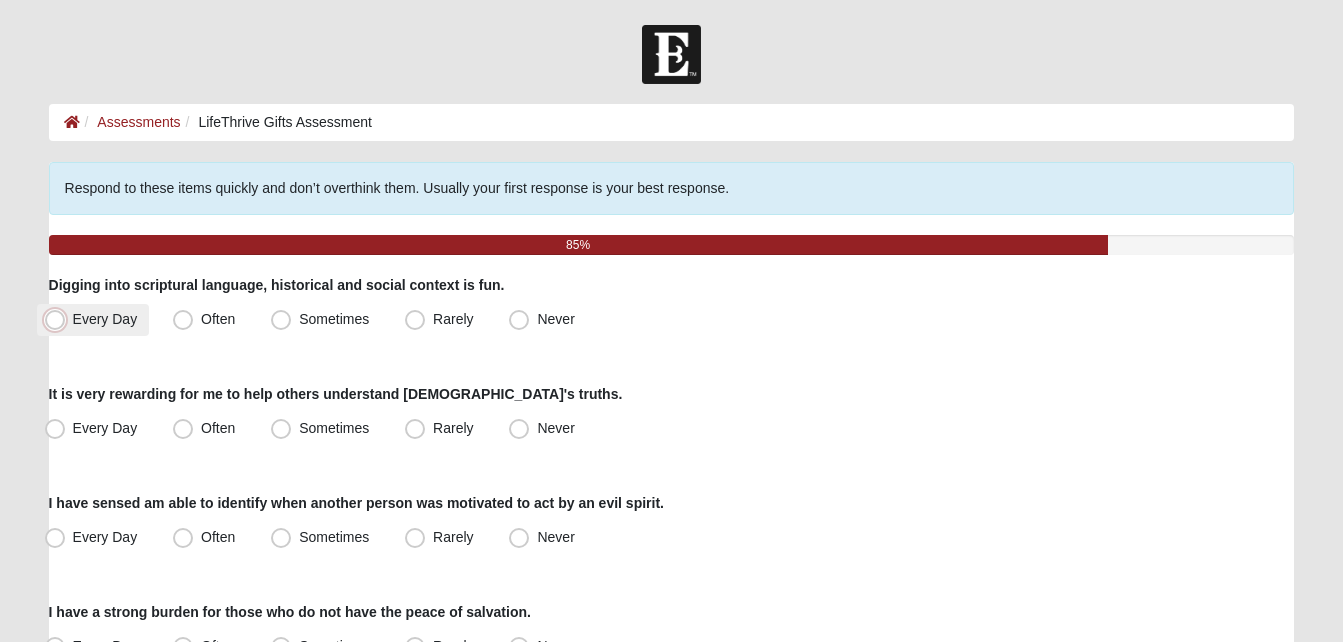 click on "Every Day" at bounding box center (59, 319) 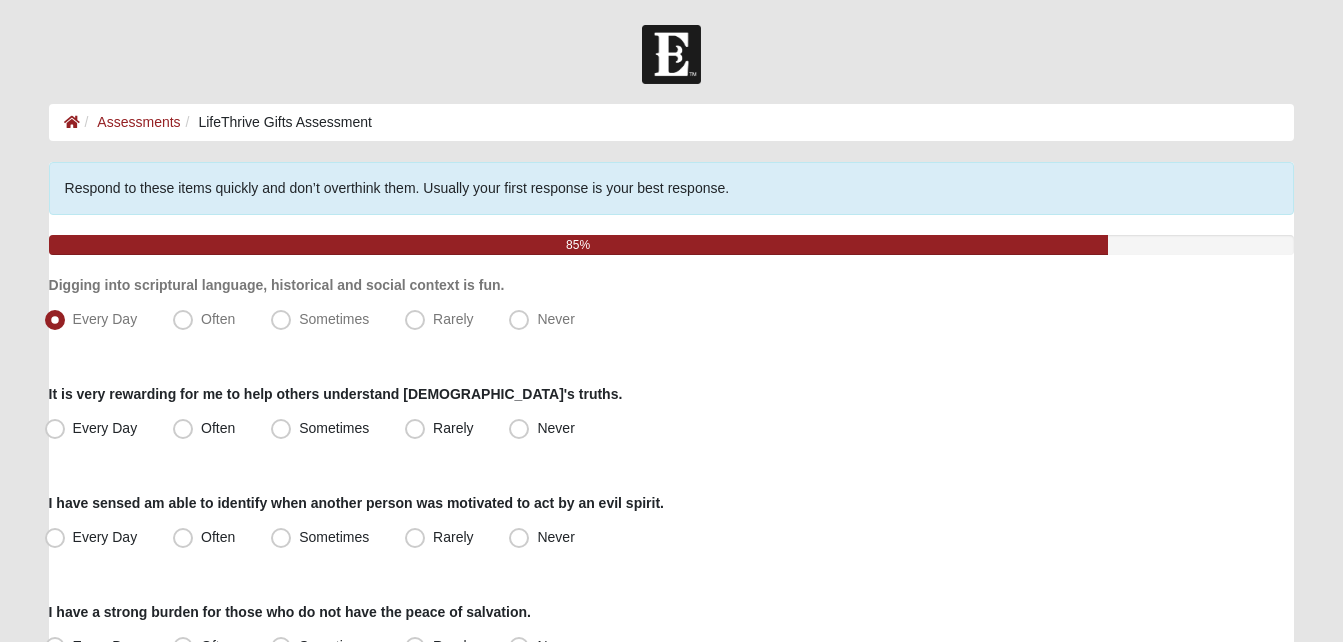 click on "Hello [PERSON_NAME]
My Account
Log Out
LifeThrive Gifts Assessment
Assessments LifeThrive Gifts Assessment
Error" at bounding box center (671, 1019) 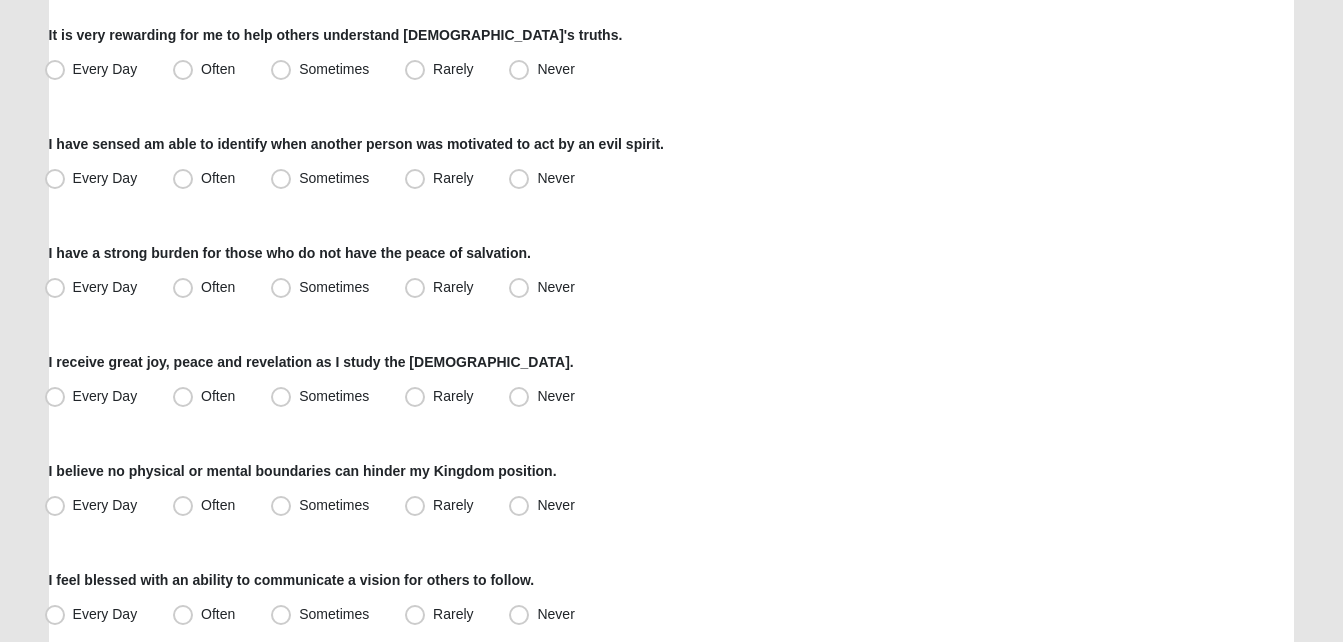 scroll, scrollTop: 360, scrollLeft: 0, axis: vertical 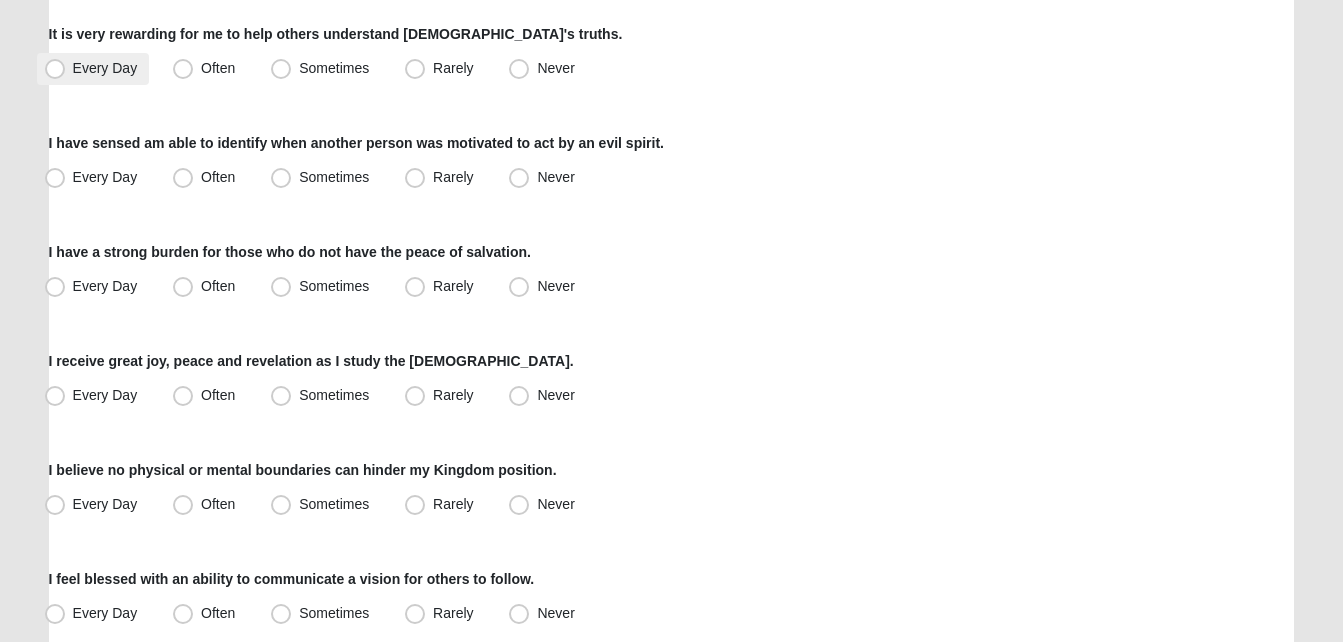 click on "Every Day" at bounding box center (93, 69) 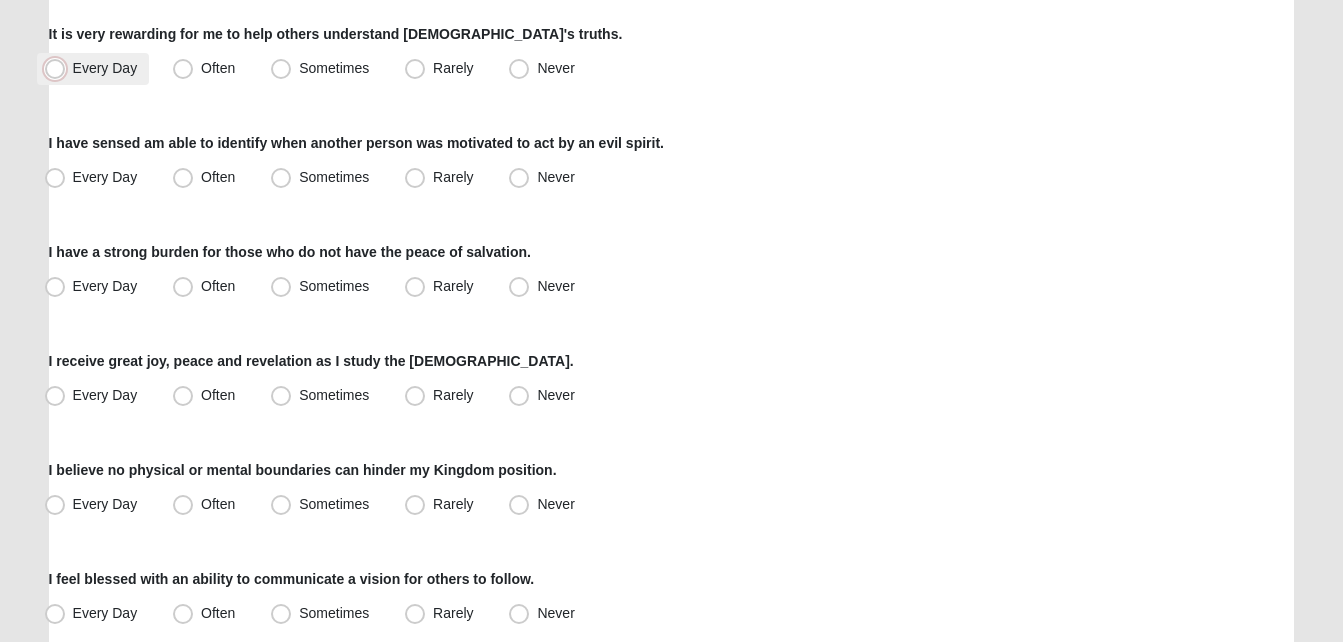 click on "Every Day" at bounding box center (59, 68) 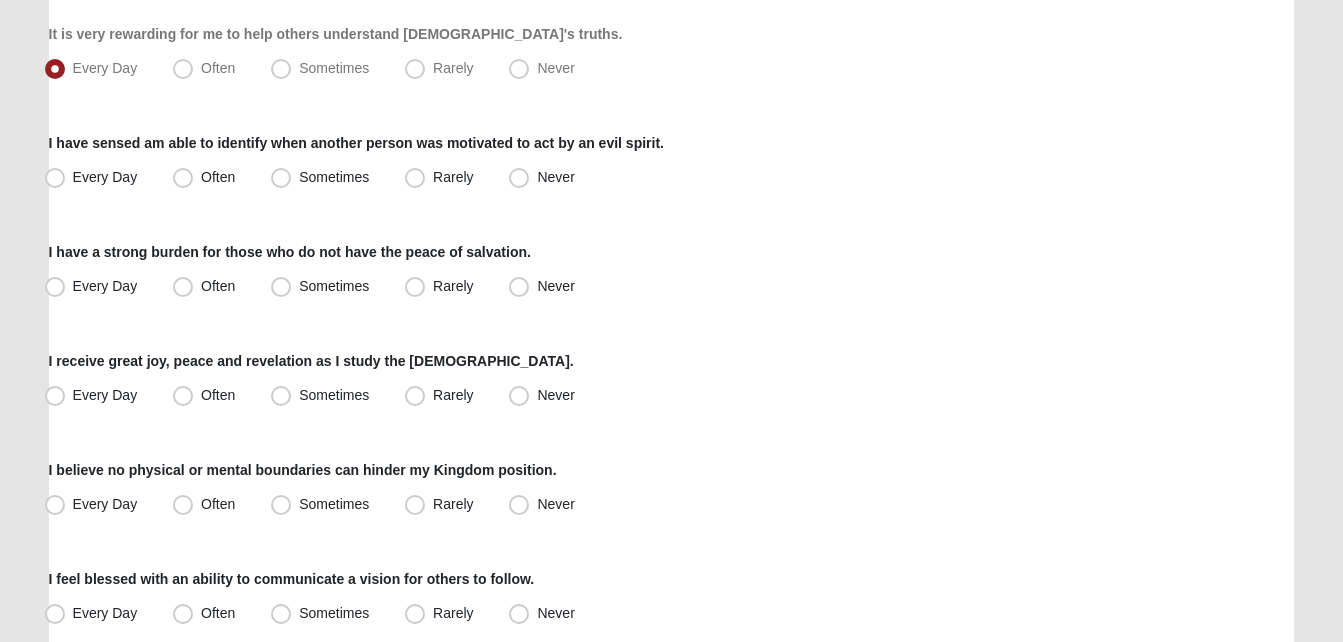 click on "Every Day
Often
Sometimes
Rarely
Never" at bounding box center (672, 178) 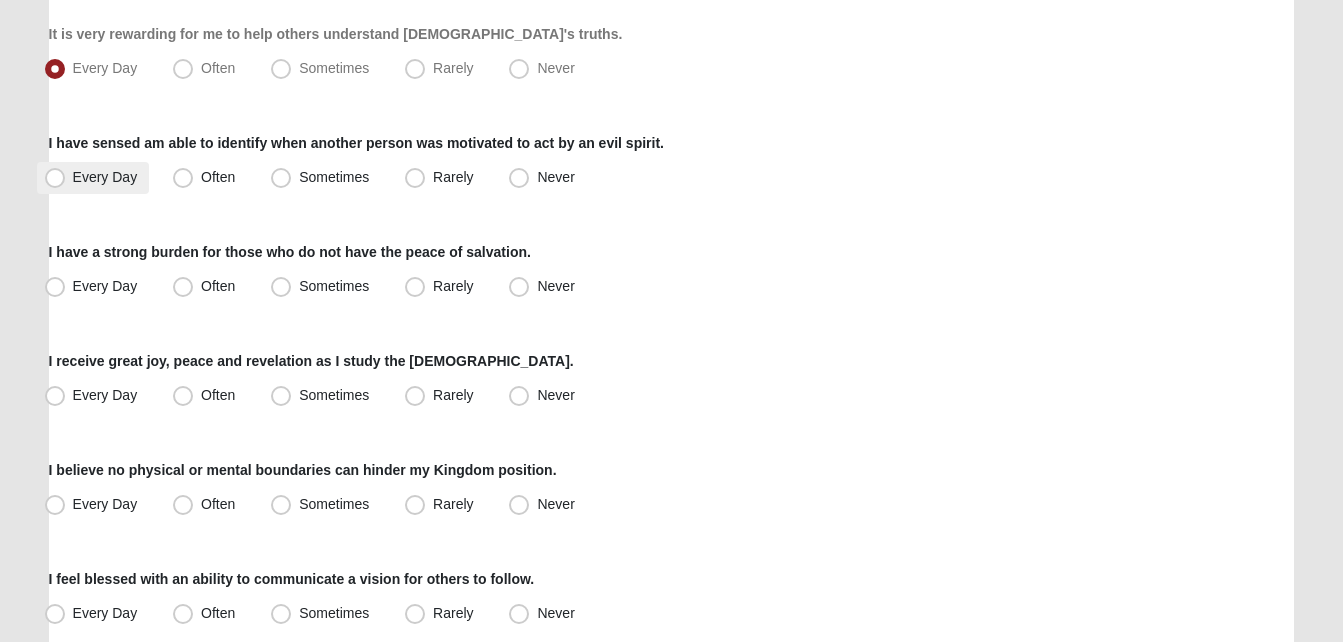 click on "Every Day" at bounding box center [105, 177] 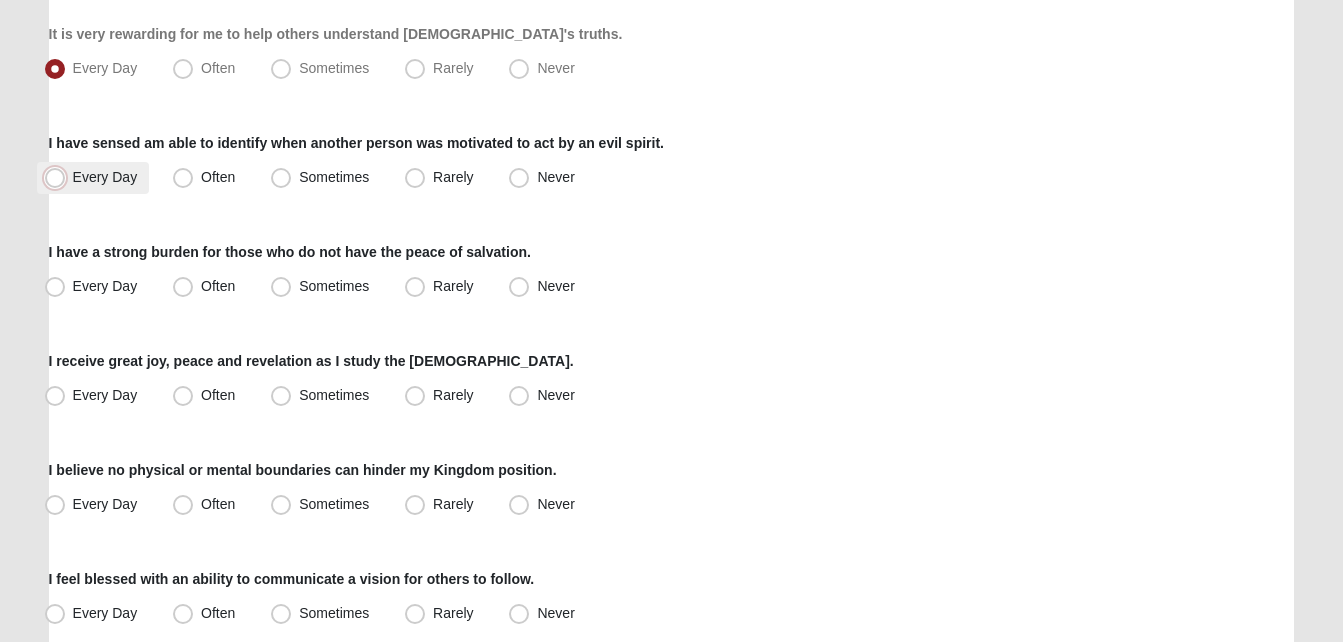 click on "Every Day" at bounding box center [59, 177] 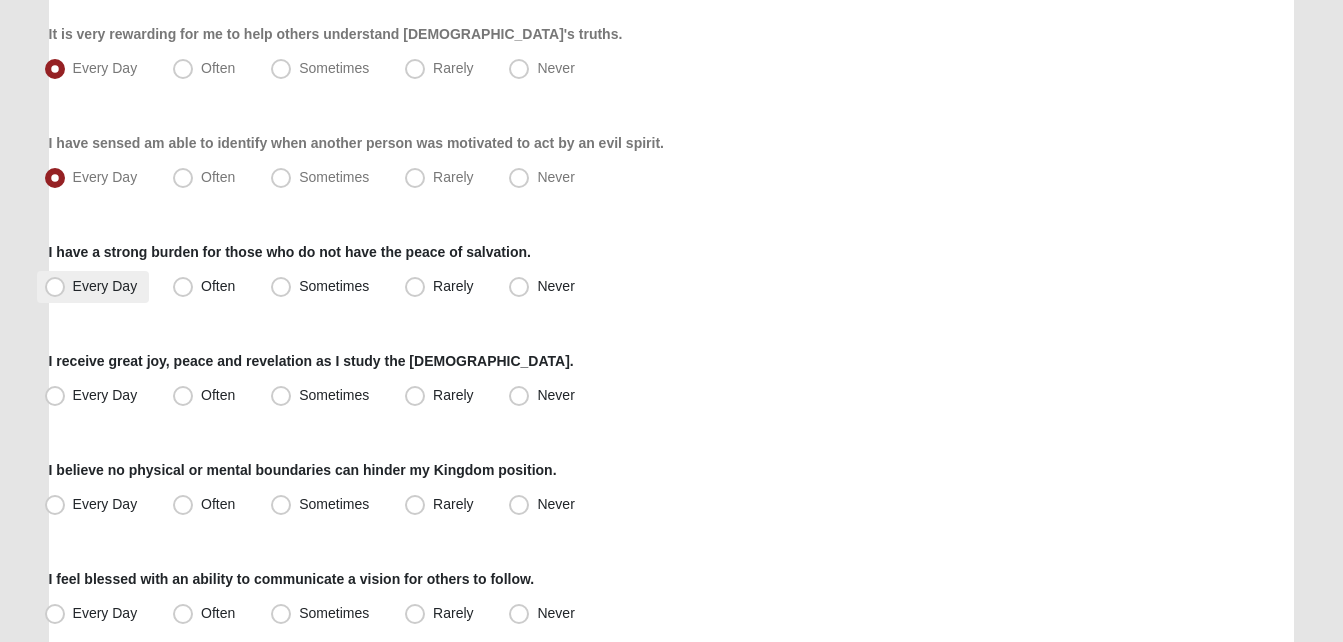 click on "Every Day" at bounding box center [105, 286] 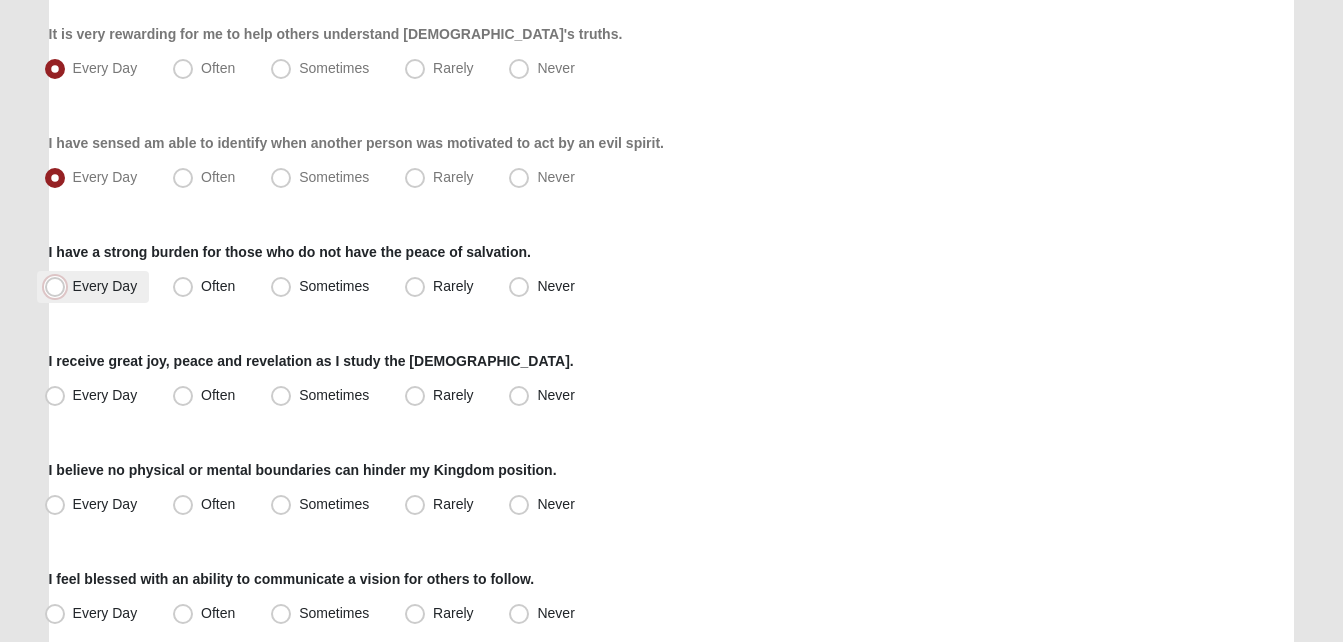 click on "Every Day" at bounding box center (59, 286) 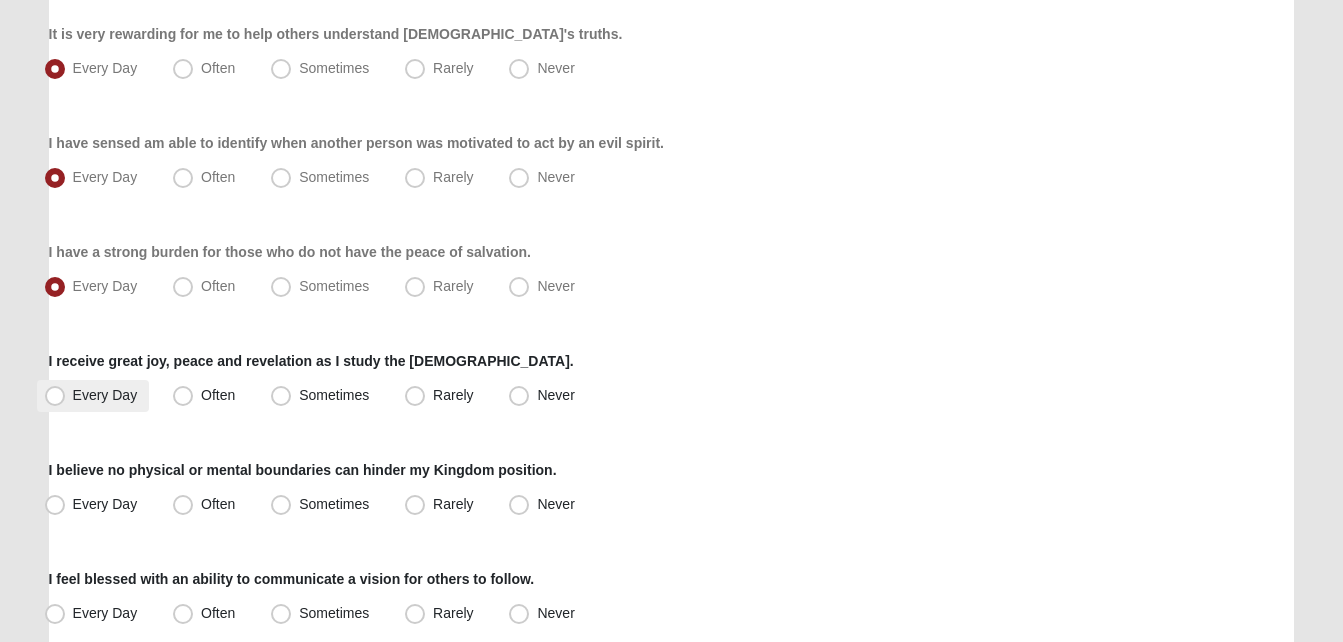 click on "Every Day" at bounding box center (105, 395) 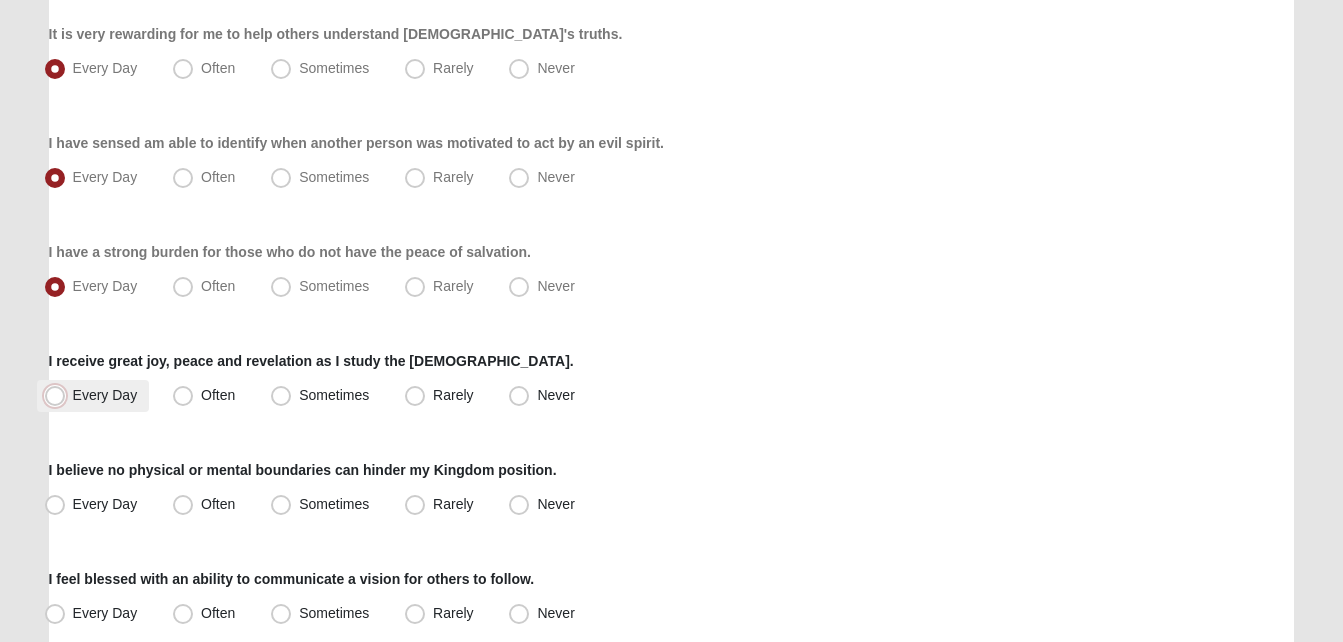 click on "Every Day" at bounding box center (59, 395) 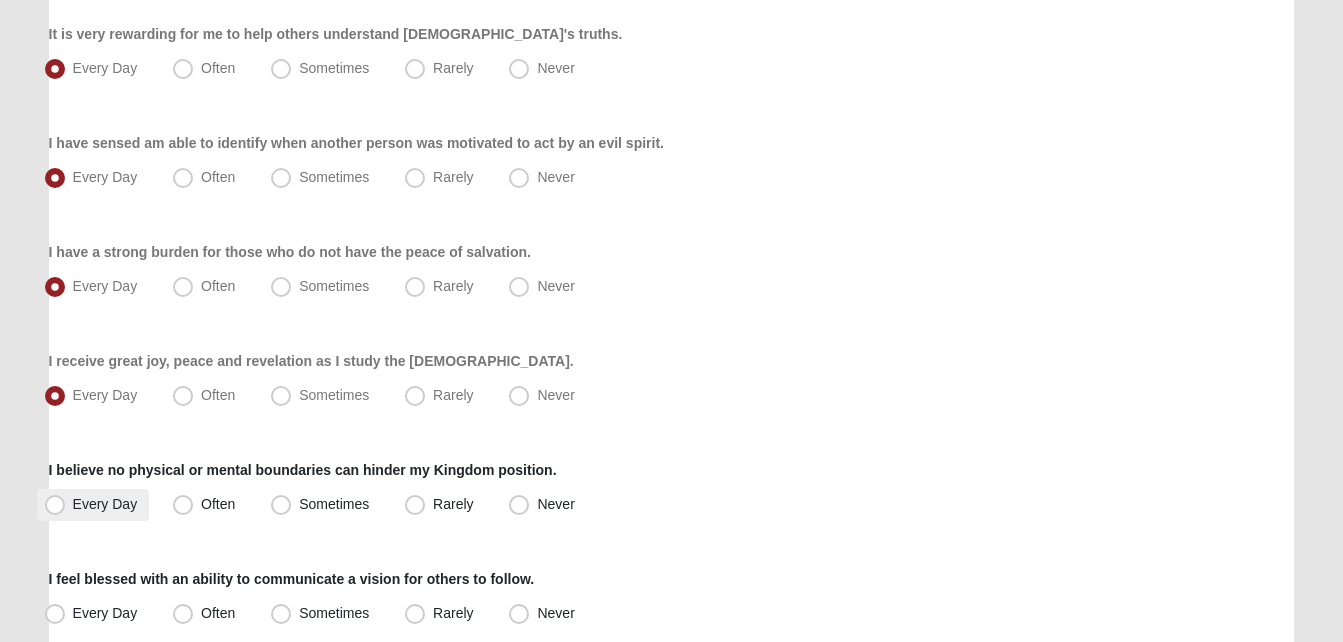 click on "Every Day" at bounding box center (105, 504) 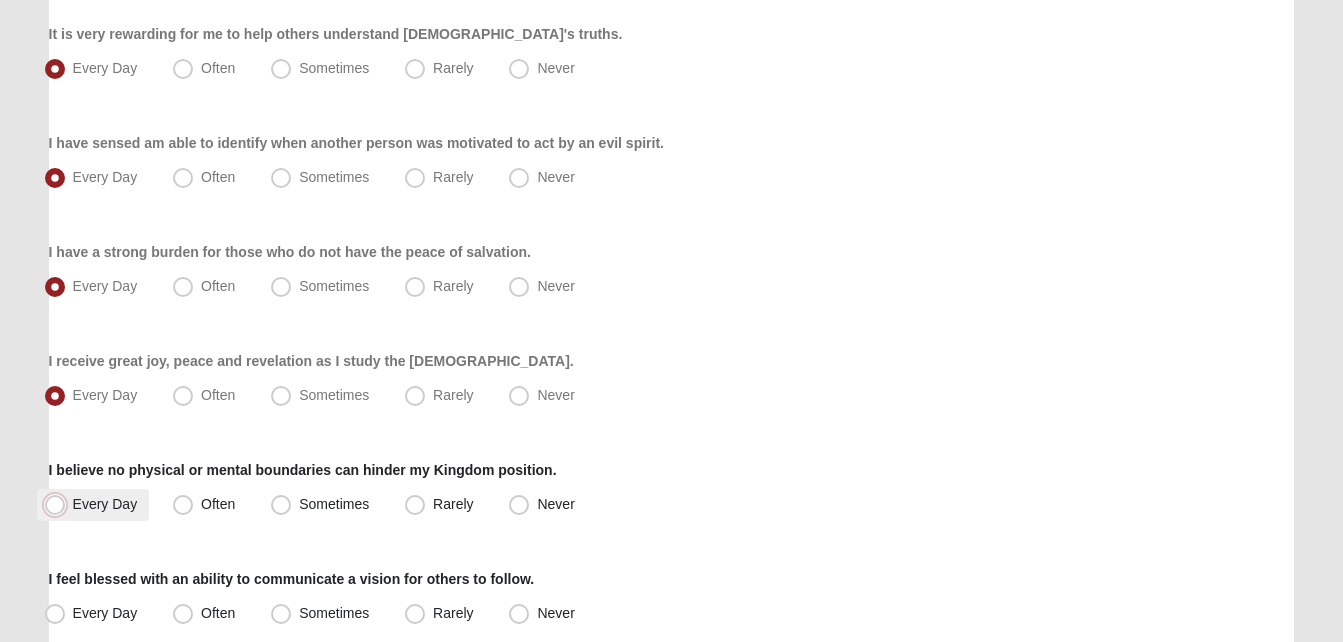 click on "Every Day" at bounding box center [59, 504] 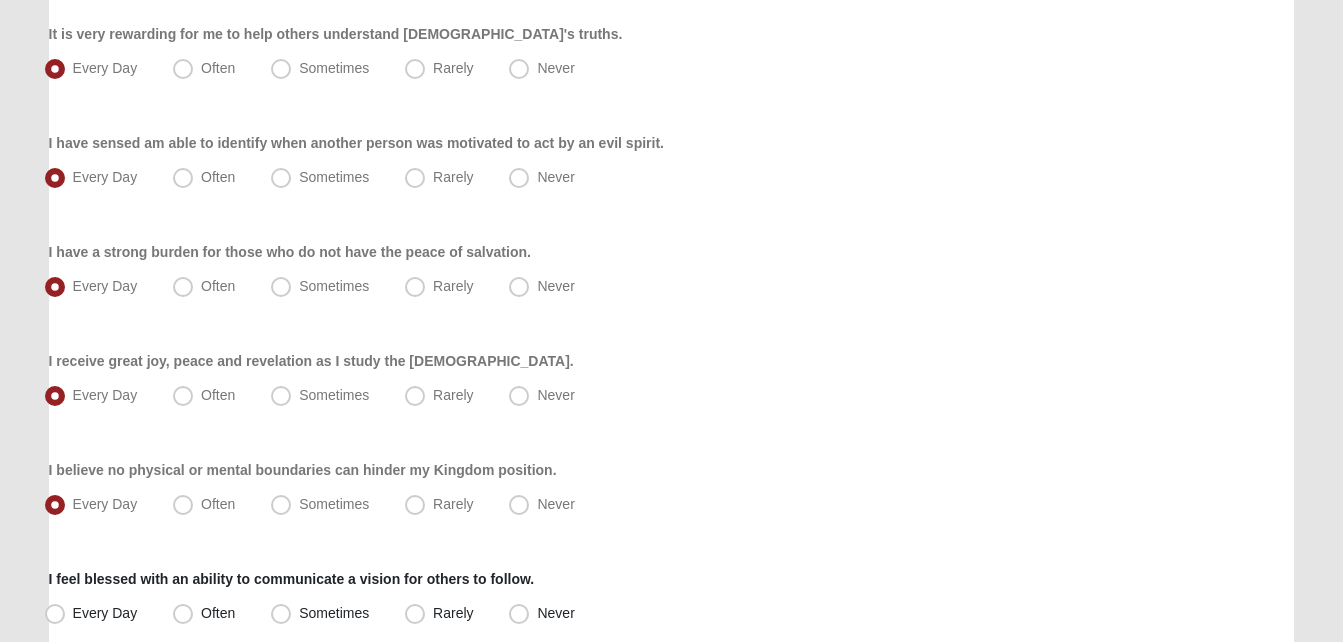 click on "Hello [PERSON_NAME]
My Account
Log Out
LifeThrive Gifts Assessment
Assessments LifeThrive Gifts Assessment
Error" at bounding box center [671, 659] 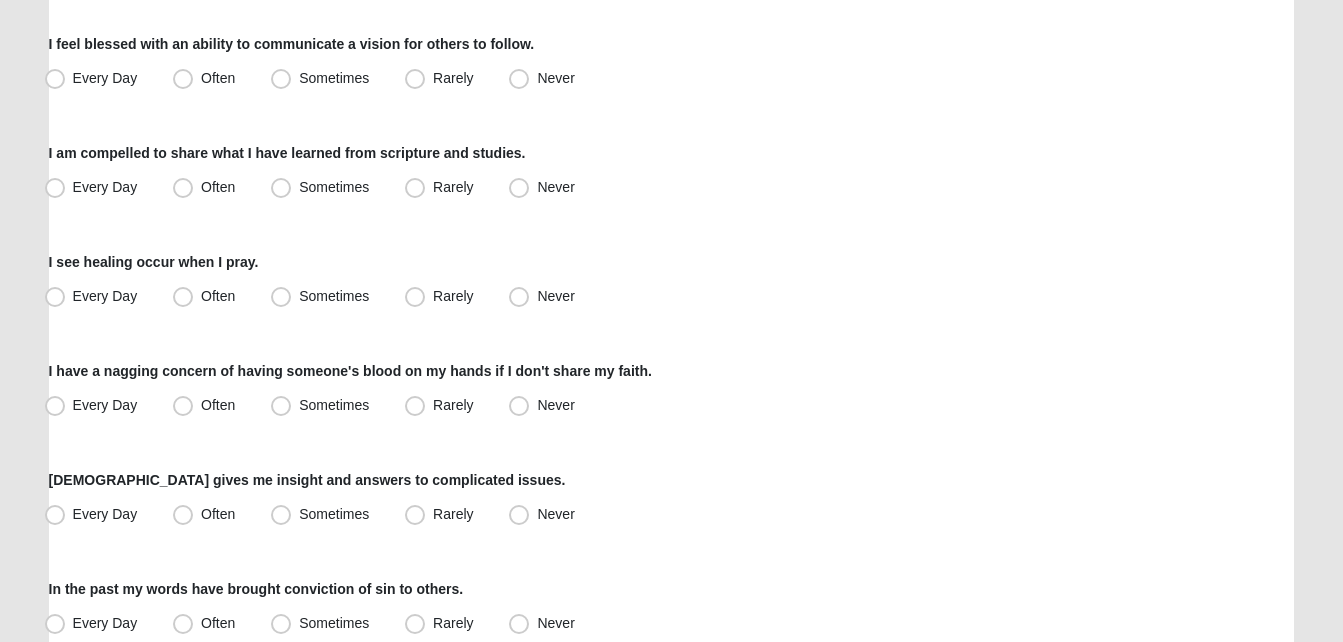 scroll, scrollTop: 920, scrollLeft: 0, axis: vertical 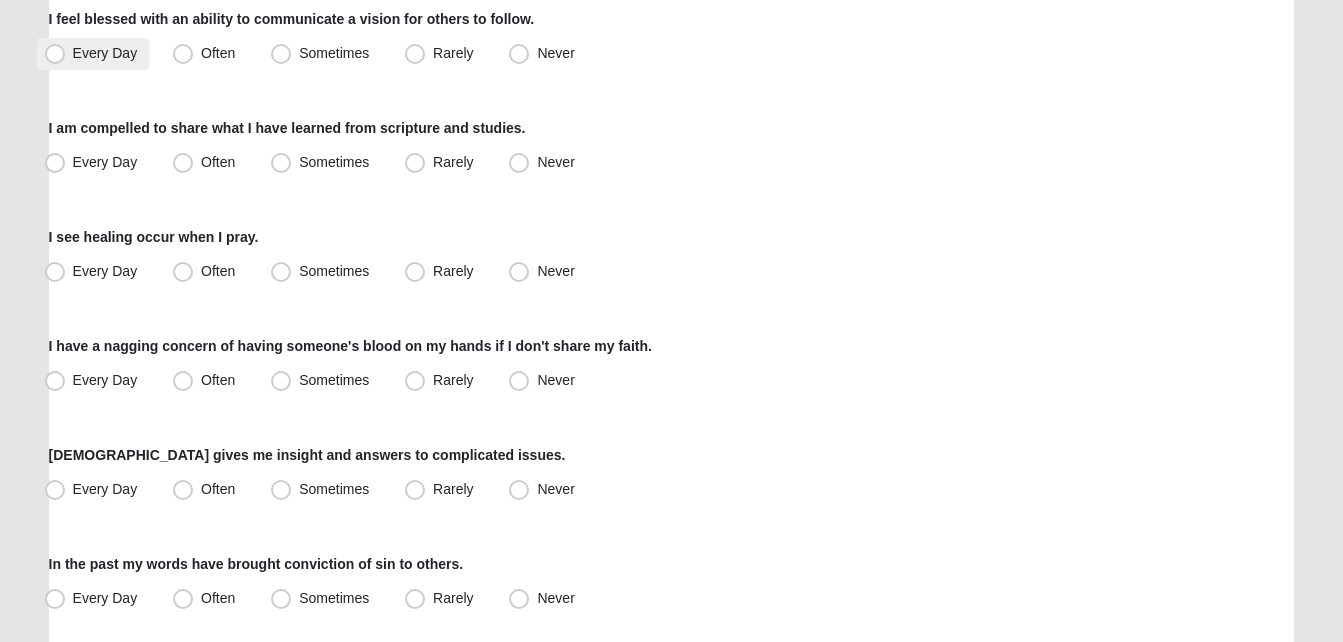 click on "Every Day" at bounding box center (93, 54) 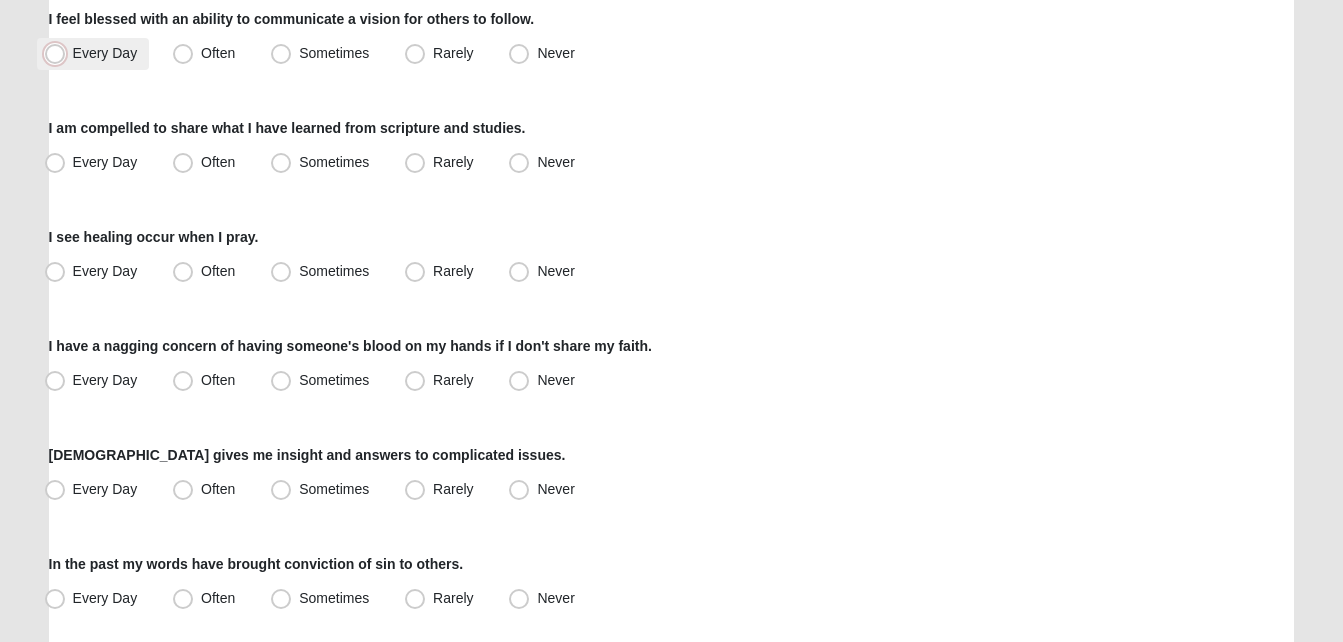 click on "Every Day" at bounding box center (59, 53) 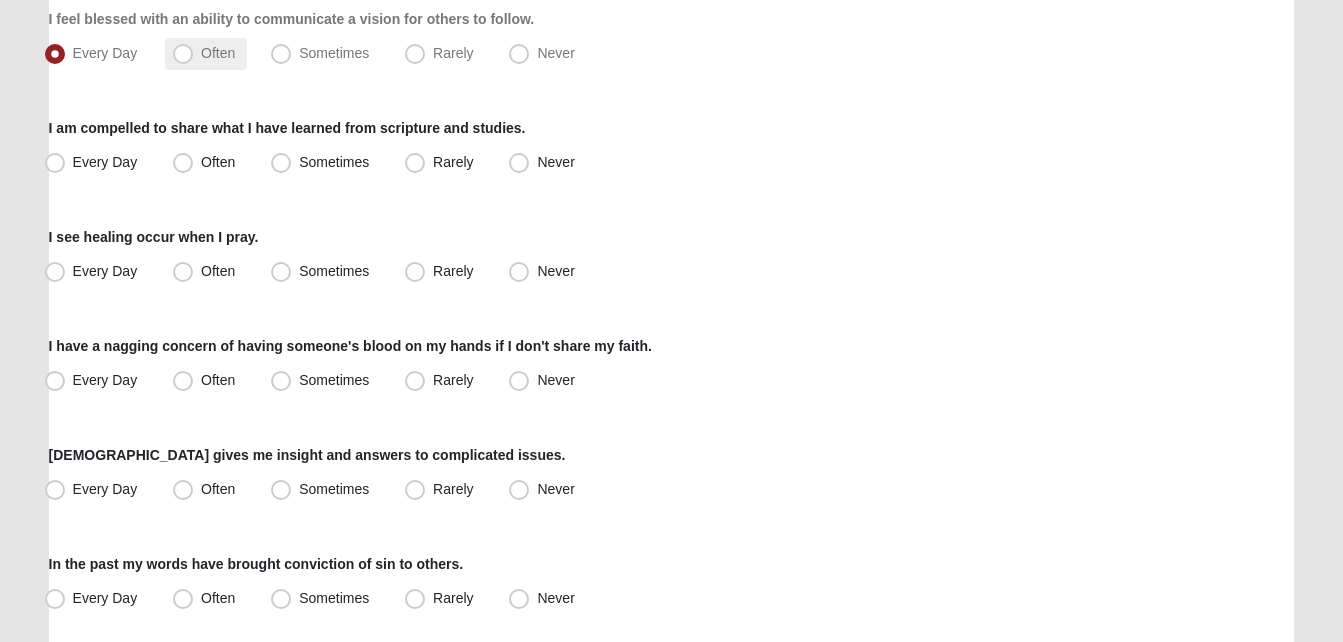 click on "Often" at bounding box center (206, 54) 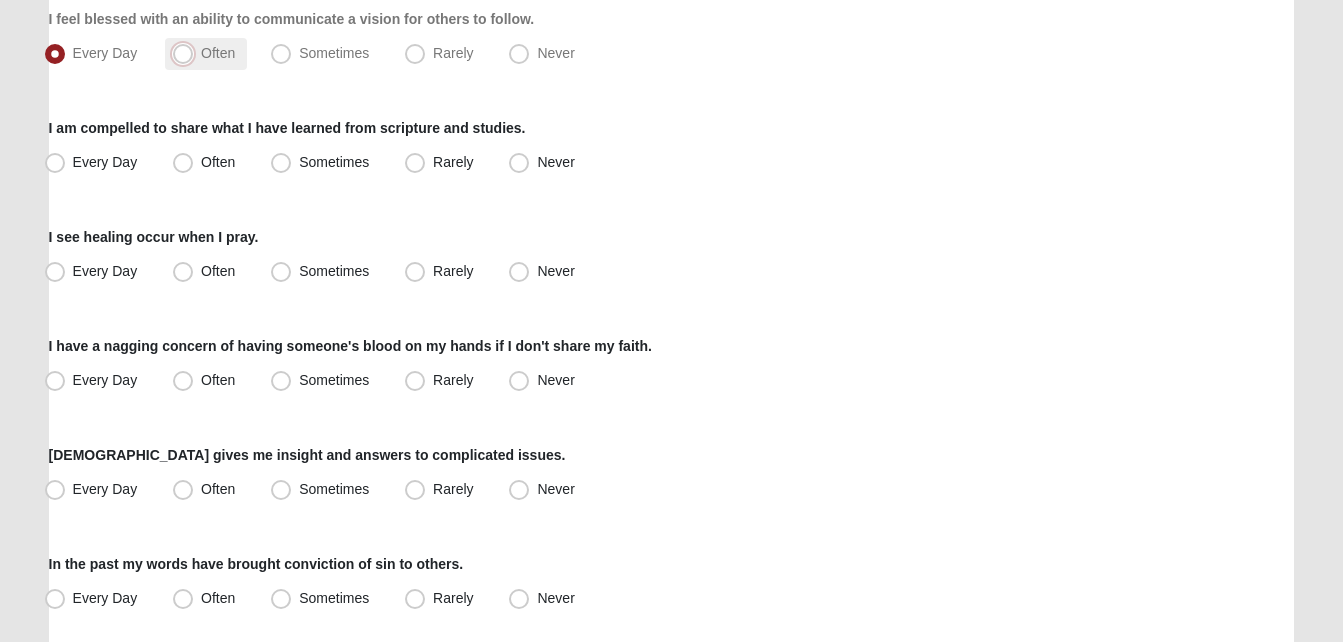 click on "Often" at bounding box center [187, 53] 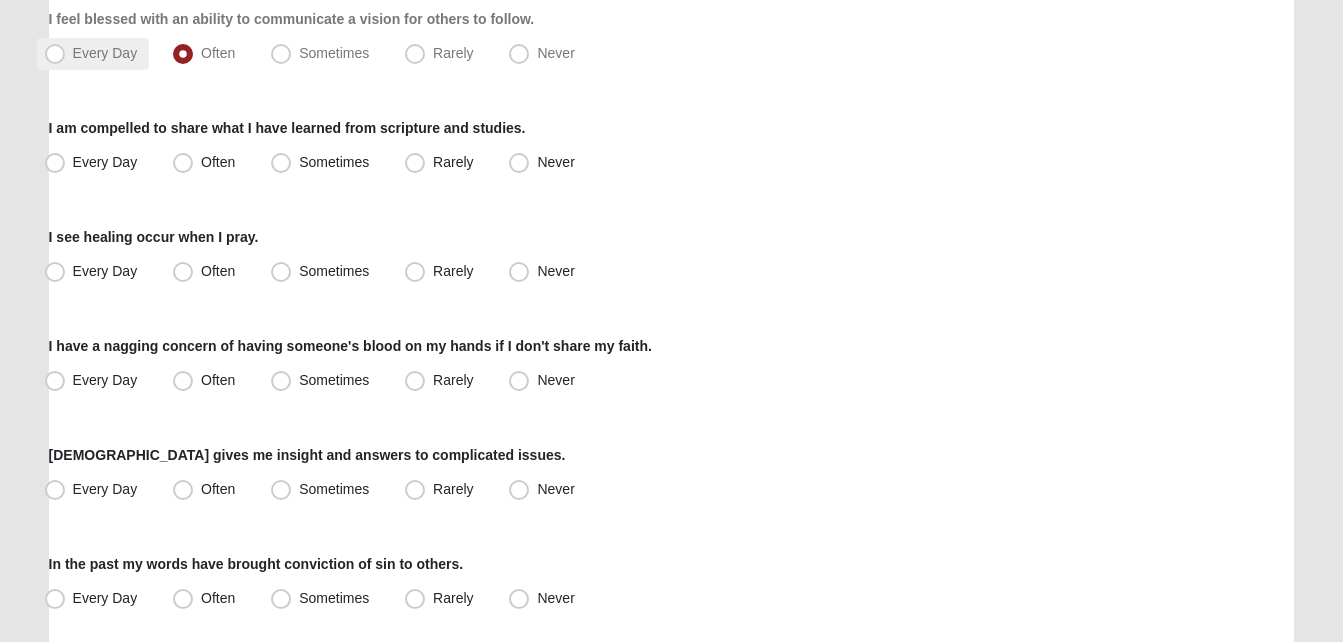 click on "Every Day" at bounding box center (93, 54) 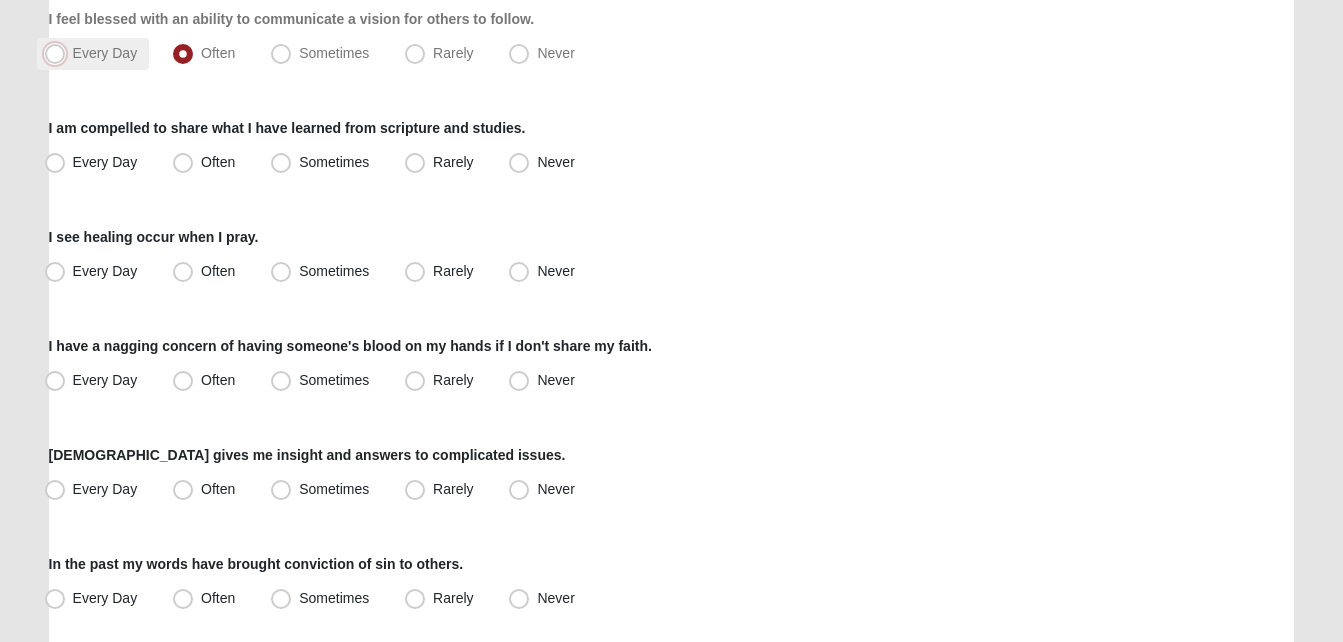click on "Every Day" at bounding box center [59, 53] 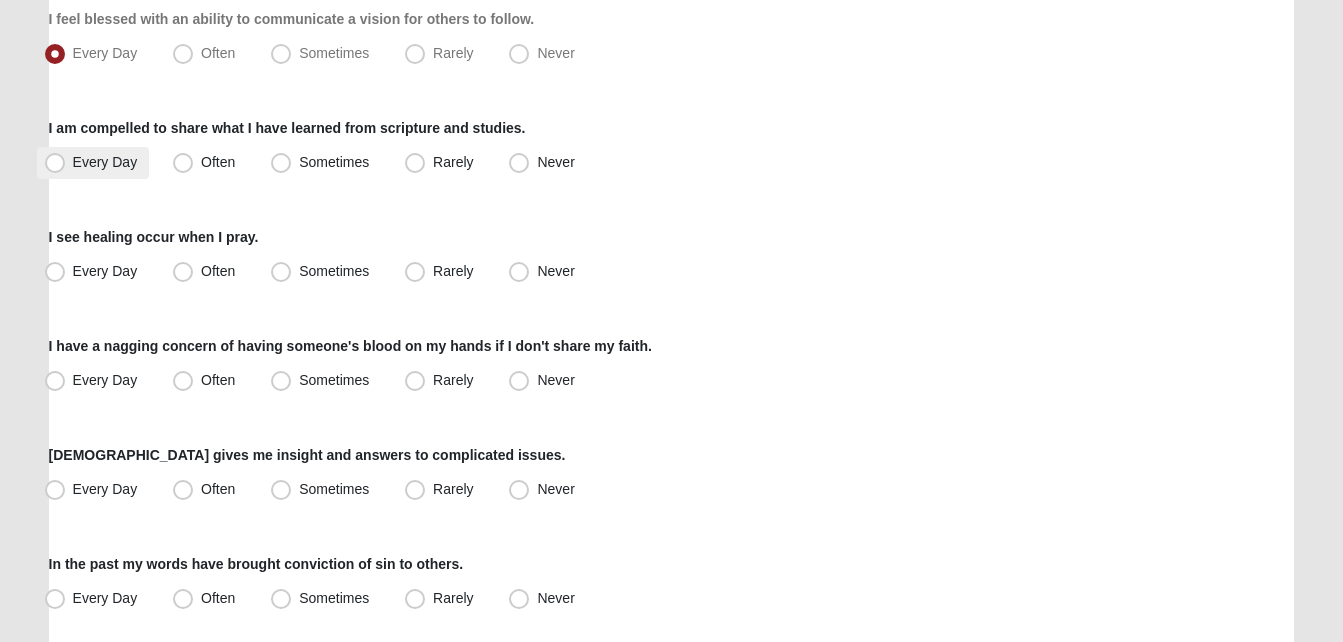 click on "Every Day" at bounding box center (93, 163) 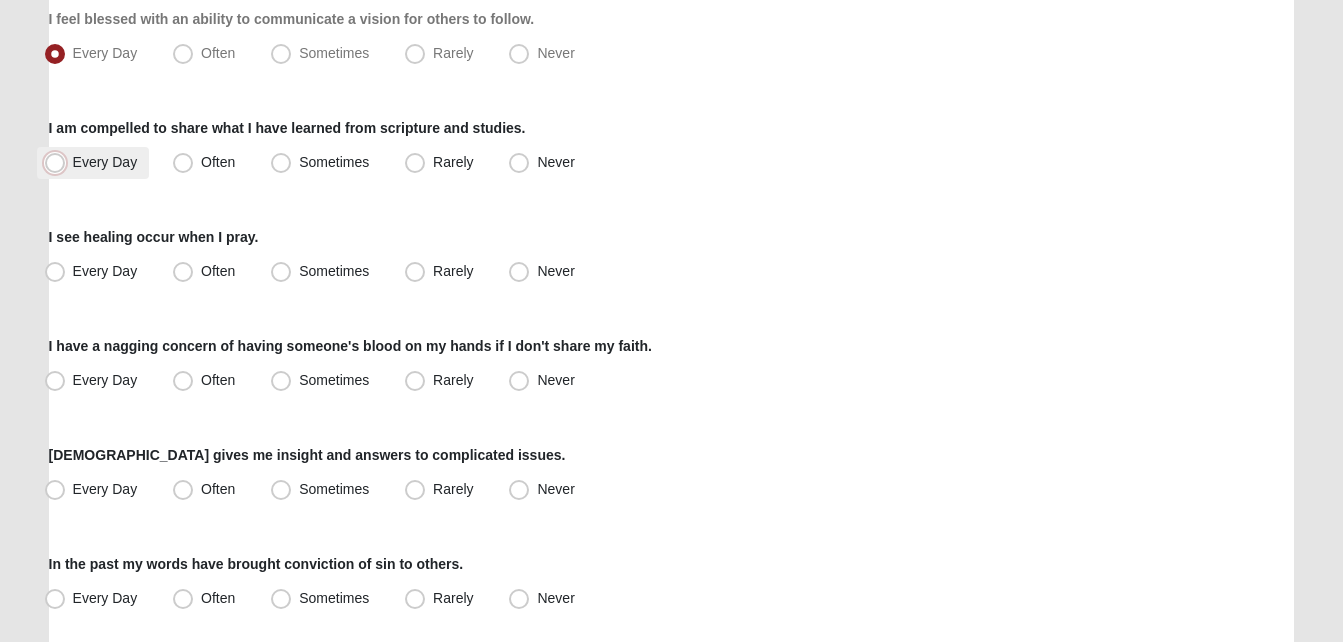 click on "Every Day" at bounding box center [59, 162] 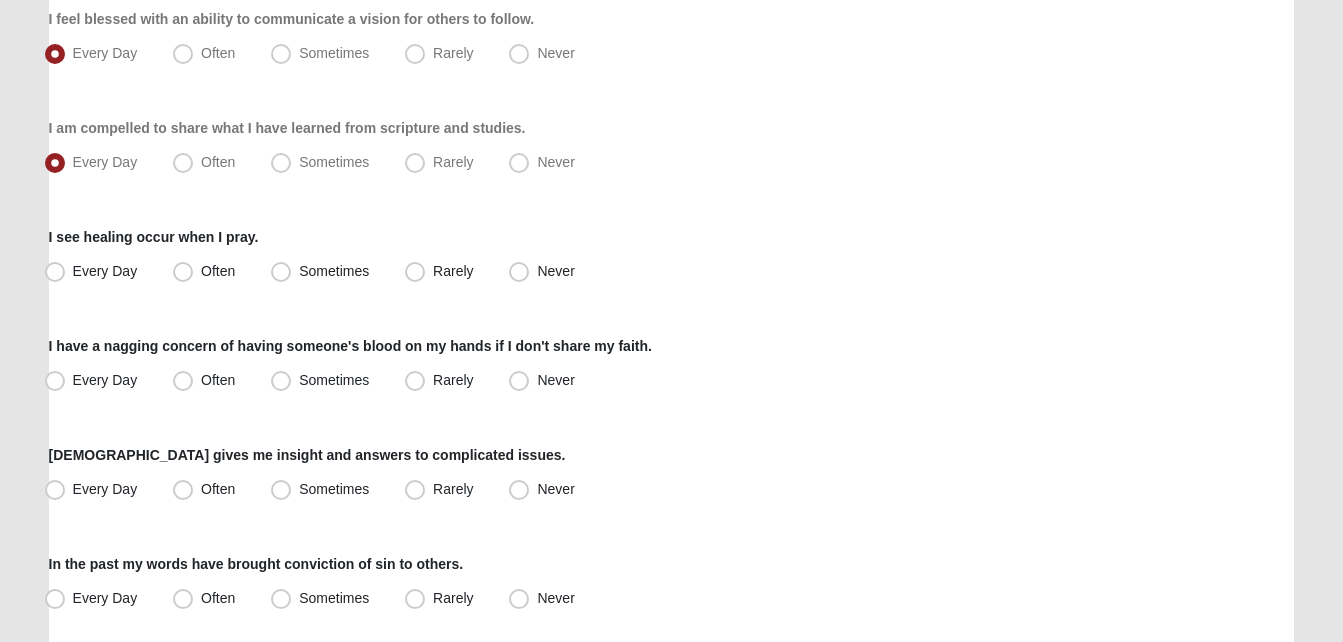 click on "Respond to these items quickly and don’t overthink them. Usually your first response is your best response.
85%
Digging into scriptural language, historical and social context is fun.
Every Day
Often
Sometimes
Rarely
Never
It is very rewarding for me to help others understand God's truths.
Every Day" at bounding box center (672, 144) 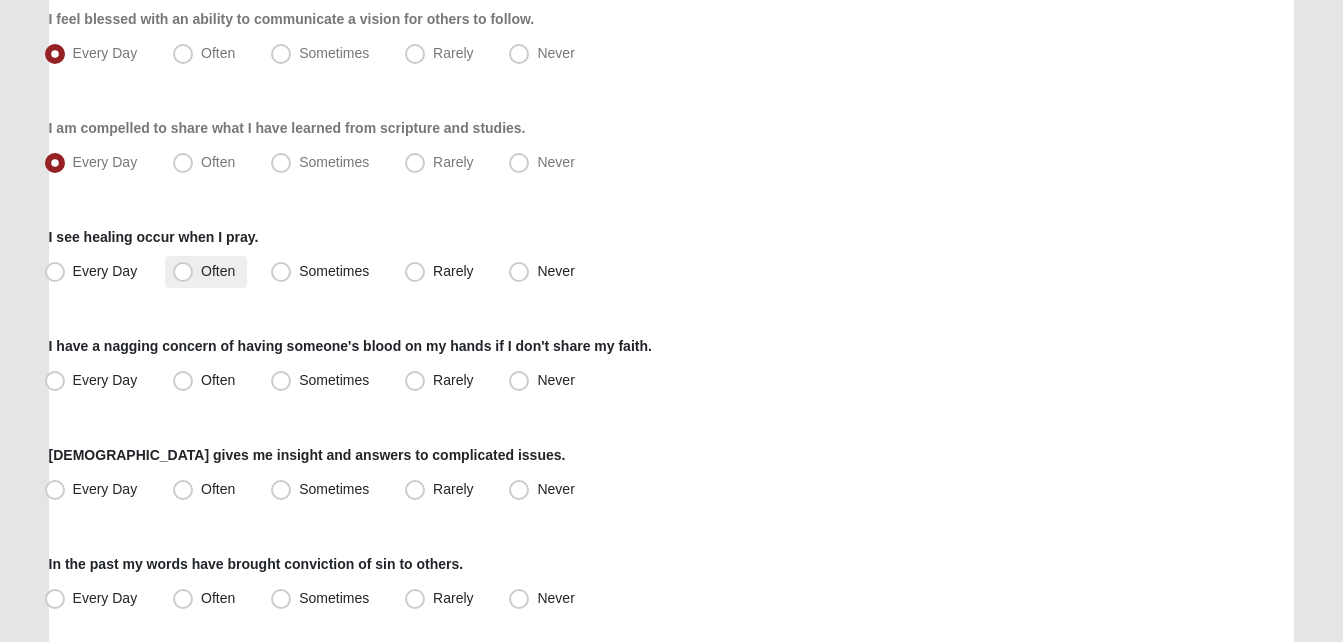 click on "Often" at bounding box center [206, 272] 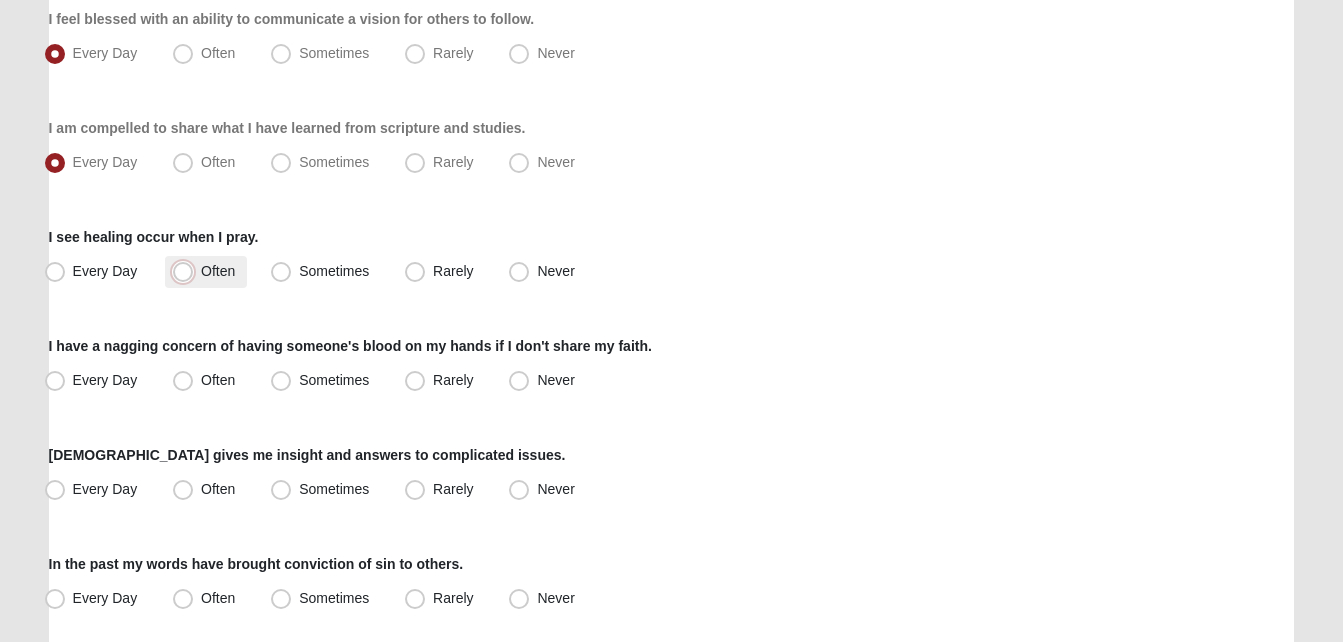 click on "Often" at bounding box center (187, 271) 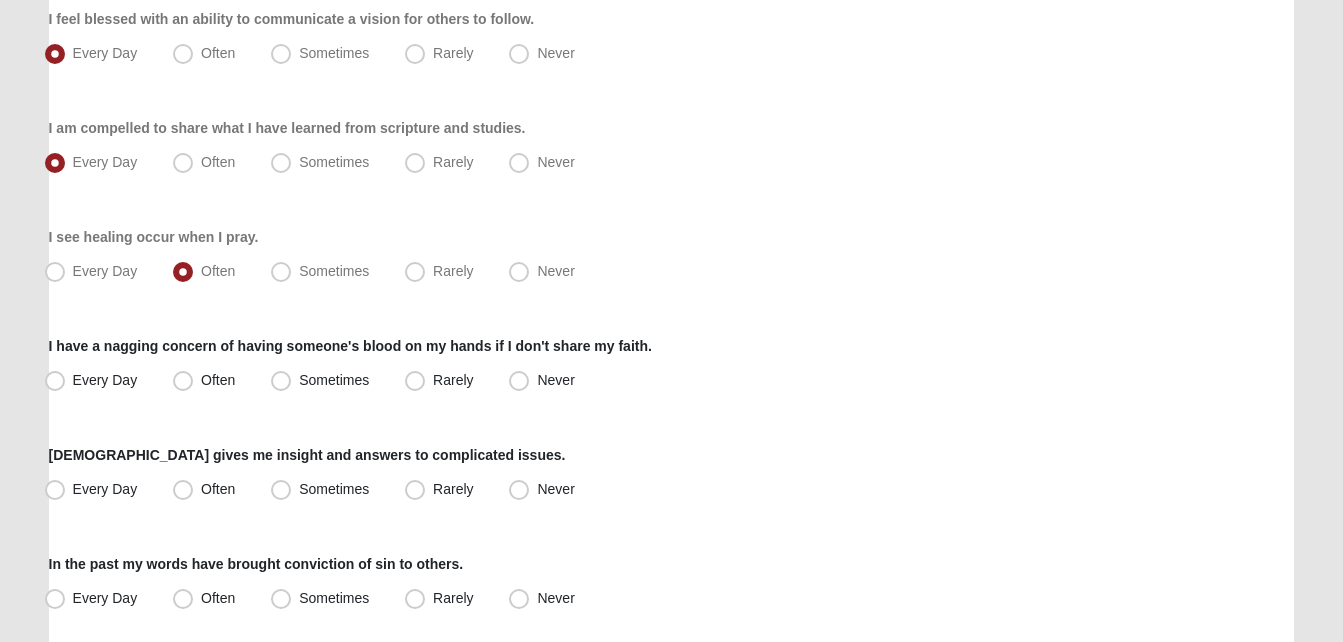click on "Hello [PERSON_NAME]
My Account
Log Out
LifeThrive Gifts Assessment
Assessments LifeThrive Gifts Assessment
Error" at bounding box center [671, 99] 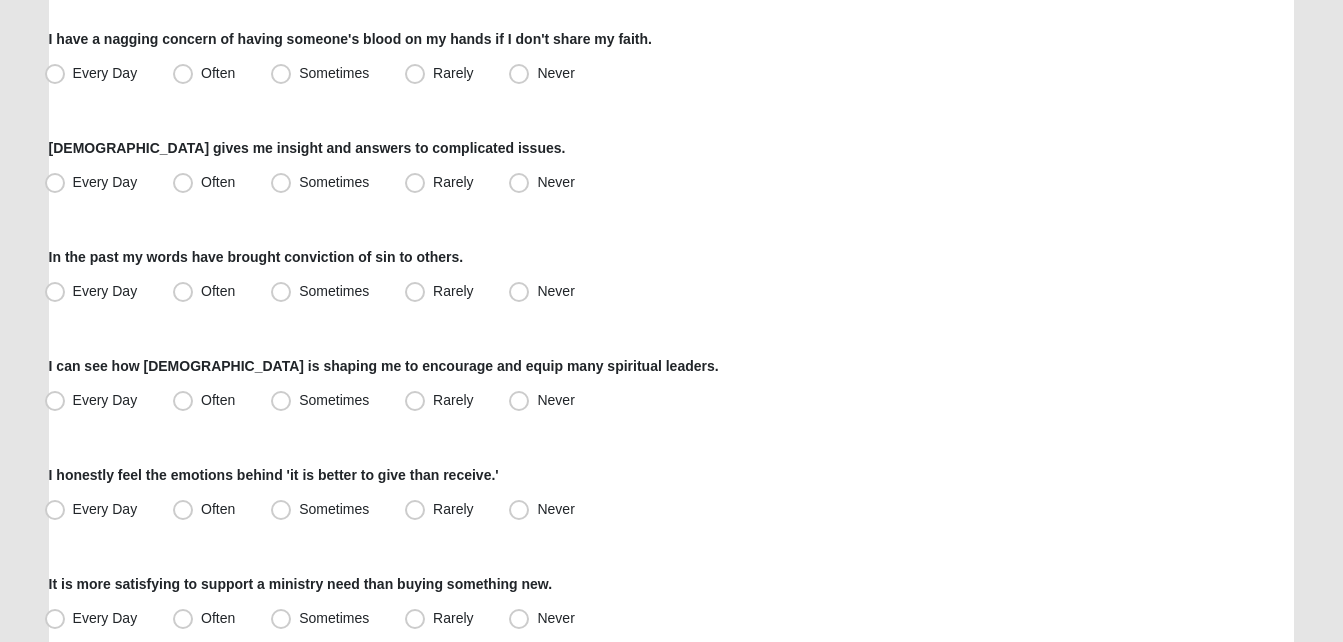 scroll, scrollTop: 1240, scrollLeft: 0, axis: vertical 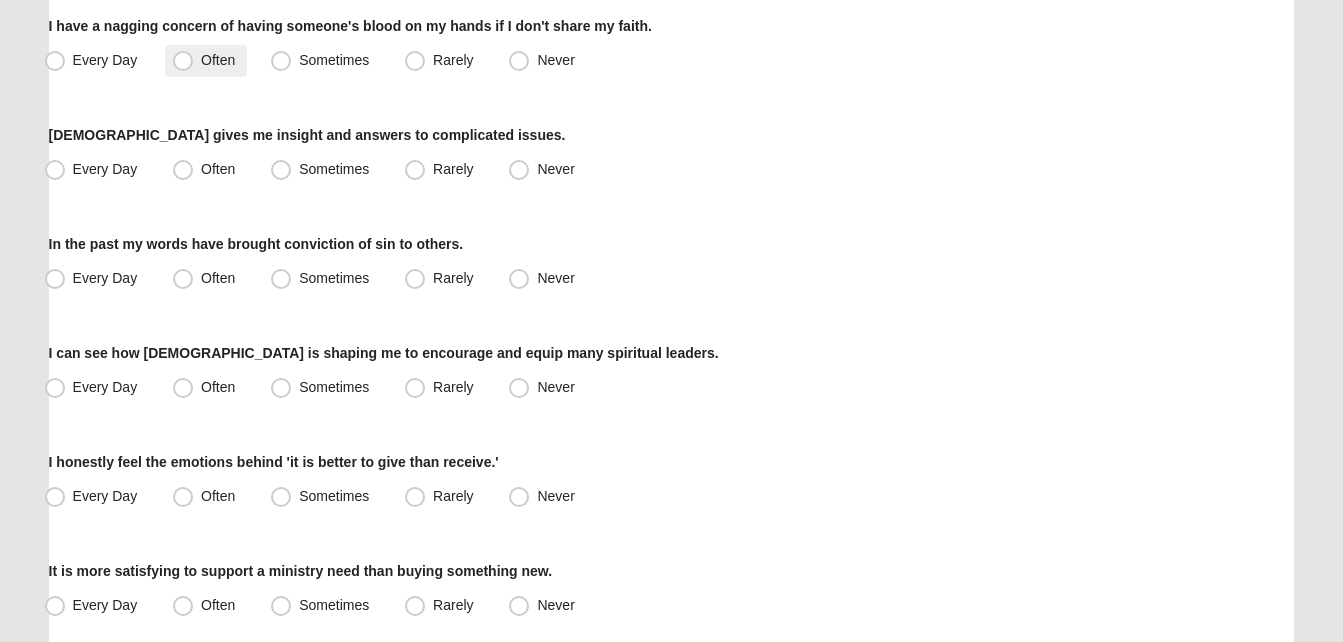 click on "Often" at bounding box center [218, 60] 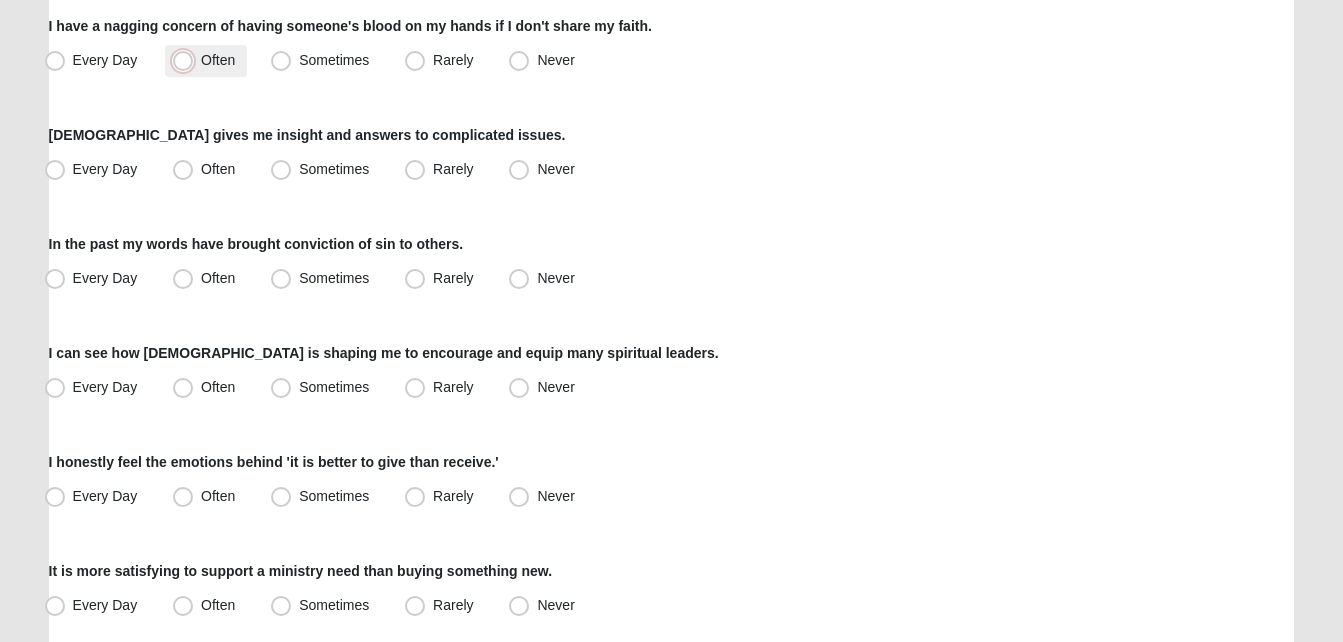 click on "Often" at bounding box center (187, 60) 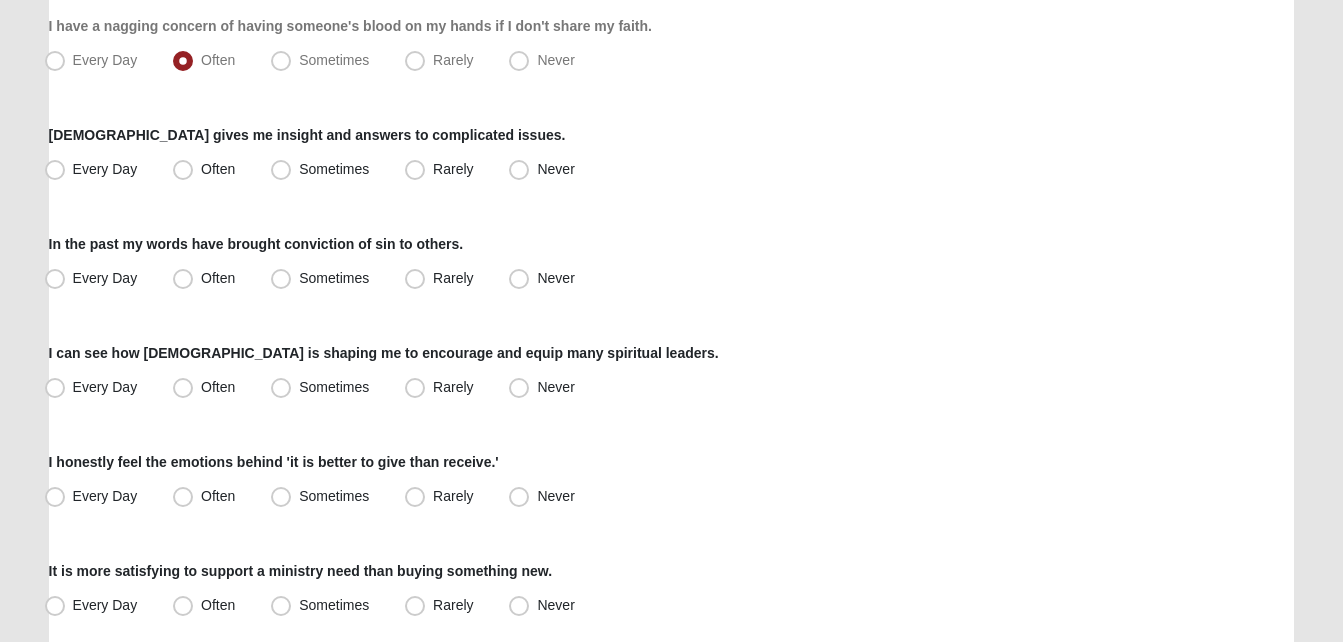 click on "Respond to these items quickly and don’t overthink them. Usually your first response is your best response.
85%
Digging into scriptural language, historical and social context is fun.
Every Day
Often
Sometimes
Rarely
Never
It is very rewarding for me to help others understand God's truths.
Every Day" at bounding box center (672, -176) 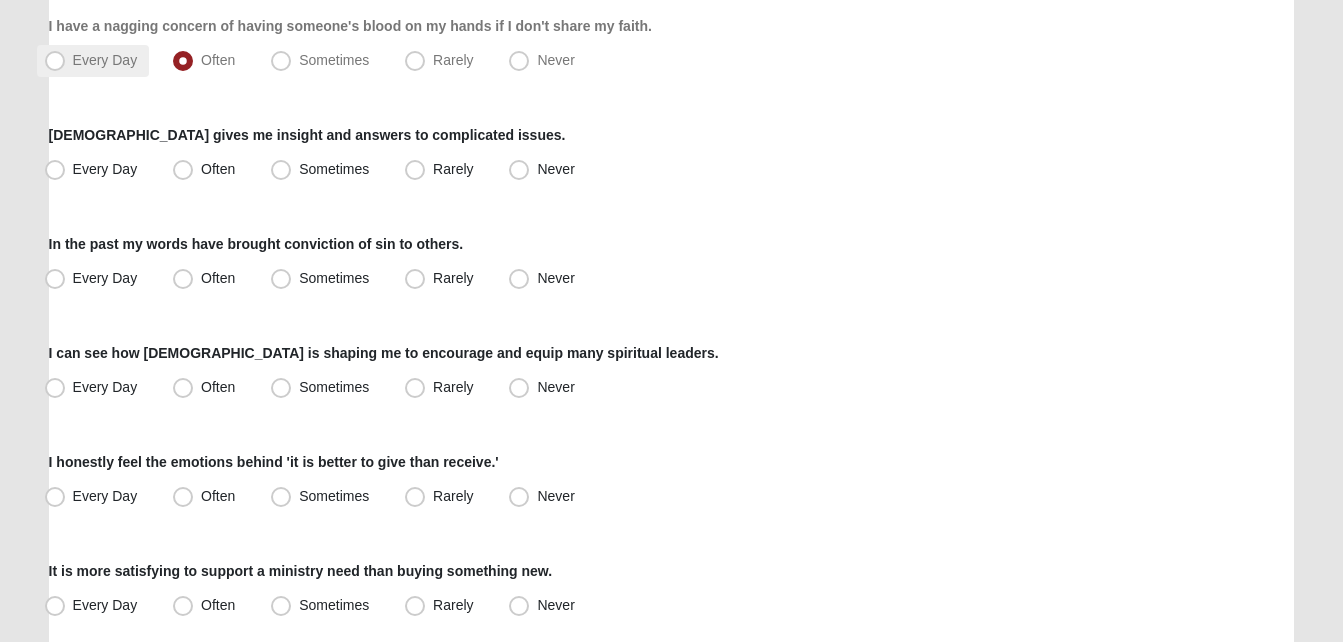click on "Every Day" at bounding box center [105, 60] 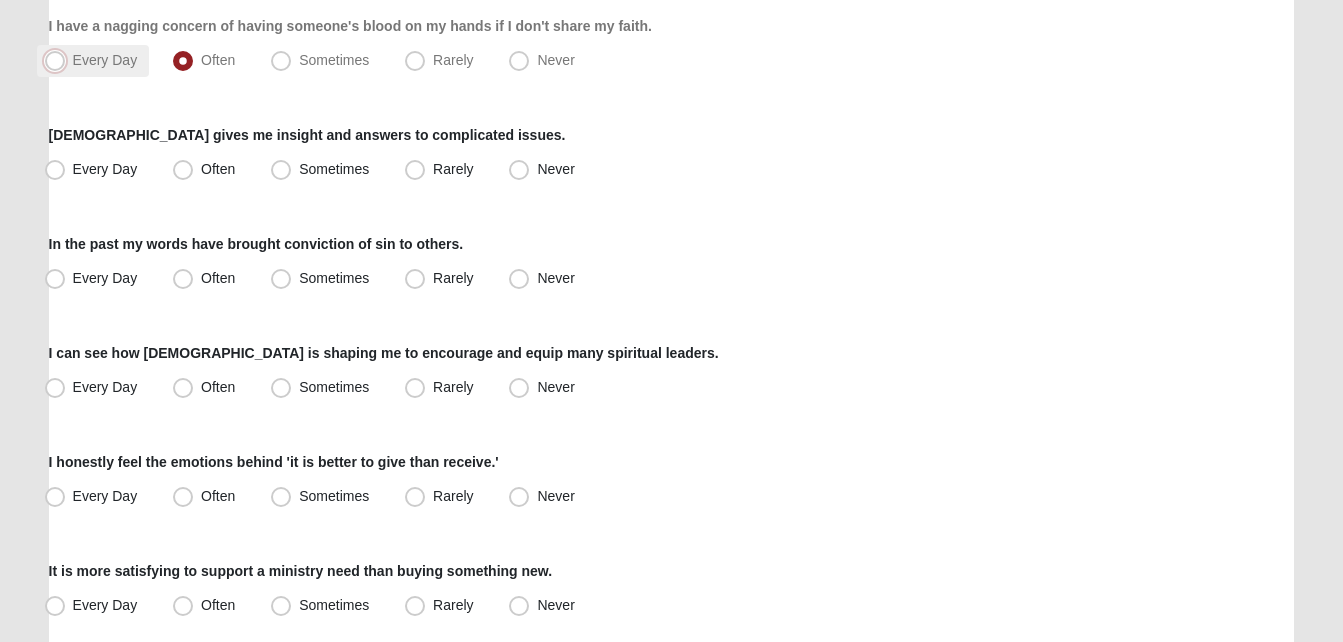 click on "Every Day" at bounding box center (59, 60) 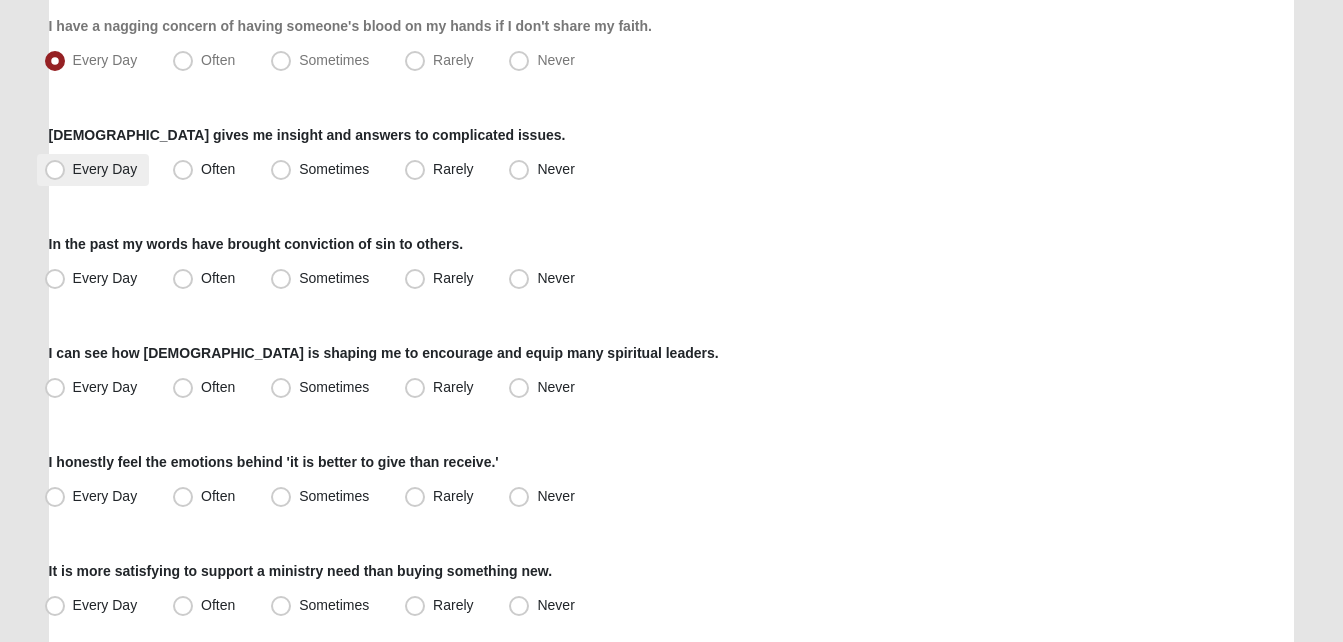 click on "Every Day" at bounding box center [105, 169] 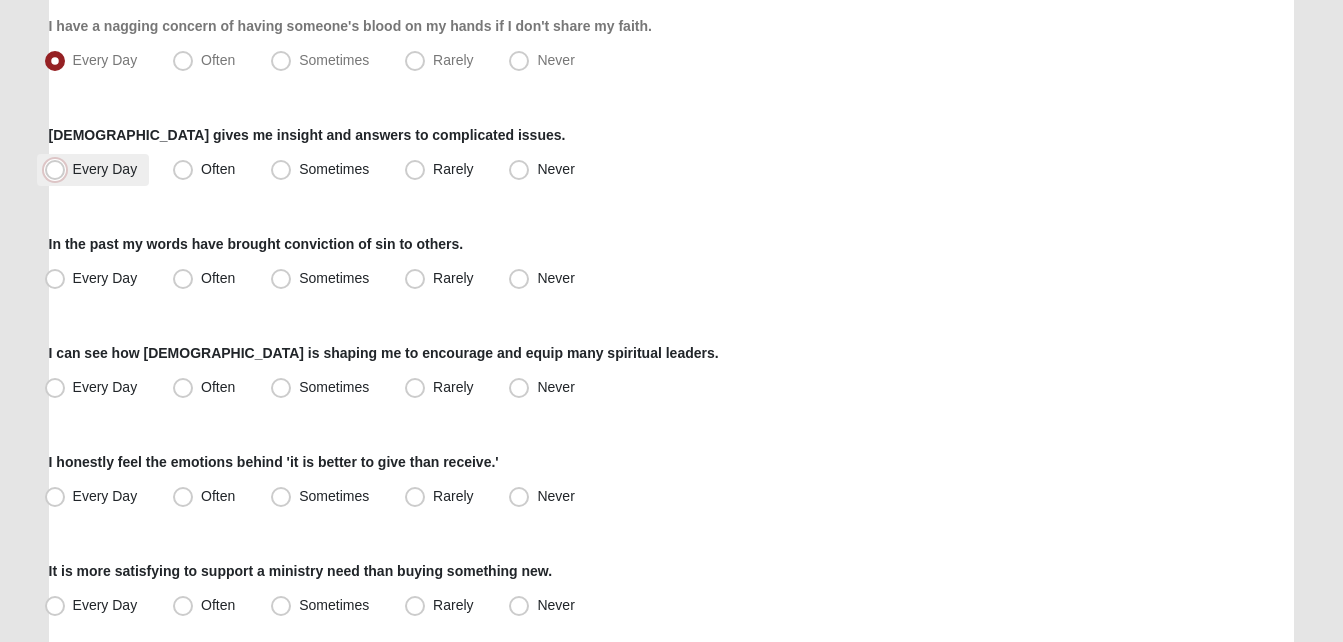 click on "Every Day" at bounding box center (59, 169) 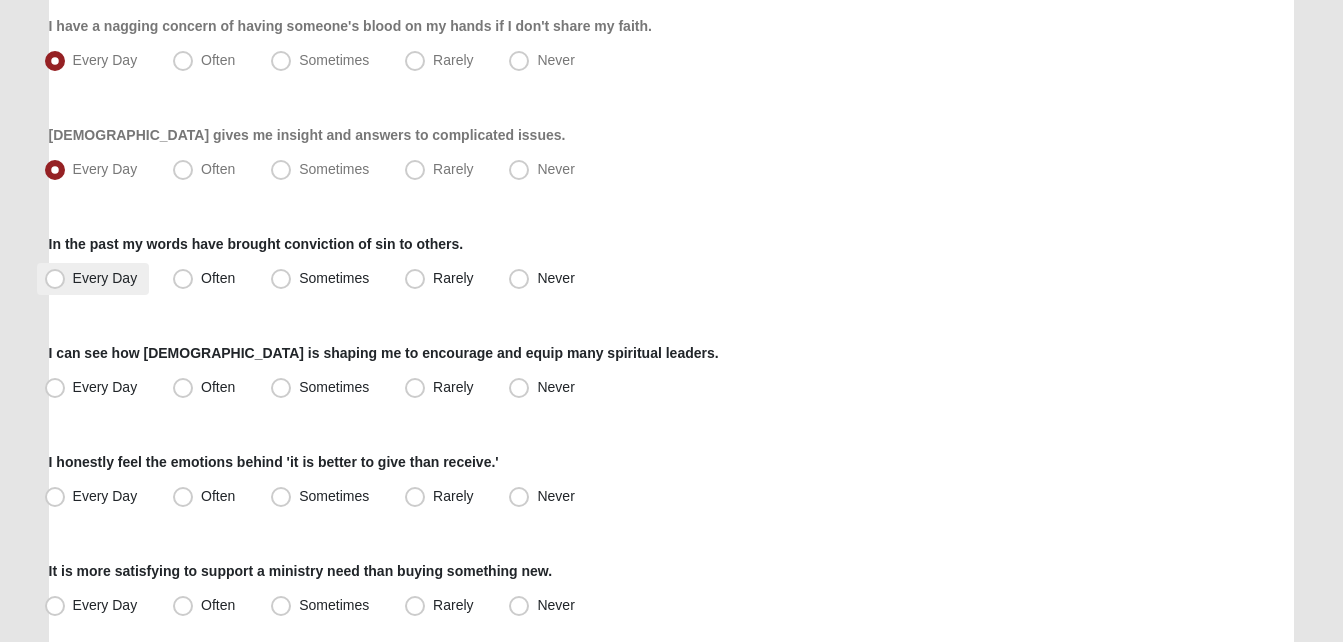 click on "Every Day" at bounding box center (105, 278) 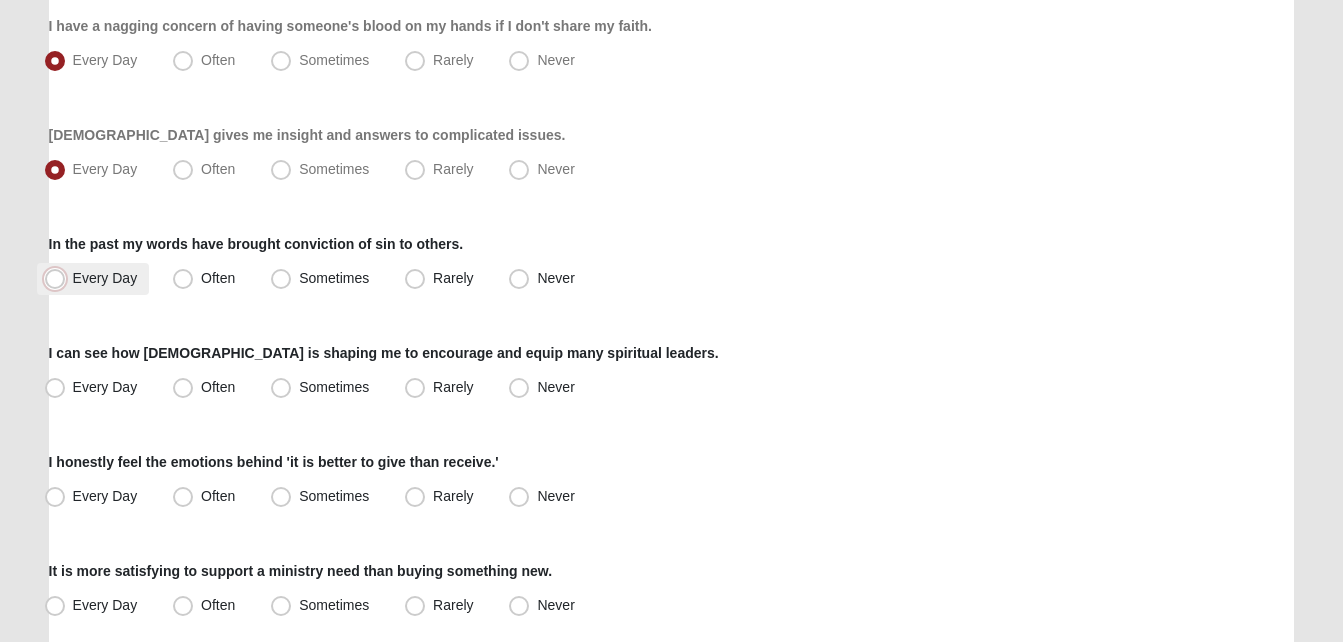 click on "Every Day" at bounding box center (59, 278) 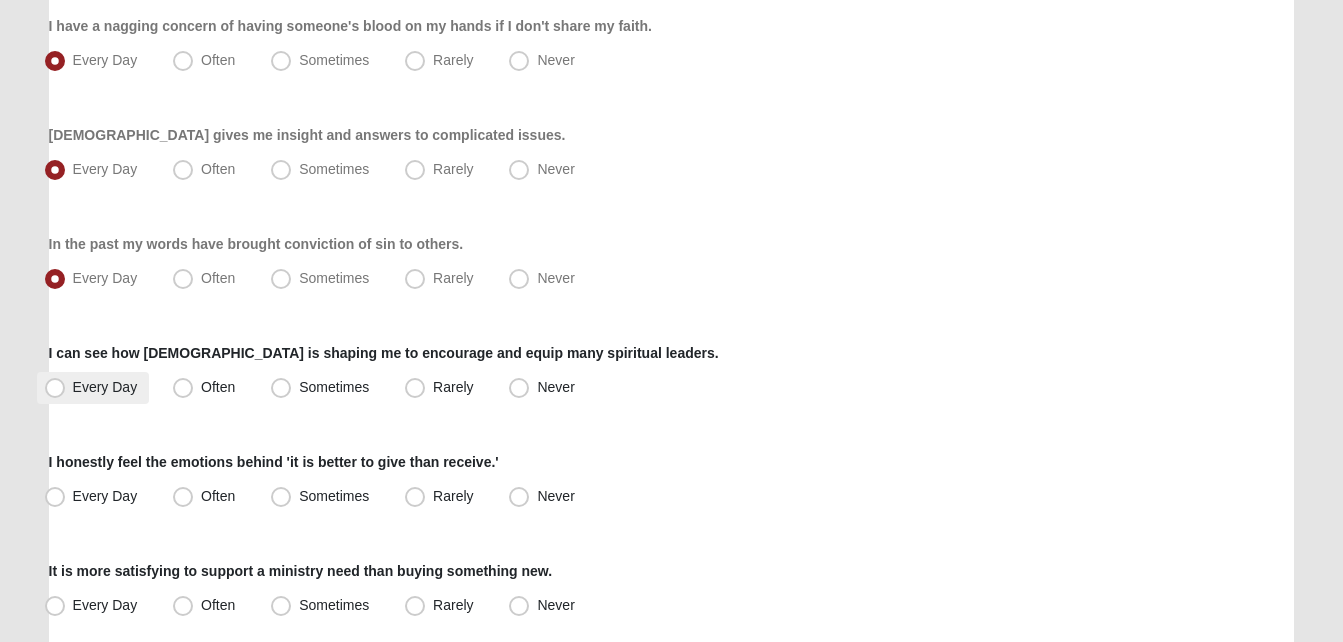 click on "Every Day" at bounding box center [93, 388] 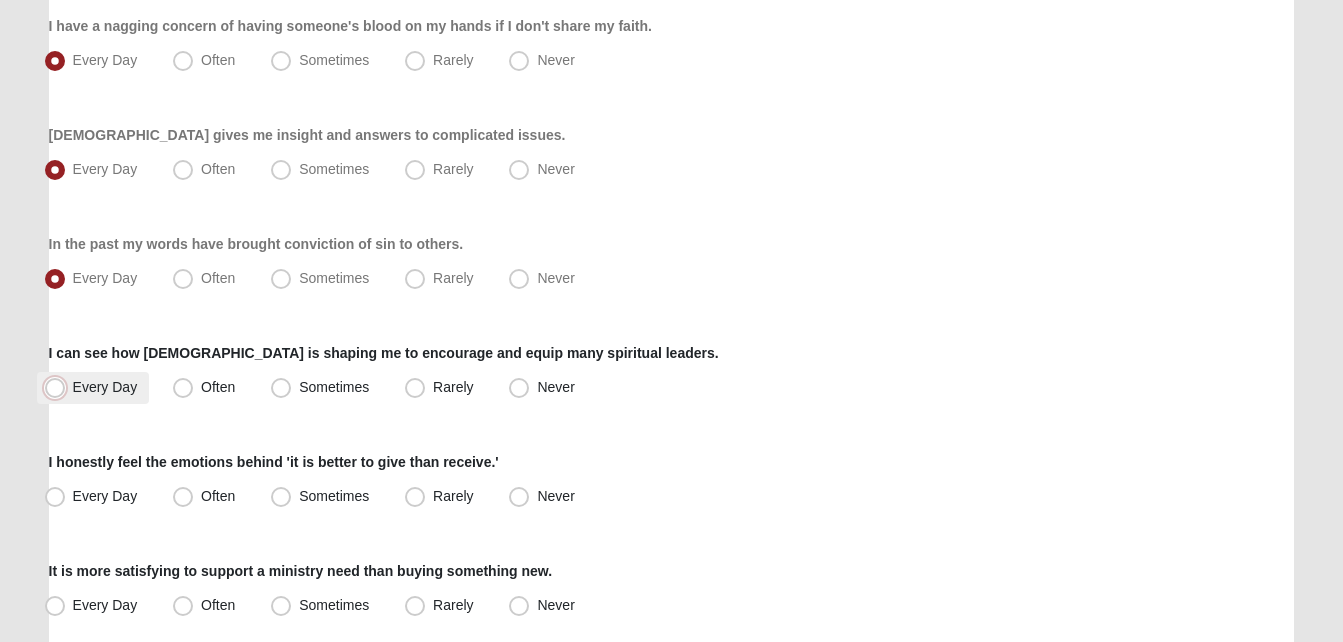 click on "Every Day" at bounding box center [59, 387] 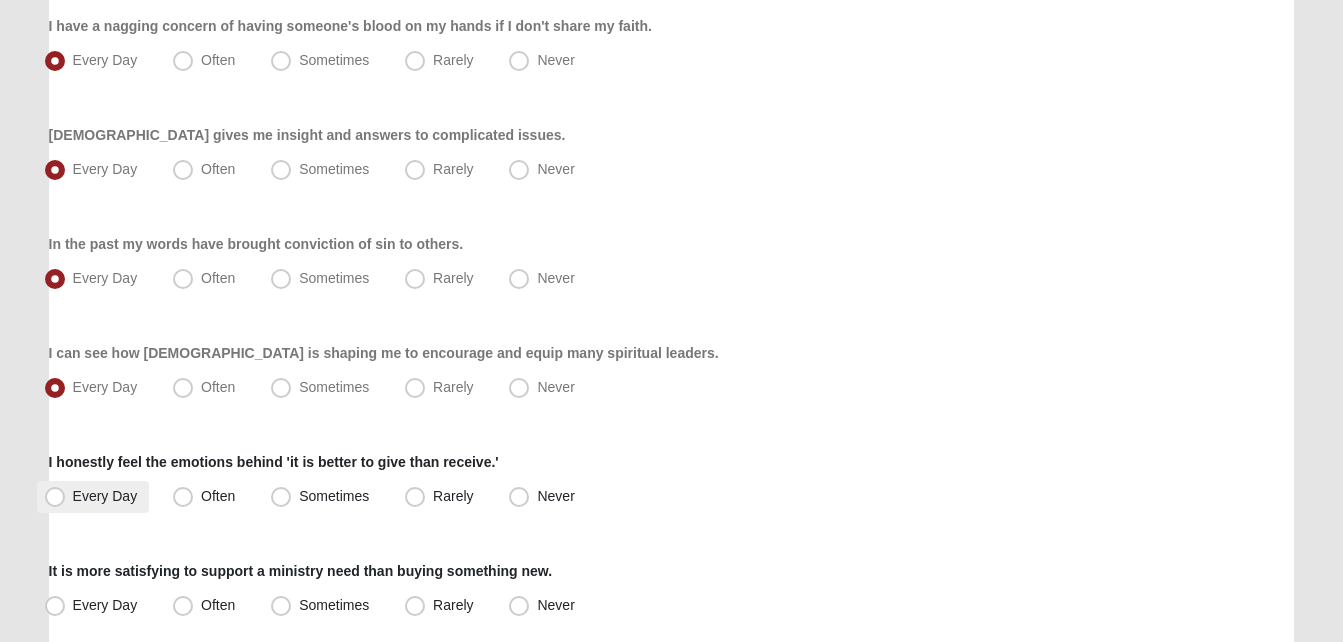 click on "Every Day" at bounding box center (93, 497) 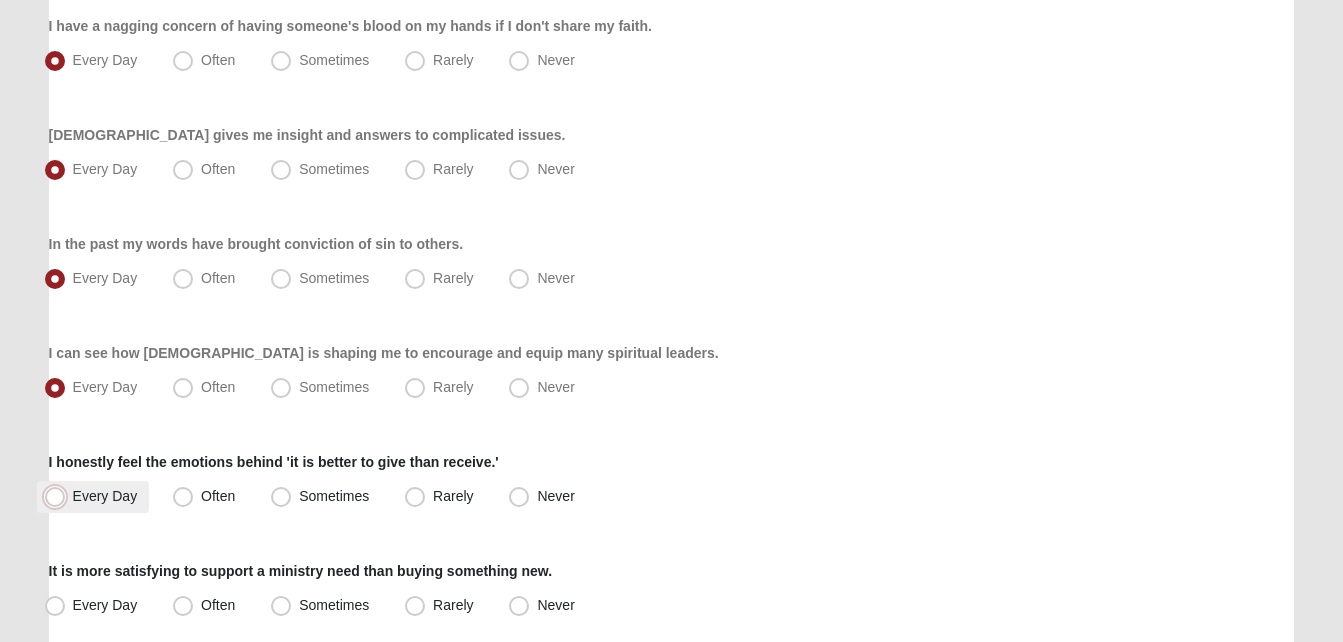 click on "Every Day" at bounding box center (59, 496) 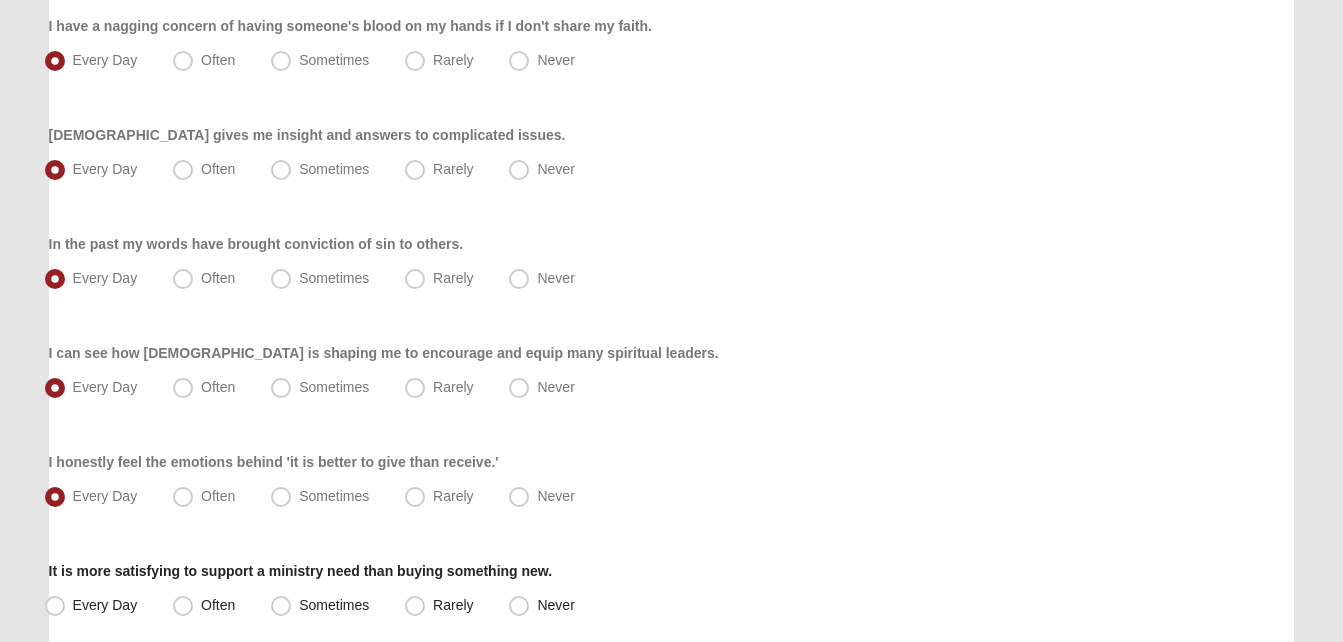 click on "Hello [PERSON_NAME]
My Account
Log Out
LifeThrive Gifts Assessment
Assessments LifeThrive Gifts Assessment
Error" at bounding box center [671, -221] 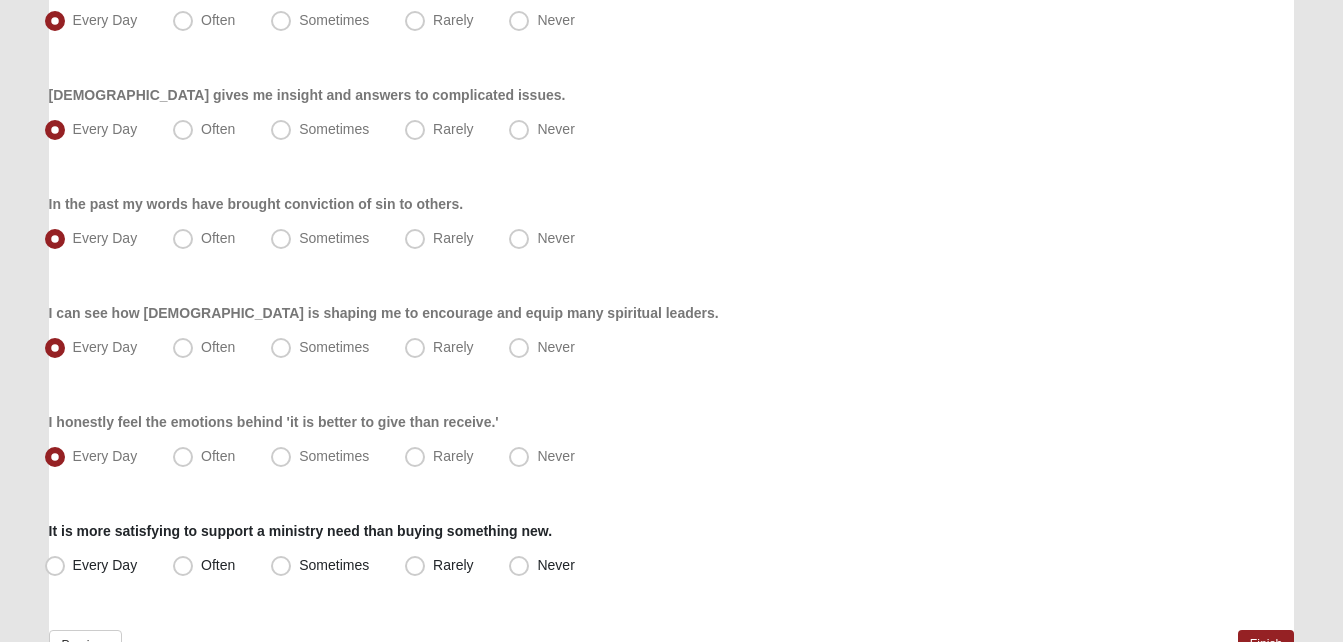 scroll, scrollTop: 1397, scrollLeft: 0, axis: vertical 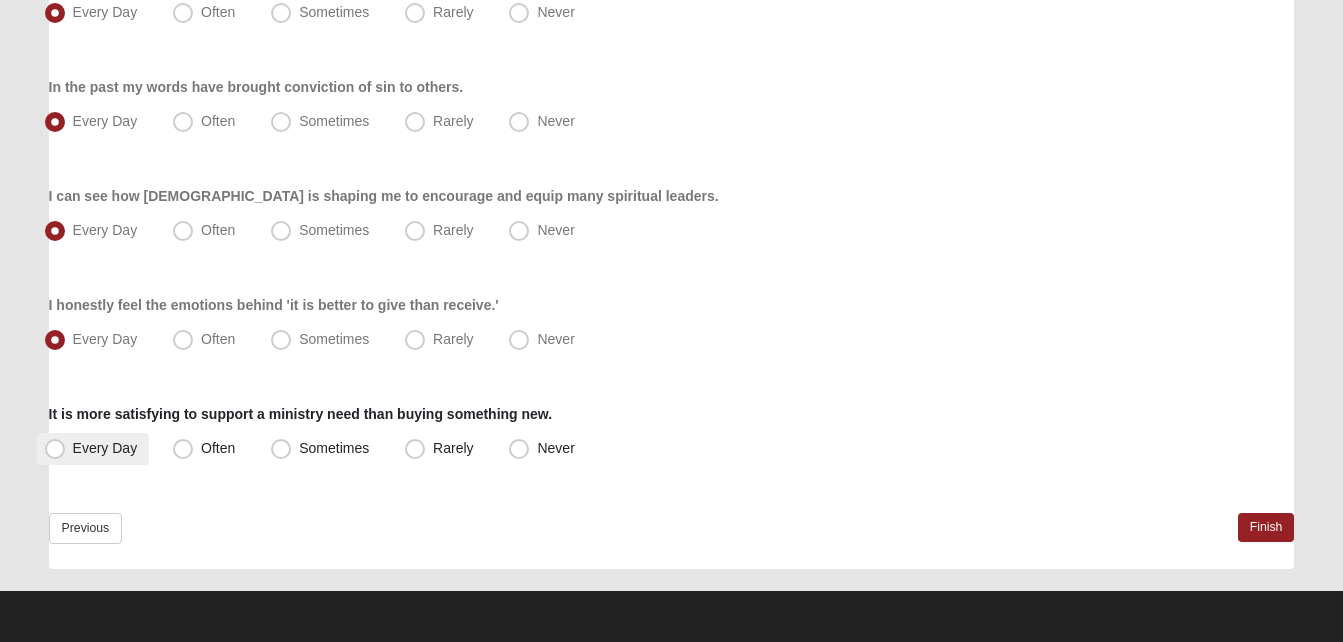 click on "Every Day" at bounding box center [105, 448] 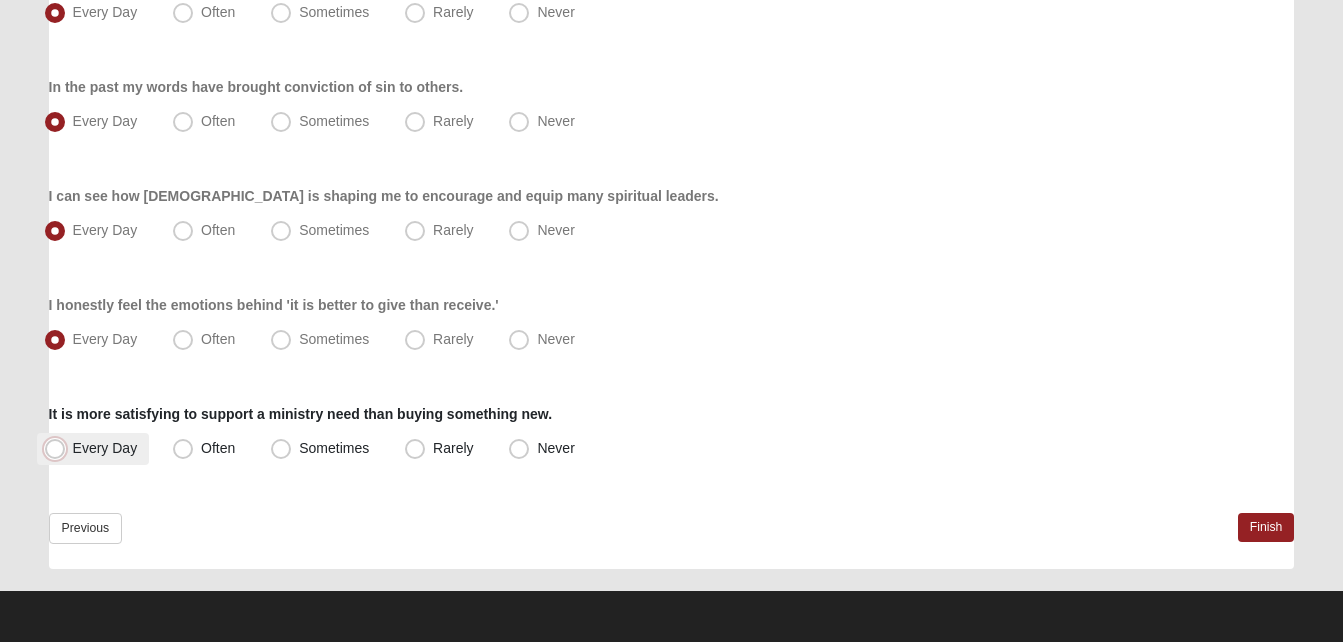 click on "Every Day" at bounding box center [59, 448] 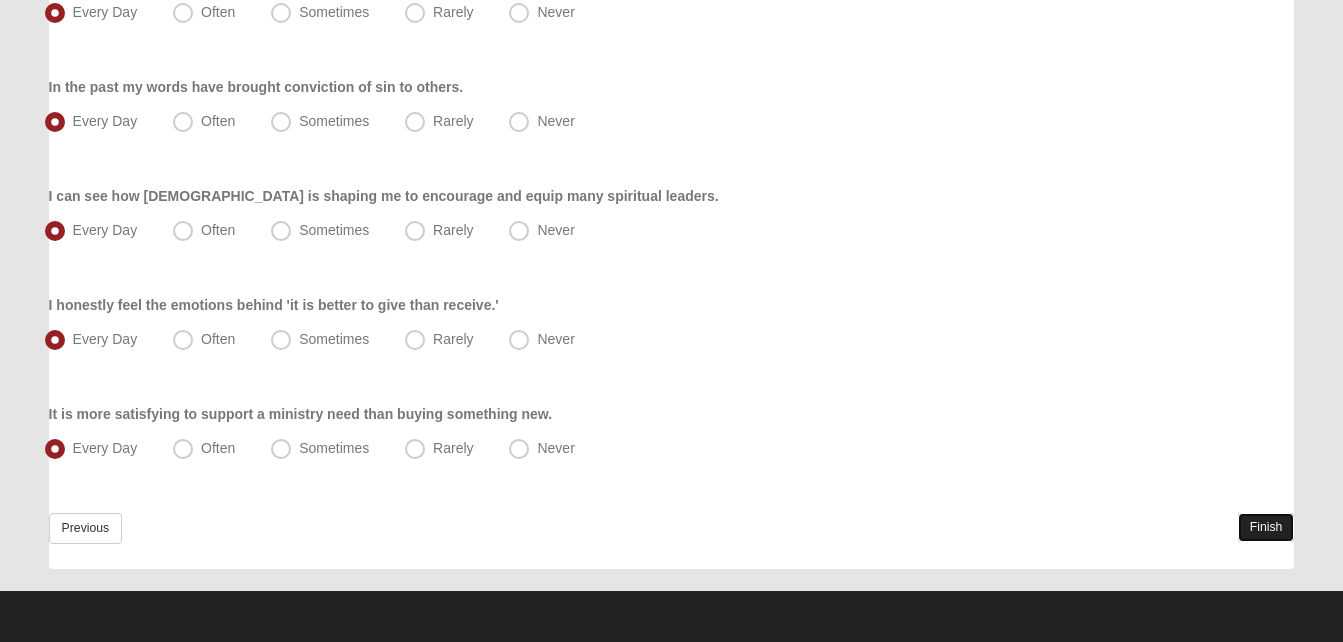 click on "Finish" at bounding box center (1266, 527) 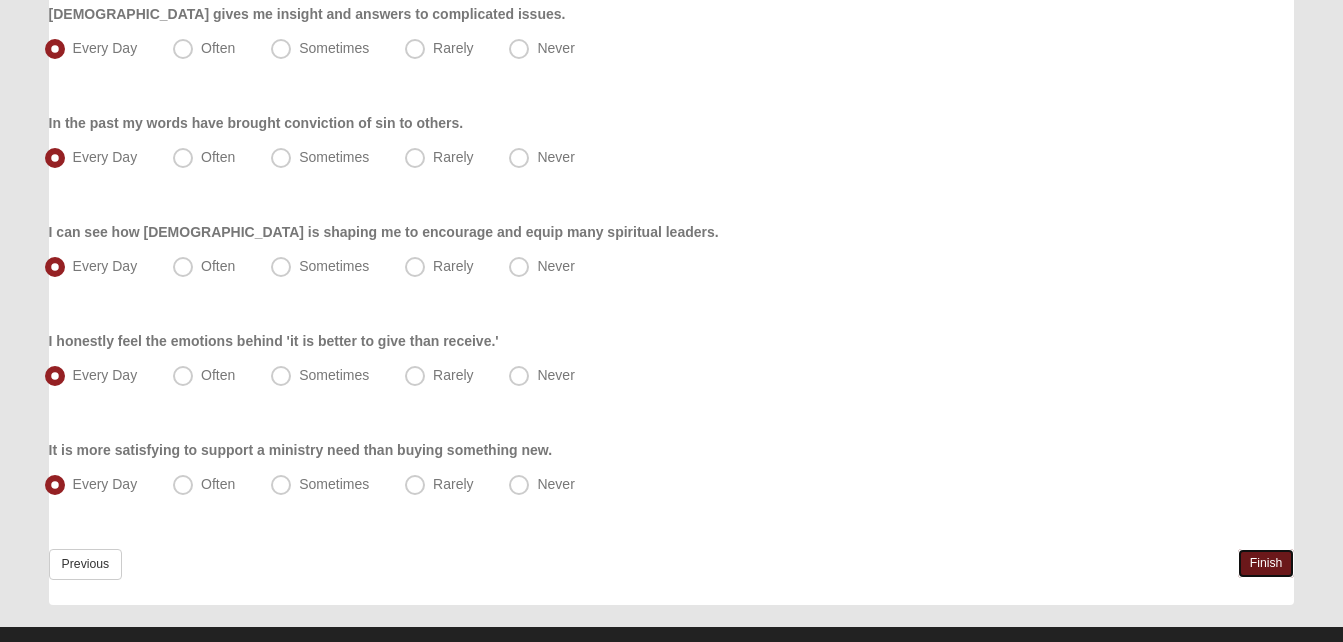 scroll, scrollTop: 1491, scrollLeft: 0, axis: vertical 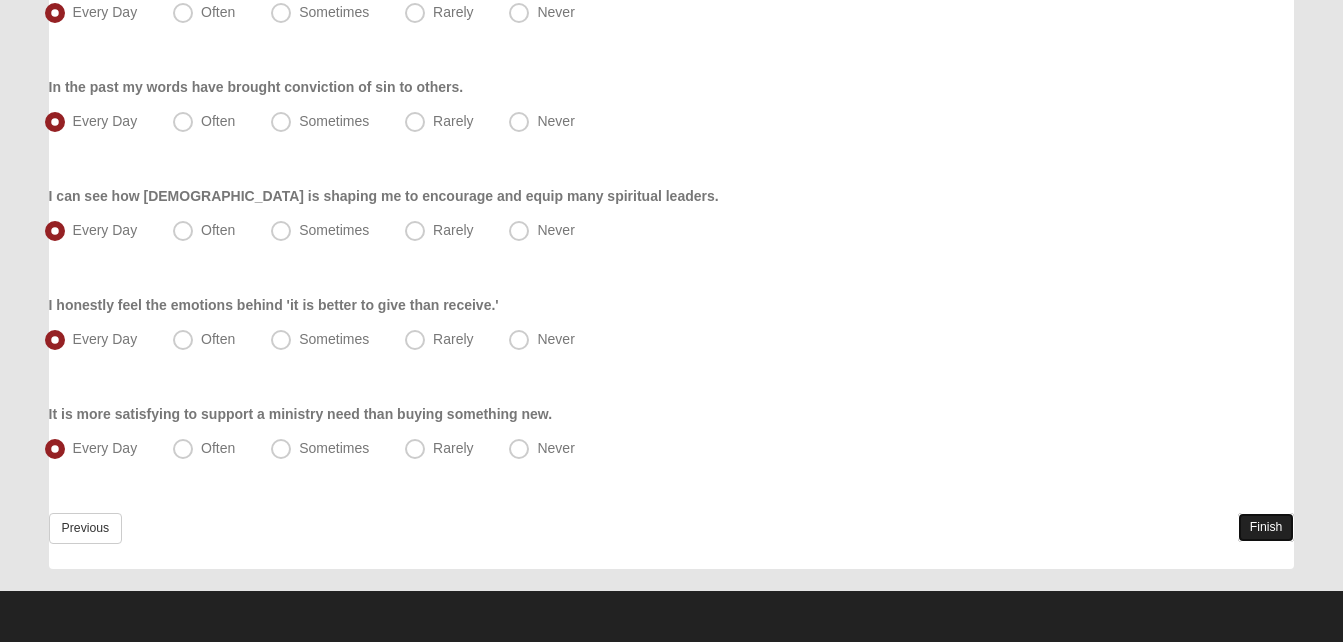 click on "Finish" at bounding box center (1266, 527) 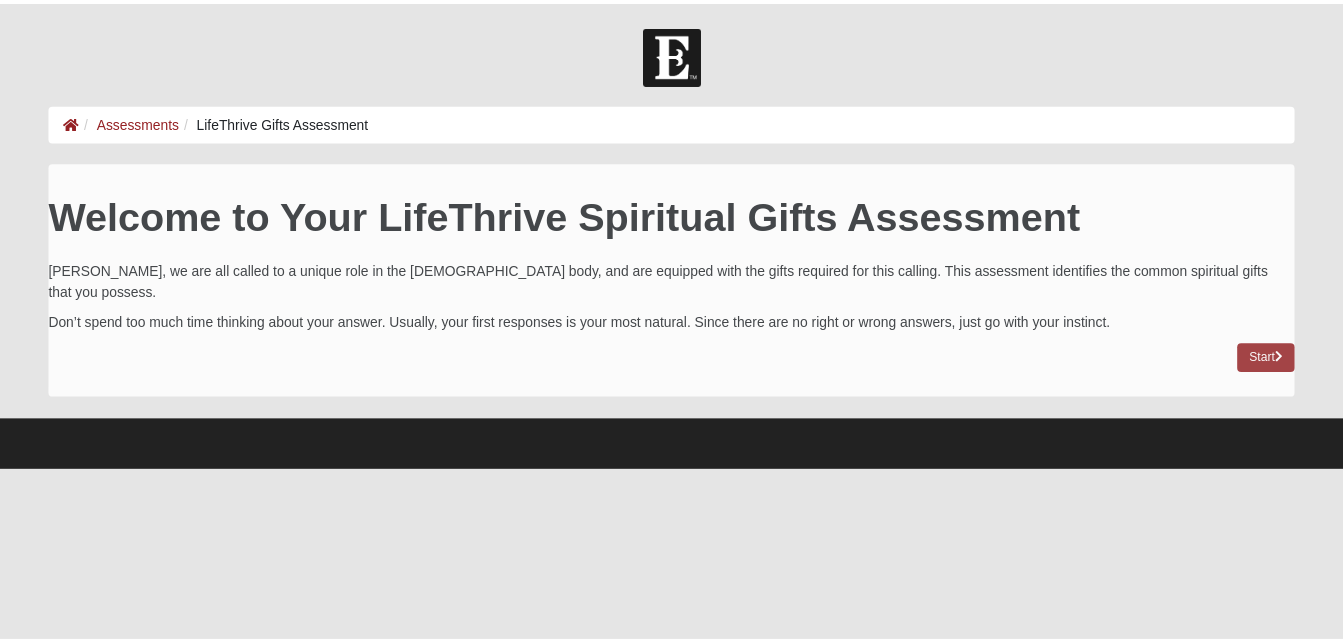 scroll, scrollTop: 0, scrollLeft: 0, axis: both 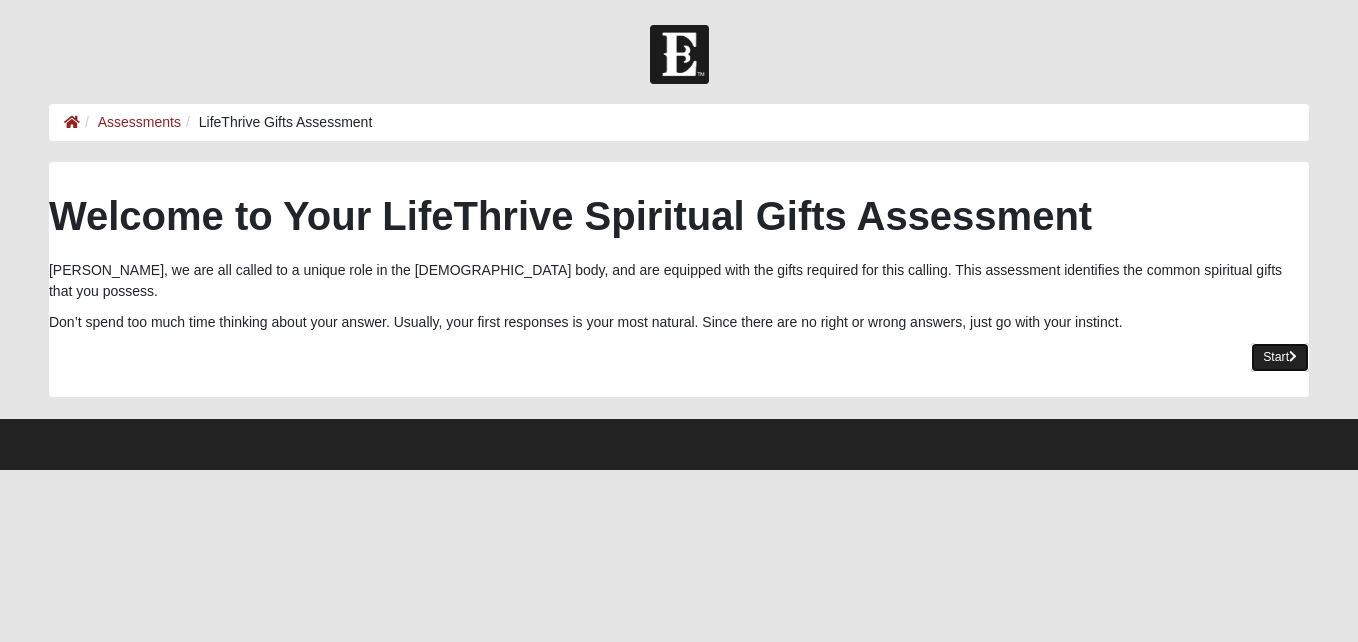 click on "Start" at bounding box center [1280, 357] 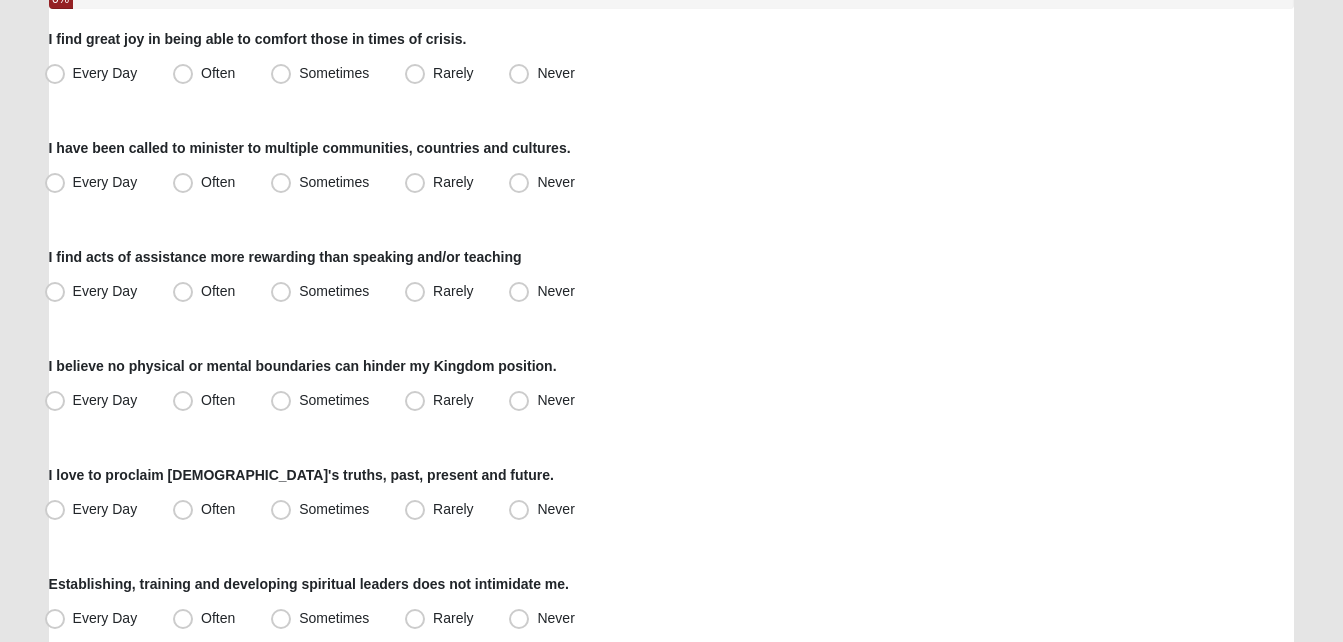 scroll, scrollTop: 0, scrollLeft: 0, axis: both 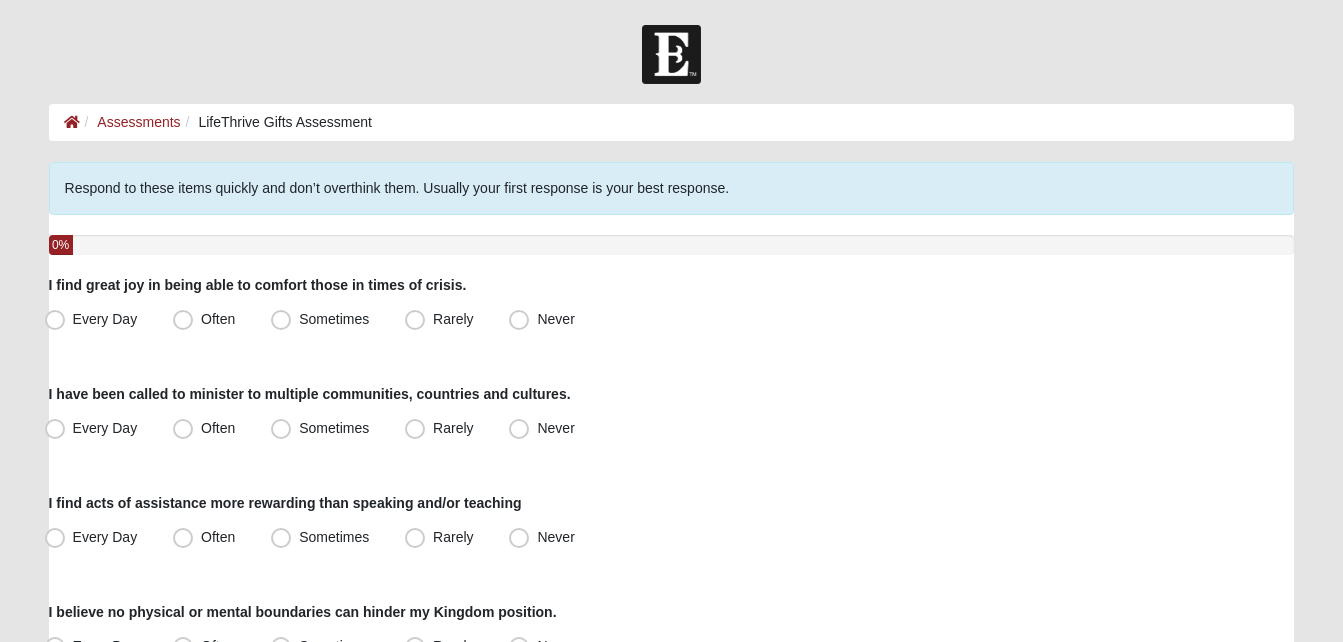 click on "Hello Rodriguez
My Account
Log Out
LifeThrive Gifts Assessment
Assessments LifeThrive Gifts Assessment
Error" at bounding box center [671, 1127] 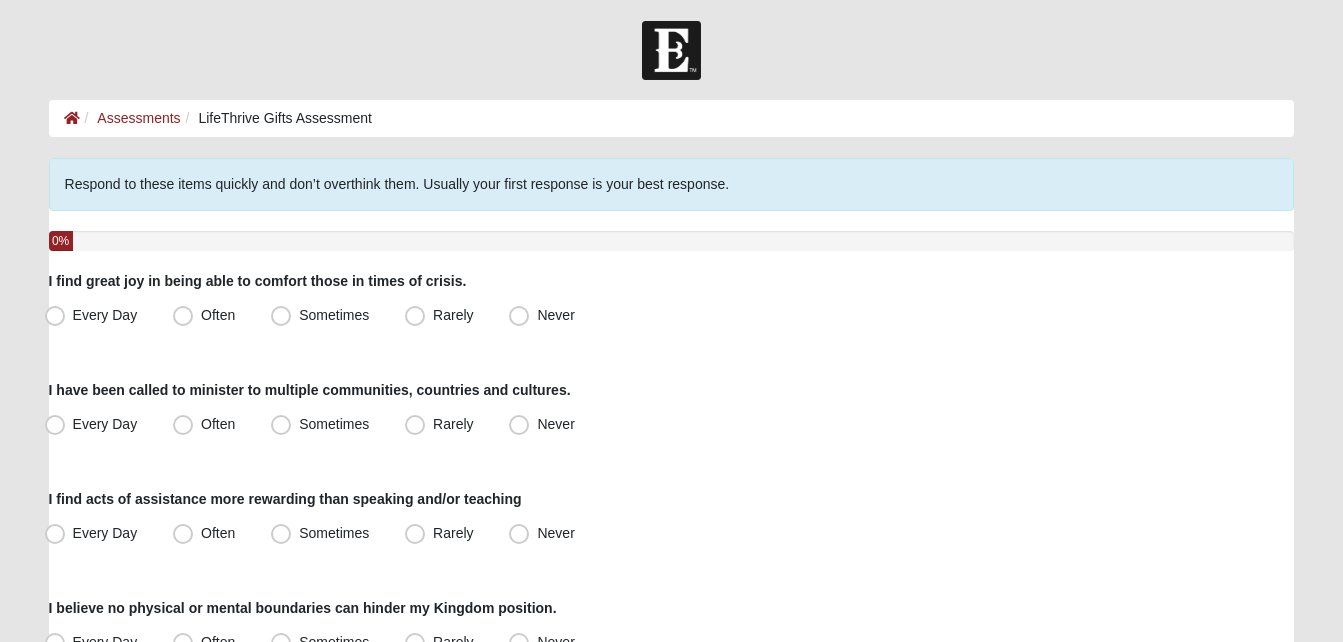 scroll, scrollTop: 0, scrollLeft: 0, axis: both 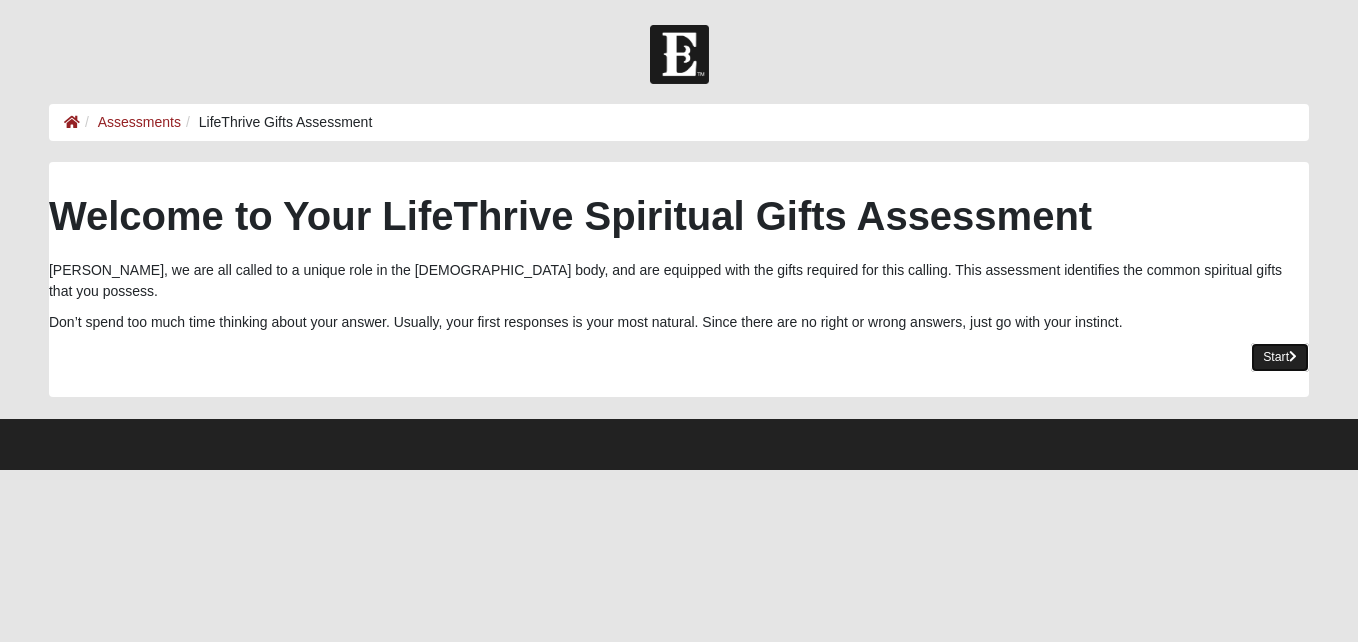 click on "Start" at bounding box center [1280, 357] 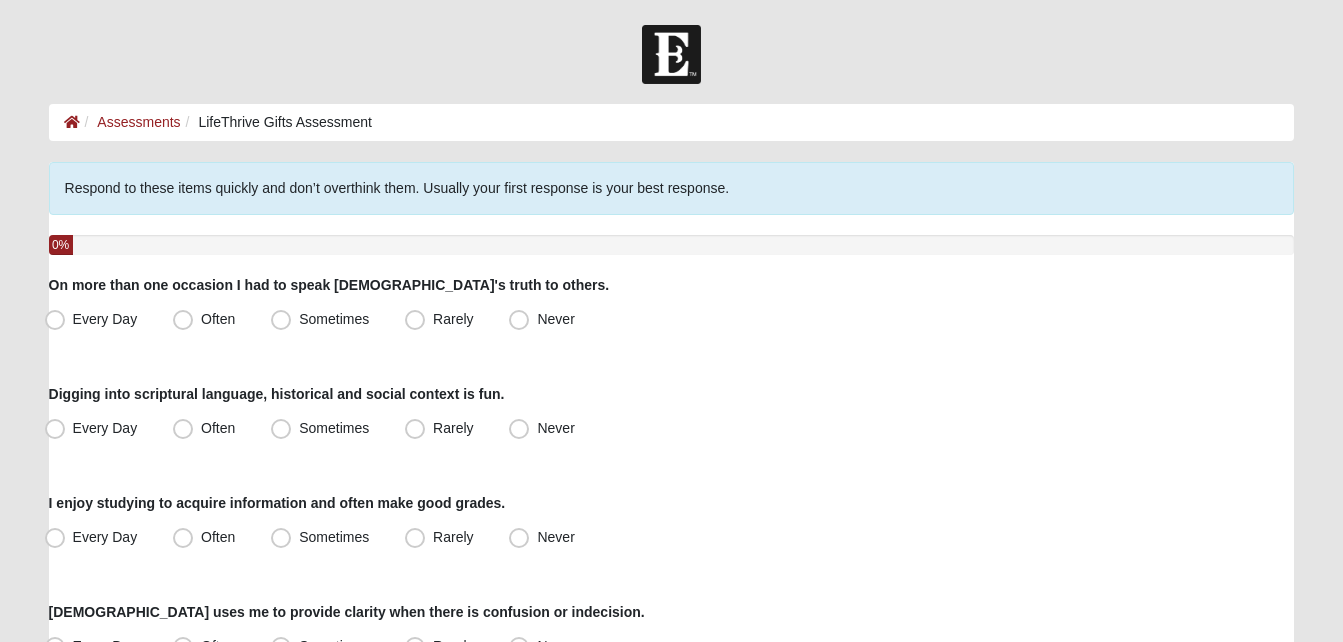 click on "Hello [PERSON_NAME]
My Account
Log Out
LifeThrive Gifts Assessment
Assessments LifeThrive Gifts Assessment
Error" at bounding box center [671, 1127] 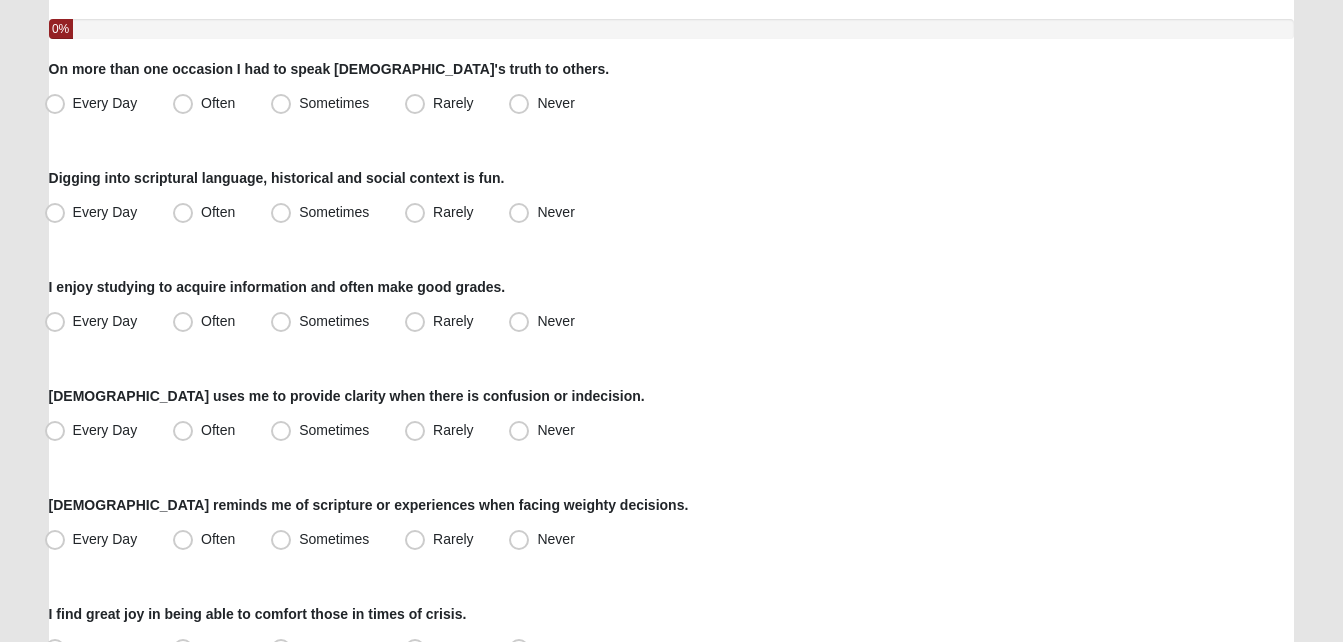 scroll, scrollTop: 240, scrollLeft: 0, axis: vertical 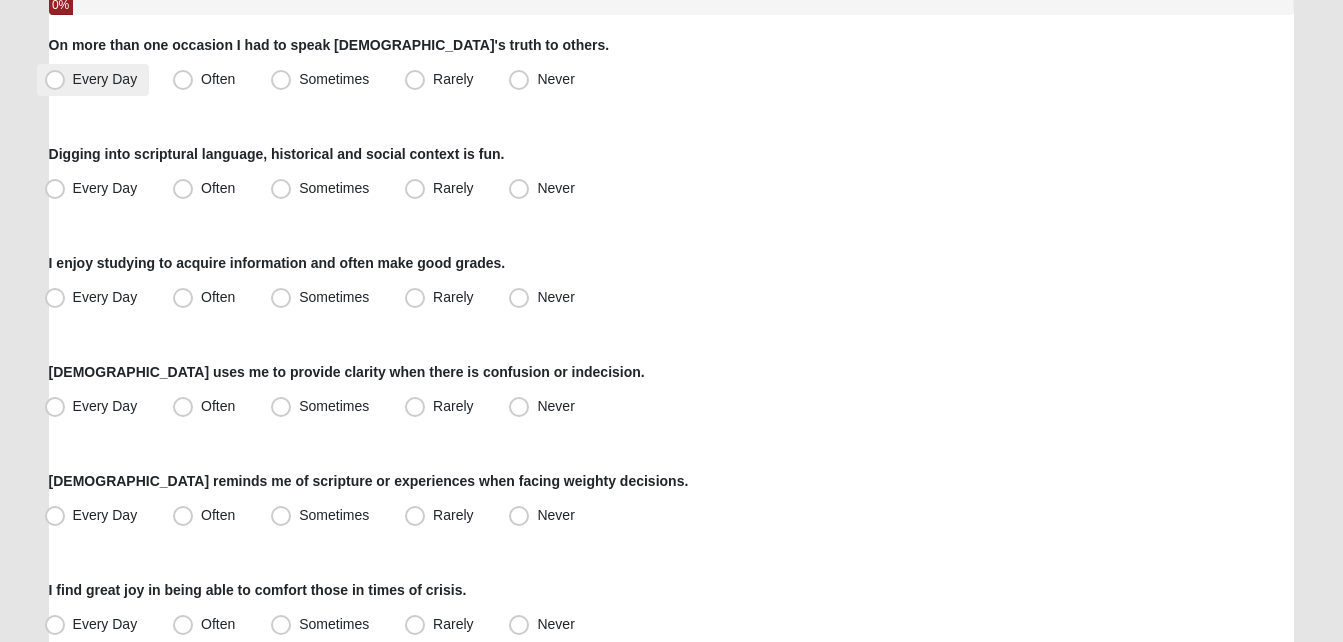 click on "Every Day" at bounding box center (105, 79) 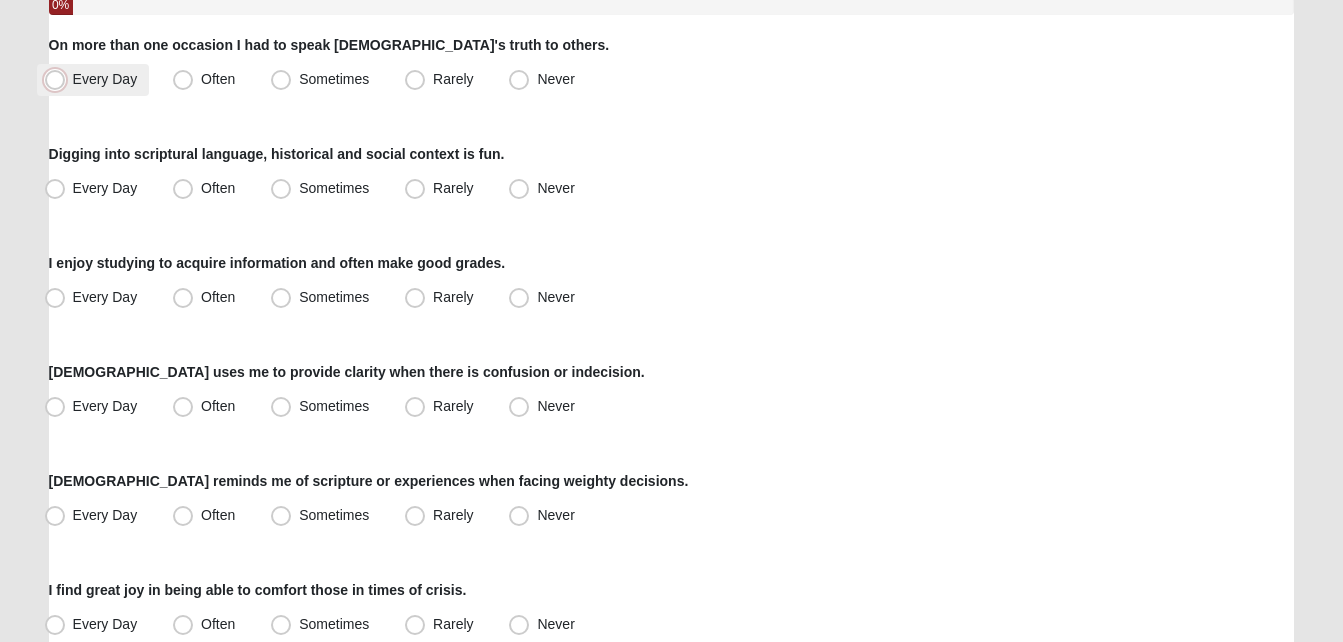 click on "Every Day" at bounding box center [59, 79] 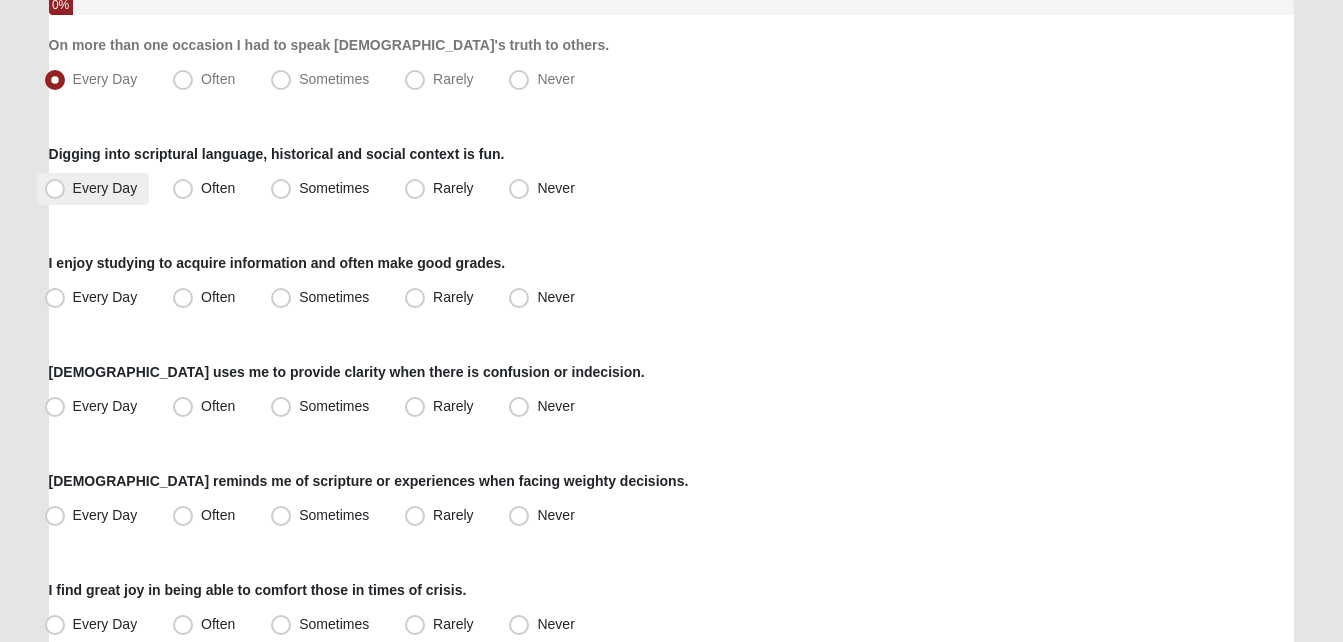 click on "Every Day" at bounding box center [105, 188] 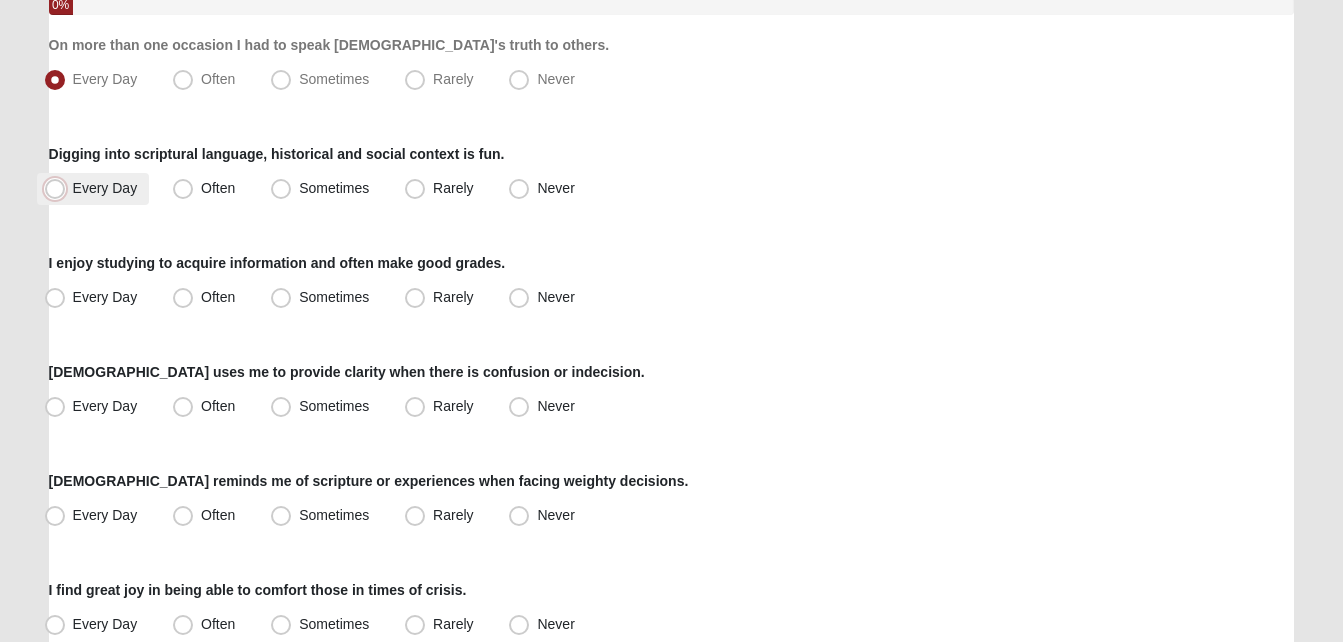 click on "Every Day" at bounding box center [59, 188] 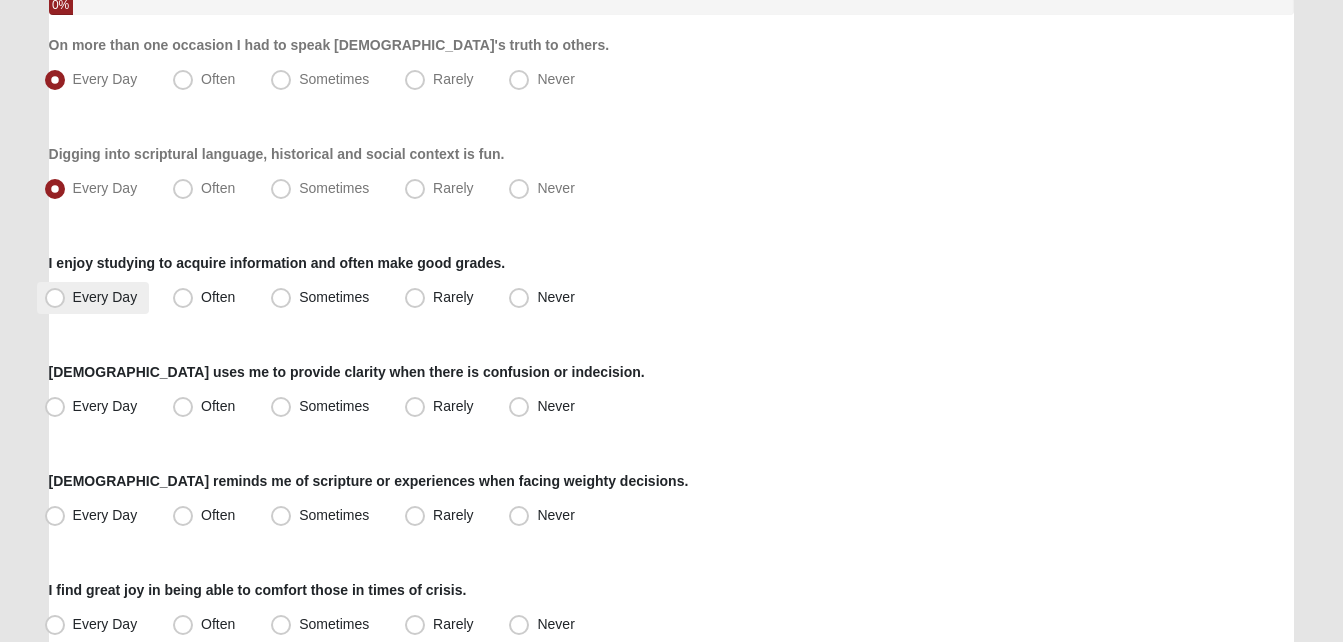click on "Every Day" at bounding box center (105, 297) 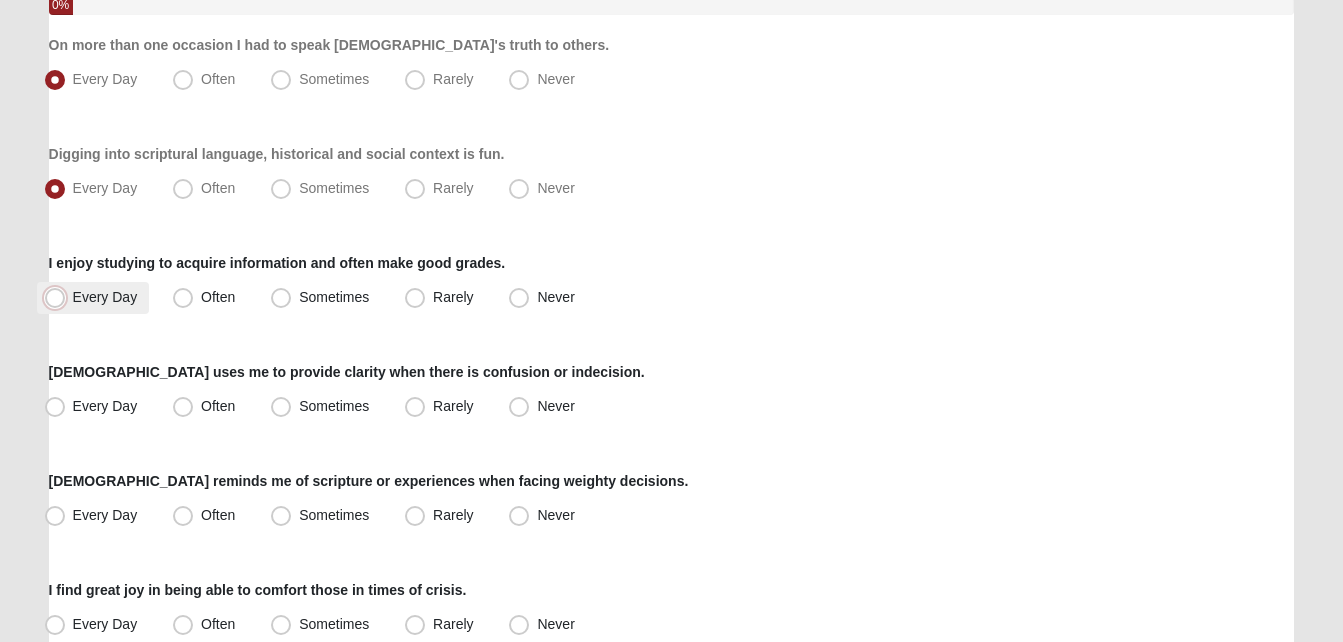 click on "Every Day" at bounding box center (59, 297) 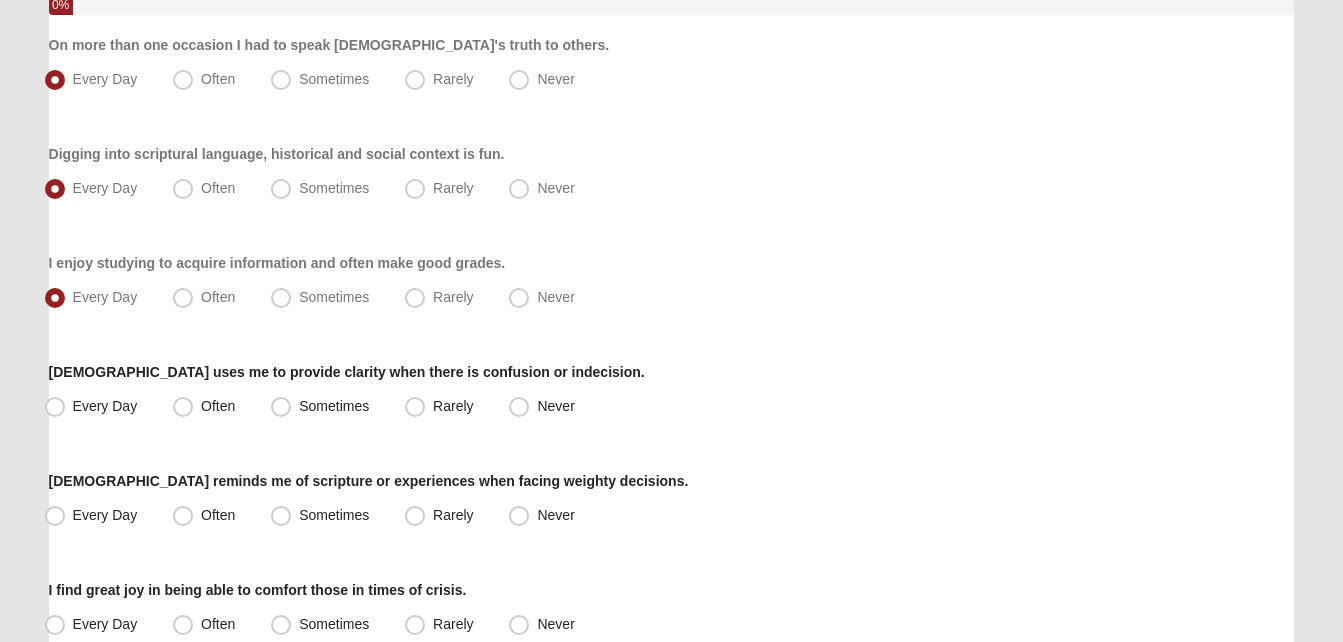 click on "Hello [PERSON_NAME]
My Account
Log Out
LifeThrive Gifts Assessment
Assessments LifeThrive Gifts Assessment
Error" at bounding box center [671, 887] 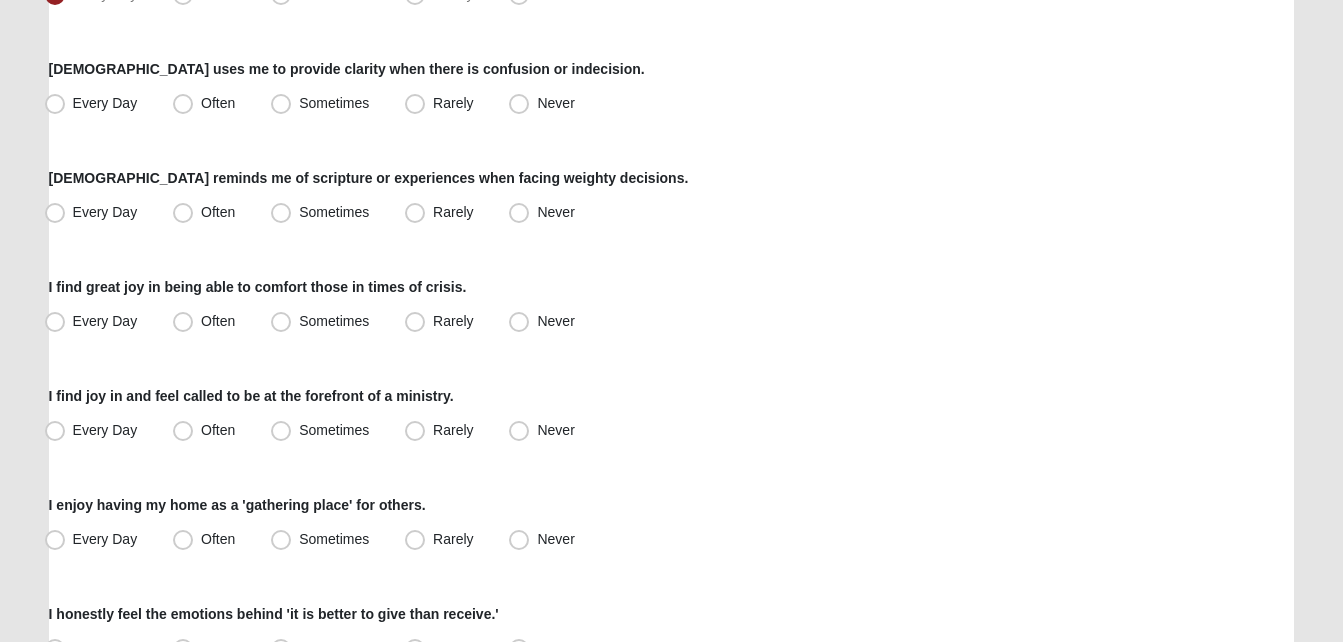 scroll, scrollTop: 560, scrollLeft: 0, axis: vertical 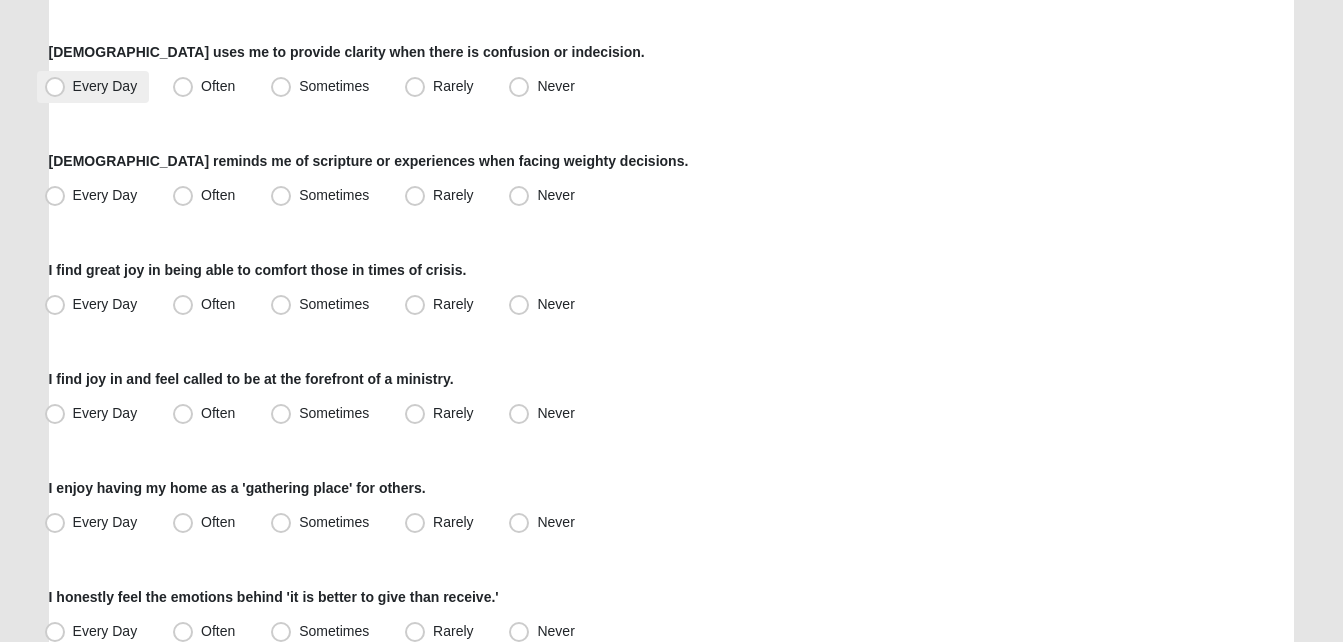 click on "Every Day" at bounding box center (93, 87) 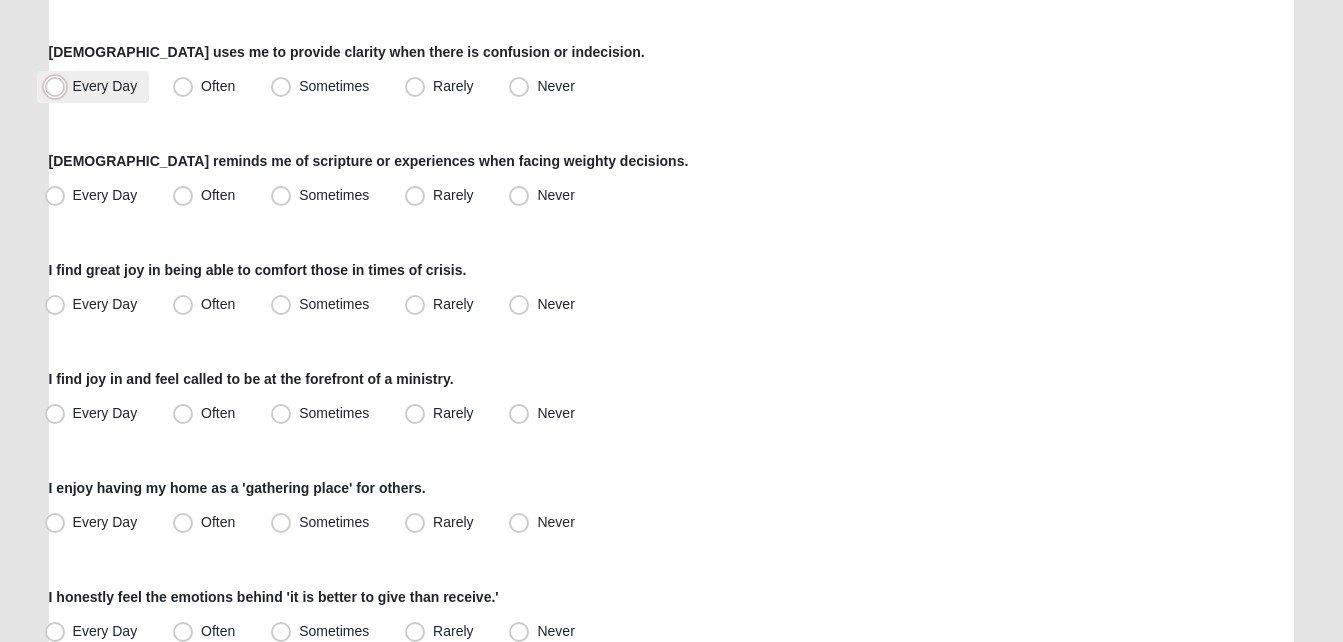 click on "Every Day" at bounding box center (59, 86) 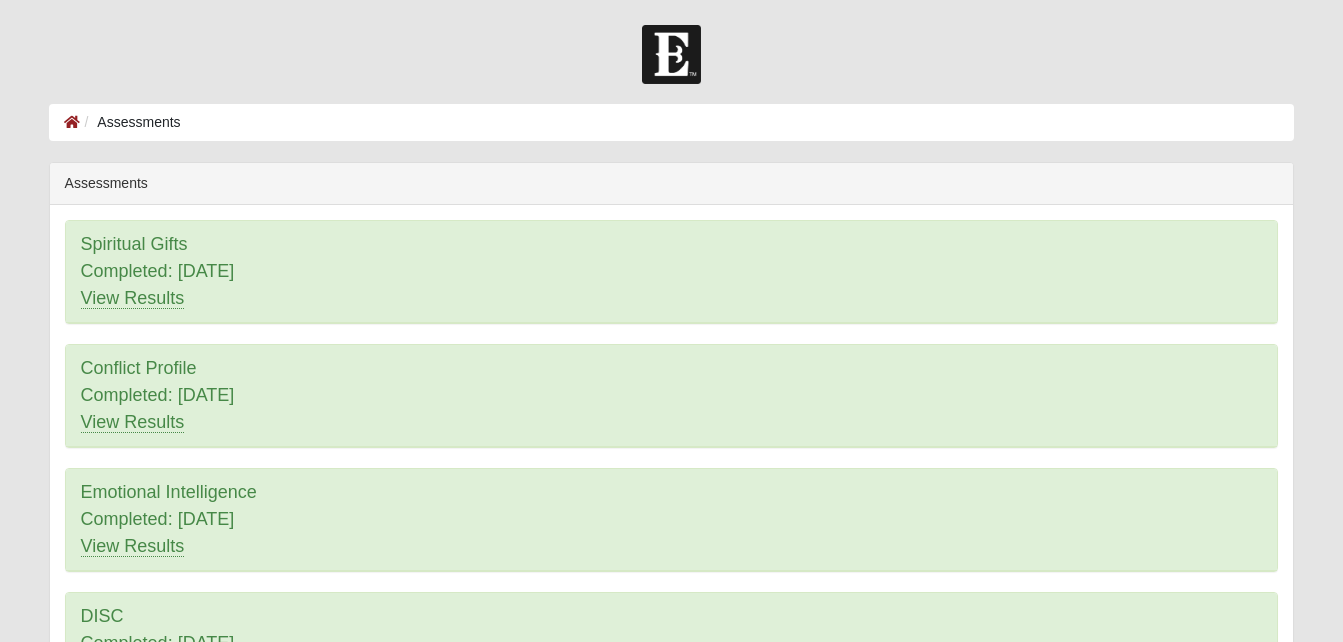scroll, scrollTop: 0, scrollLeft: 0, axis: both 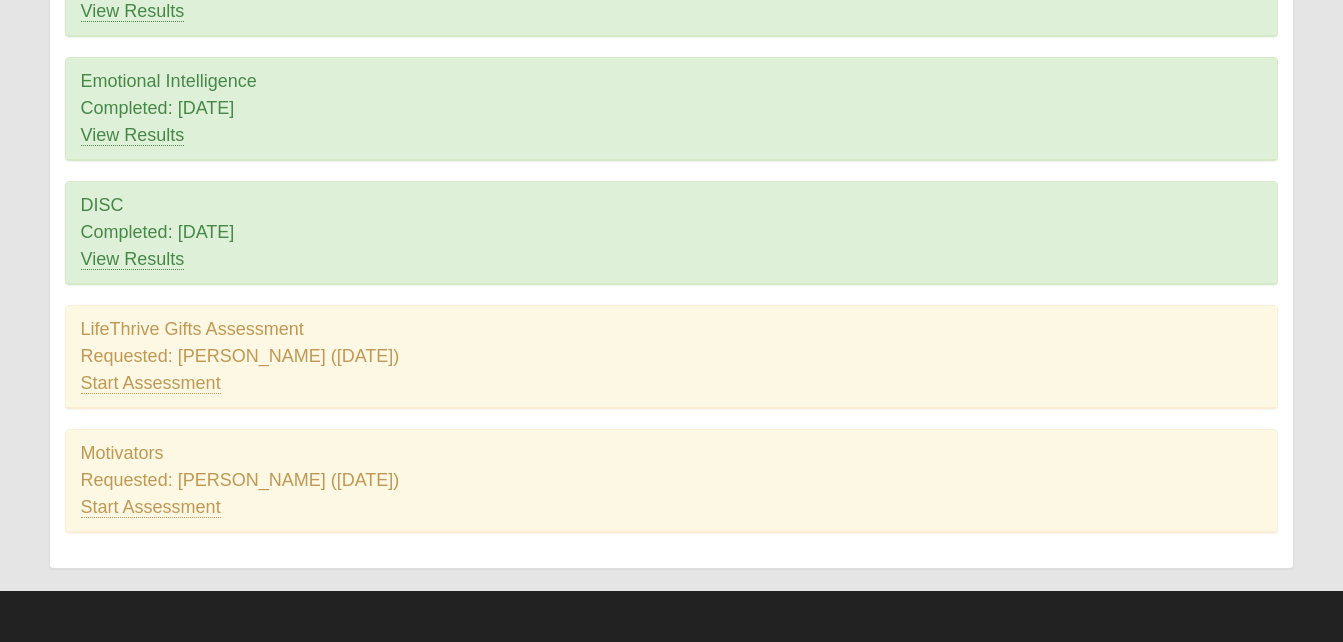 click on "LifeThrive Gifts Assessment
Requested: John Pickett (7/15/2025)
Start Assessment" at bounding box center (672, 357) 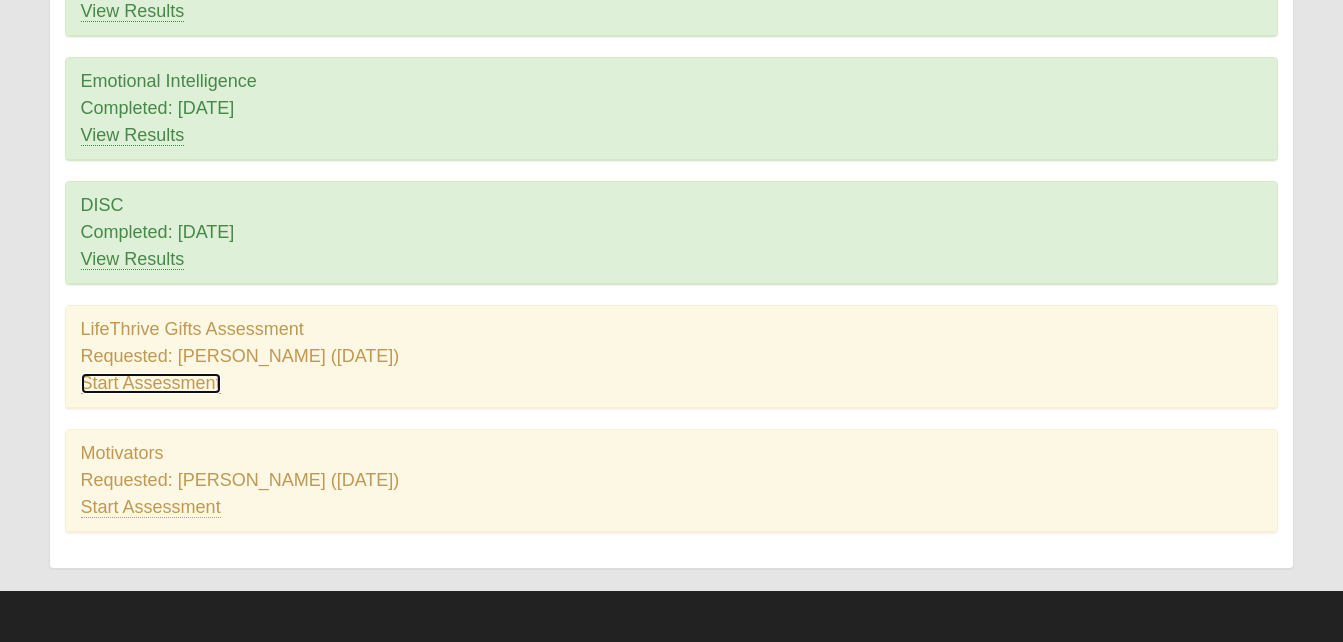click on "Start Assessment" at bounding box center [151, 383] 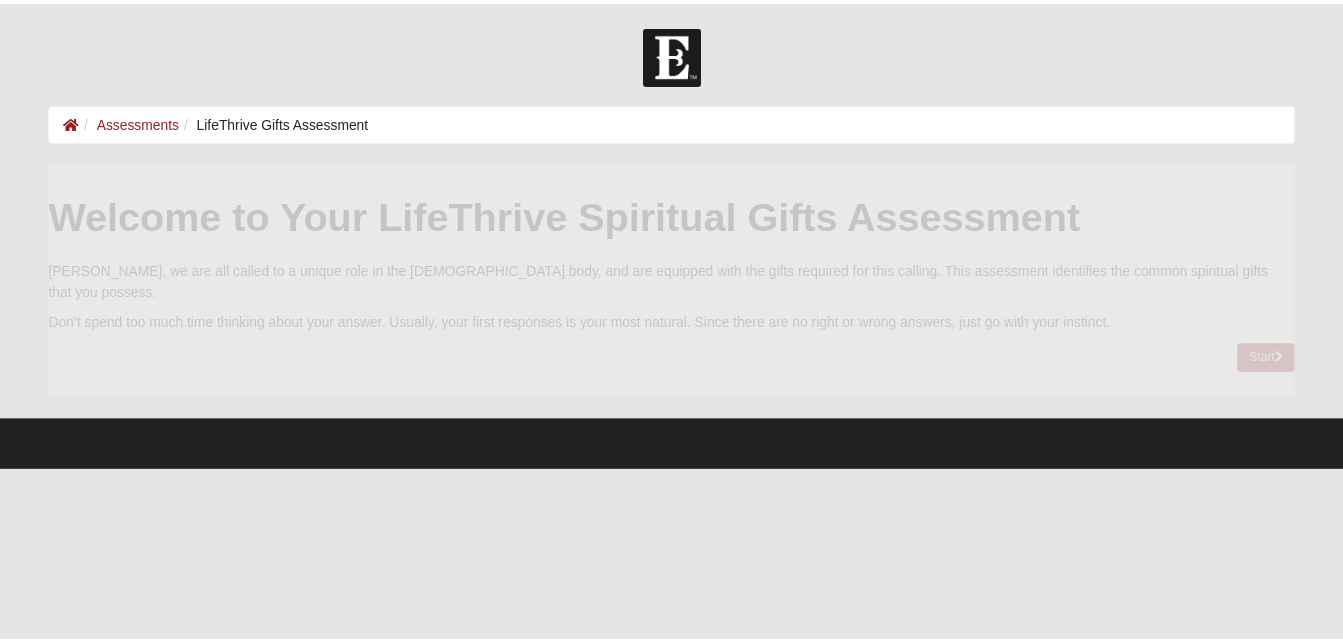 scroll, scrollTop: 0, scrollLeft: 0, axis: both 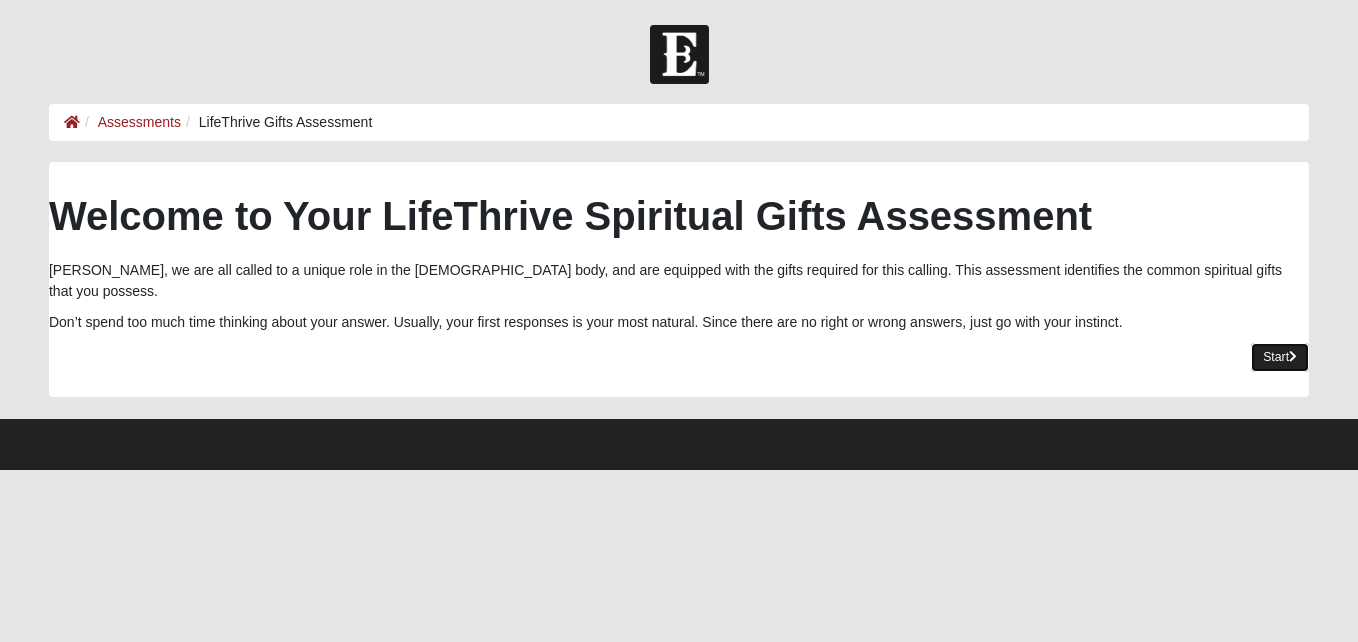 click on "Start" at bounding box center (1280, 357) 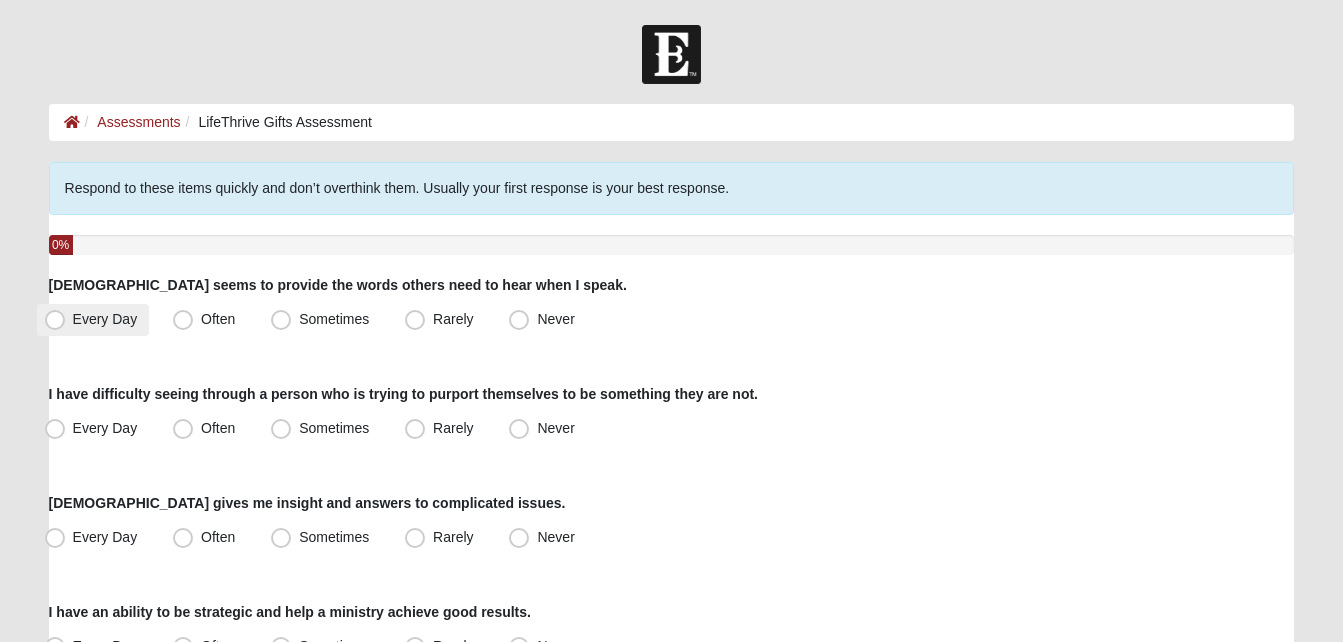 click on "Every Day" at bounding box center (93, 320) 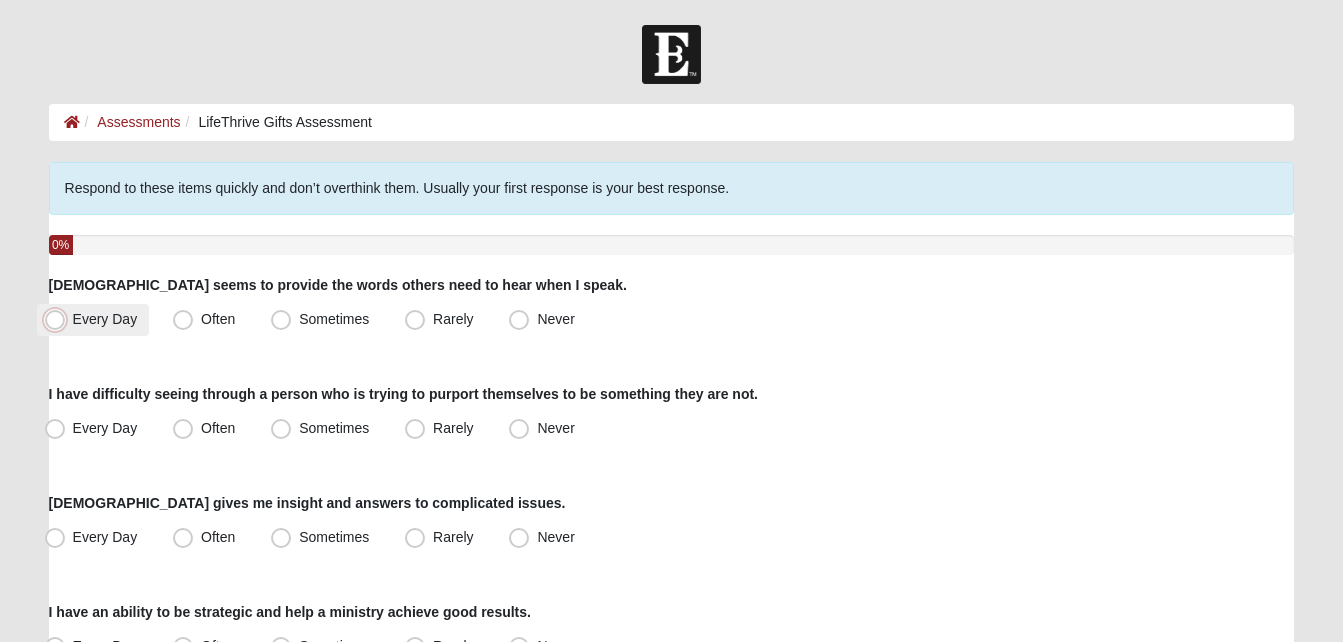 click on "Every Day" at bounding box center (59, 319) 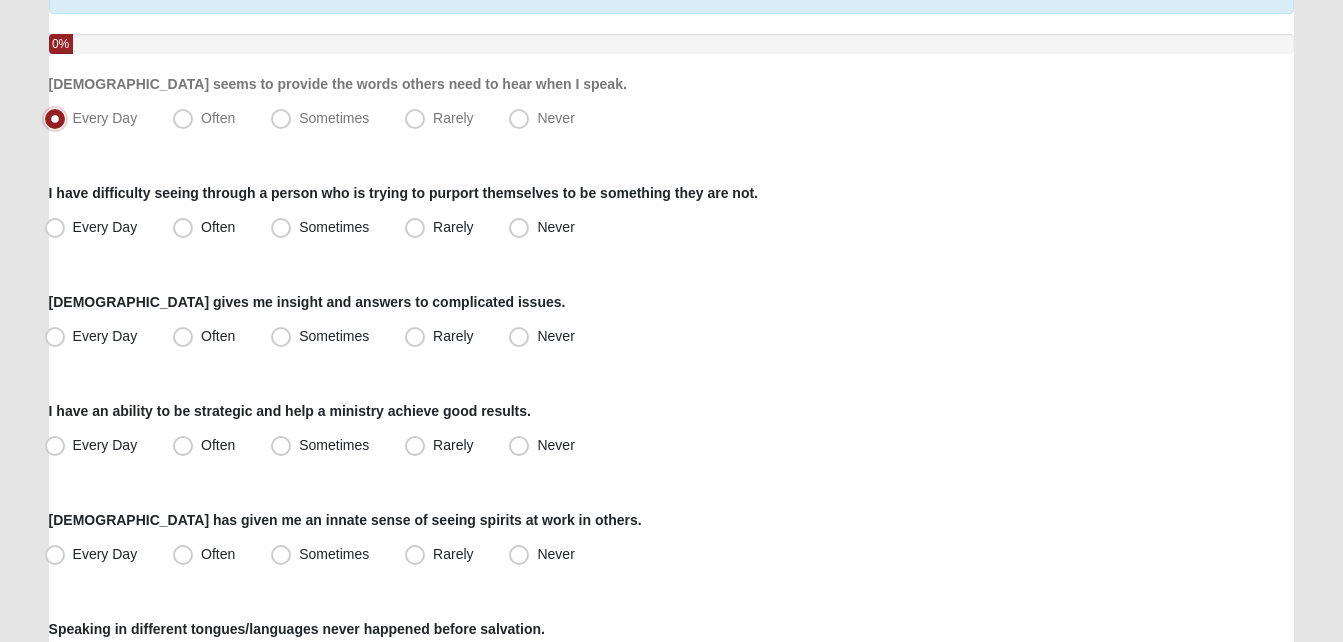 scroll, scrollTop: 208, scrollLeft: 0, axis: vertical 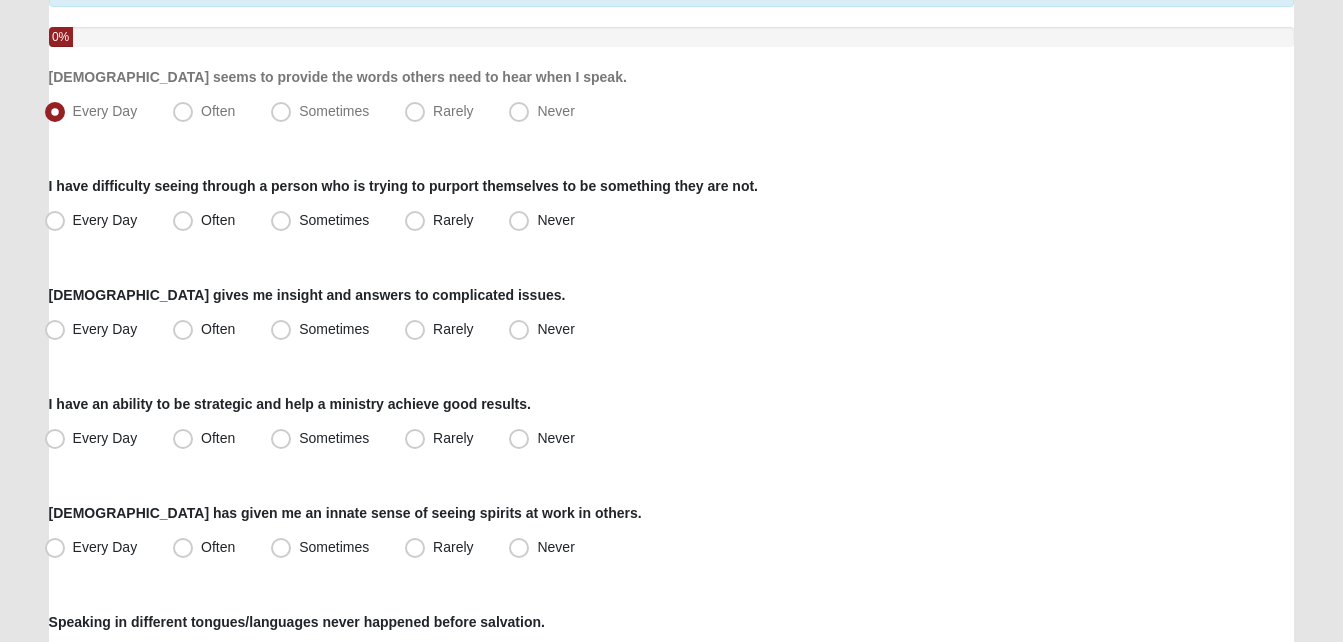 click on "I have difficulty seeing through a person who is trying to purport themselves to be something they are not." at bounding box center (403, 186) 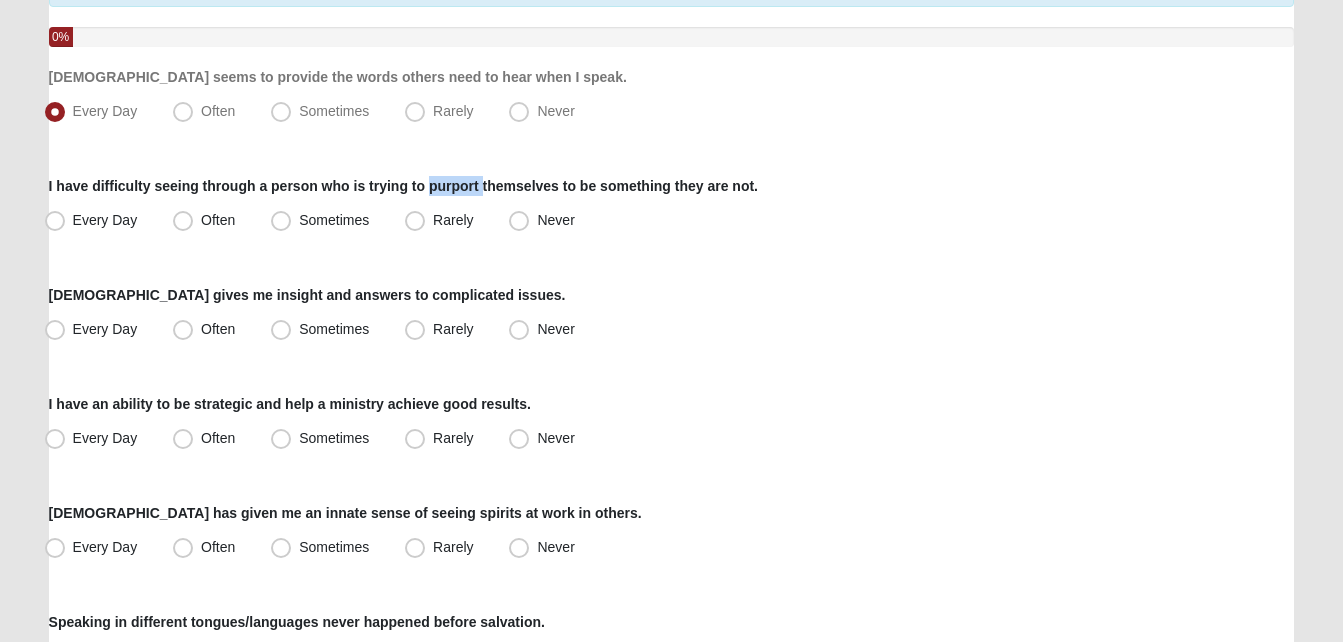 click on "I have difficulty seeing through a person who is trying to purport themselves to be something they are not." at bounding box center [403, 186] 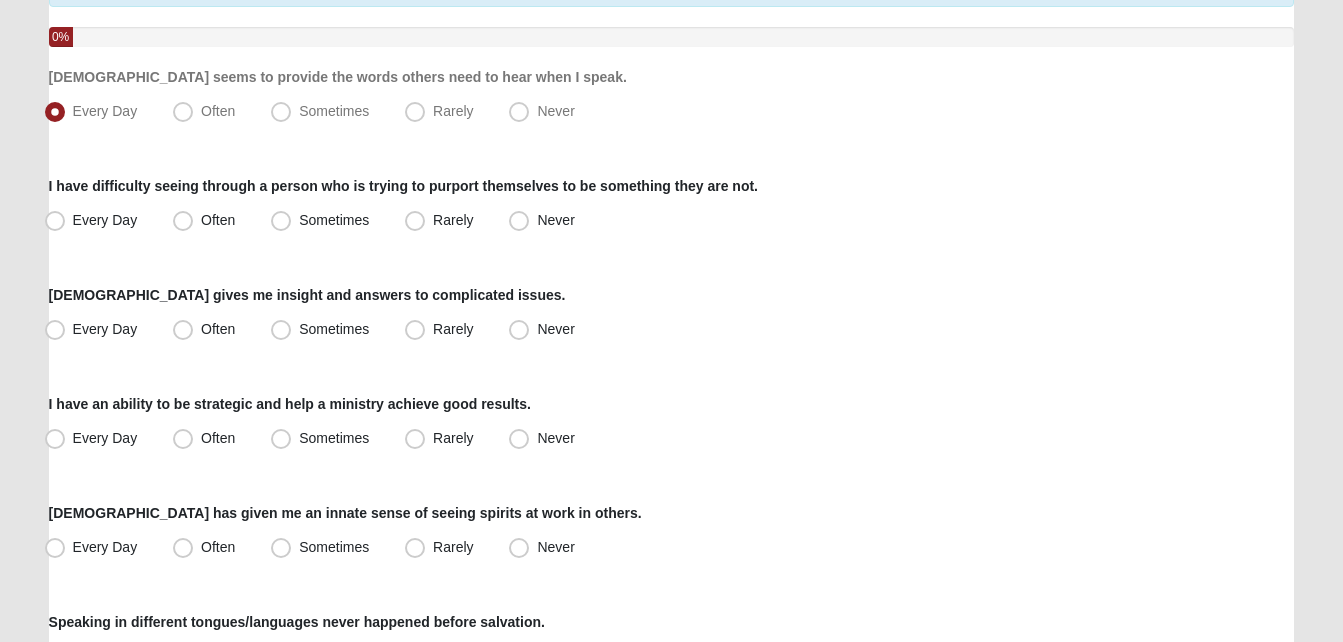 click on "Respond to these items quickly and don’t overthink them. Usually your first response is your best response.
0%
[DEMOGRAPHIC_DATA] seems to provide the words others need to hear when I speak.
Every Day
Often
Sometimes
Rarely
Never
I have difficulty seeing through a person who is trying to purport themselves to be something they are not.
Often" at bounding box center [672, 913] 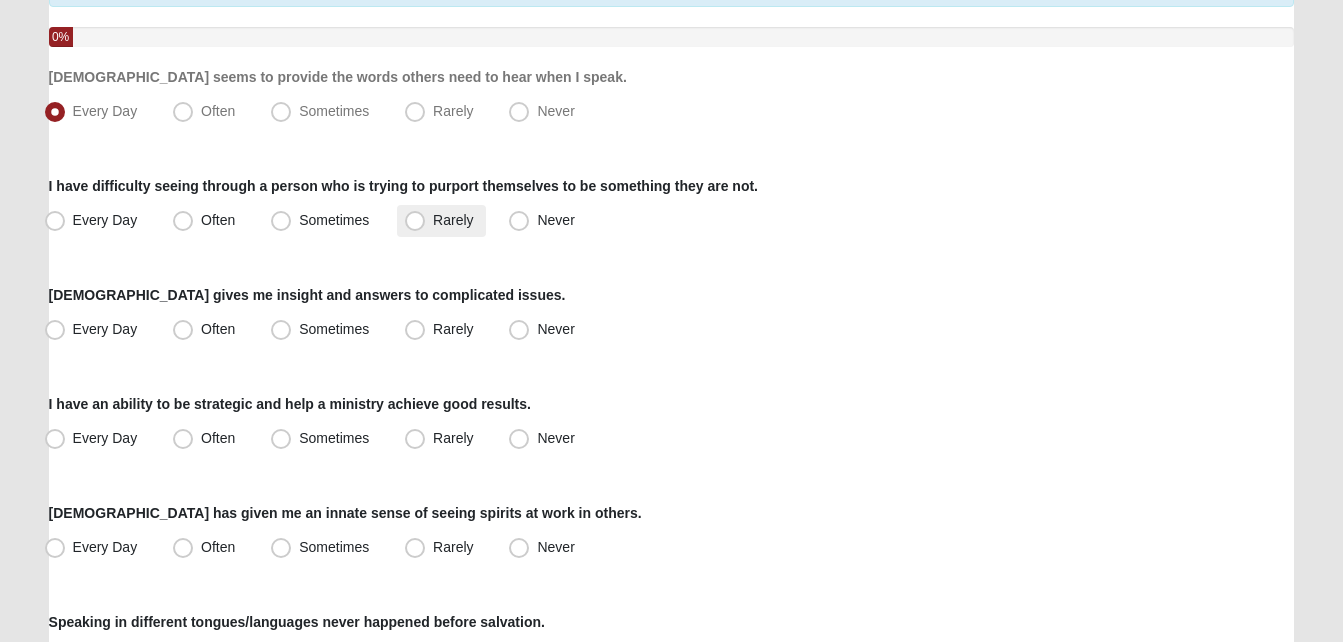 click on "Rarely" at bounding box center [453, 220] 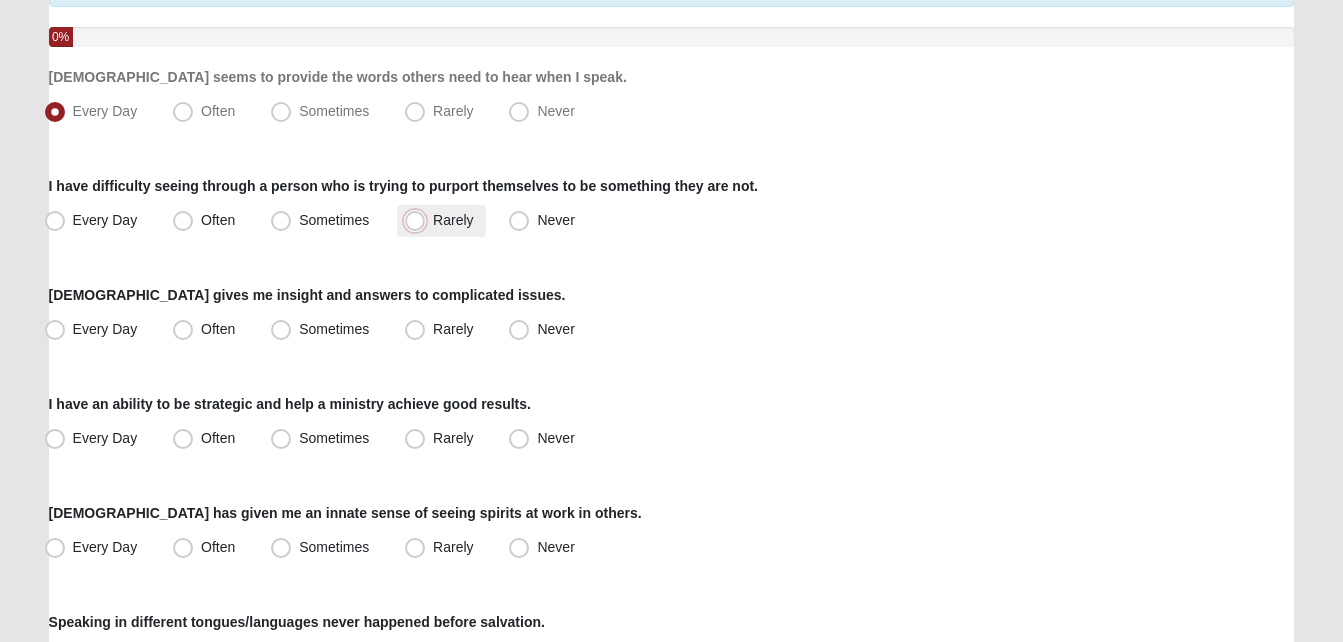 click on "Rarely" at bounding box center (419, 220) 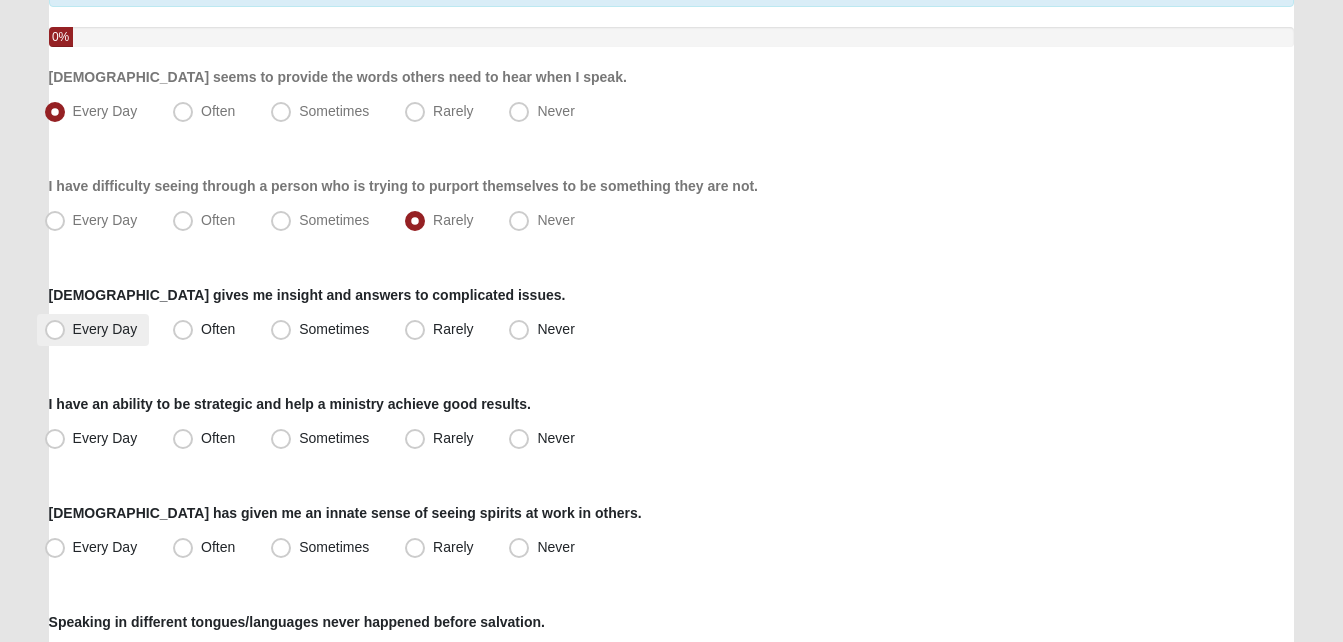 click on "Every Day" at bounding box center (93, 330) 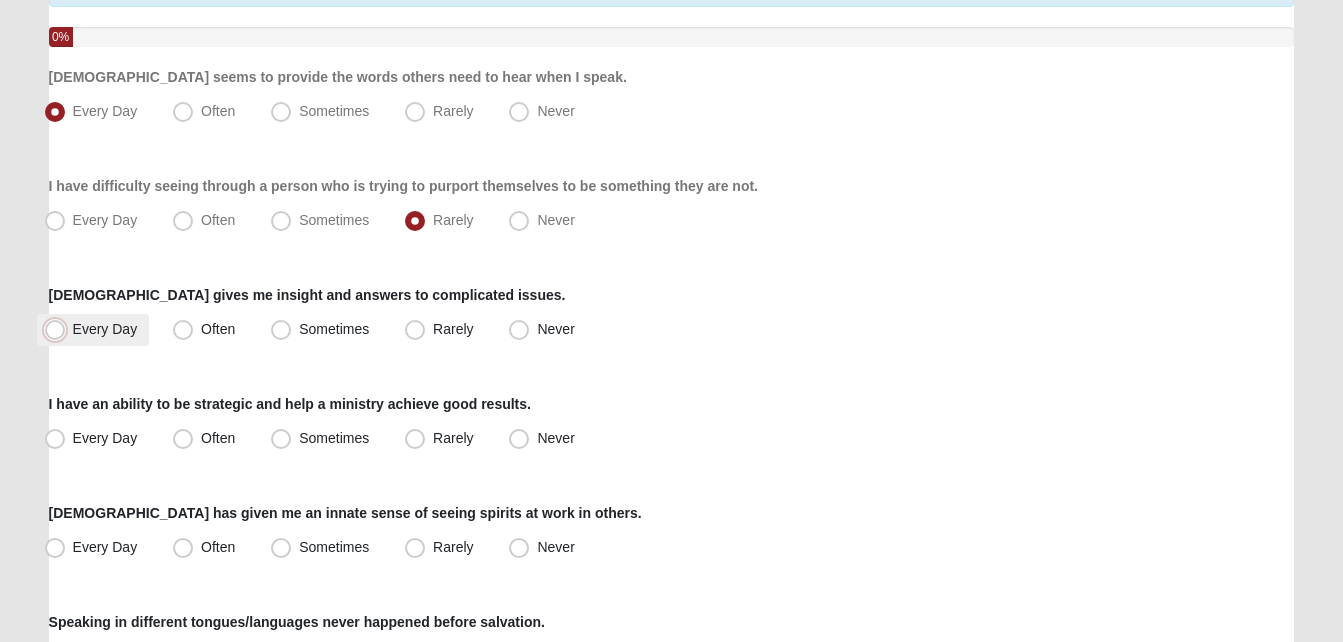 click on "Every Day" at bounding box center [59, 329] 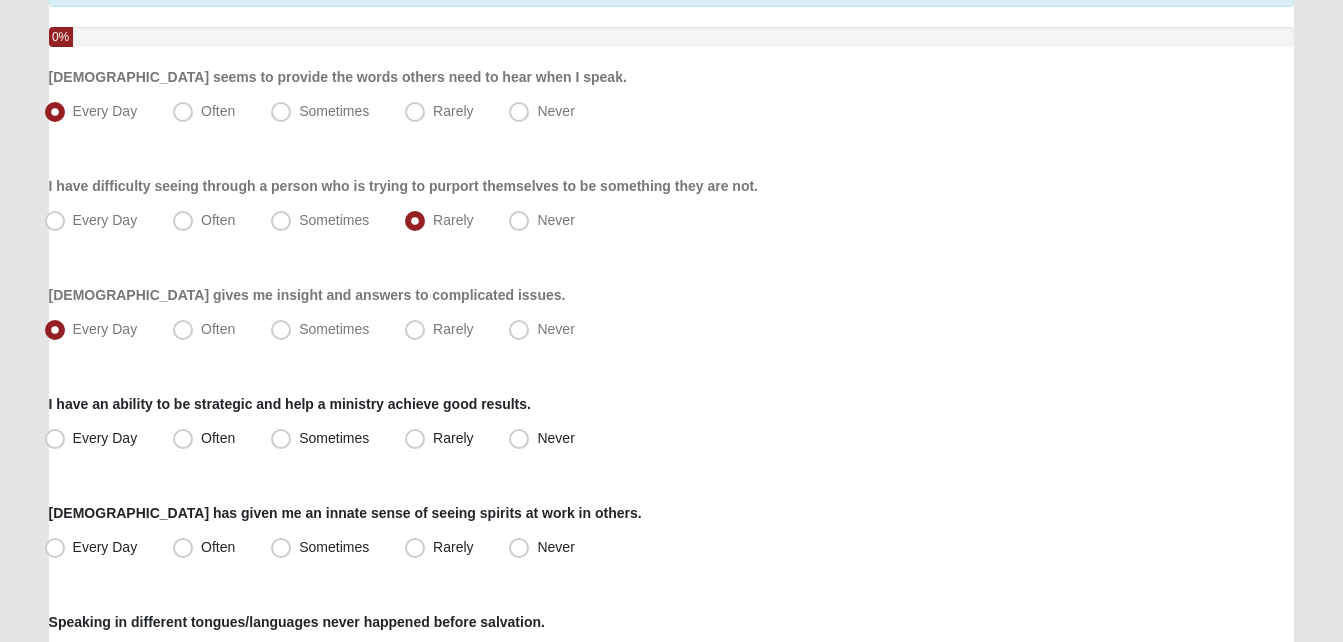 click on "Hello [PERSON_NAME]
My Account
Log Out
LifeThrive Gifts Assessment
Assessments LifeThrive Gifts Assessment
Error" at bounding box center [671, 919] 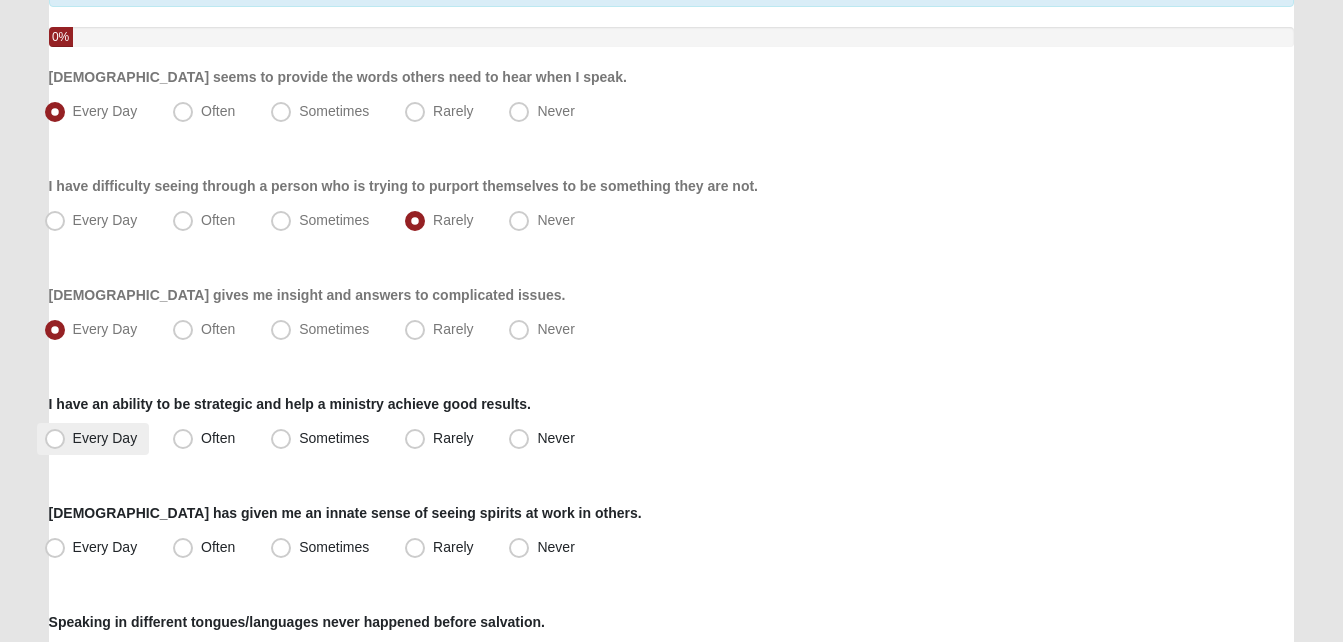click on "Every Day" at bounding box center [105, 438] 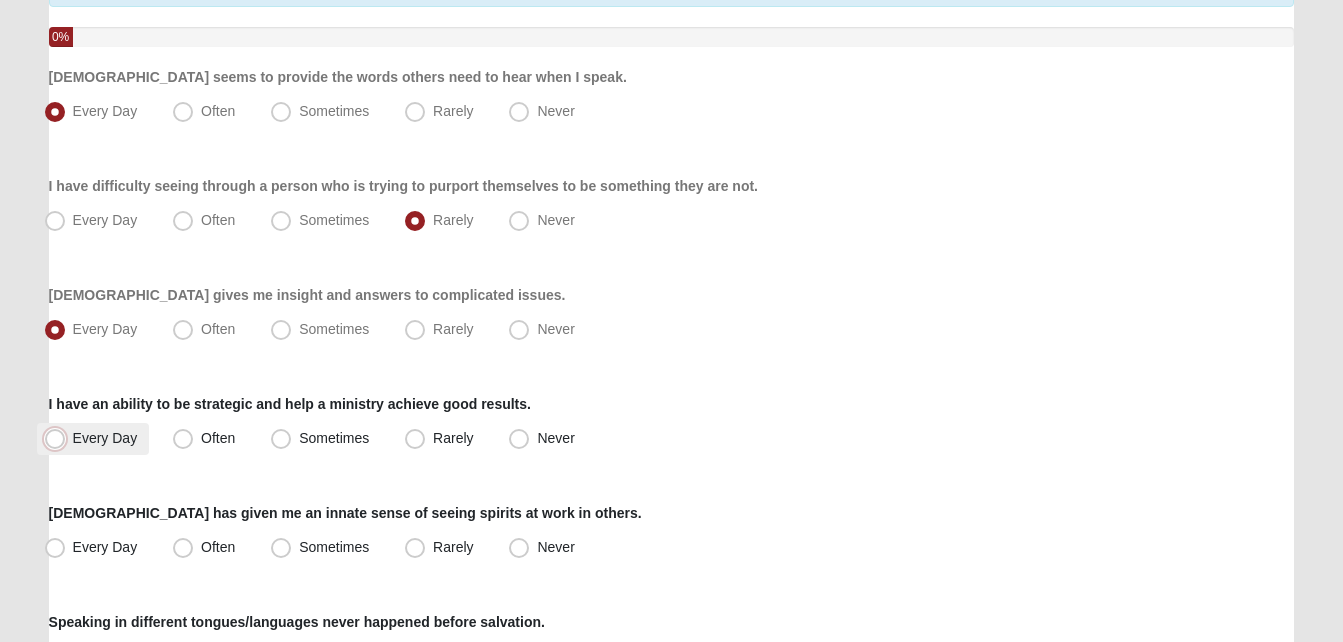 click on "Every Day" at bounding box center (59, 438) 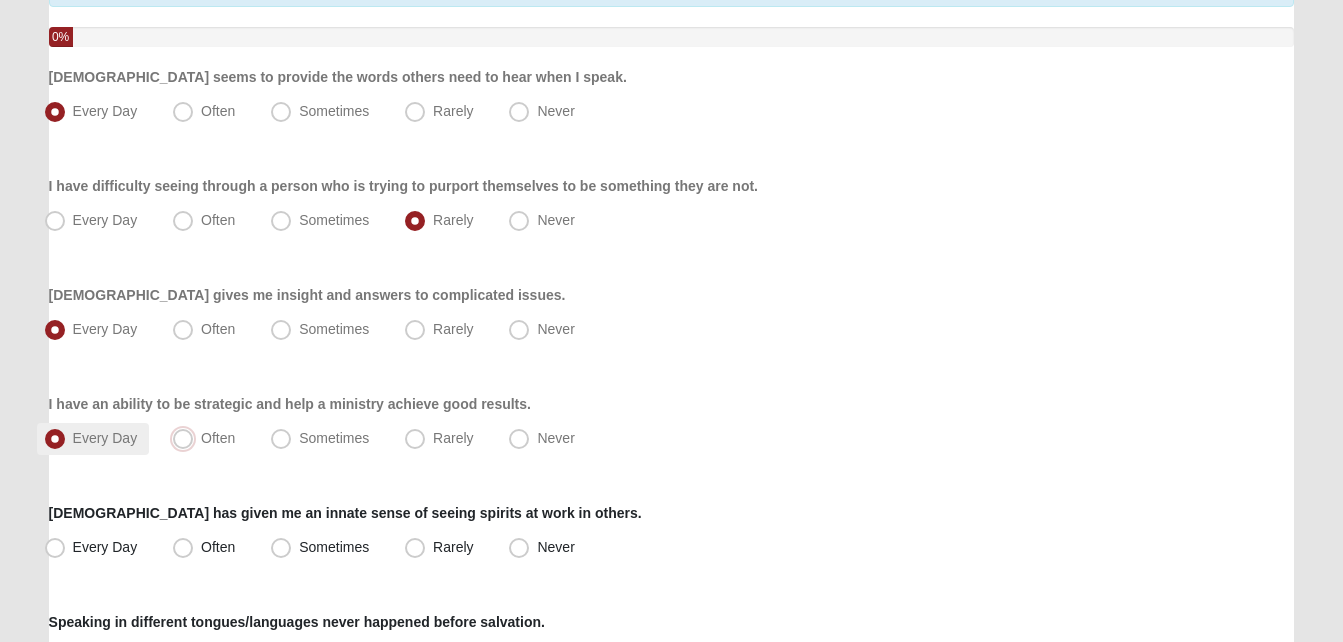 click on "Often" at bounding box center (187, 438) 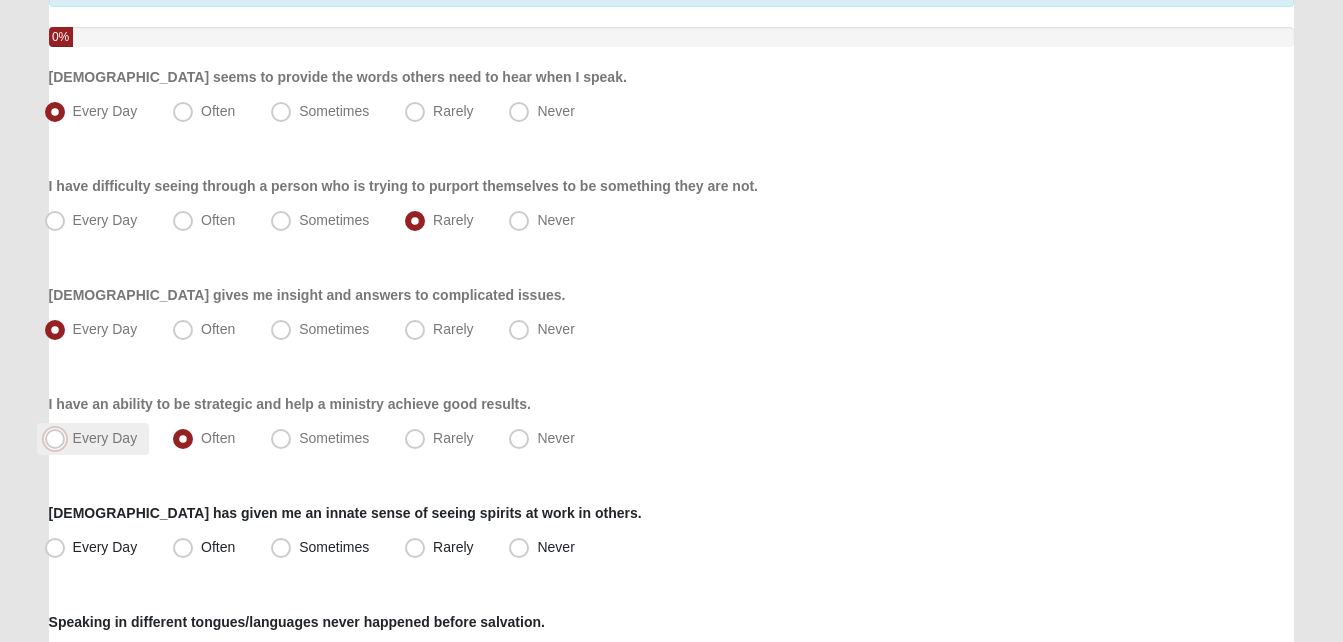 click on "Every Day" at bounding box center [59, 438] 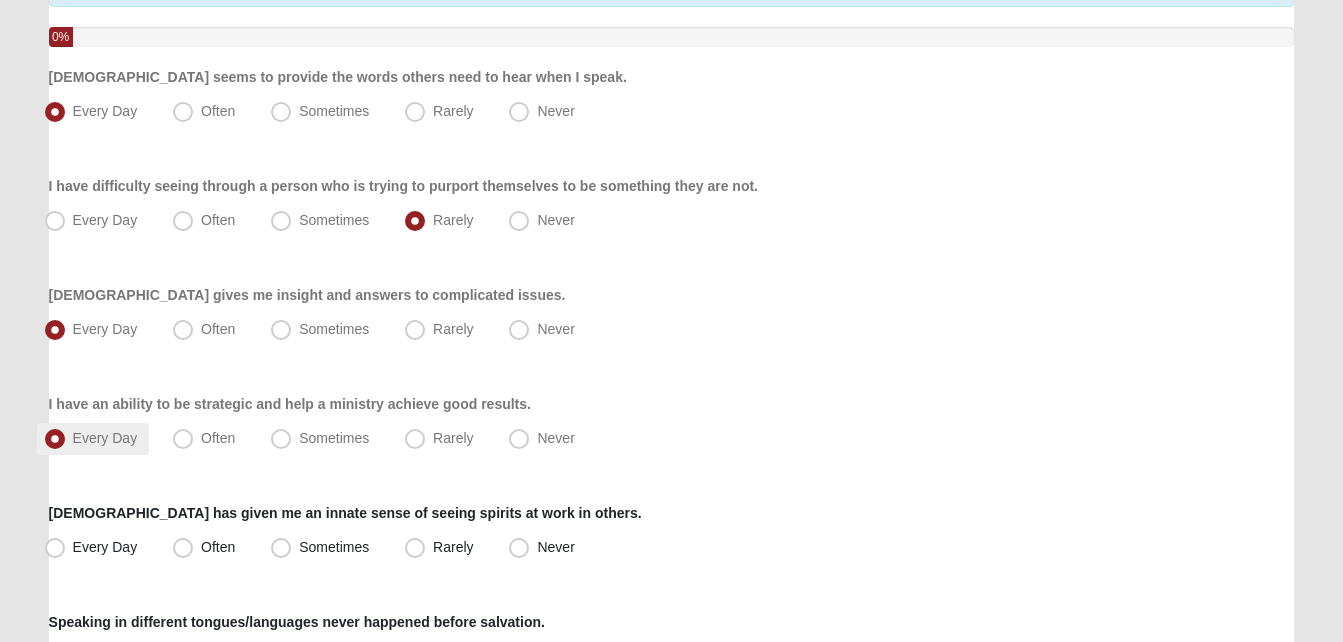 click on "Every Day" at bounding box center [105, 438] 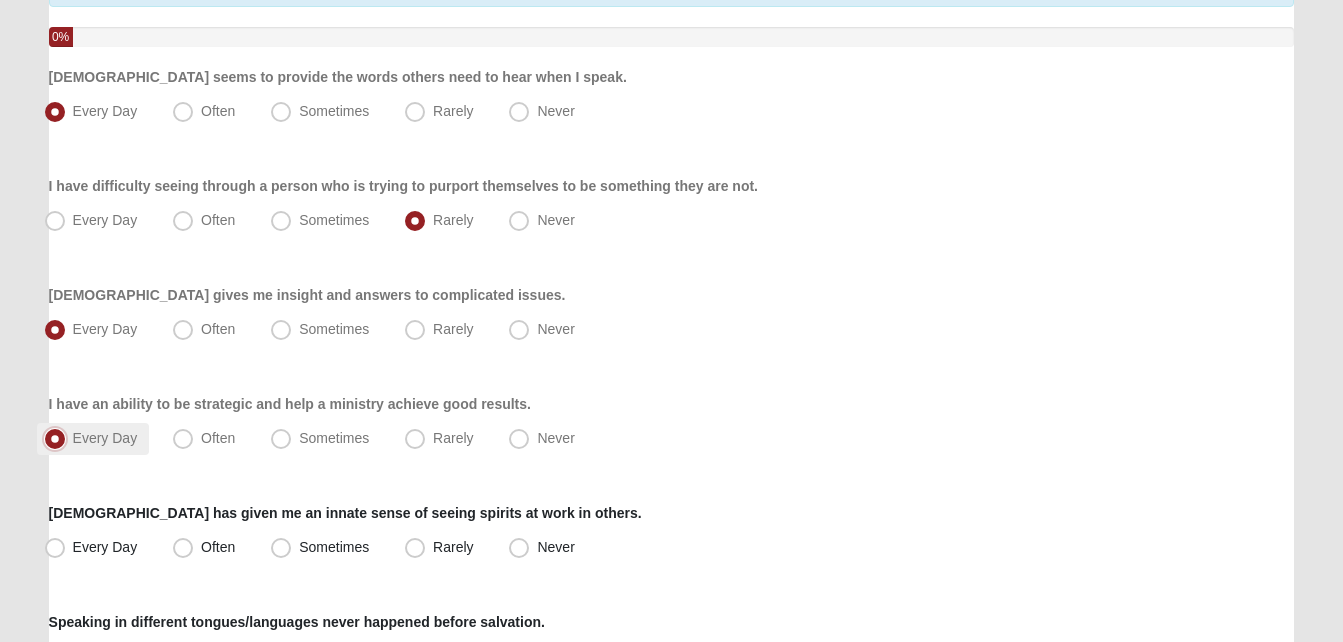 click on "Every Day" at bounding box center [59, 438] 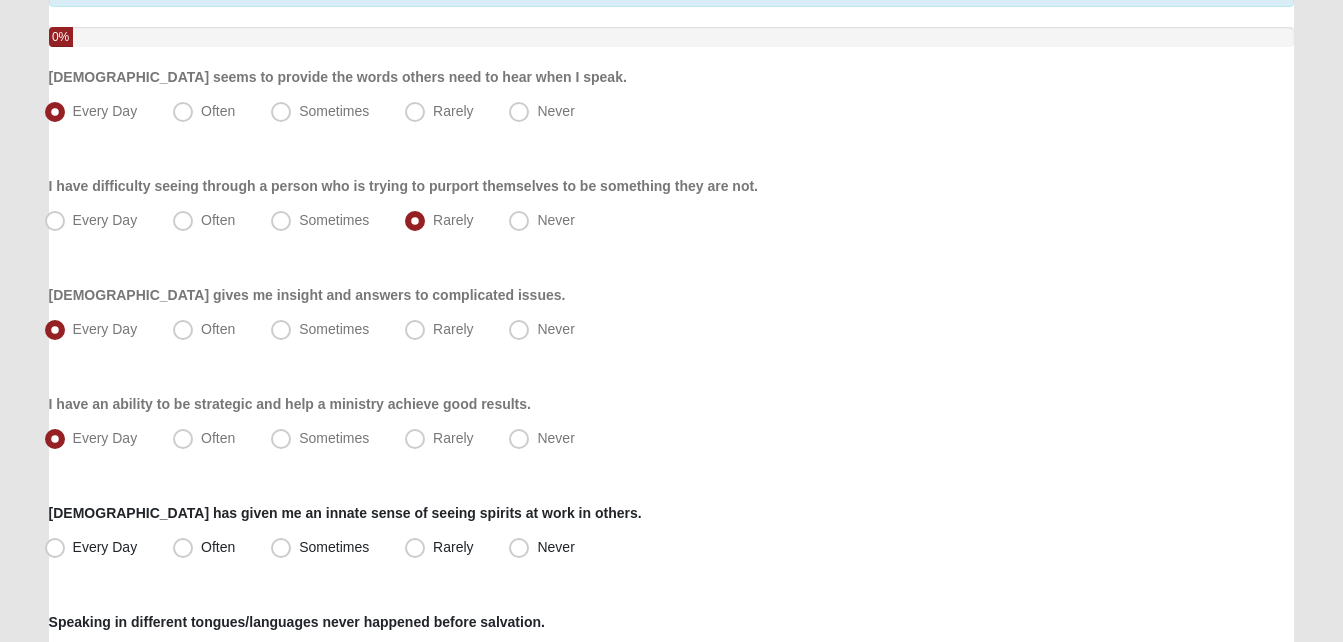 click on "Hello [PERSON_NAME]
My Account
Log Out
LifeThrive Gifts Assessment
Assessments LifeThrive Gifts Assessment
Error" at bounding box center [671, 919] 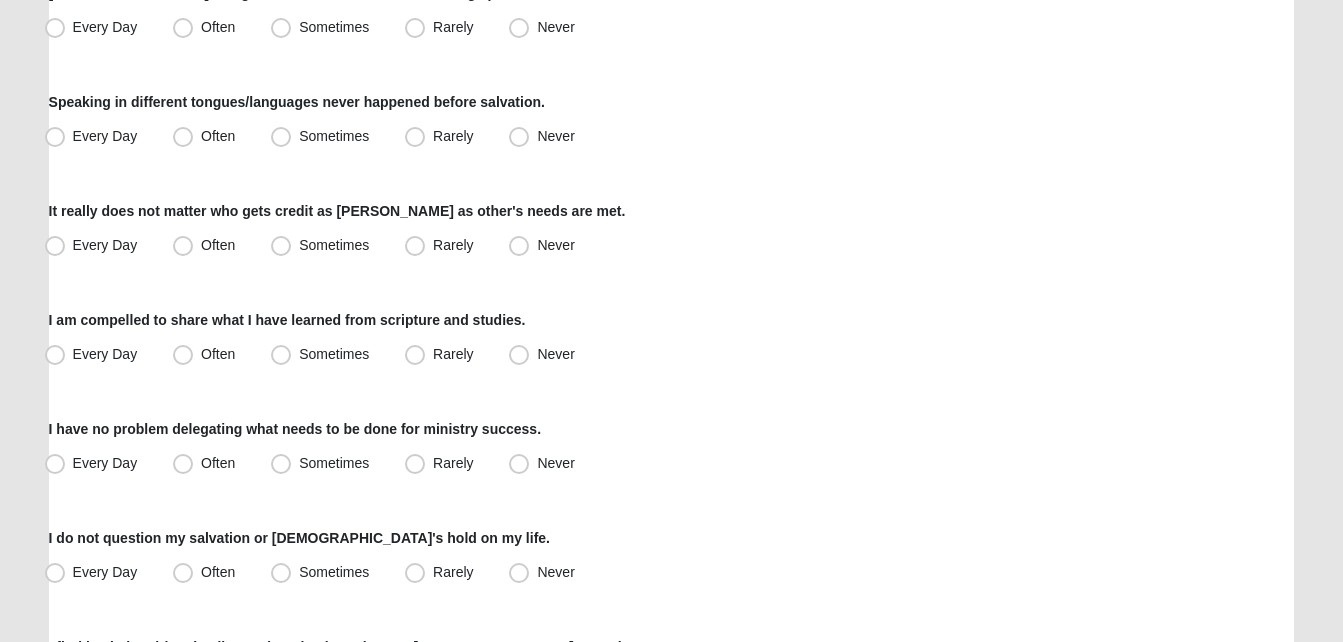 scroll, scrollTop: 688, scrollLeft: 0, axis: vertical 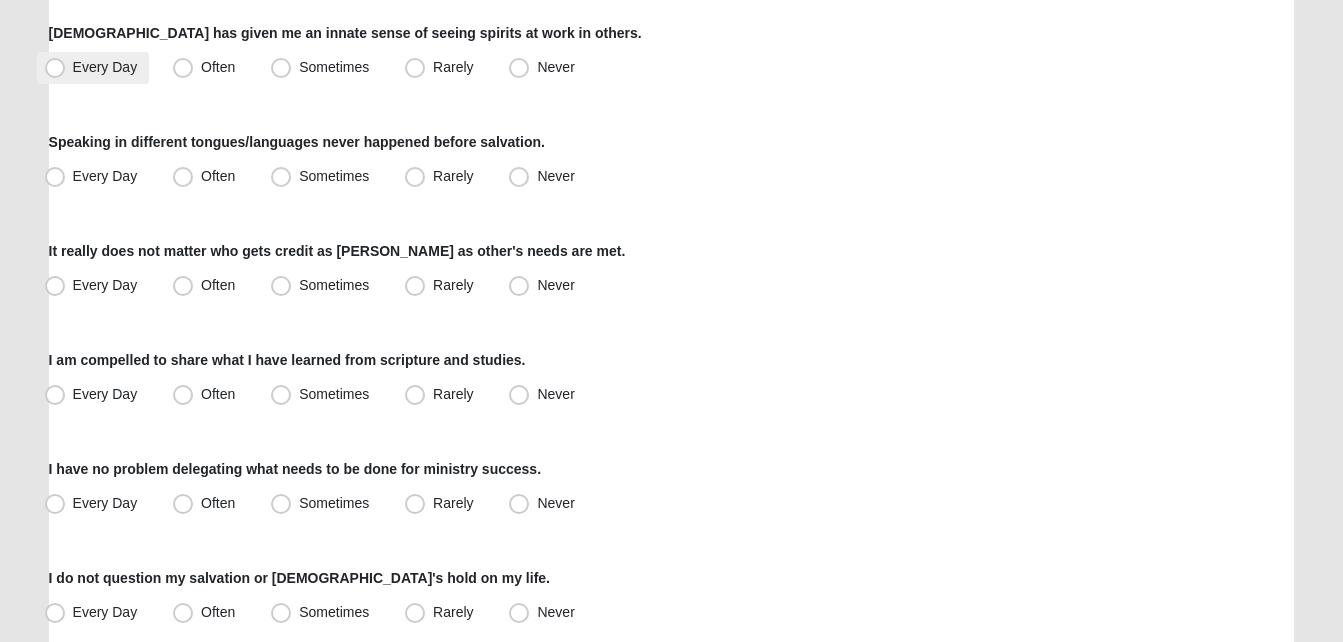 click on "Every Day" at bounding box center (105, 67) 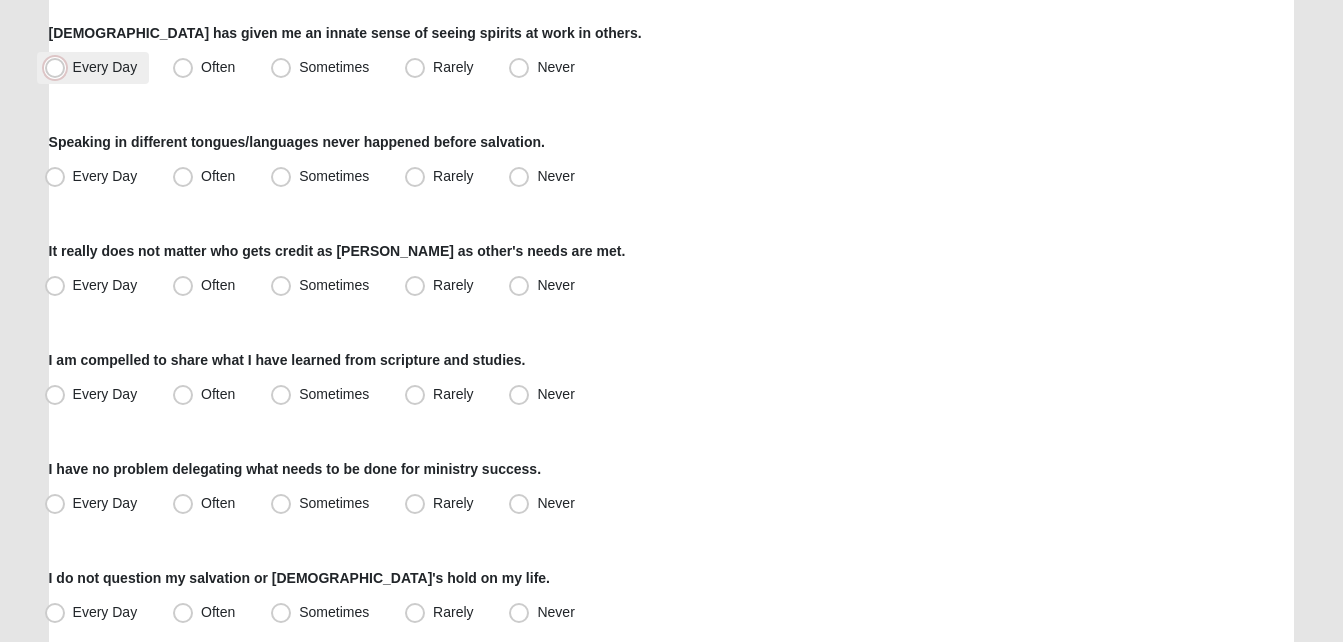 click on "Every Day" at bounding box center [59, 67] 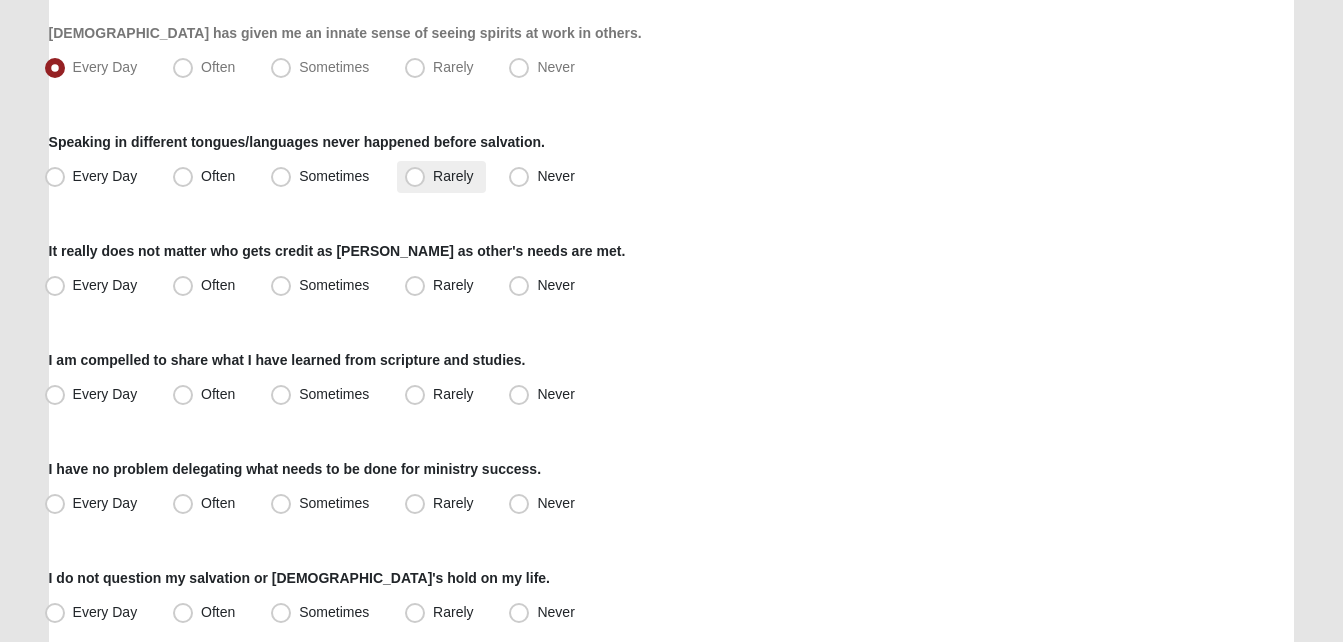 click on "Rarely" at bounding box center (441, 177) 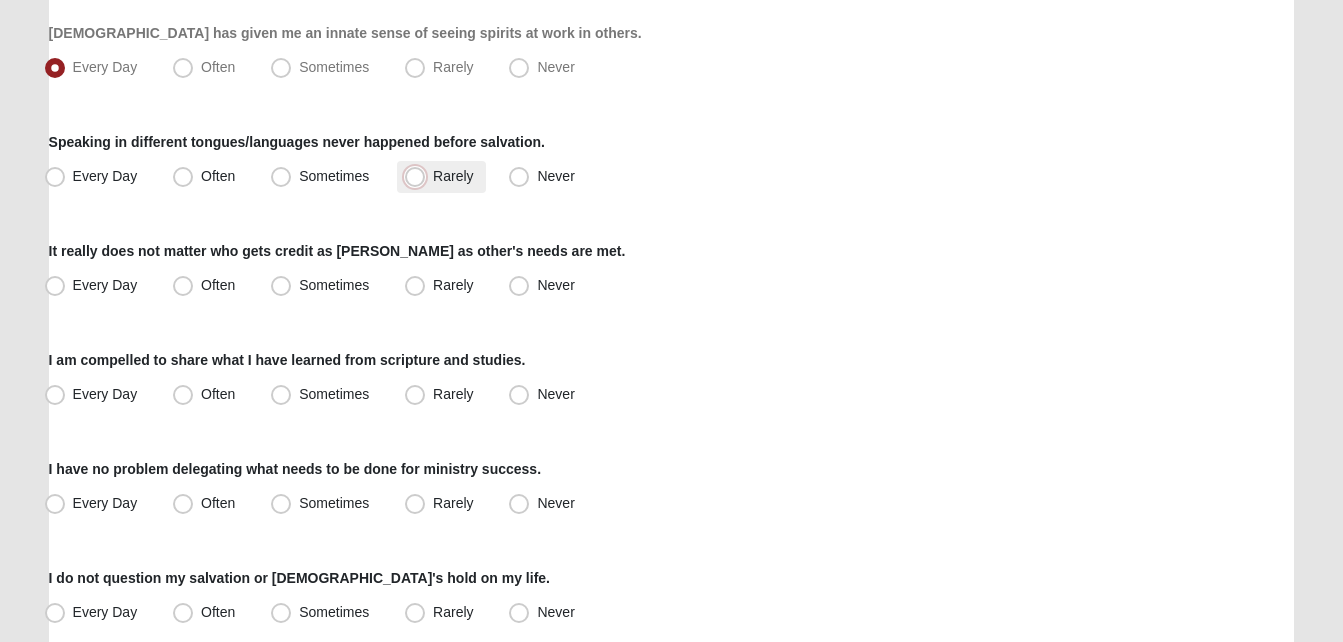 click on "Rarely" at bounding box center (419, 176) 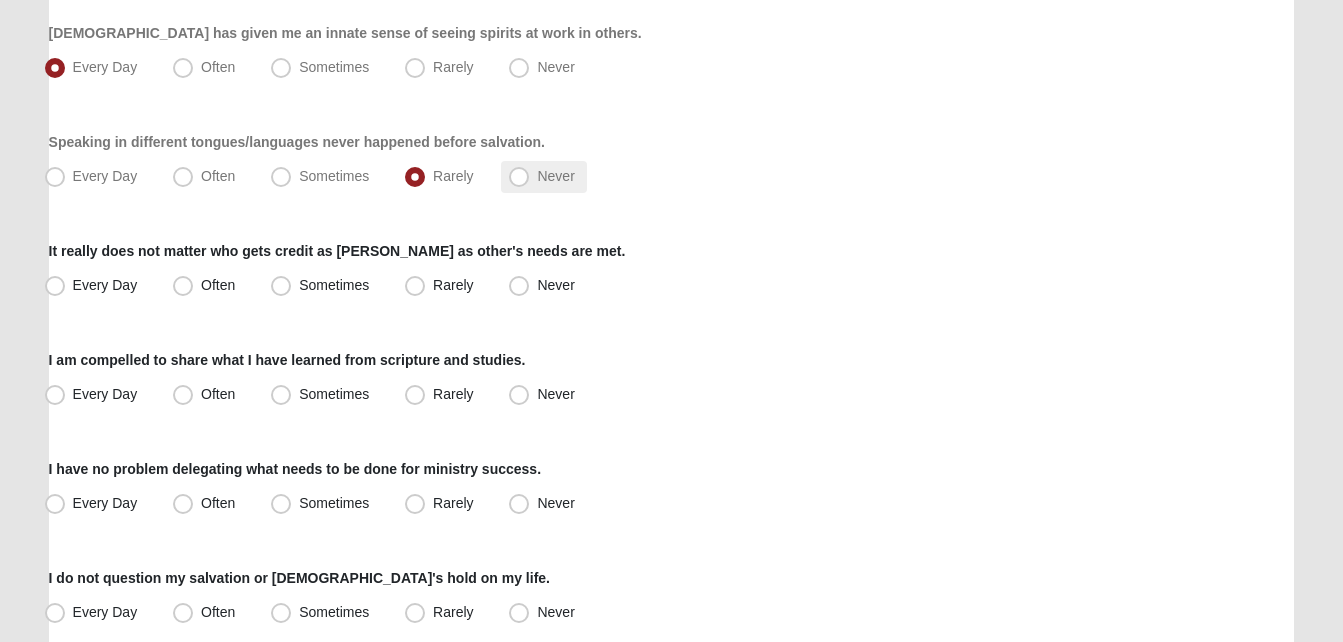 click on "Never" at bounding box center (543, 177) 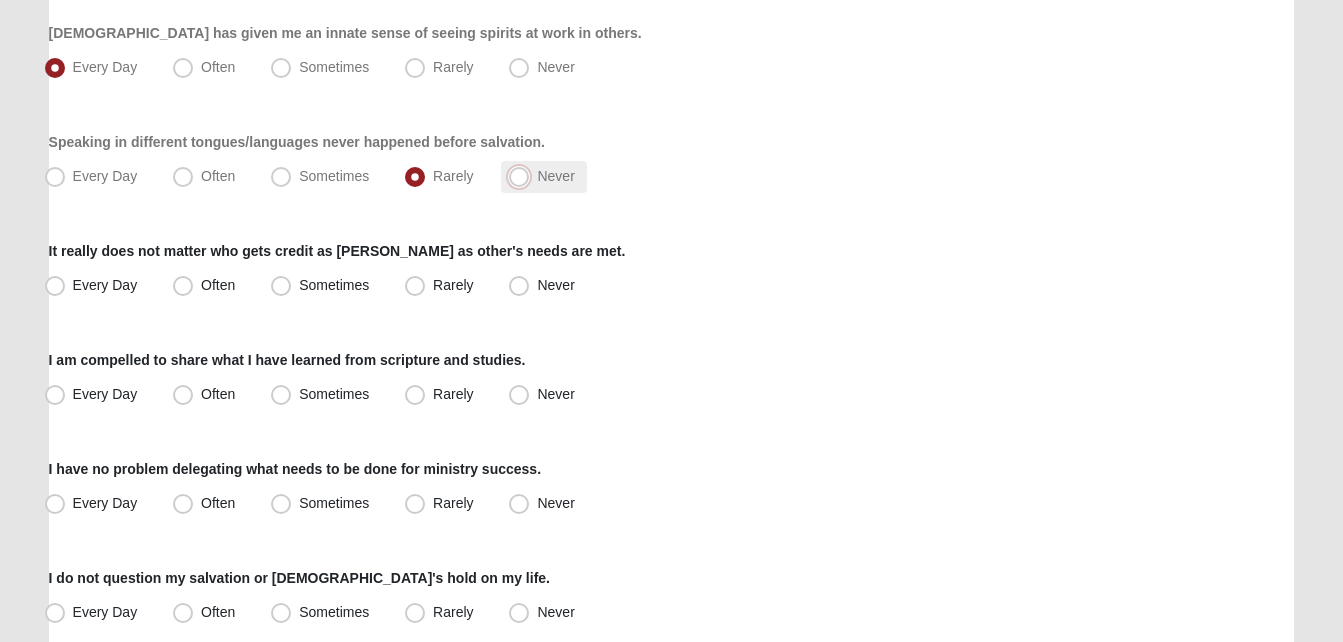 click on "Never" at bounding box center (523, 176) 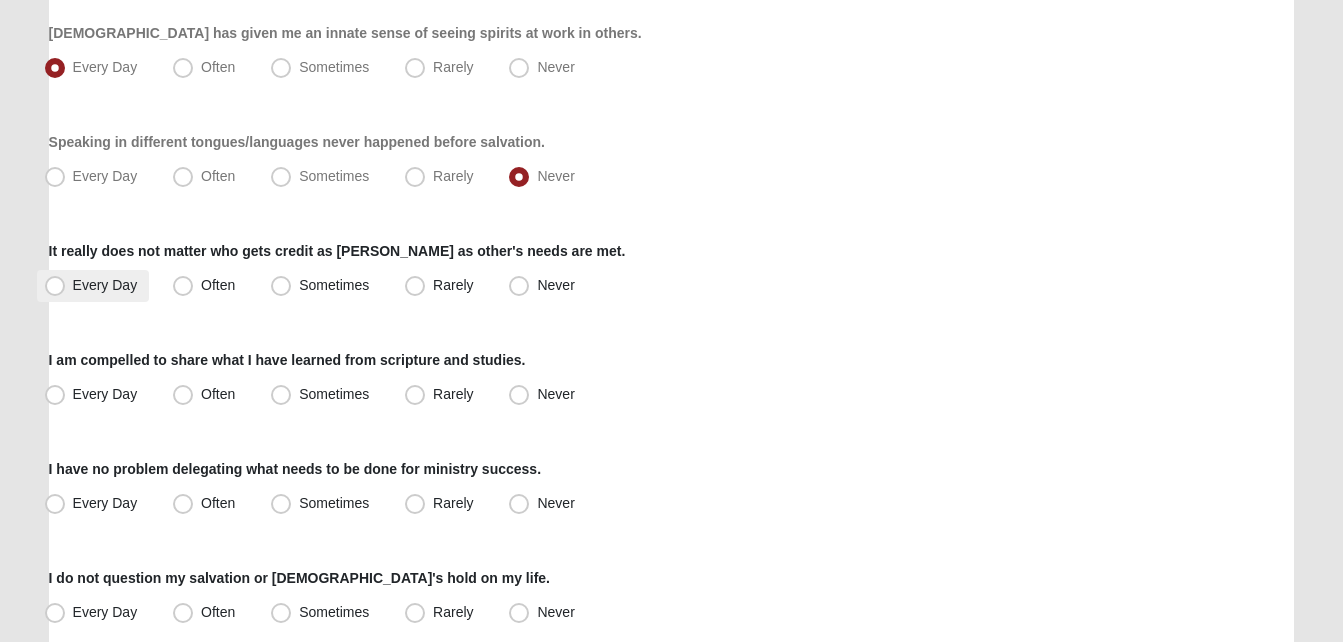 click on "Every Day" at bounding box center (93, 286) 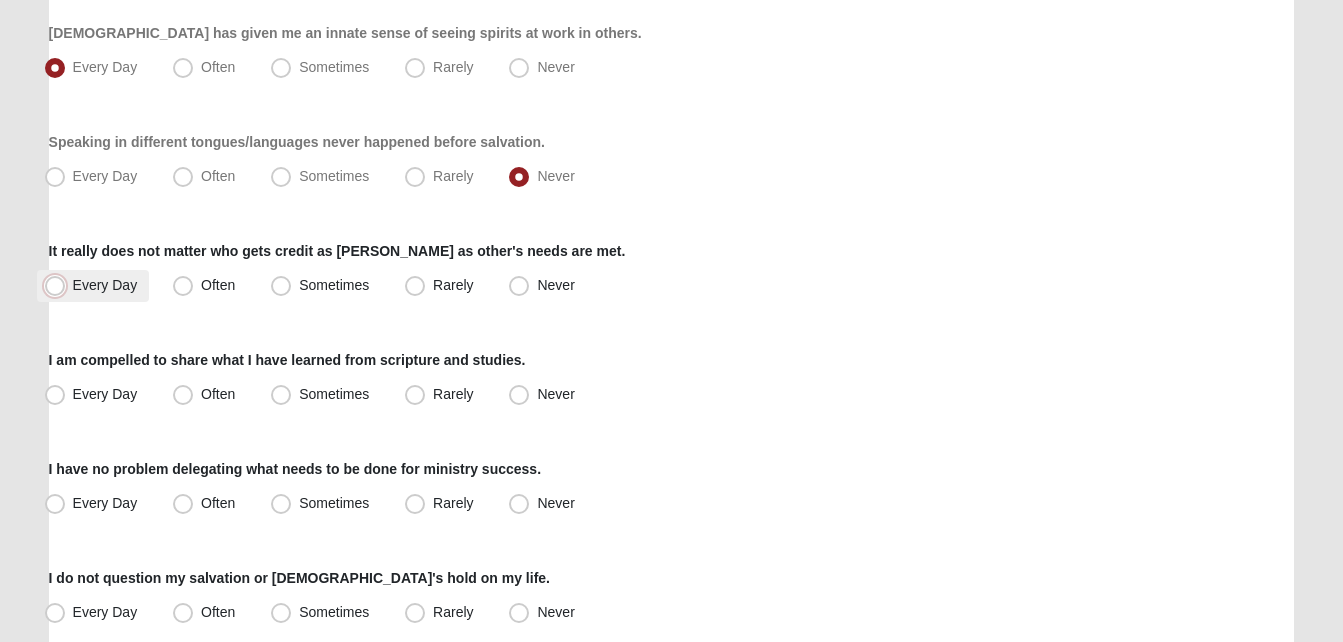 click on "Every Day" at bounding box center [59, 285] 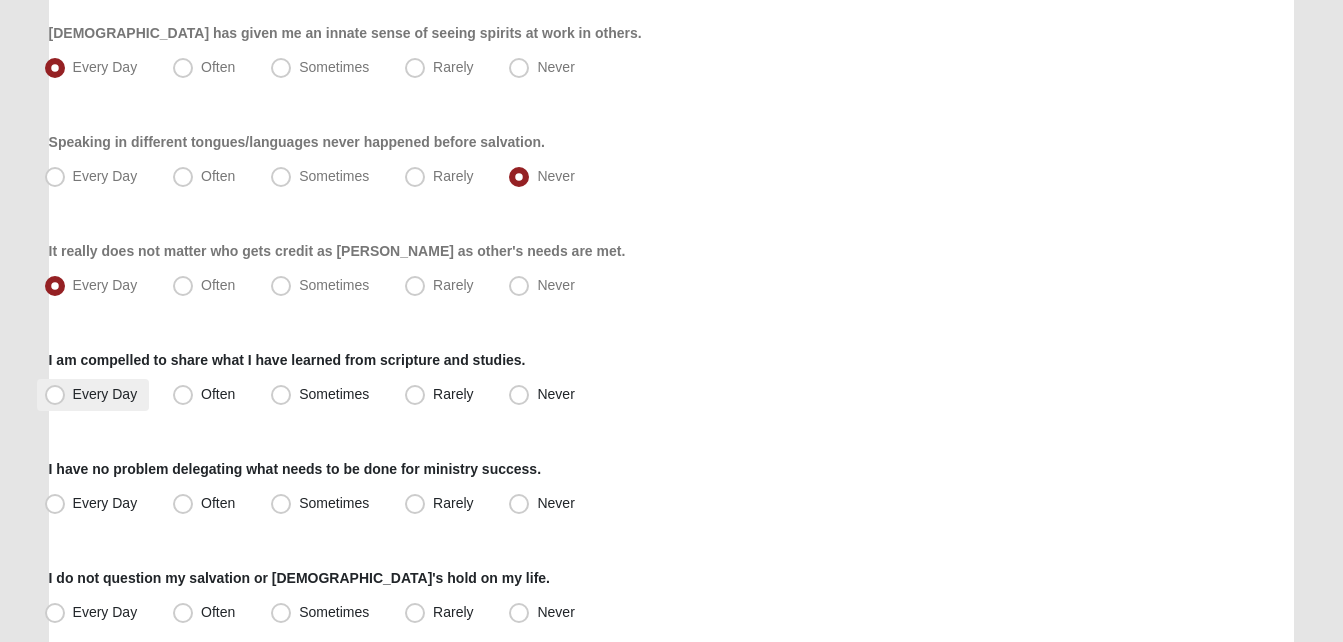 click on "Every Day" at bounding box center (105, 394) 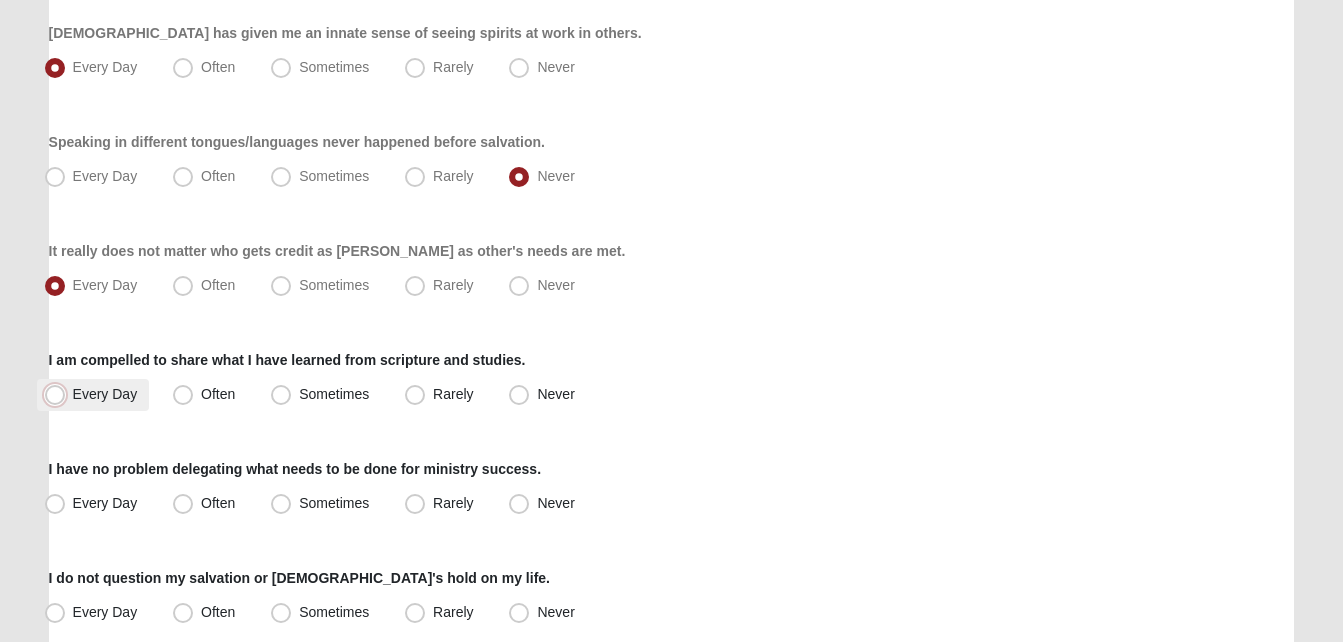 click on "Every Day" at bounding box center (59, 394) 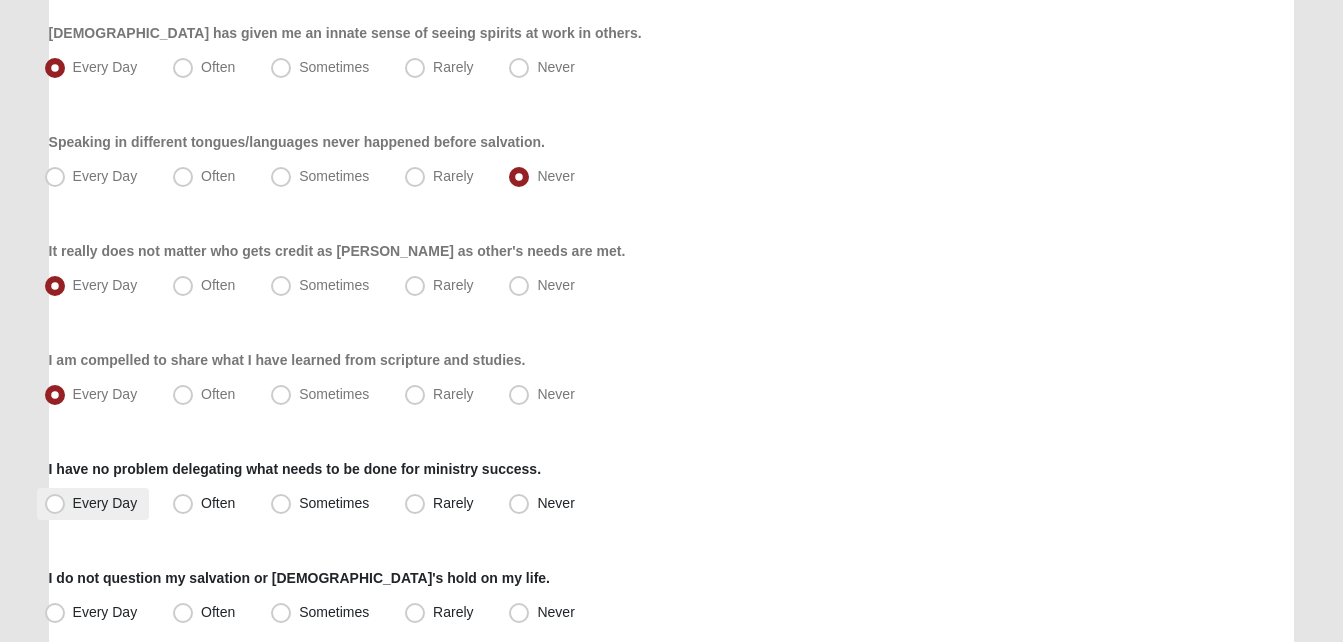 click on "Every Day" at bounding box center (105, 503) 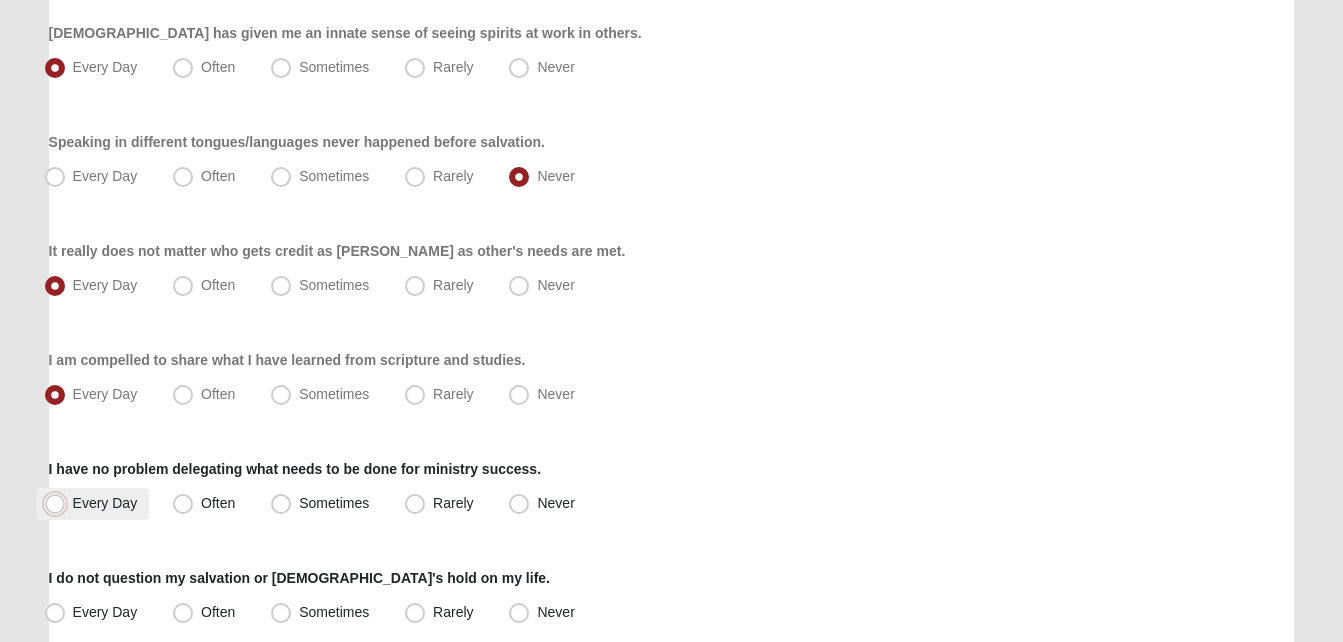 click on "Every Day" at bounding box center (59, 503) 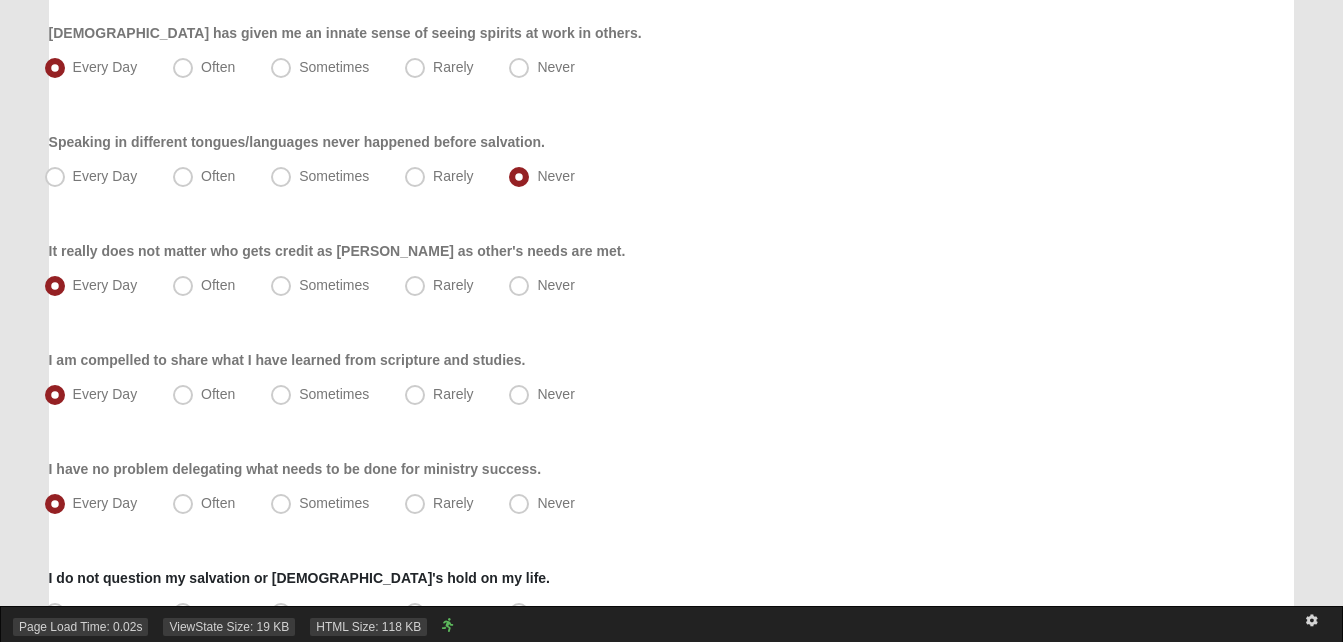 click on "Page Load Time: 0.02s  ViewState Size: 19 KB   HTML Size: 118 KB" at bounding box center (671, 624) 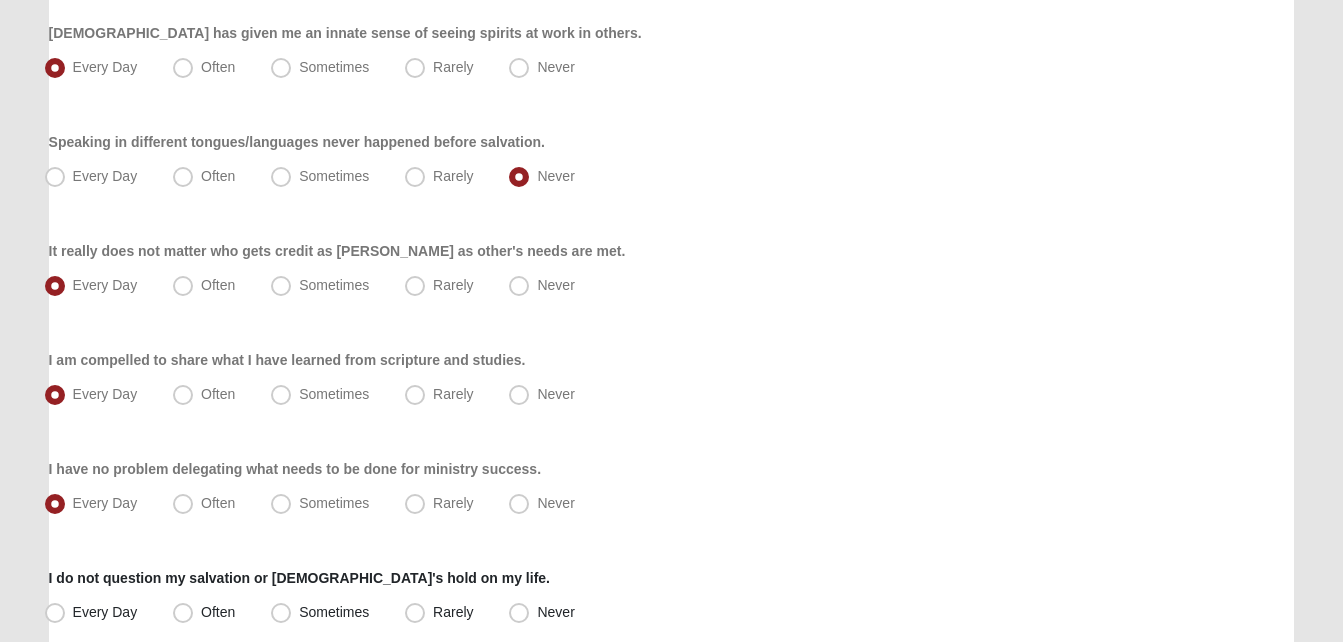 click on "Hello [PERSON_NAME]
My Account
Log Out
LifeThrive Gifts Assessment
Assessments LifeThrive Gifts Assessment
Error" at bounding box center [671, 452] 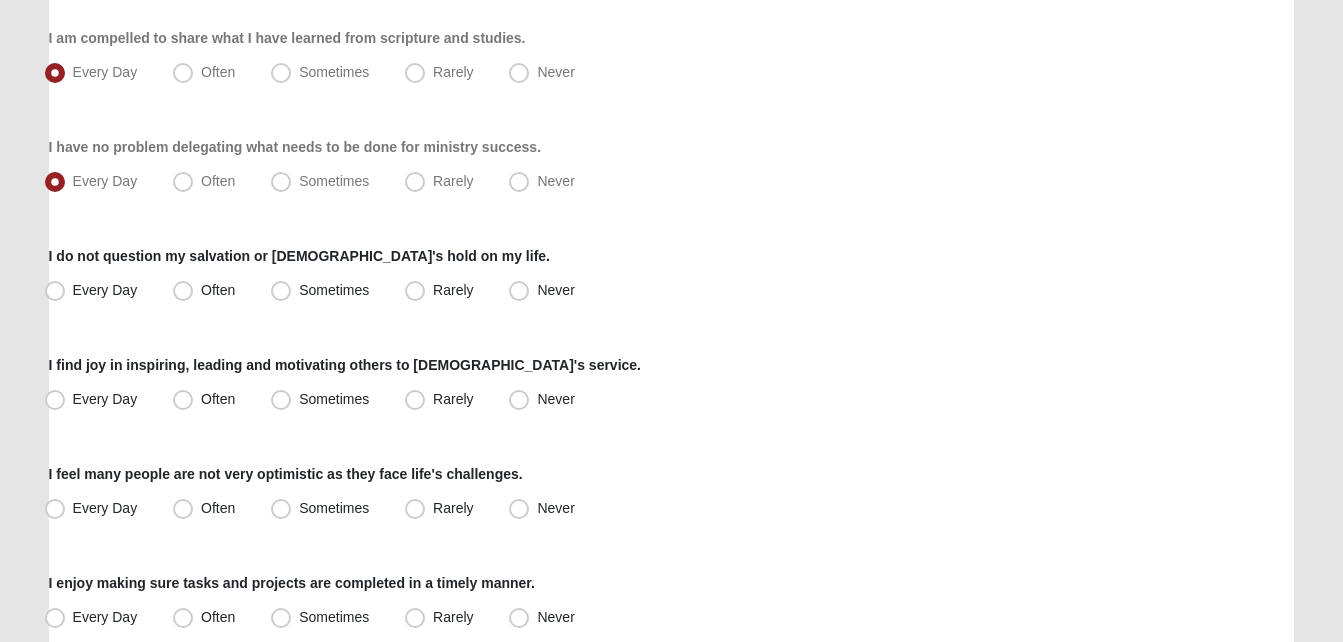 scroll, scrollTop: 1128, scrollLeft: 0, axis: vertical 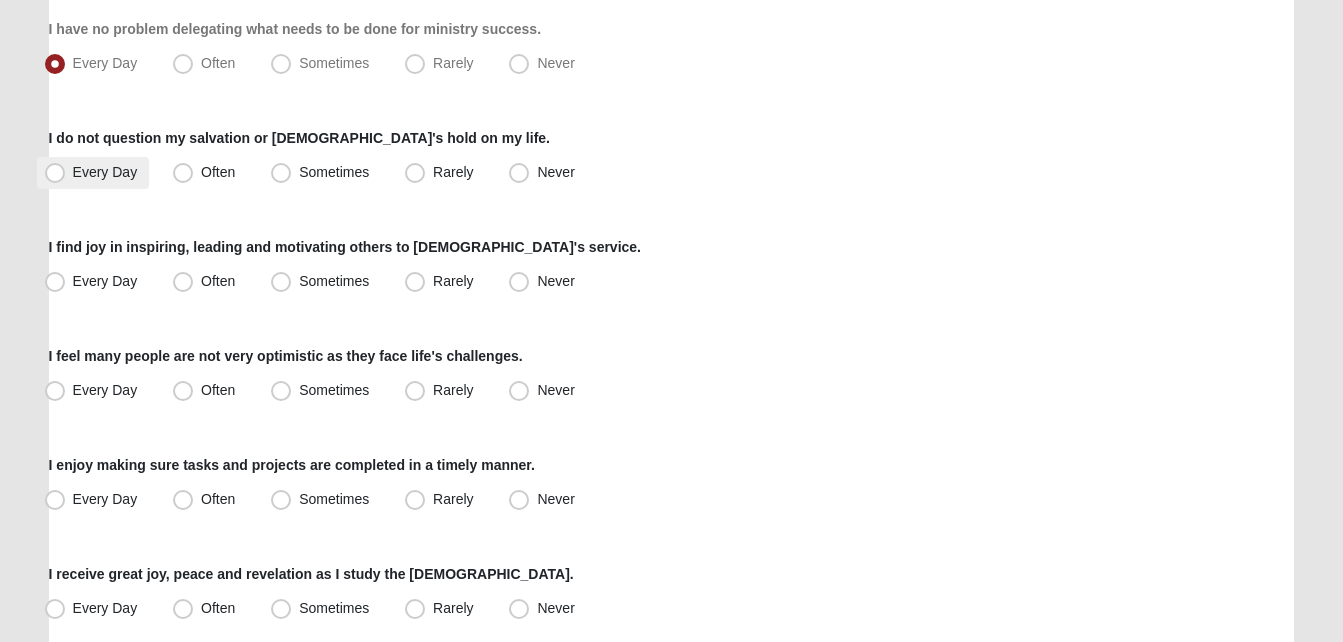 click on "Every Day" at bounding box center (93, 173) 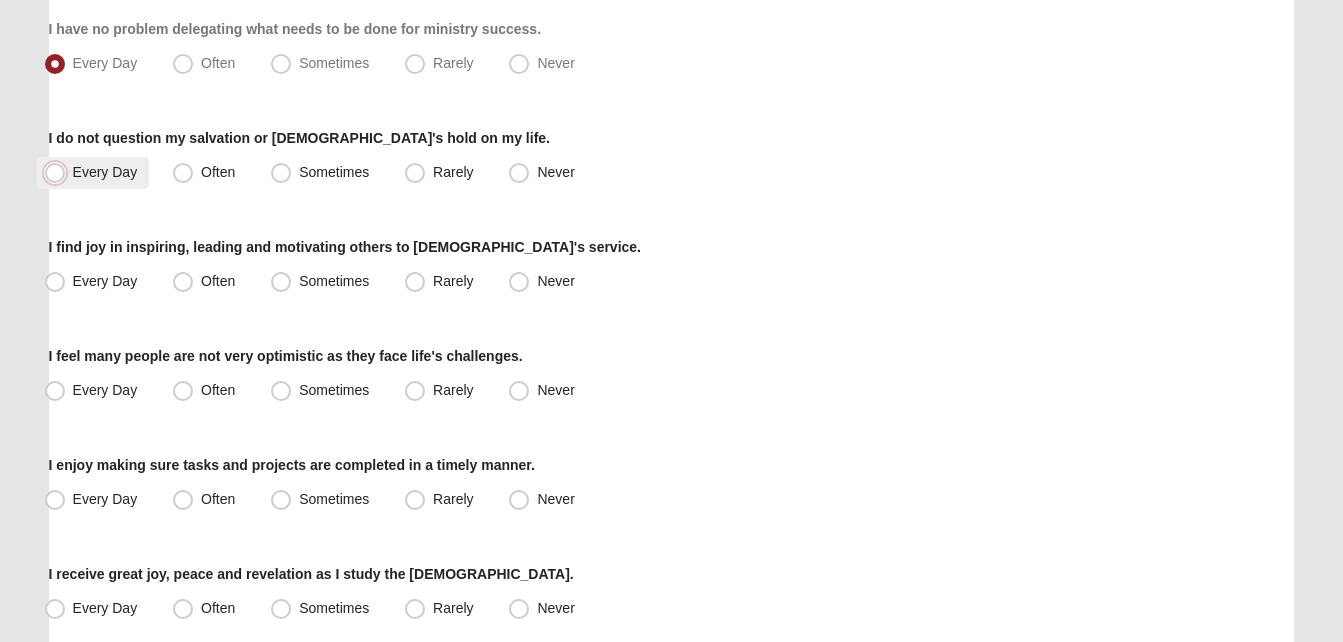 click on "Every Day" at bounding box center (59, 172) 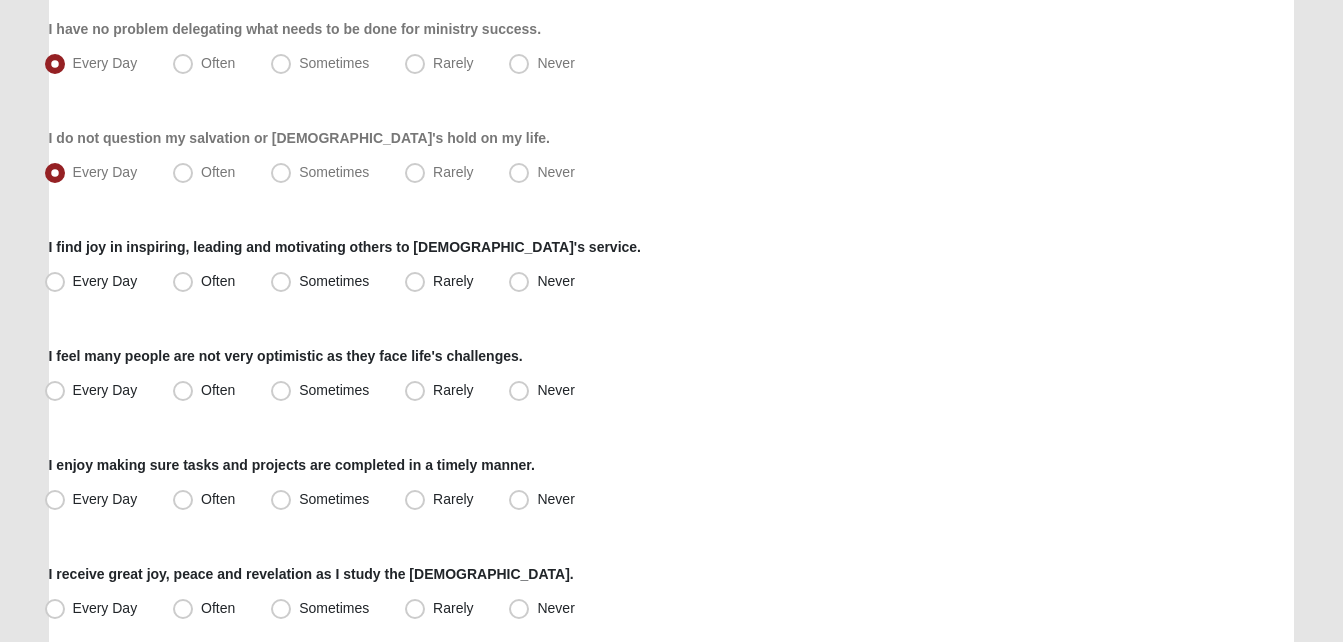 click on "Hello [PERSON_NAME]
My Account
Log Out
LifeThrive Gifts Assessment
Assessments LifeThrive Gifts Assessment
Error" at bounding box center [671, -1] 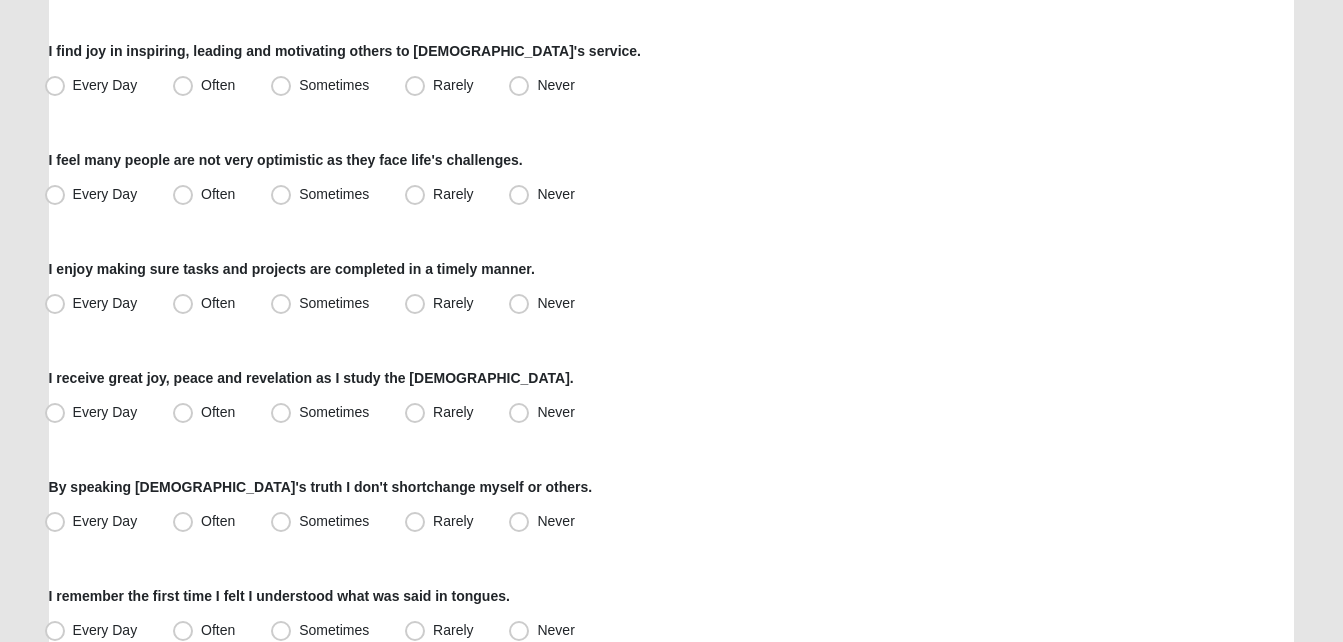 scroll, scrollTop: 1328, scrollLeft: 0, axis: vertical 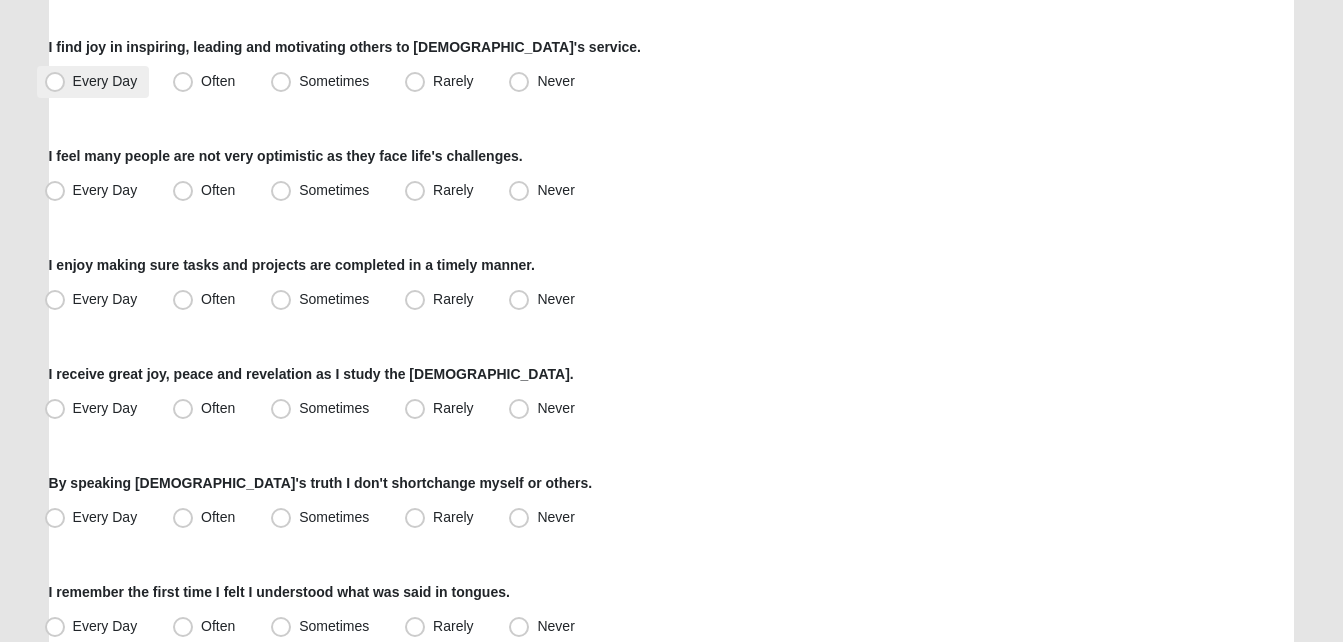 click on "Every Day" at bounding box center (105, 81) 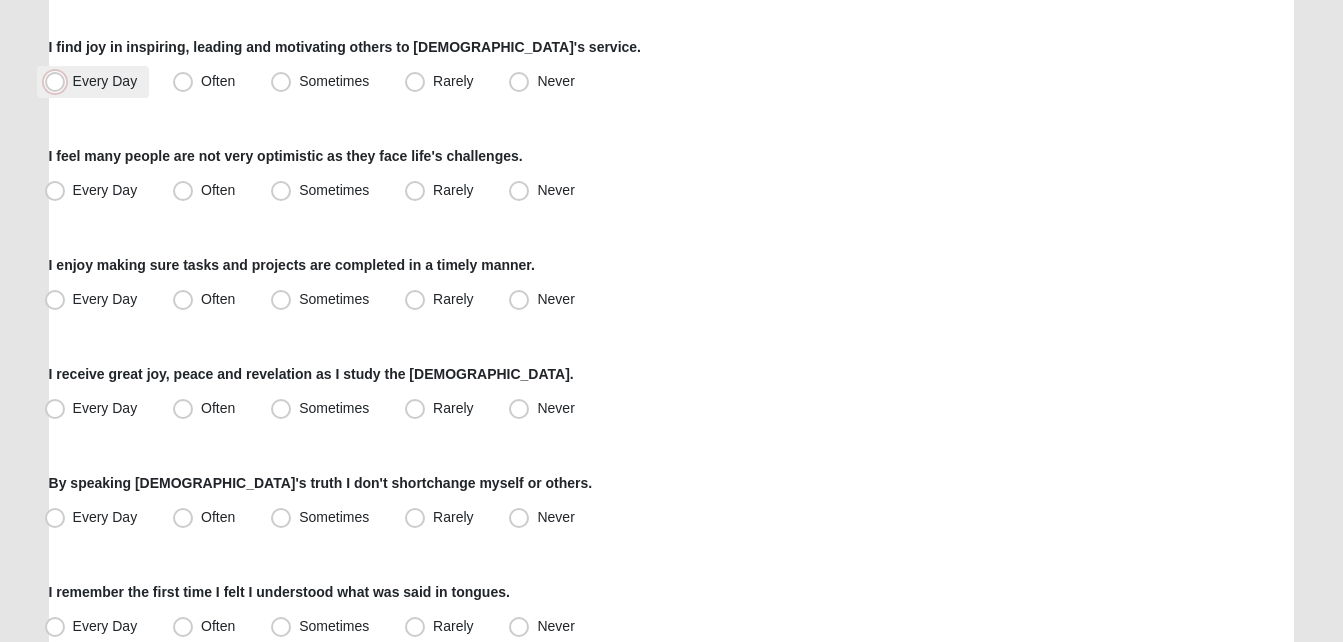 click on "Every Day" at bounding box center (59, 81) 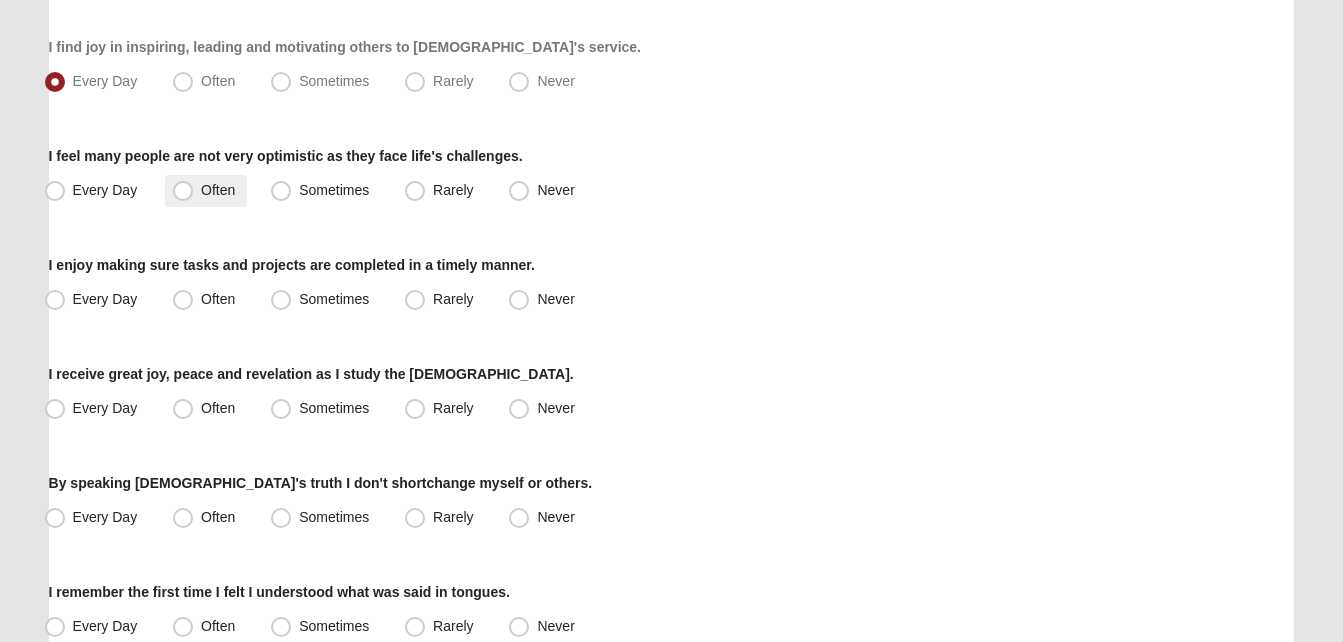 click on "Often" at bounding box center (206, 191) 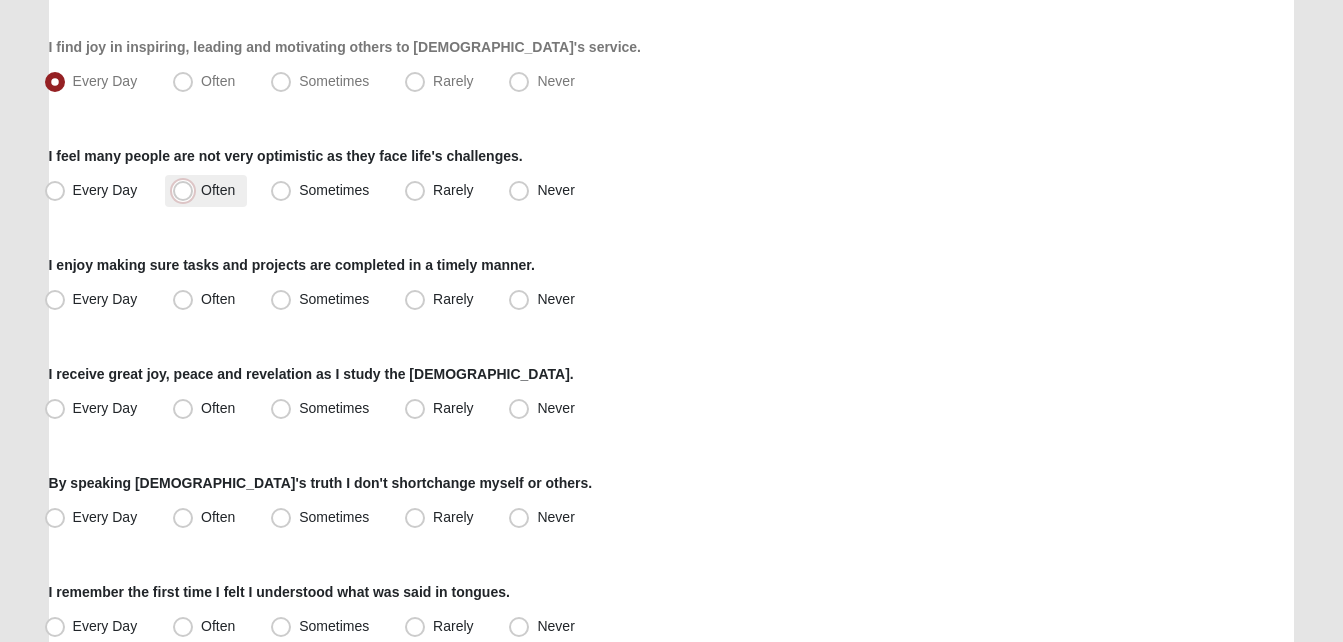 click on "Often" at bounding box center [187, 190] 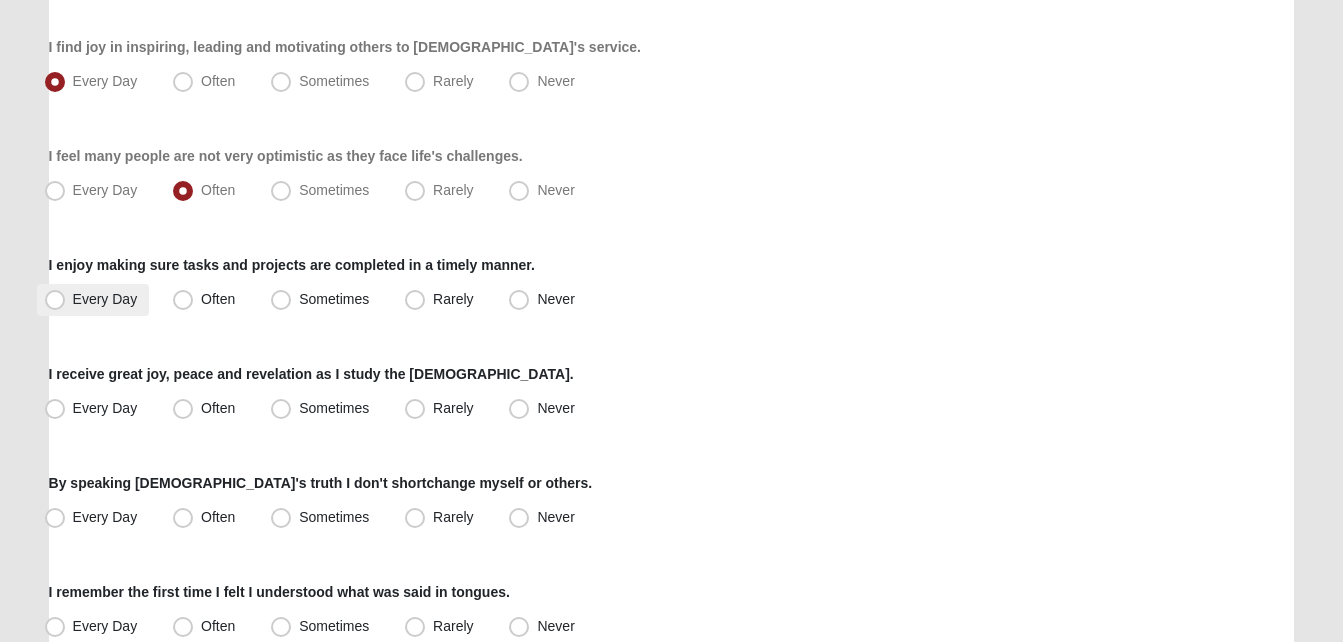 click on "Every Day" at bounding box center (105, 299) 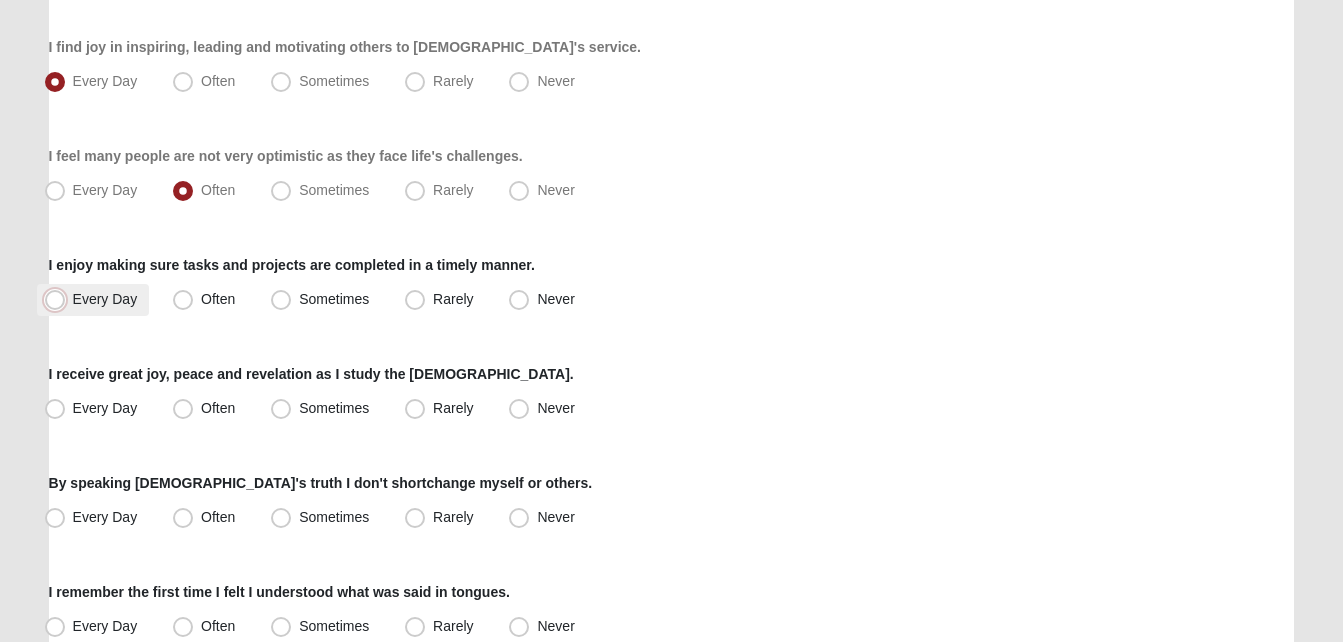 click on "Every Day" at bounding box center [59, 299] 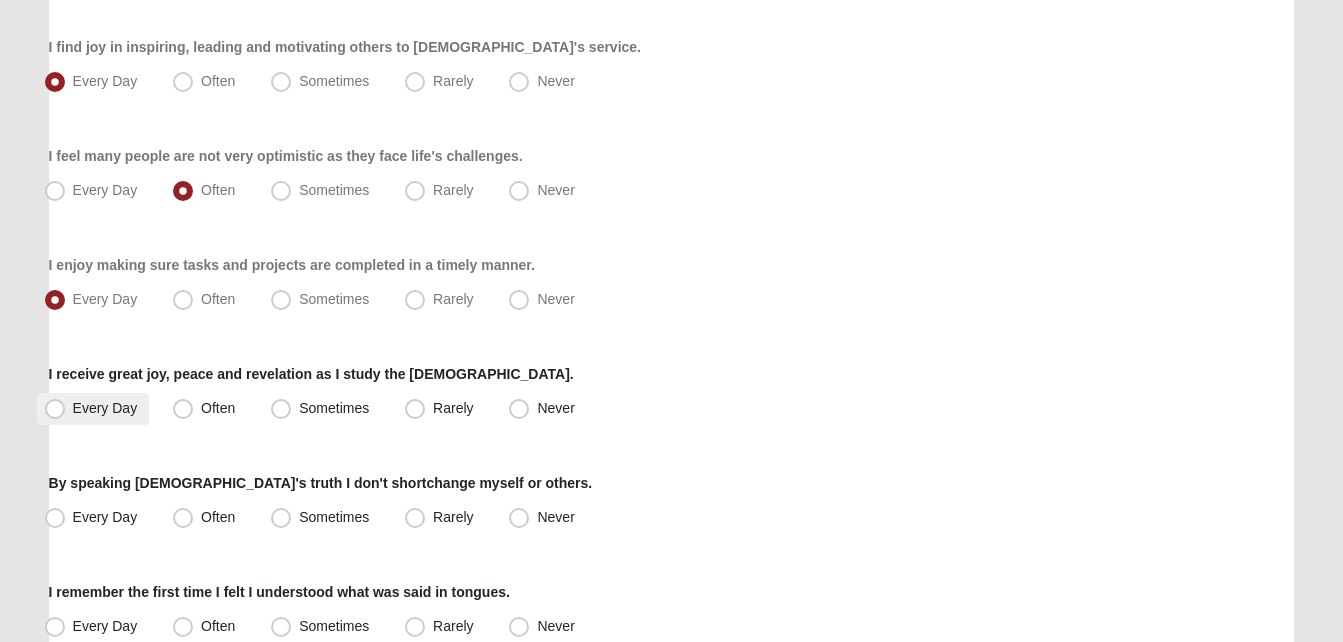 click on "Every Day" at bounding box center (93, 409) 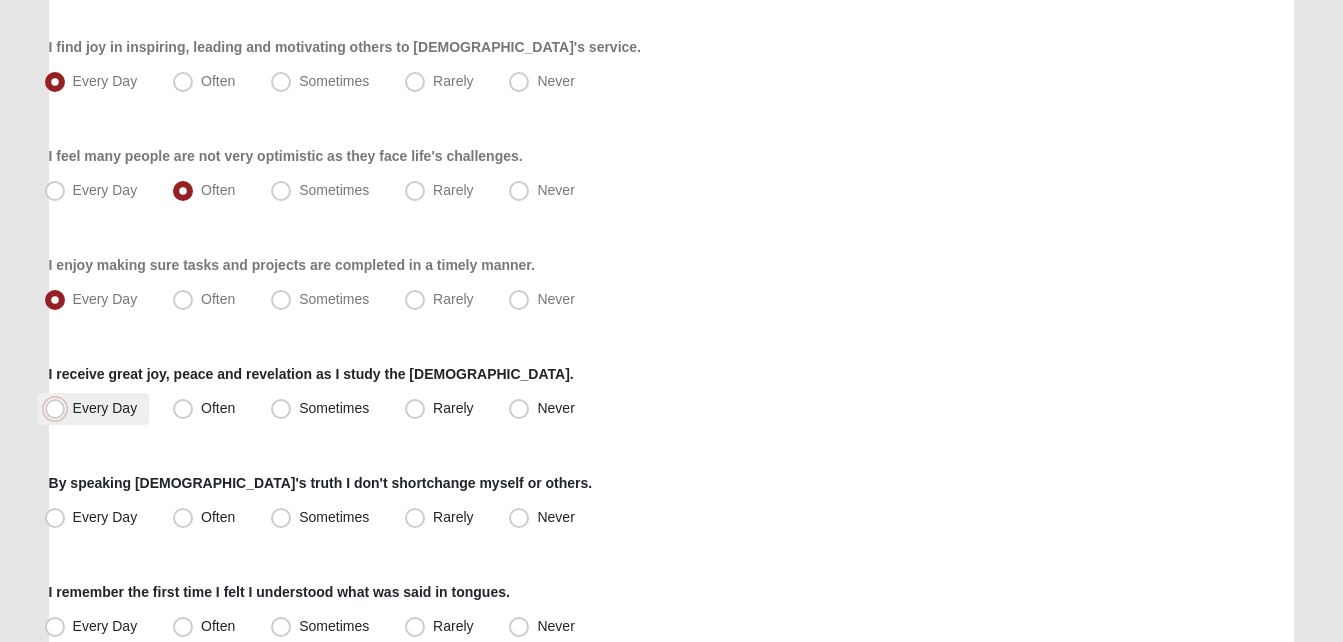 click on "Every Day" at bounding box center [59, 408] 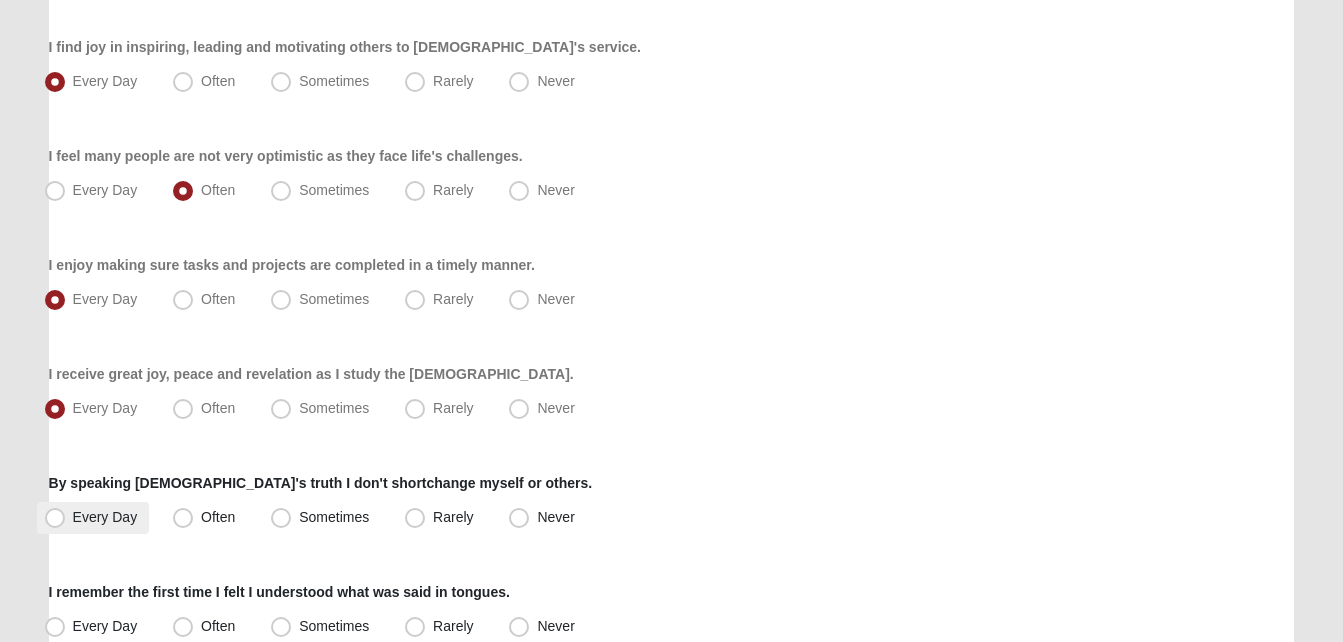 click on "Every Day" at bounding box center (93, 518) 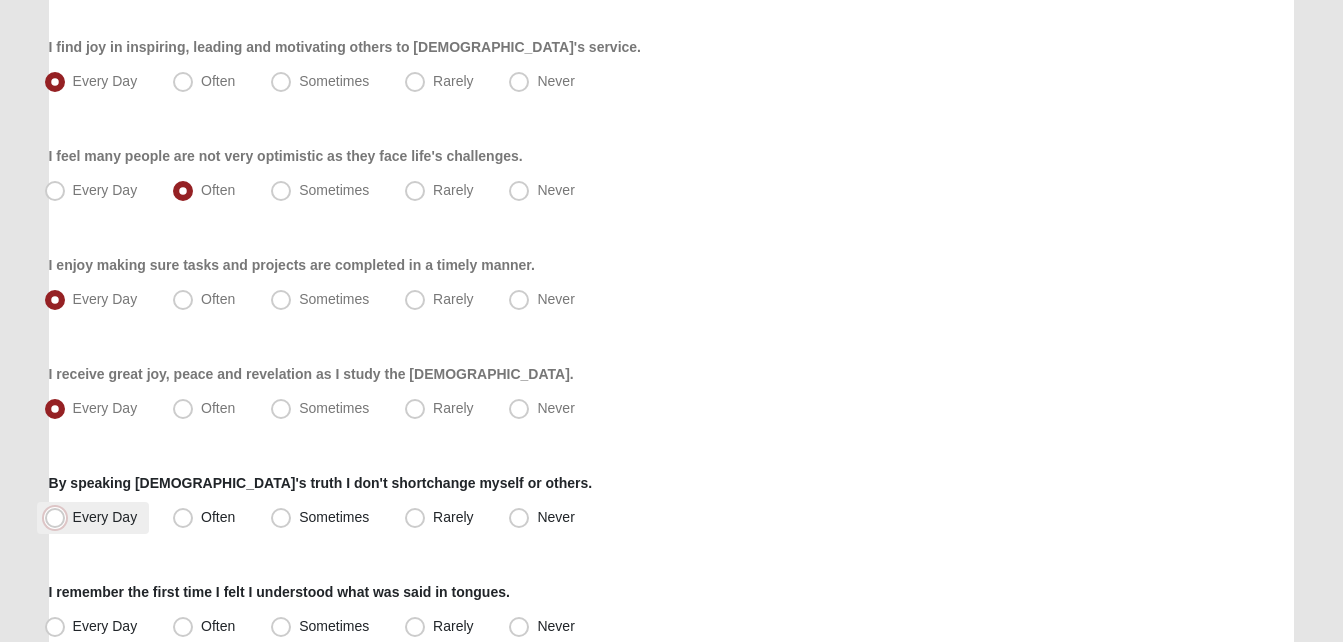 click on "Every Day" at bounding box center (59, 517) 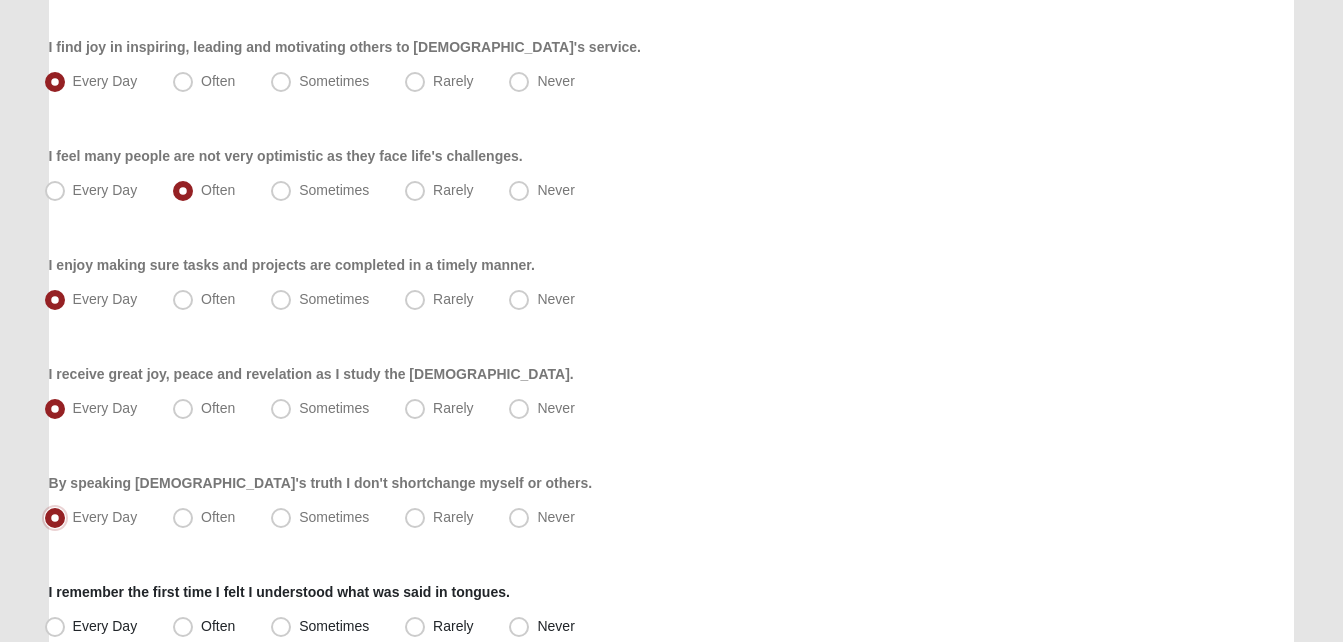 scroll, scrollTop: 1613, scrollLeft: 0, axis: vertical 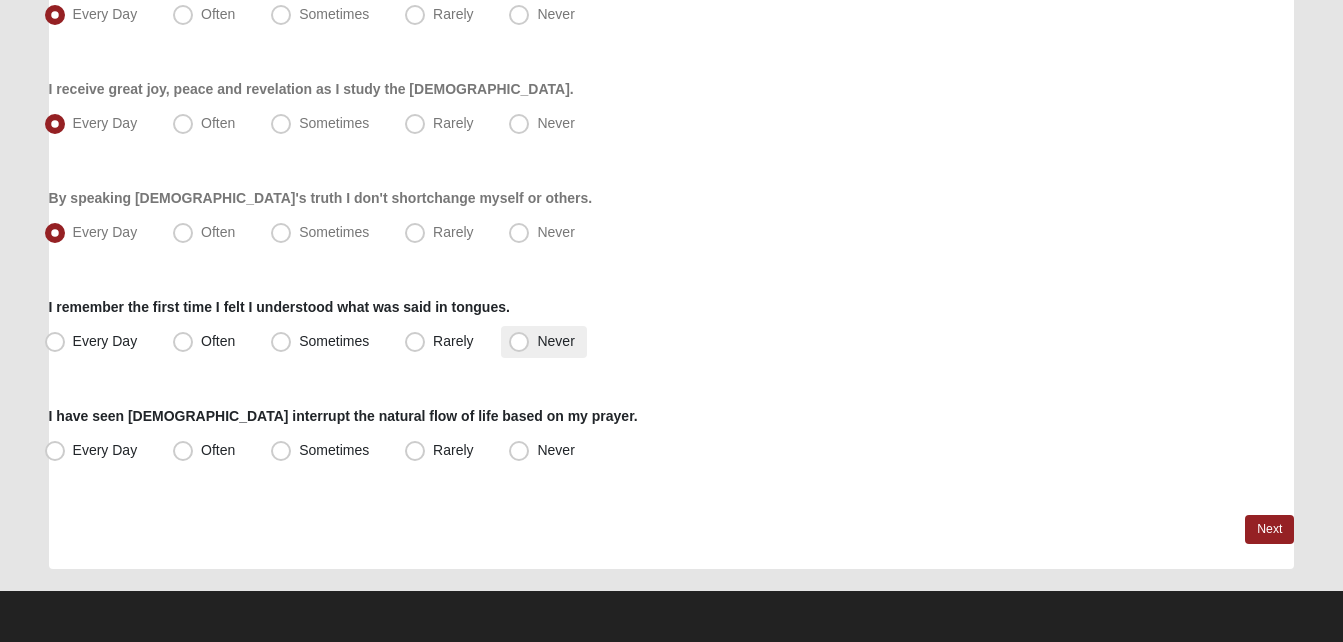 click on "Never" at bounding box center (555, 341) 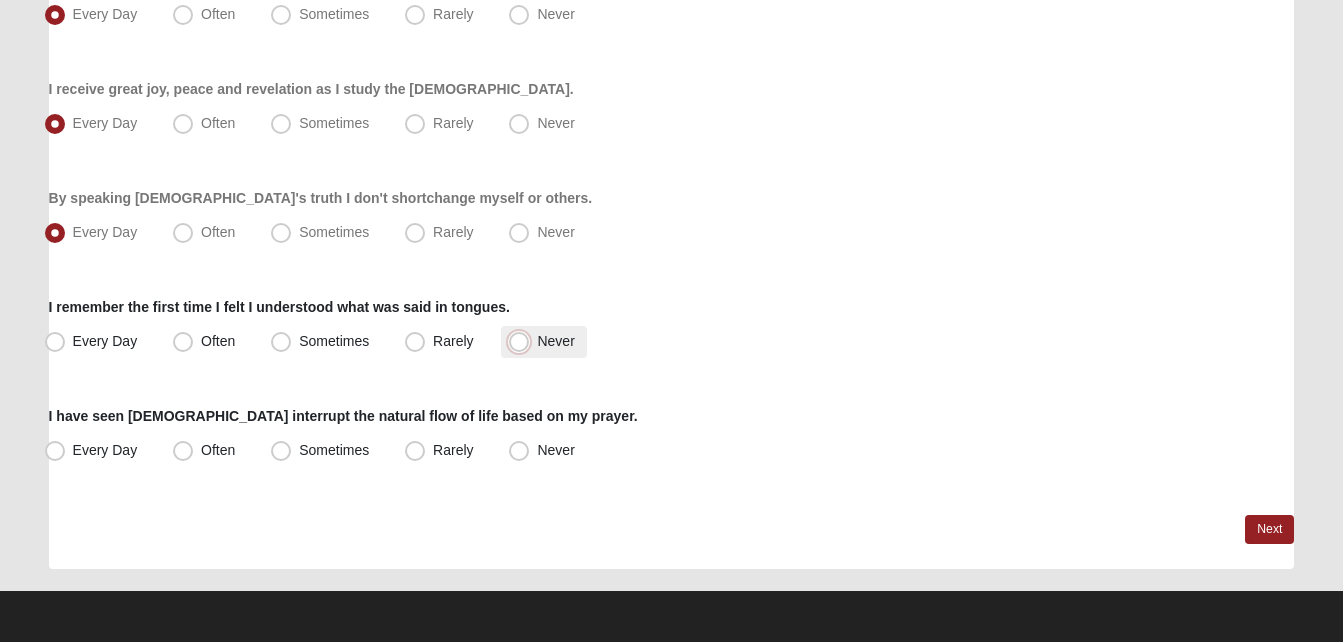 click on "Never" at bounding box center (523, 341) 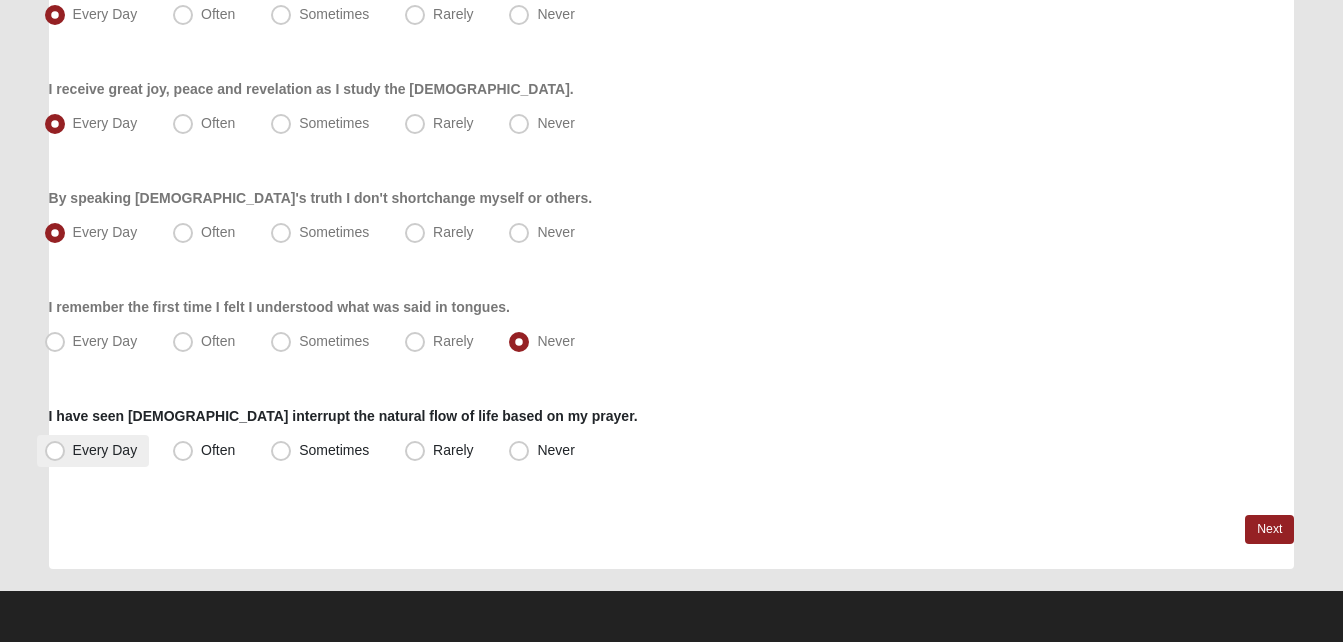 click on "Every Day" at bounding box center (93, 451) 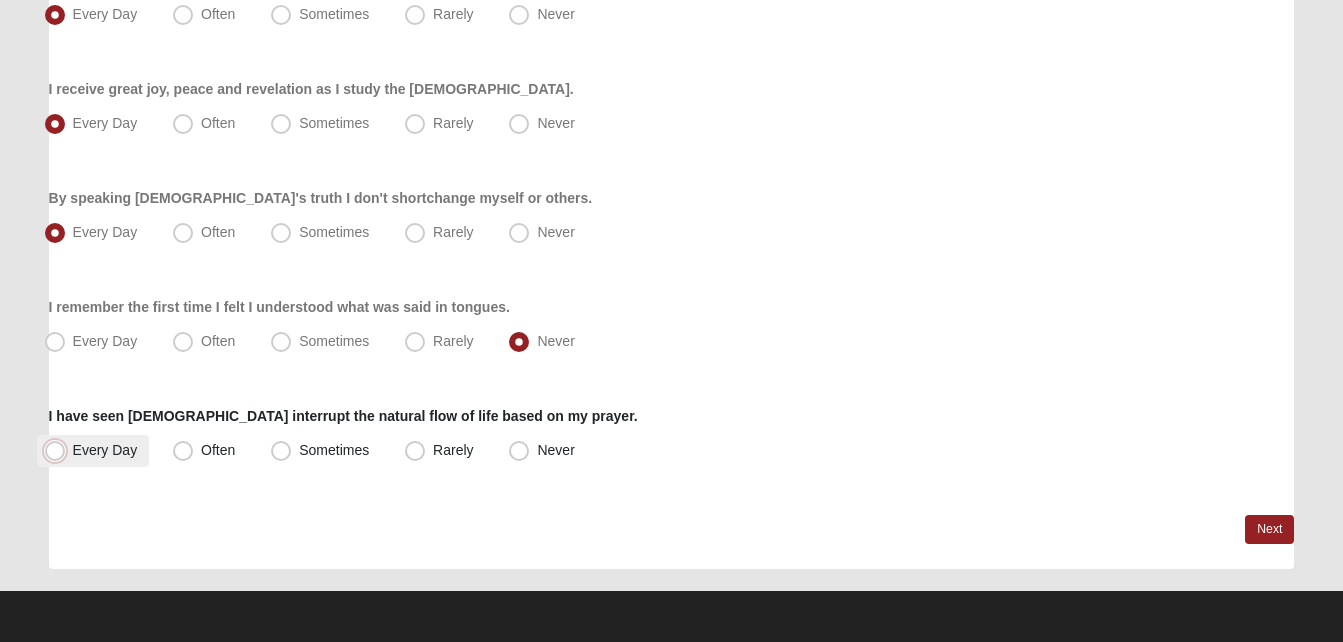click on "Every Day" at bounding box center [59, 450] 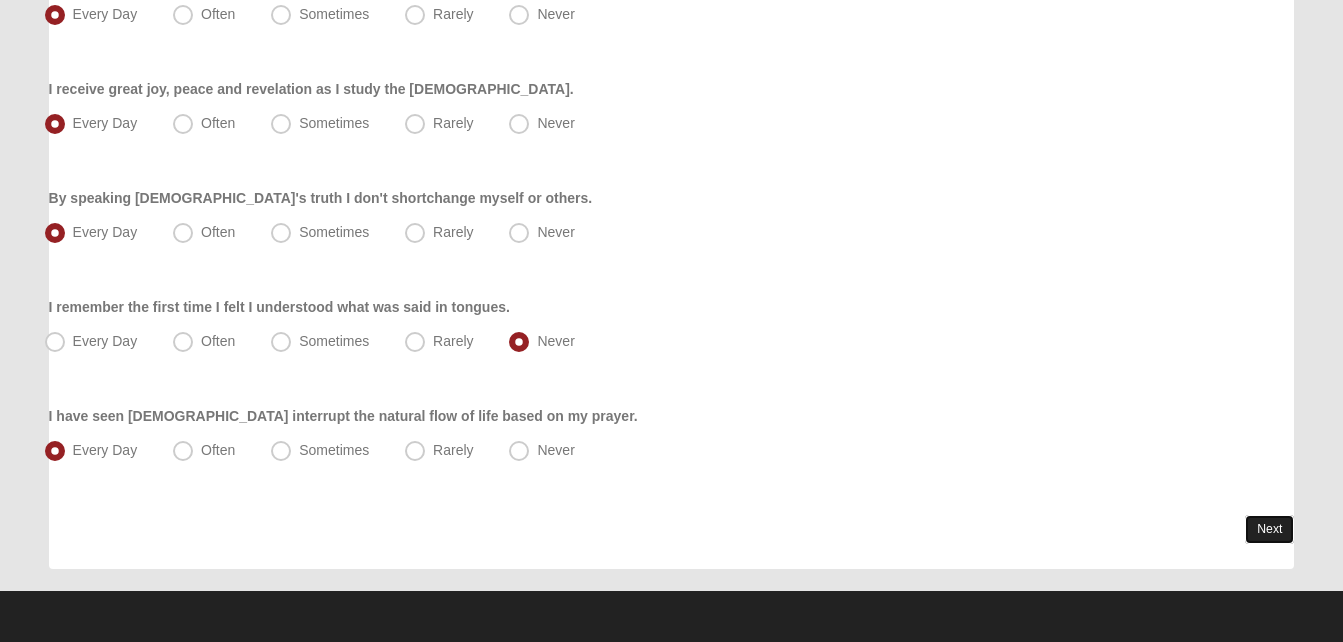 click on "Next" at bounding box center [1269, 529] 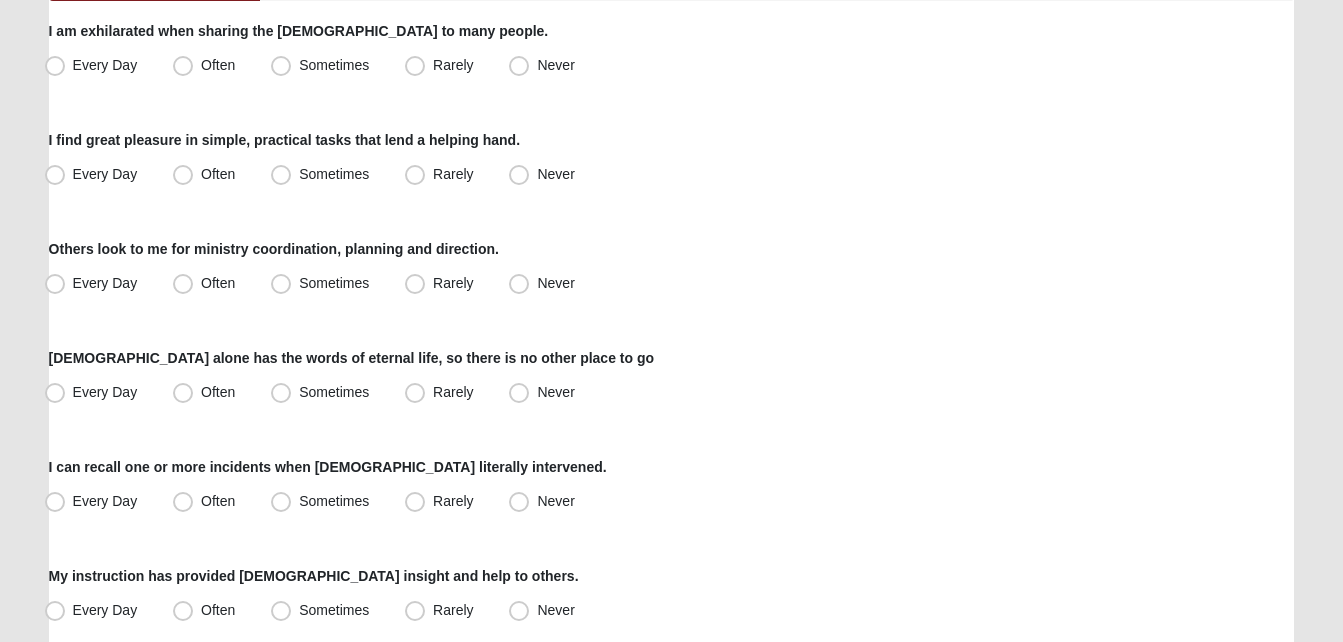 scroll, scrollTop: 277, scrollLeft: 0, axis: vertical 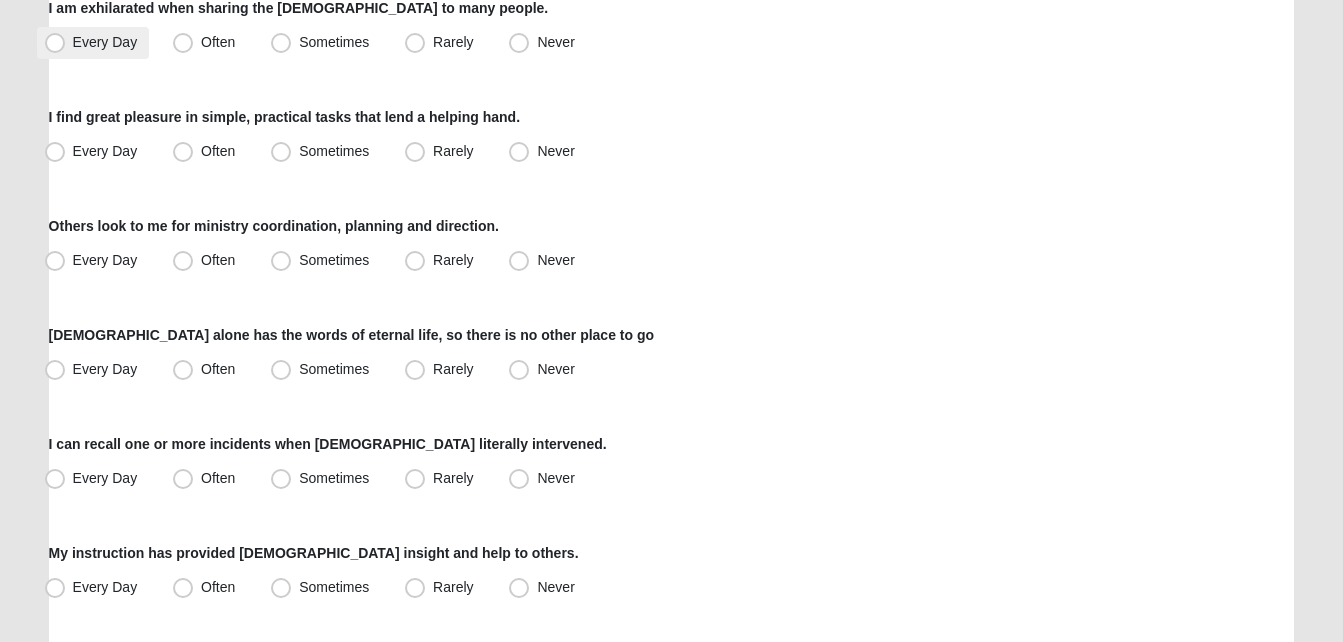 click on "Every Day" at bounding box center [105, 42] 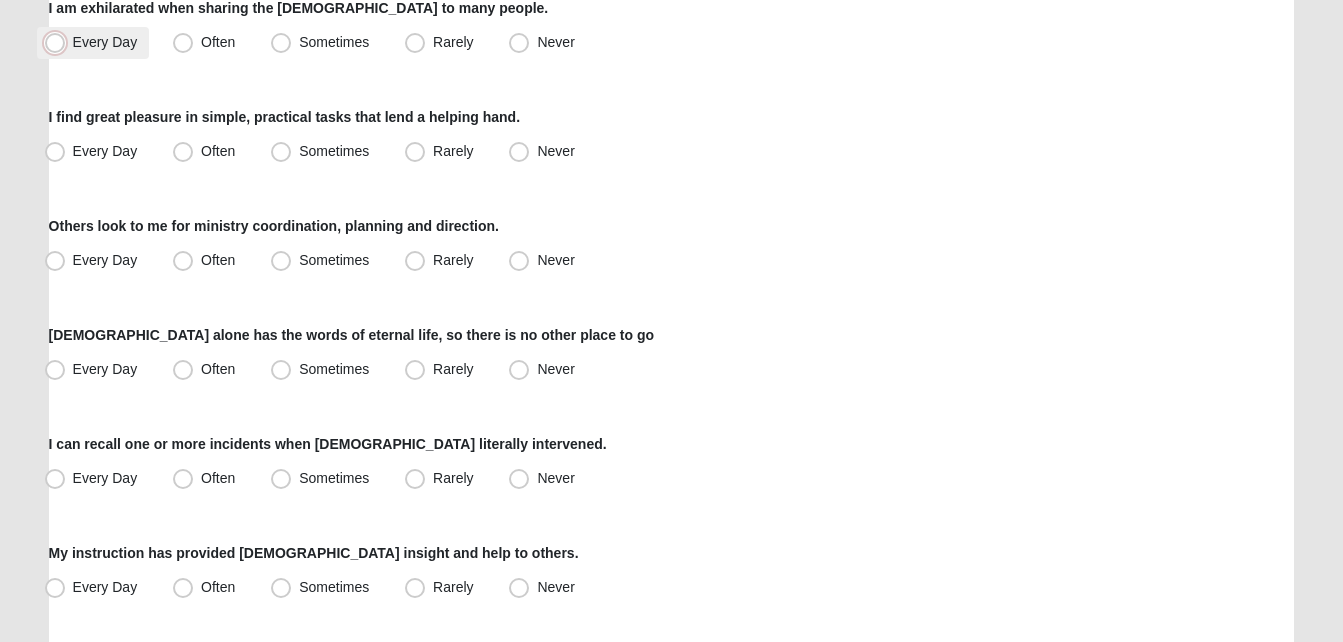 click on "Every Day" at bounding box center (59, 42) 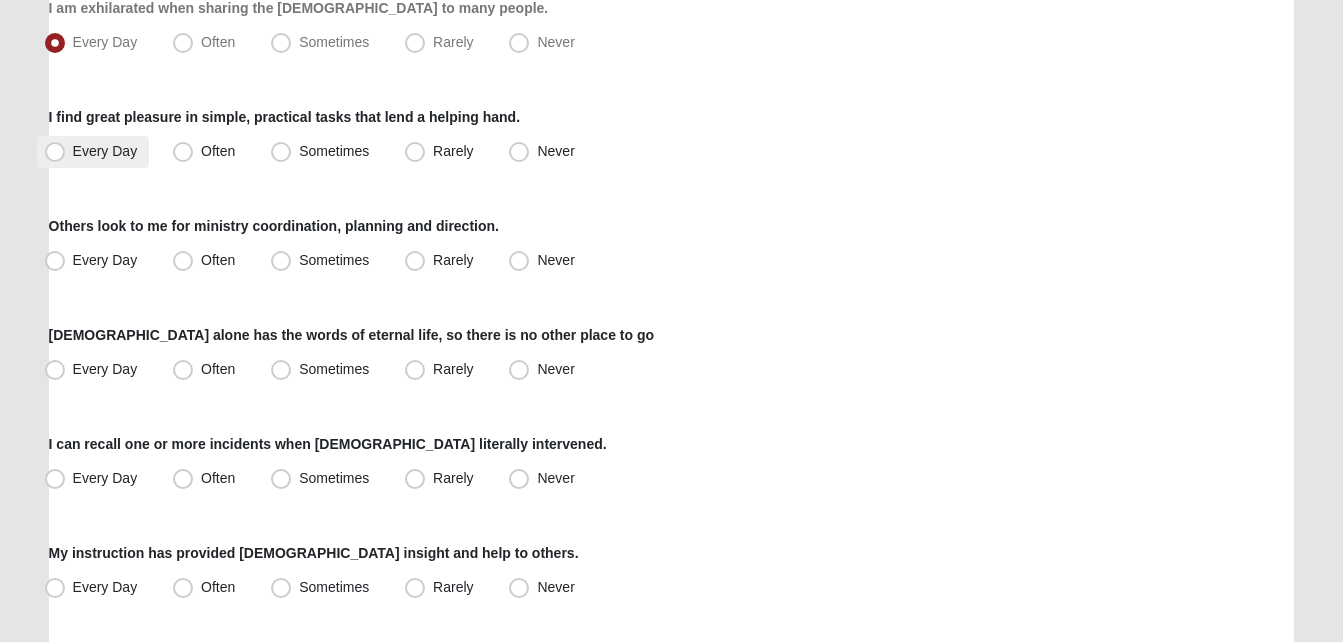 click on "Every Day" at bounding box center (93, 152) 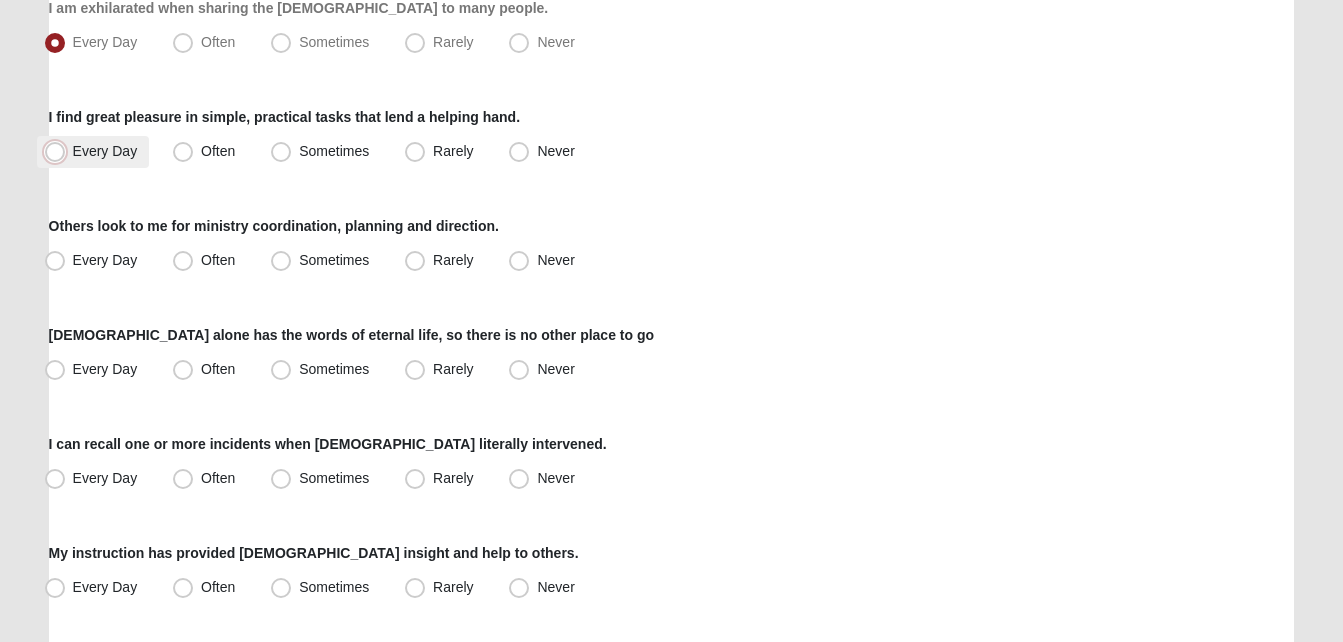 click on "Every Day" at bounding box center (59, 151) 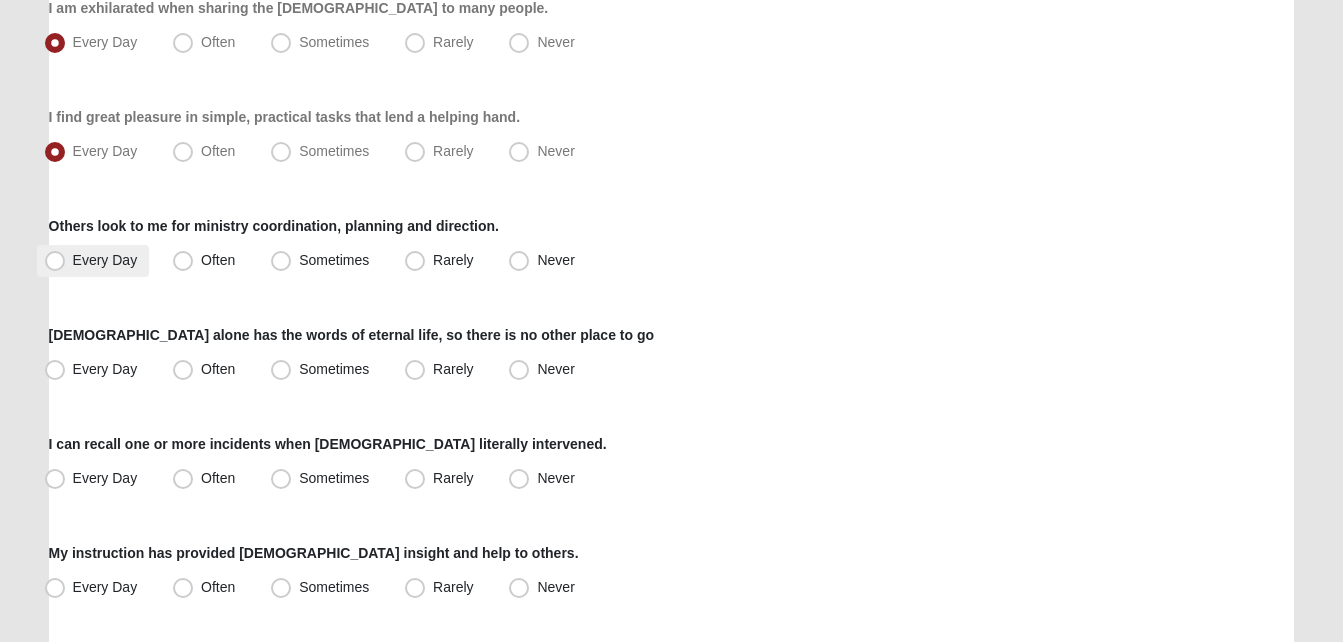 click on "Every Day" at bounding box center [105, 260] 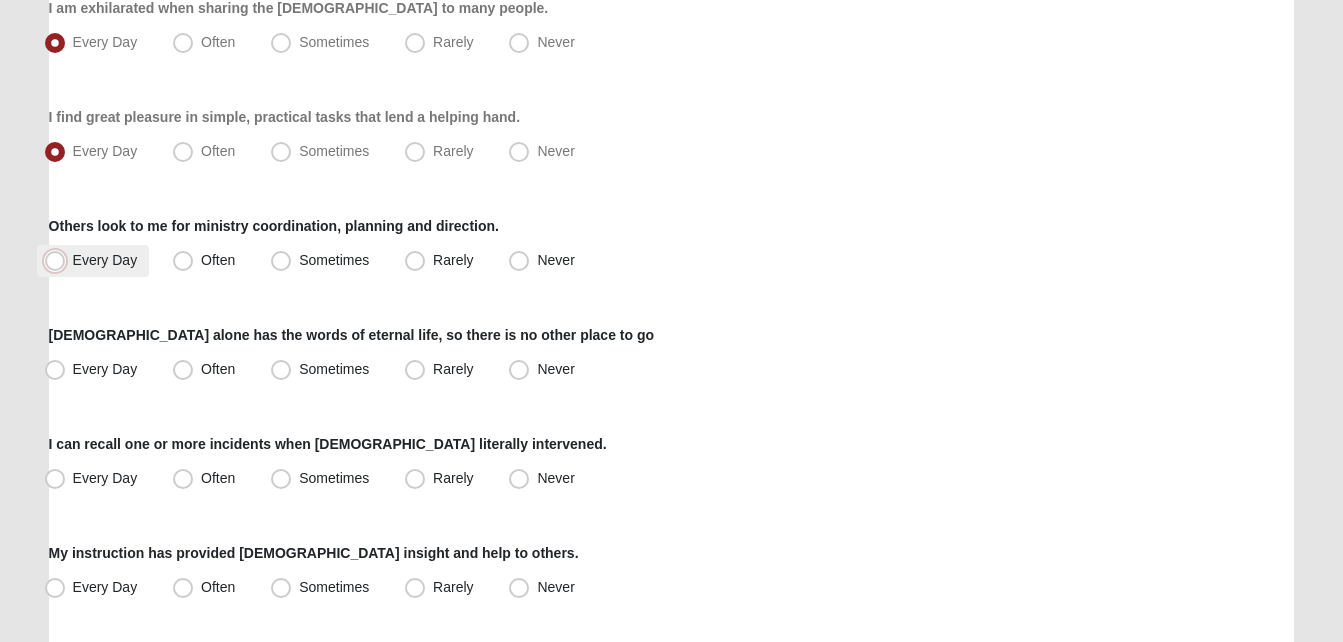 click on "Every Day" at bounding box center [59, 260] 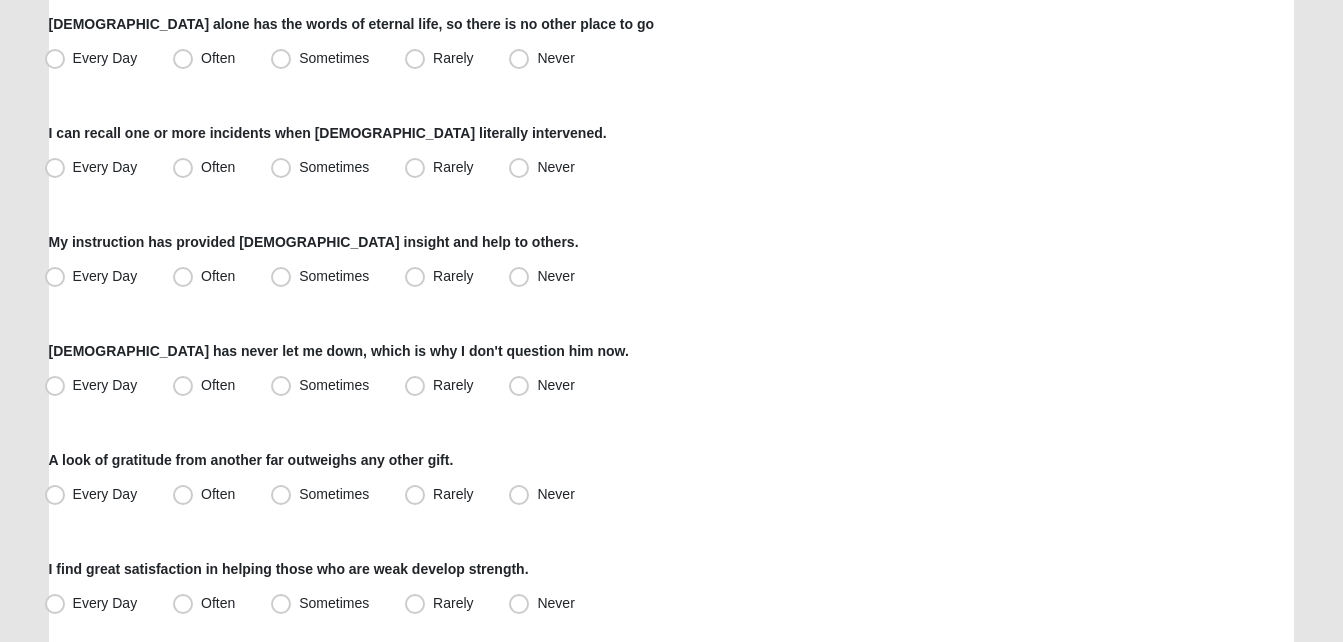 scroll, scrollTop: 565, scrollLeft: 0, axis: vertical 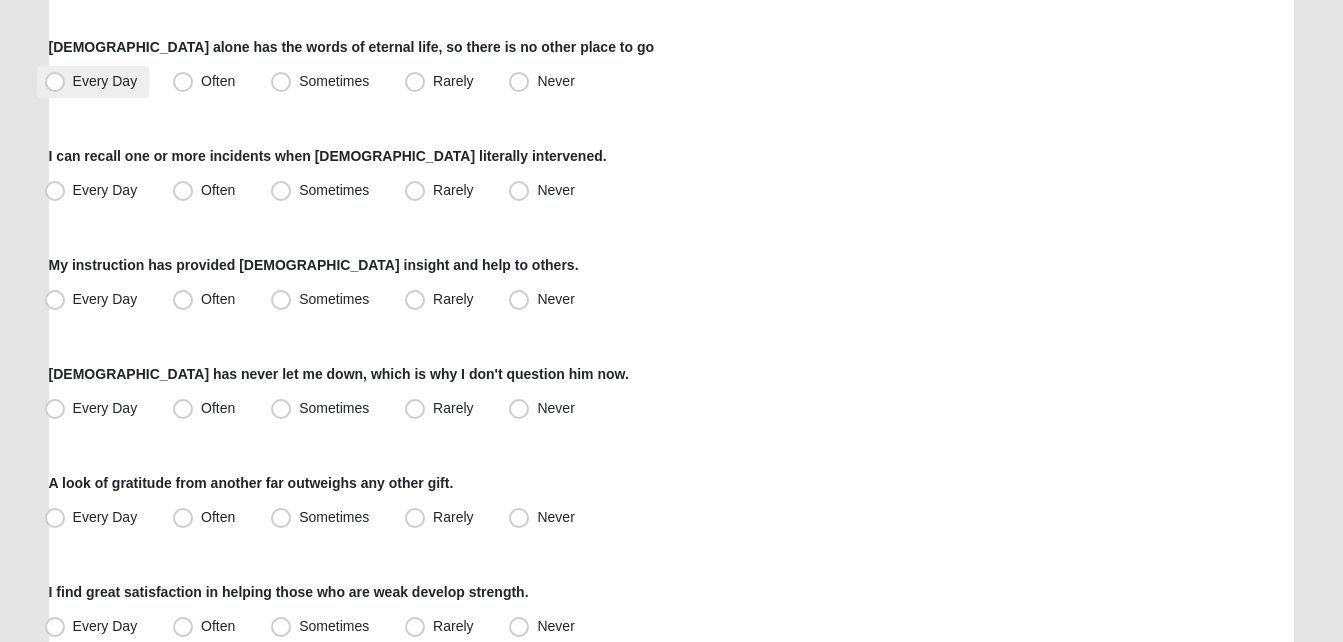 click on "Every Day" at bounding box center [105, 81] 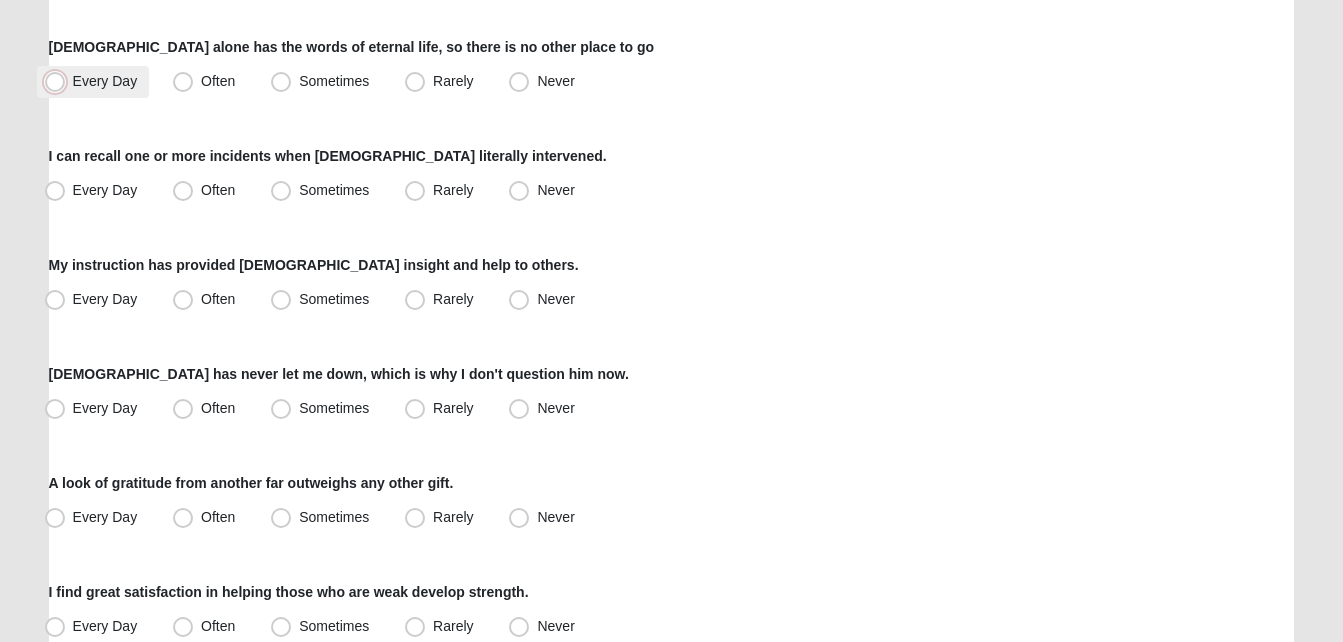 click on "Every Day" at bounding box center (59, 81) 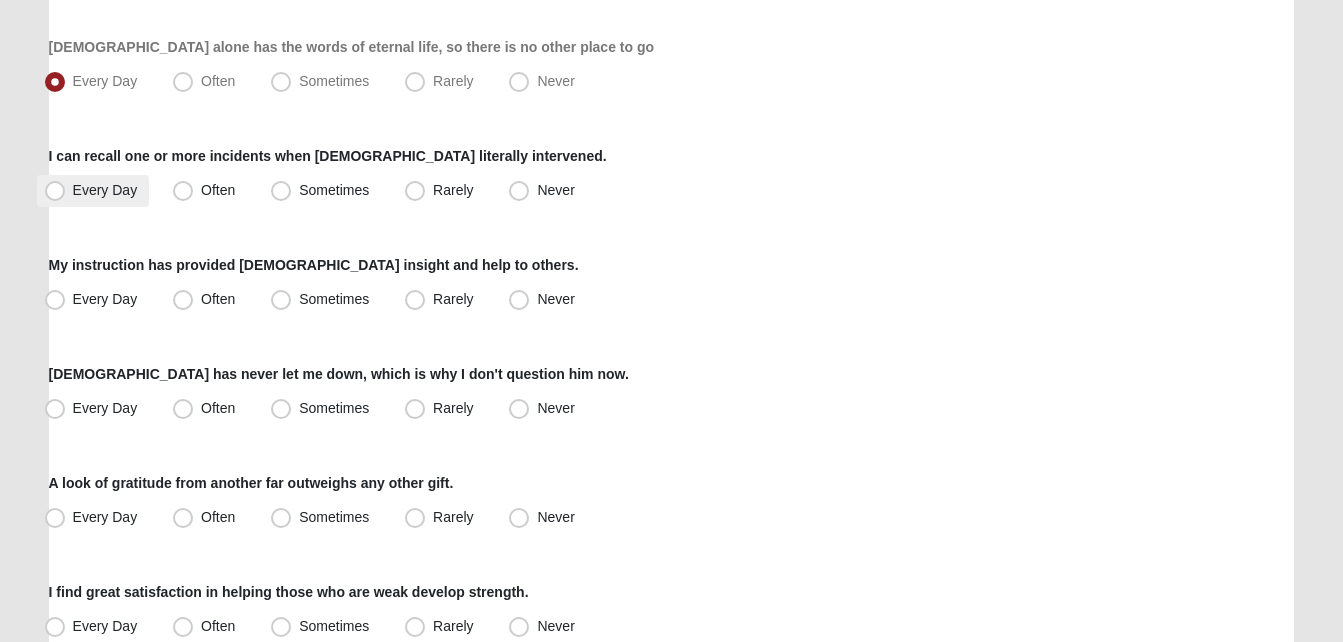 click on "Every Day" at bounding box center (105, 190) 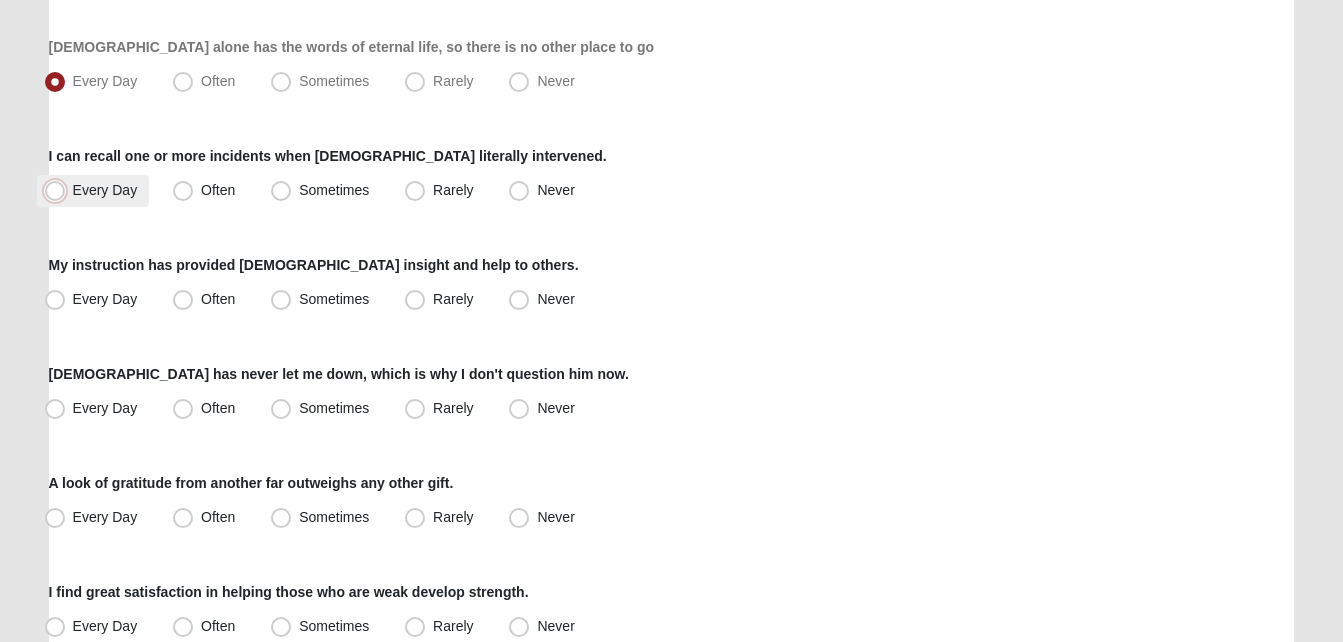 click on "Every Day" at bounding box center (59, 190) 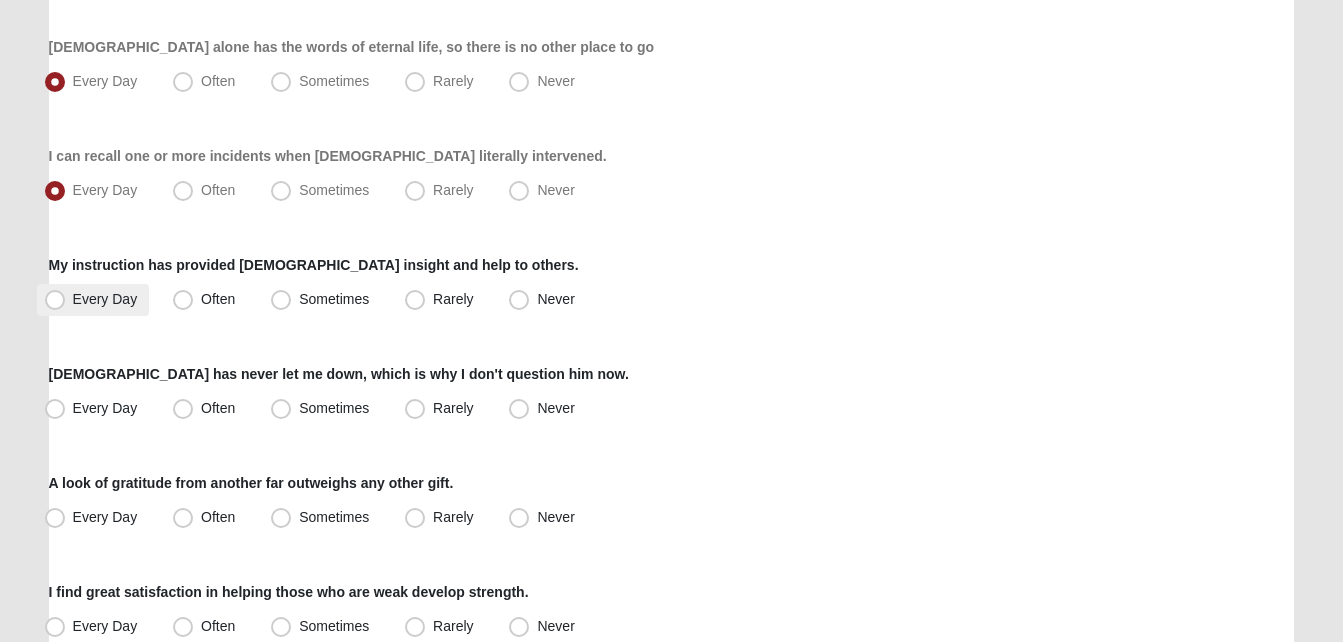 click on "Every Day" at bounding box center [105, 299] 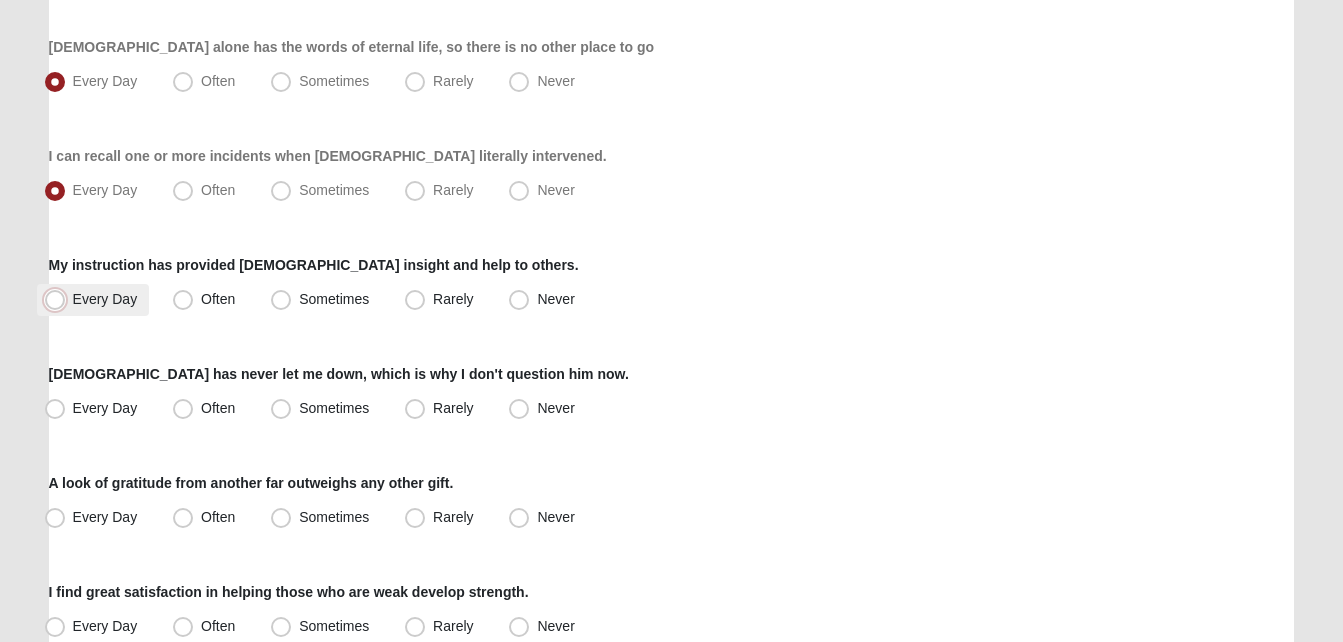 click on "Every Day" at bounding box center [59, 299] 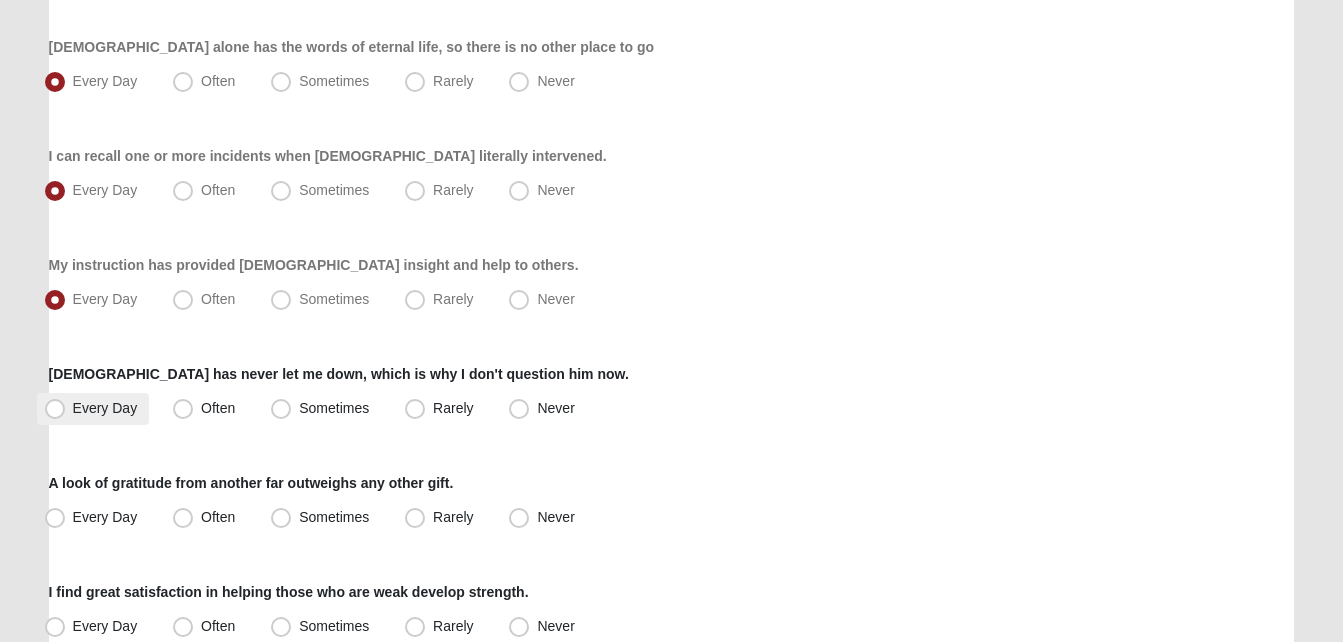 click on "Every Day" at bounding box center [105, 408] 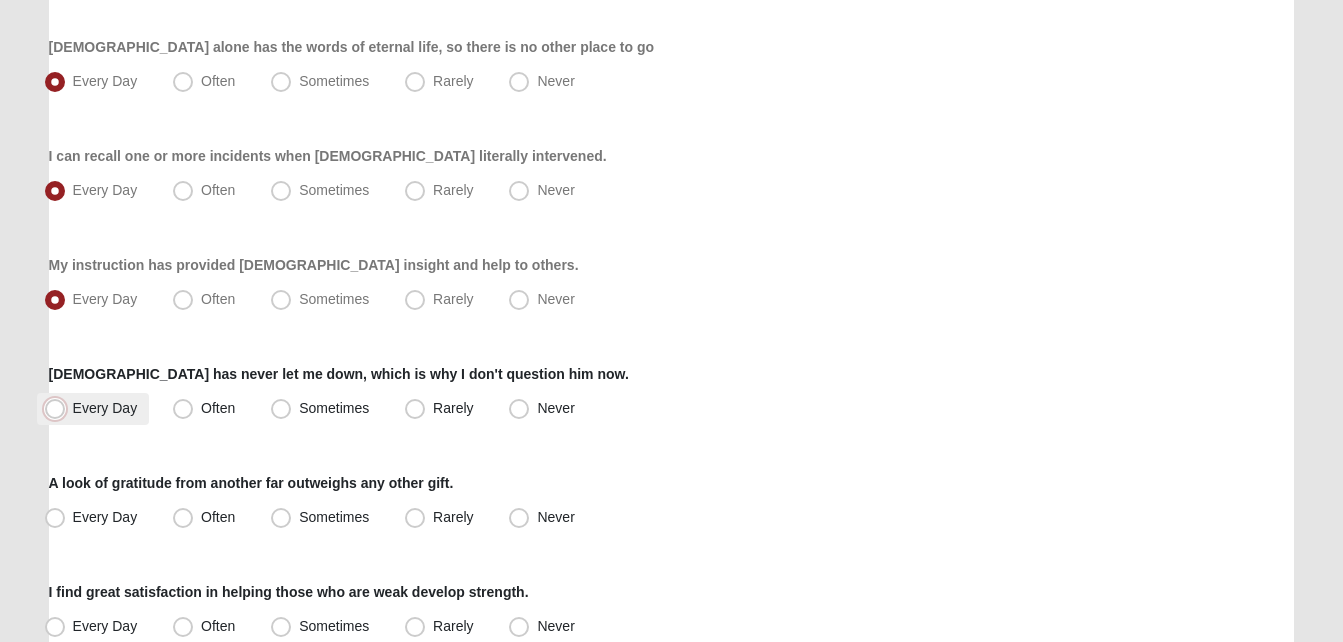click on "Every Day" at bounding box center (59, 408) 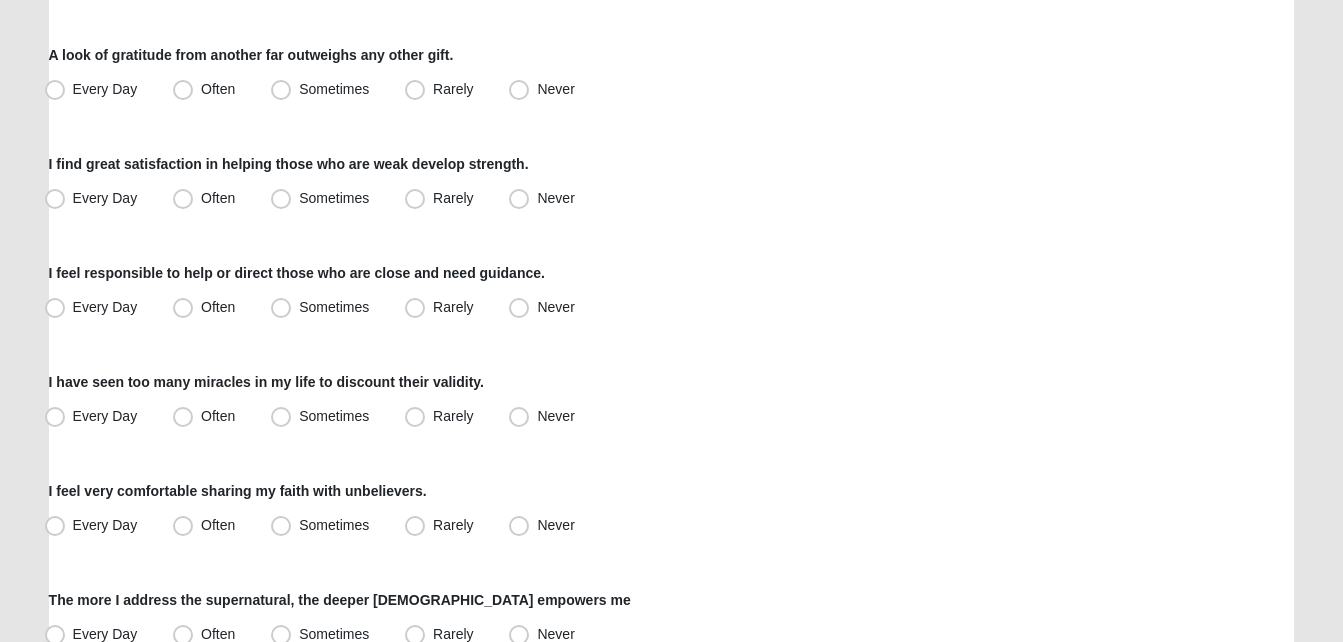 scroll, scrollTop: 982, scrollLeft: 0, axis: vertical 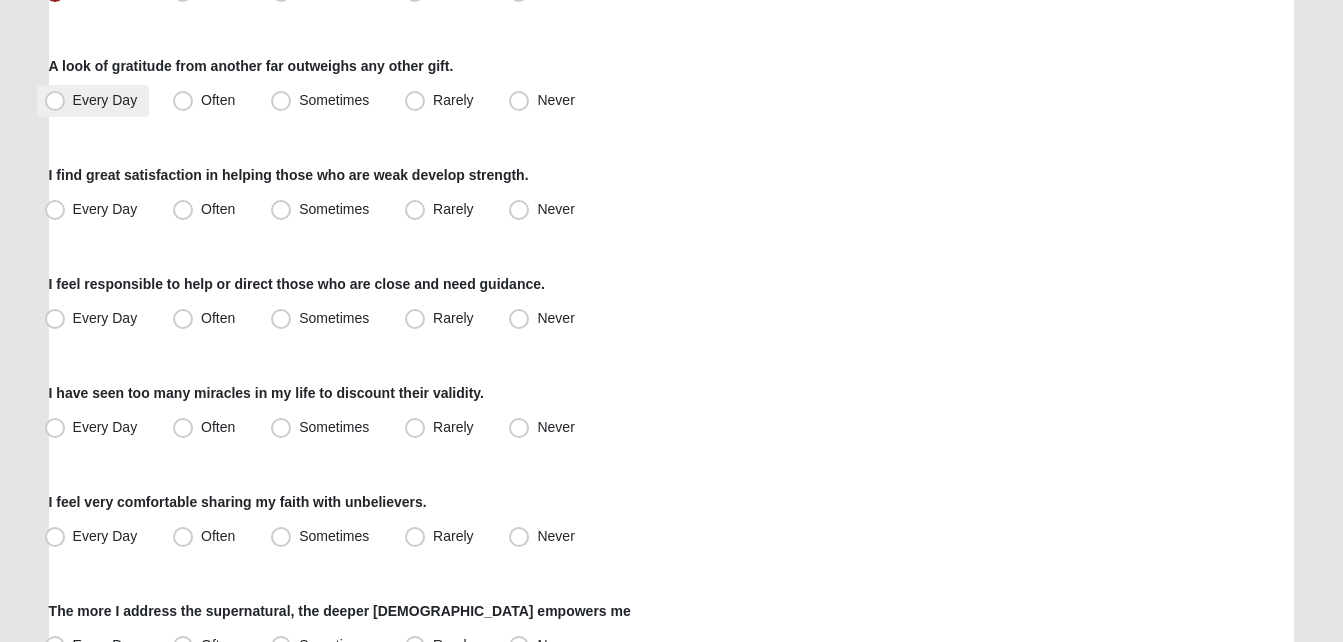 click on "Every Day" at bounding box center (105, 100) 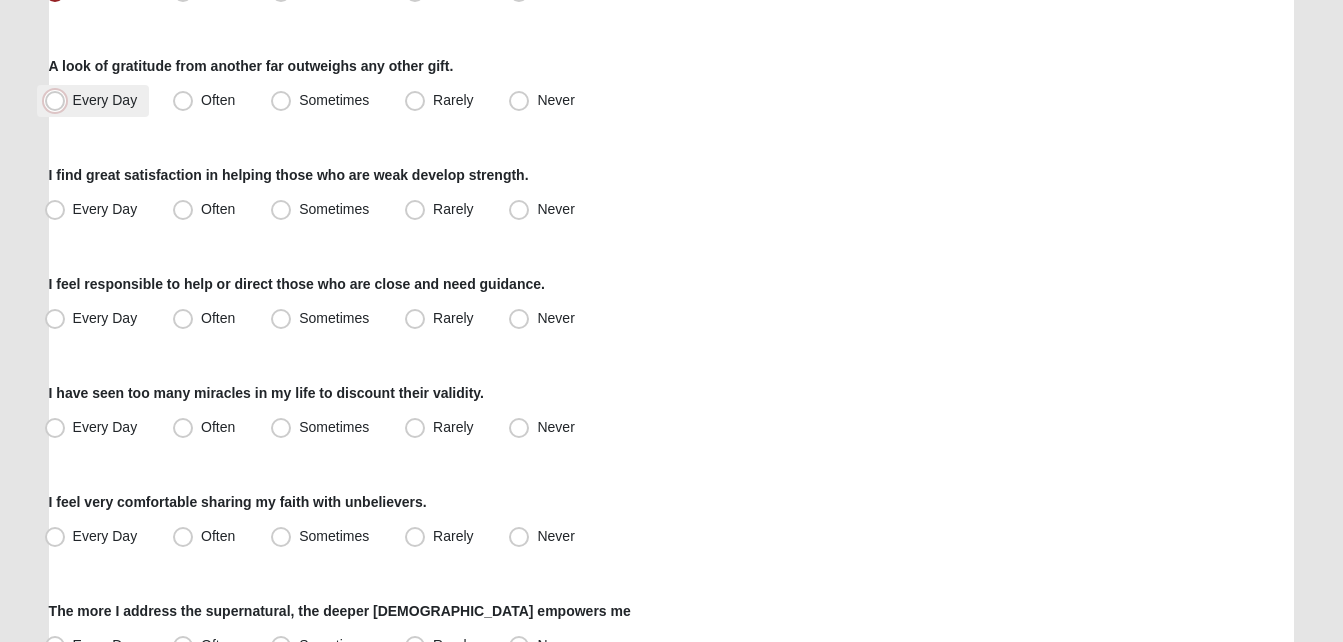 click on "Every Day" at bounding box center (59, 100) 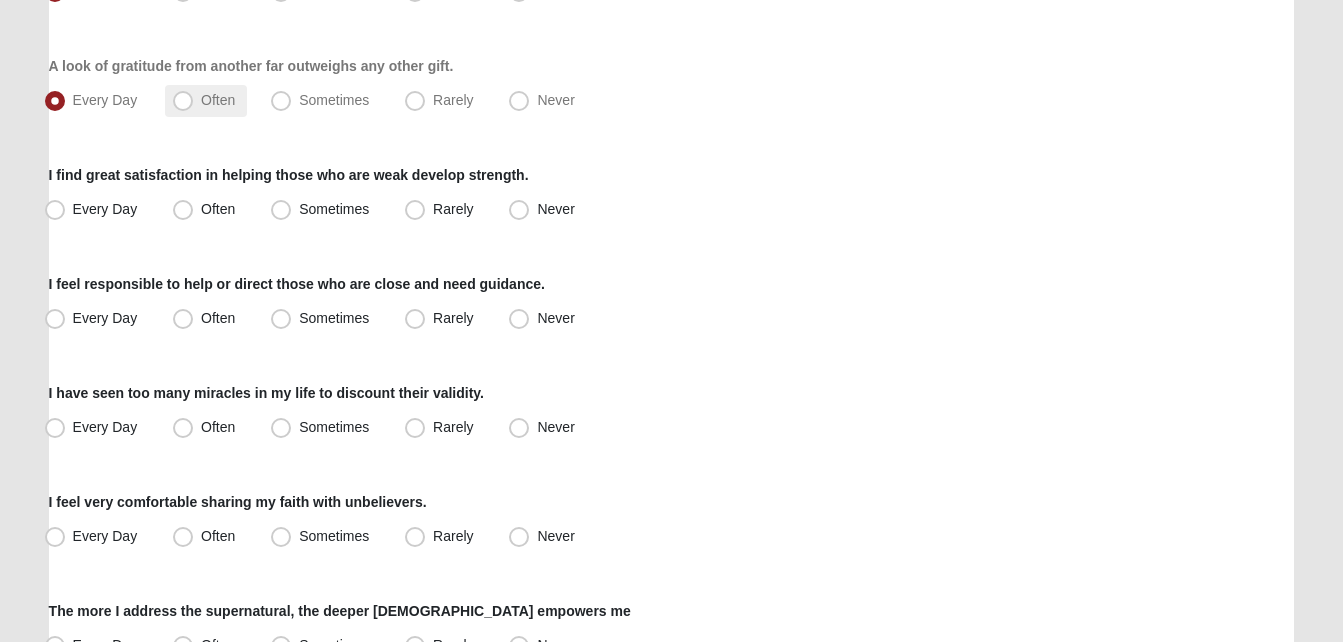 click on "Often" at bounding box center (218, 100) 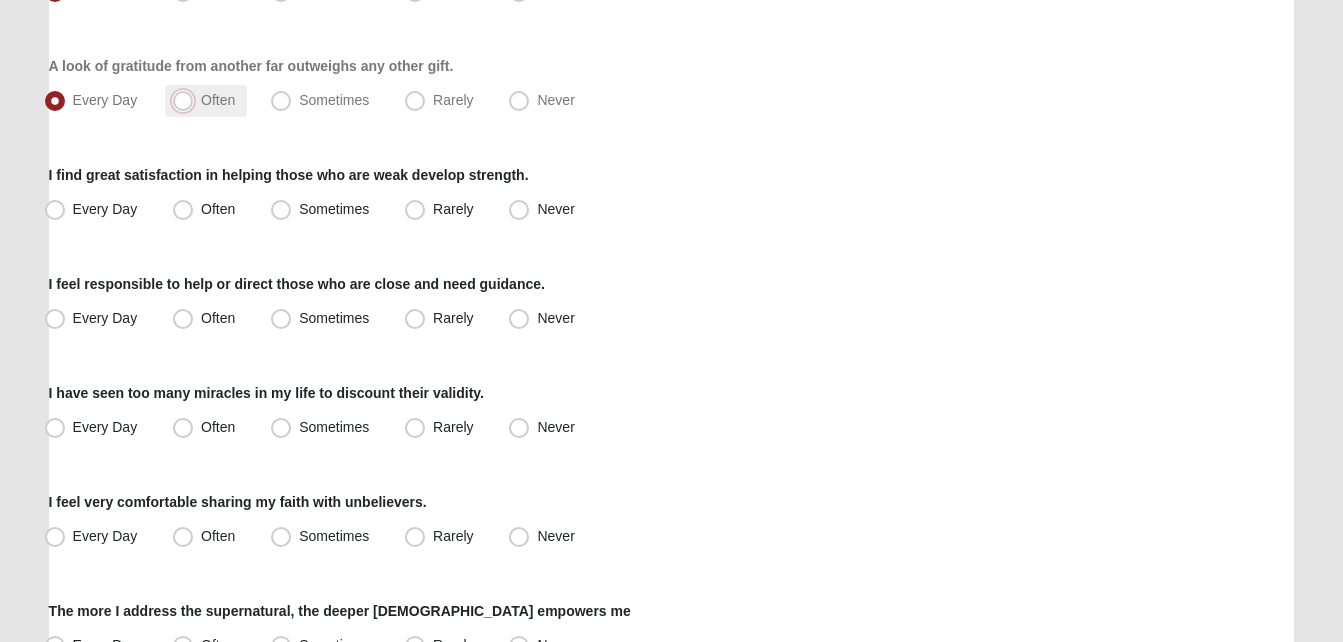 click on "Often" at bounding box center [187, 100] 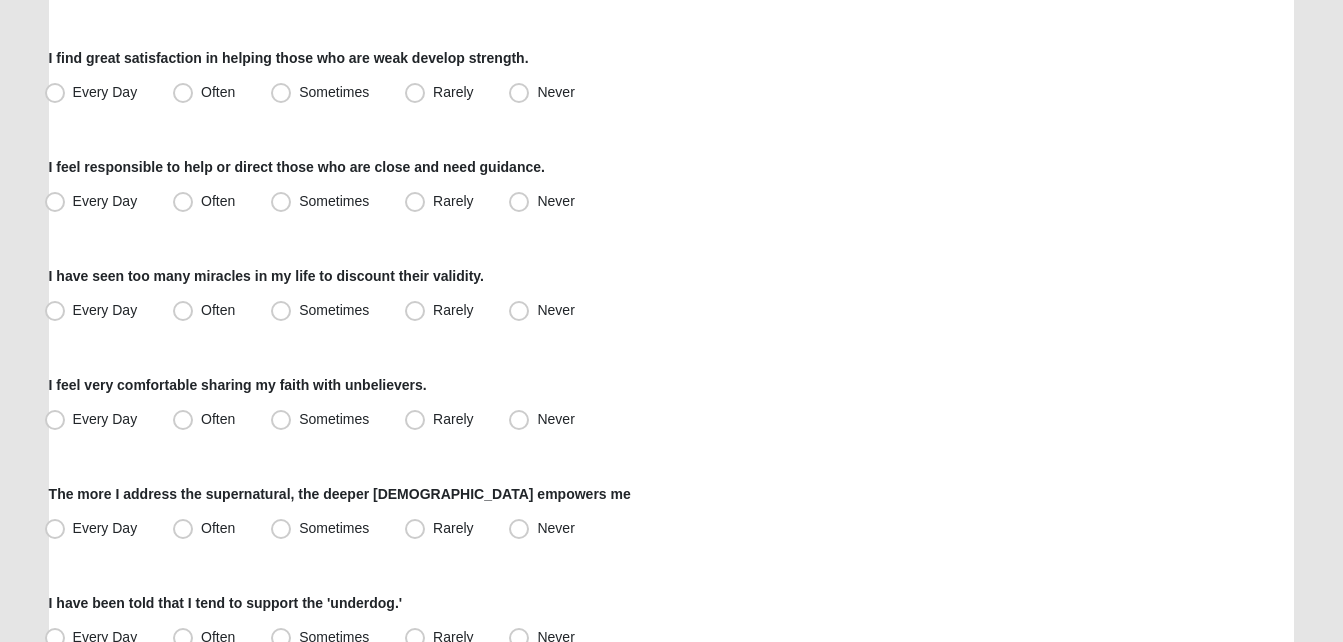 scroll, scrollTop: 1115, scrollLeft: 0, axis: vertical 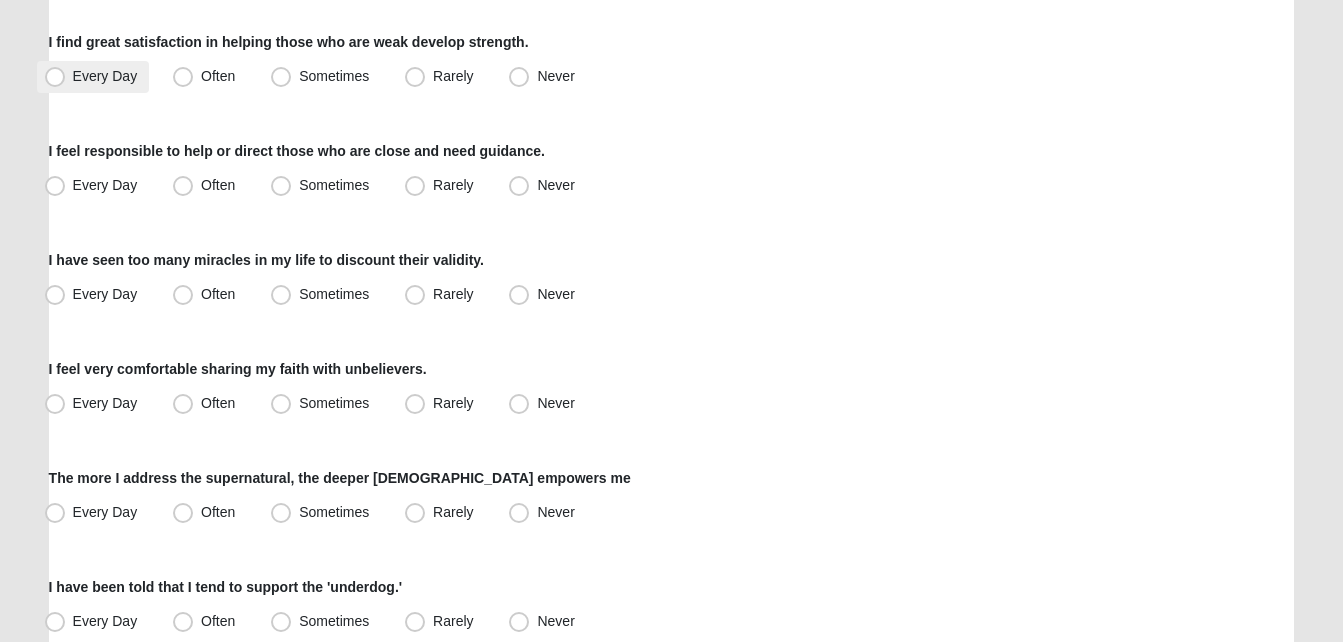 click on "Every Day" at bounding box center (93, 77) 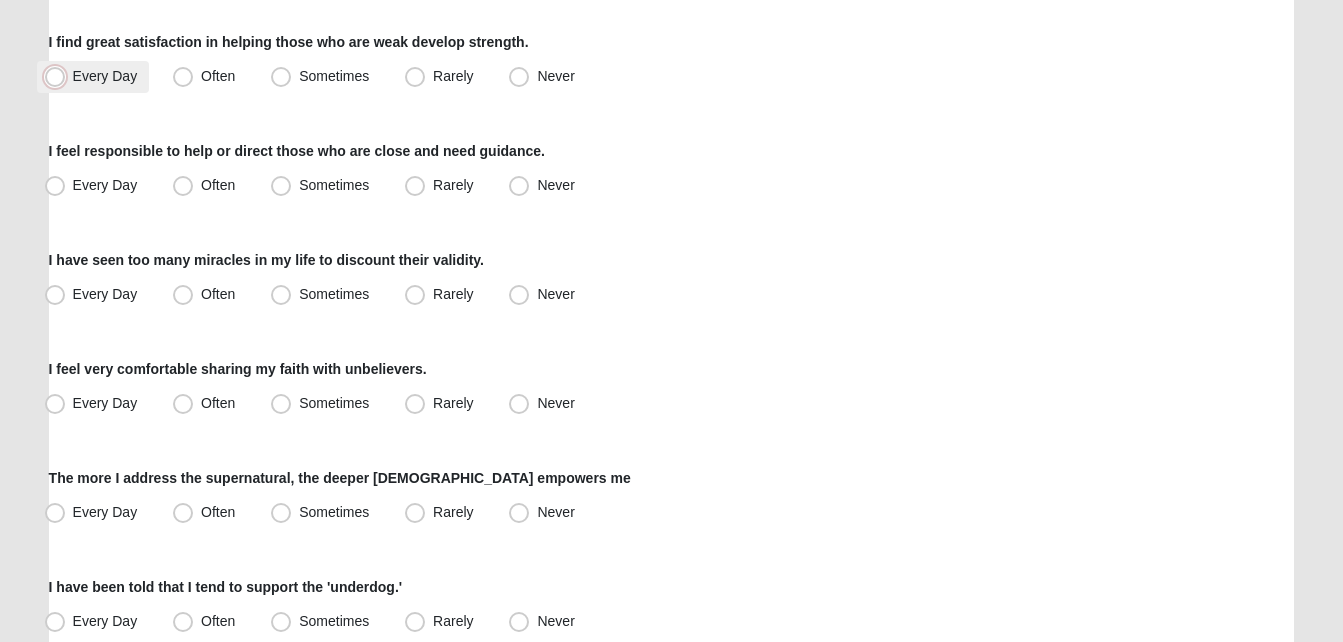 click on "Every Day" at bounding box center [59, 76] 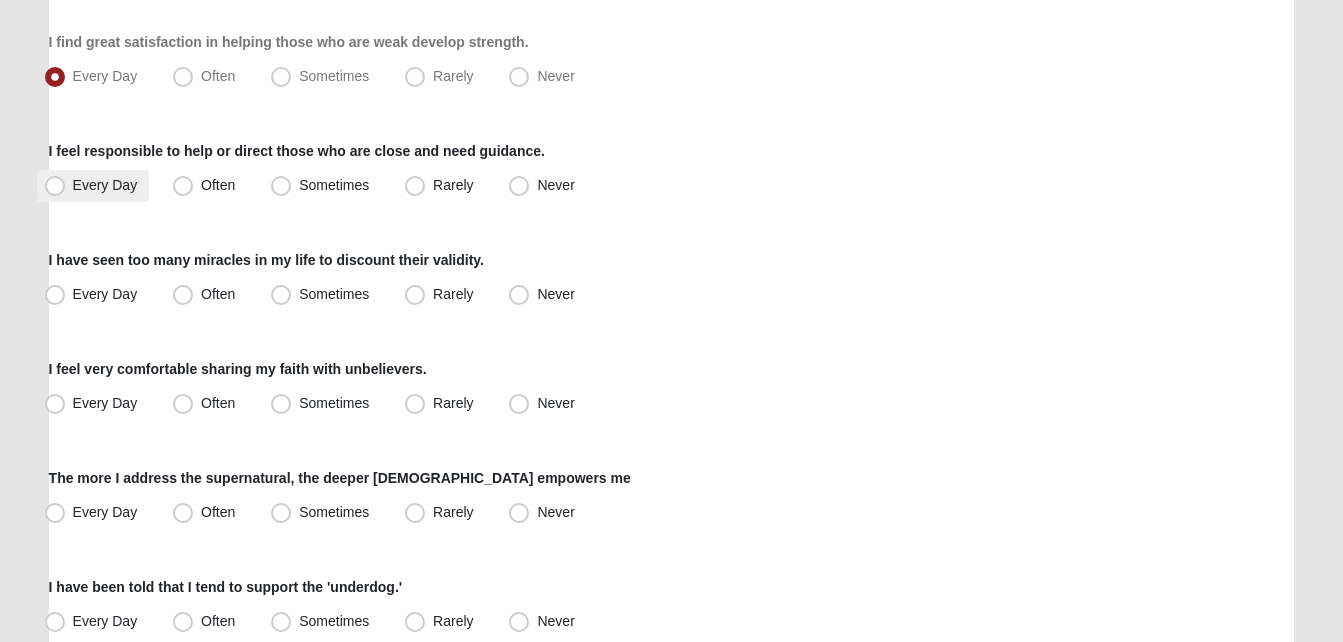 click on "Every Day" at bounding box center (105, 185) 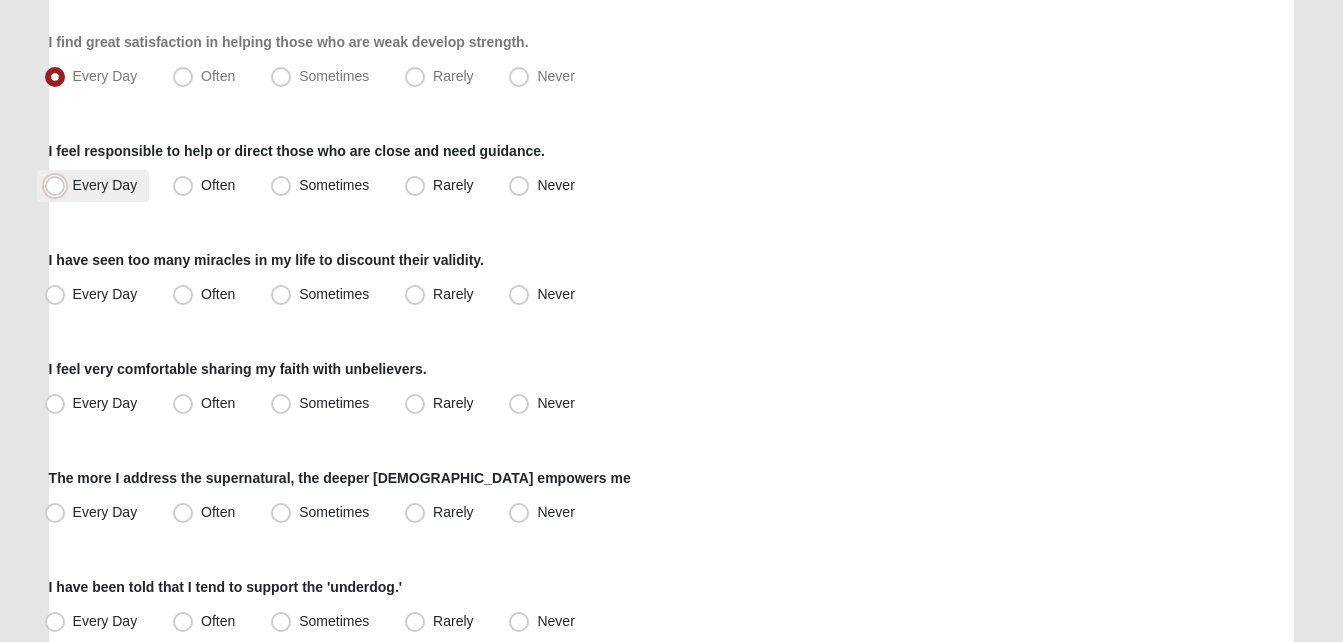 click on "Every Day" at bounding box center (59, 185) 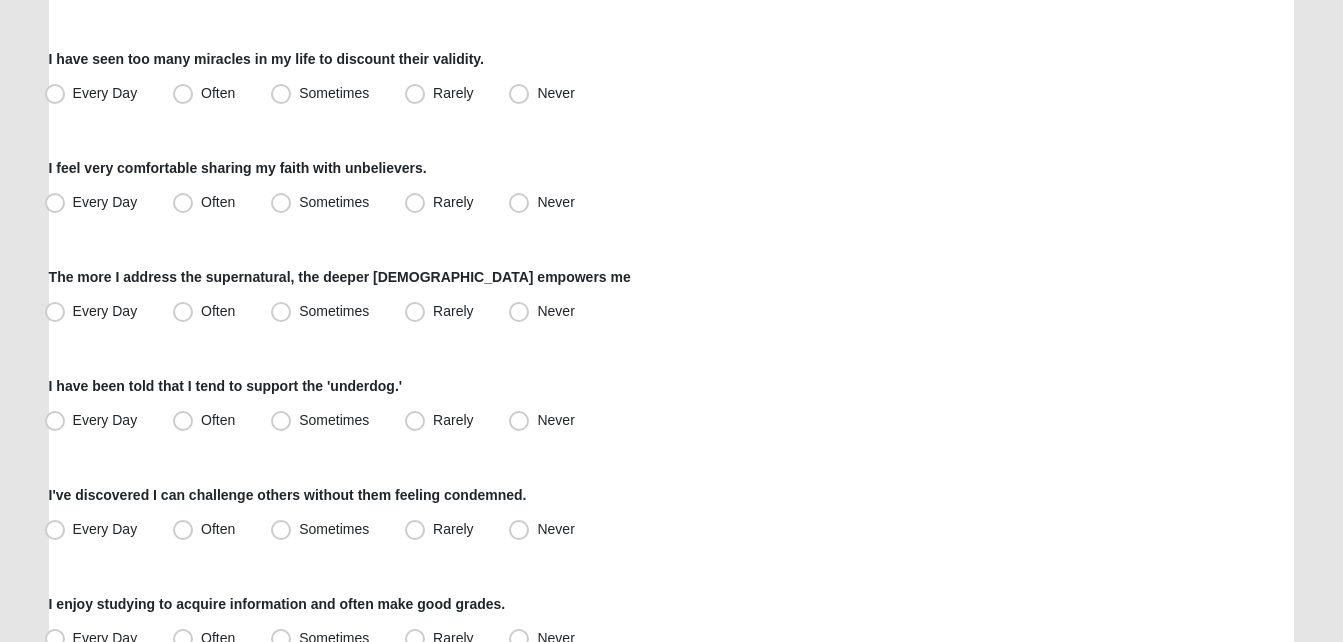 scroll, scrollTop: 1319, scrollLeft: 0, axis: vertical 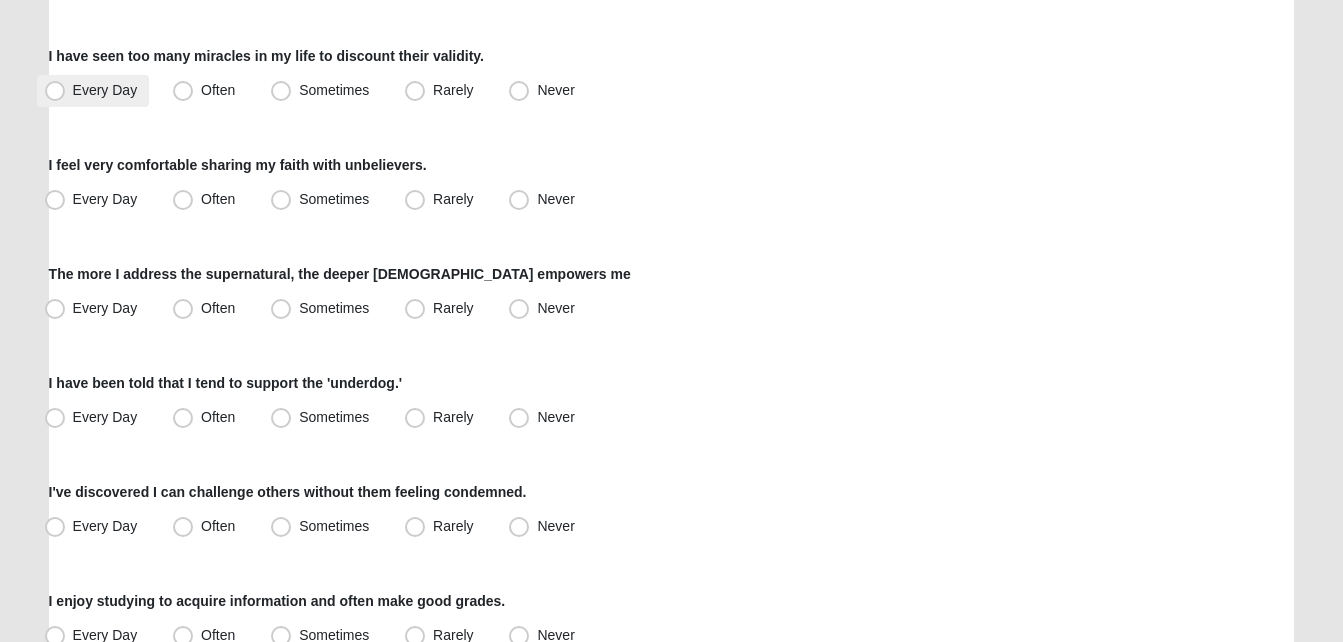 click on "Every Day" at bounding box center (105, 90) 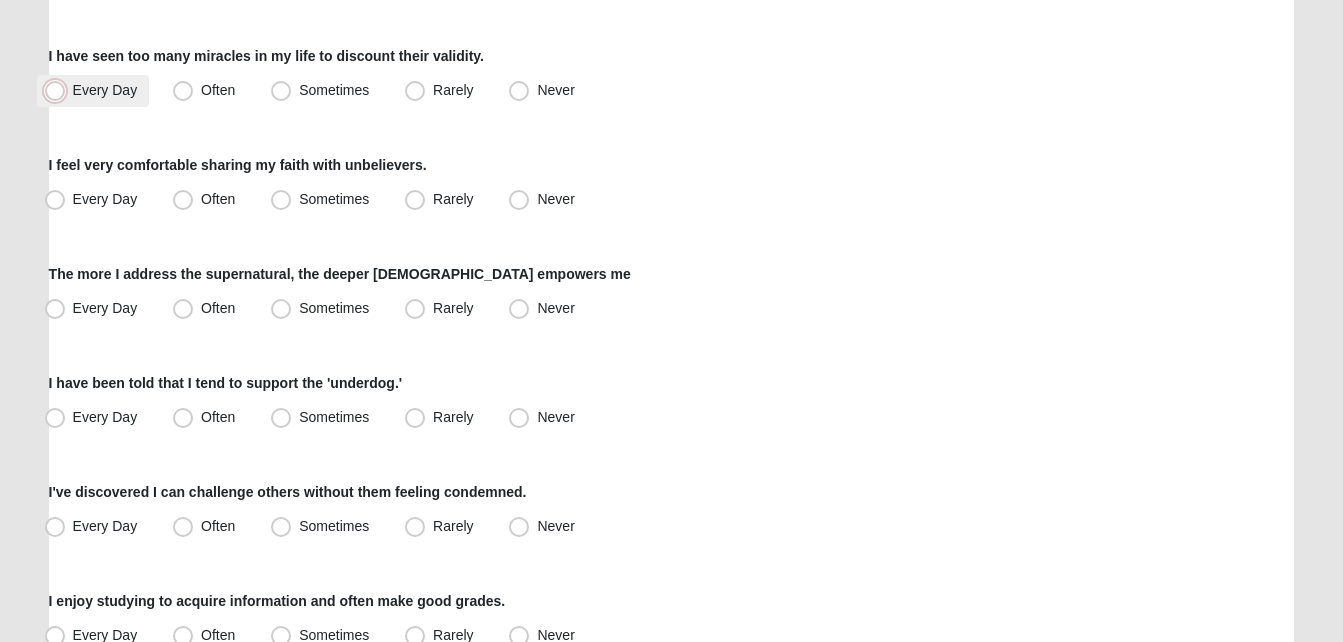 click on "Every Day" at bounding box center [59, 90] 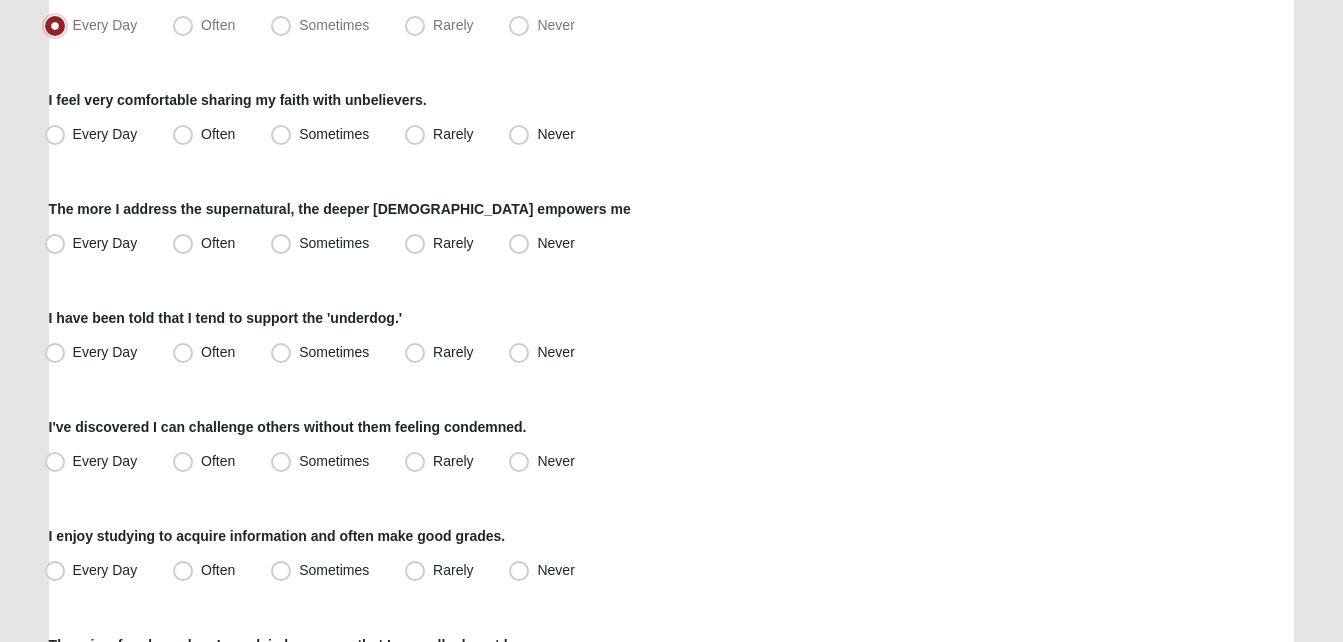 scroll, scrollTop: 1395, scrollLeft: 0, axis: vertical 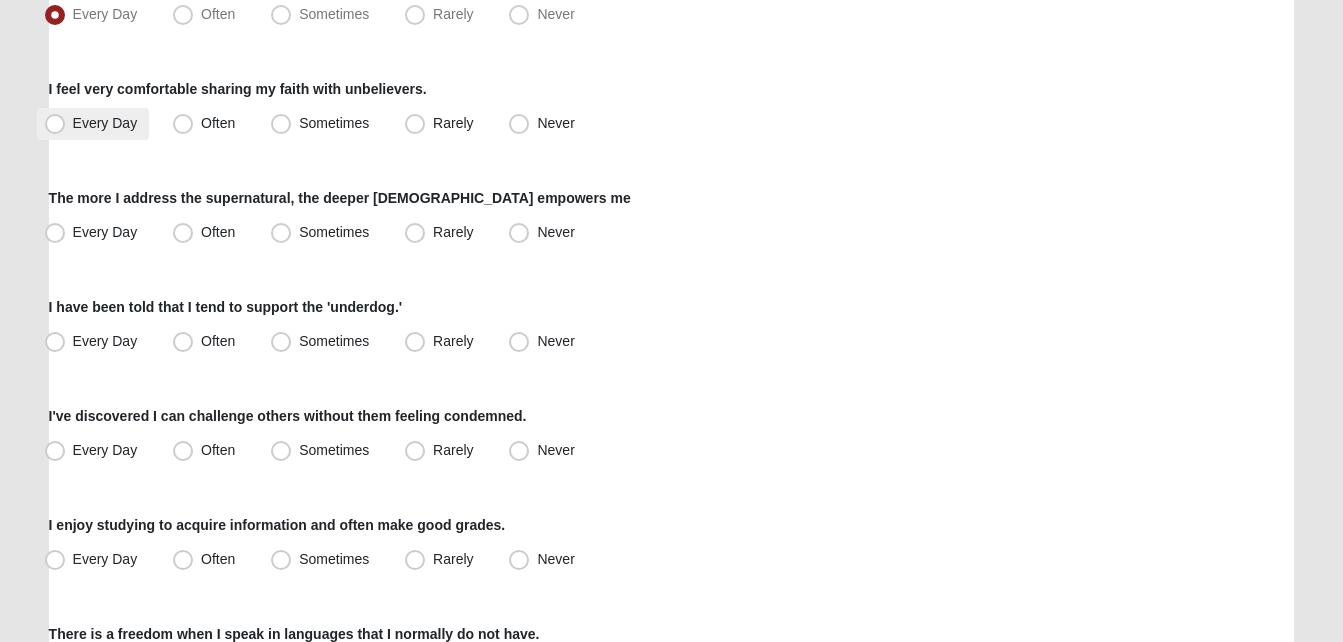 click on "Every Day" at bounding box center [93, 124] 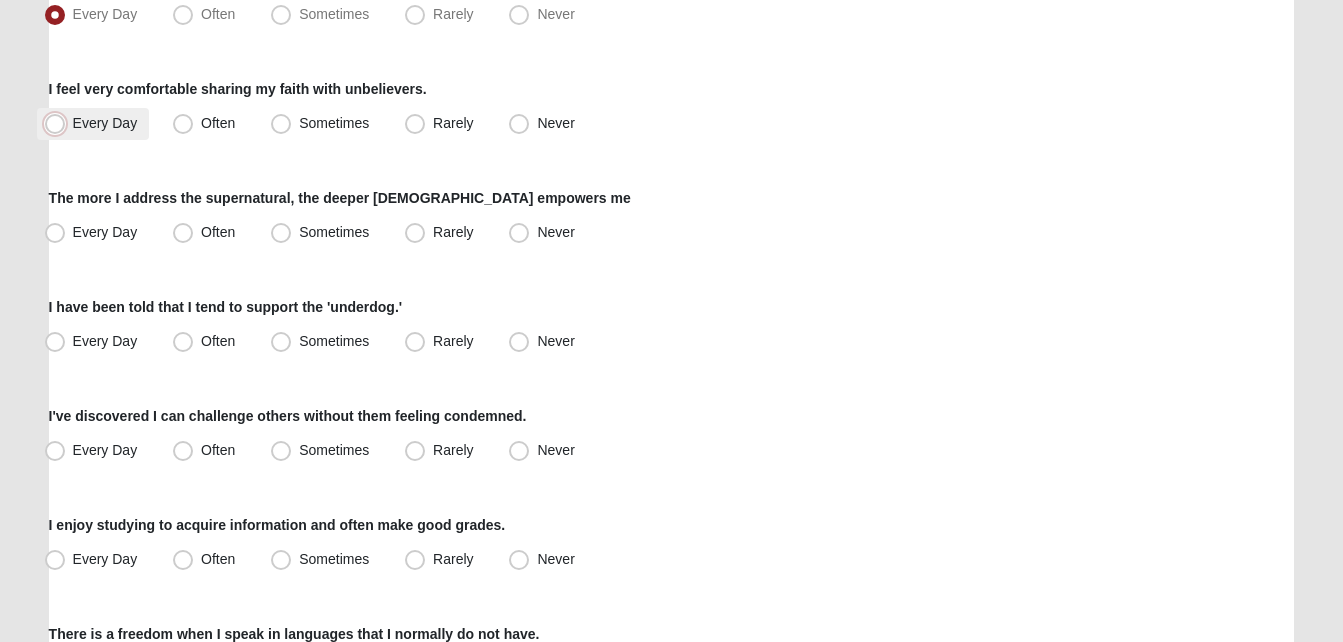 click on "Every Day" at bounding box center (59, 123) 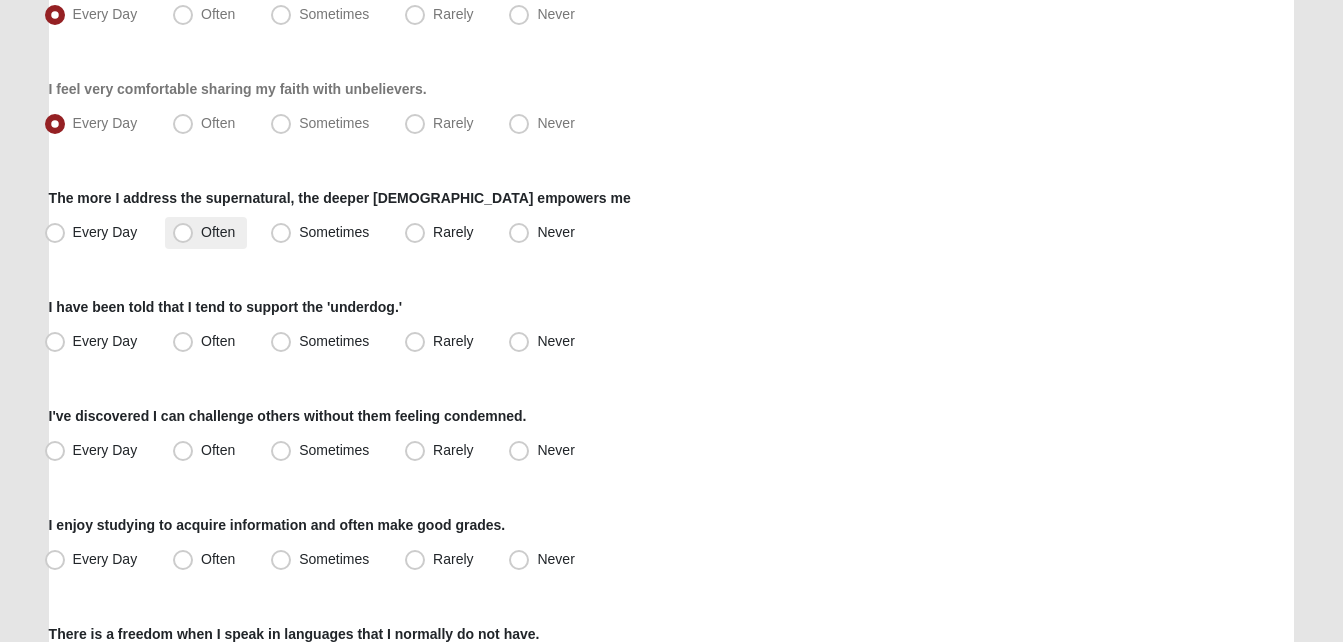 click on "Often" at bounding box center (218, 232) 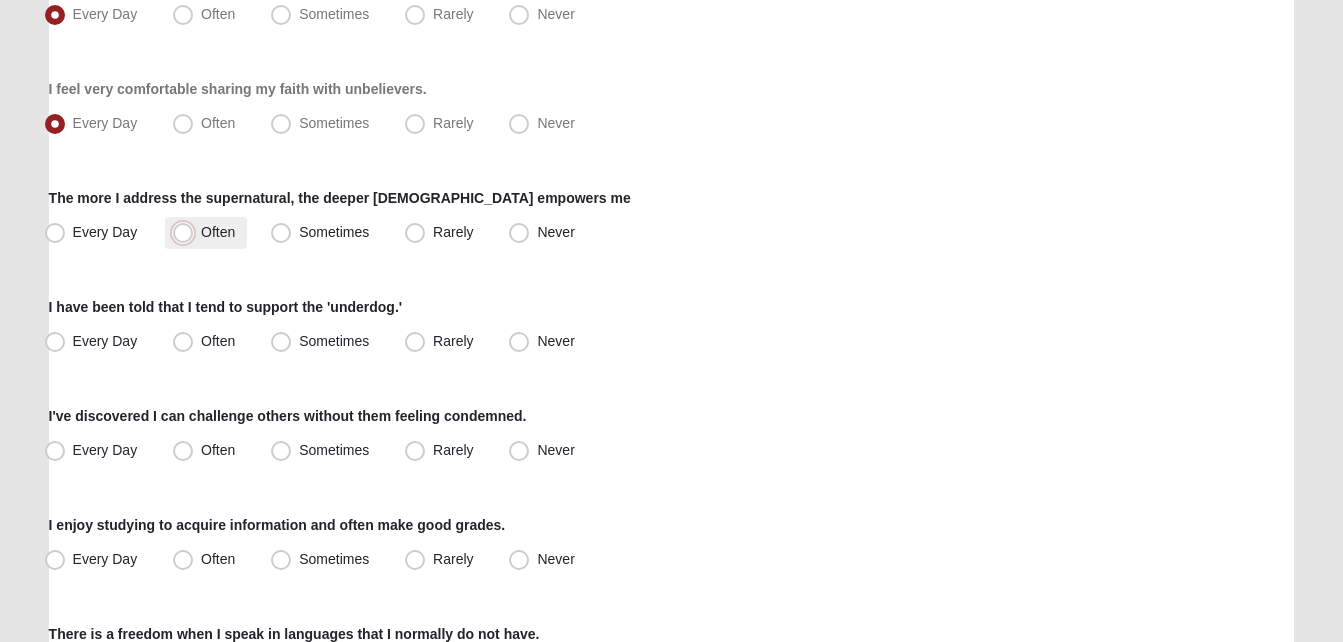 click on "Often" at bounding box center [187, 232] 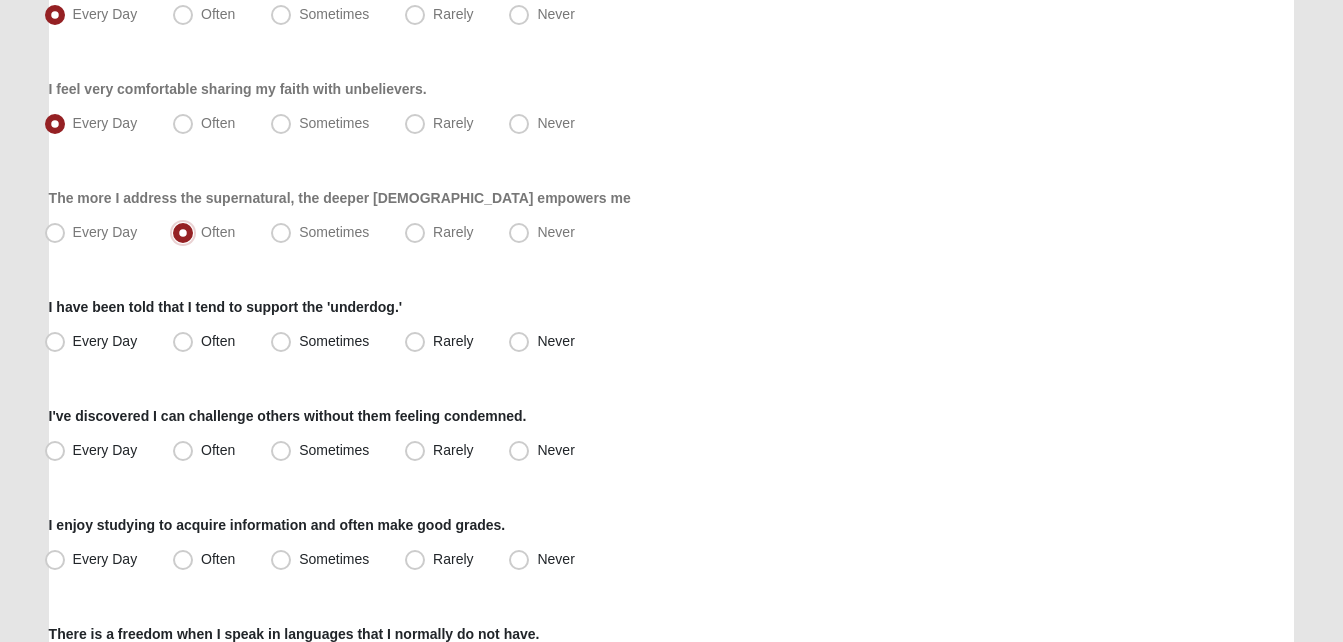 scroll, scrollTop: 1615, scrollLeft: 0, axis: vertical 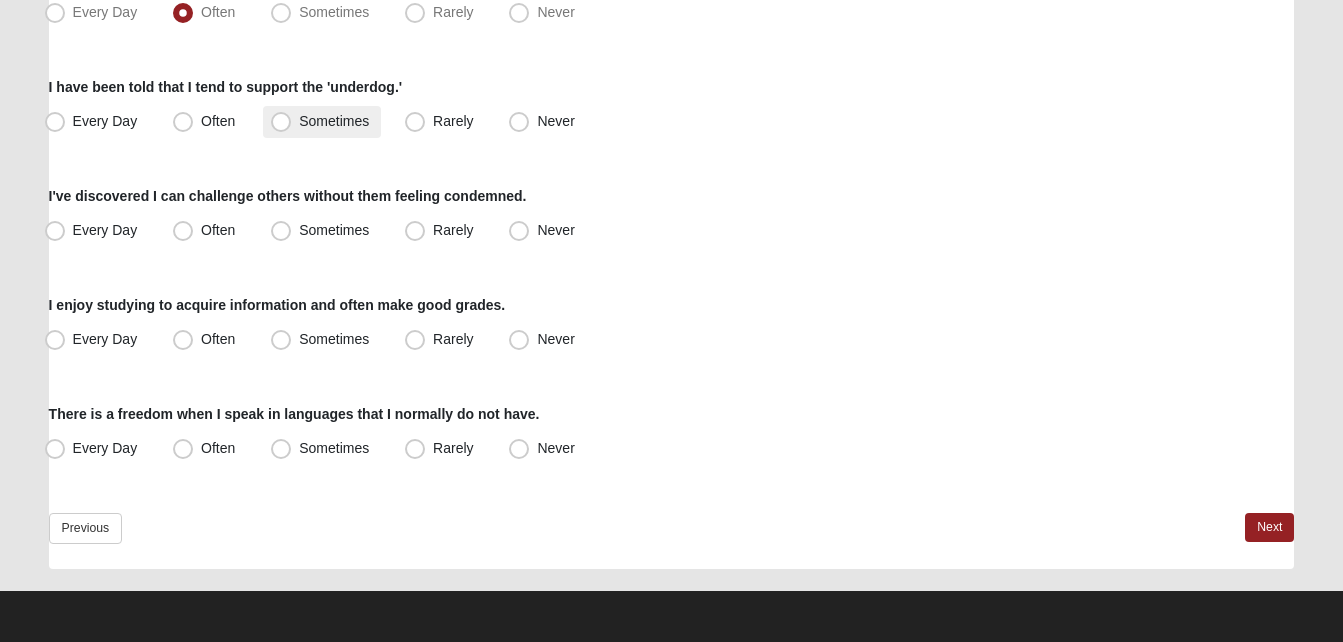 click on "Sometimes" at bounding box center [334, 121] 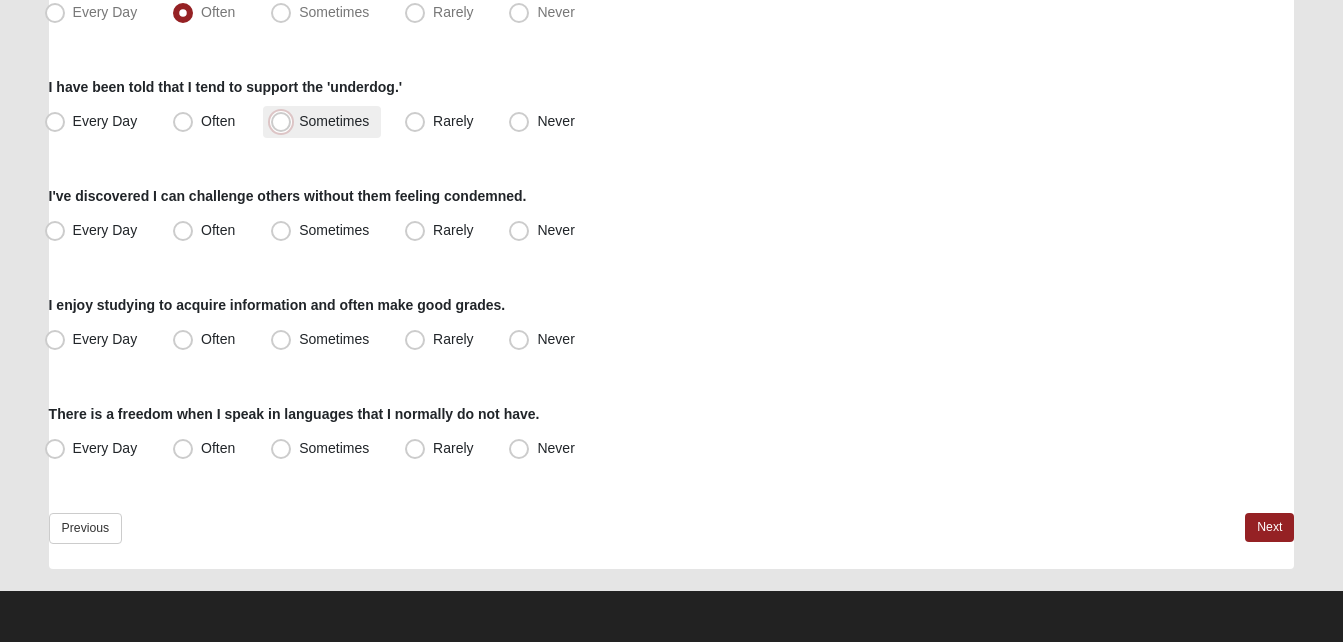 click on "Sometimes" at bounding box center [285, 121] 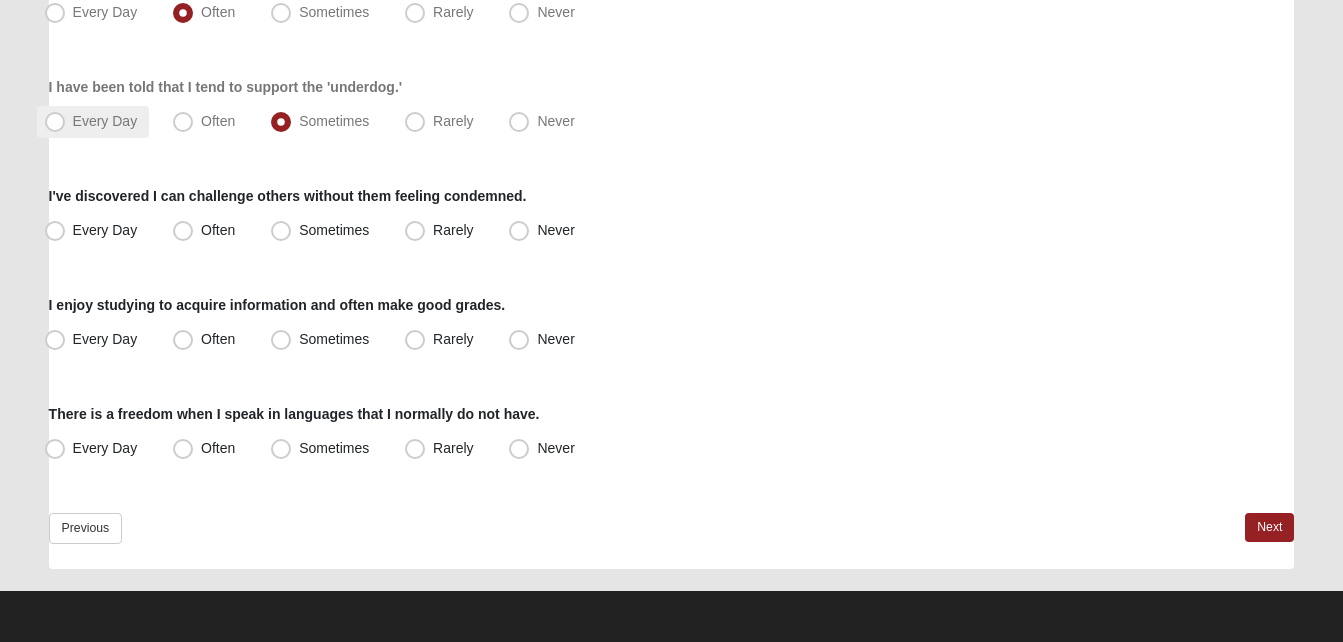 click on "Every Day" at bounding box center [93, 122] 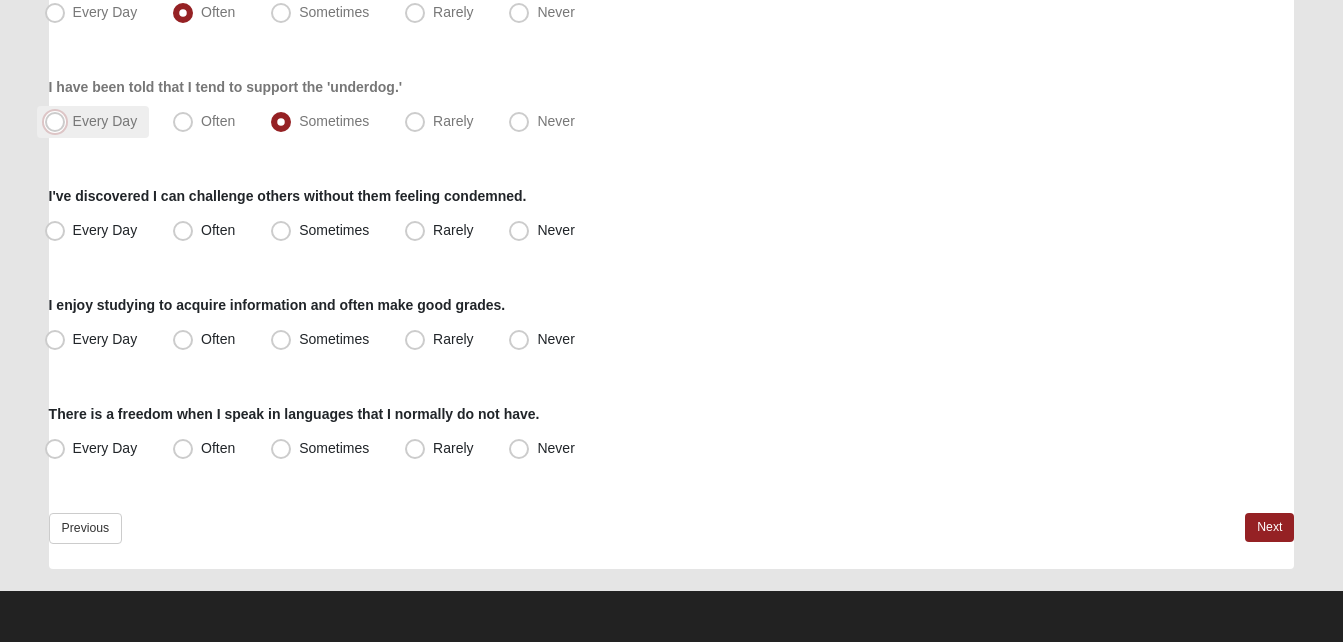 click on "Every Day" at bounding box center [59, 121] 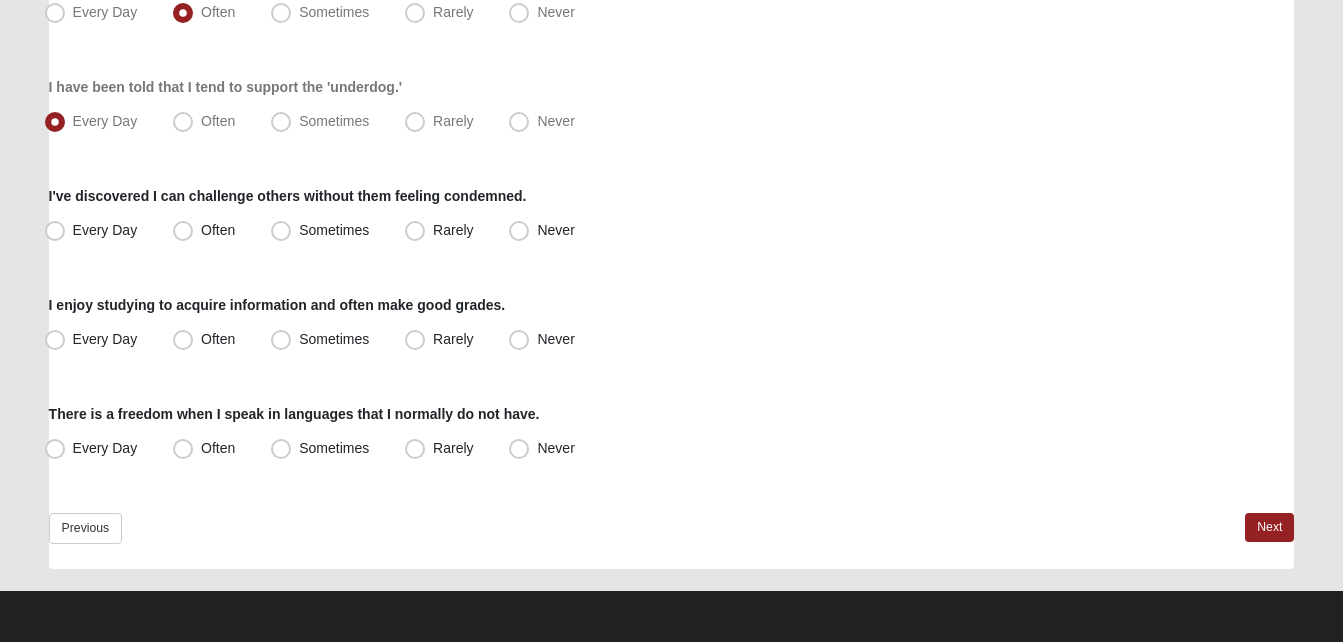 click on "Respond to these items quickly and don’t overthink them. Usually your first response is your best response.
17%
I am exhilarated when sharing the [DEMOGRAPHIC_DATA] to many people.
Every Day
Often
Sometimes
Rarely
Never
I find great pleasure in simple, practical tasks that lend a helping hand.
Every Day
Often" at bounding box center [672, -442] 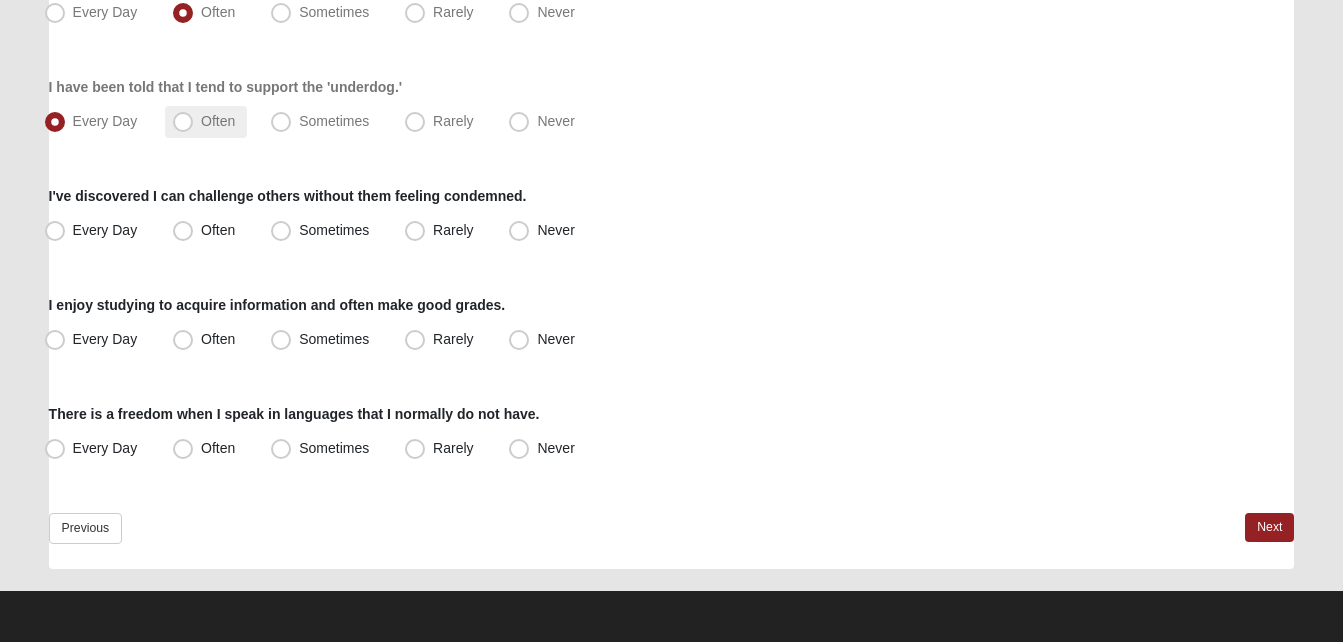 click on "Often" at bounding box center [206, 122] 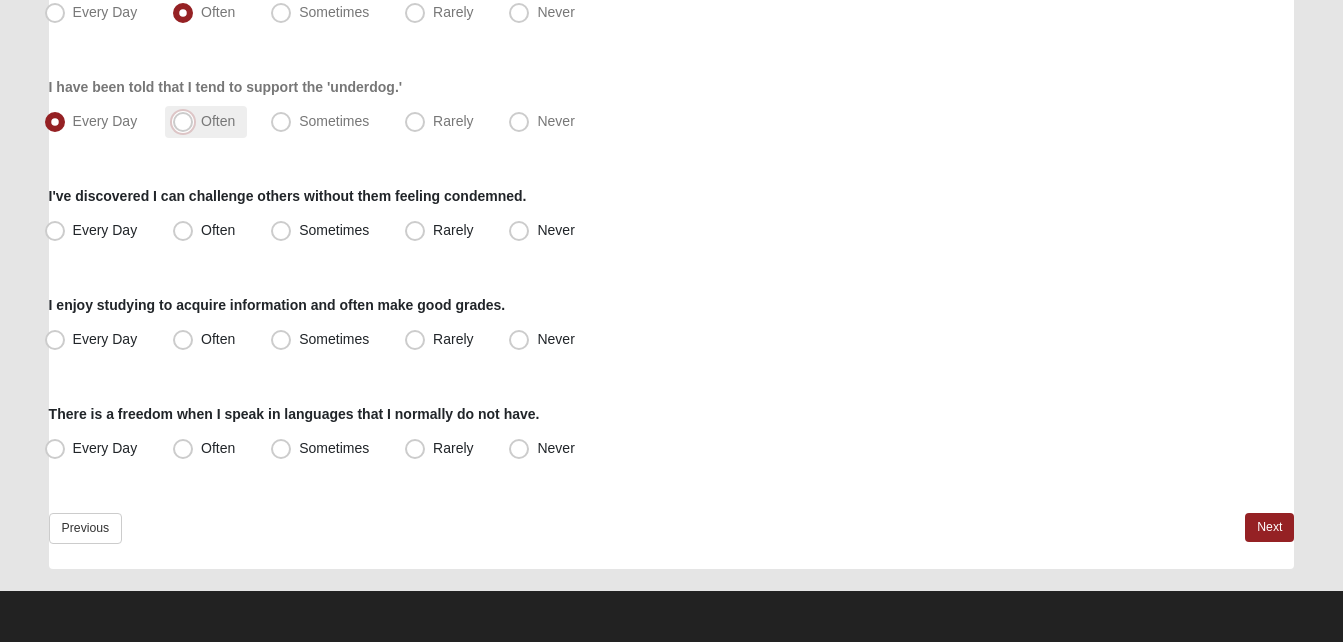 click on "Often" at bounding box center [187, 121] 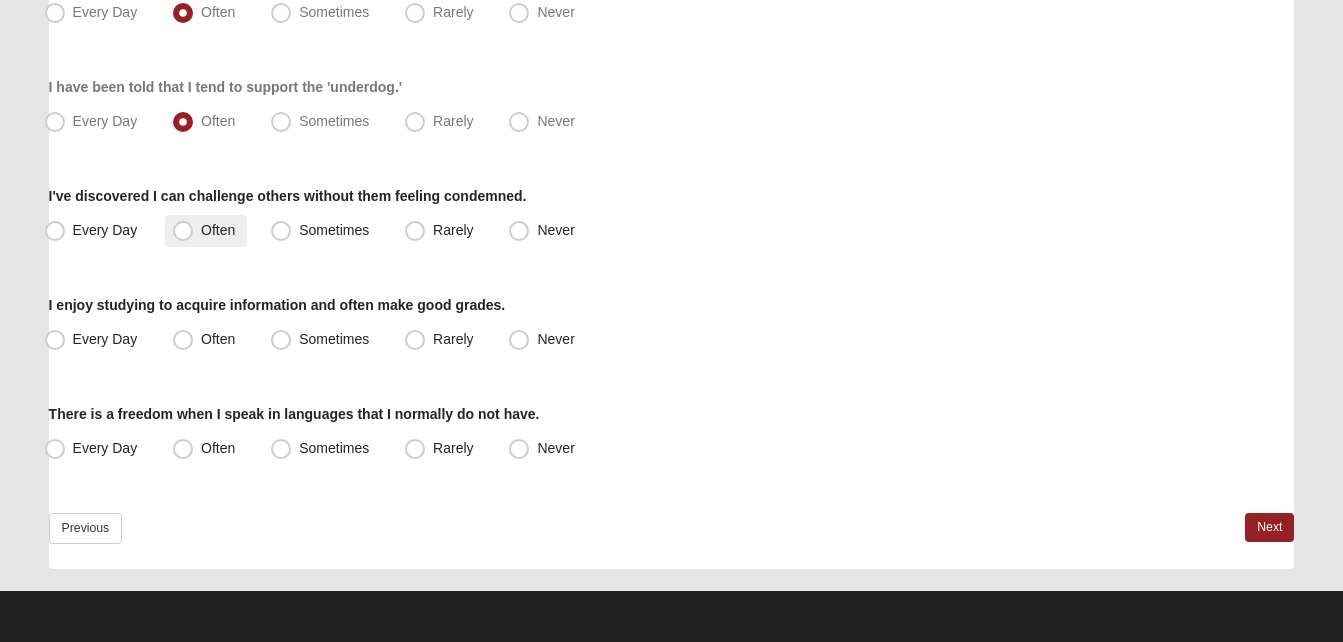 click on "Often" at bounding box center [218, 230] 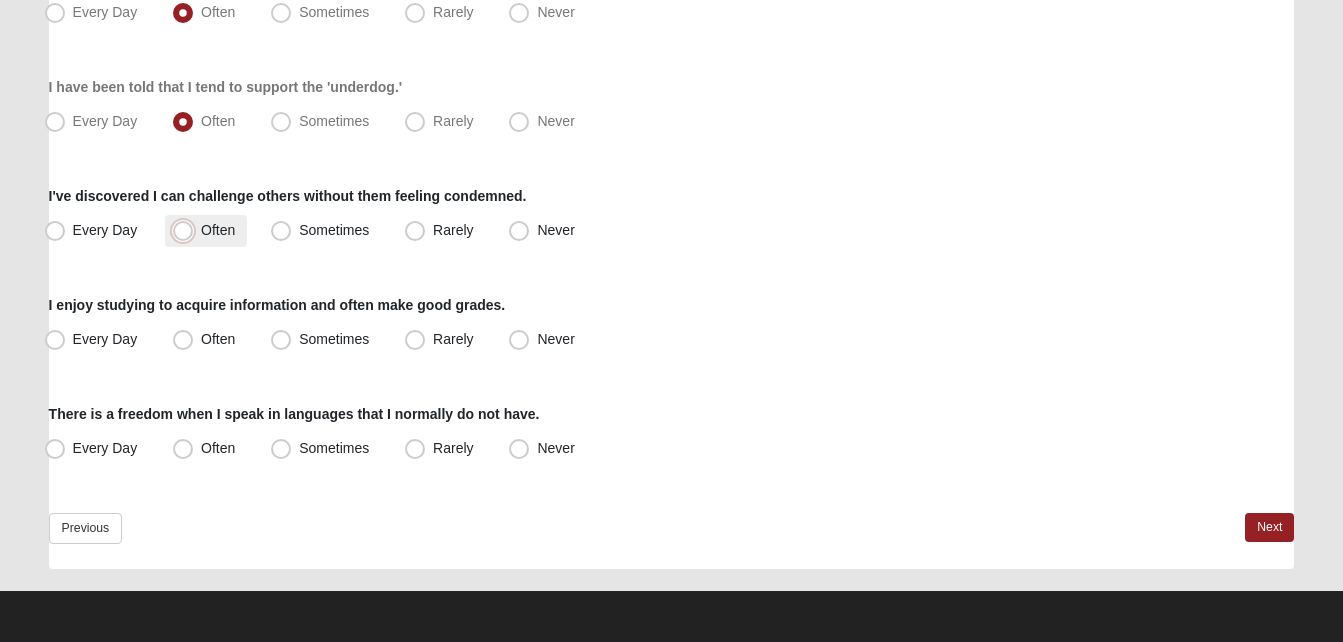 click on "Often" at bounding box center [187, 230] 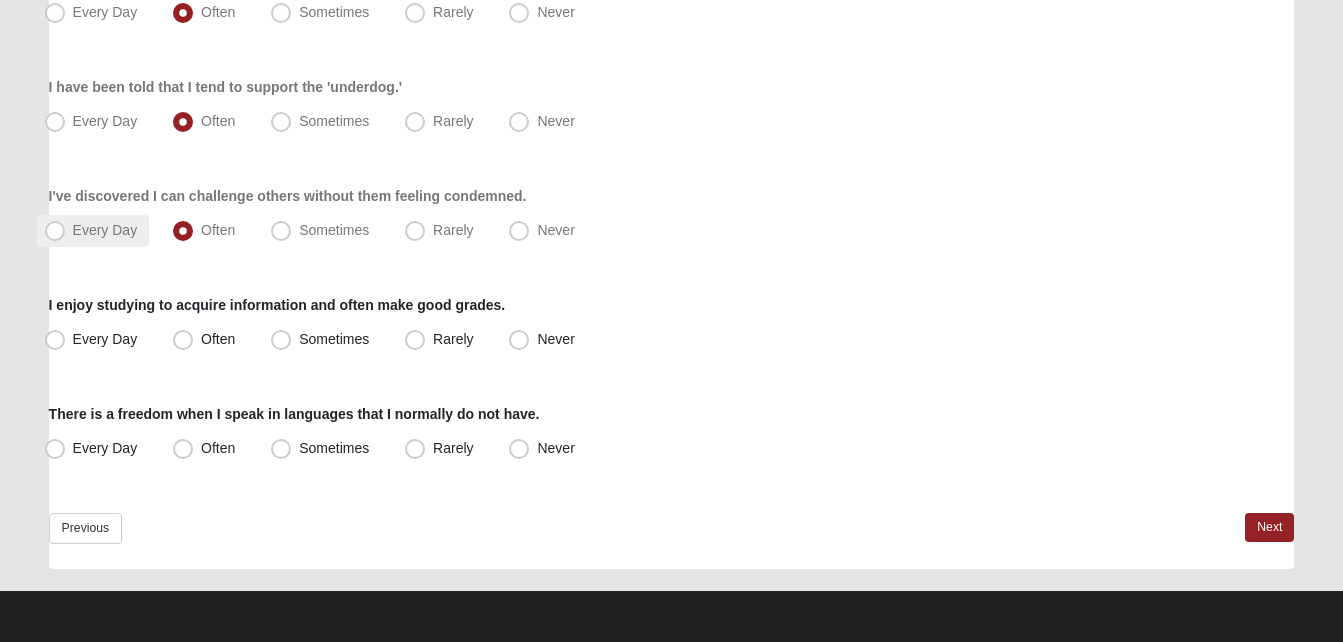 click on "Every Day" at bounding box center (105, 230) 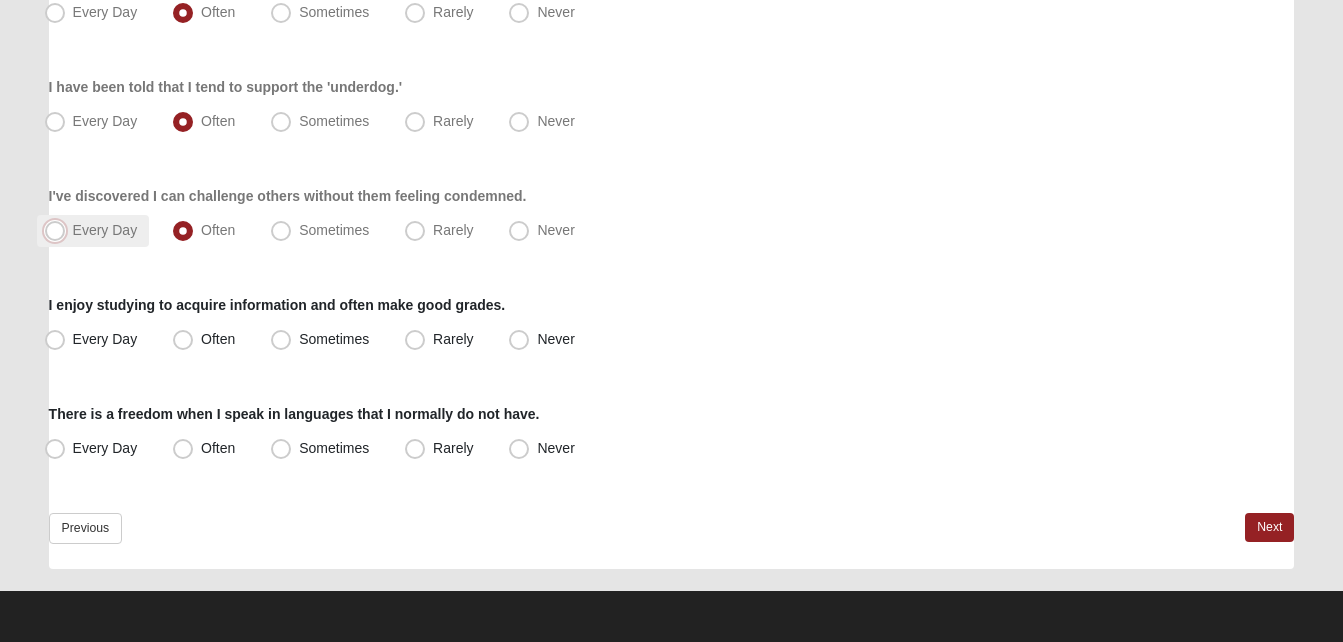 click on "Every Day" at bounding box center (59, 230) 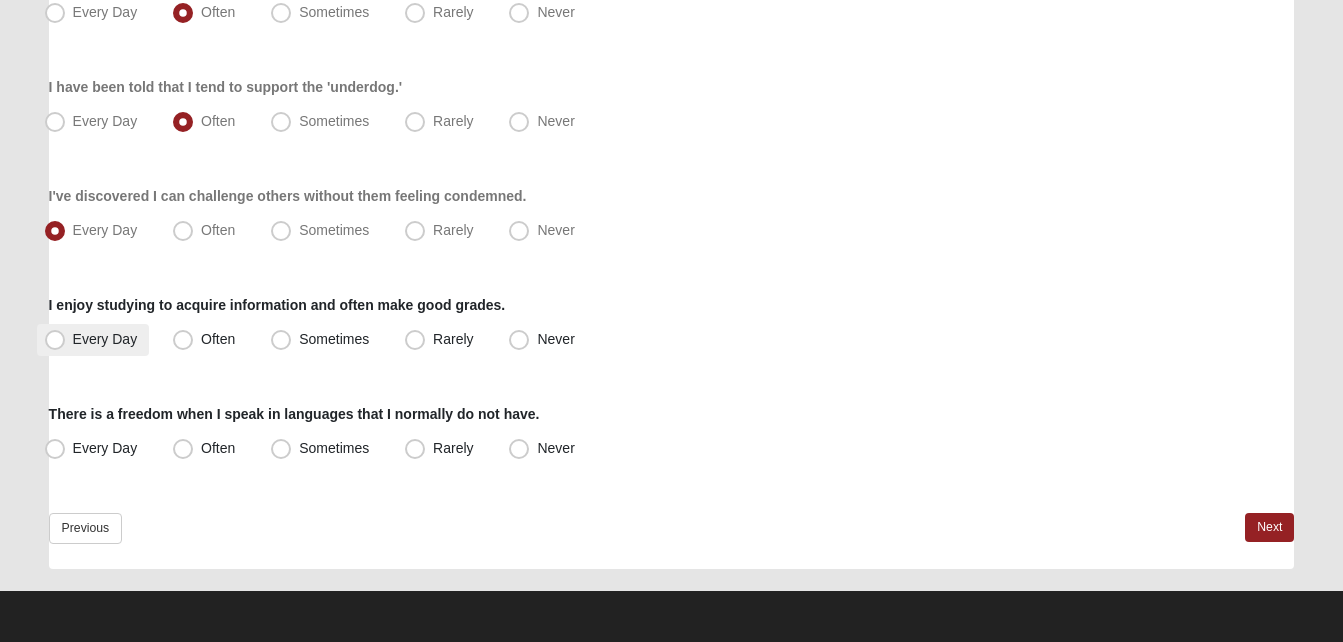 click on "Every Day" at bounding box center [105, 339] 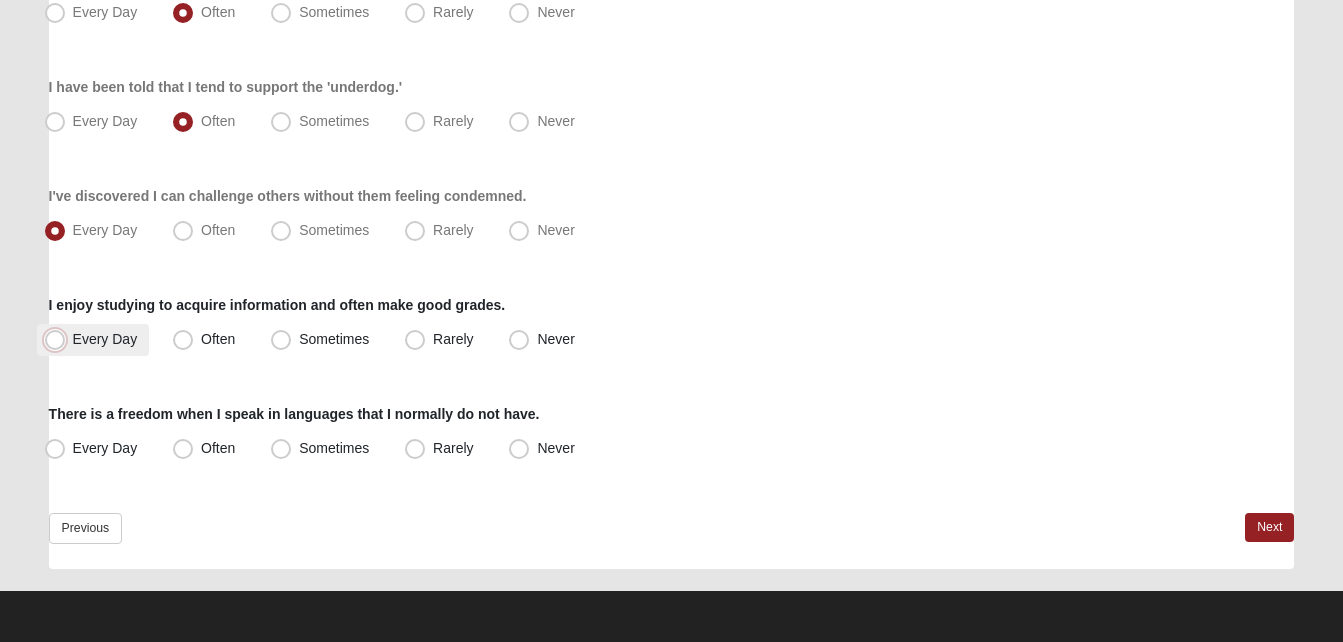 click on "Every Day" at bounding box center [59, 339] 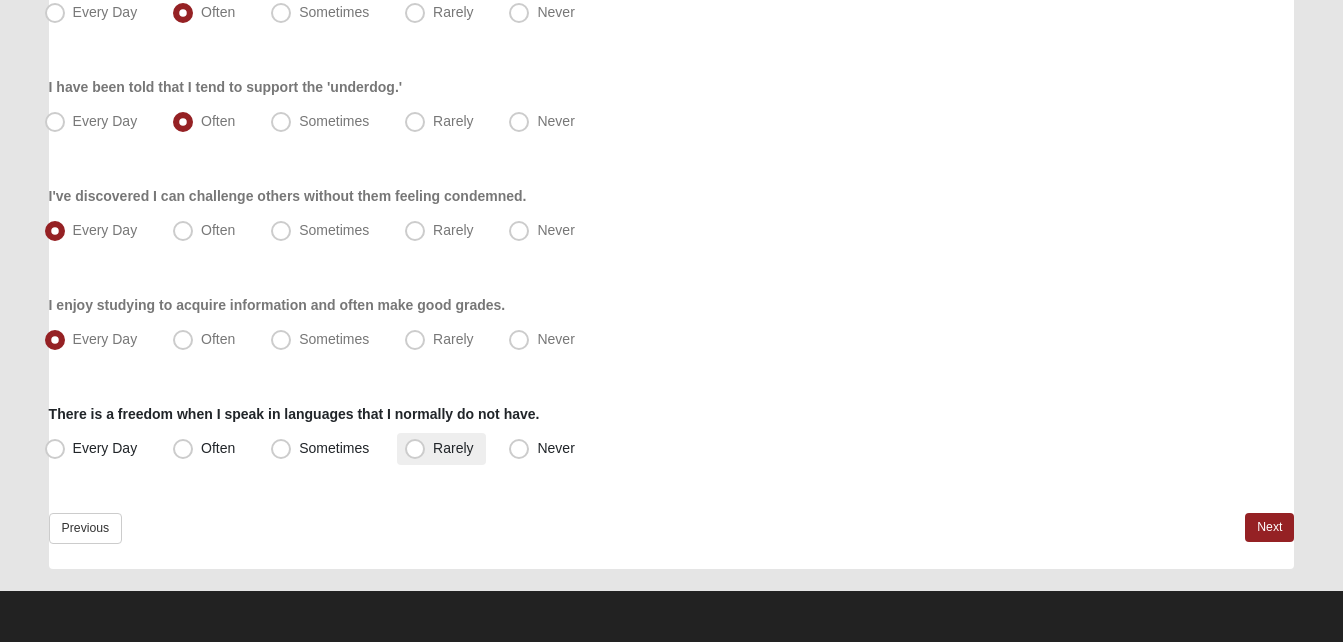 click on "Rarely" at bounding box center [441, 449] 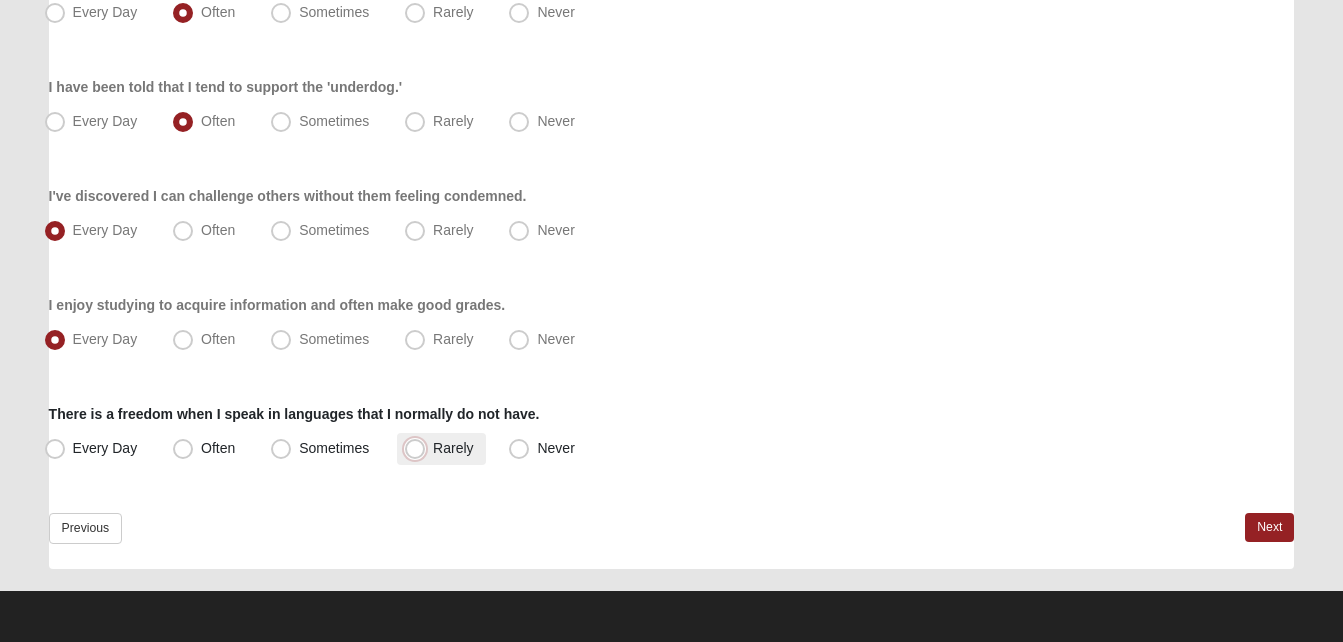 click on "Rarely" at bounding box center [419, 448] 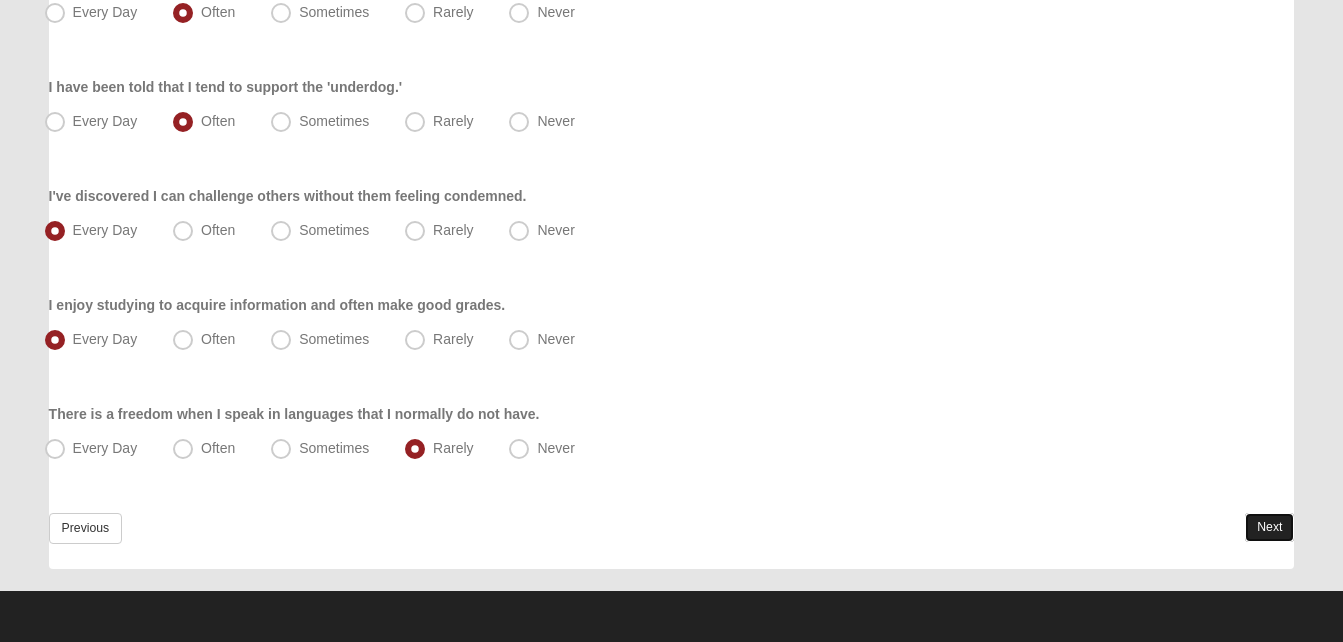 click on "Next" at bounding box center [1269, 527] 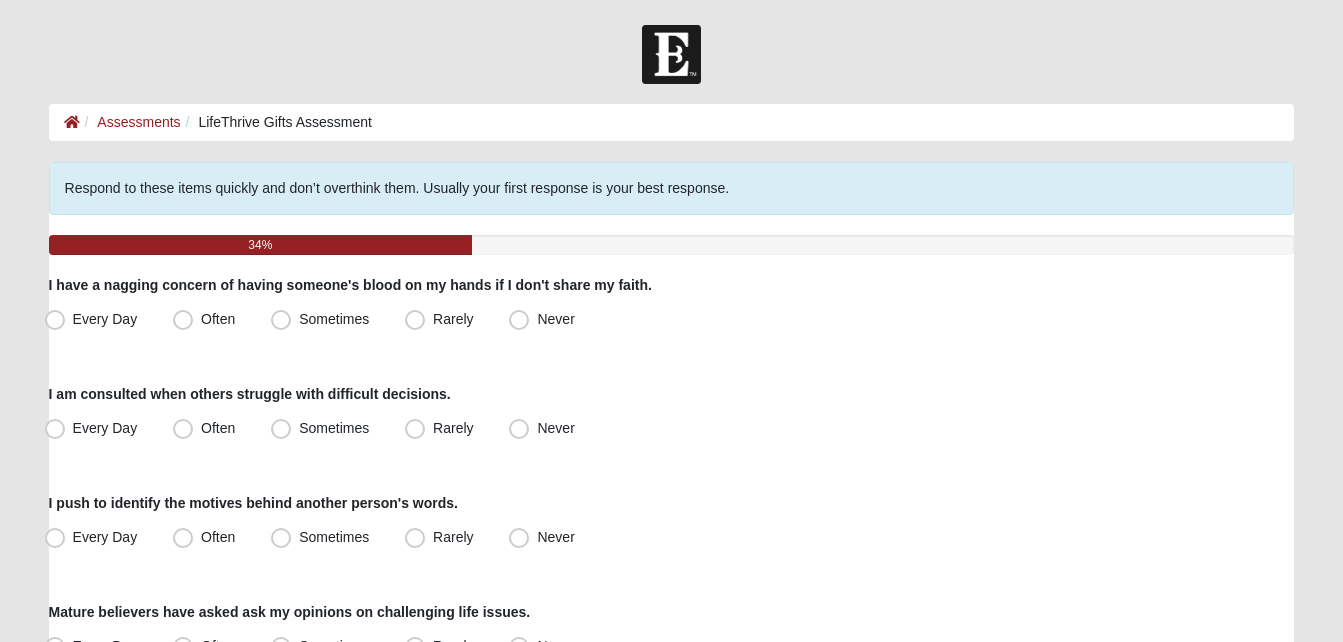 click on "Hello [PERSON_NAME]
My Account
Log Out
LifeThrive Gifts Assessment
Assessments LifeThrive Gifts Assessment
Error" at bounding box center [671, 1128] 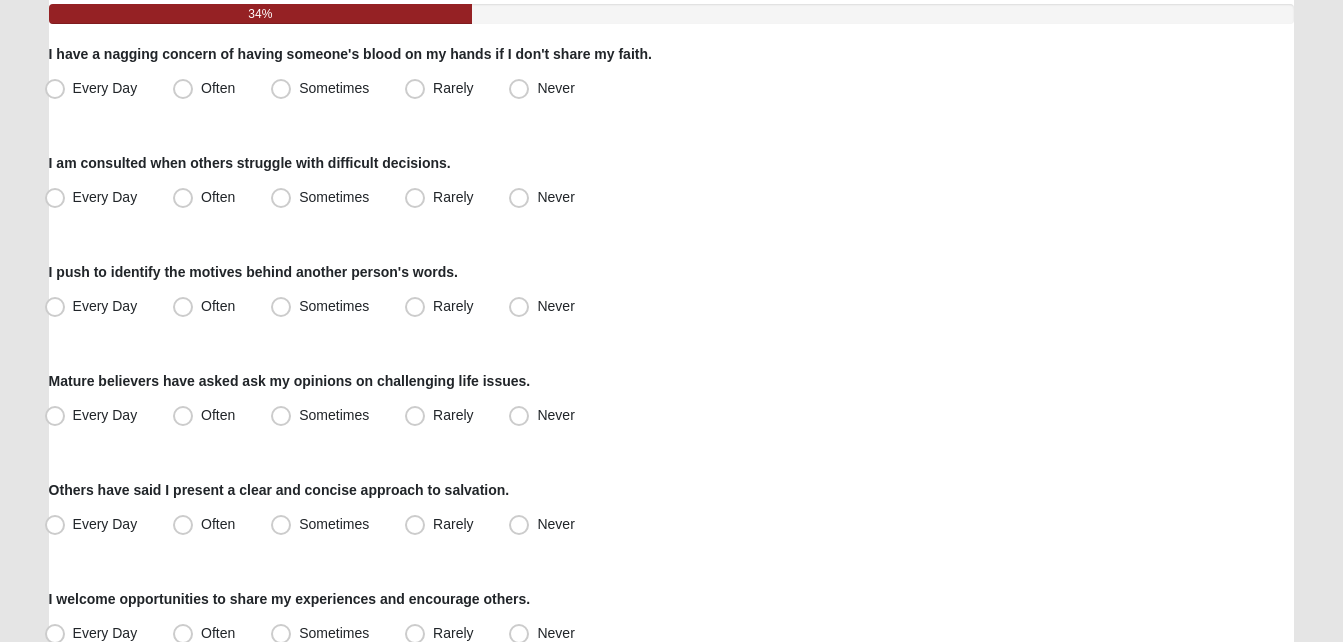 scroll, scrollTop: 240, scrollLeft: 0, axis: vertical 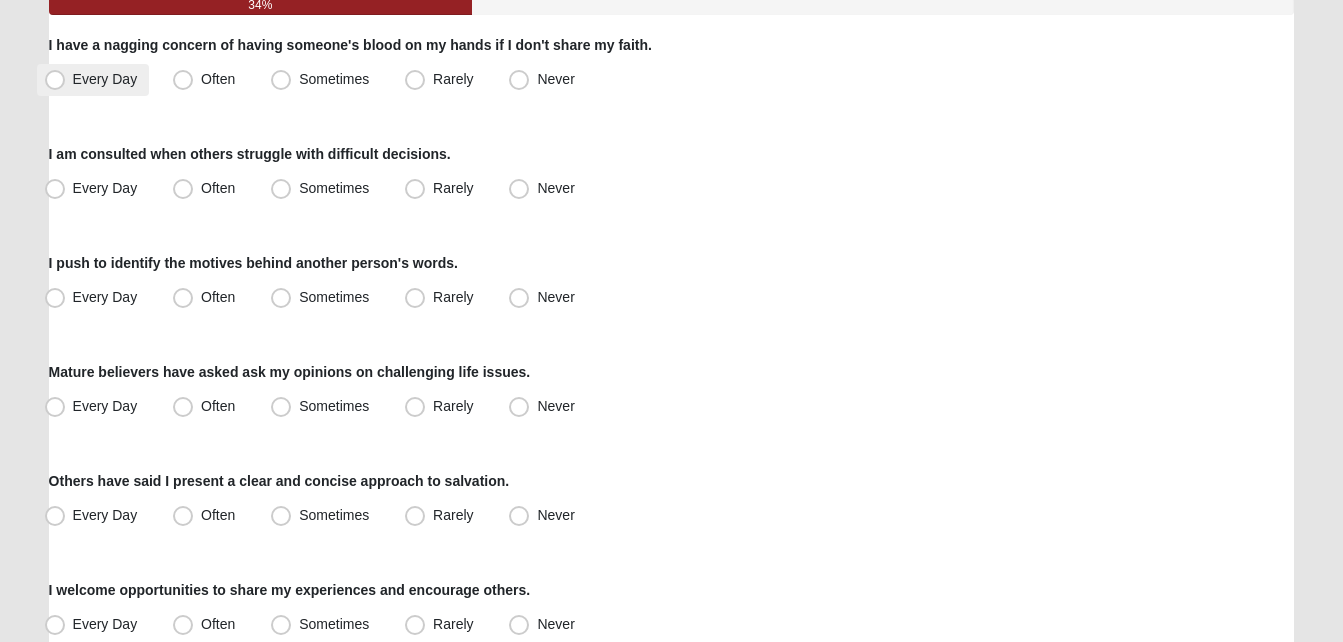 click on "Every Day" at bounding box center (93, 80) 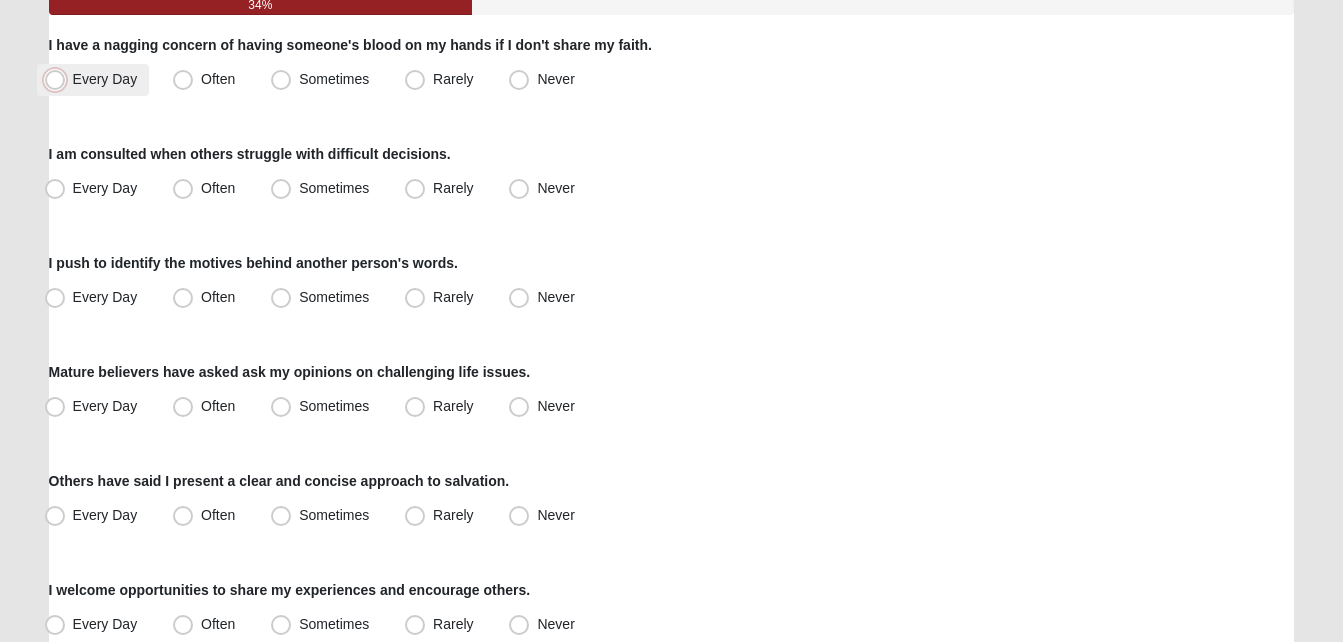 click on "Every Day" at bounding box center [59, 79] 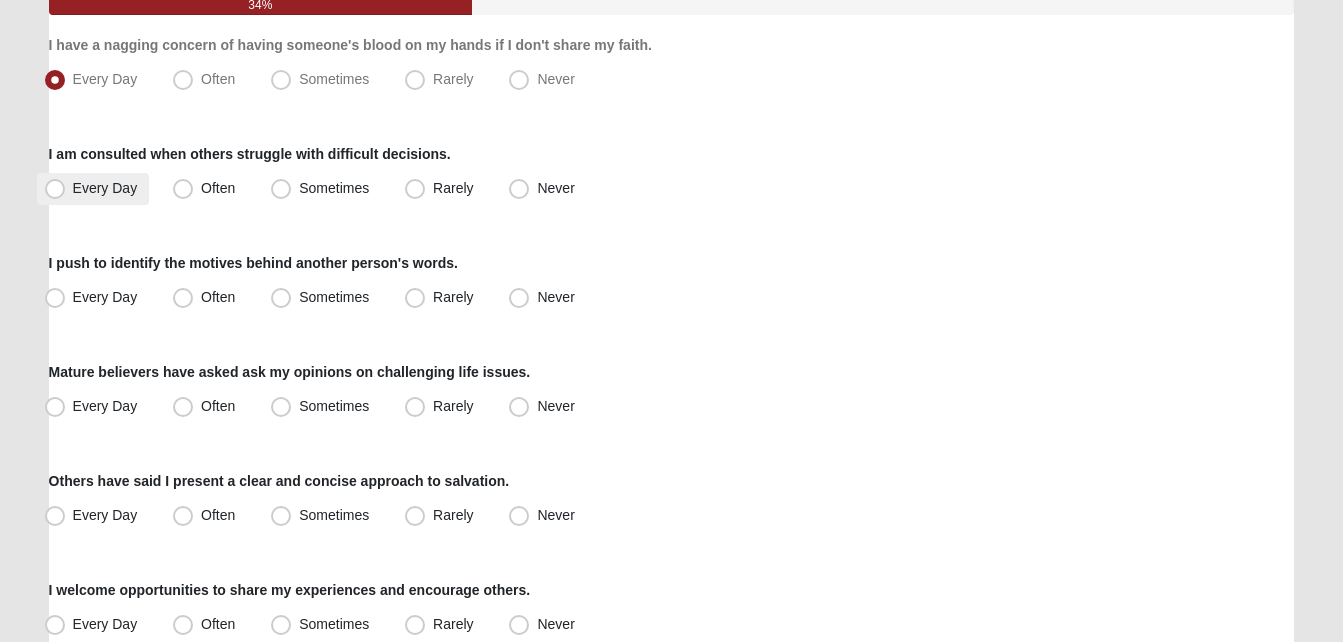 click on "Every Day" at bounding box center (105, 188) 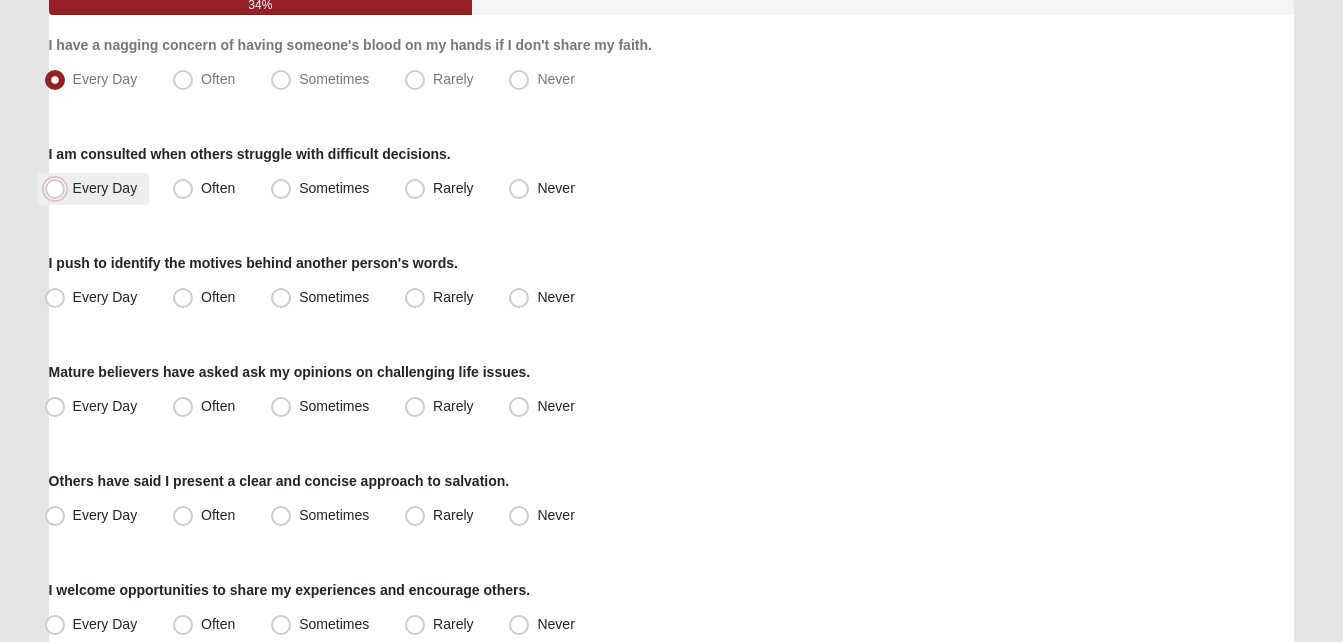 click on "Every Day" at bounding box center [59, 188] 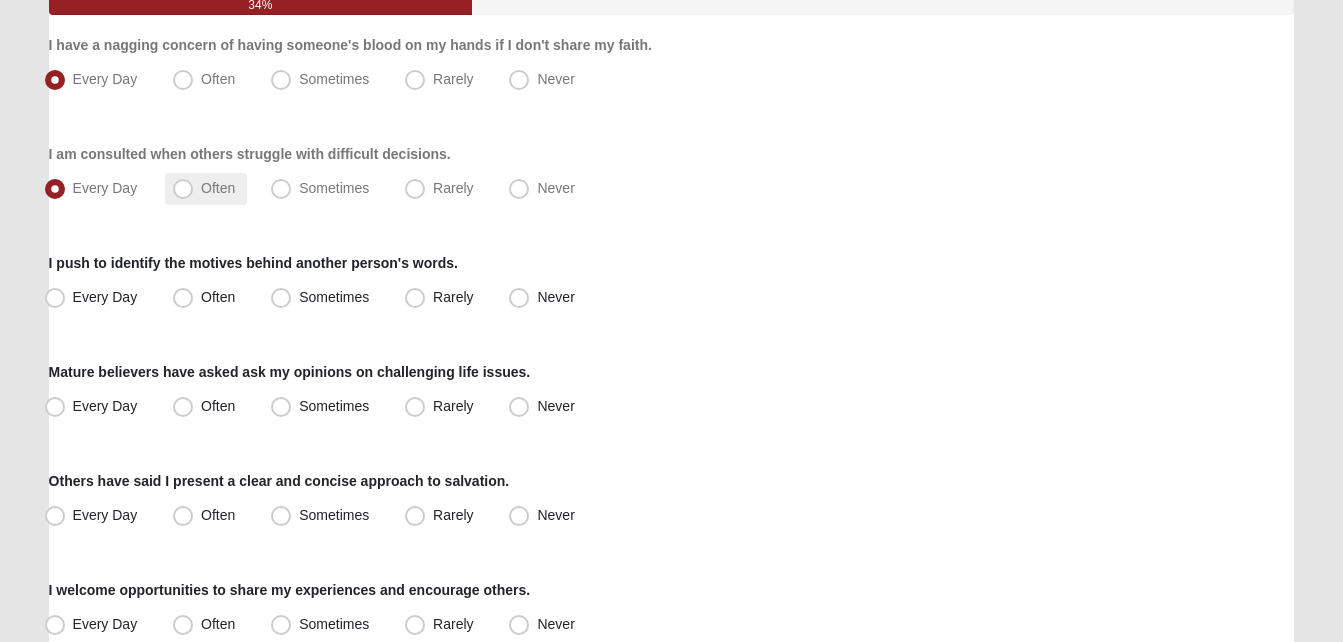 click on "Often" at bounding box center (206, 189) 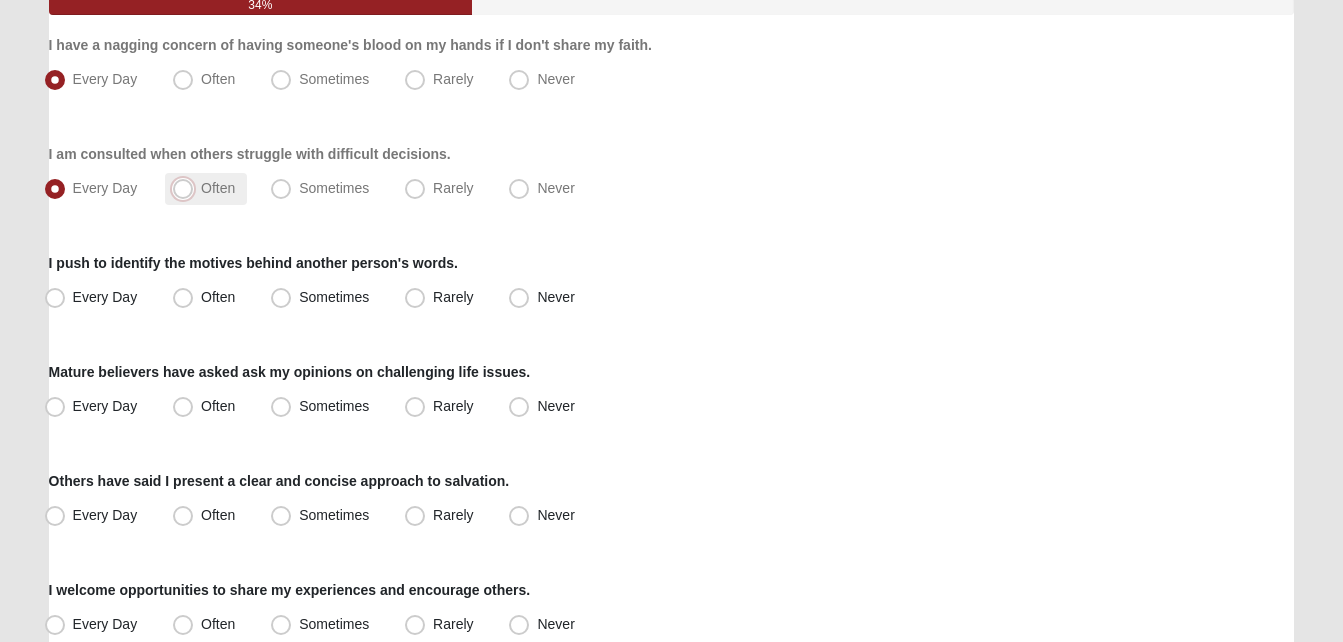 click on "Often" at bounding box center [187, 188] 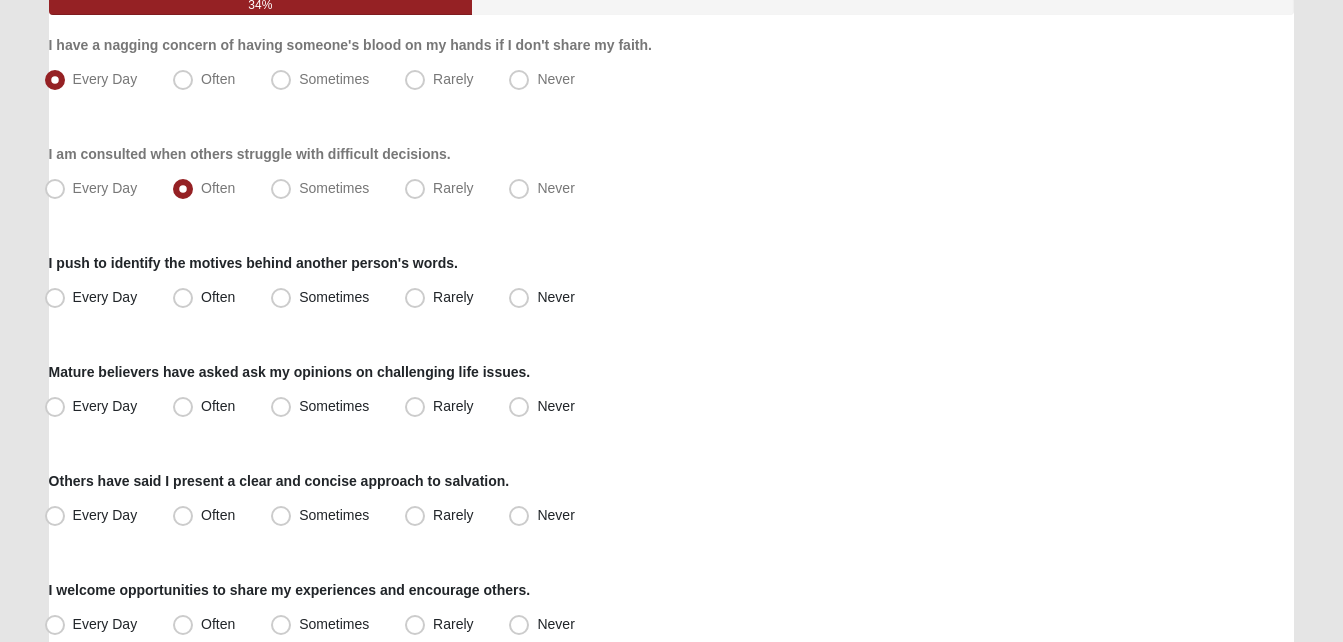 click on "Every Day
Often
Sometimes
Rarely
Never" at bounding box center [672, 298] 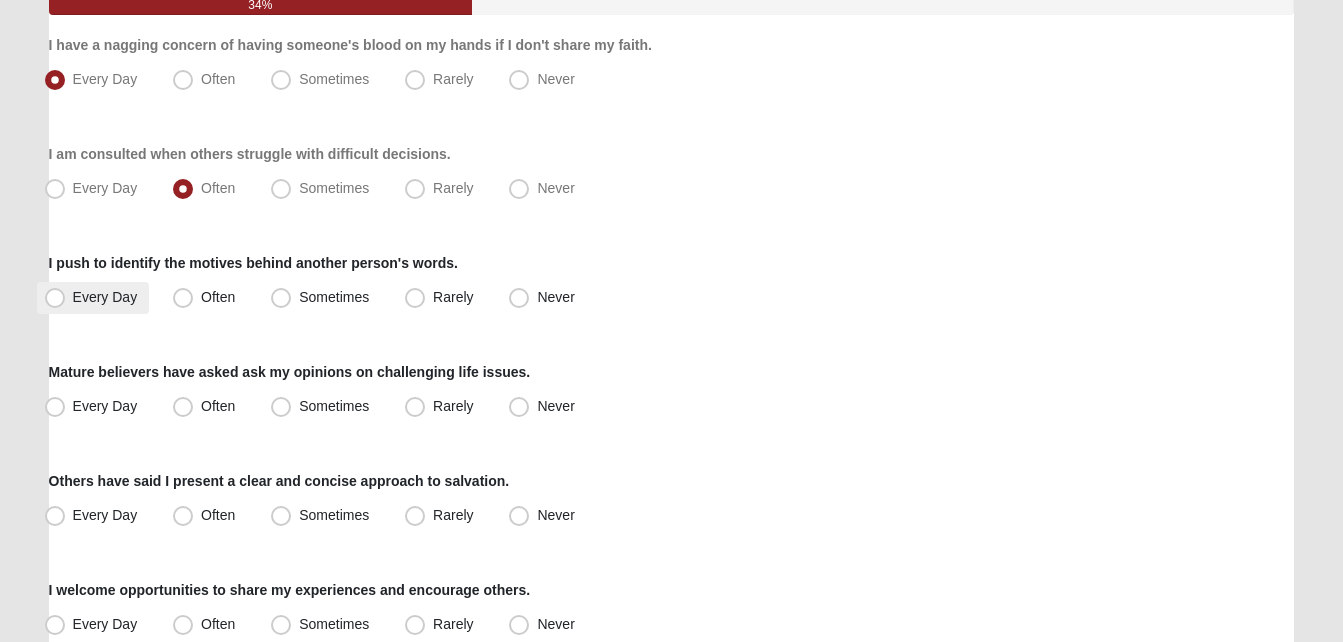 click on "Every Day" at bounding box center [93, 298] 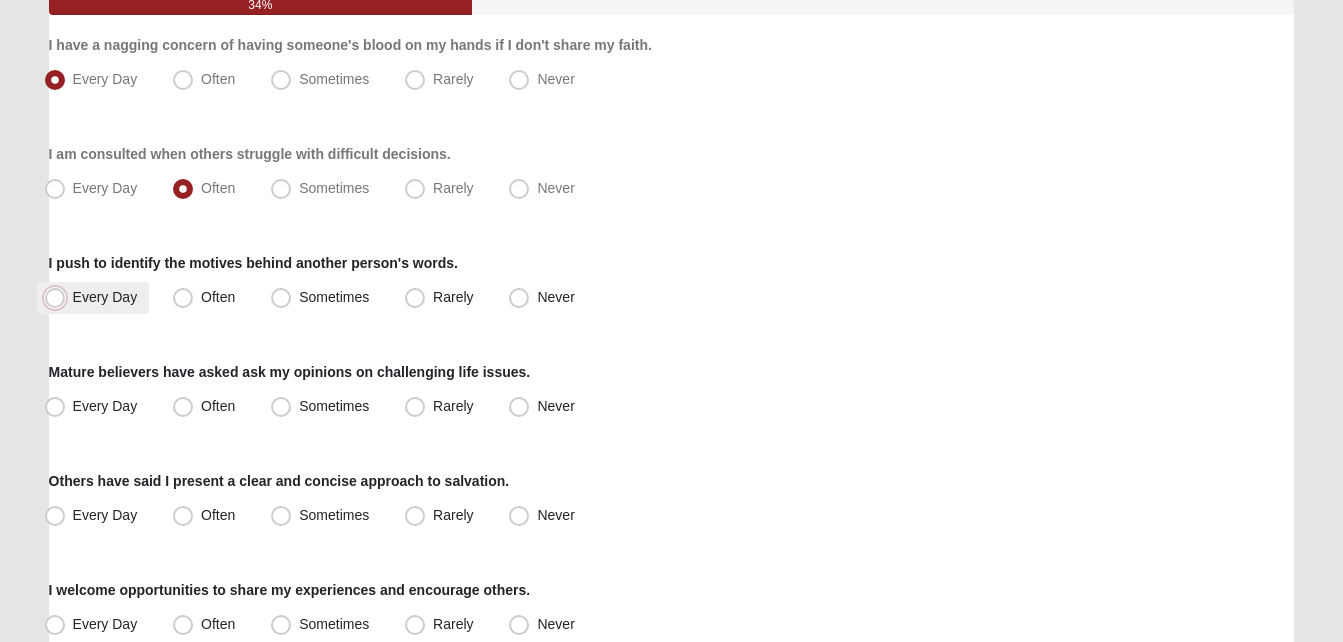 click on "Every Day" at bounding box center [59, 297] 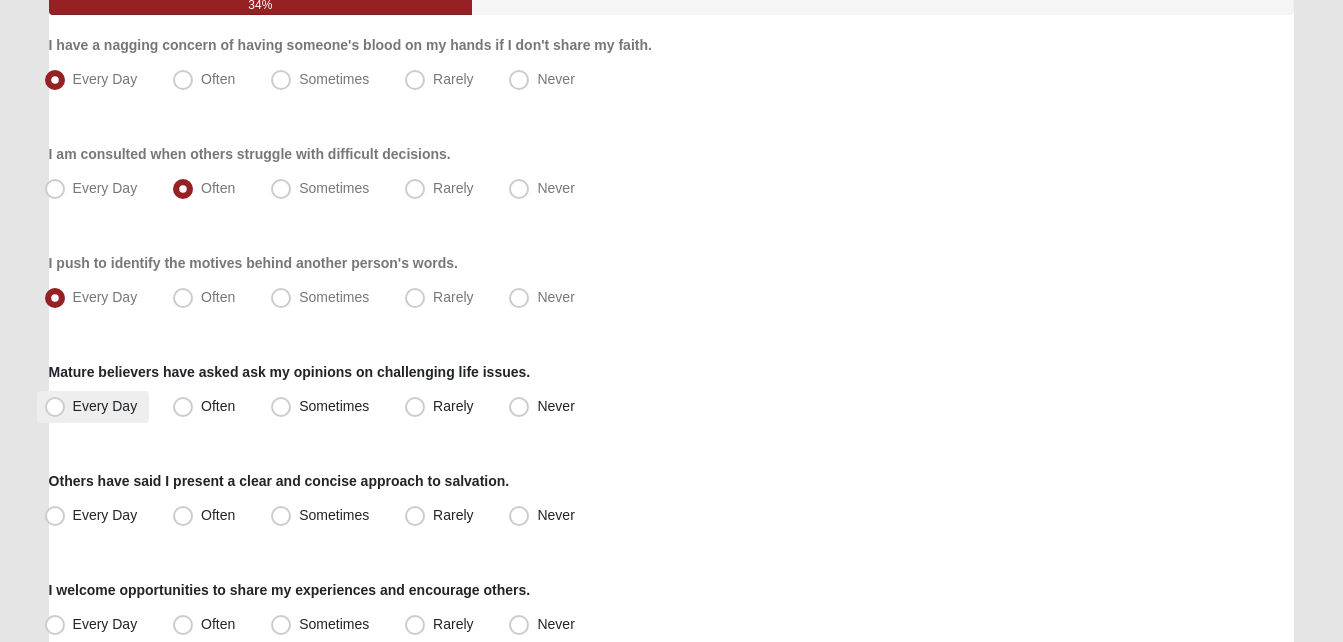click on "Every Day" at bounding box center [93, 407] 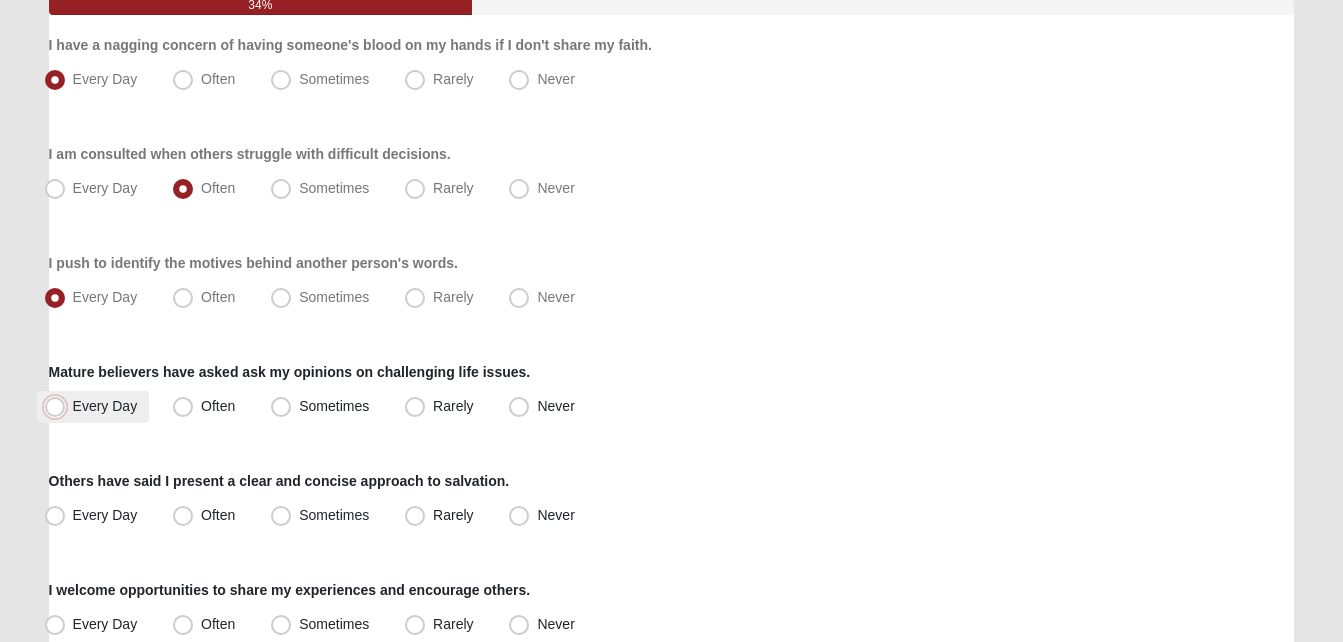 click on "Every Day" at bounding box center (59, 406) 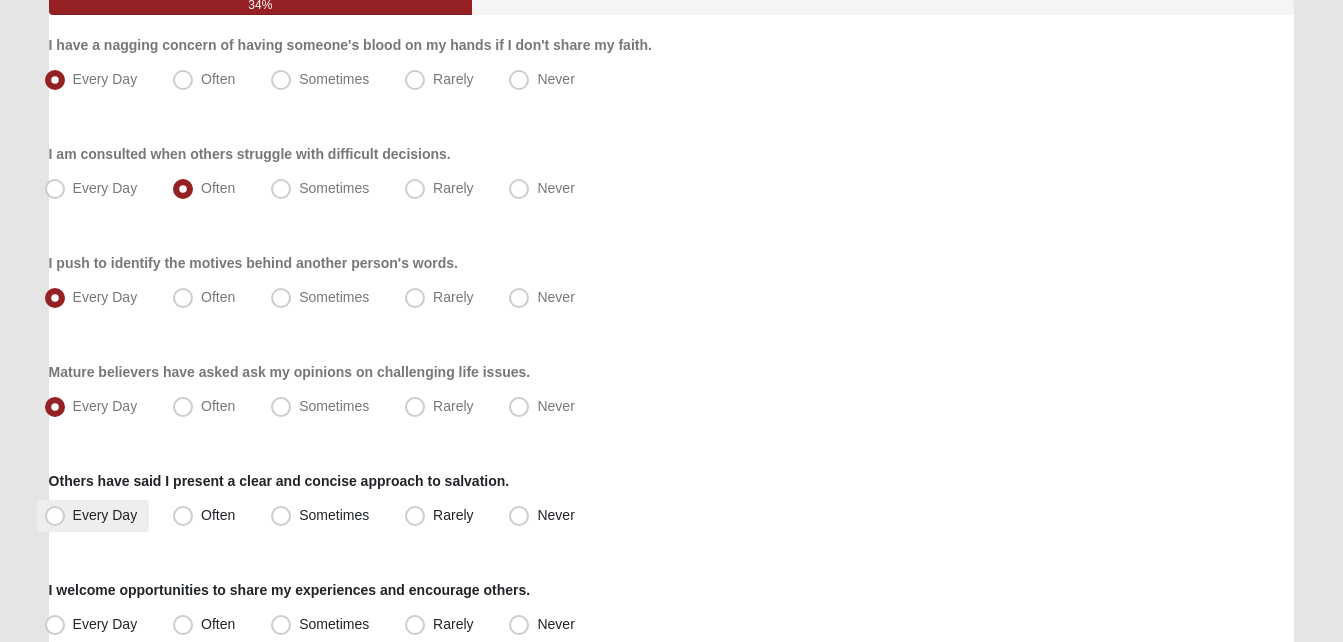 click on "Every Day" at bounding box center (93, 516) 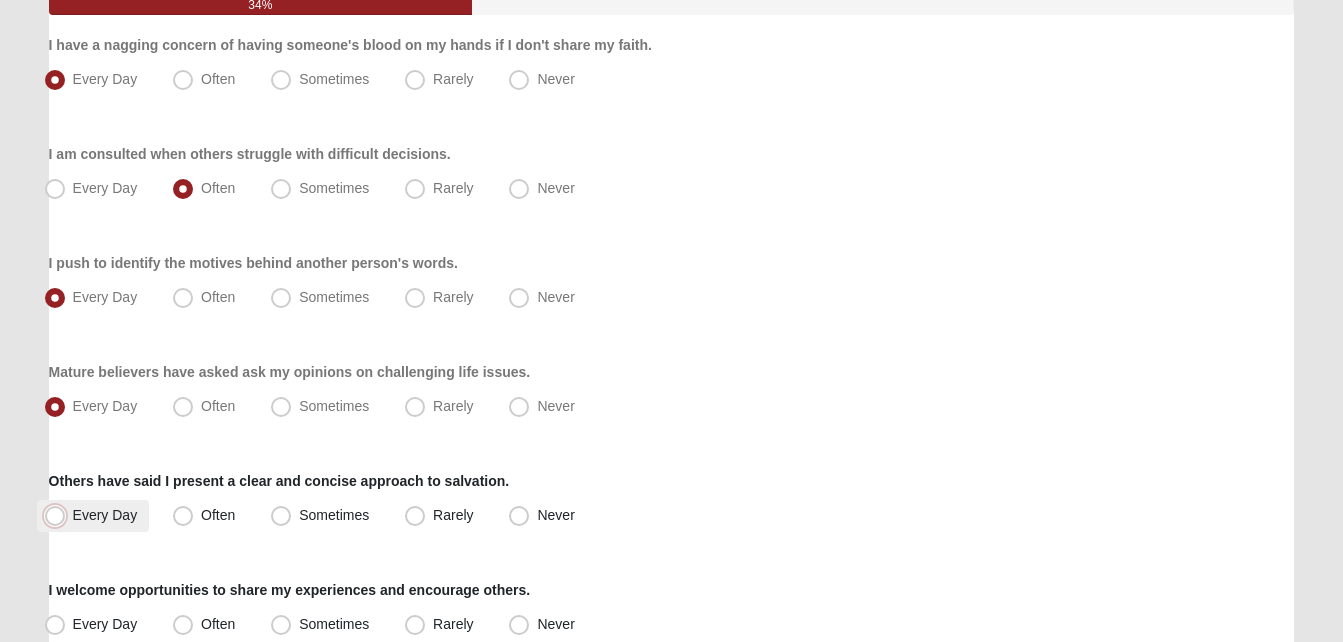click on "Every Day" at bounding box center (59, 515) 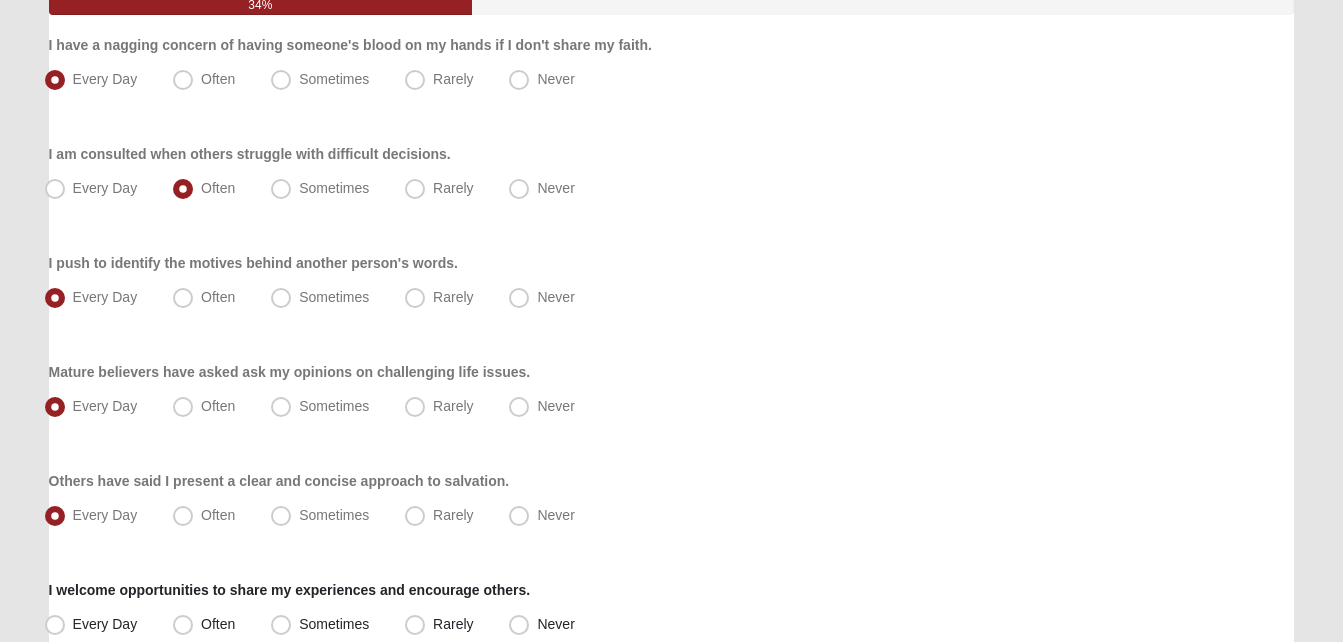 click on "Hello [PERSON_NAME]
My Account
Log Out
LifeThrive Gifts Assessment
Assessments LifeThrive Gifts Assessment
Error" at bounding box center [671, 888] 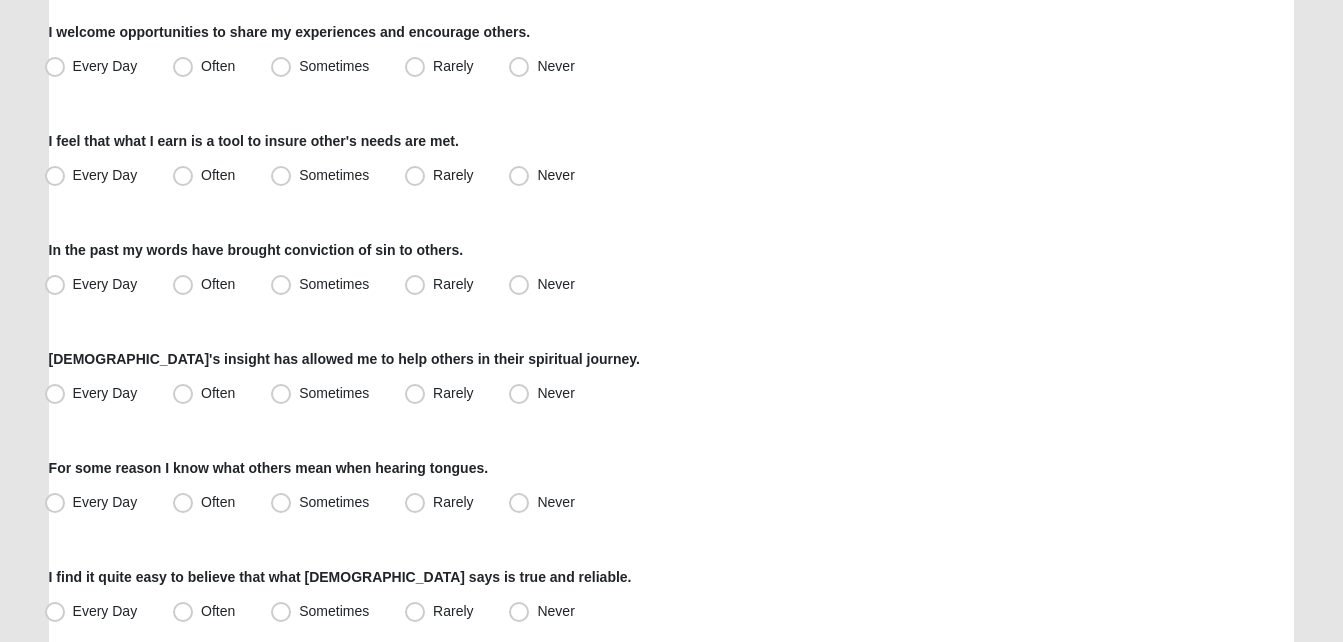 scroll, scrollTop: 800, scrollLeft: 0, axis: vertical 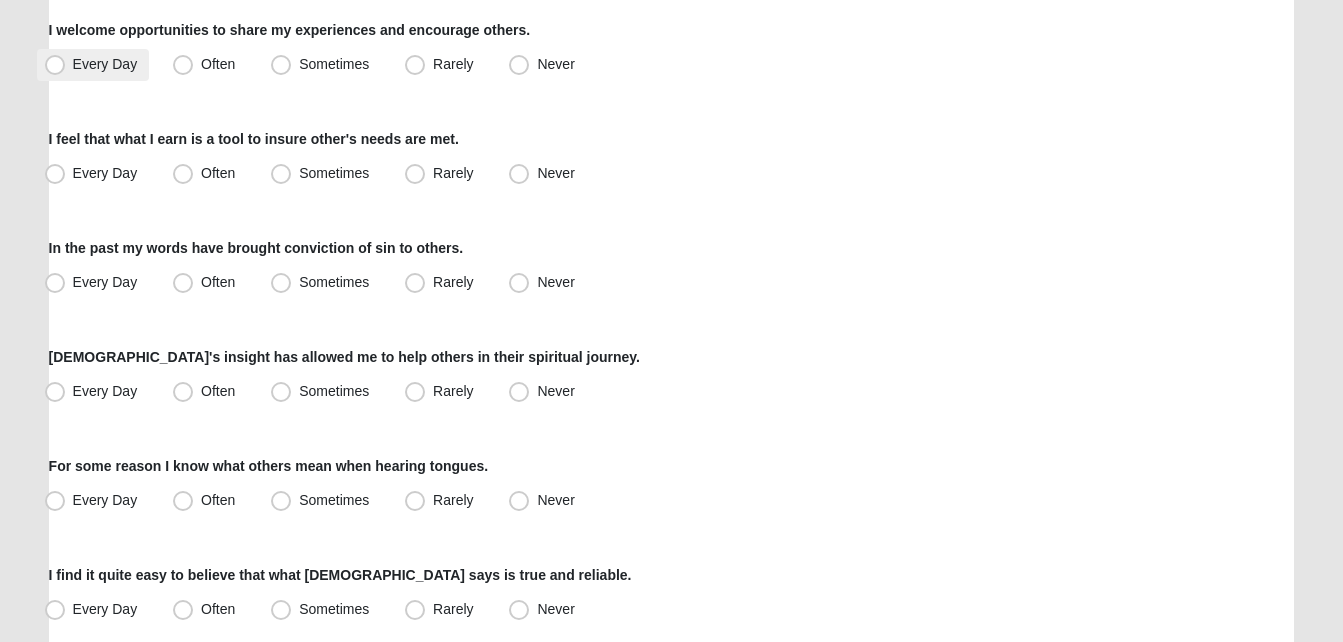 click on "Every Day" at bounding box center (105, 64) 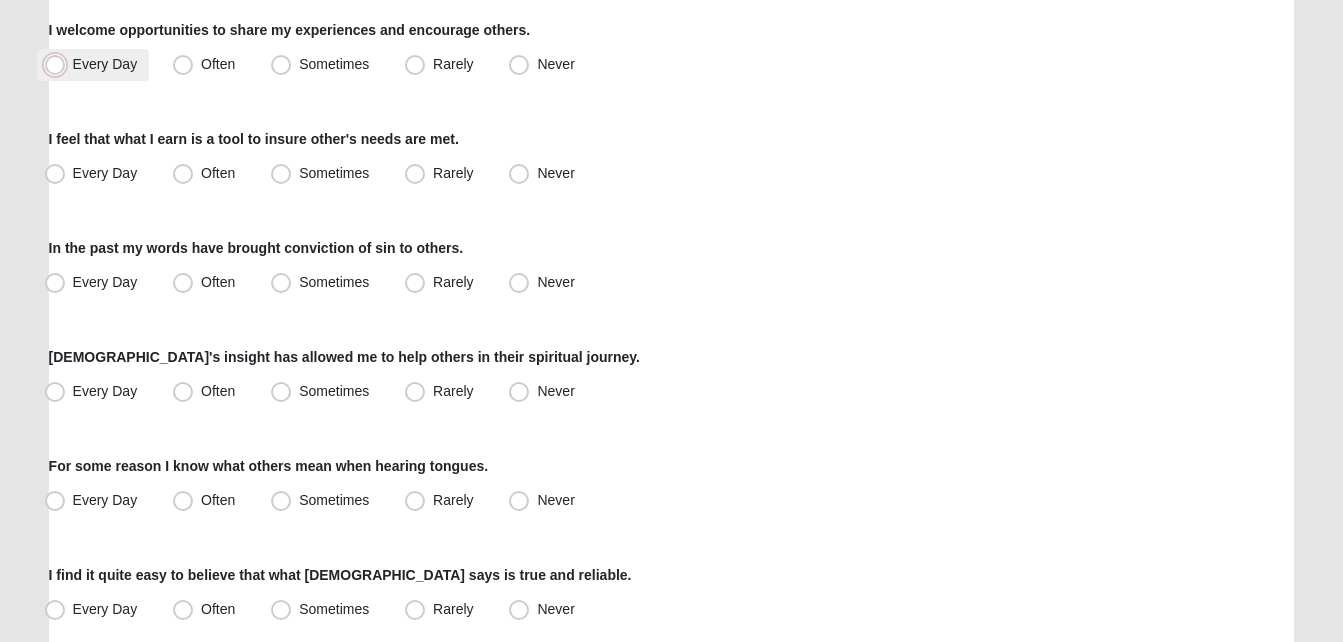click on "Every Day" at bounding box center [59, 64] 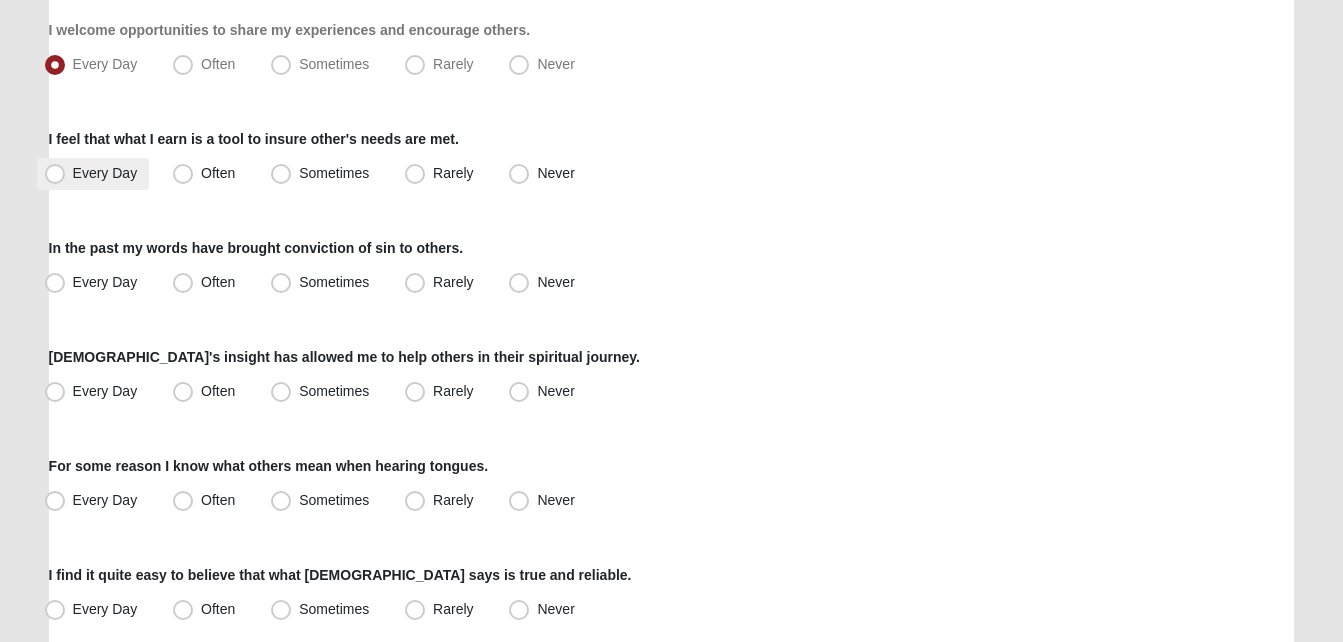 click on "Every Day" at bounding box center (105, 173) 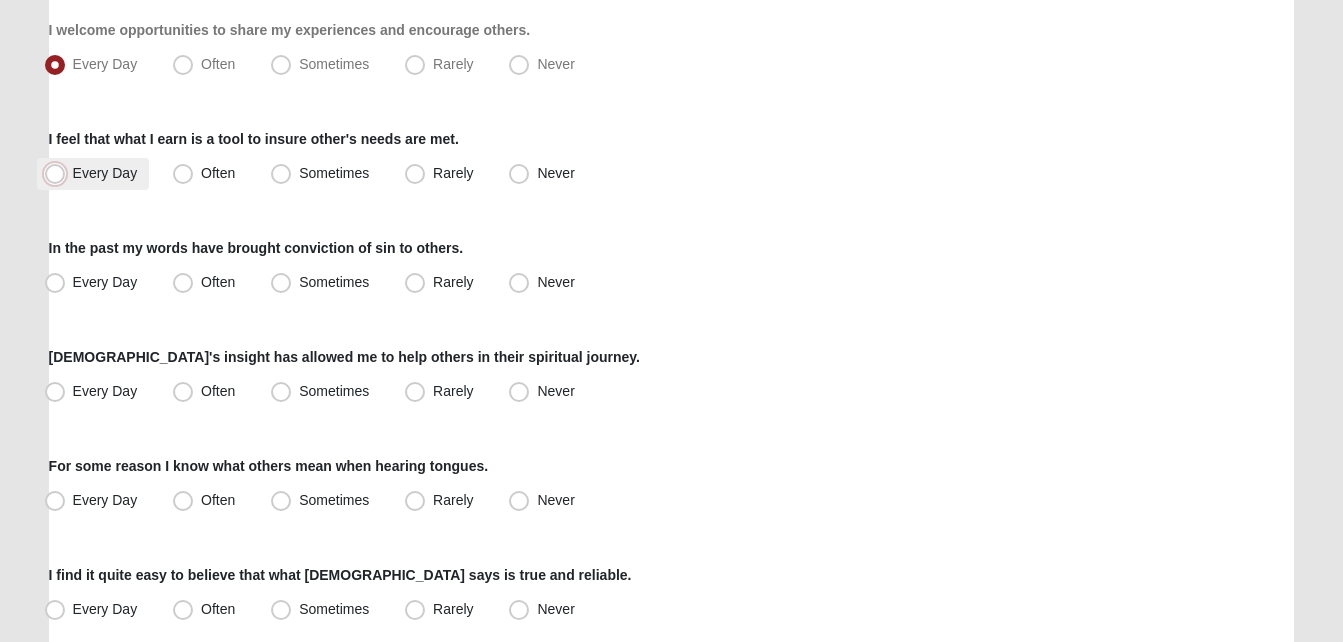 click on "Every Day" at bounding box center [59, 173] 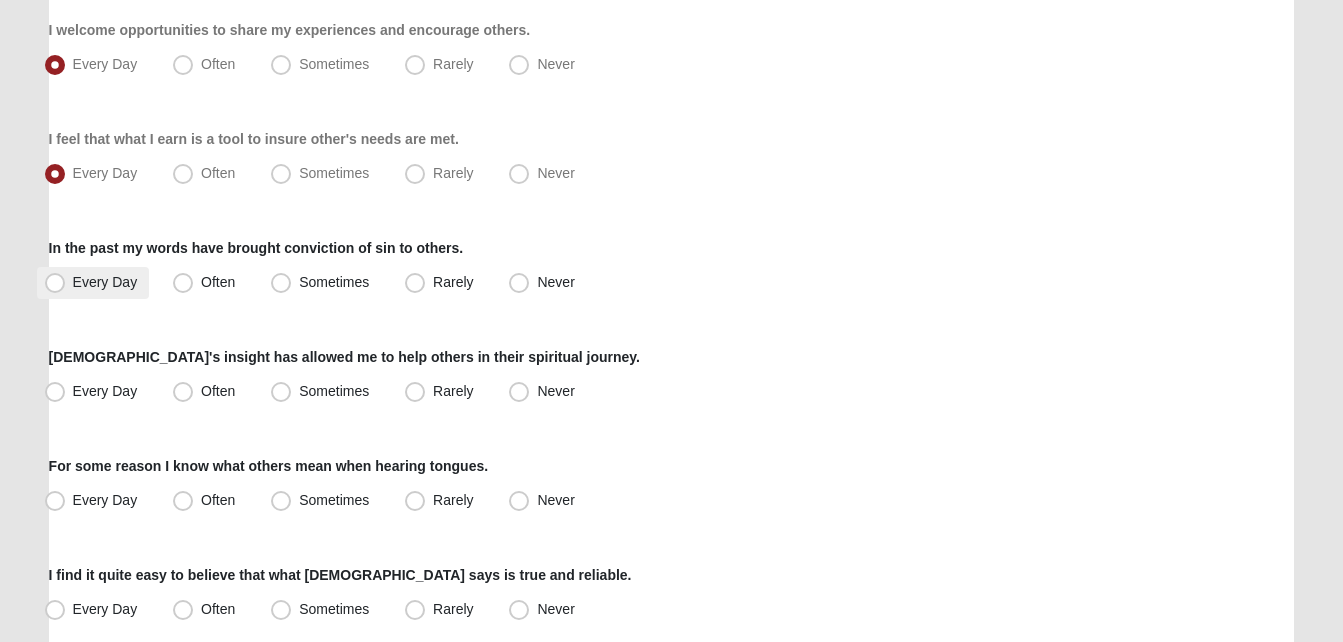 click on "Every Day" at bounding box center [105, 282] 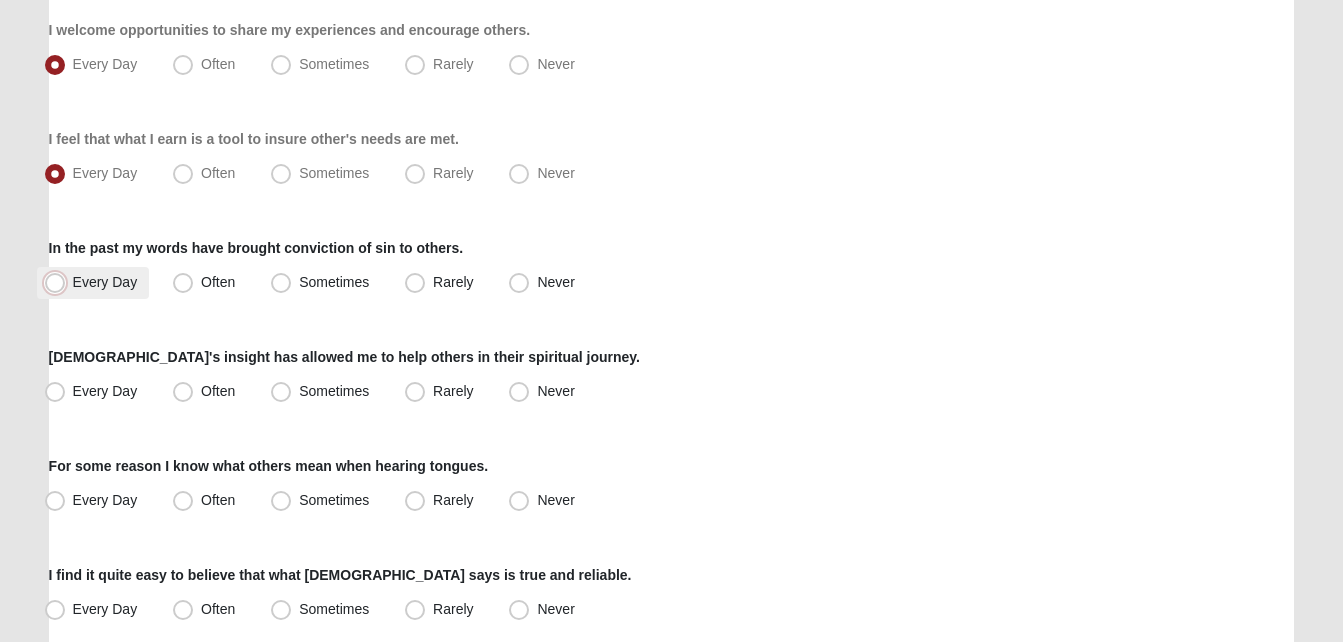 click on "Every Day" at bounding box center [59, 282] 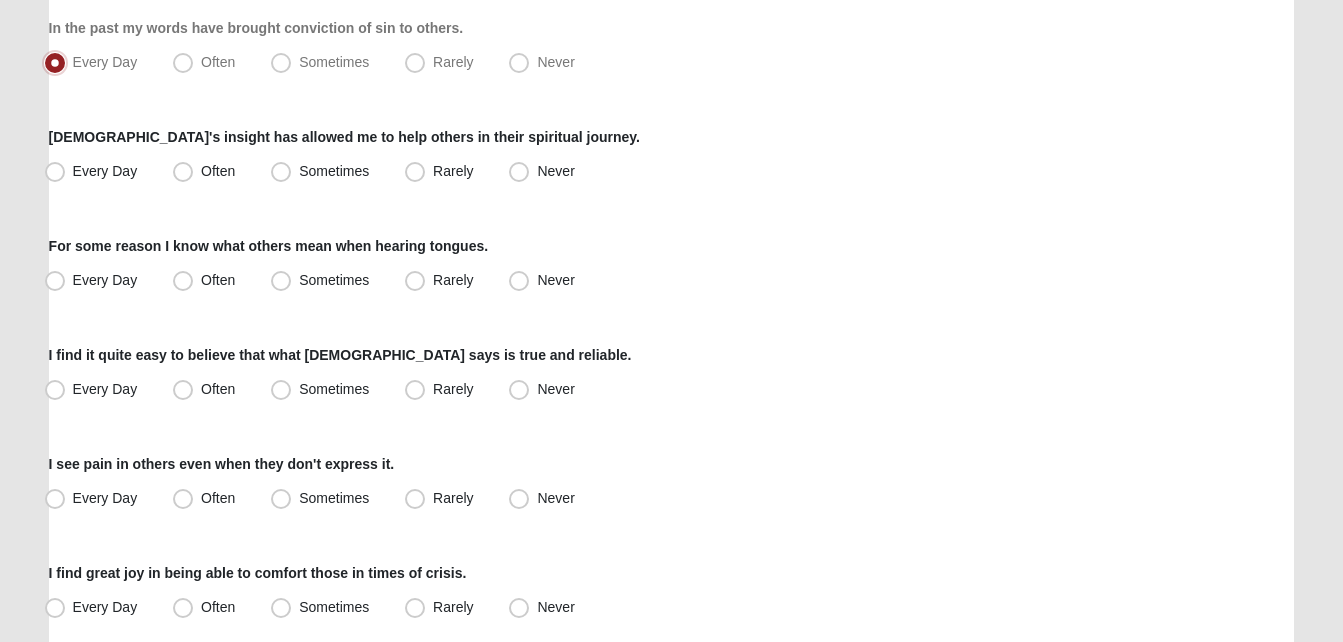 scroll, scrollTop: 1027, scrollLeft: 0, axis: vertical 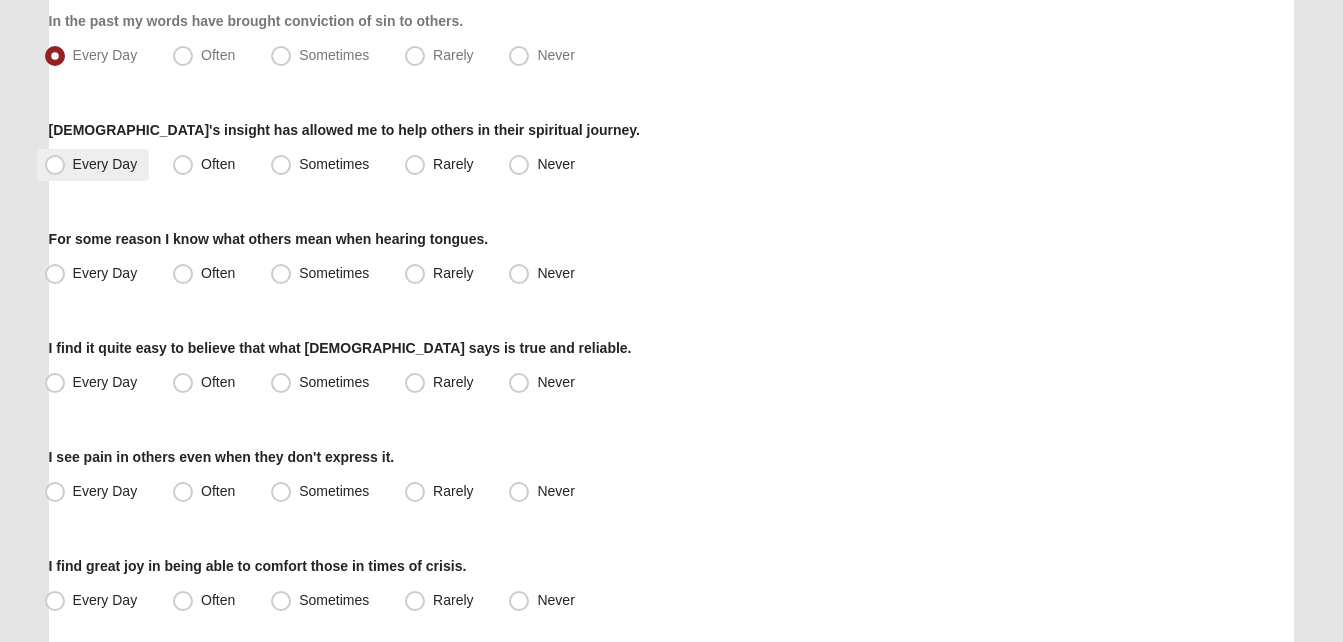 click on "Every Day" at bounding box center (105, 164) 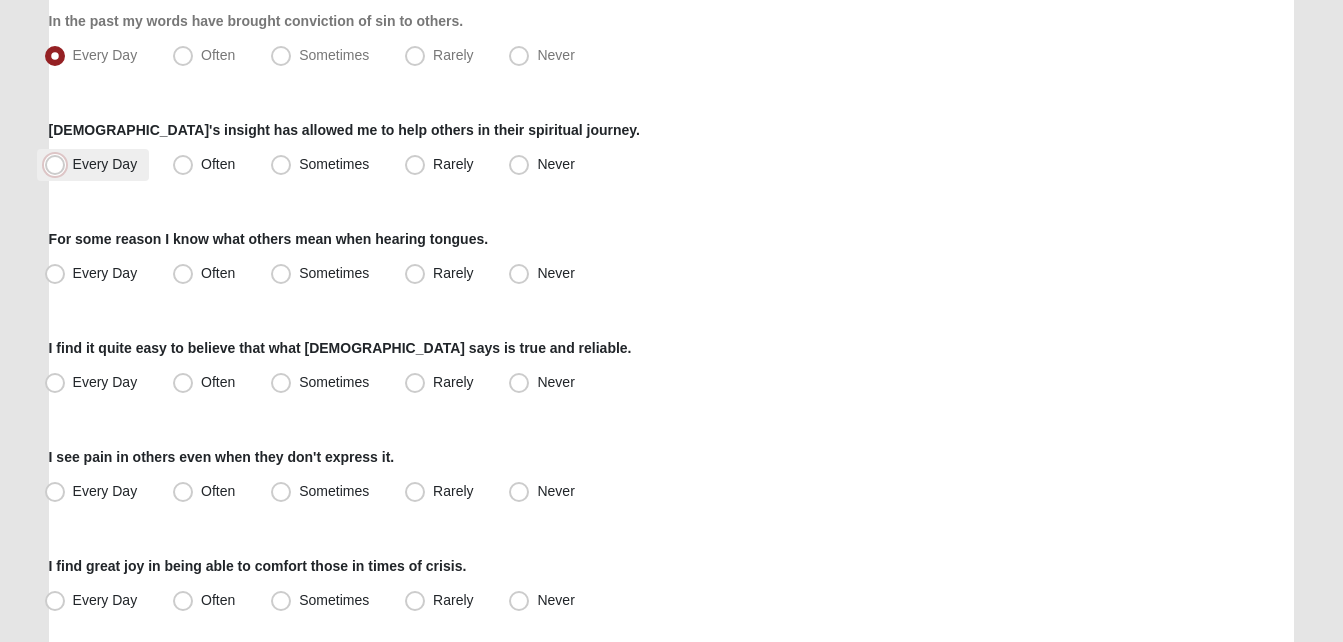 click on "Every Day" at bounding box center [59, 164] 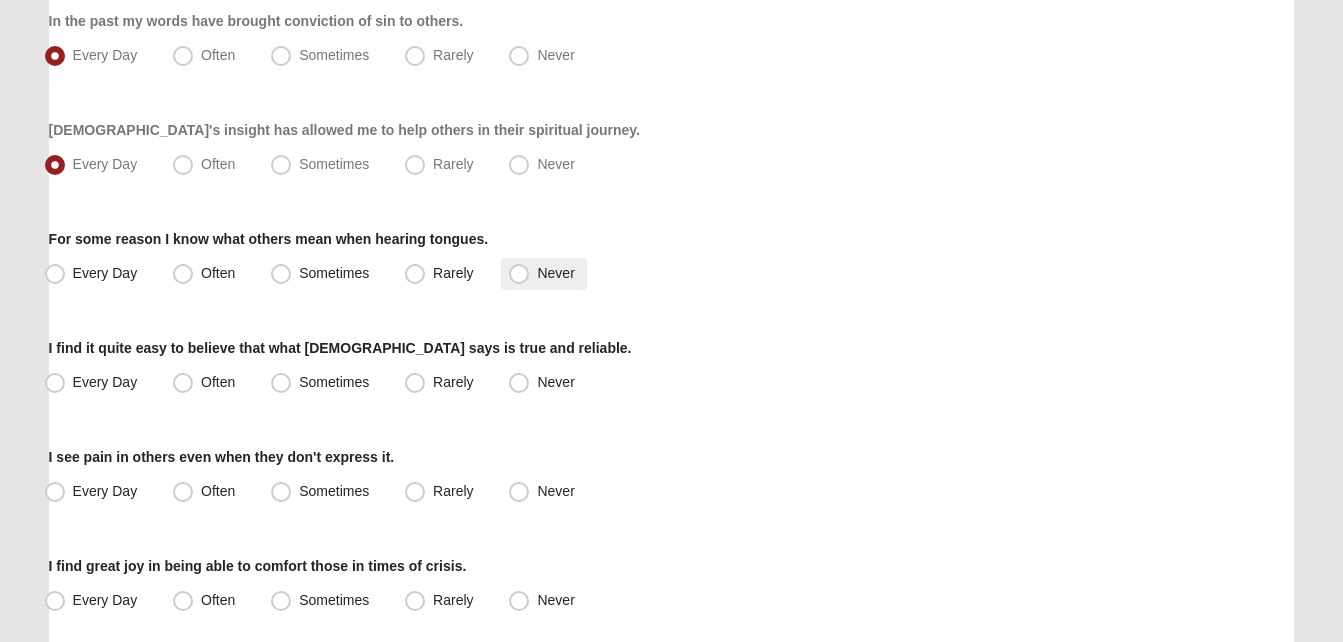 click on "Never" at bounding box center [555, 273] 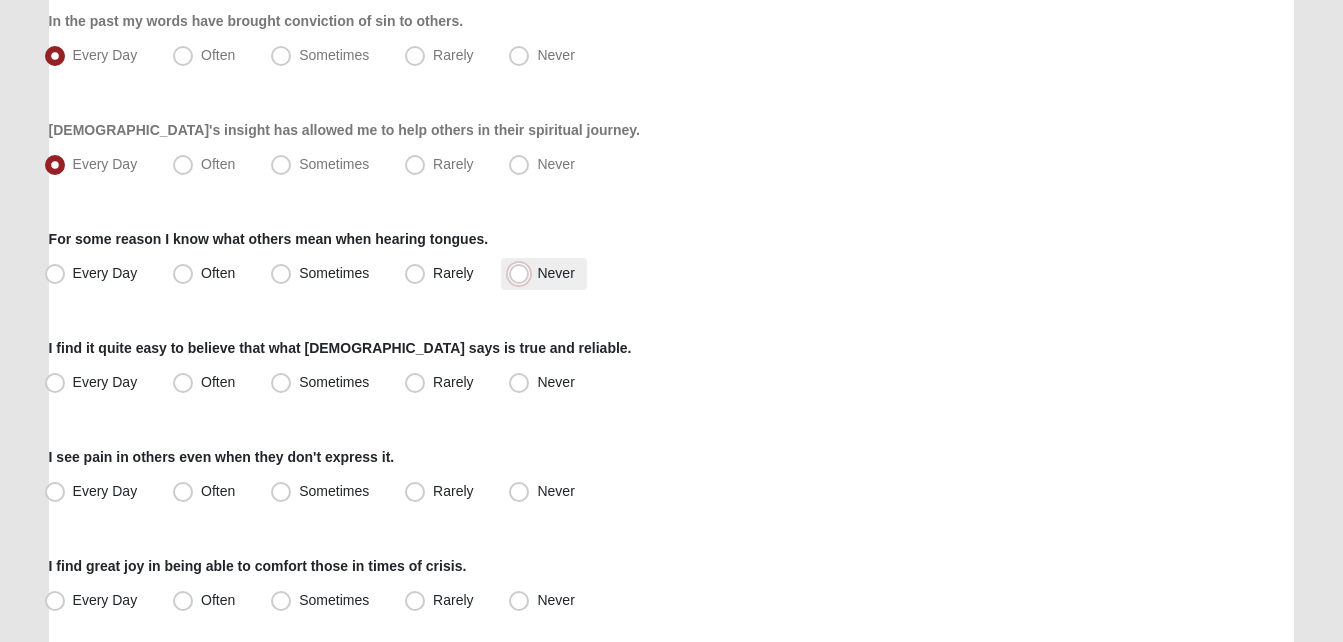 click on "Never" at bounding box center [523, 273] 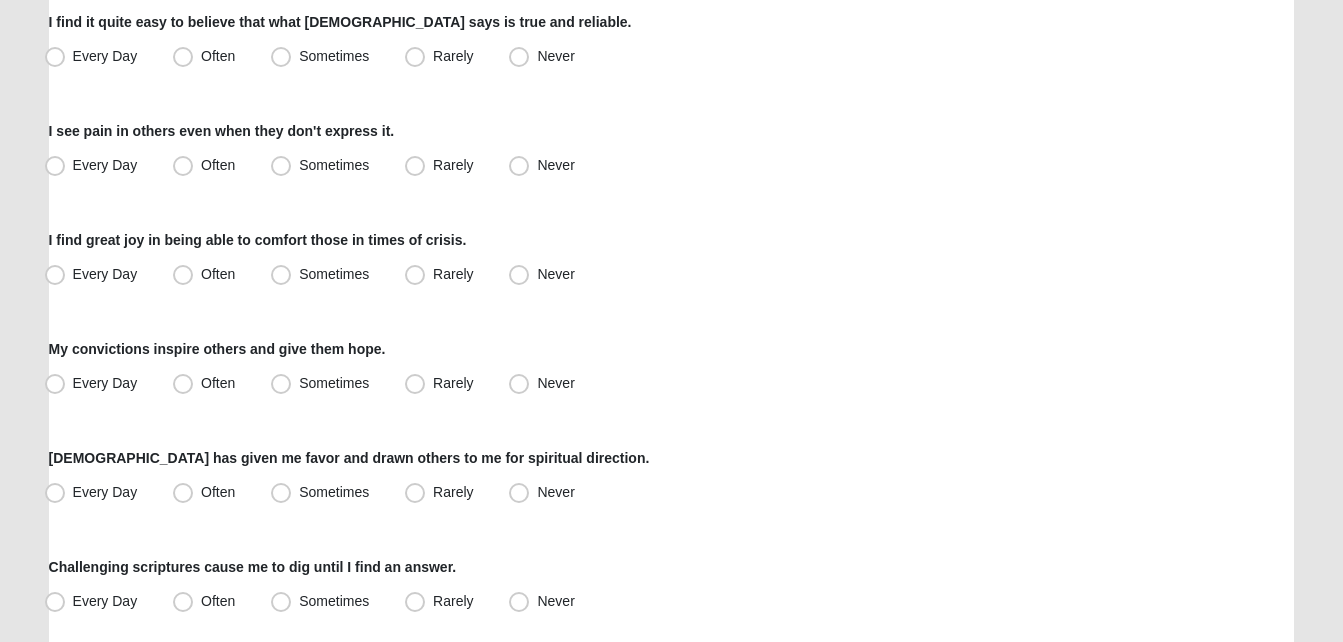 scroll, scrollTop: 1365, scrollLeft: 0, axis: vertical 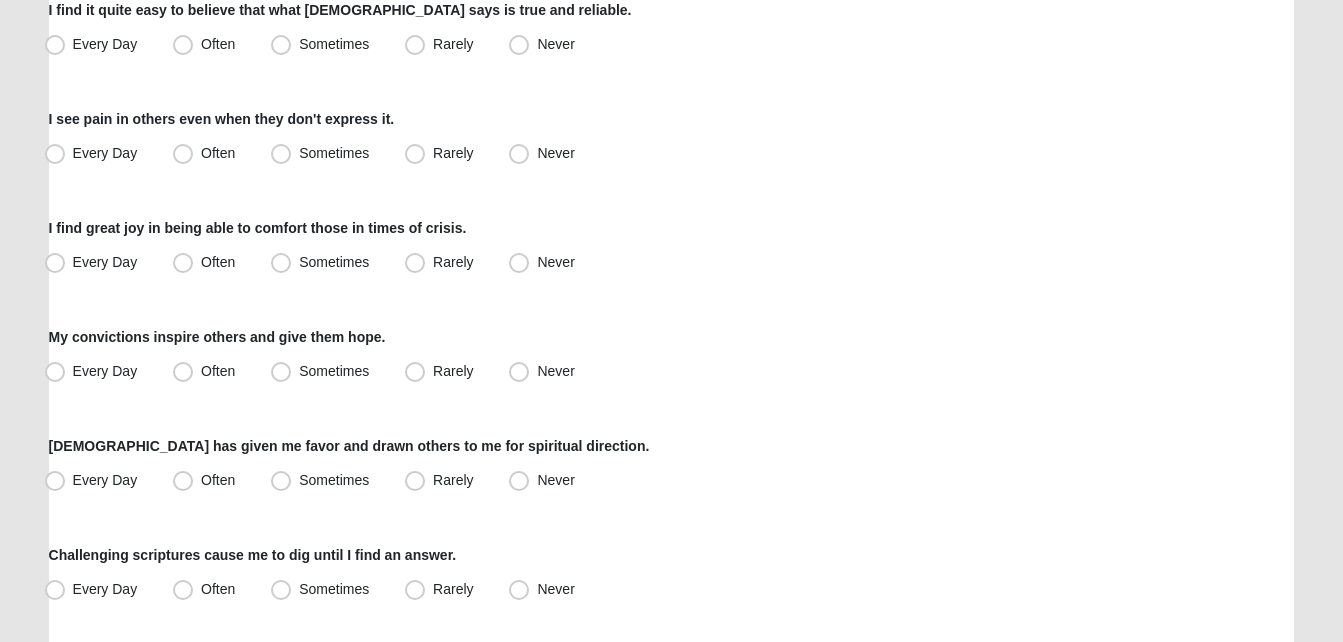 click on "I find it quite easy to believe that what [DEMOGRAPHIC_DATA] says is true and reliable.
Every Day
Often
Sometimes
Rarely
Never" at bounding box center [672, 30] 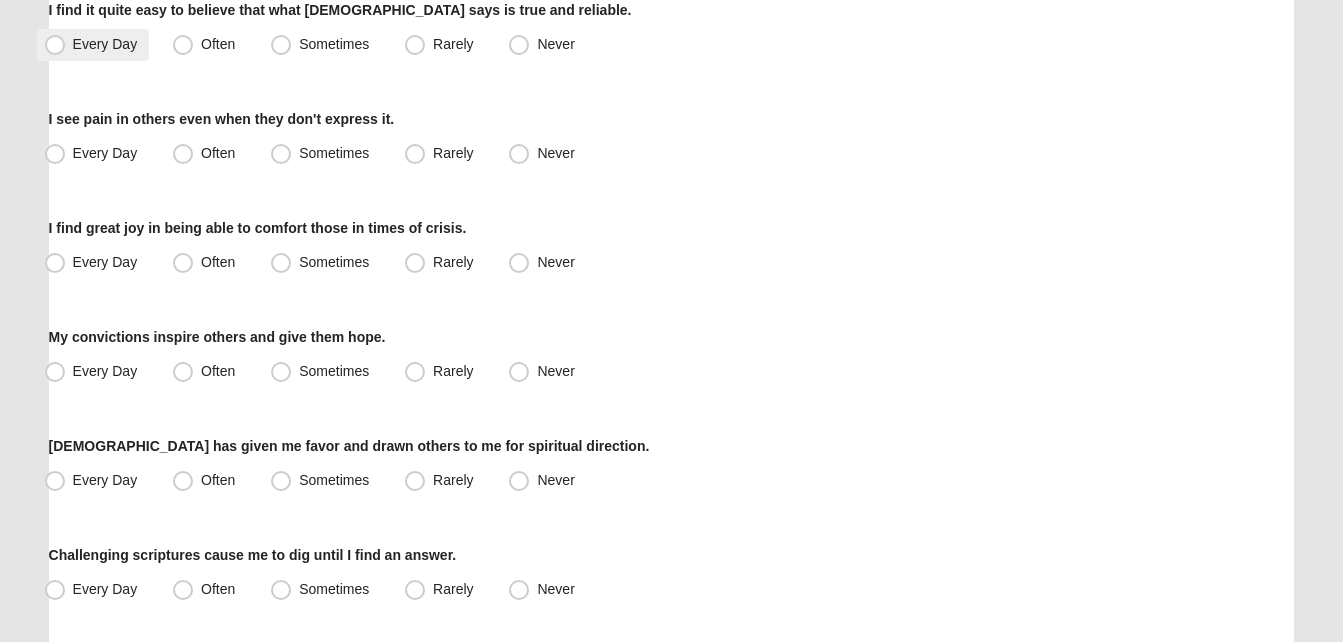 click on "Every Day" at bounding box center (105, 44) 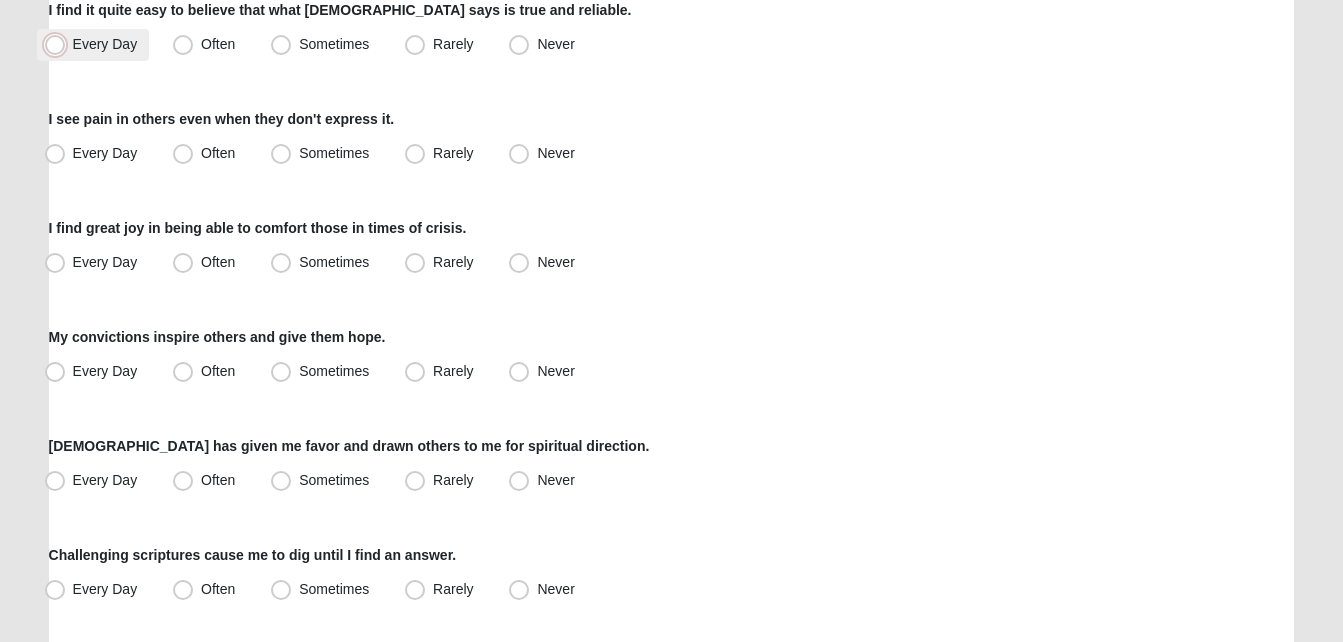 click on "Every Day" at bounding box center (59, 44) 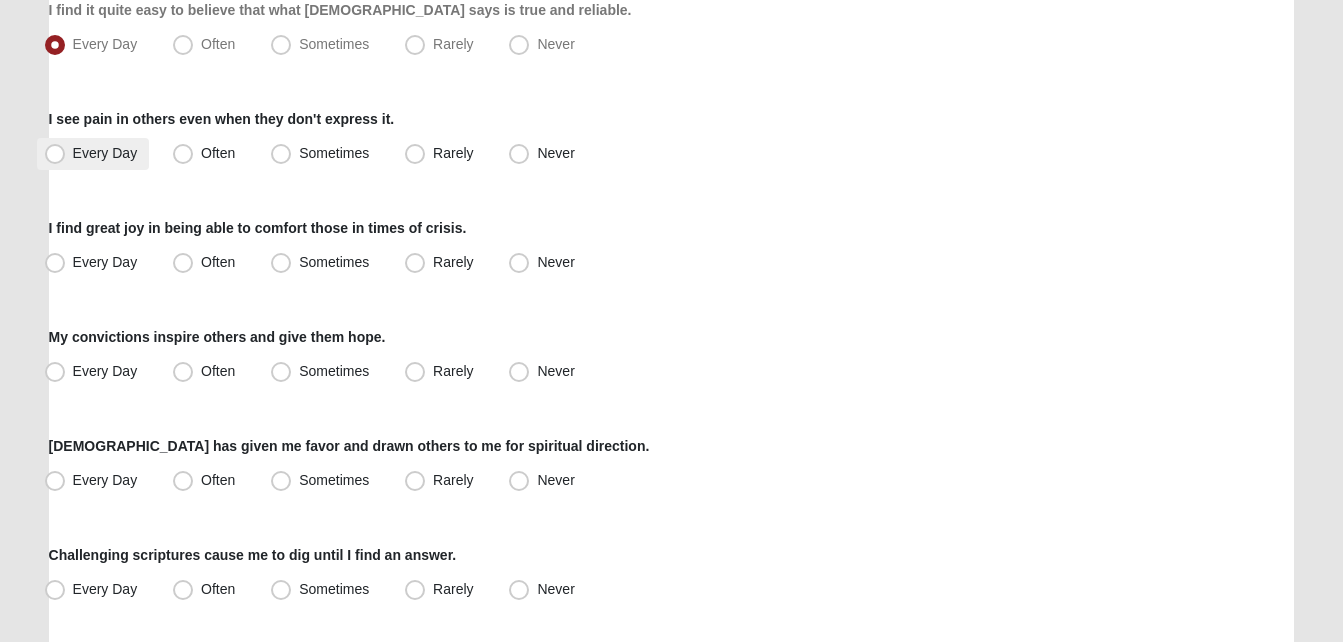 click on "Every Day" at bounding box center [105, 153] 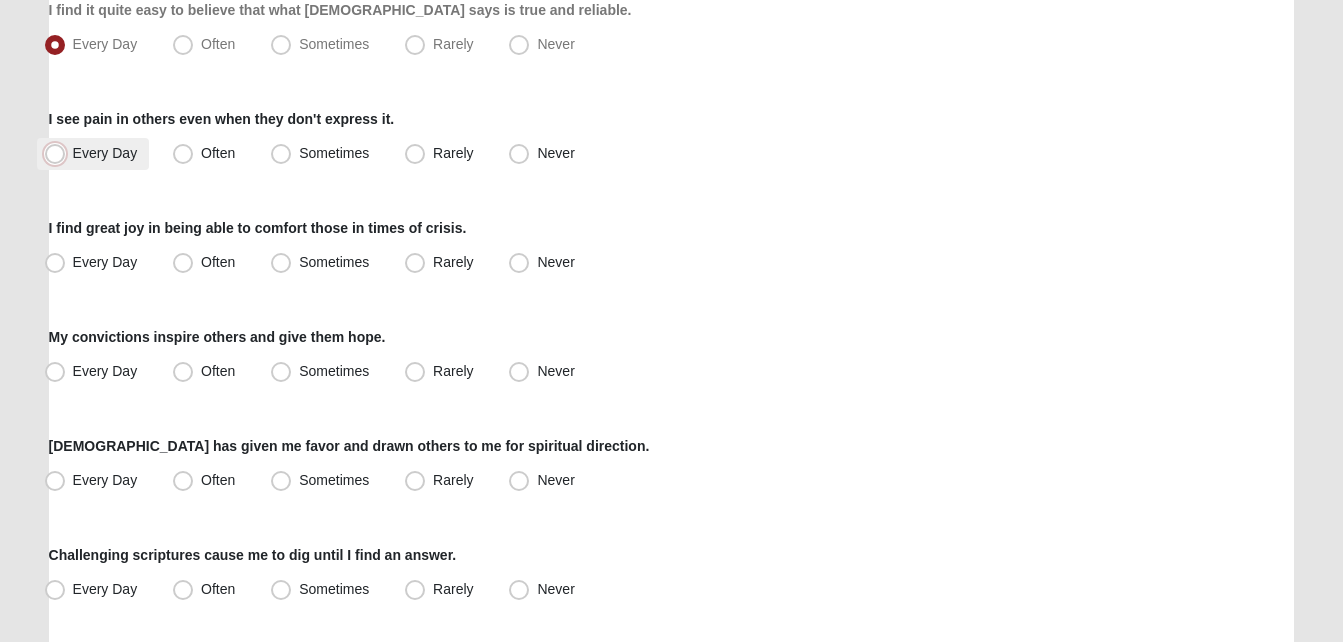 click on "Every Day" at bounding box center [59, 153] 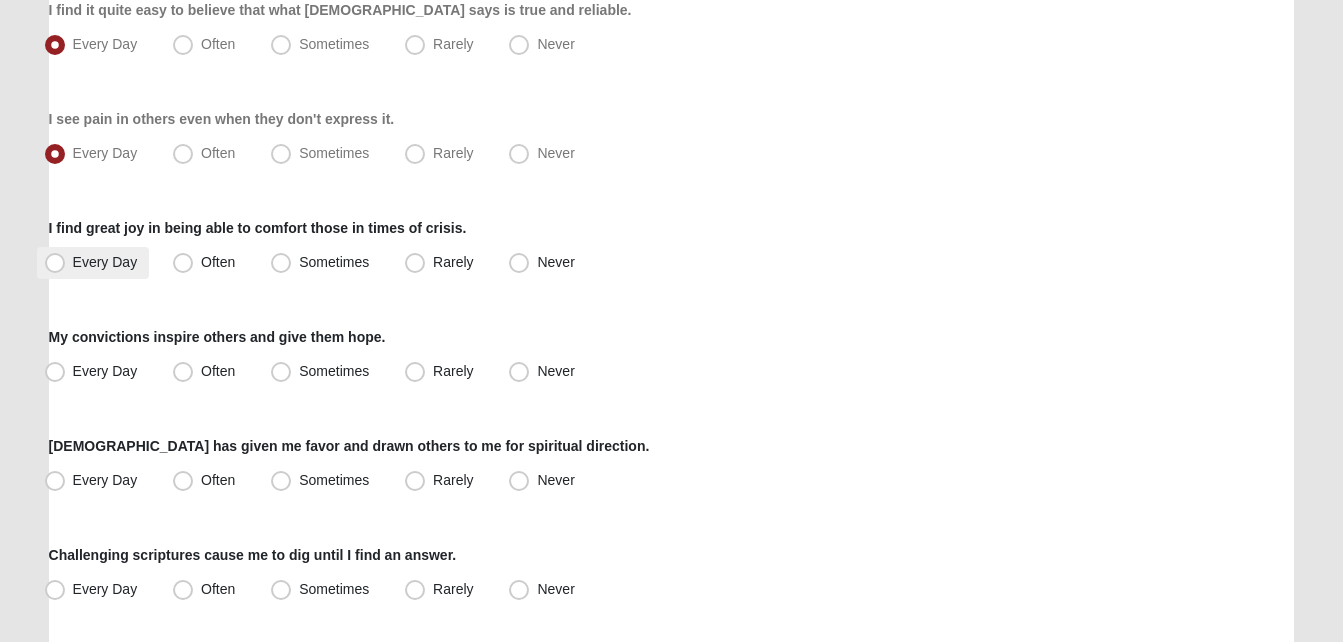click on "Every Day" at bounding box center (93, 263) 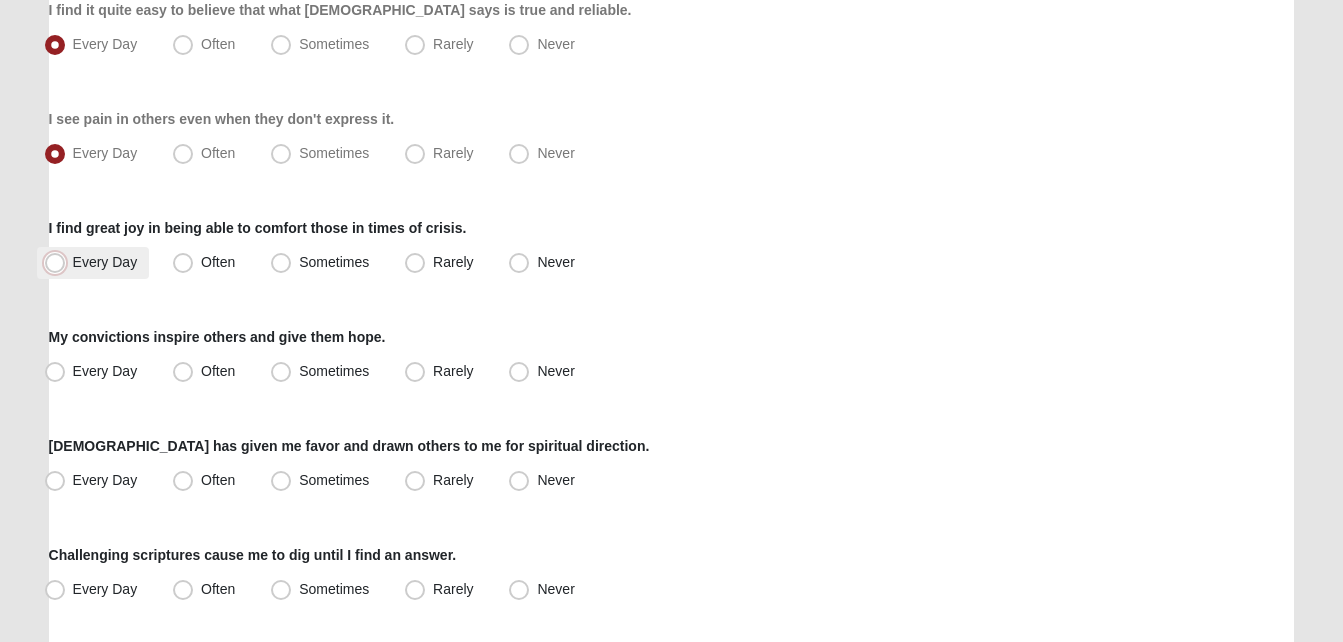 click on "Every Day" at bounding box center [59, 262] 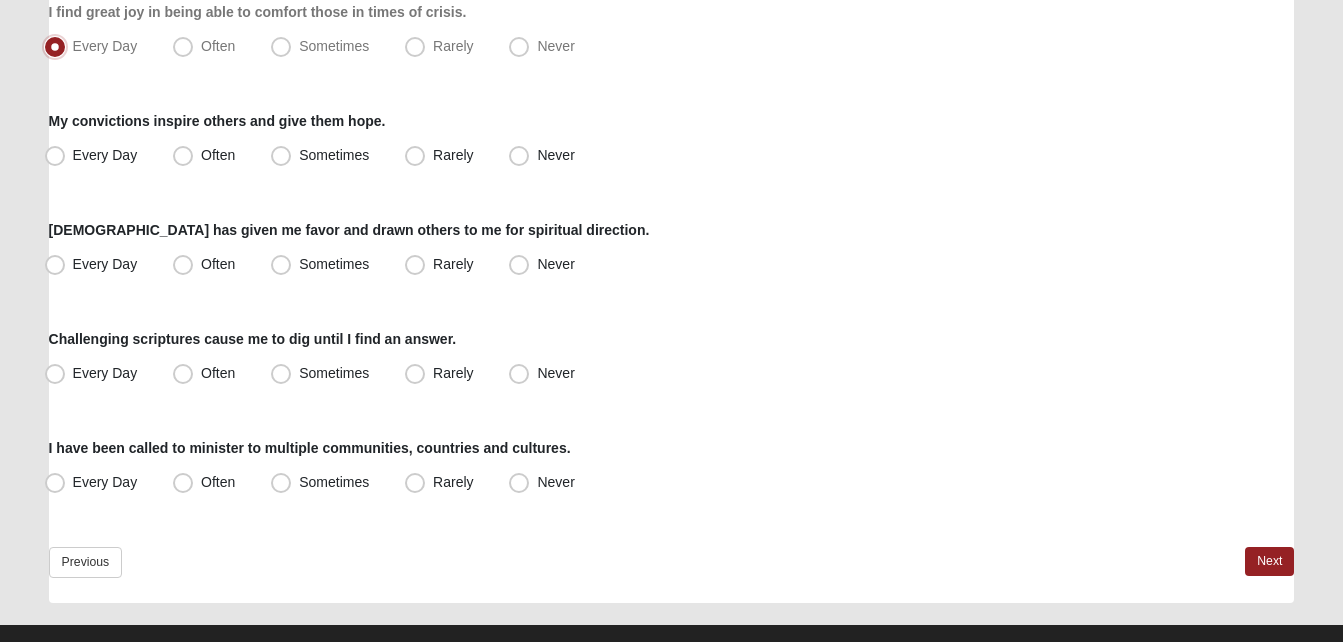 scroll, scrollTop: 1615, scrollLeft: 0, axis: vertical 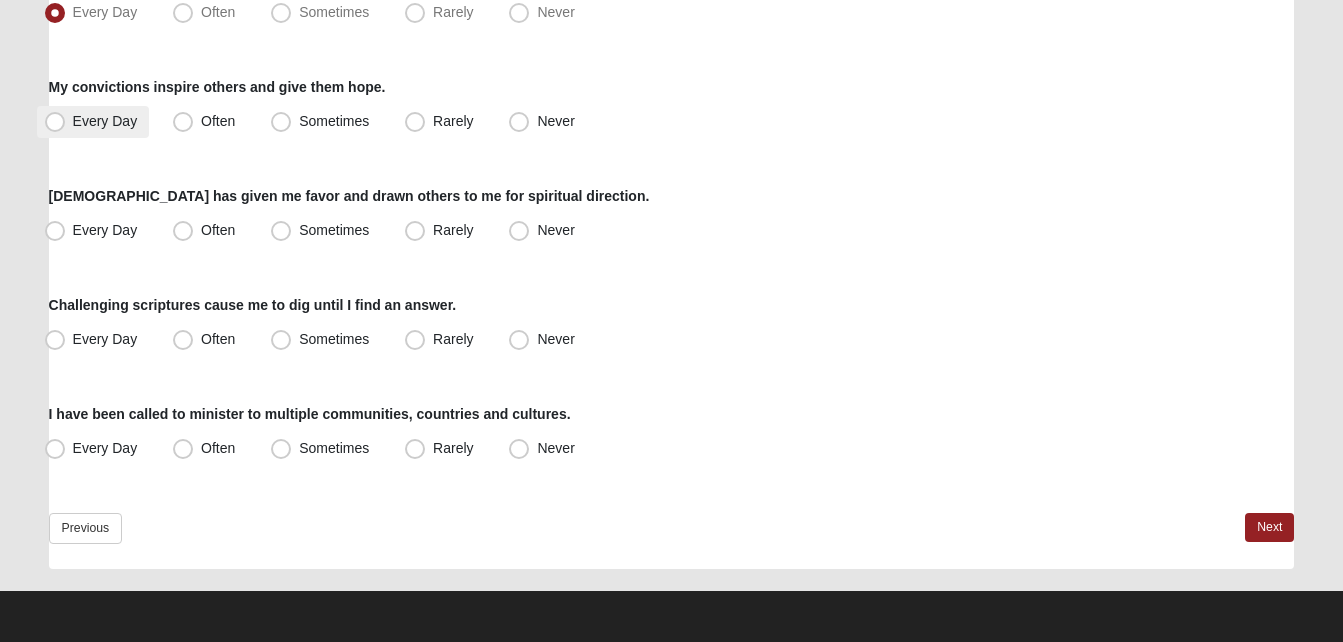 click on "Every Day" at bounding box center (105, 121) 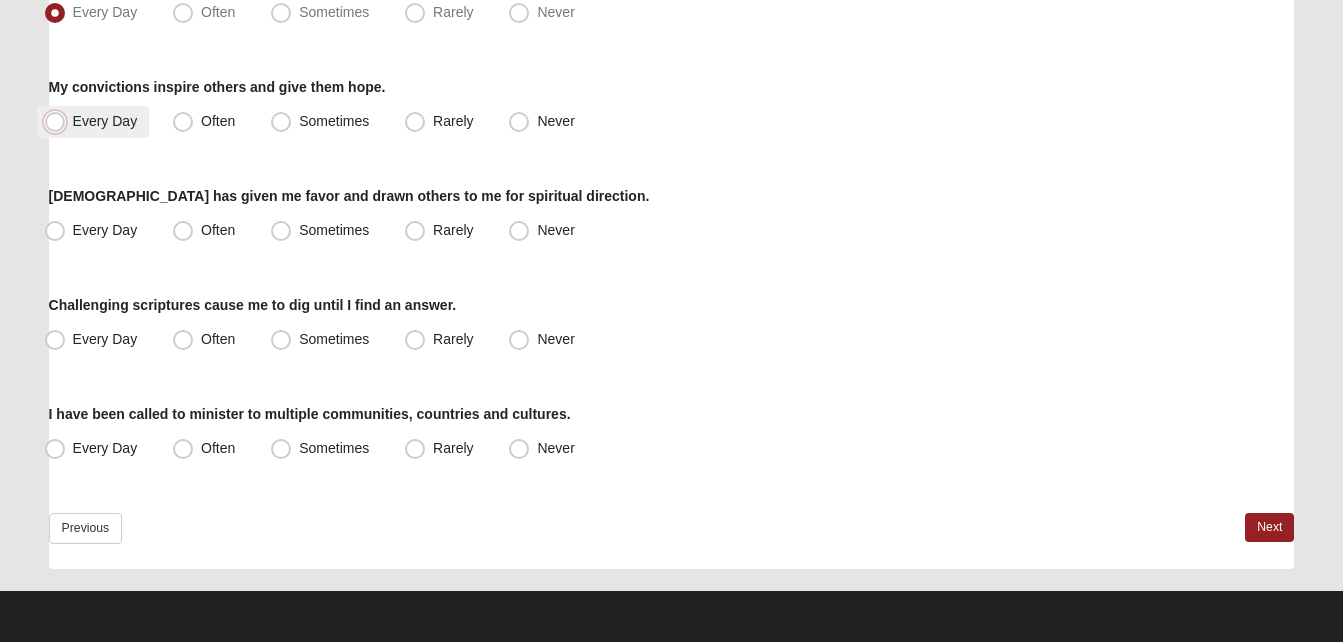 click on "Every Day" at bounding box center [59, 121] 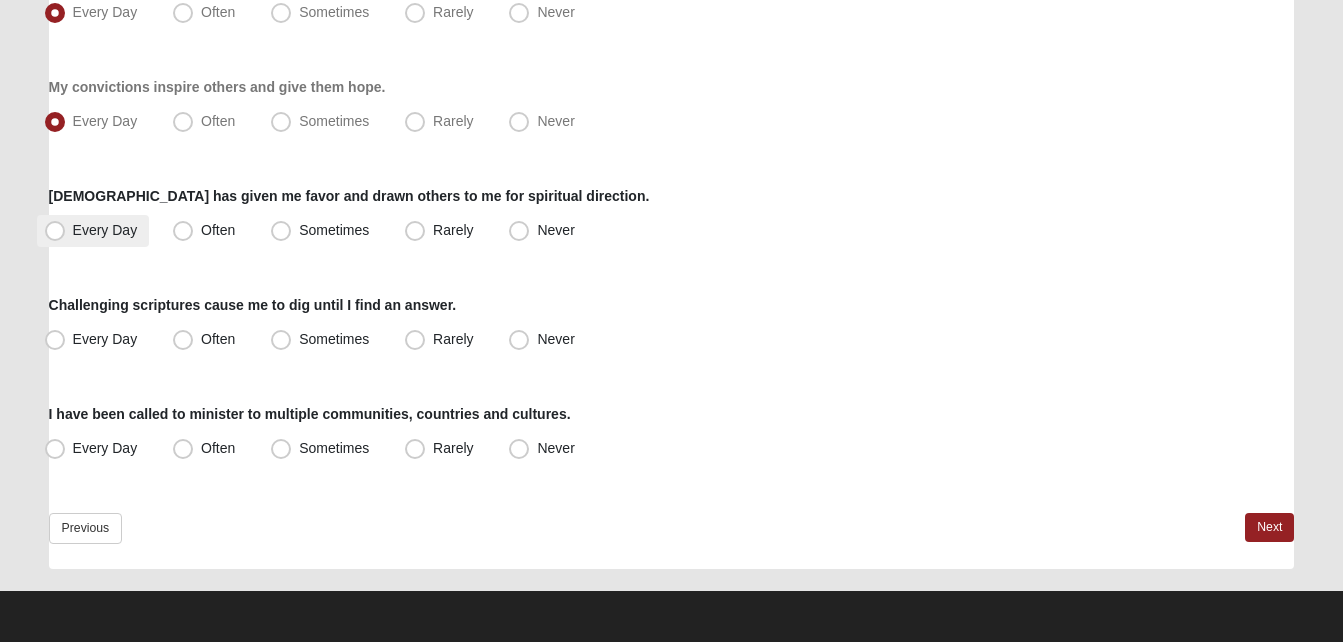click on "Every Day" at bounding box center (105, 230) 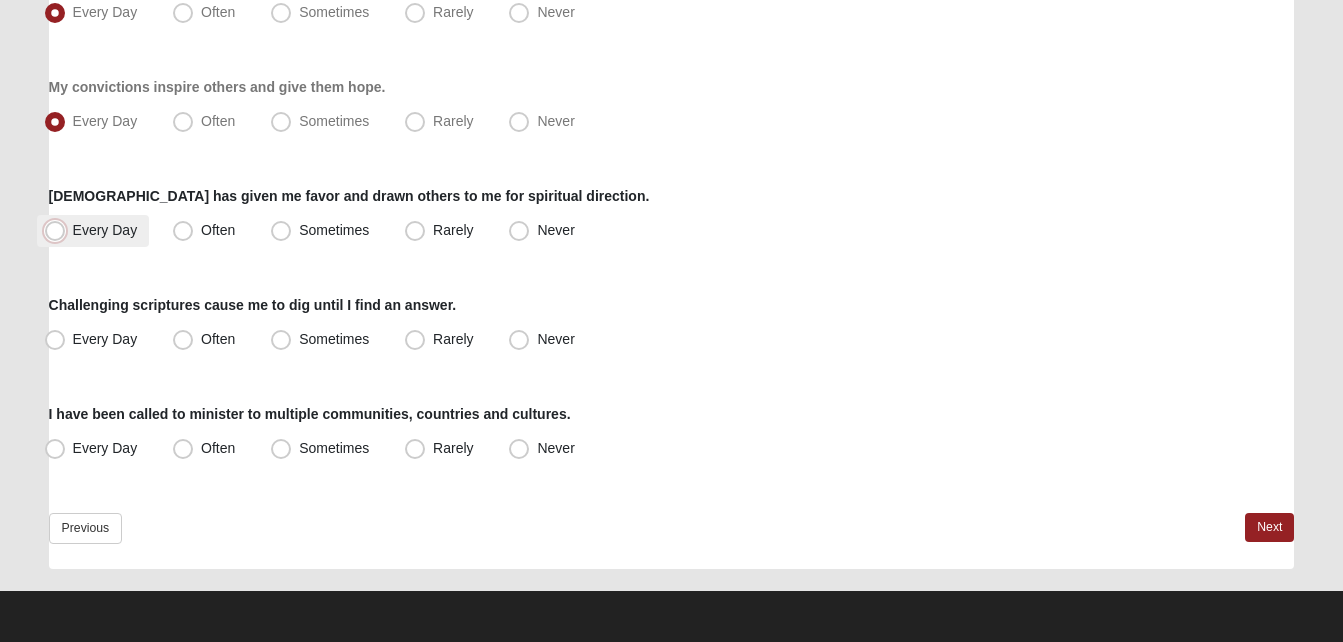 click on "Every Day" at bounding box center (59, 230) 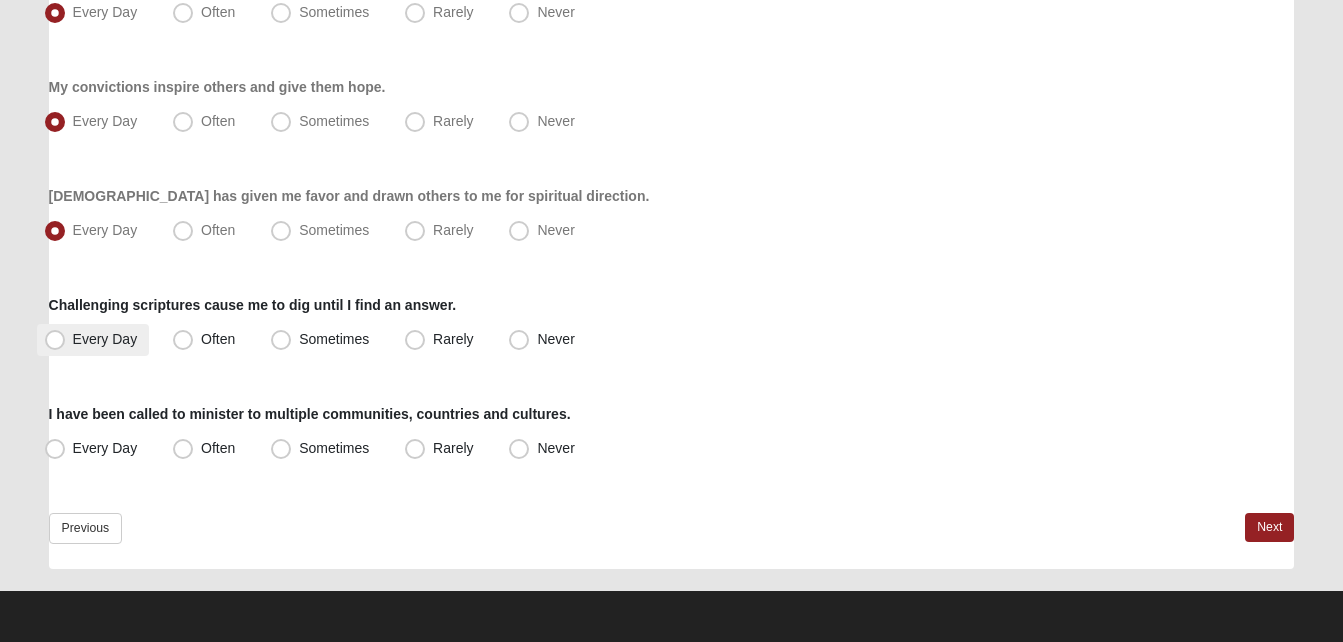 click on "Every Day" at bounding box center [105, 339] 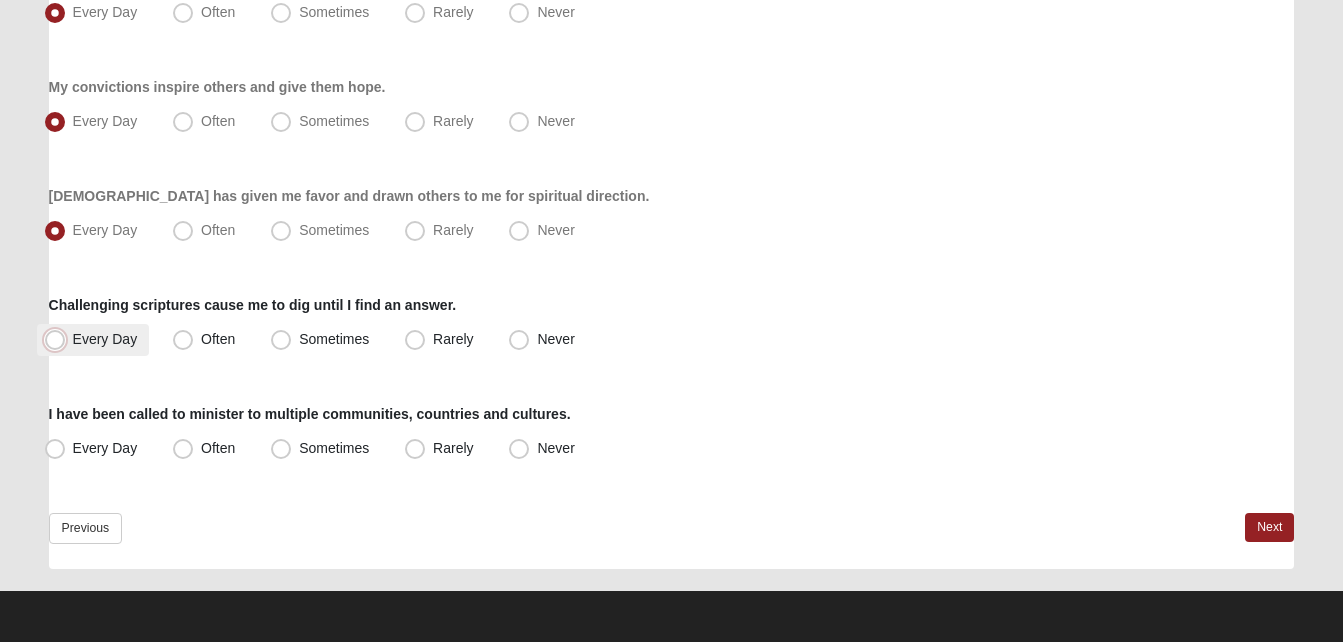 click on "Every Day" at bounding box center (59, 339) 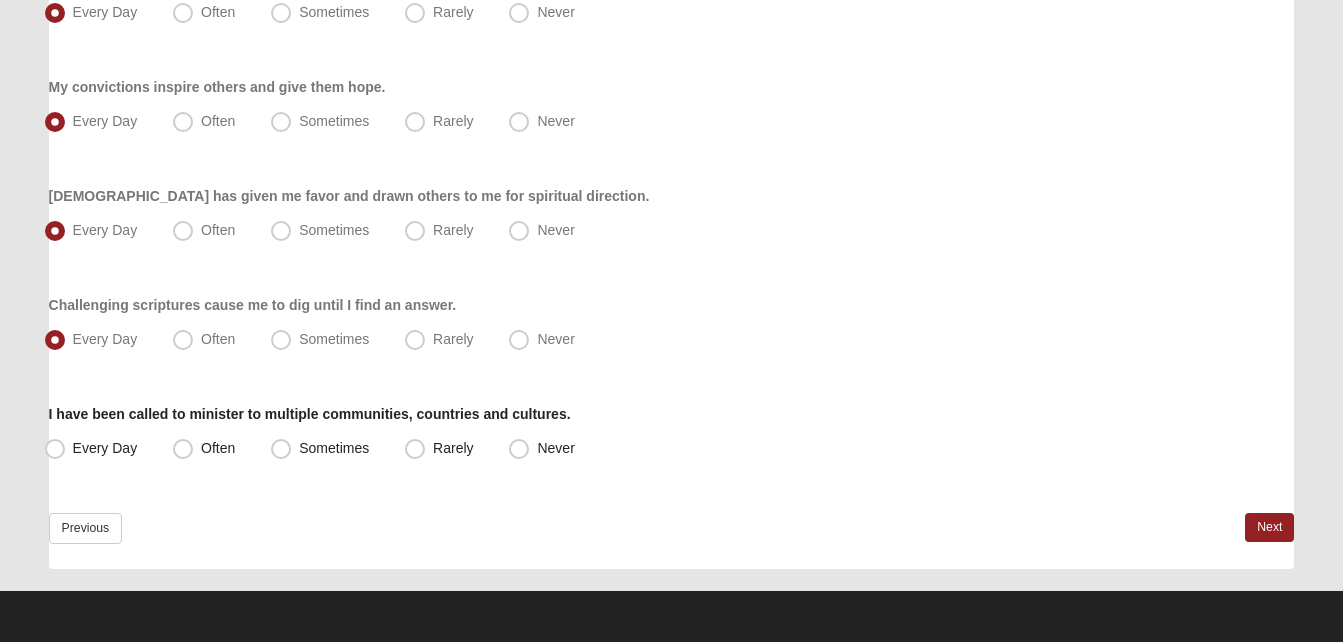 click on "I have been called to minister to multiple communities, countries and cultures.
Every Day
Often
Sometimes
Rarely
Never" at bounding box center (672, 434) 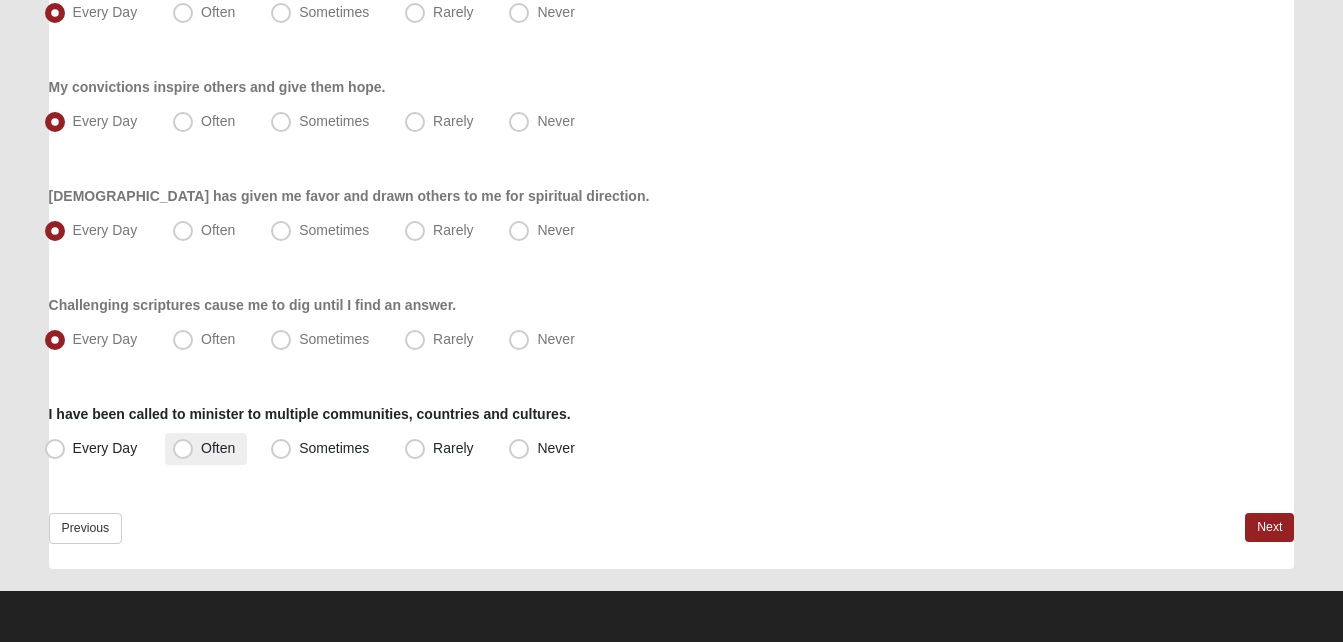 click on "Often" at bounding box center (206, 449) 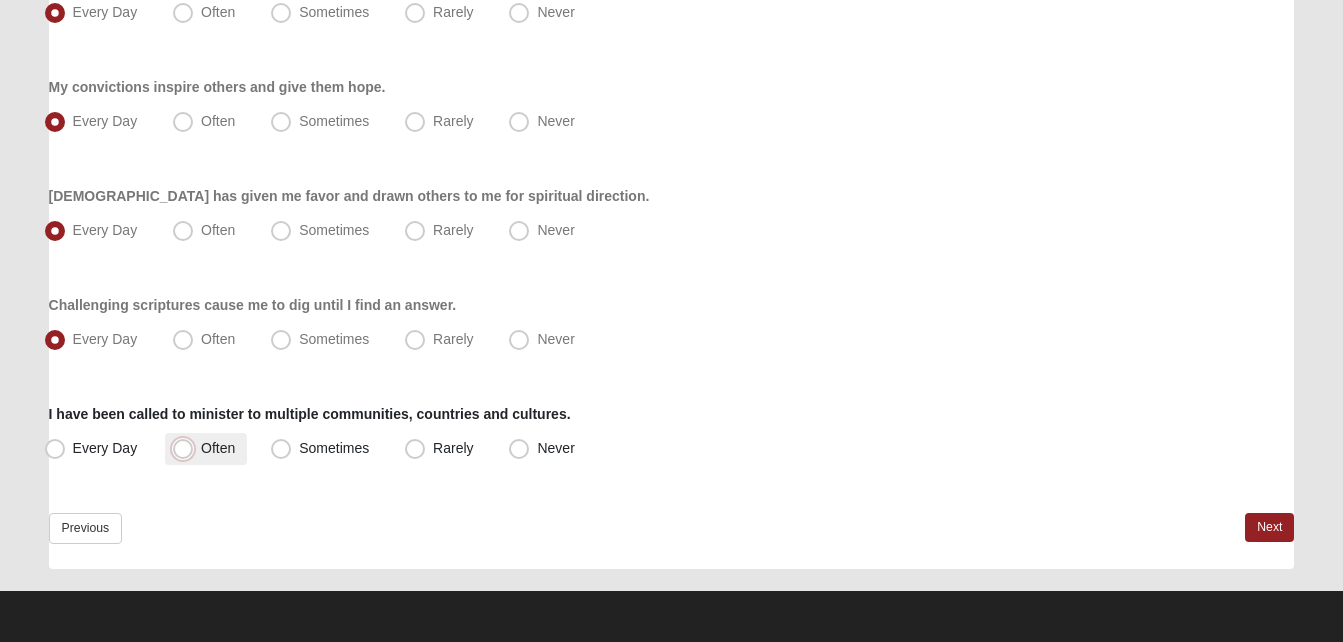 click on "Often" at bounding box center (187, 448) 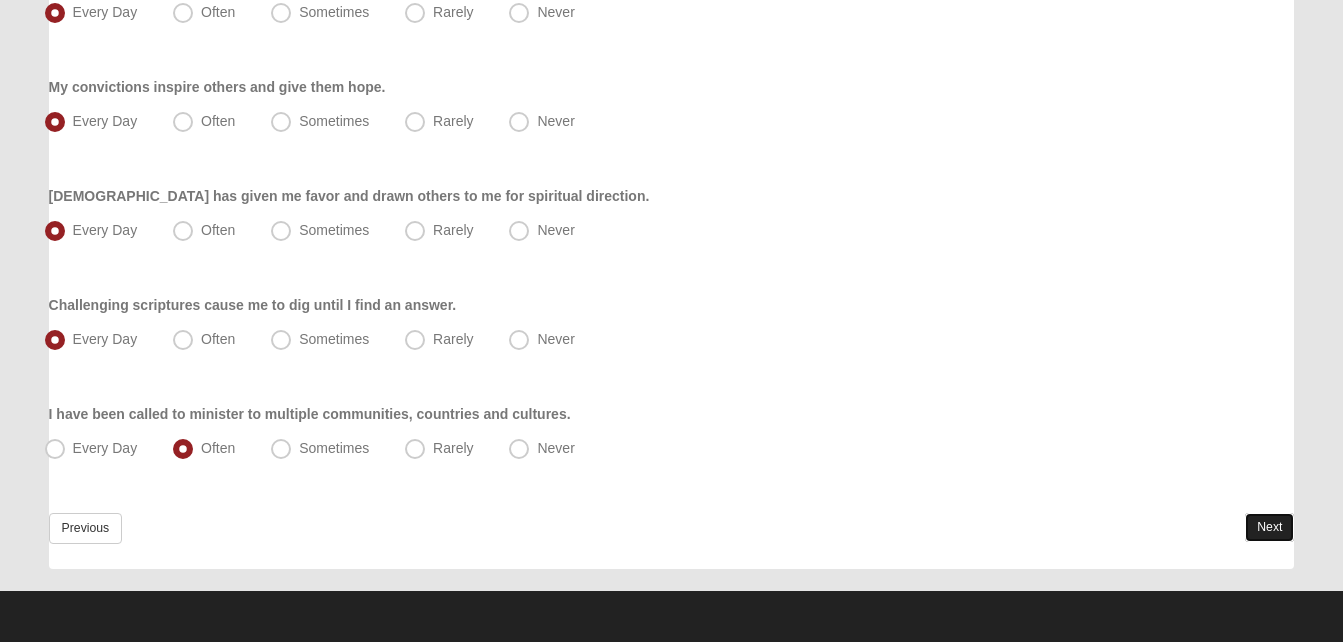 click on "Next" at bounding box center (1269, 527) 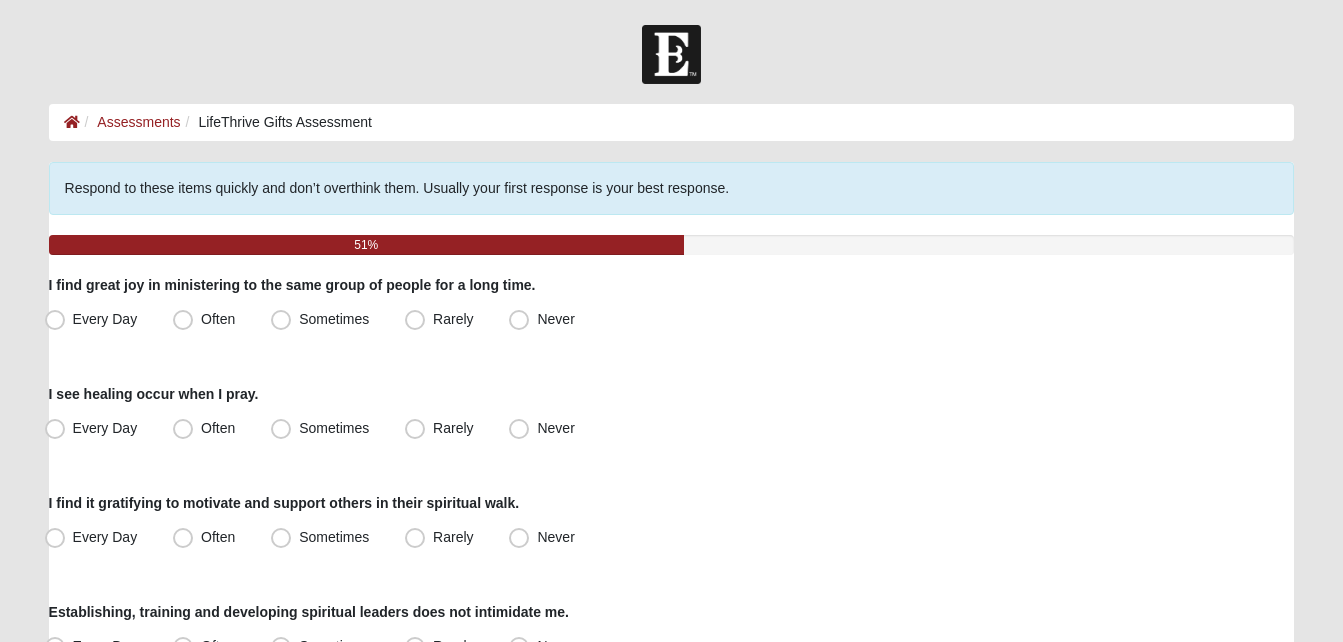 click on "Hello [PERSON_NAME]
My Account
Log Out
LifeThrive Gifts Assessment
Assessments LifeThrive Gifts Assessment
Error" at bounding box center (671, 1128) 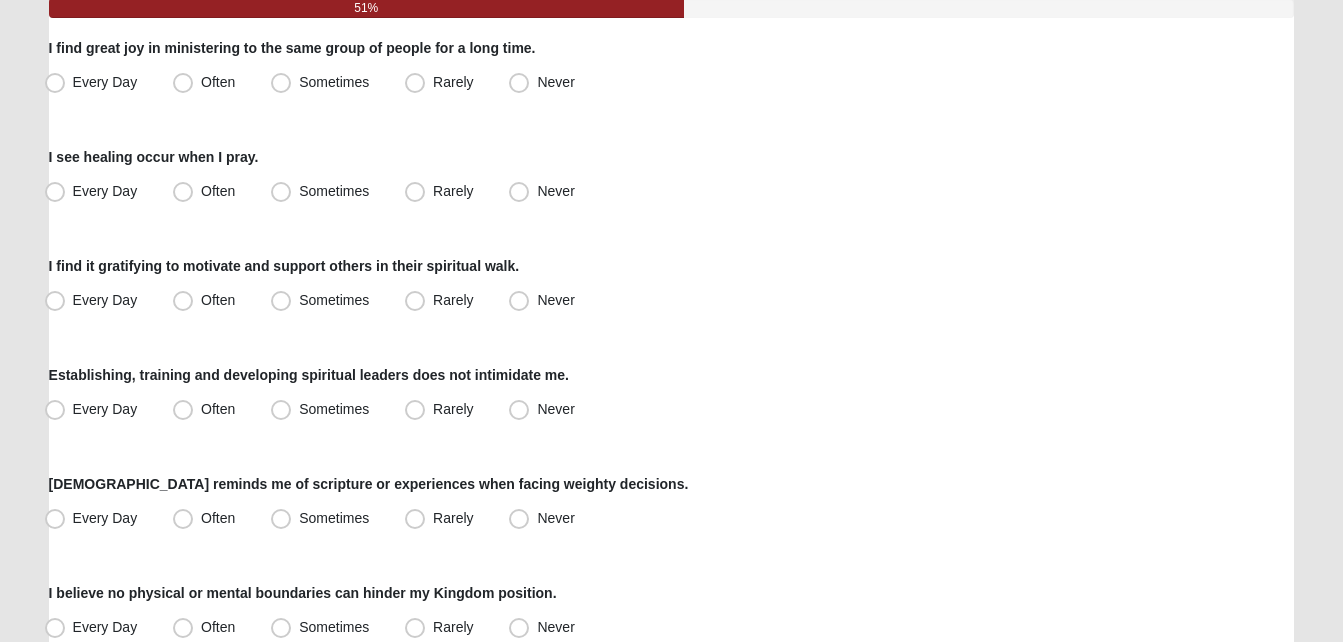 scroll, scrollTop: 240, scrollLeft: 0, axis: vertical 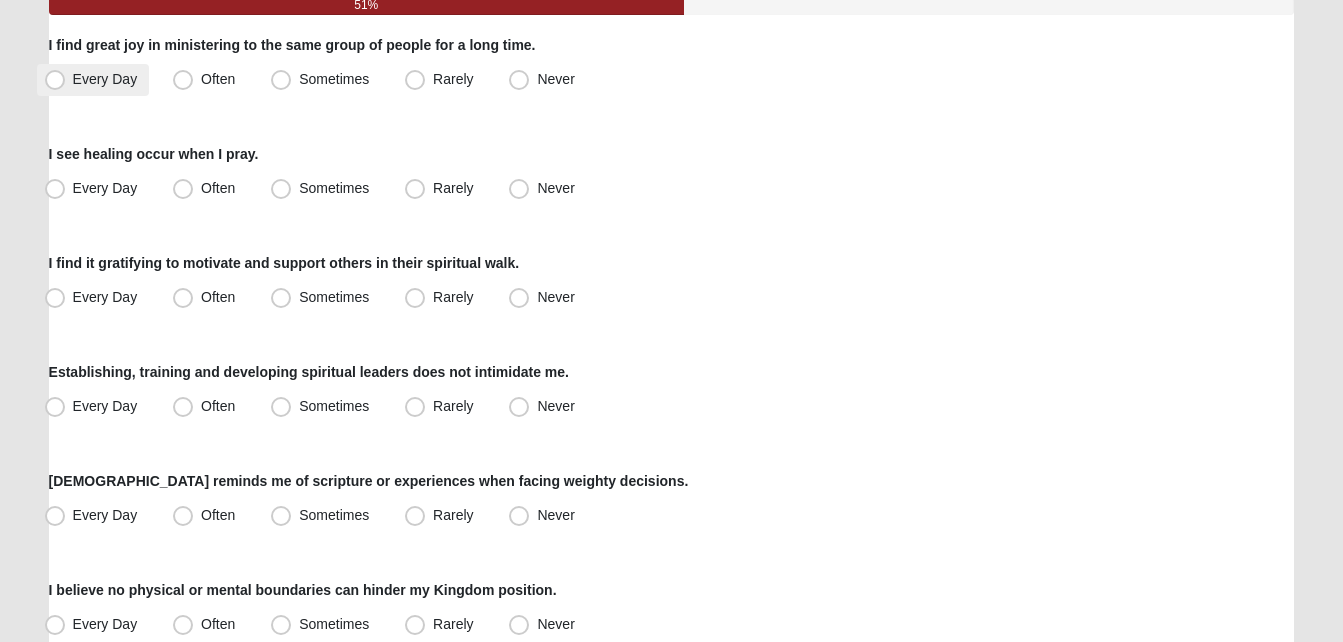 click on "Every Day" at bounding box center [93, 80] 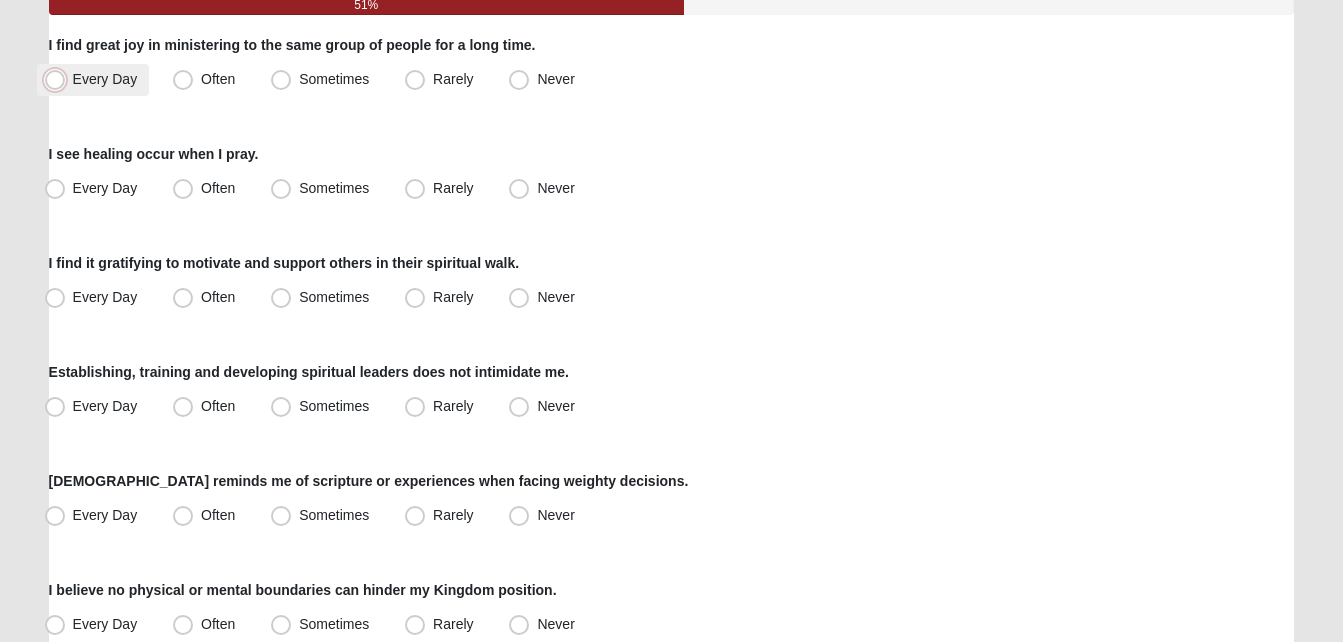click on "Every Day" at bounding box center (59, 79) 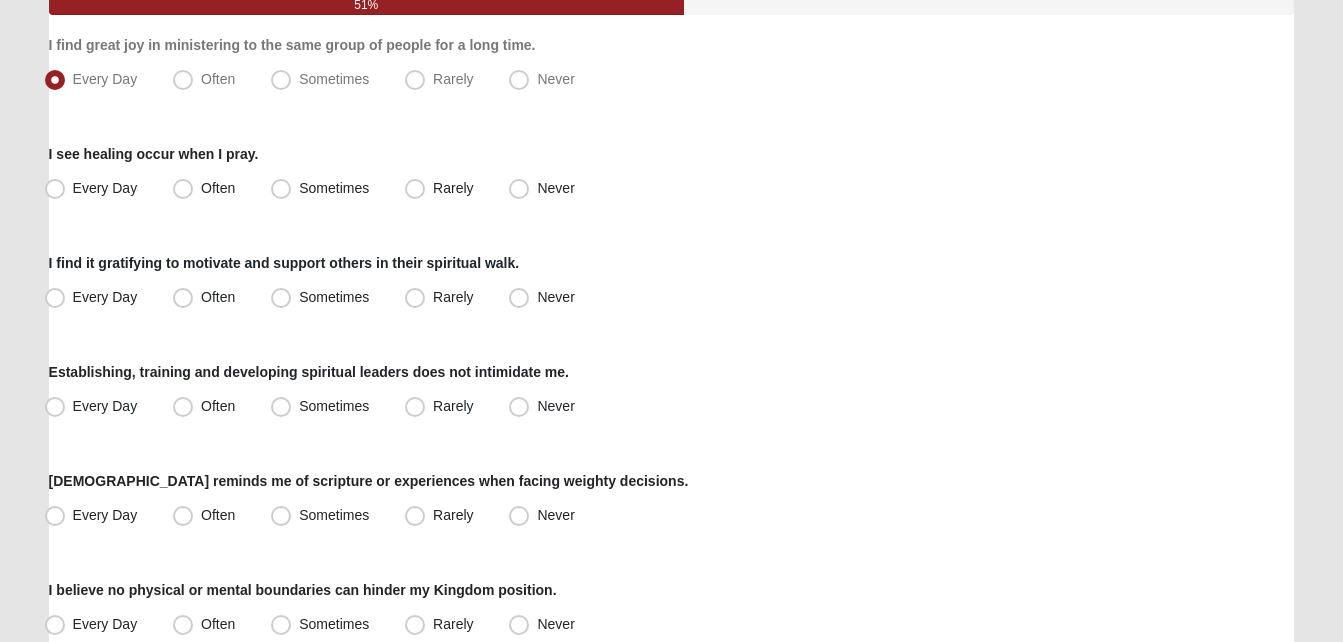 click on "Hello [PERSON_NAME]
My Account
Log Out
LifeThrive Gifts Assessment
Assessments LifeThrive Gifts Assessment
Error" at bounding box center [671, 888] 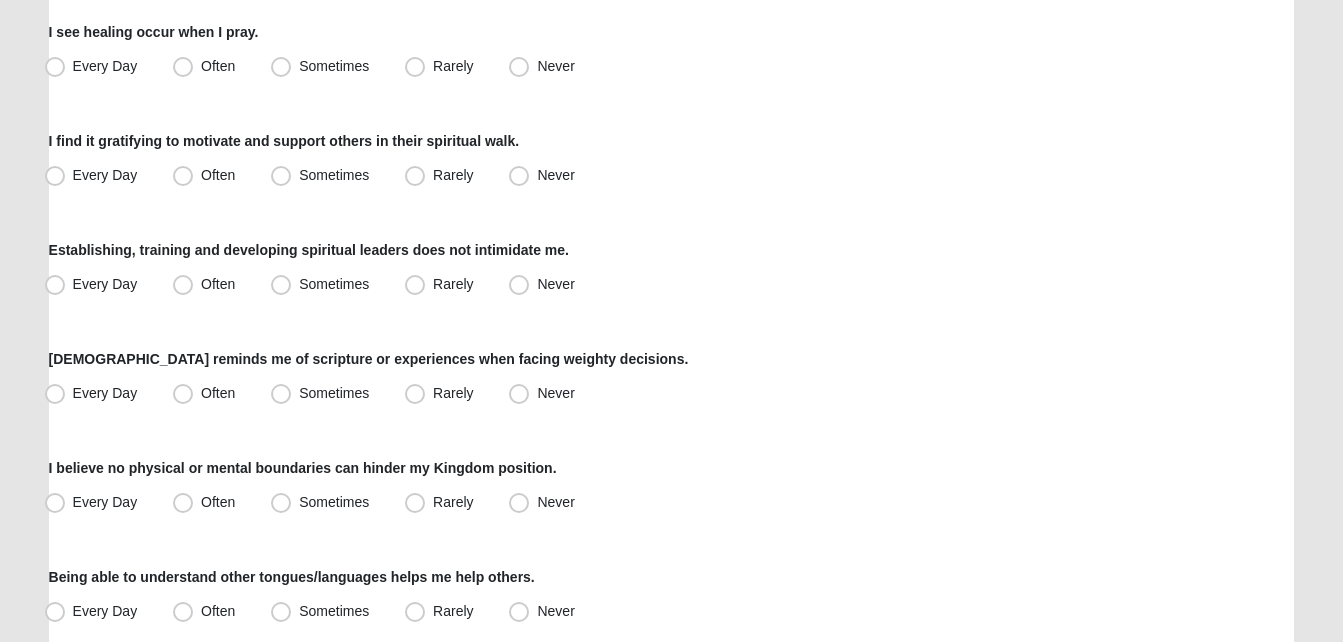 scroll, scrollTop: 360, scrollLeft: 0, axis: vertical 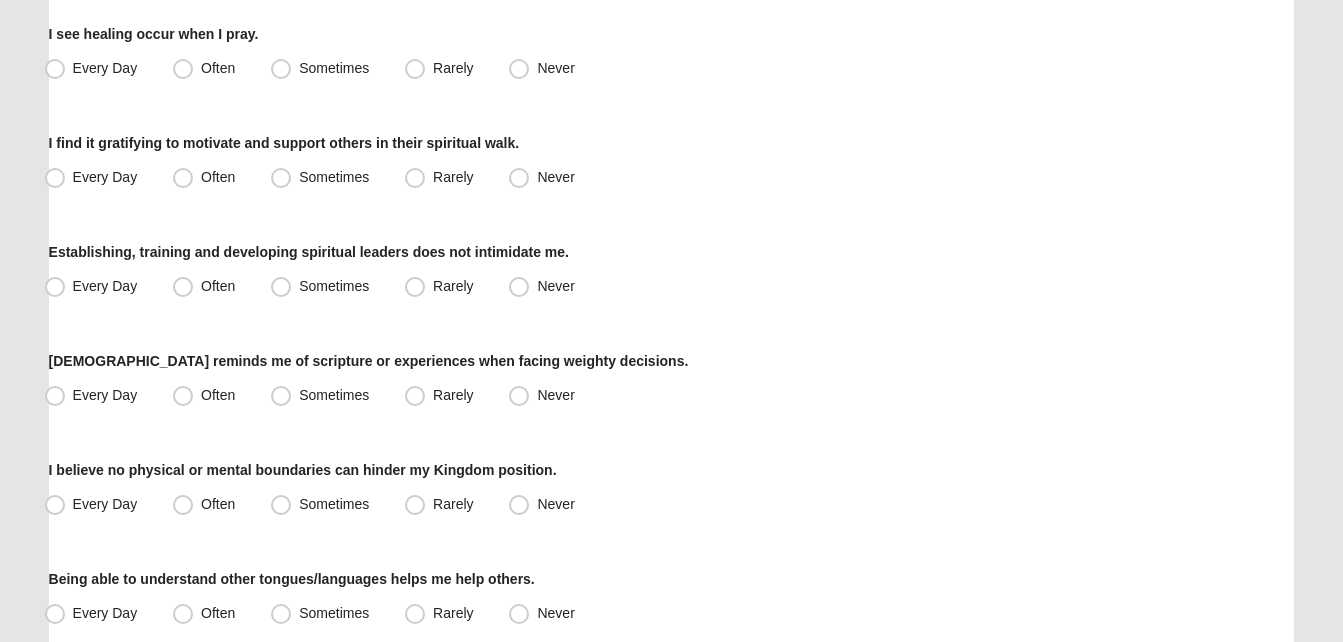 click on "Every Day
Often
Sometimes
Rarely
Never" at bounding box center [672, 69] 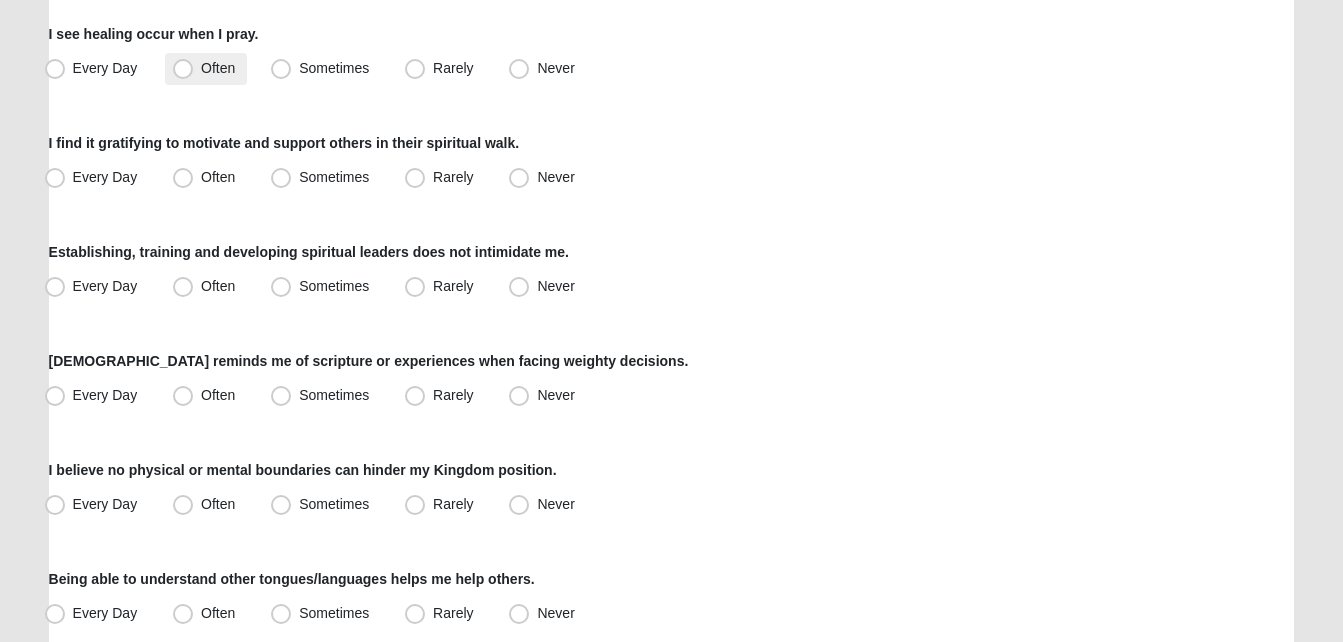 click on "Often" at bounding box center [218, 68] 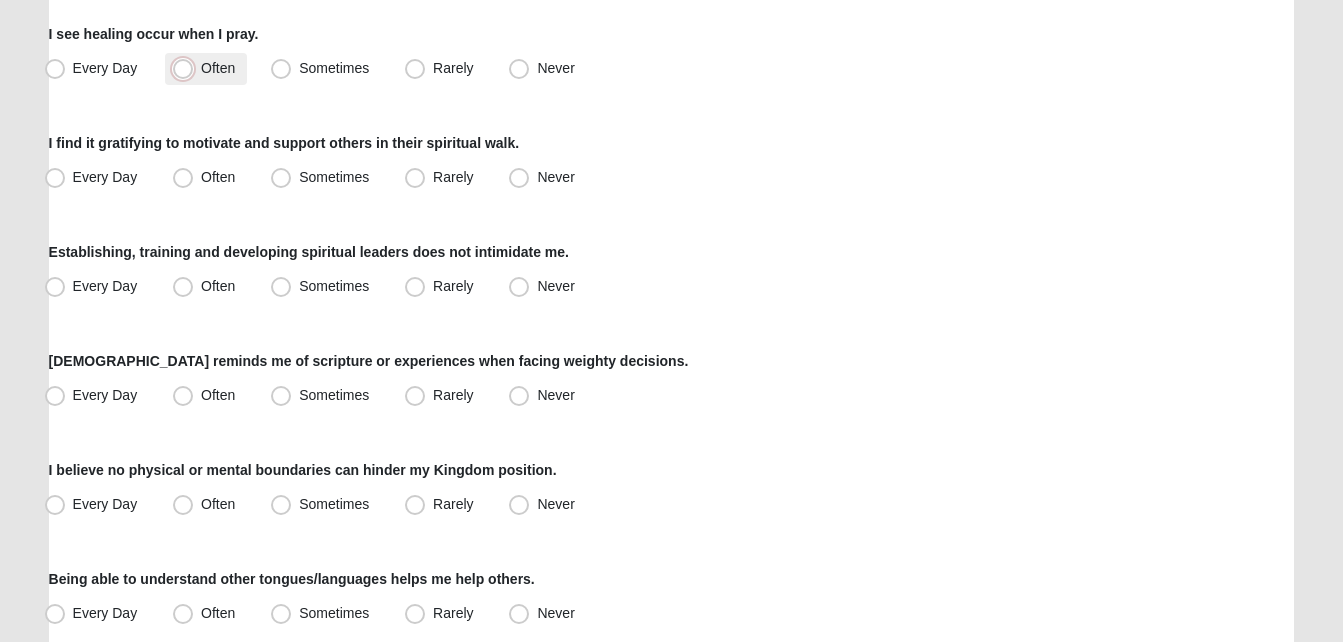 click on "Often" at bounding box center (187, 68) 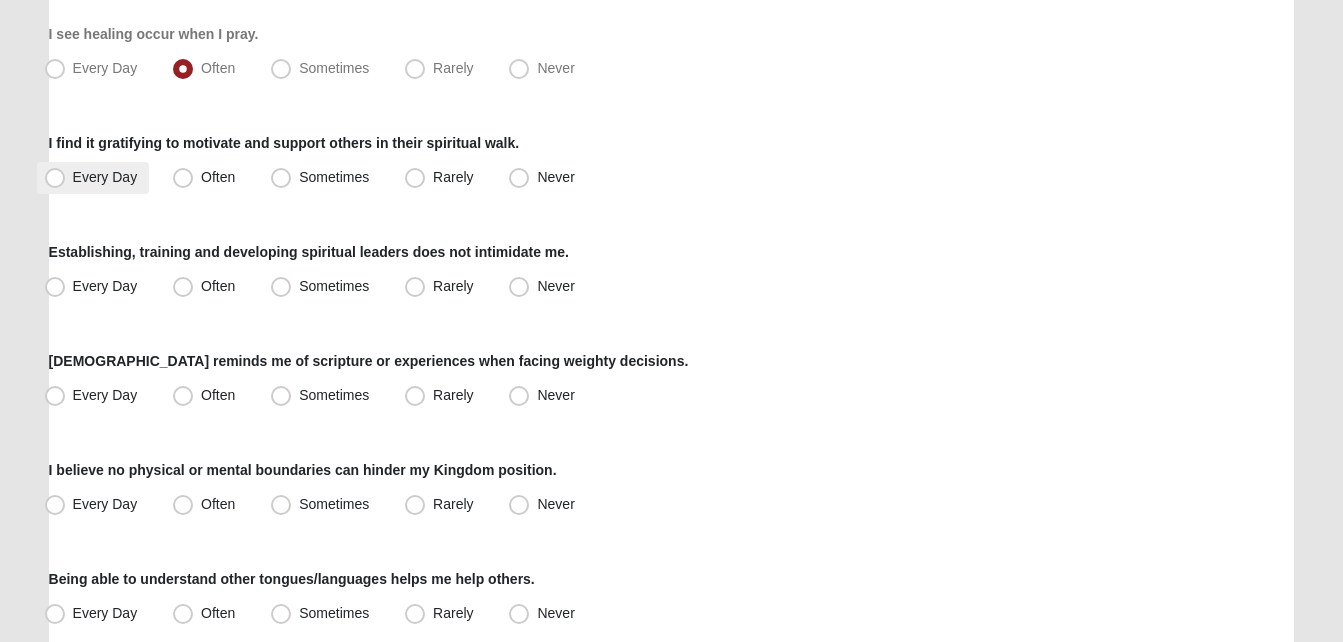 click on "Every Day" at bounding box center [93, 178] 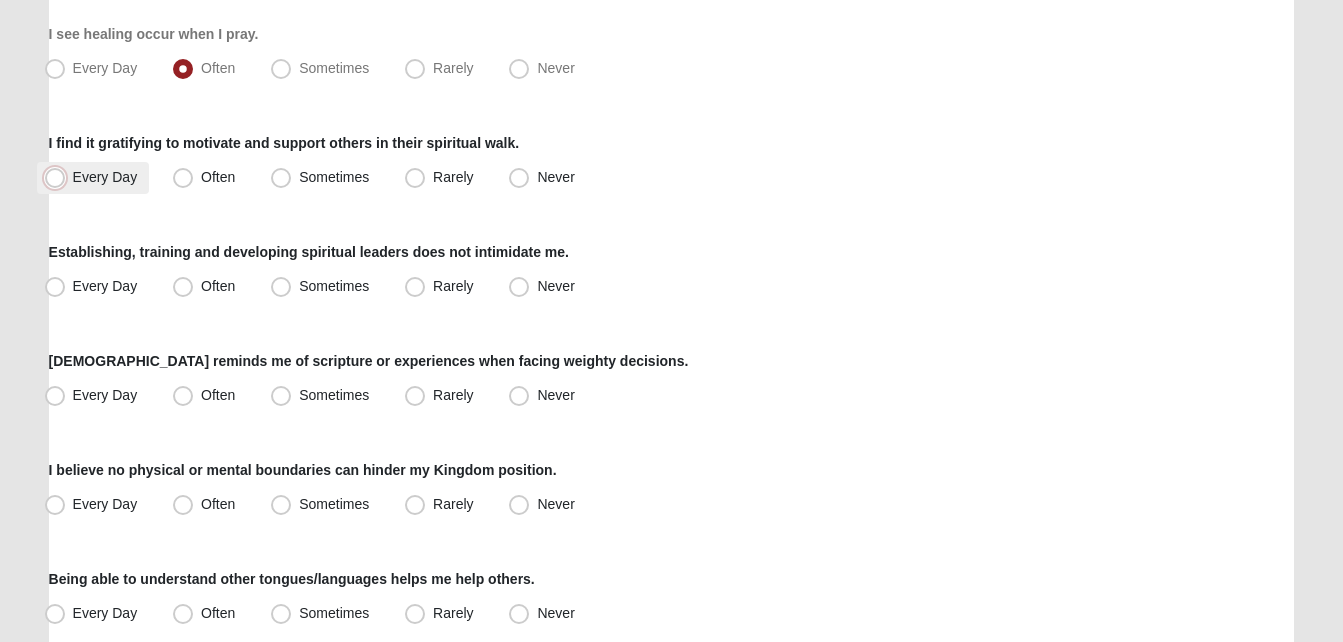 click on "Every Day" at bounding box center (59, 177) 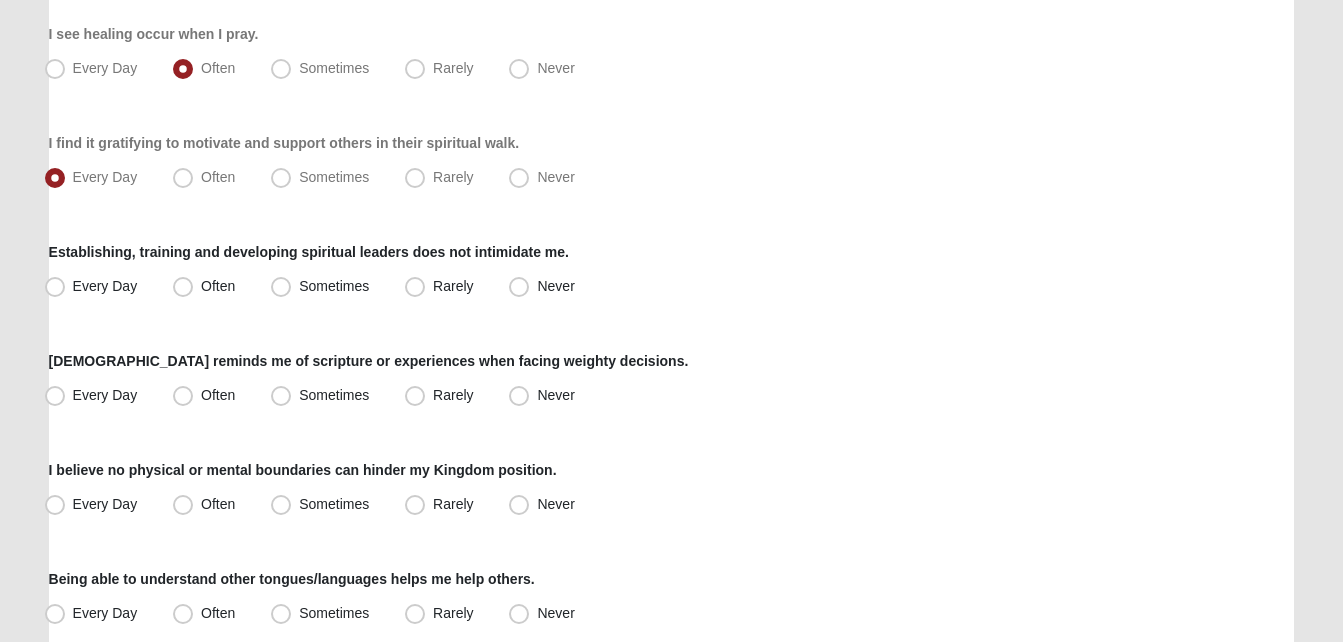 click on "Hello [PERSON_NAME]
My Account
Log Out
LifeThrive Gifts Assessment
Assessments LifeThrive Gifts Assessment
Error" at bounding box center [671, 781] 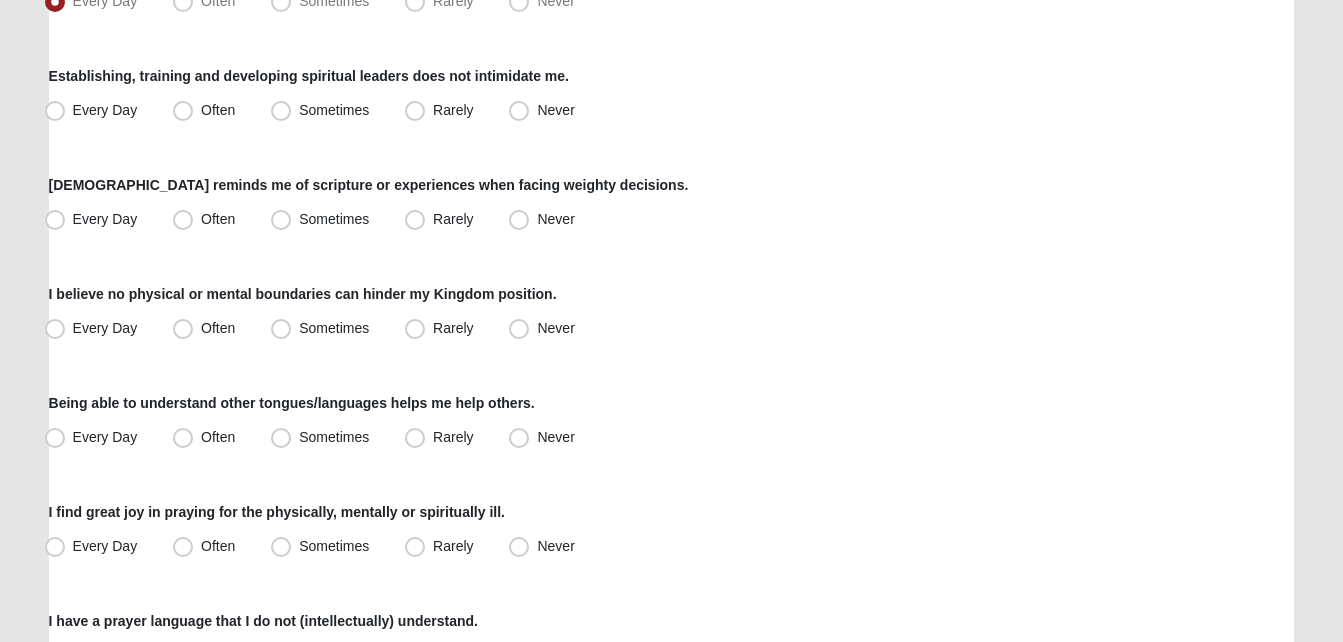 scroll, scrollTop: 560, scrollLeft: 0, axis: vertical 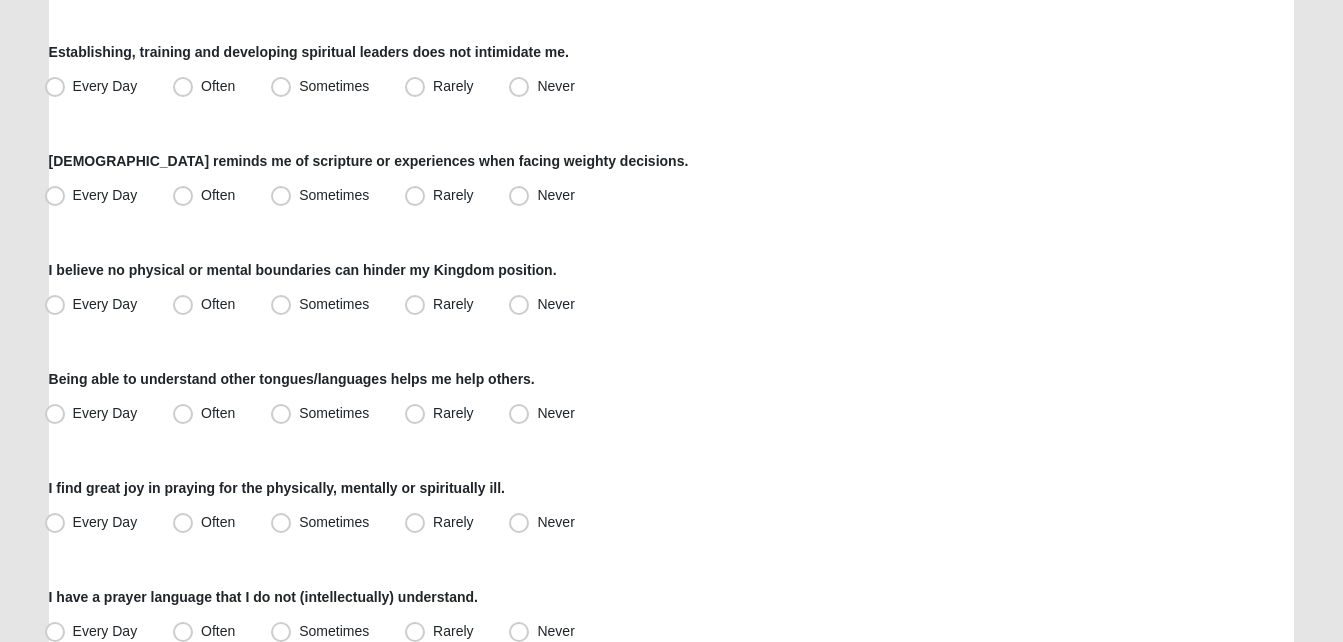 click on "Respond to these items quickly and don’t overthink them. Usually your first response is your best response.
51%
I find great joy in ministering to the same group of people for a long time.
Every Day
Often
Sometimes
Rarely
Never
I see healing occur when I pray.
Every Day
Often" at bounding box center (672, 613) 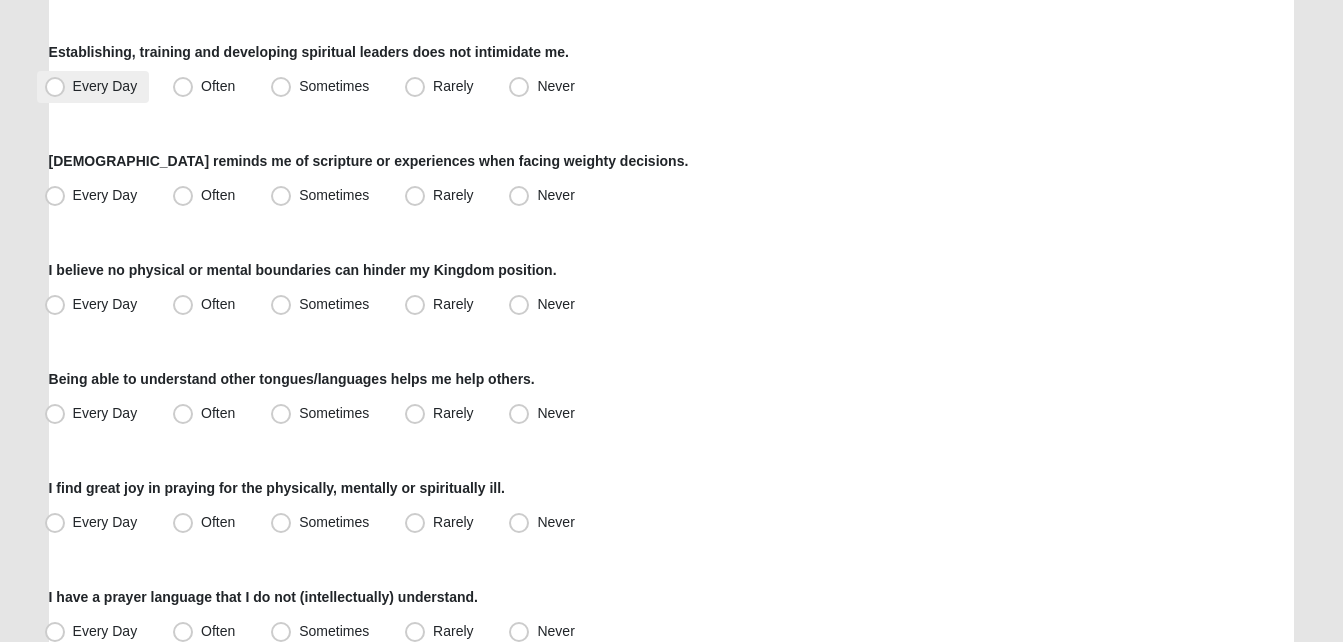 click on "Every Day" at bounding box center [105, 86] 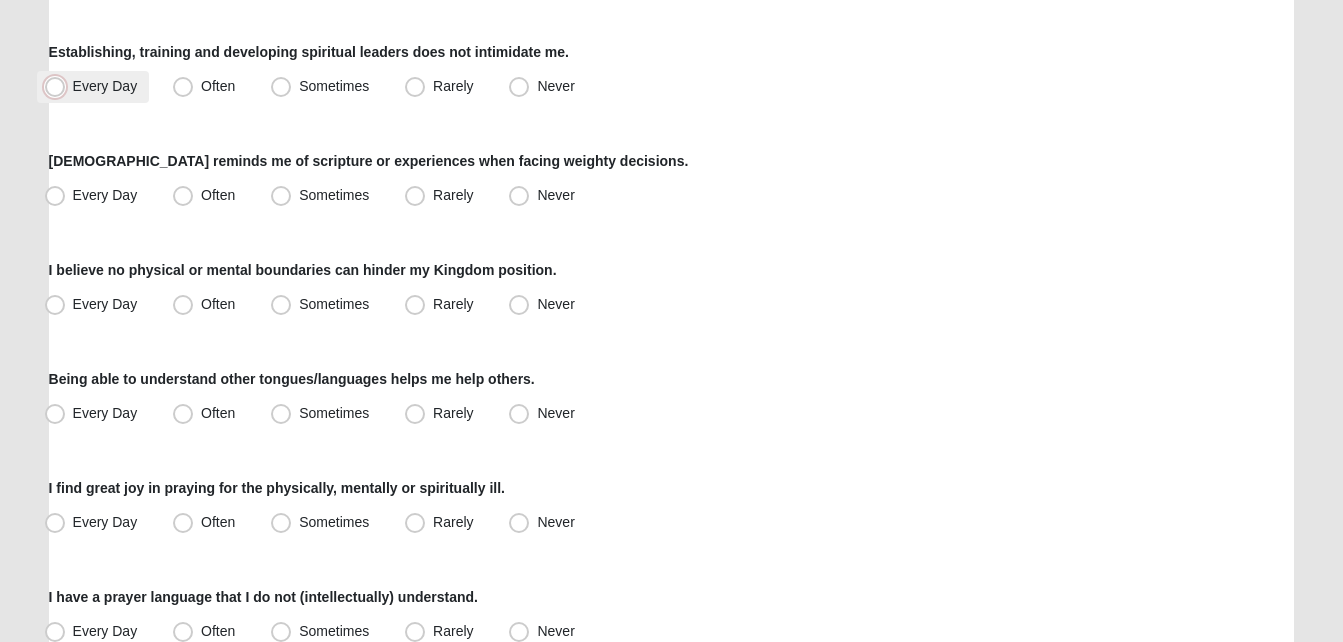 click on "Every Day" at bounding box center (59, 86) 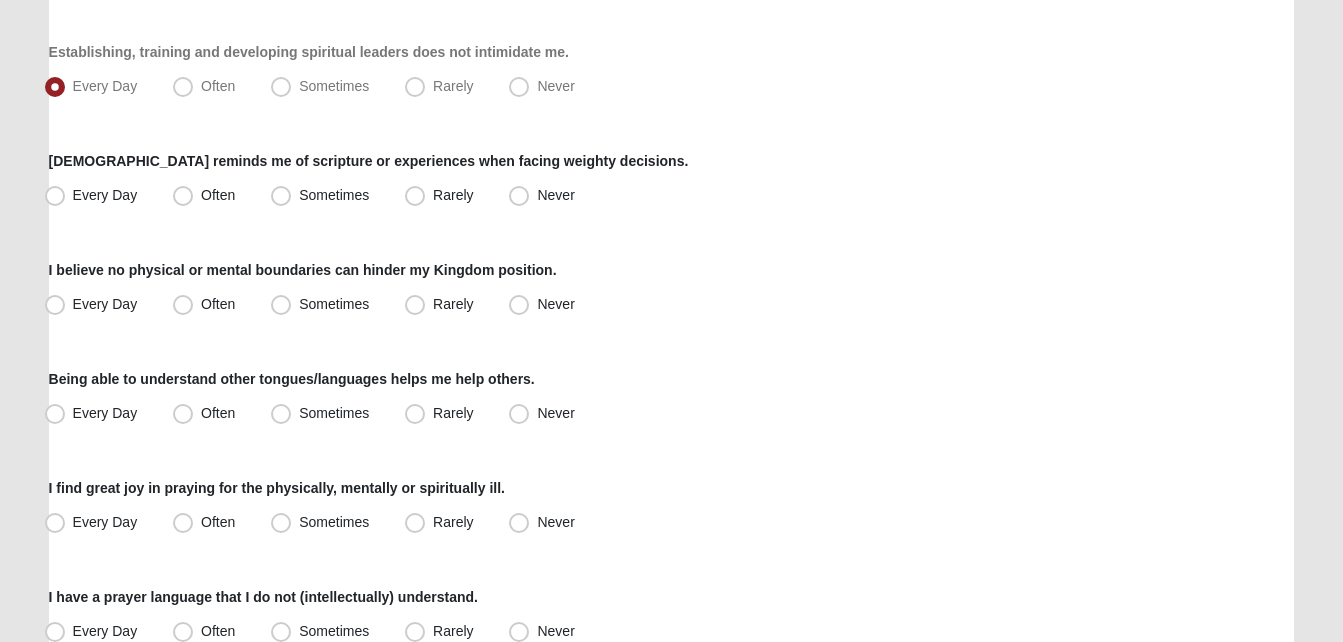 click on "Hello [PERSON_NAME]
My Account
Log Out
LifeThrive Gifts Assessment
Assessments LifeThrive Gifts Assessment
Error" at bounding box center [671, 568] 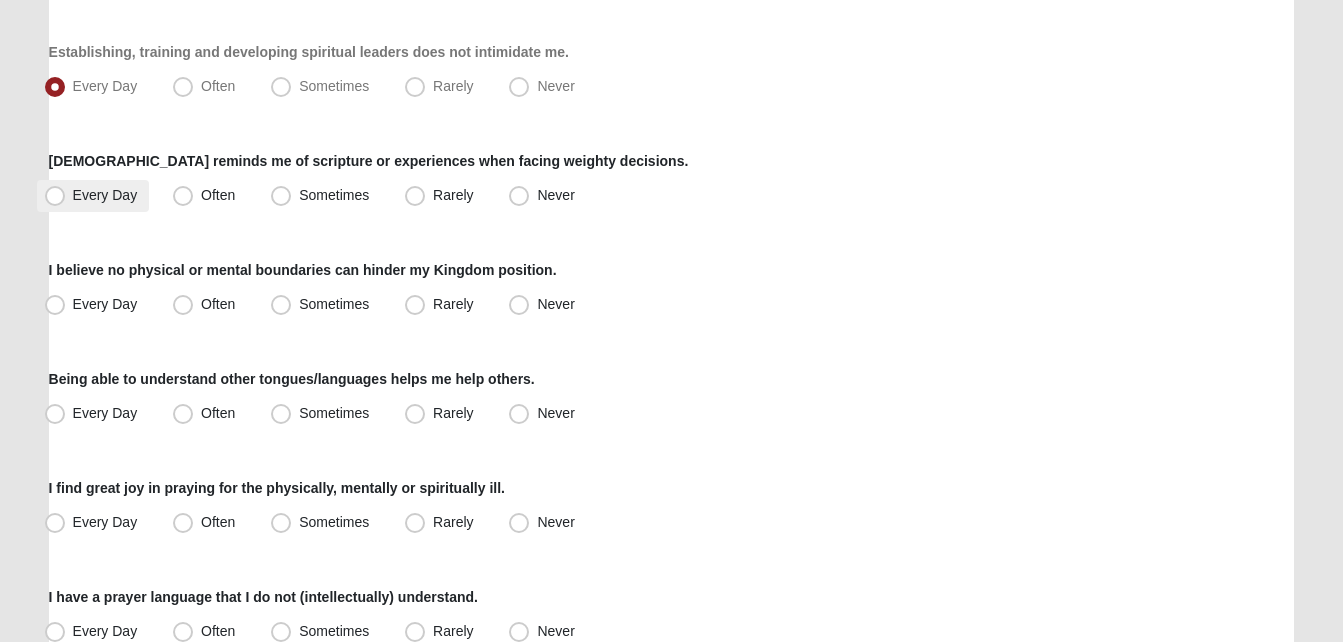 click on "Every Day" at bounding box center [105, 195] 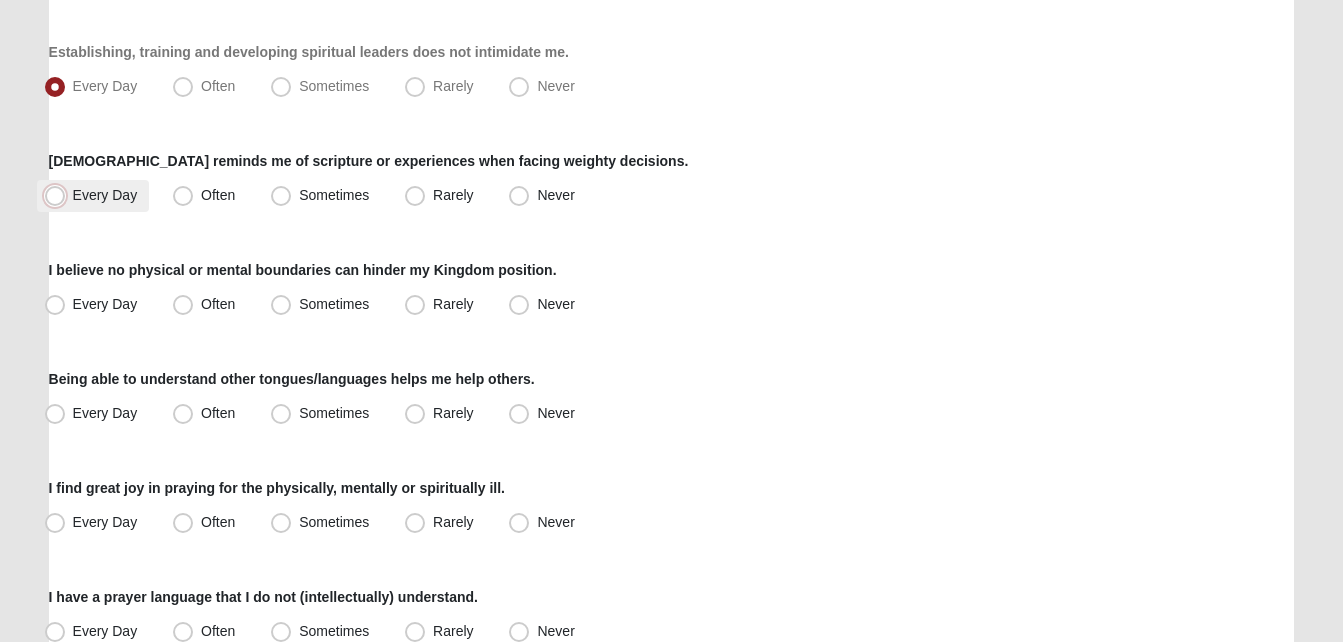 click on "Every Day" at bounding box center [59, 195] 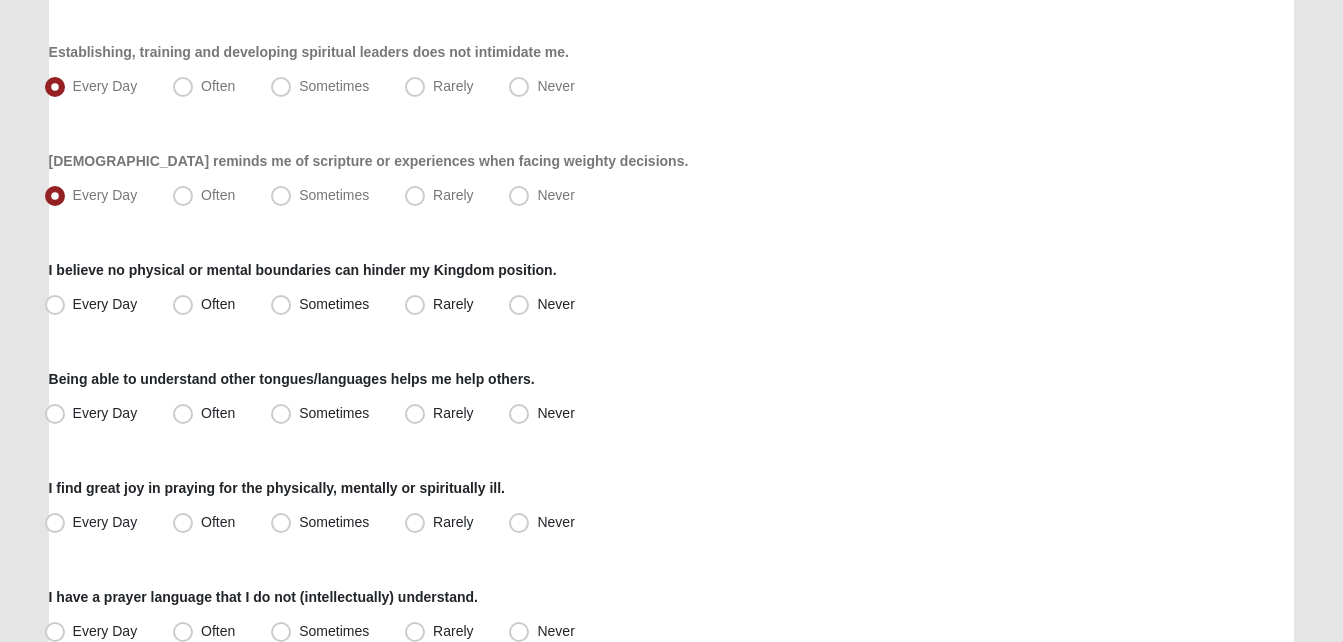 click on "Hello [PERSON_NAME]
My Account
Log Out
LifeThrive Gifts Assessment
Assessments LifeThrive Gifts Assessment
Error" at bounding box center [671, 581] 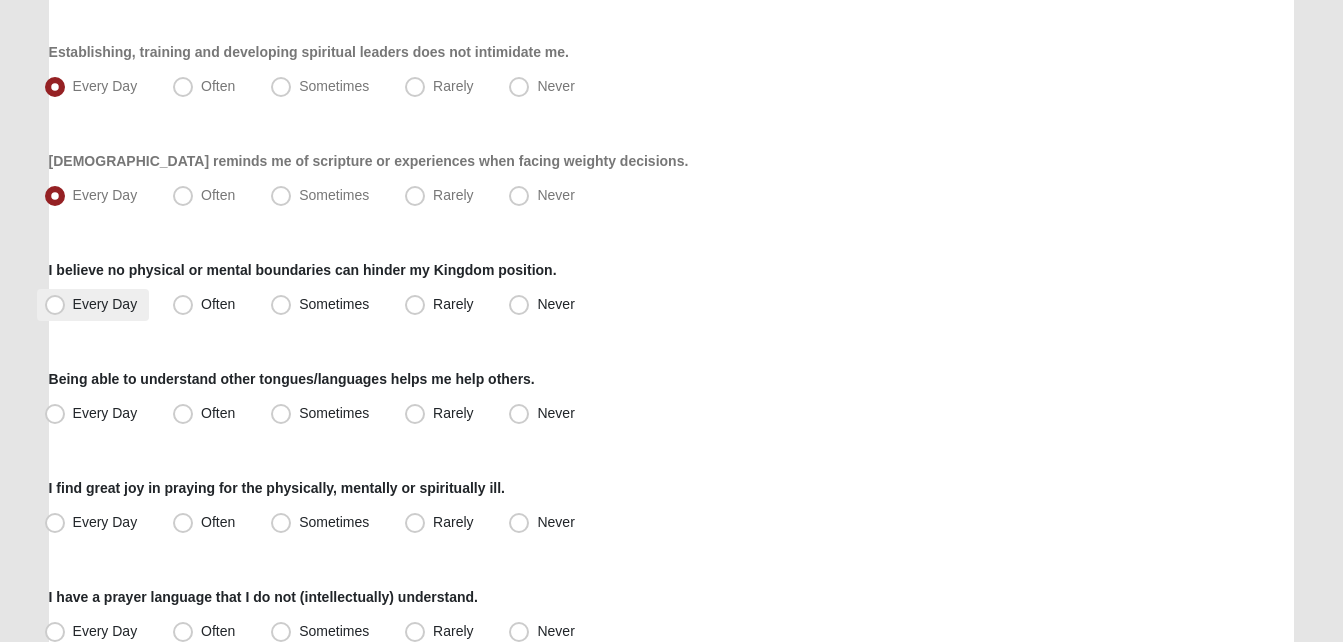 click on "Every Day" at bounding box center [93, 305] 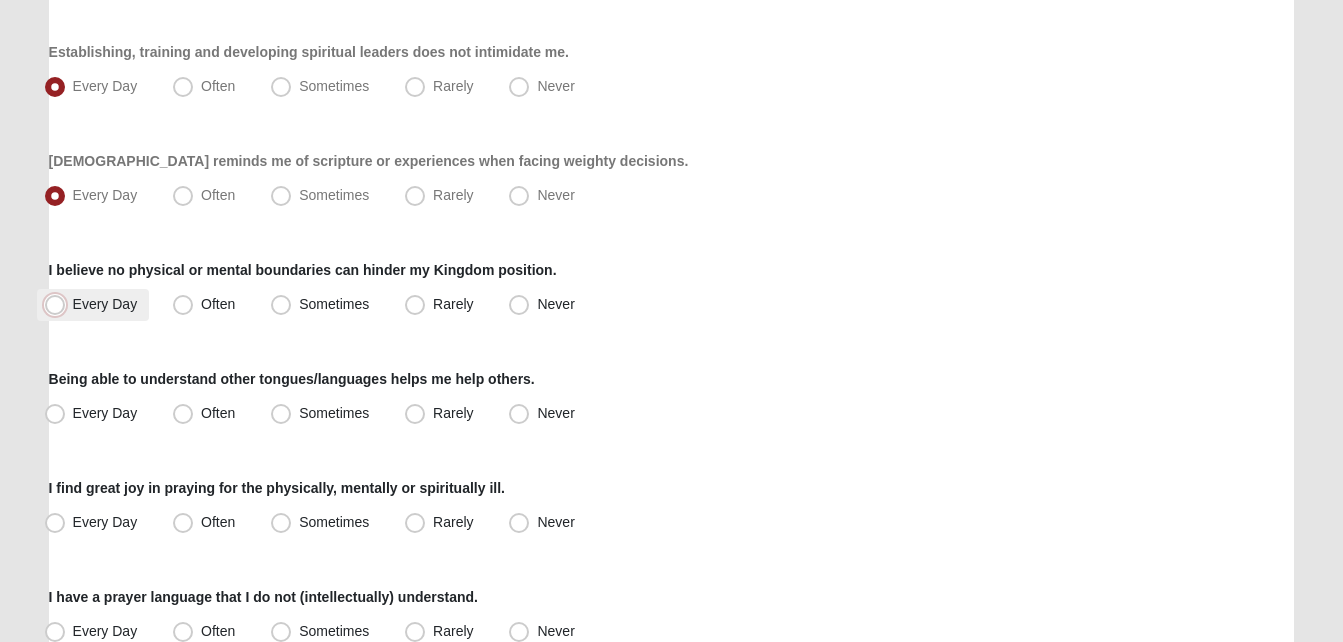 click on "Every Day" at bounding box center (59, 304) 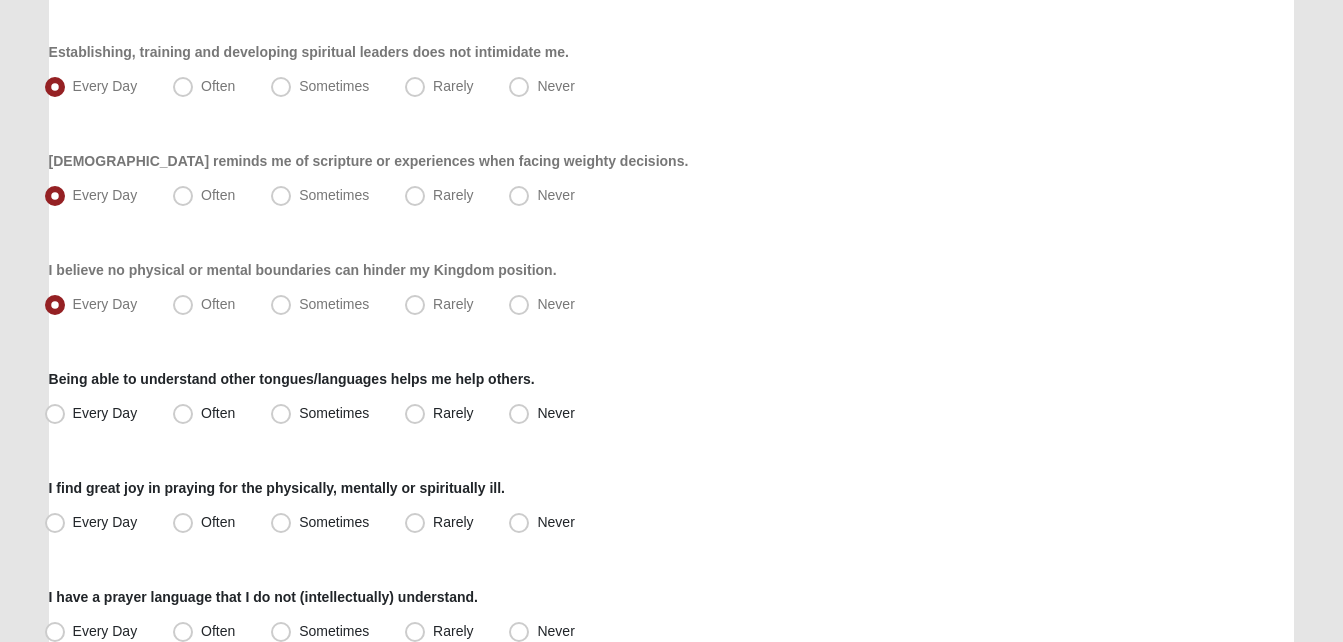 click on "Every Day
Often
Sometimes
Rarely
Never" at bounding box center [672, 414] 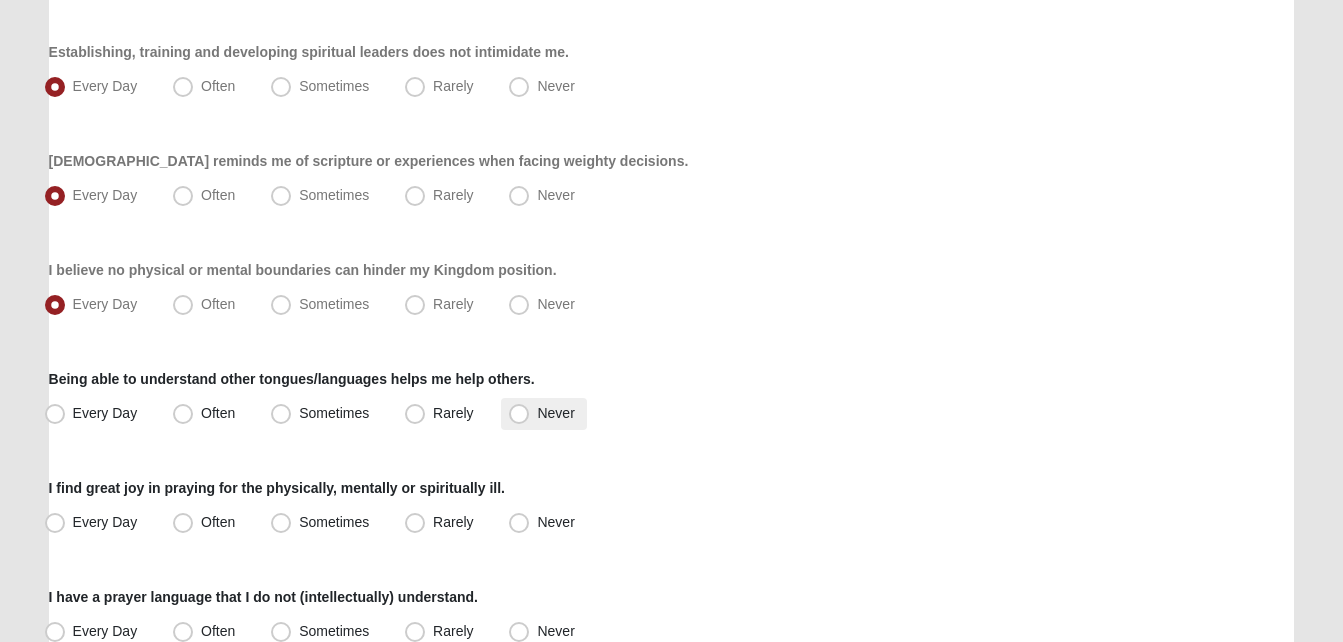 click on "Never" at bounding box center [555, 413] 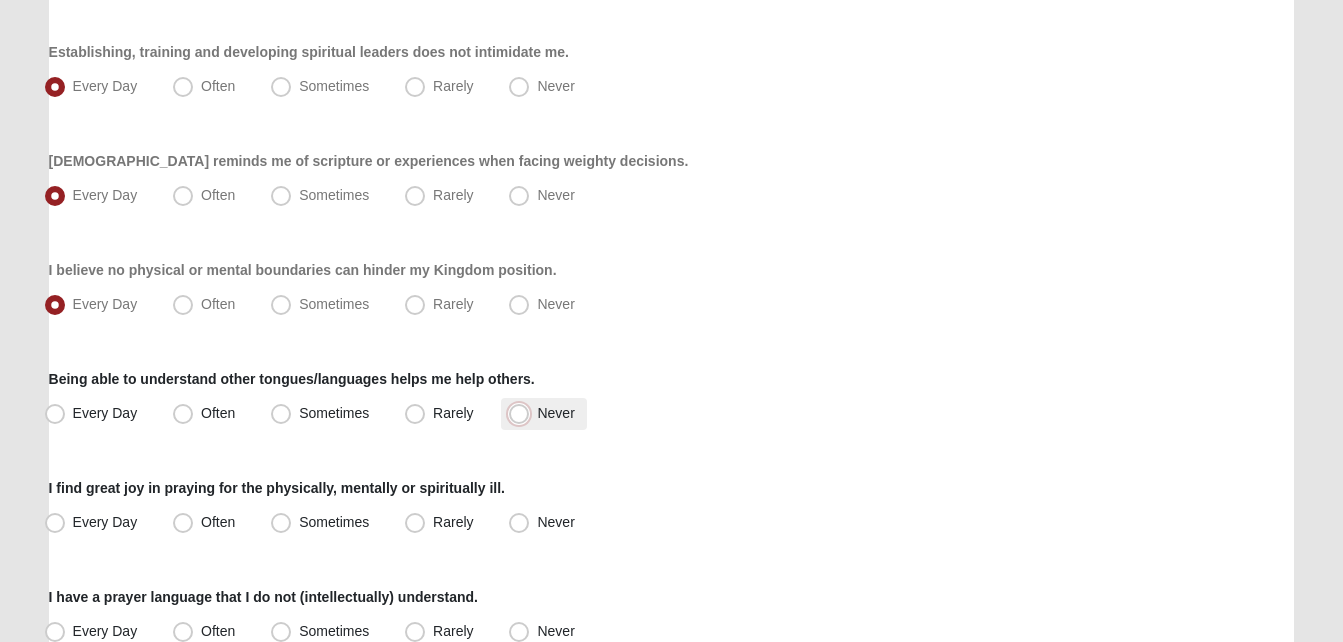 click on "Never" at bounding box center (523, 413) 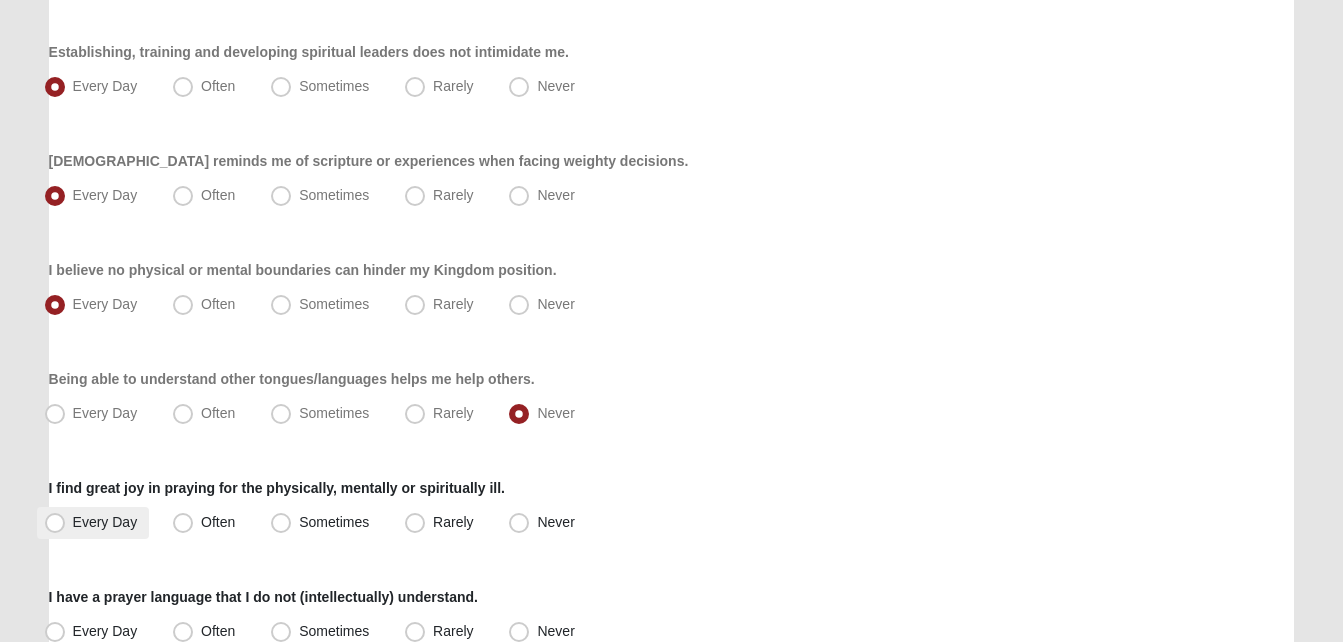 click on "Every Day" at bounding box center [93, 523] 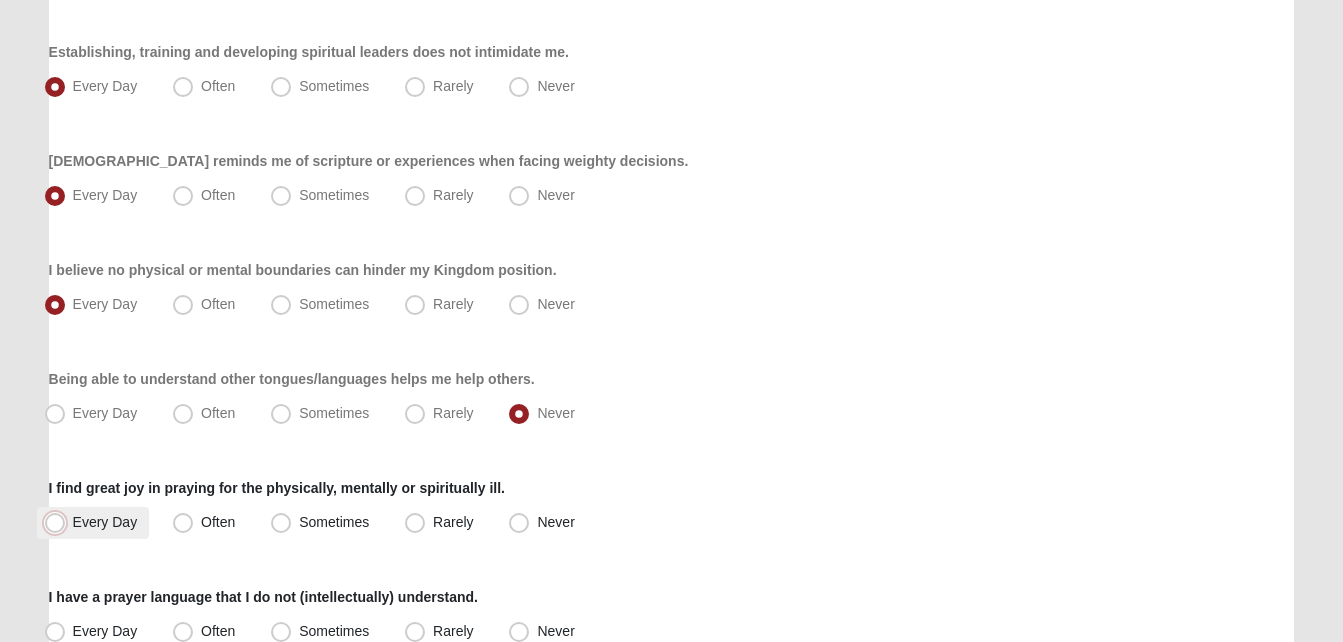 click on "Every Day" at bounding box center [59, 522] 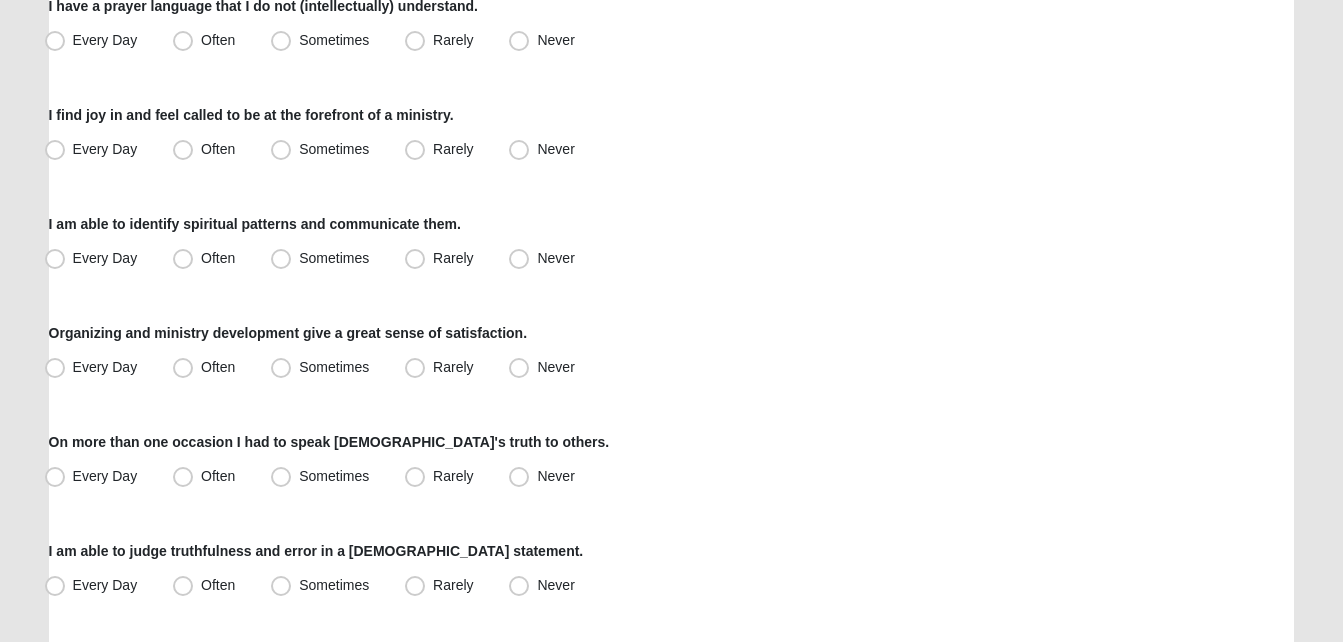 scroll, scrollTop: 1144, scrollLeft: 0, axis: vertical 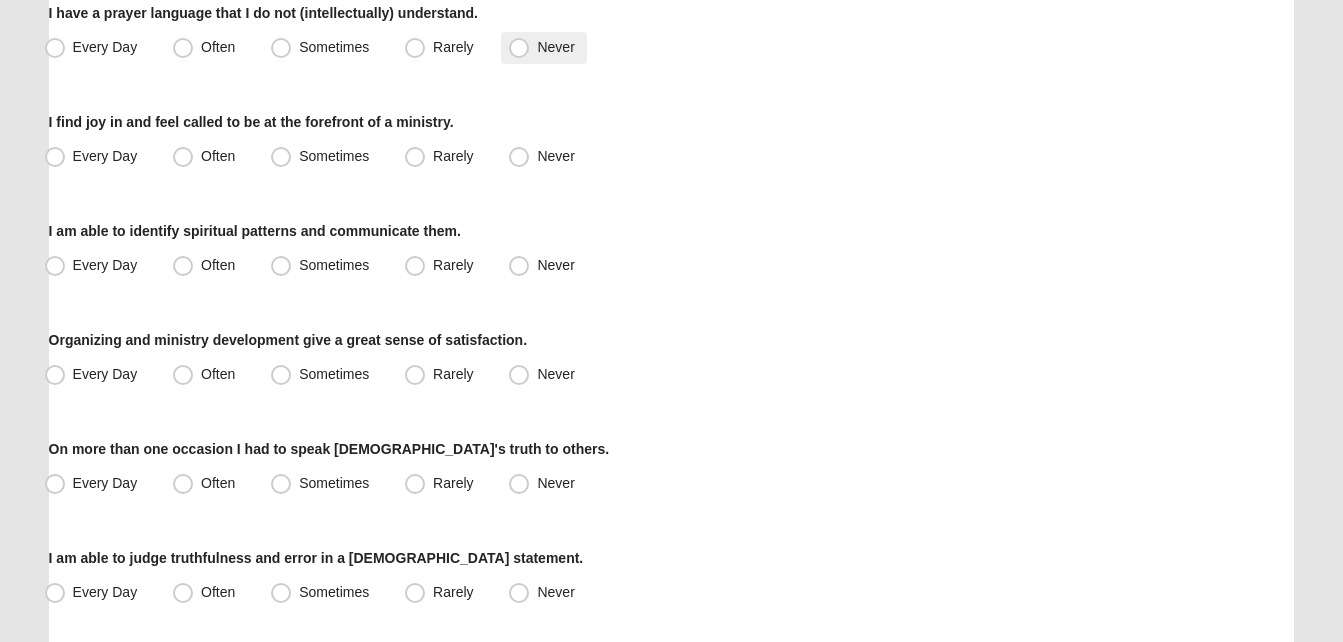 click on "Never" at bounding box center (555, 47) 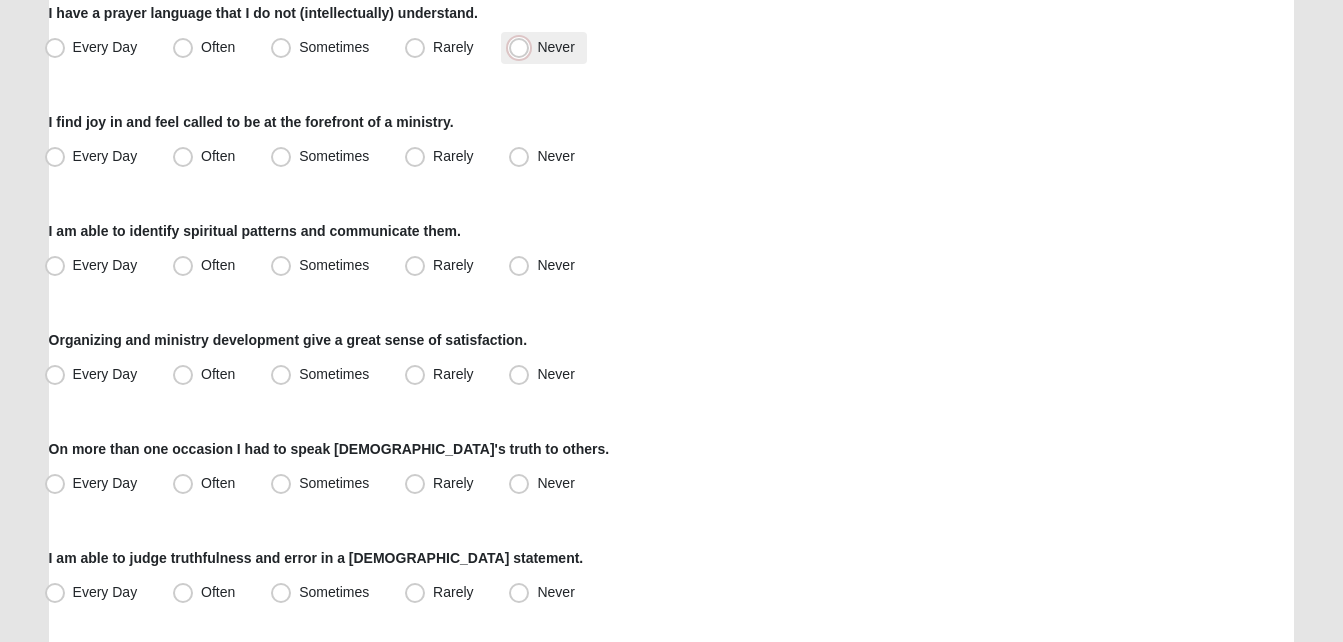 click on "Never" at bounding box center (523, 47) 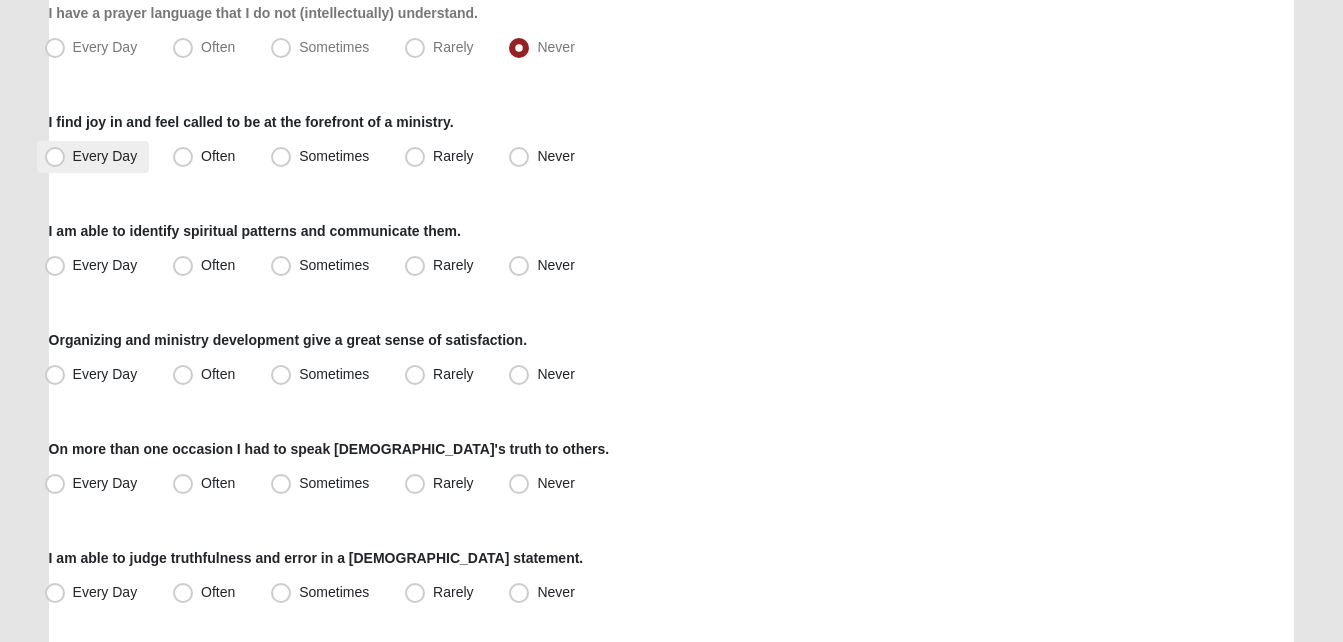 click on "Every Day" at bounding box center [105, 156] 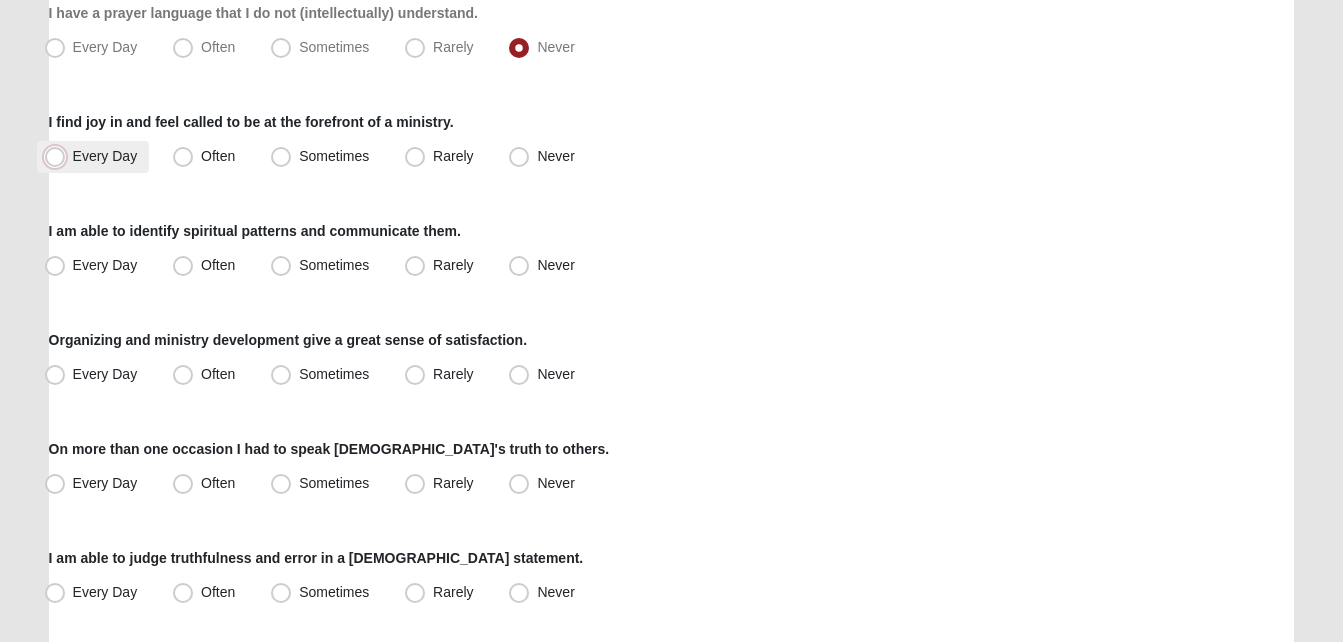 click on "Every Day" at bounding box center [59, 156] 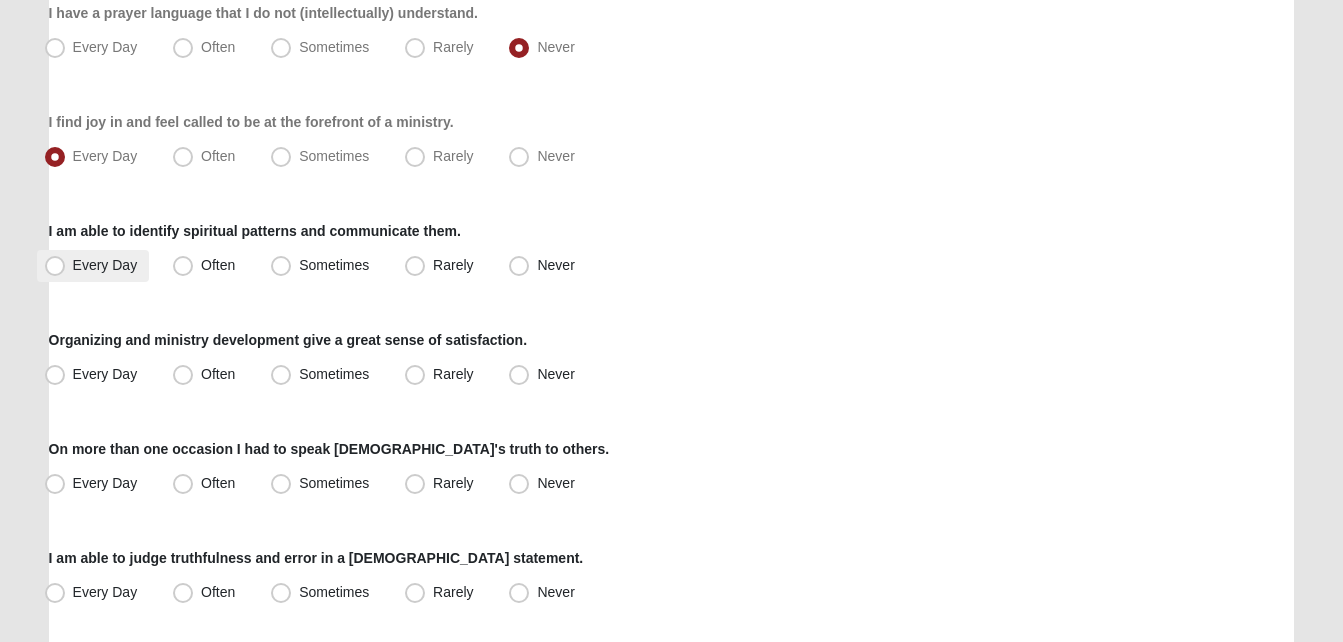 click on "Every Day" at bounding box center [93, 266] 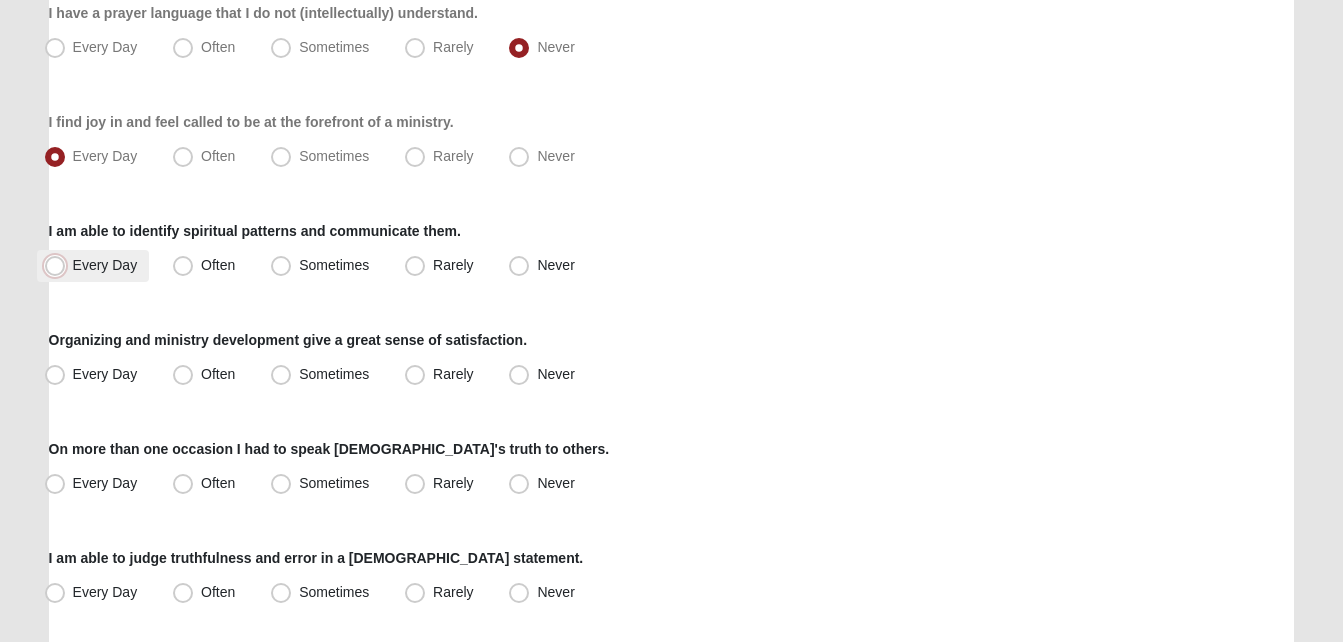 click on "Every Day" at bounding box center [59, 265] 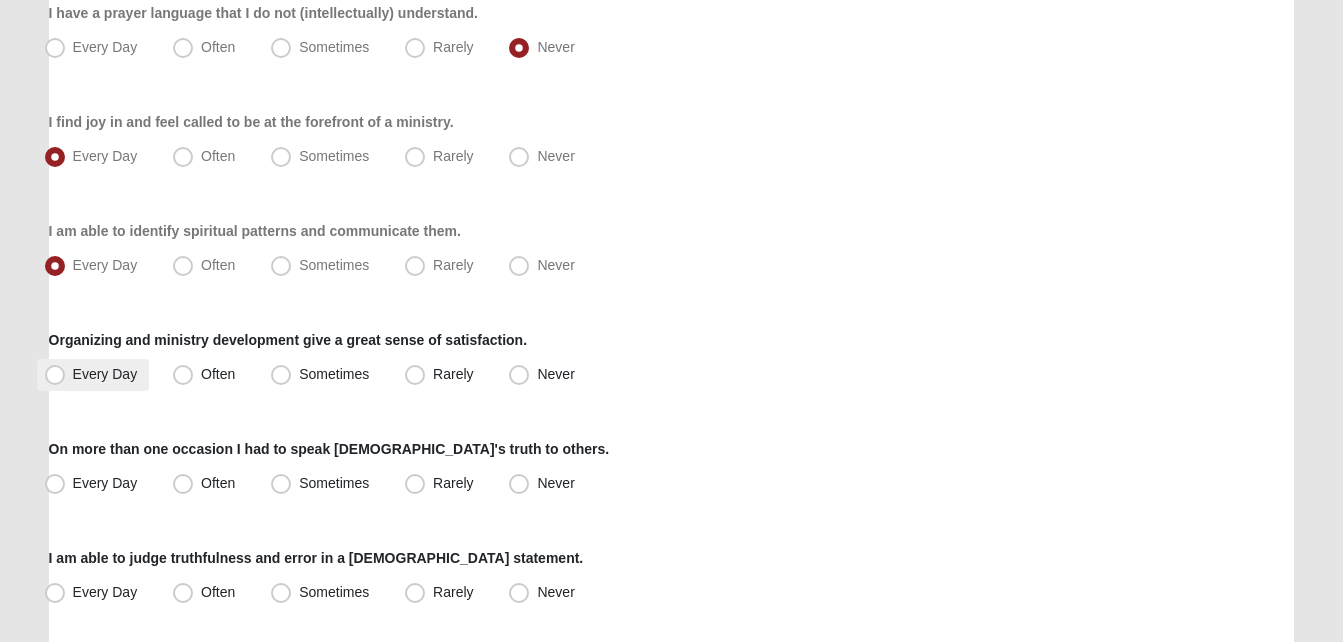 click on "Every Day" at bounding box center [105, 374] 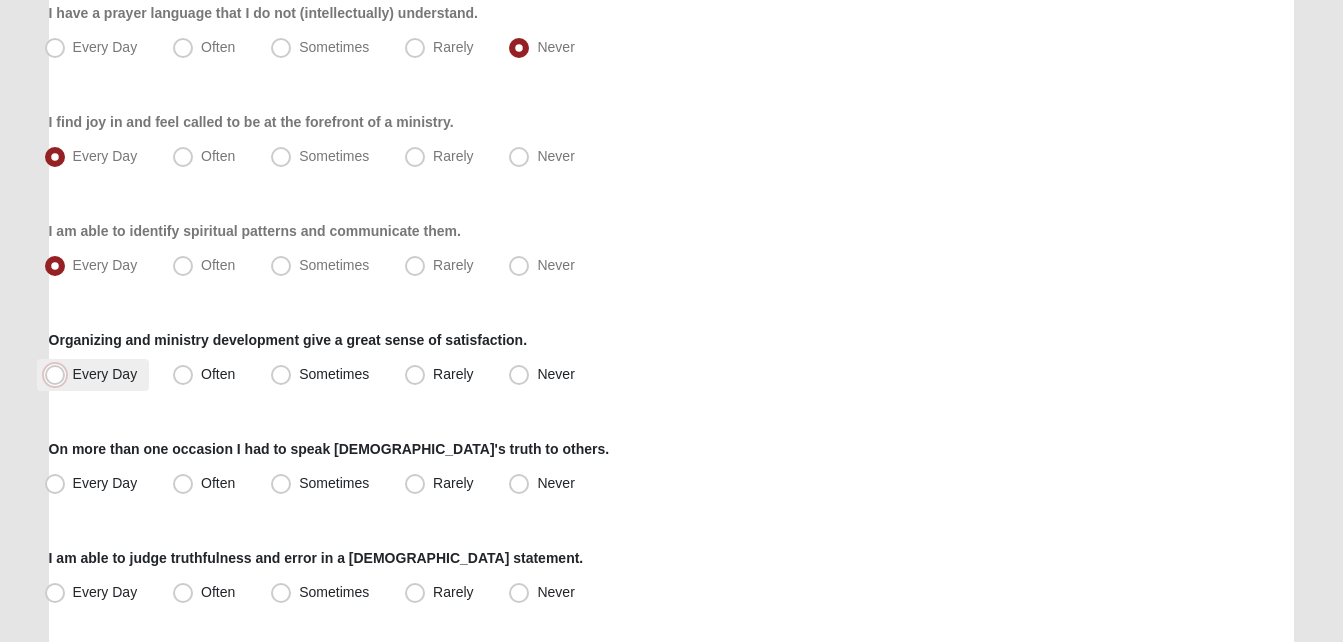 click on "Every Day" at bounding box center (59, 374) 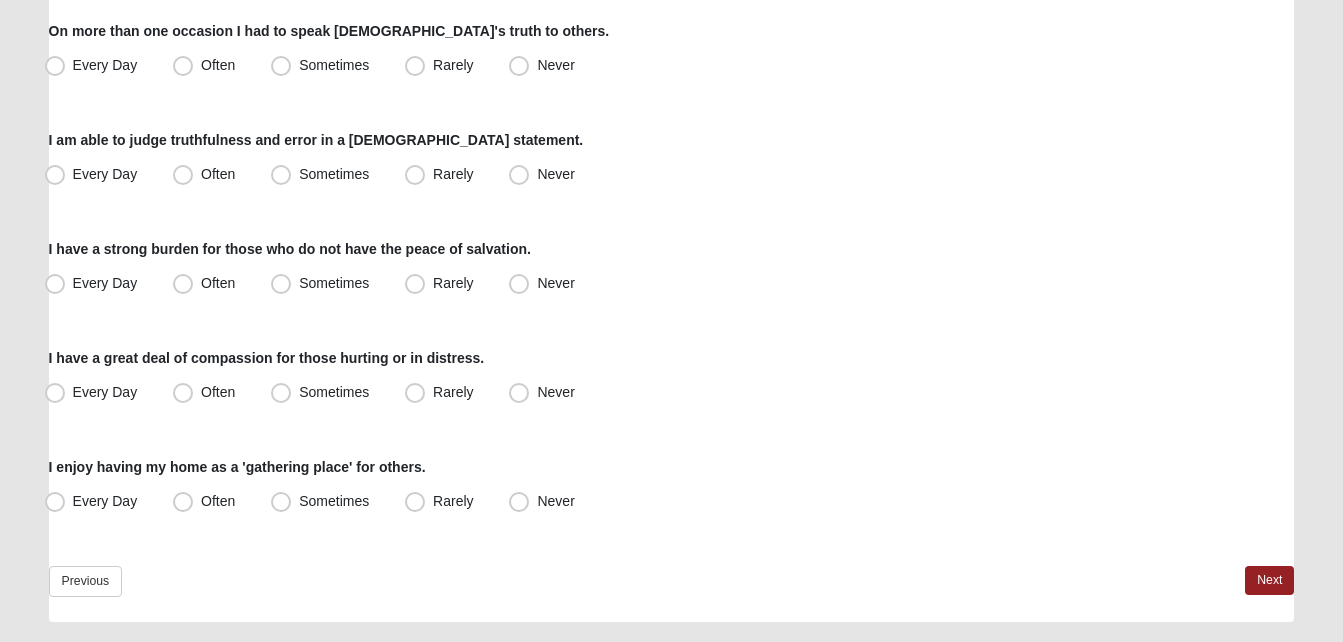 scroll, scrollTop: 1543, scrollLeft: 0, axis: vertical 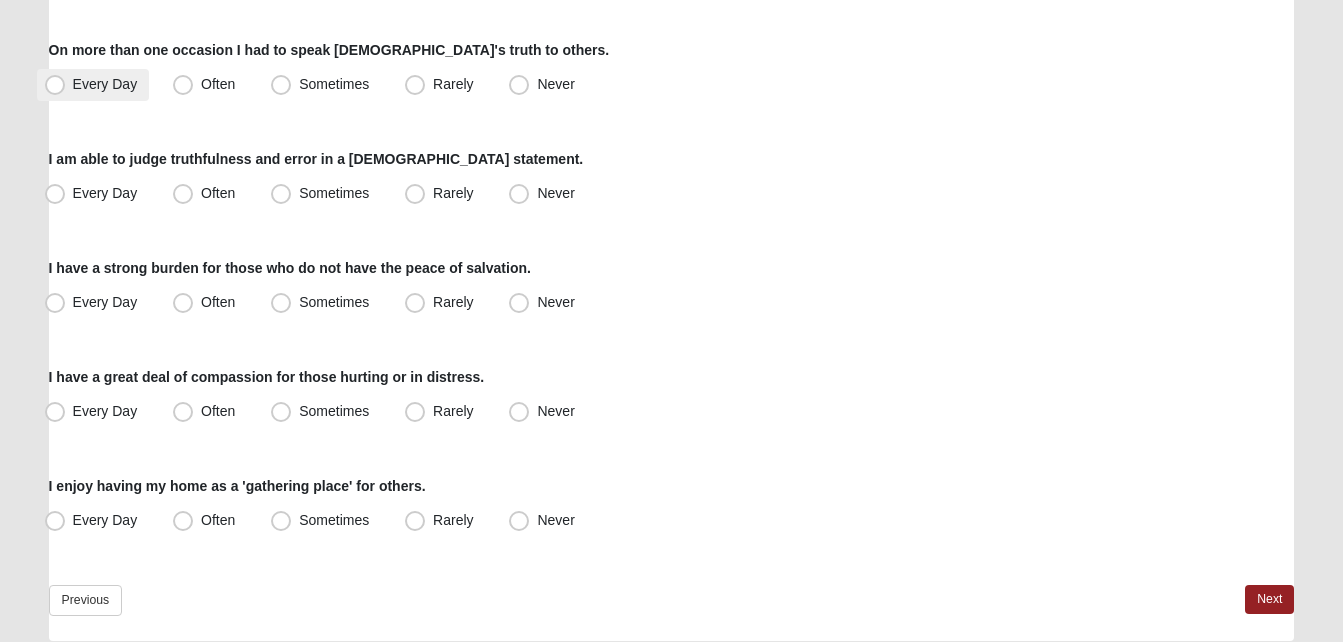 click on "Every Day" at bounding box center [105, 84] 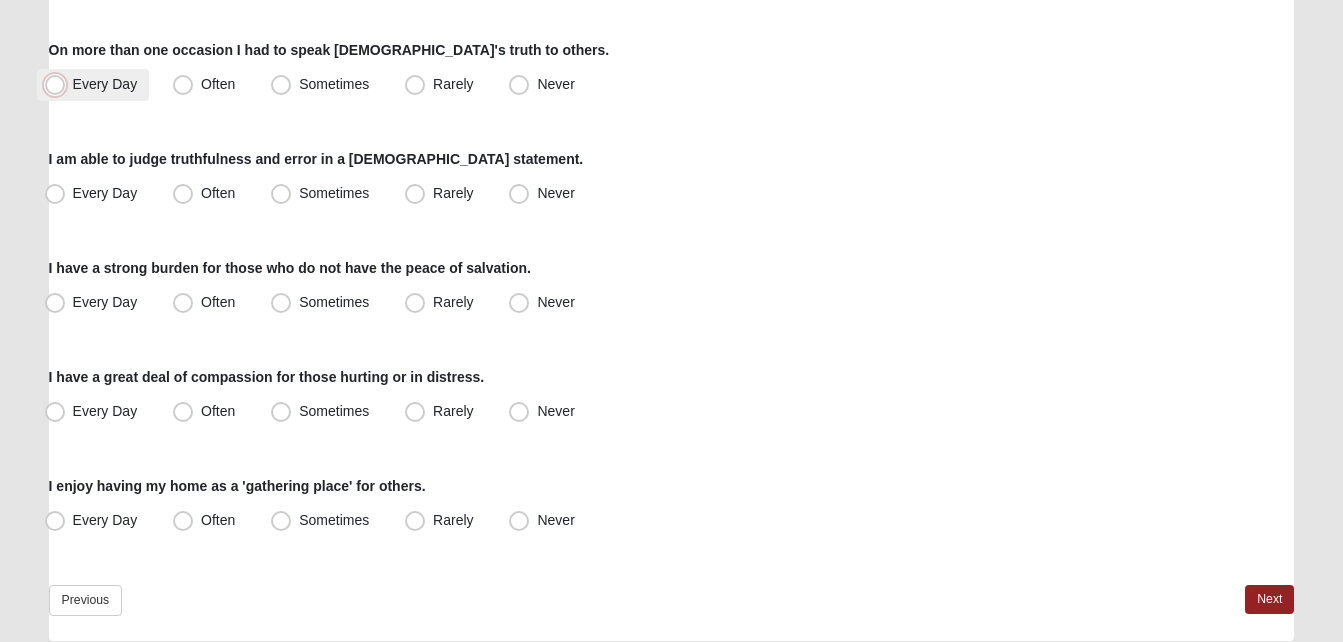 click on "Every Day" at bounding box center [59, 84] 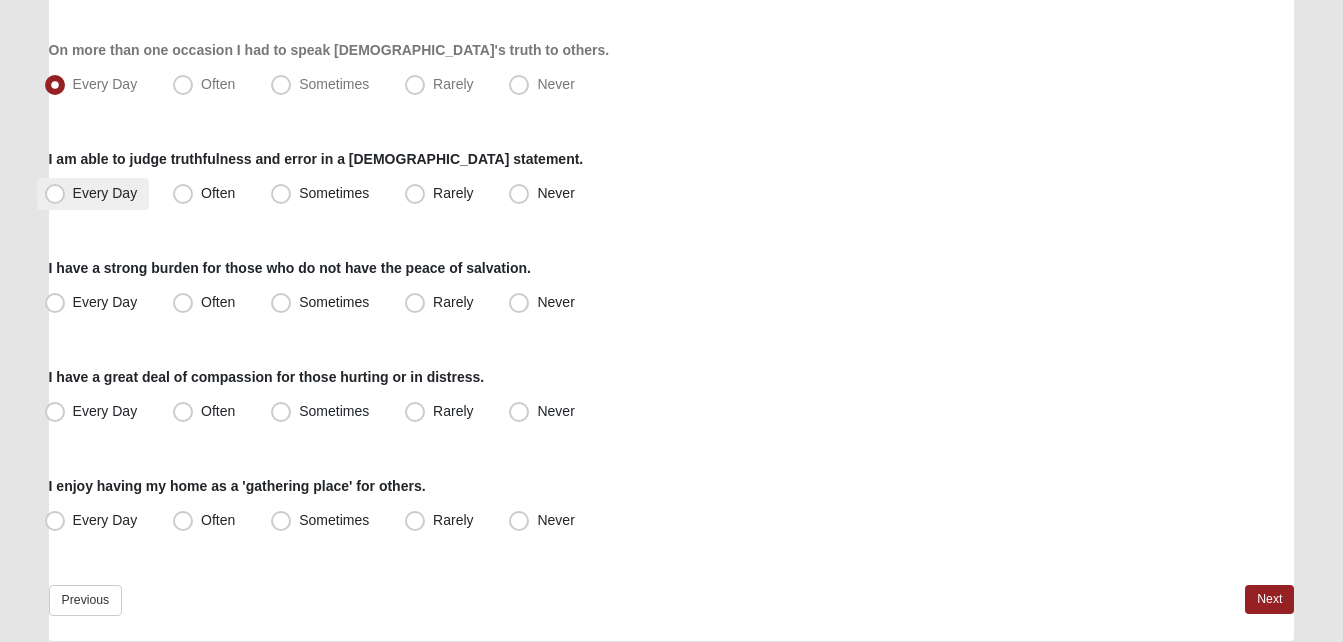 click on "Every Day" at bounding box center [105, 193] 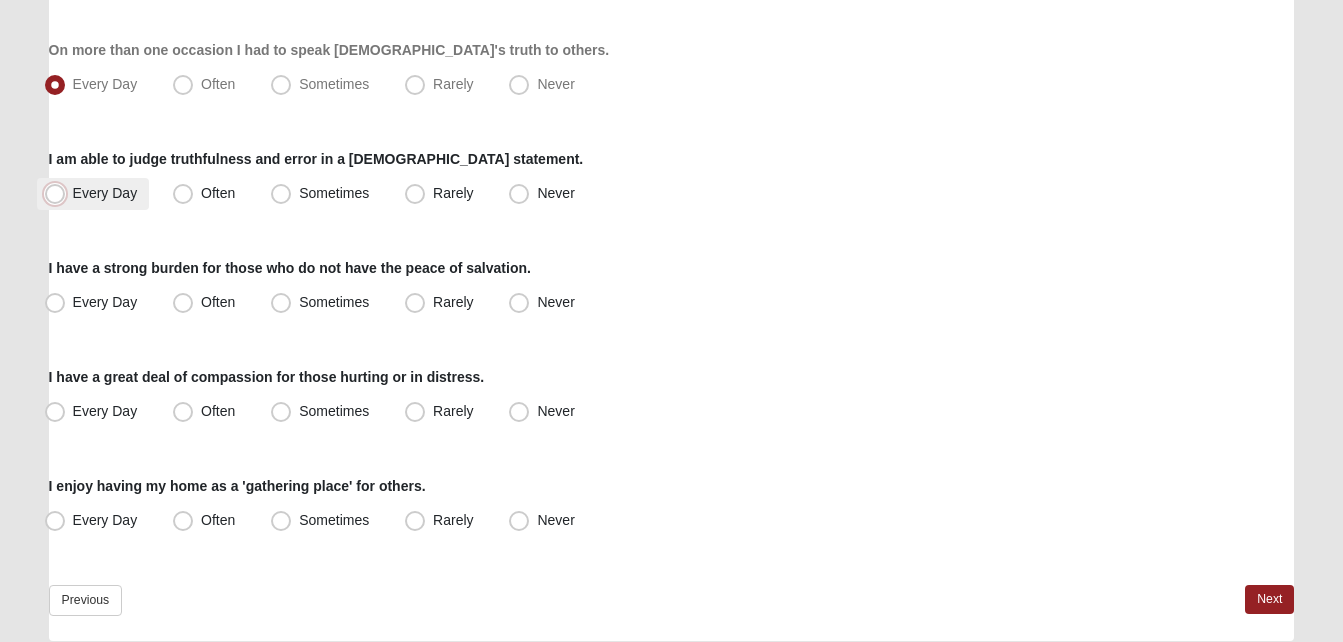click on "Every Day" at bounding box center [59, 193] 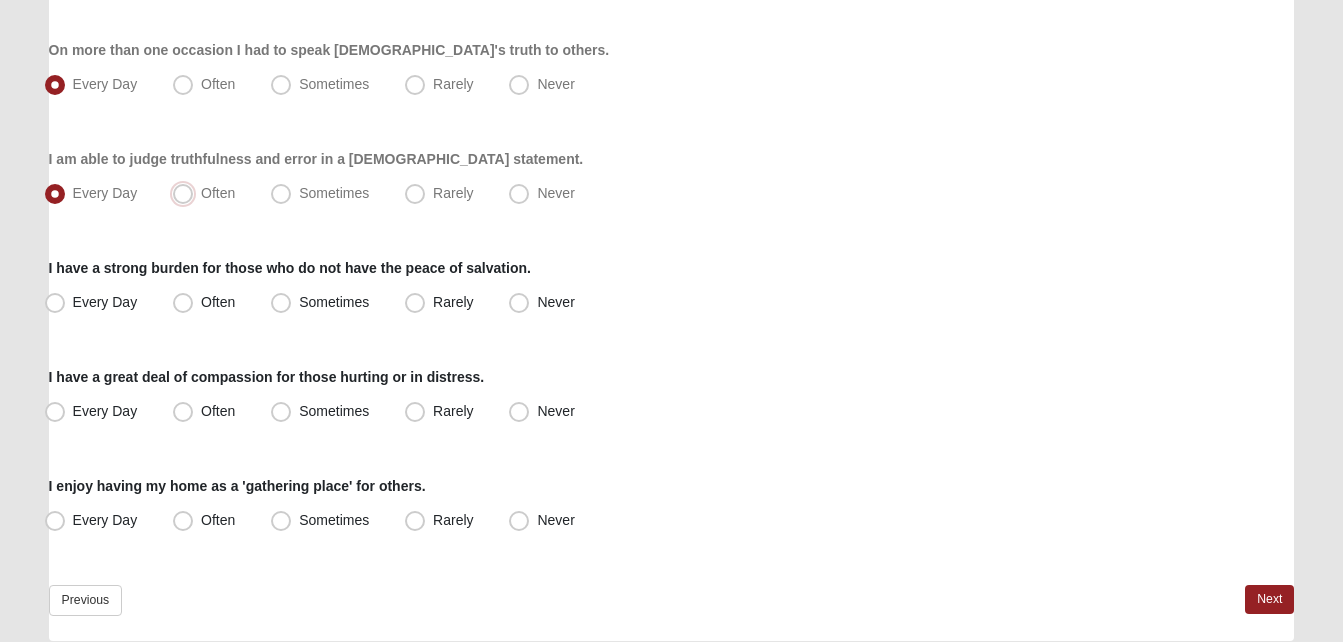 click on "Often" at bounding box center [187, 193] 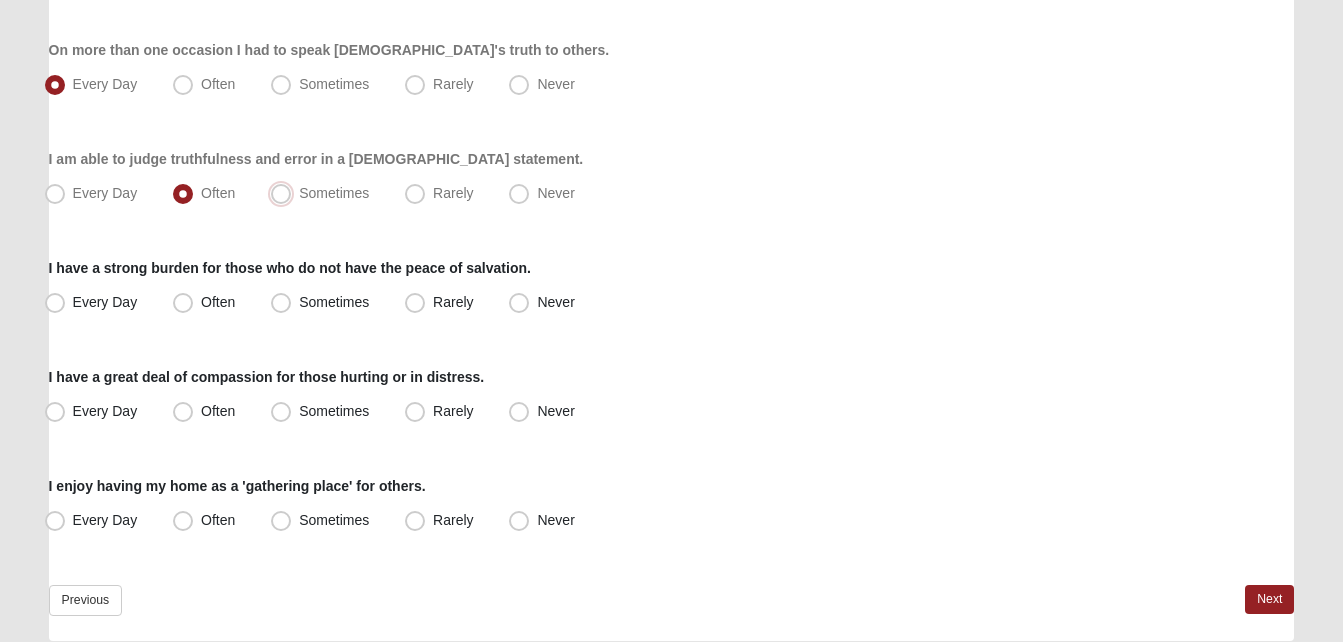 click on "Sometimes" at bounding box center (285, 193) 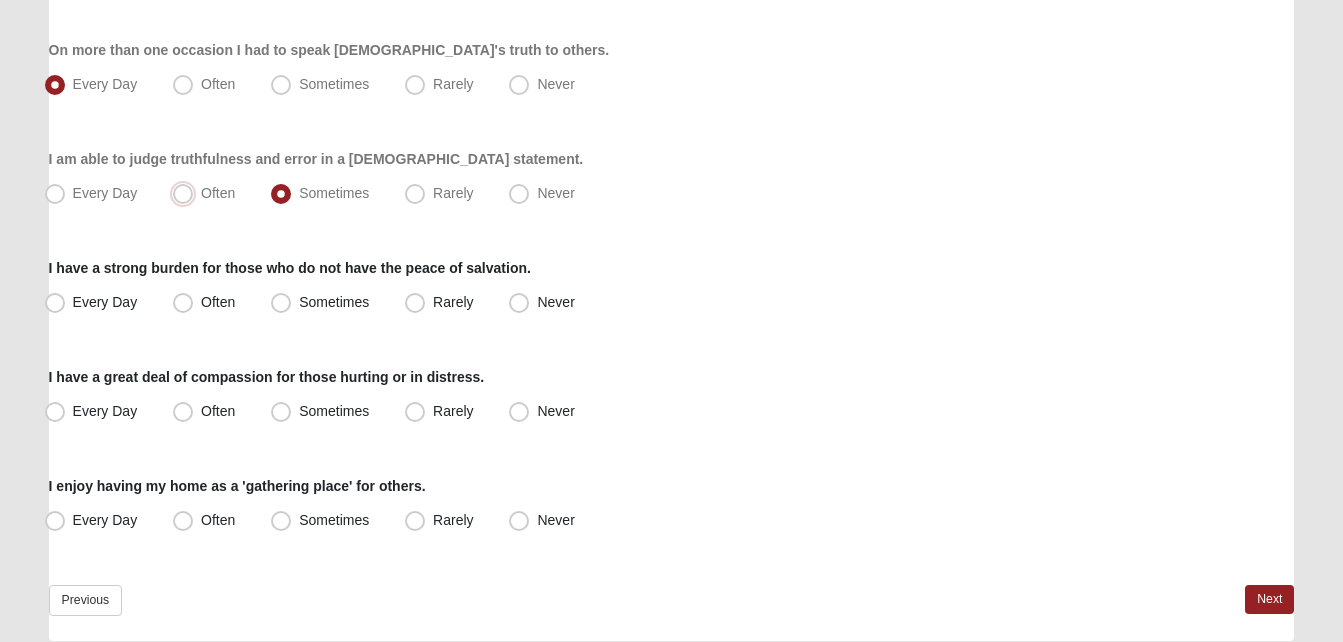 click on "Often" at bounding box center [187, 193] 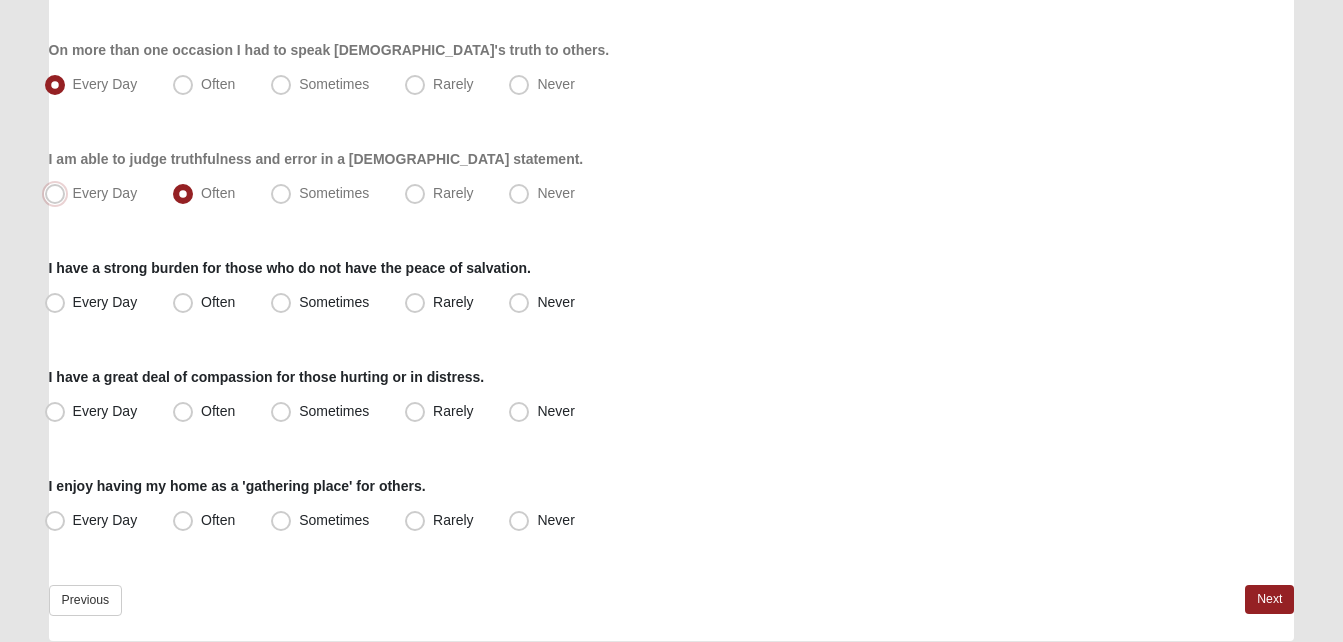 click on "Every Day" at bounding box center [59, 193] 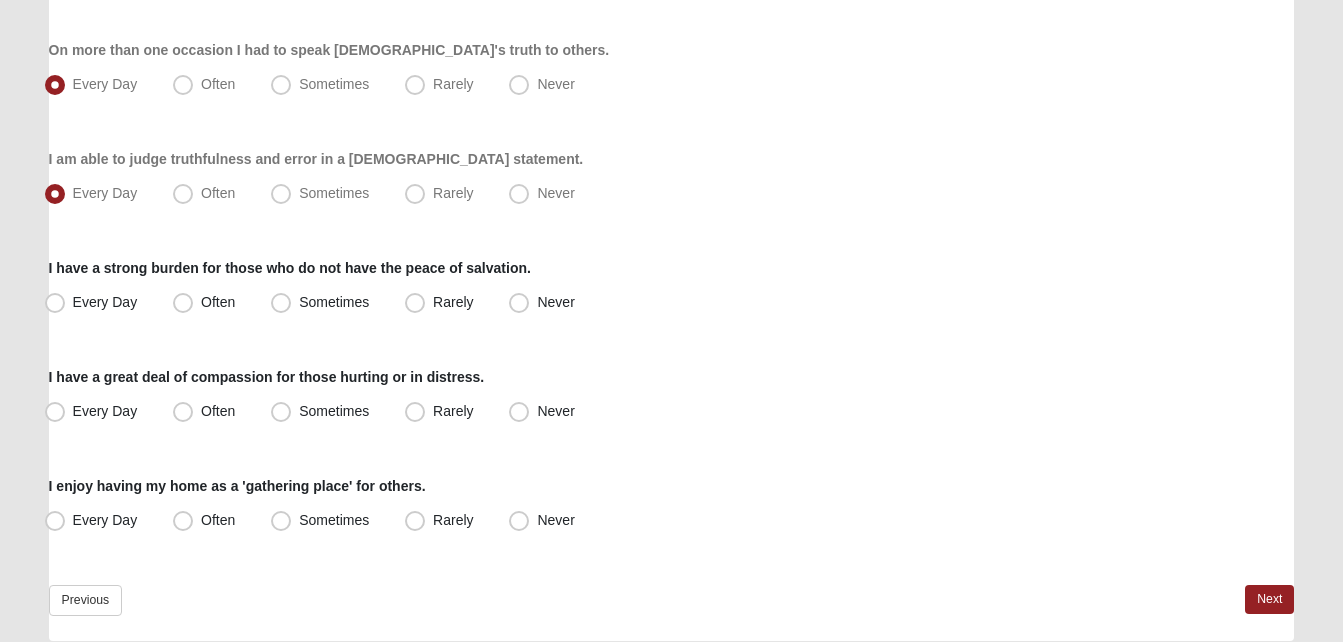 click on "Hello [PERSON_NAME]
My Account
Log Out
LifeThrive Gifts Assessment
Assessments LifeThrive Gifts Assessment
Error" at bounding box center [671, -415] 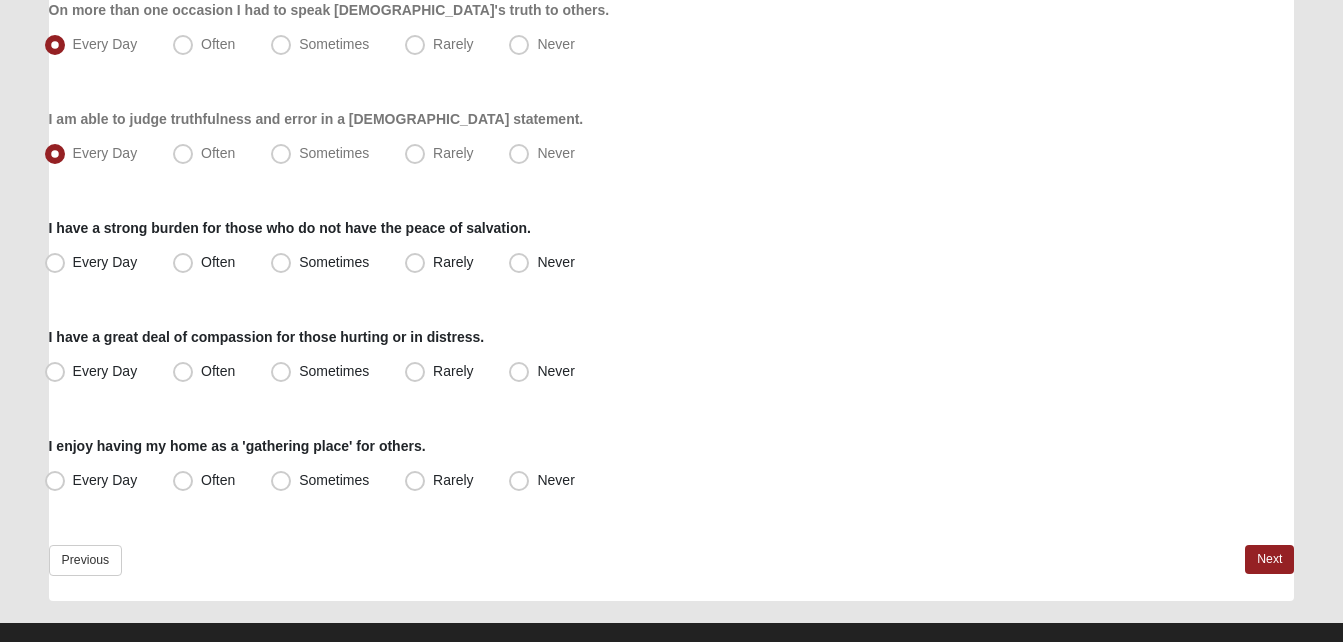 scroll, scrollTop: 1615, scrollLeft: 0, axis: vertical 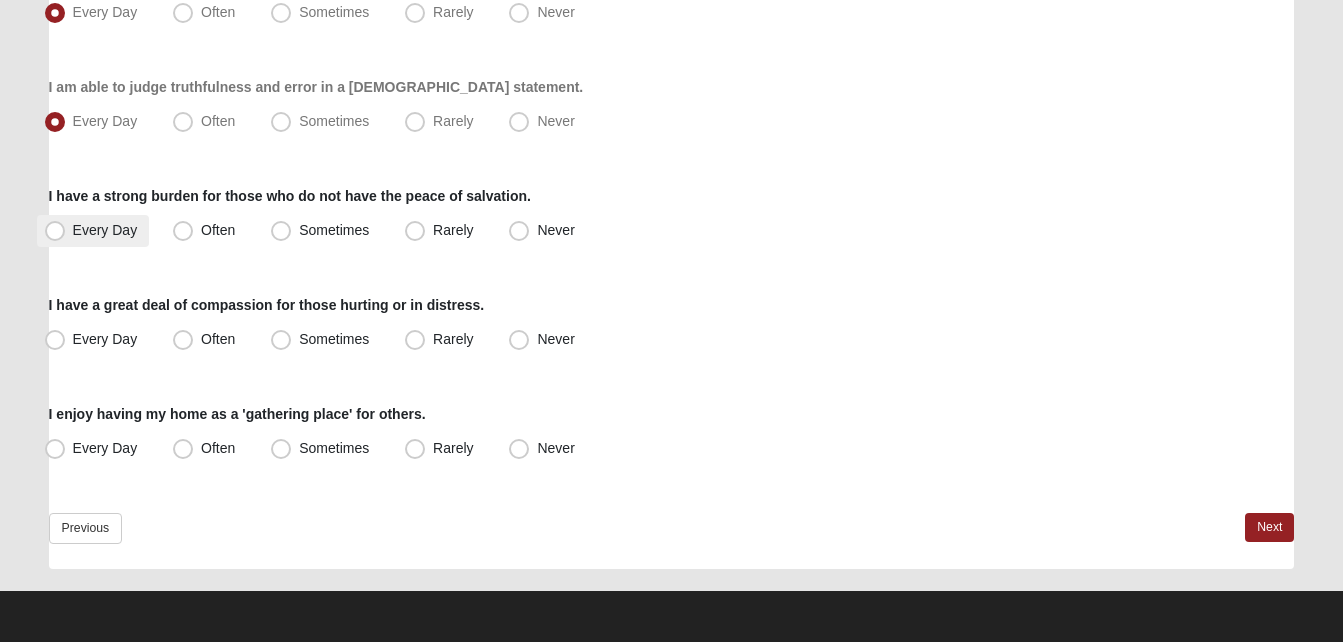 click on "Every Day" at bounding box center [93, 231] 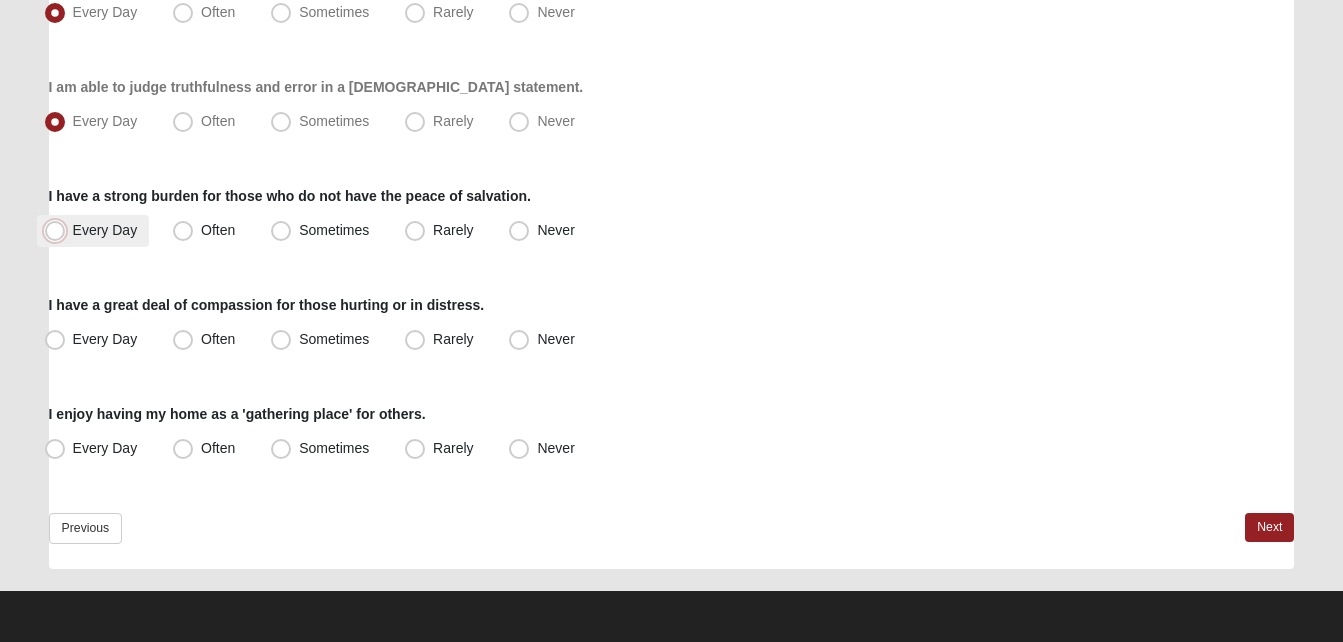 click on "Every Day" at bounding box center [59, 230] 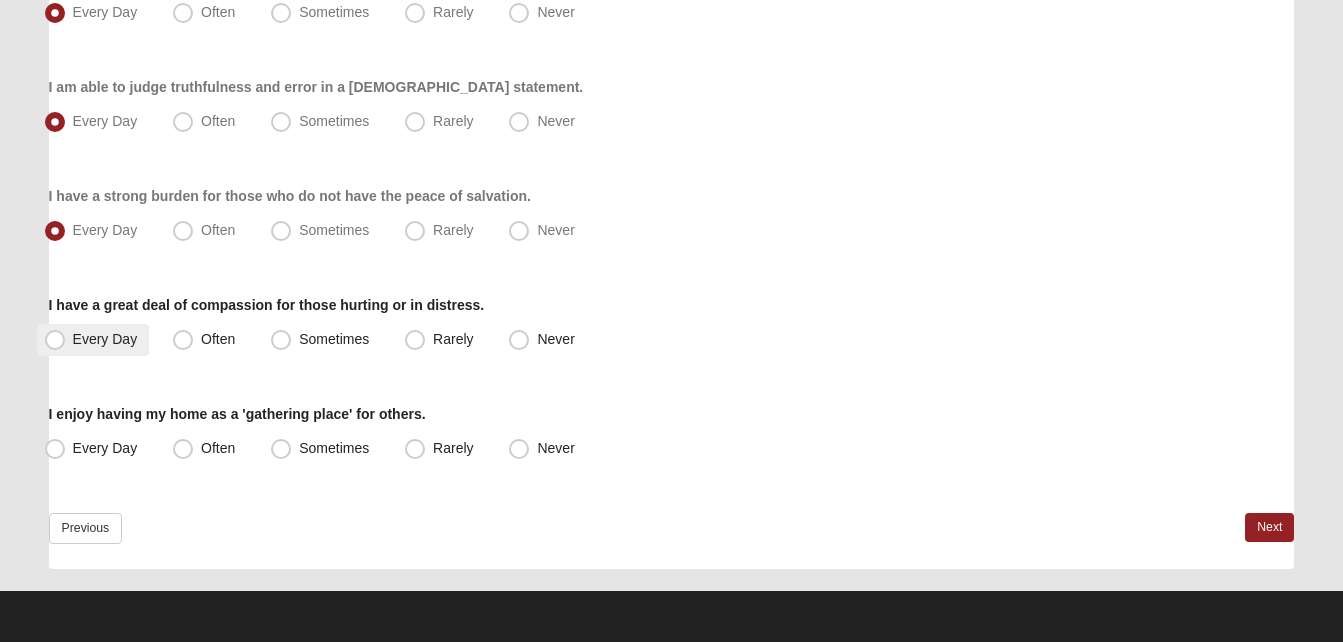 click on "Every Day" at bounding box center [93, 340] 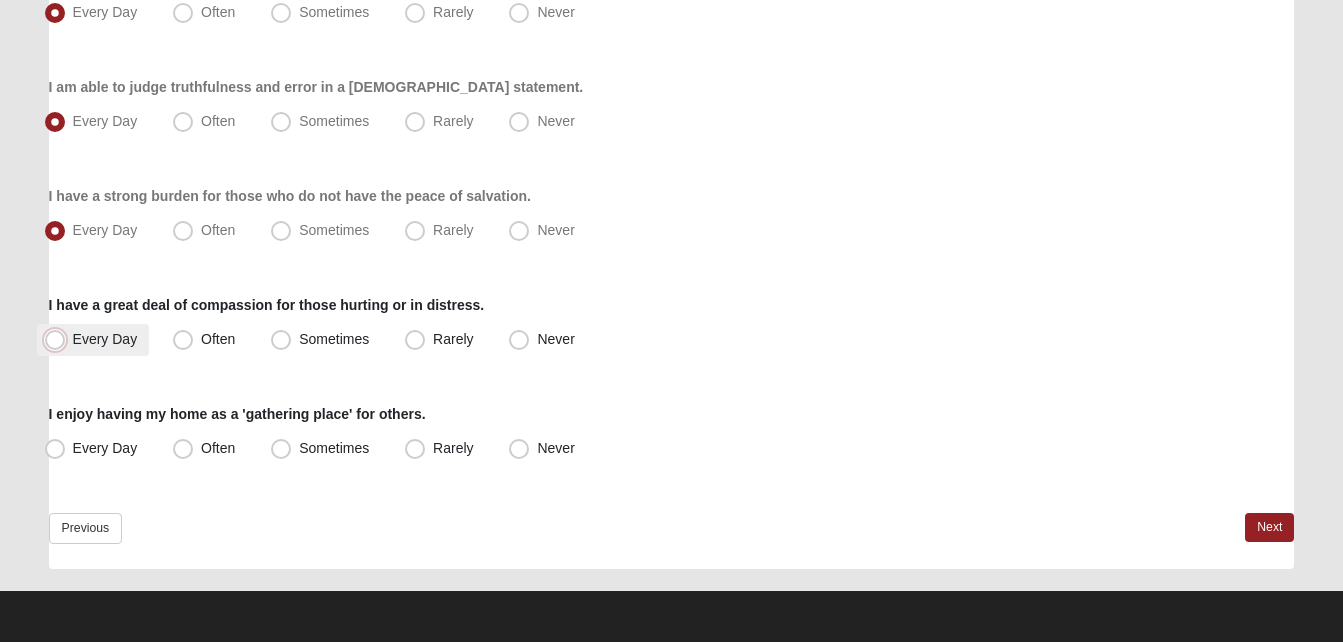 click on "Every Day" at bounding box center (59, 339) 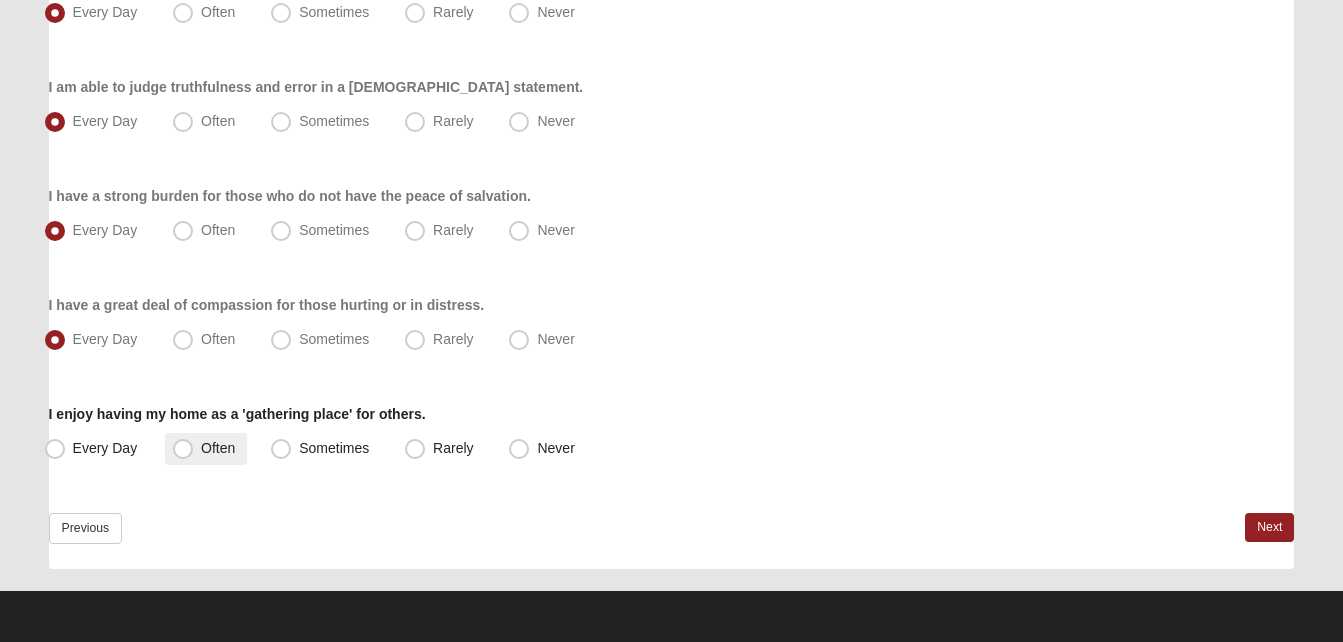 click on "Often" at bounding box center (218, 448) 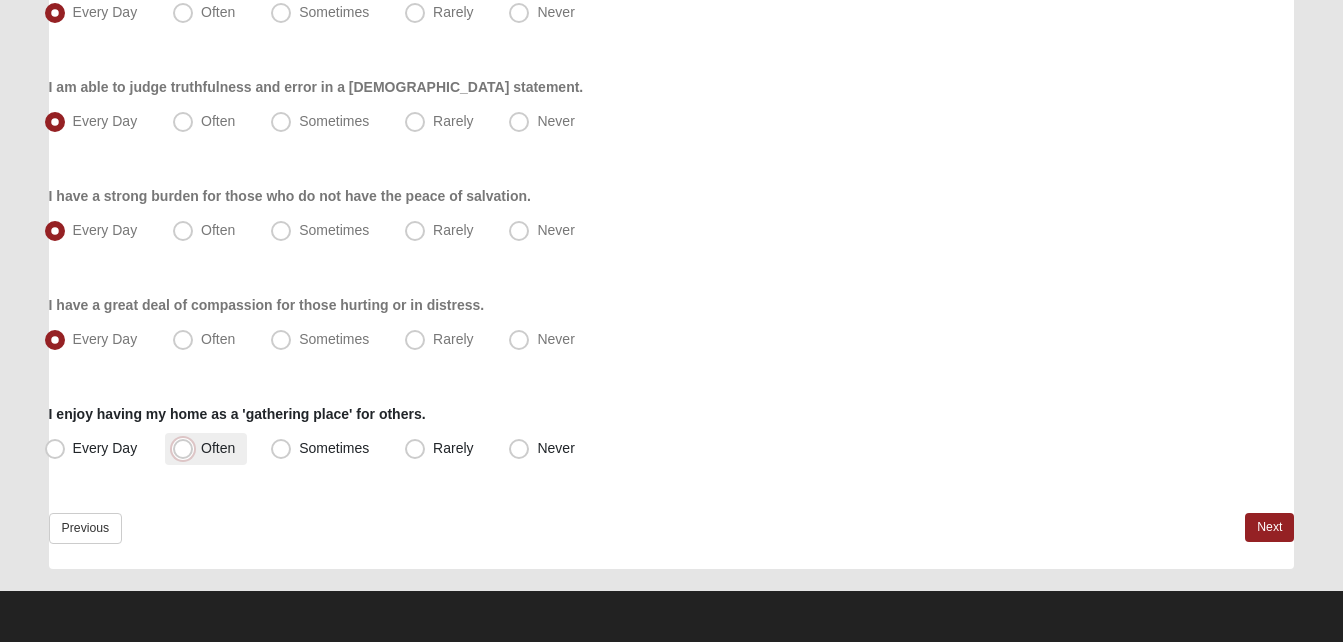 click on "Often" at bounding box center [187, 448] 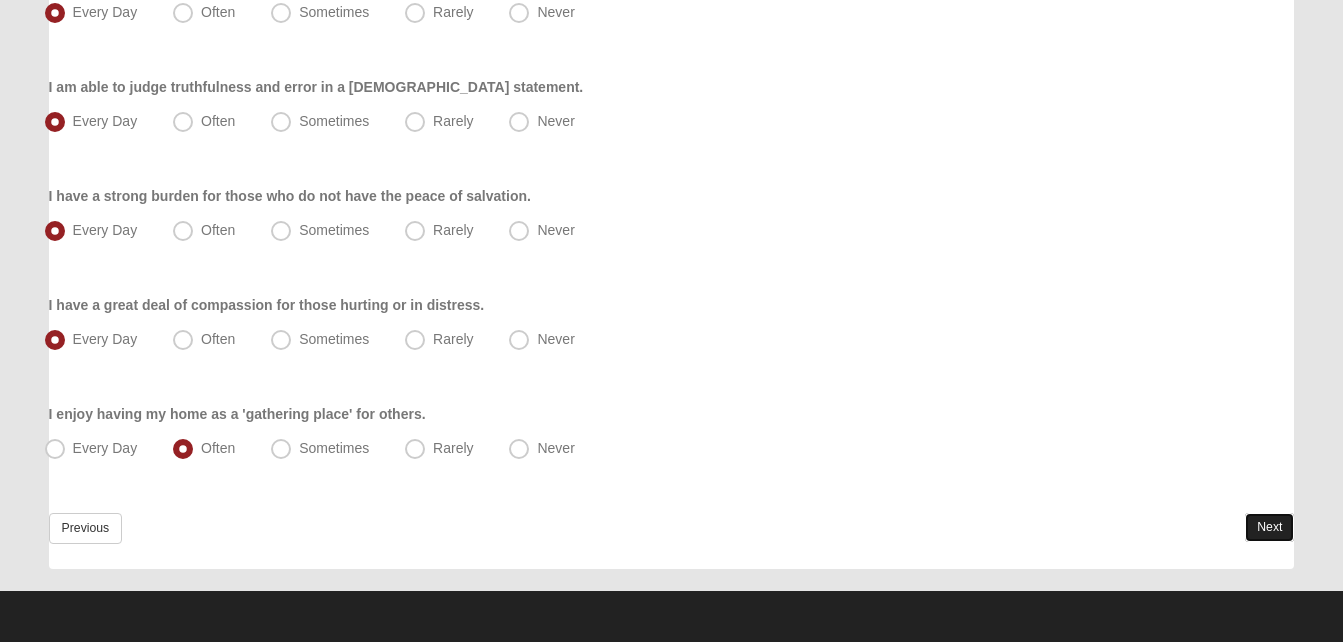 click on "Next" at bounding box center [1269, 527] 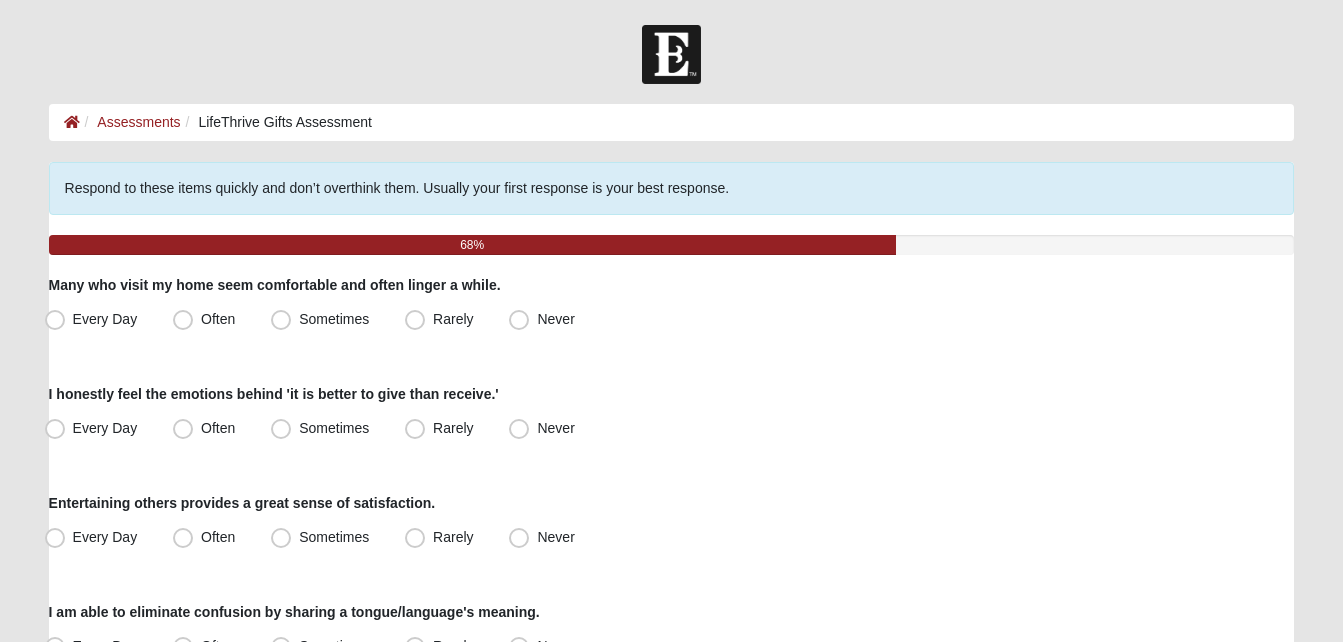 click on "Hello [PERSON_NAME]
My Account
Log Out
LifeThrive Gifts Assessment
Assessments LifeThrive Gifts Assessment
Error" at bounding box center (671, 1128) 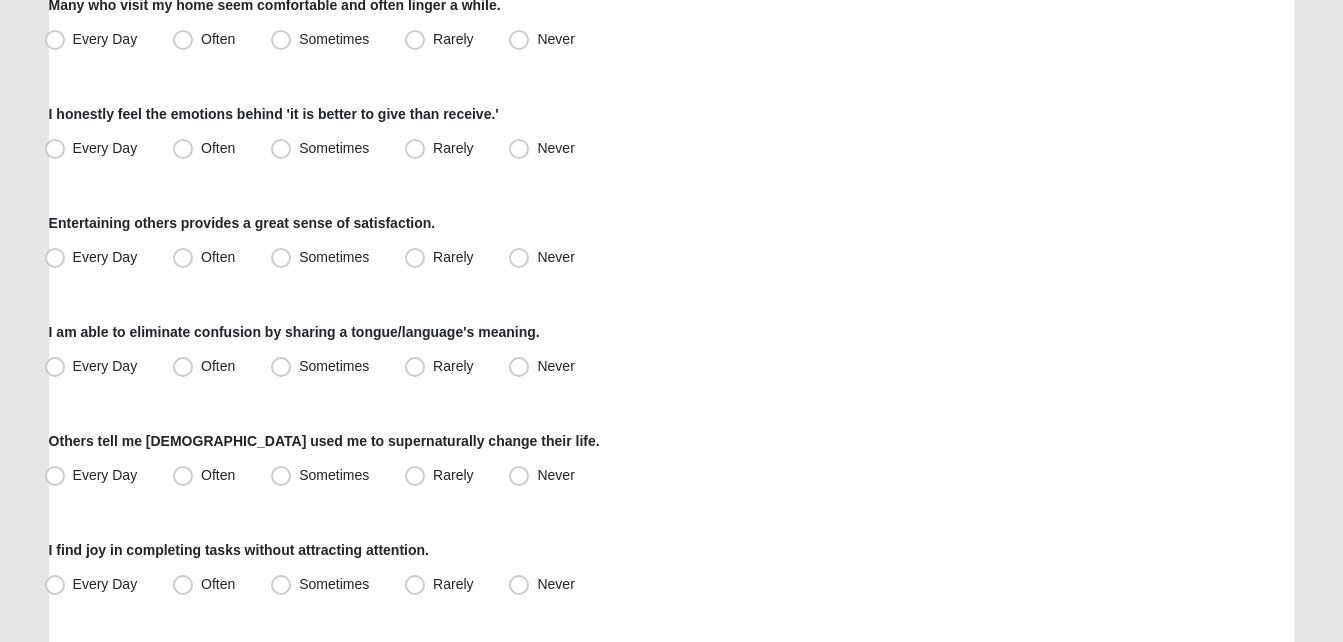 scroll, scrollTop: 240, scrollLeft: 0, axis: vertical 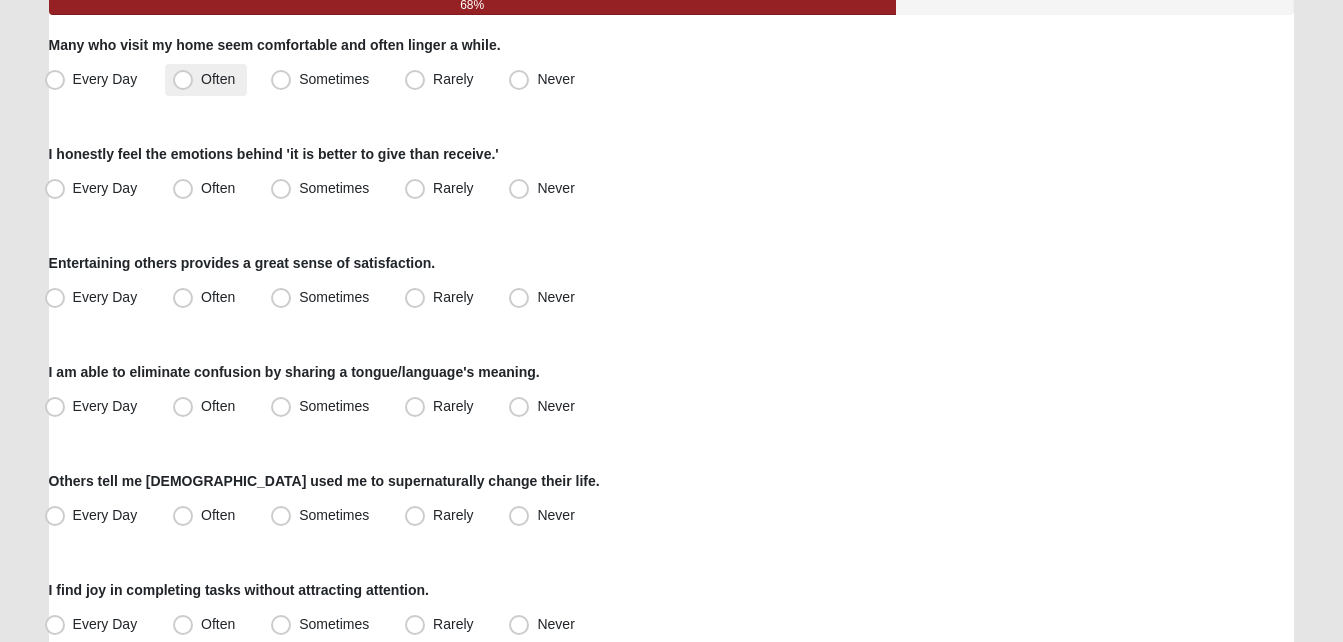 click on "Often" at bounding box center [206, 80] 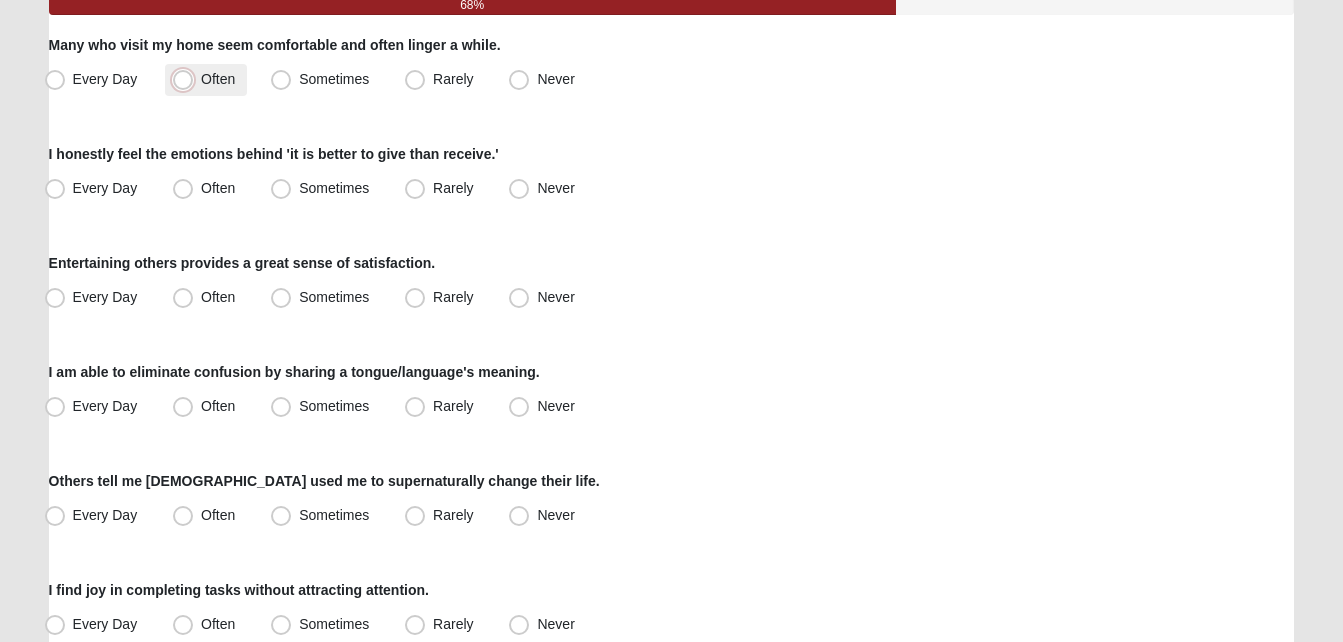 click on "Often" at bounding box center (187, 79) 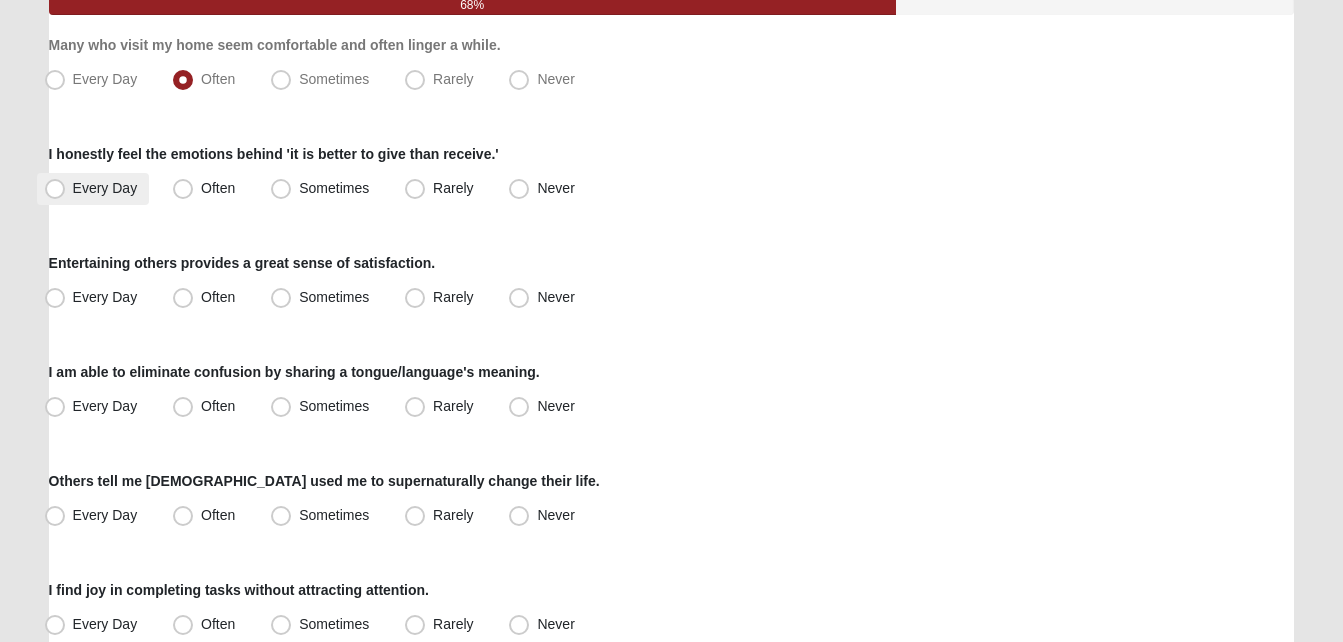 click on "Every Day" at bounding box center (93, 189) 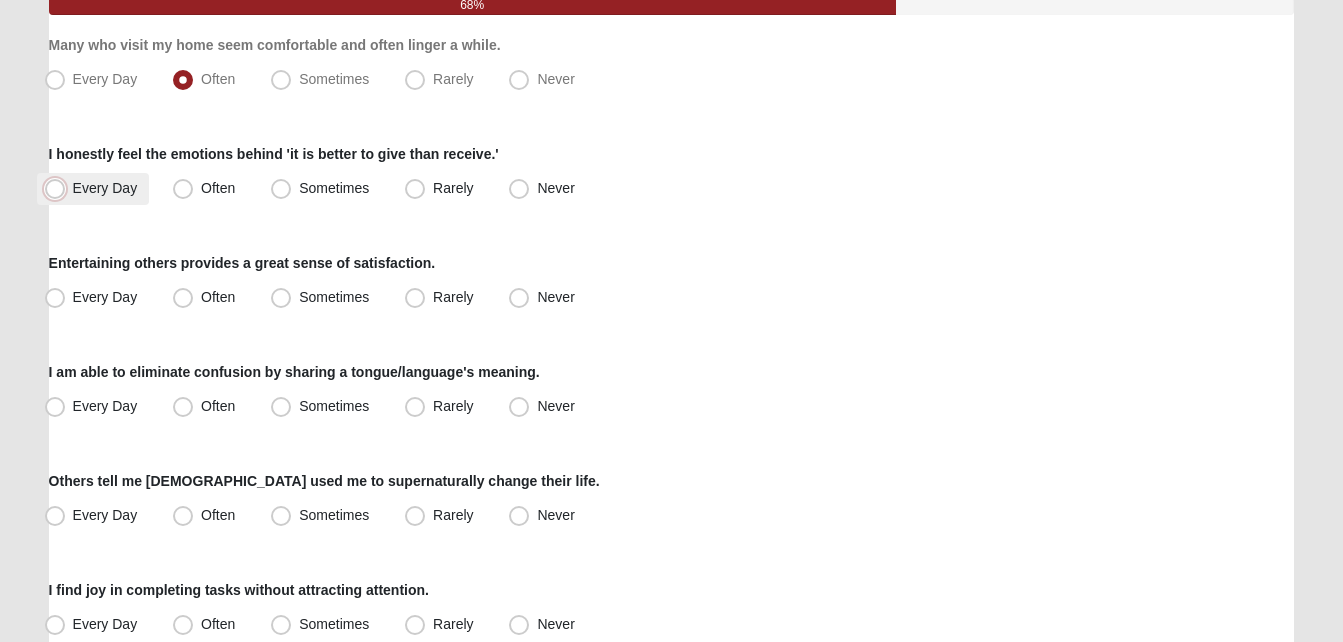 click on "Every Day" at bounding box center (59, 188) 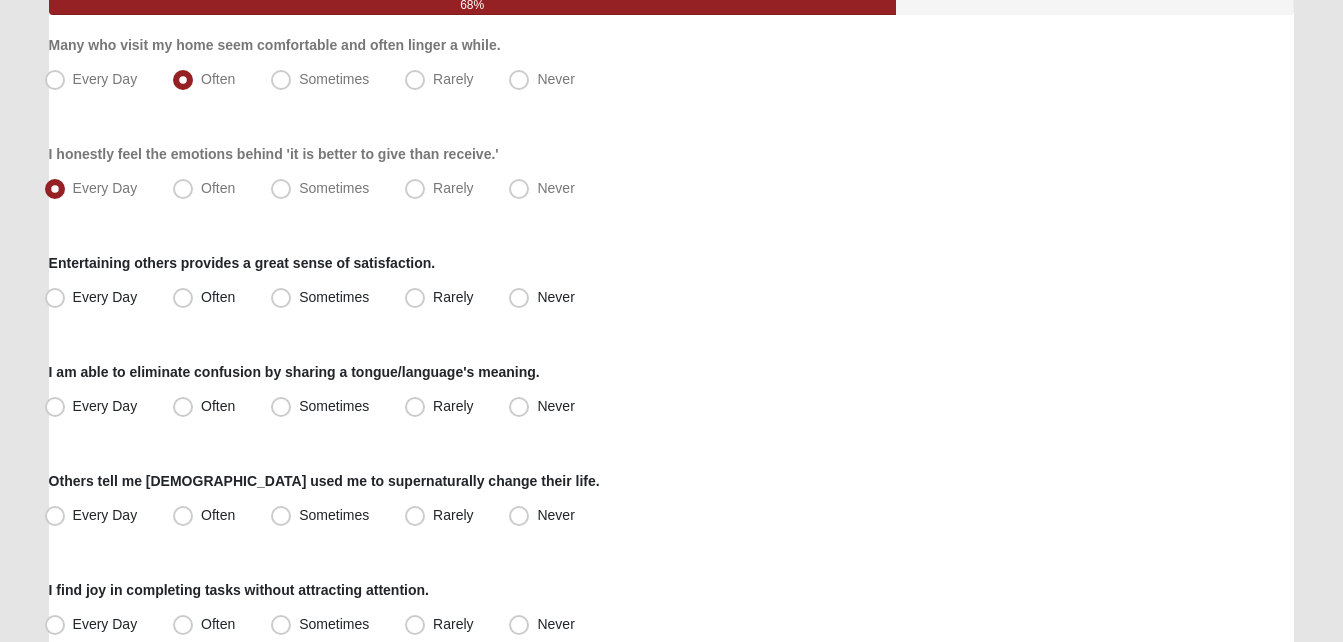 click on "Hello [PERSON_NAME]
My Account
Log Out
LifeThrive Gifts Assessment
Assessments LifeThrive Gifts Assessment
Error" at bounding box center [671, 888] 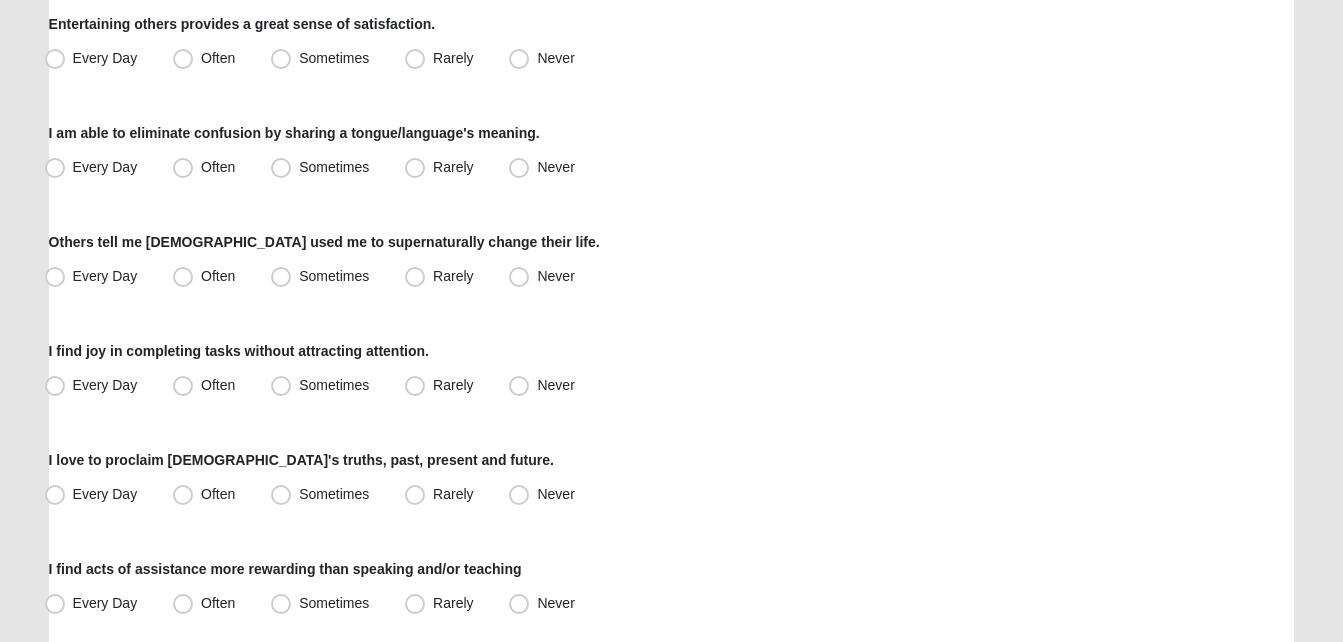 scroll, scrollTop: 480, scrollLeft: 0, axis: vertical 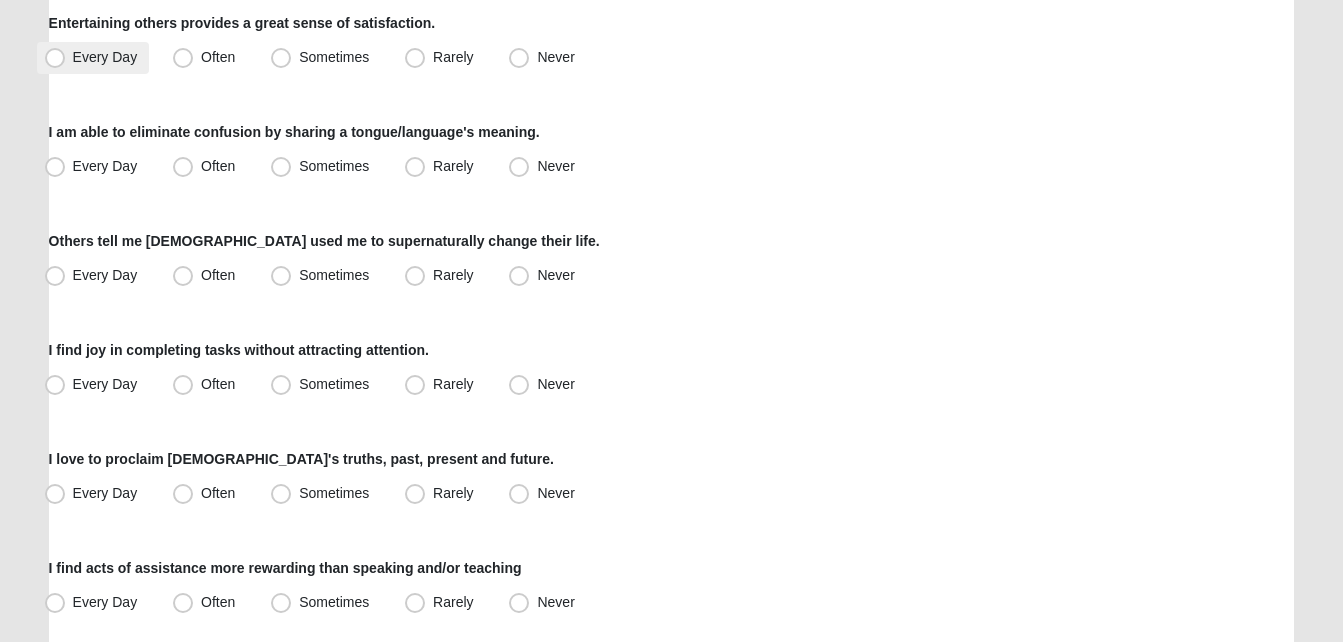 click on "Every Day" at bounding box center [105, 57] 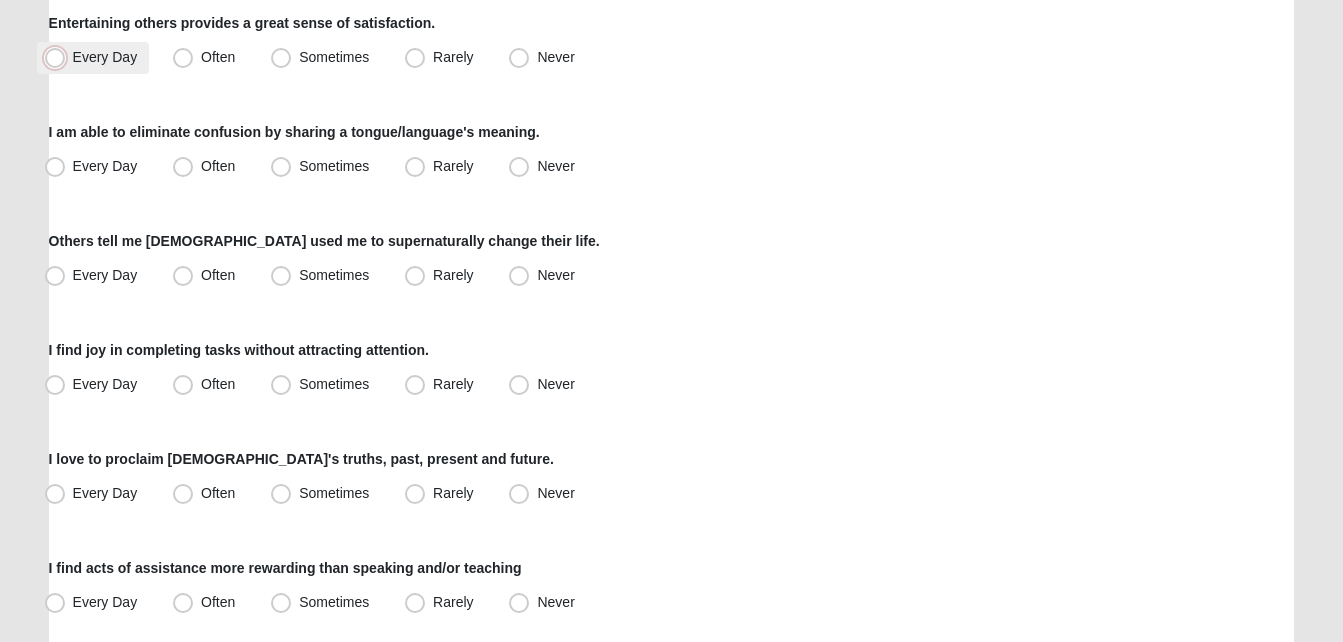 click on "Every Day" at bounding box center (59, 57) 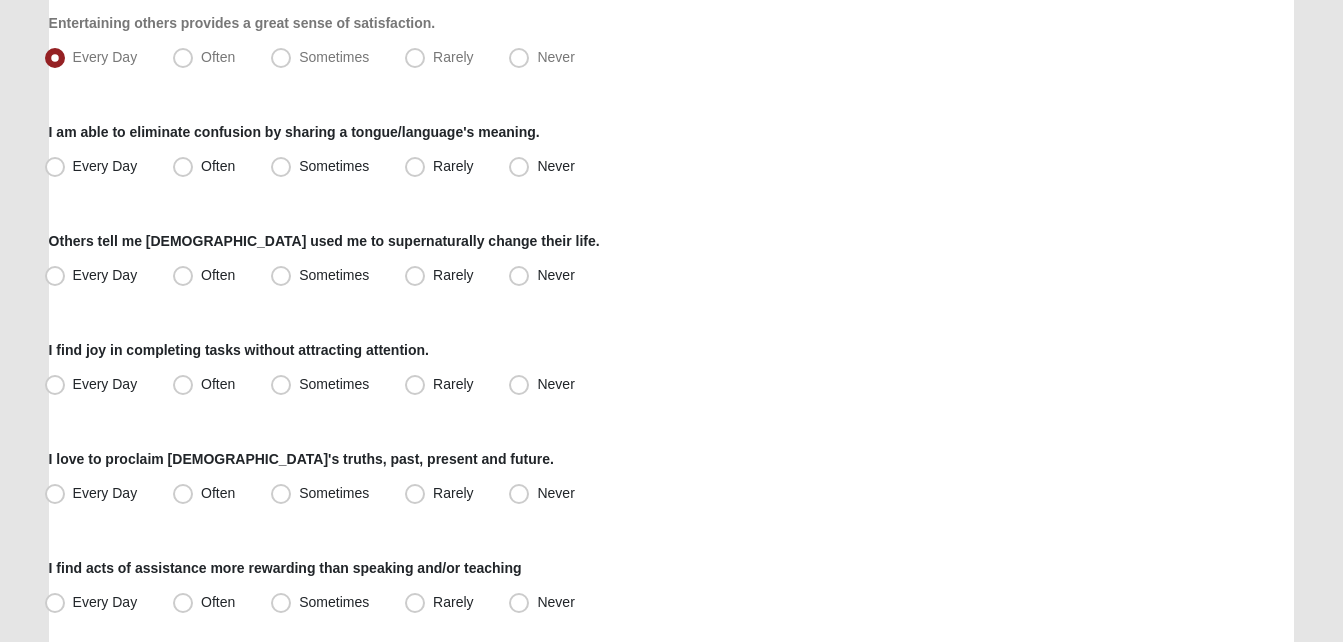 click on "Hello [PERSON_NAME]
My Account
Log Out
LifeThrive Gifts Assessment
Assessments LifeThrive Gifts Assessment
Error" at bounding box center (671, 648) 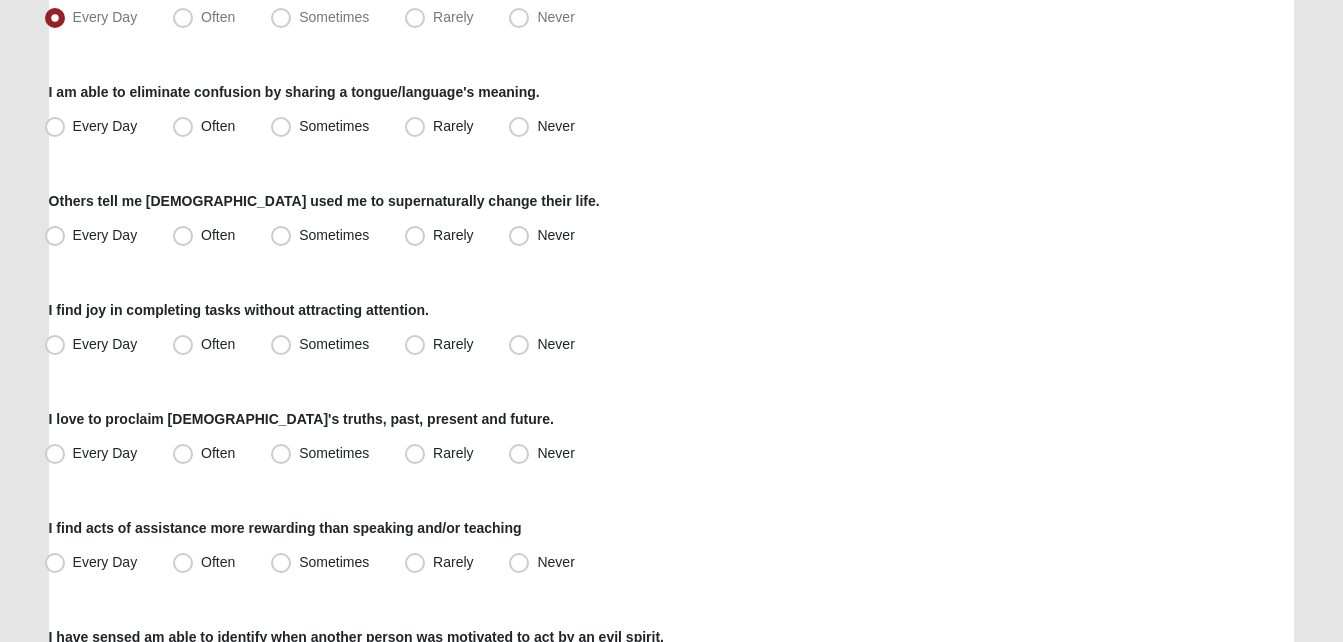 scroll, scrollTop: 560, scrollLeft: 0, axis: vertical 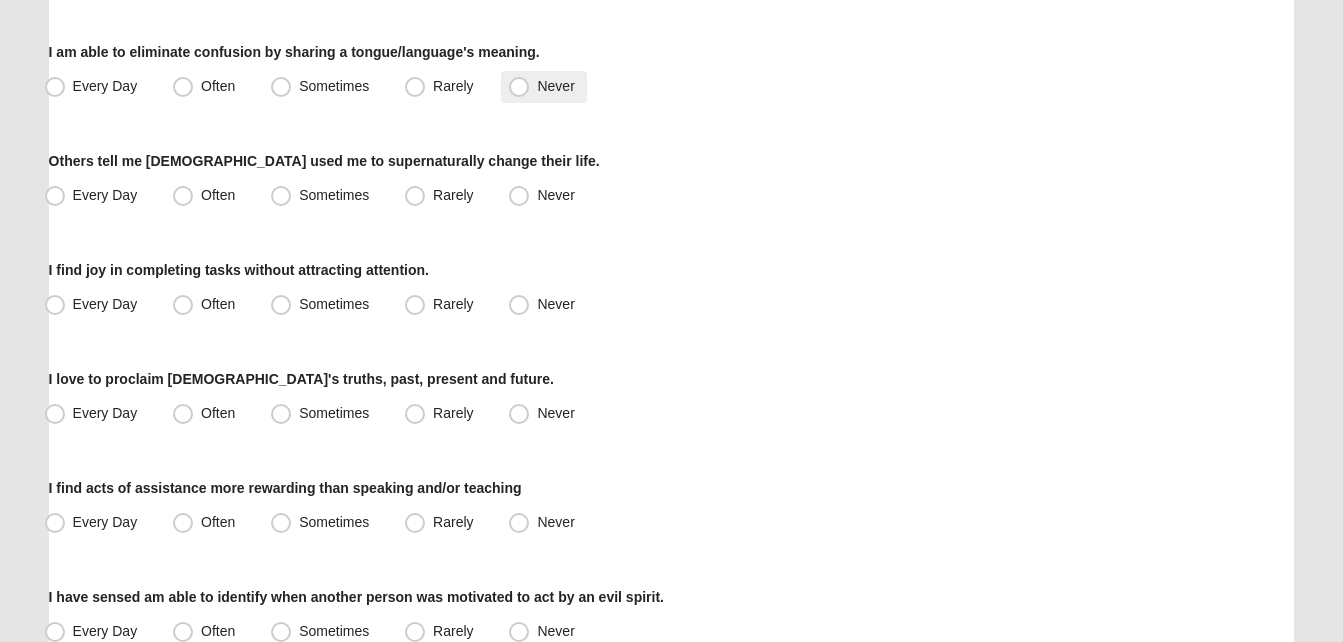 click on "Never" at bounding box center (543, 87) 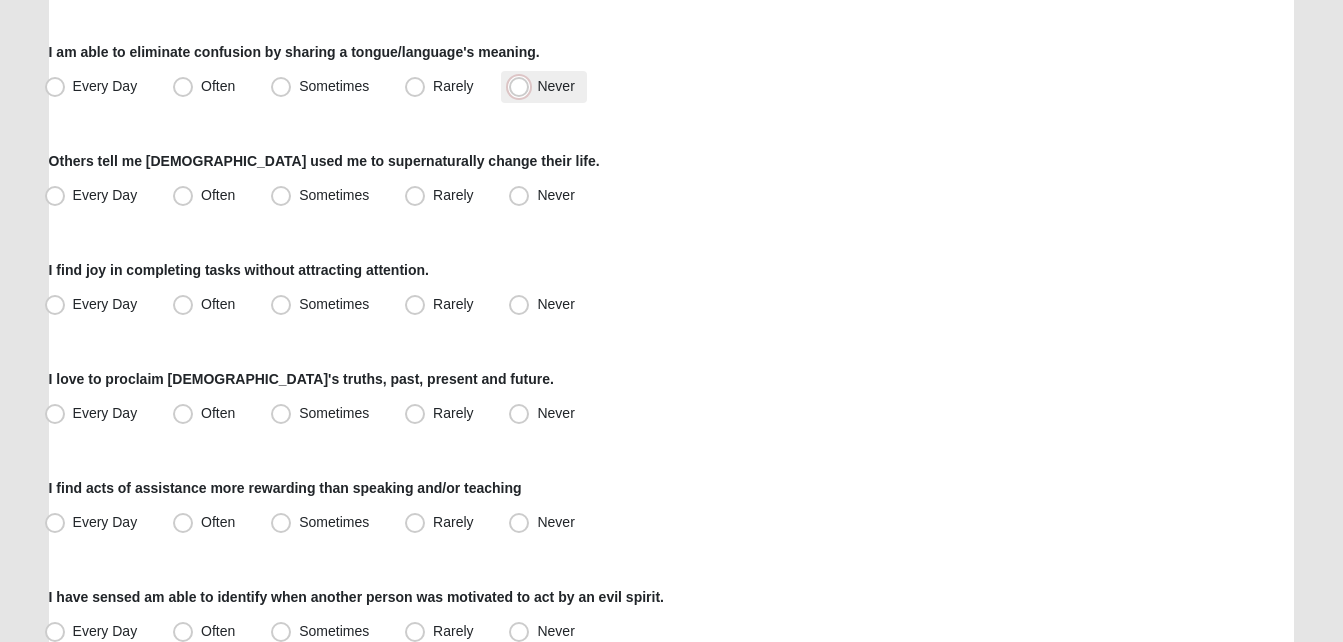 click on "Never" at bounding box center [523, 86] 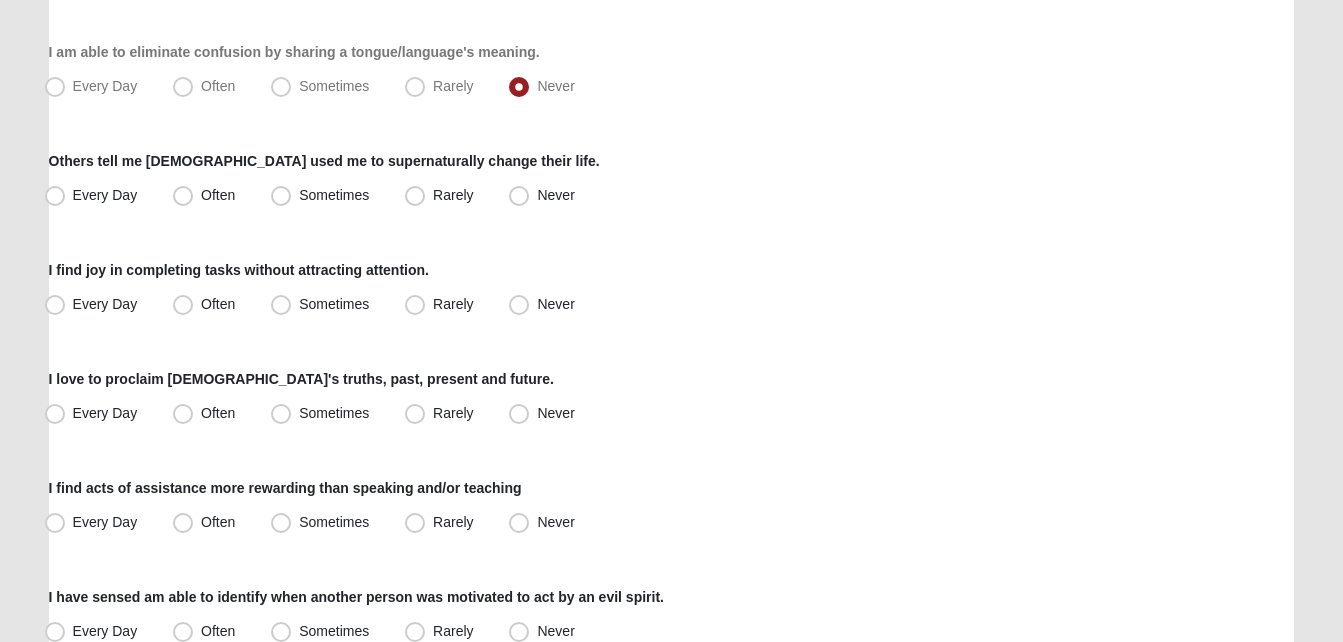 click on "Hello [PERSON_NAME]
My Account
Log Out
LifeThrive Gifts Assessment
Assessments LifeThrive Gifts Assessment
Error" at bounding box center [671, 568] 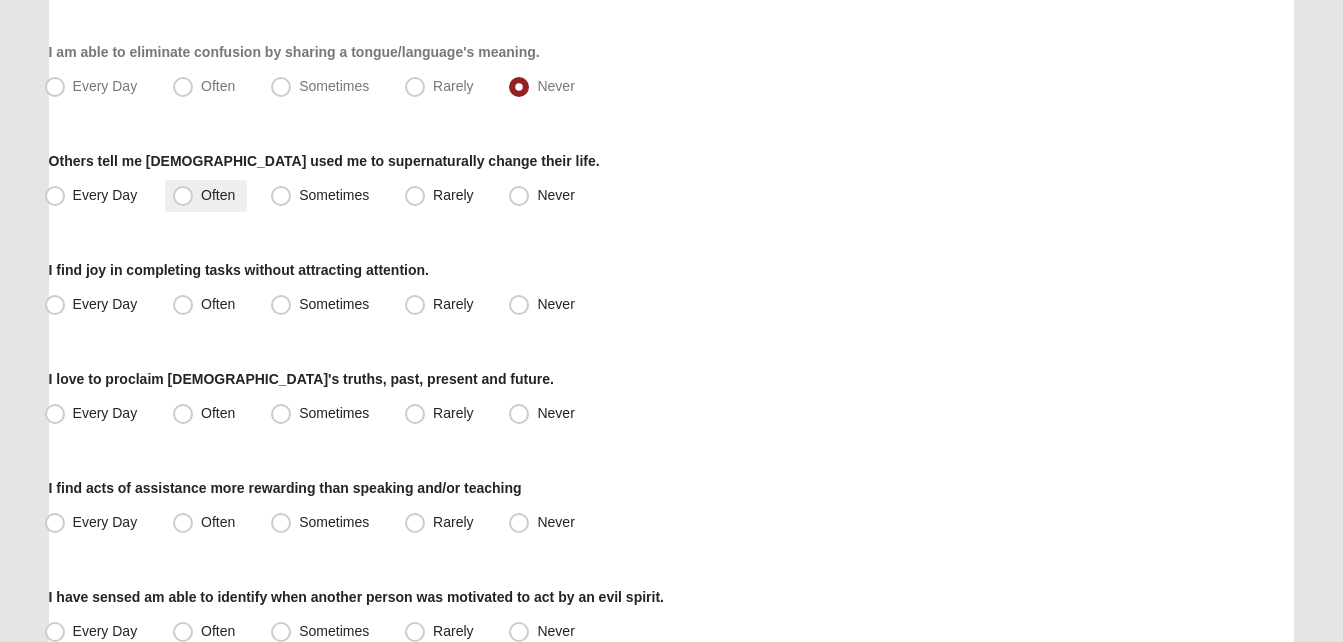 click on "Often" at bounding box center (206, 196) 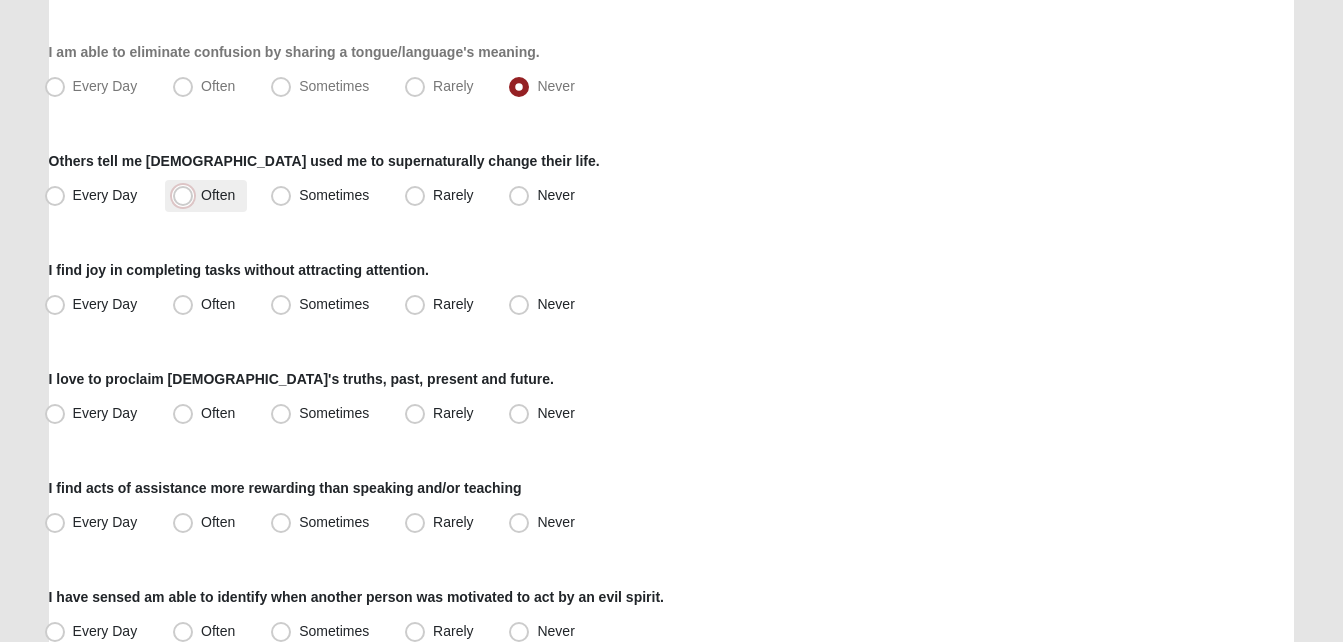 click on "Often" at bounding box center (187, 195) 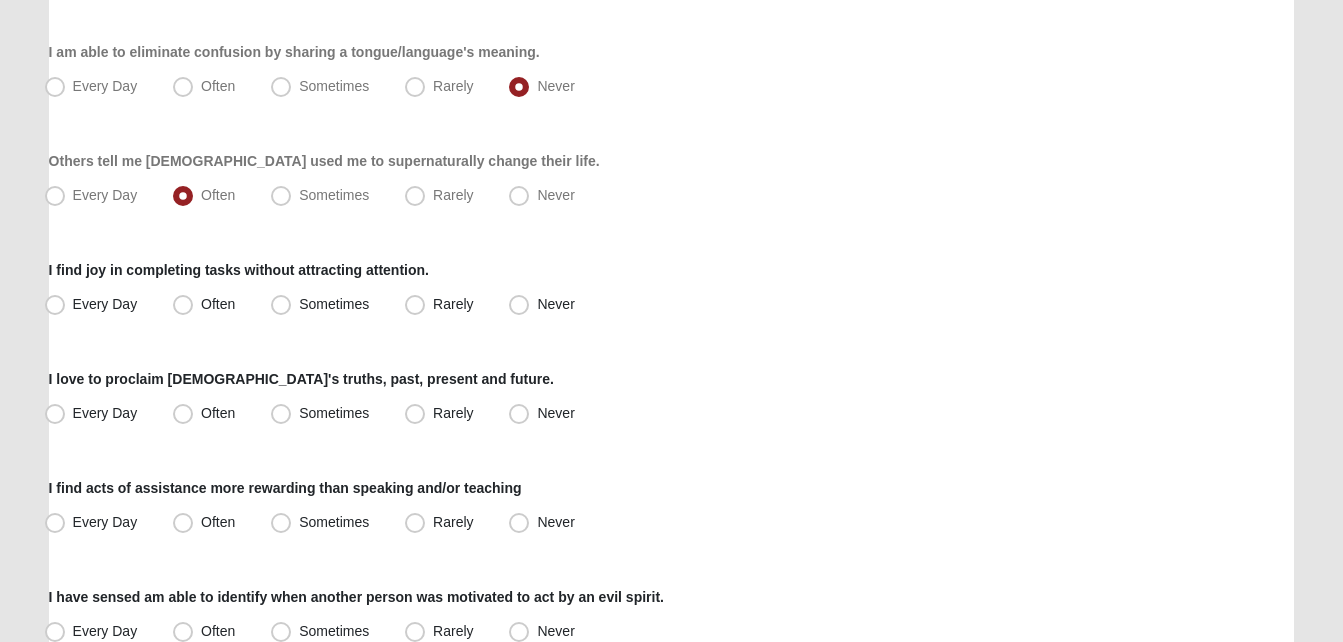 click on "Hello [PERSON_NAME]
My Account
Log Out
LifeThrive Gifts Assessment
Assessments LifeThrive Gifts Assessment
Error" at bounding box center [671, 568] 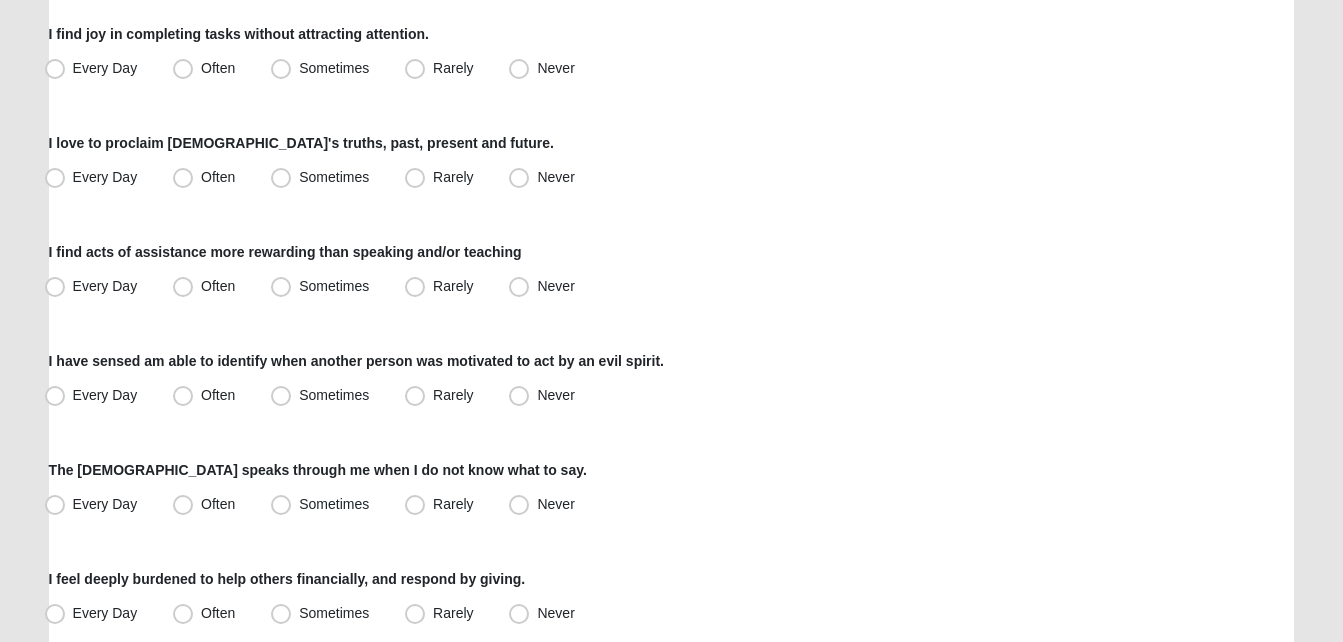 scroll, scrollTop: 800, scrollLeft: 0, axis: vertical 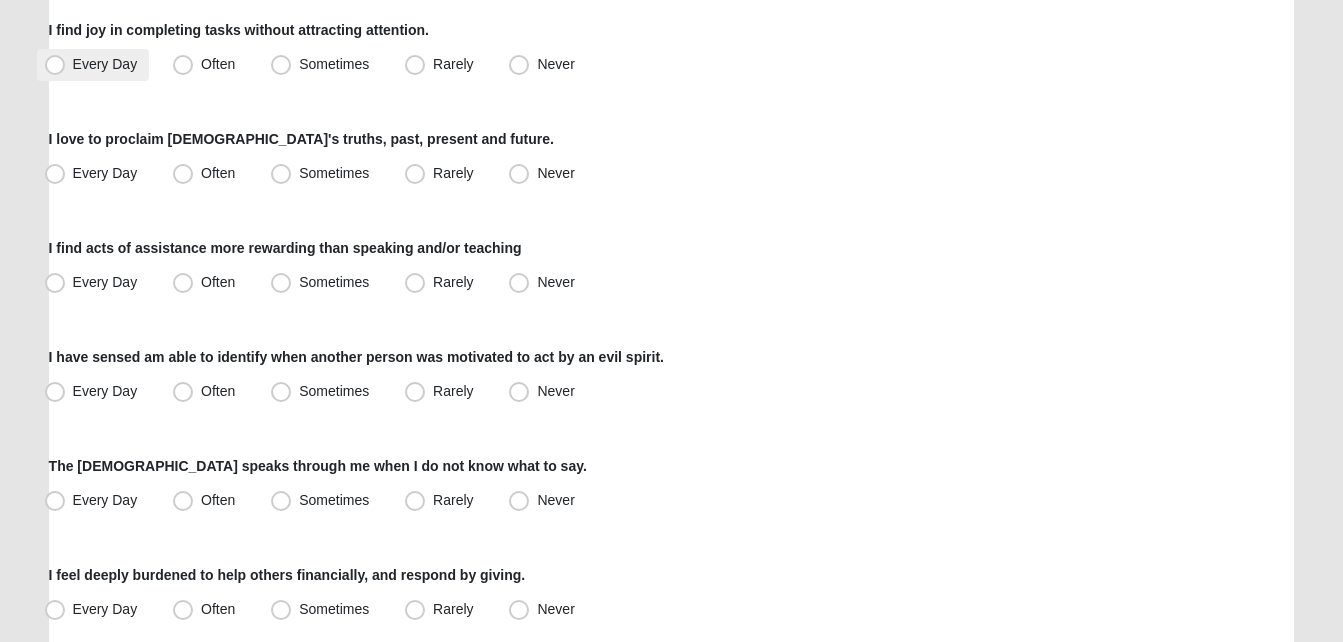 click on "Every Day" at bounding box center [93, 65] 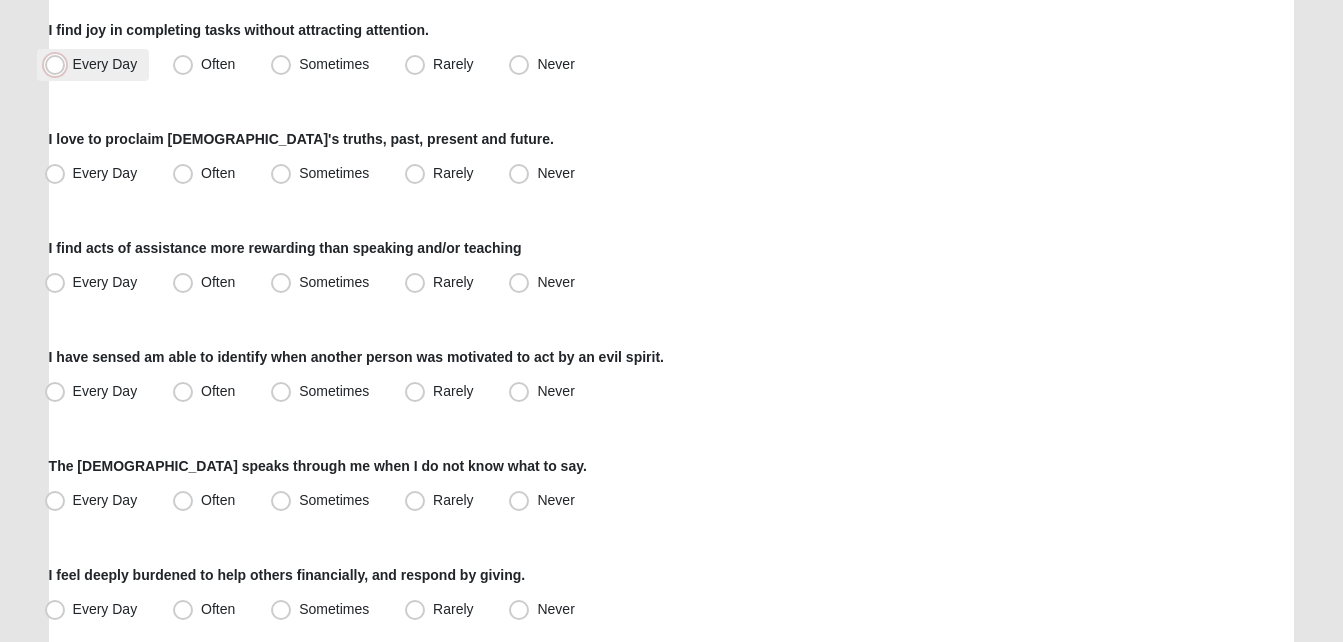 click on "Every Day" at bounding box center [59, 64] 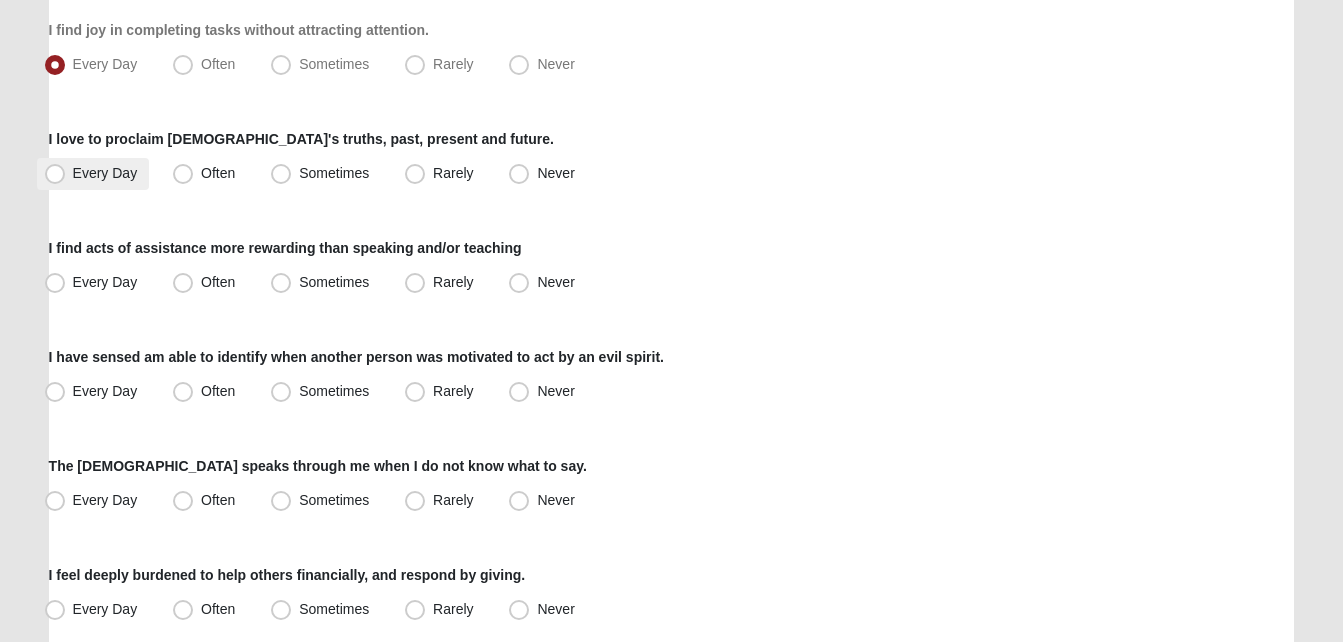 click on "Every Day" at bounding box center [93, 174] 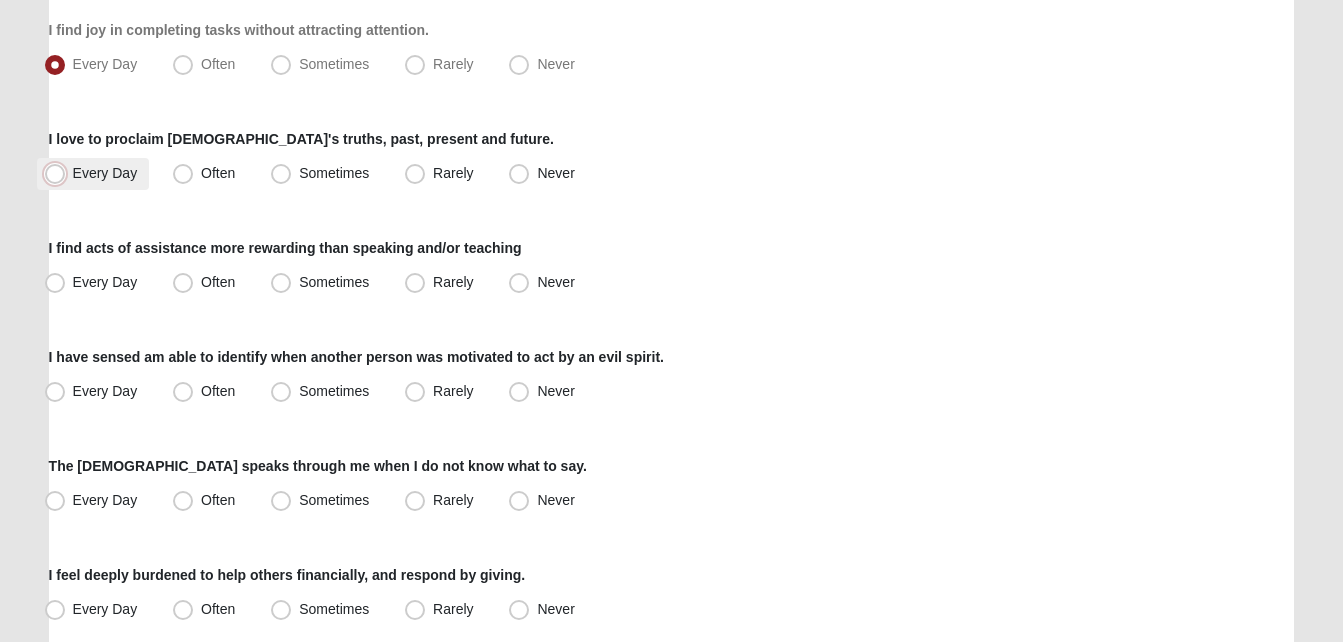 click on "Every Day" at bounding box center [59, 173] 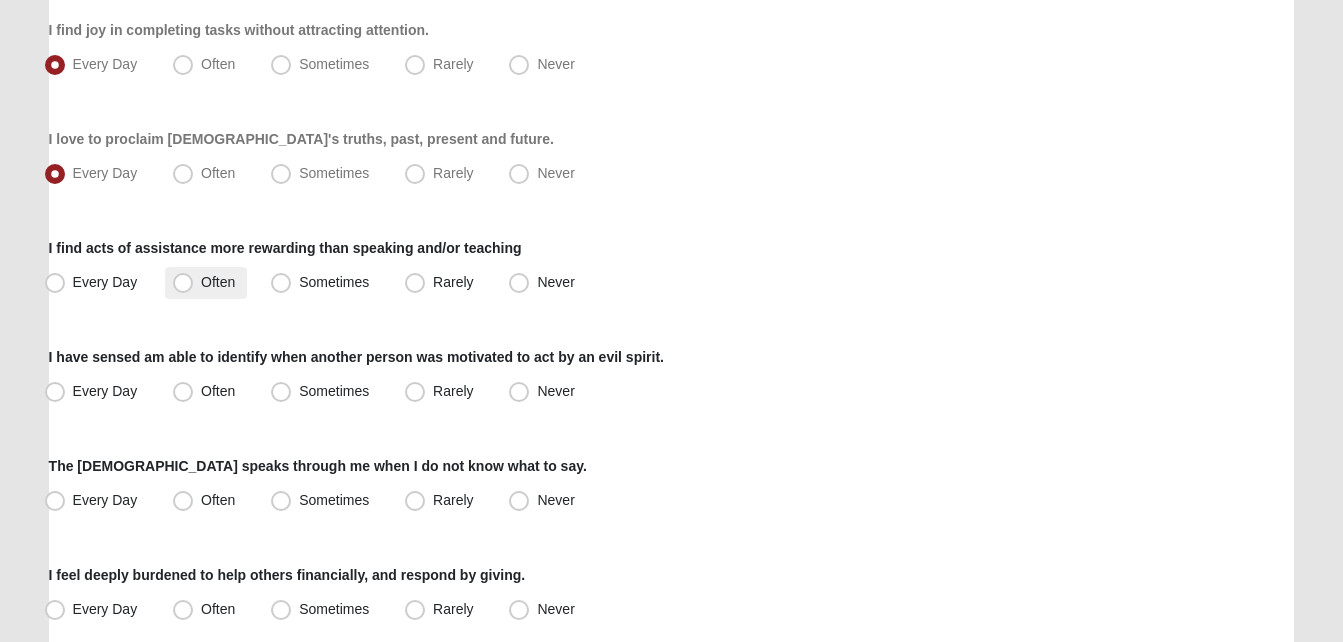 click on "Often" at bounding box center (218, 282) 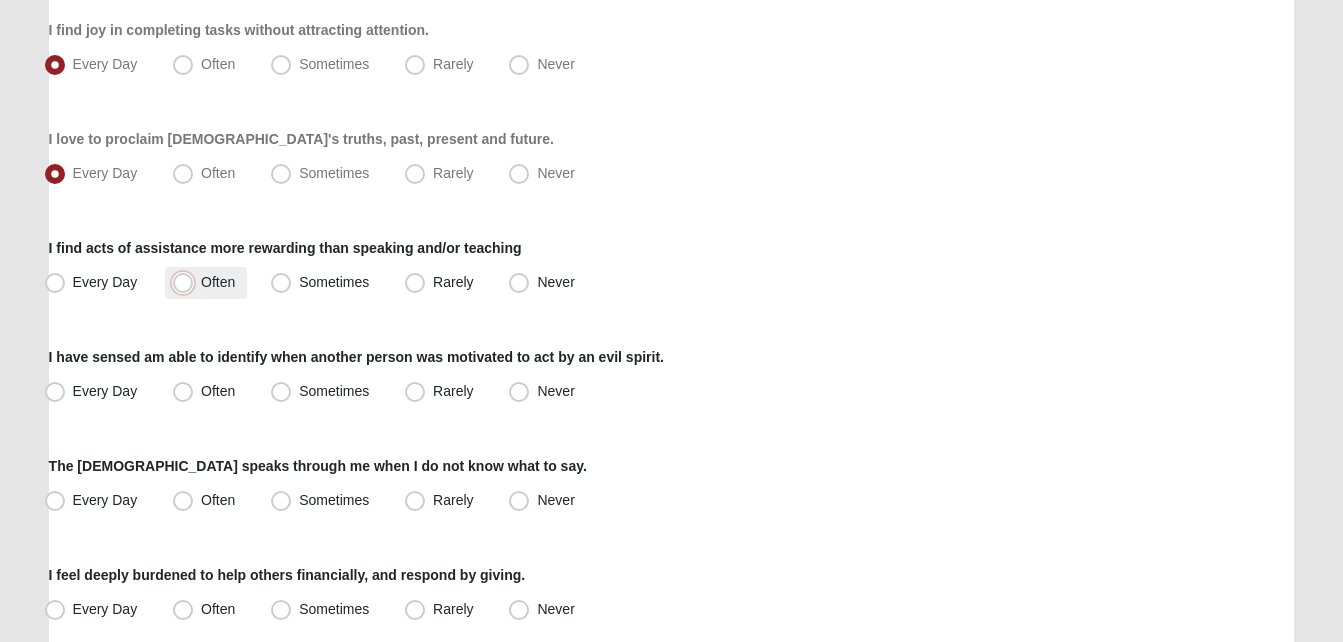 click on "Often" at bounding box center [187, 282] 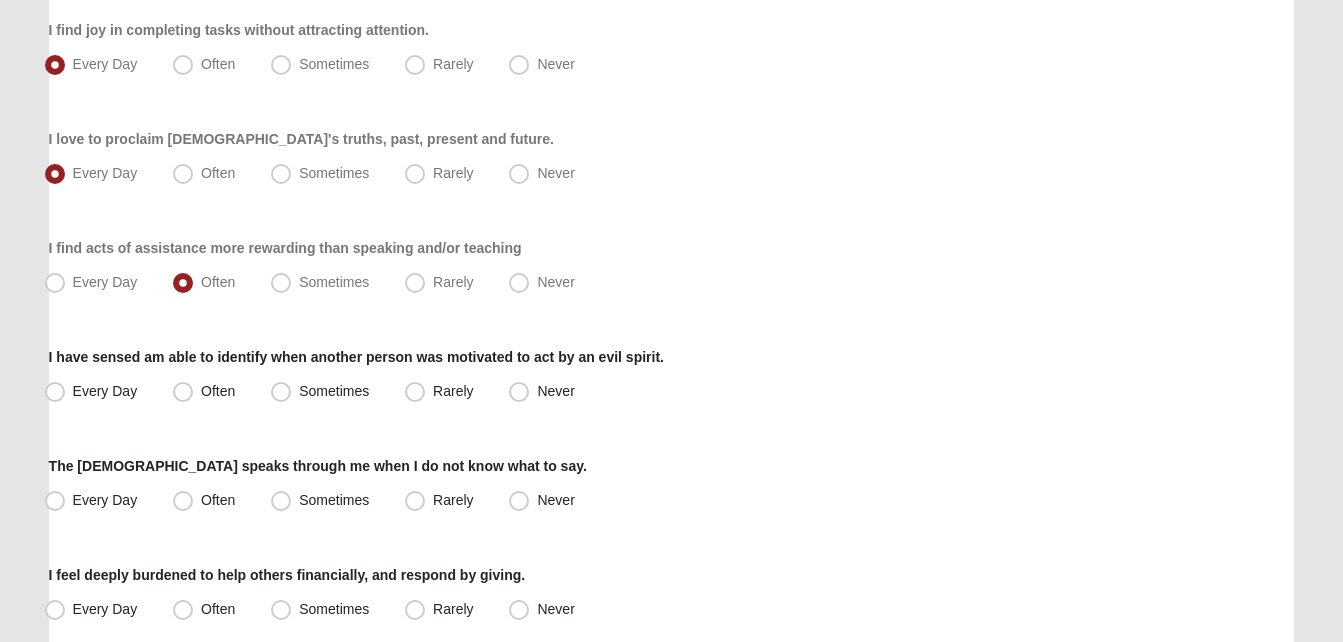 click on "Hello [PERSON_NAME]
My Account
Log Out
LifeThrive Gifts Assessment
Assessments LifeThrive Gifts Assessment
Error" at bounding box center [671, 328] 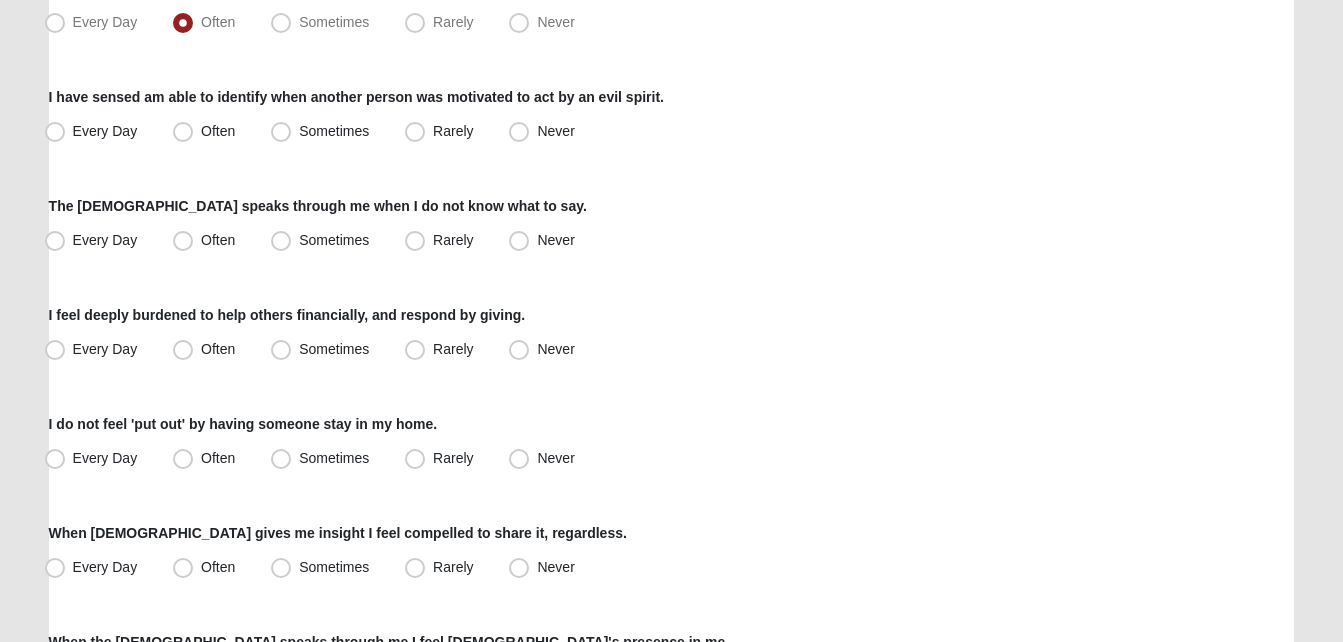 scroll, scrollTop: 1080, scrollLeft: 0, axis: vertical 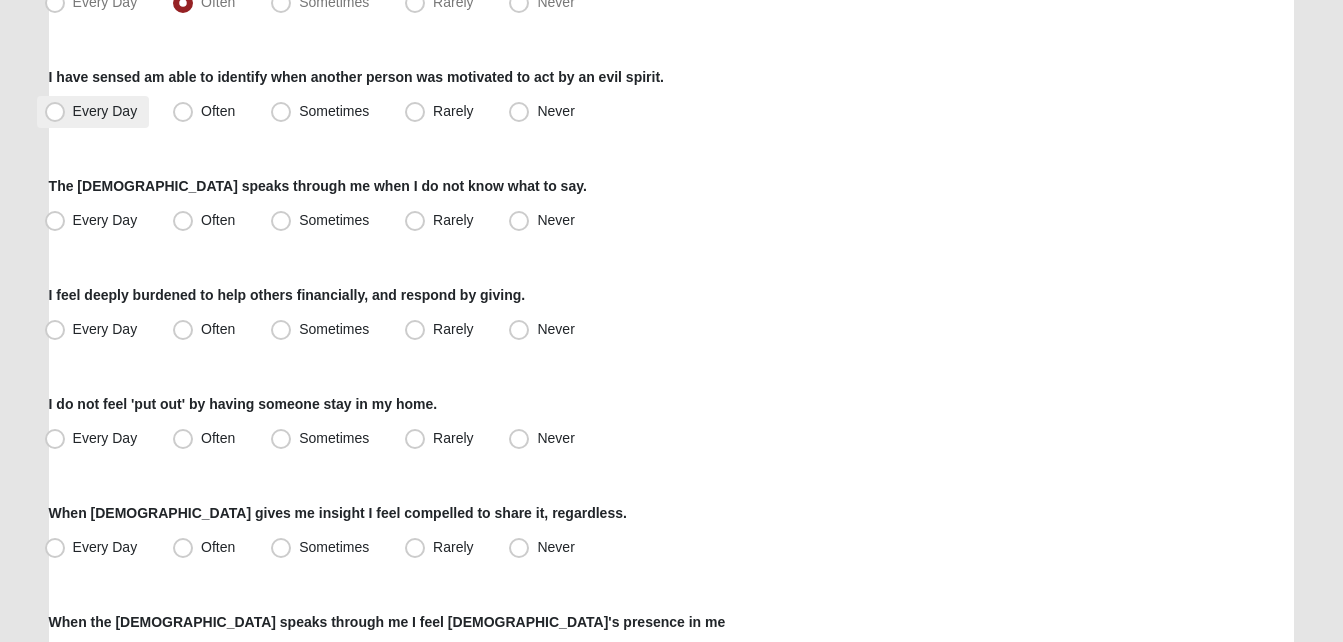 click on "Every Day" at bounding box center (105, 111) 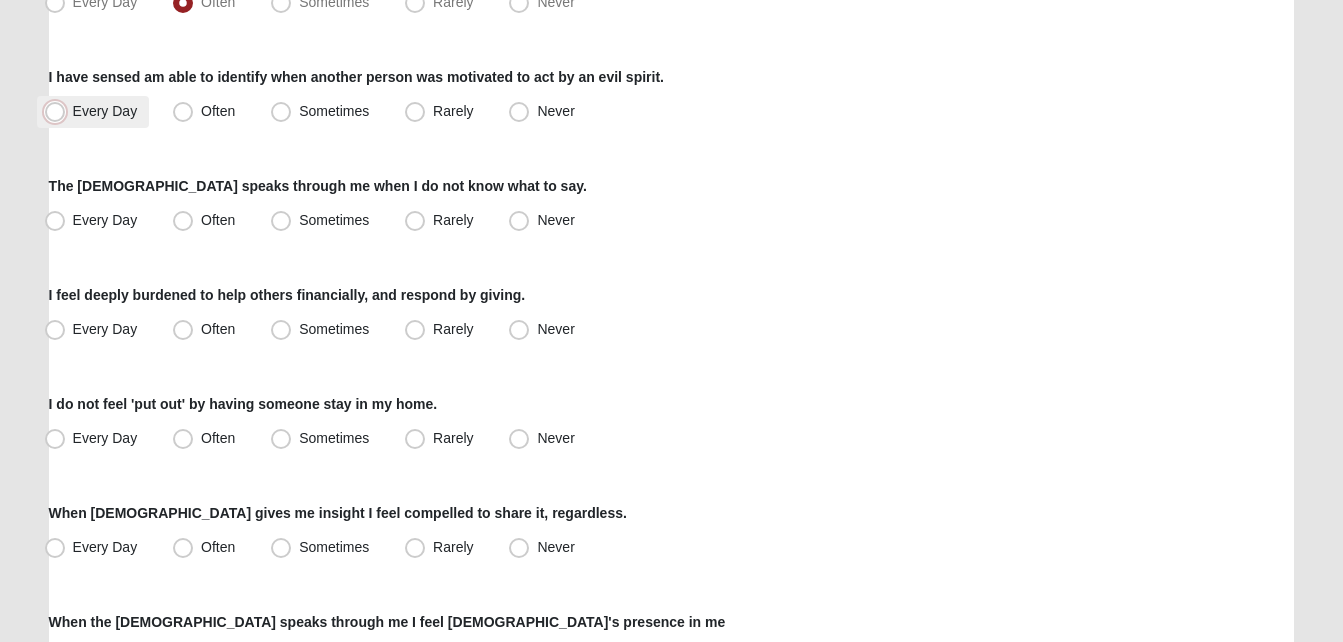 click on "Every Day" at bounding box center [59, 111] 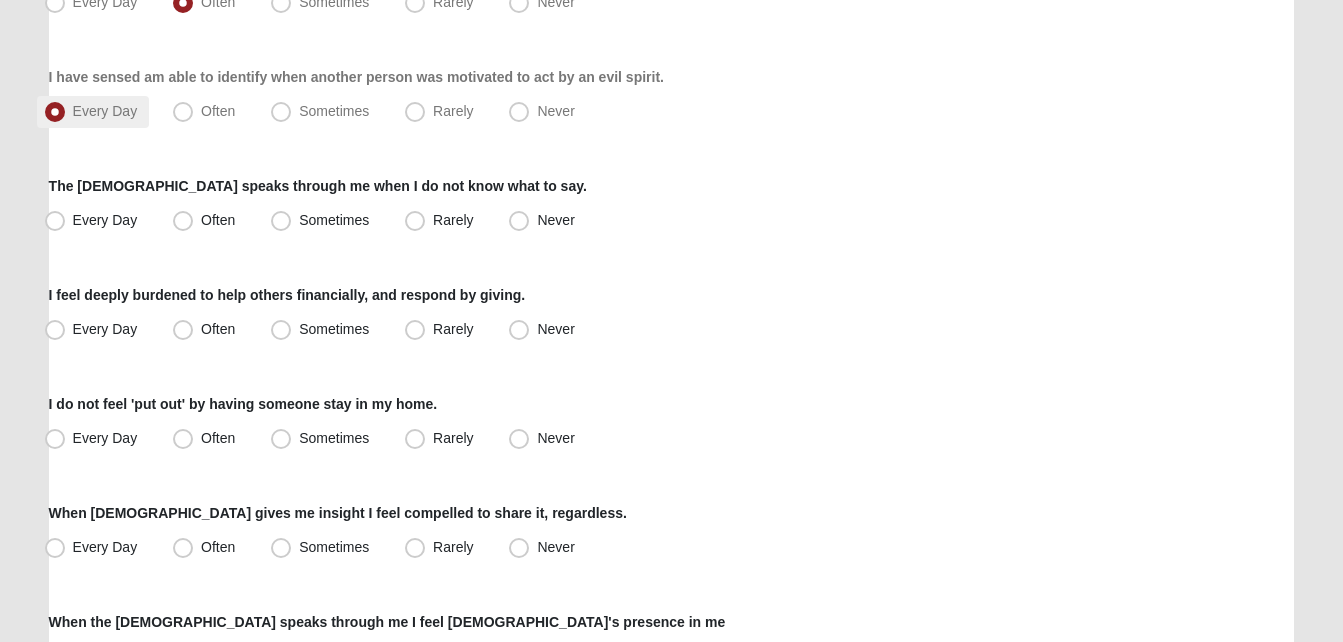 click on "Every Day" at bounding box center [93, 112] 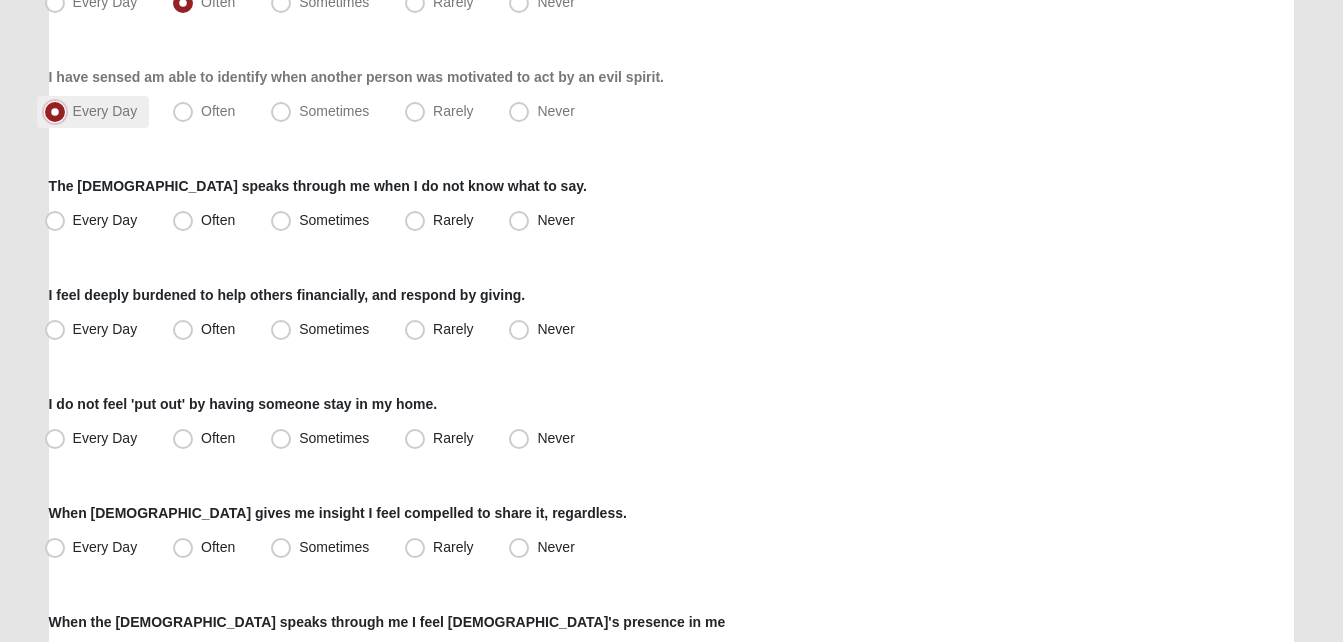 click on "Every Day" at bounding box center [59, 111] 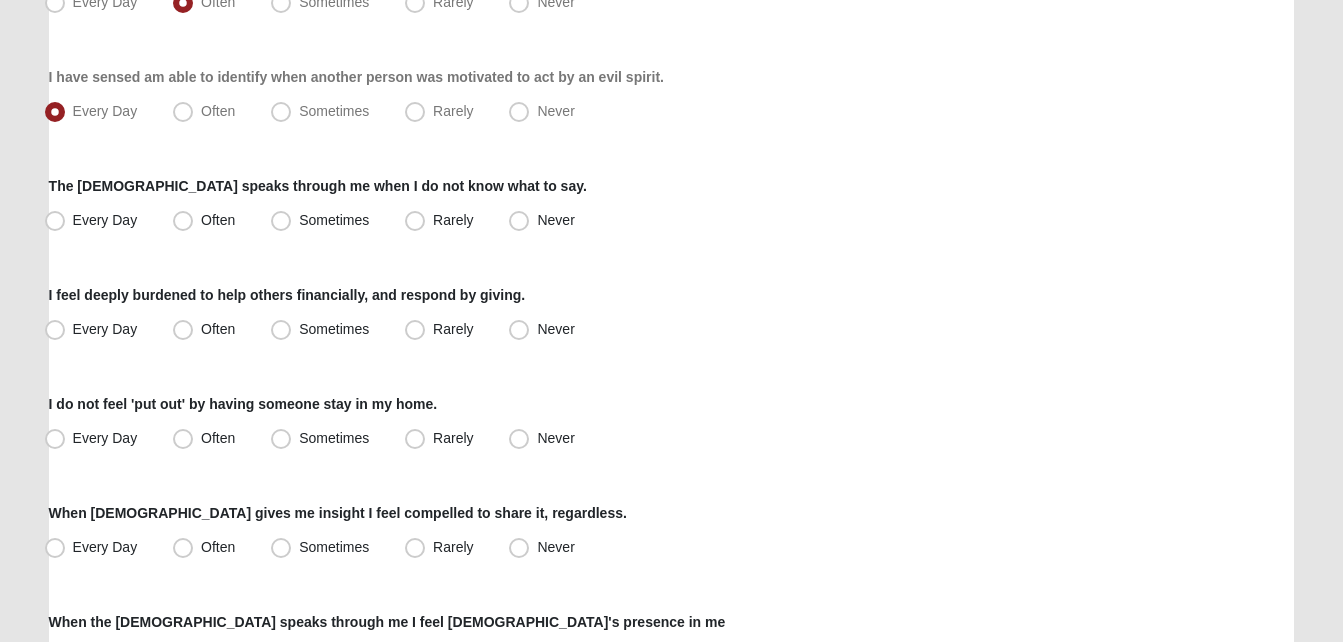 click on "Hello [PERSON_NAME]
My Account
Log Out
LifeThrive Gifts Assessment
Assessments LifeThrive Gifts Assessment
Error" at bounding box center (671, 48) 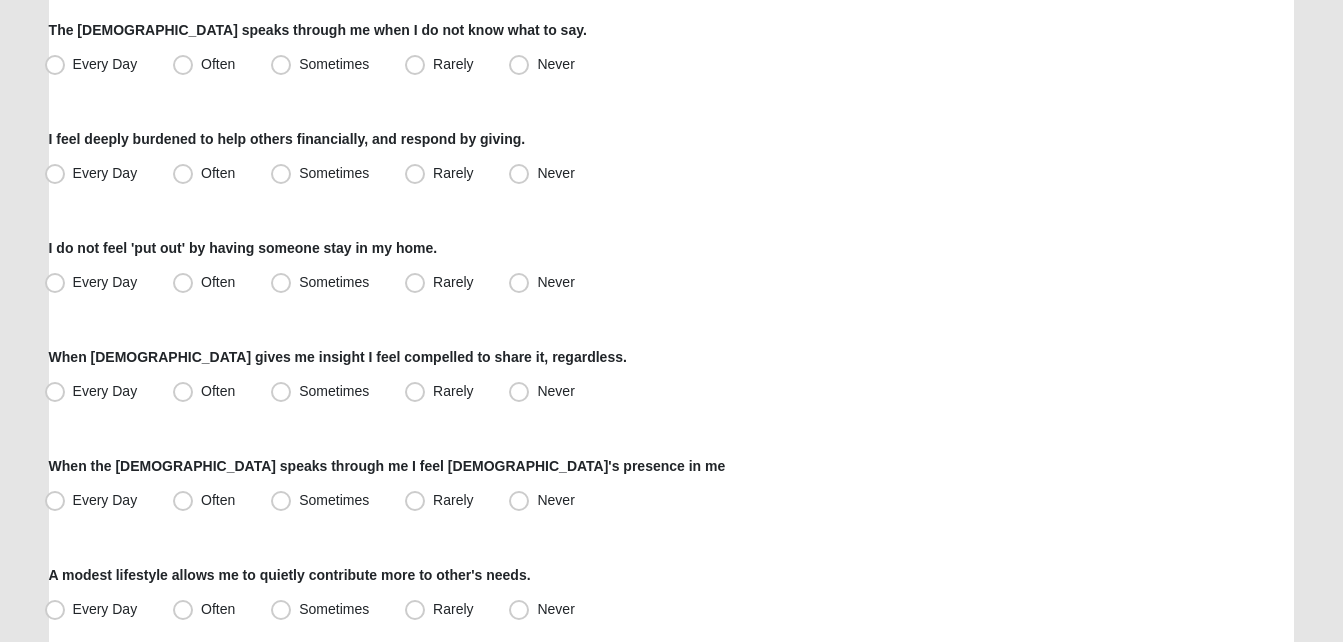 scroll, scrollTop: 1240, scrollLeft: 0, axis: vertical 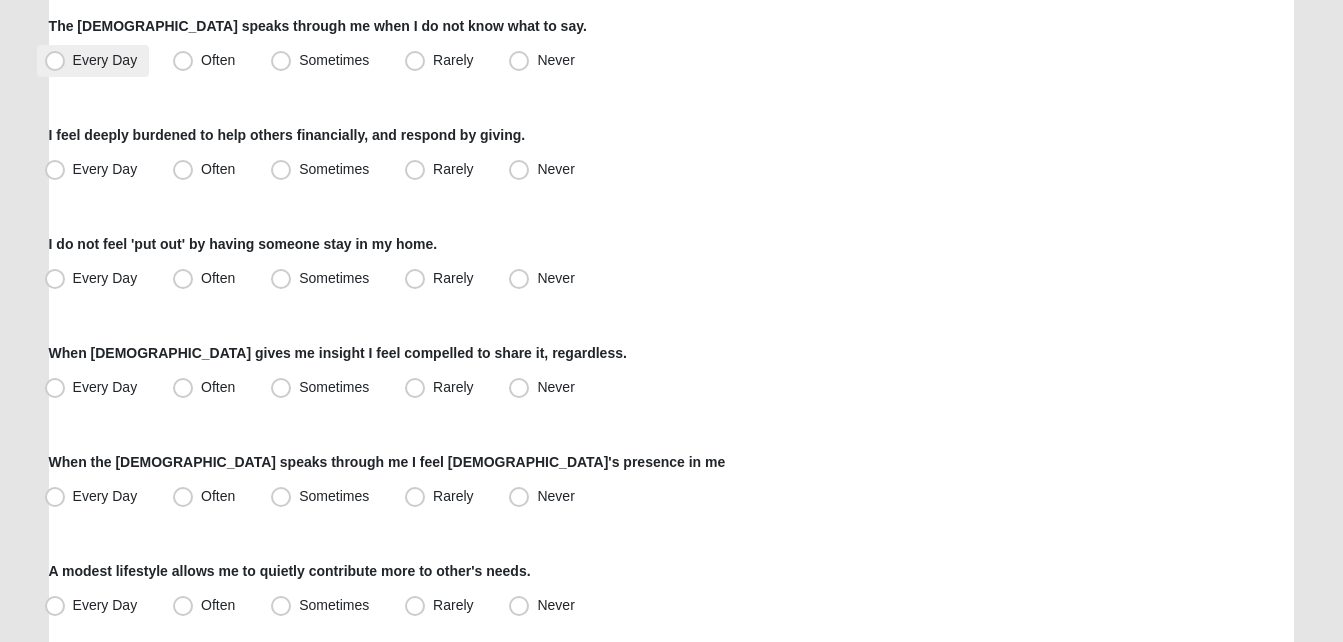 click on "Every Day" at bounding box center [105, 60] 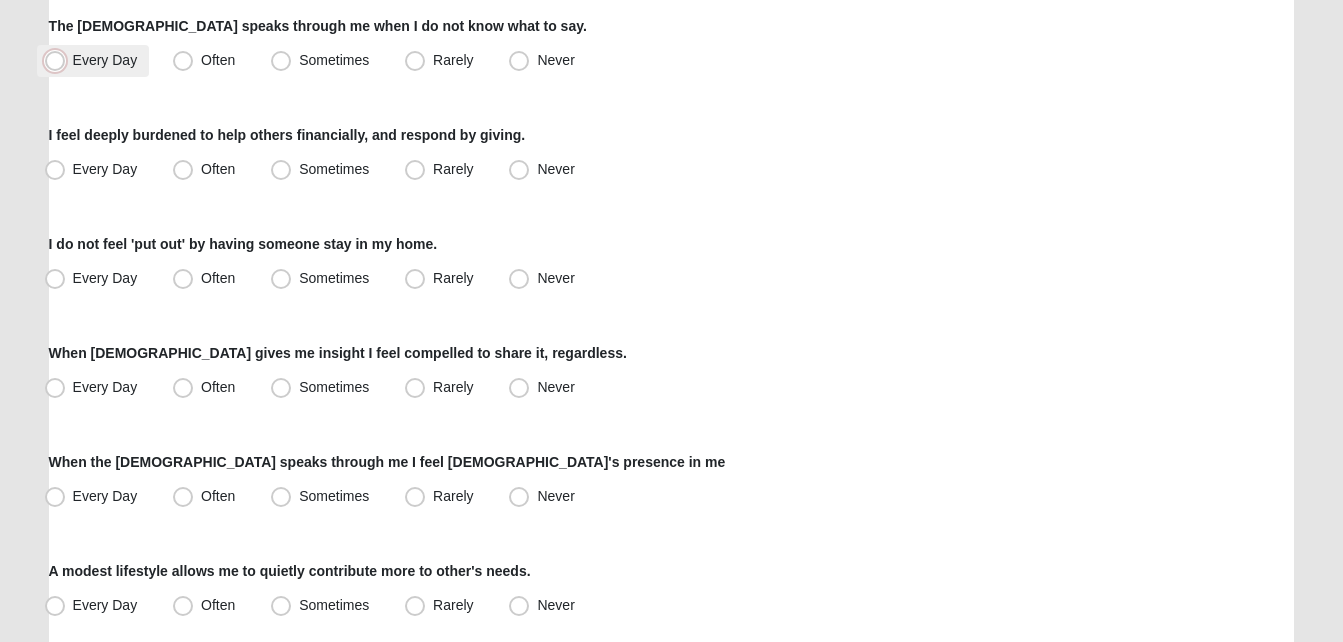 click on "Every Day" at bounding box center (59, 60) 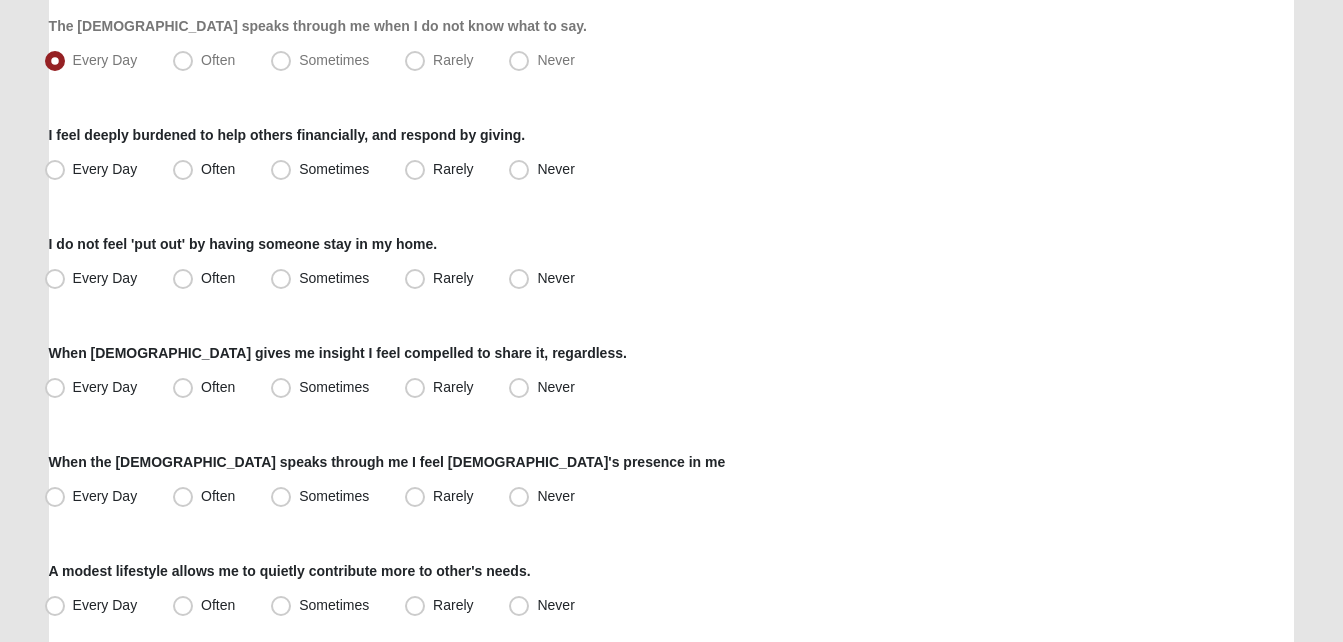 click on "Spiritual Gifts Assessment
Respond to these items quickly and don’t overthink them. Usually your first response is your best response.
68%
Many who visit my home seem comfortable and often linger a while.
Every Day
Often
Sometimes
Rarely
Never" at bounding box center (672, -57) 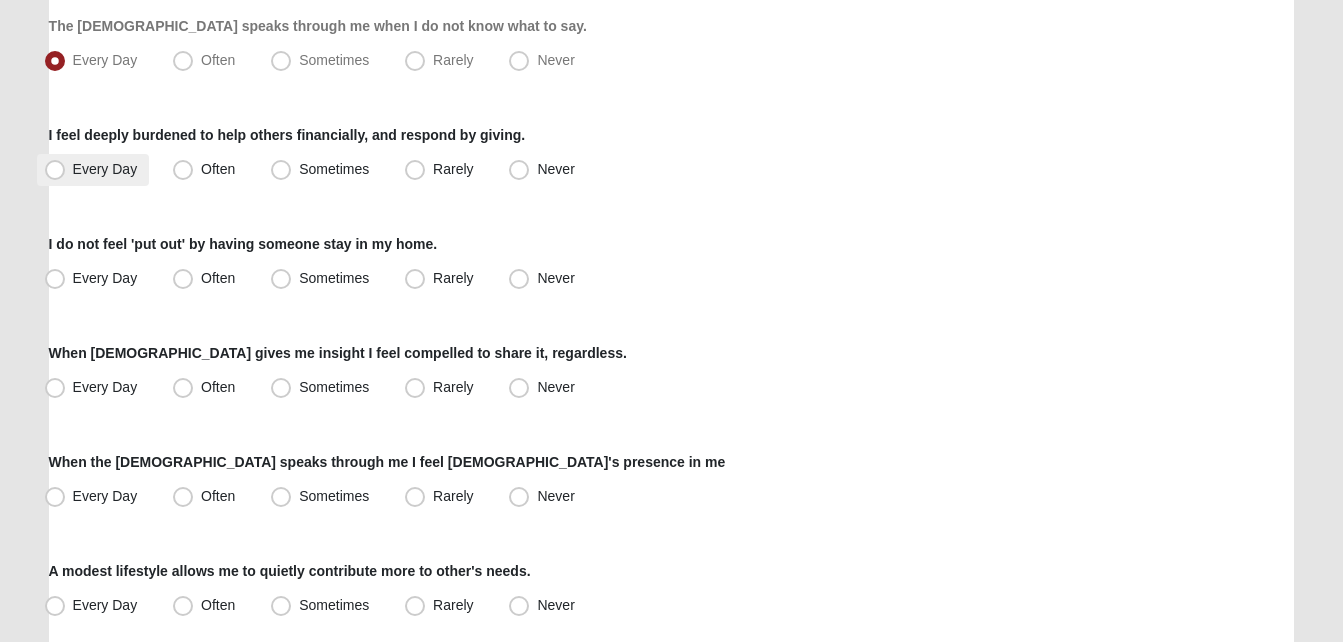 click on "Every Day" at bounding box center [105, 169] 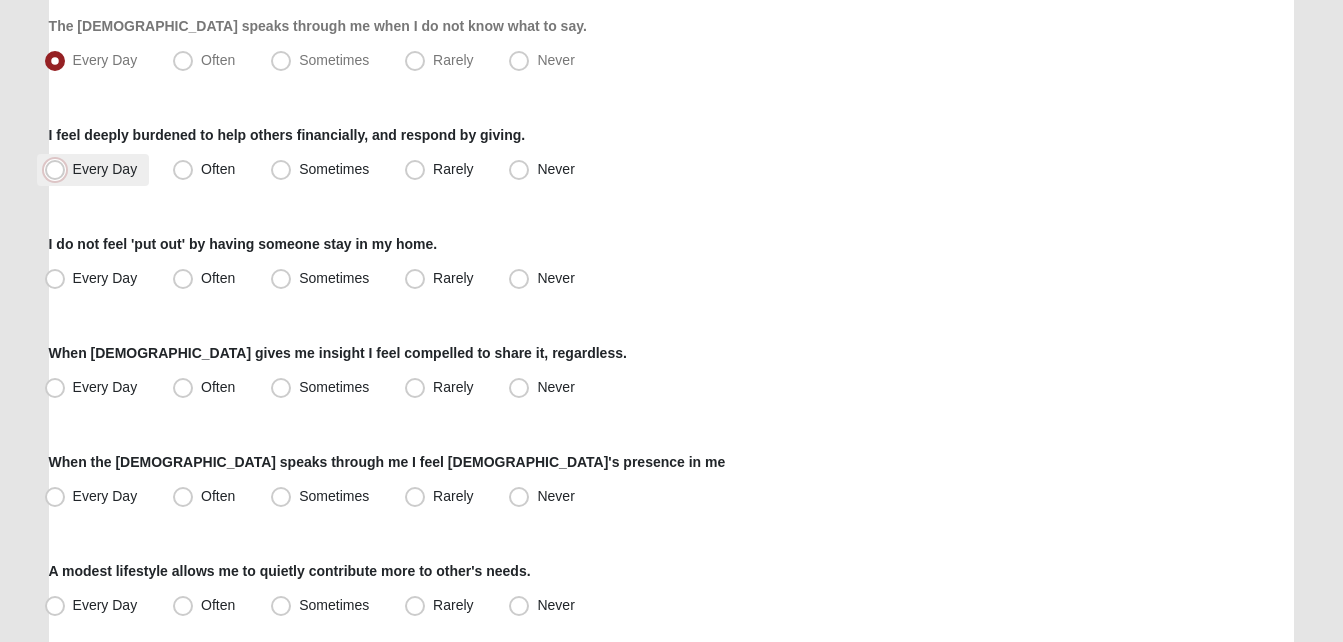 click on "Every Day" at bounding box center [59, 169] 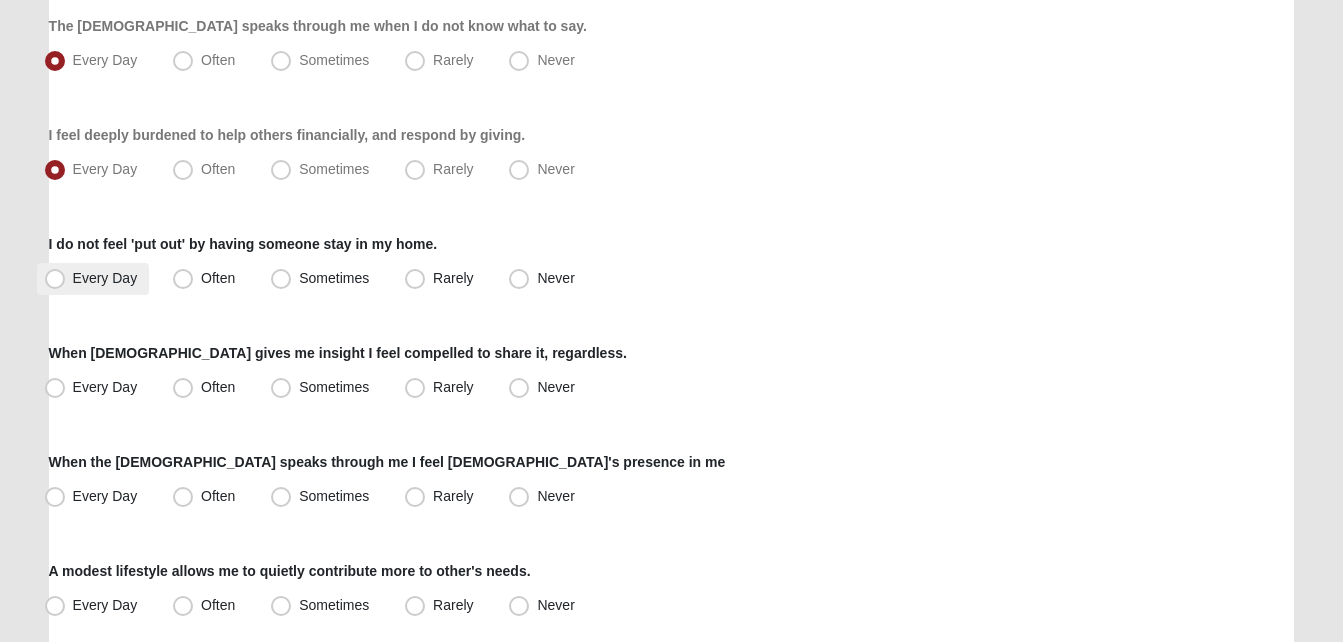click on "Every Day" at bounding box center [93, 279] 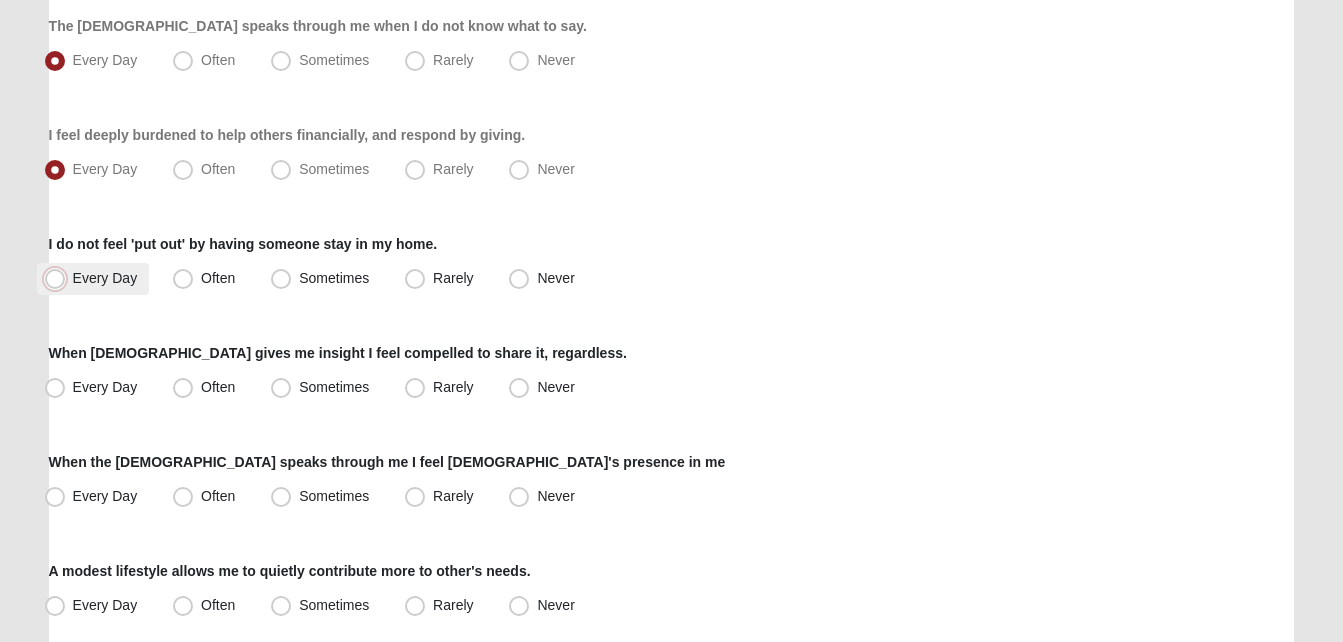 click on "Every Day" at bounding box center [59, 278] 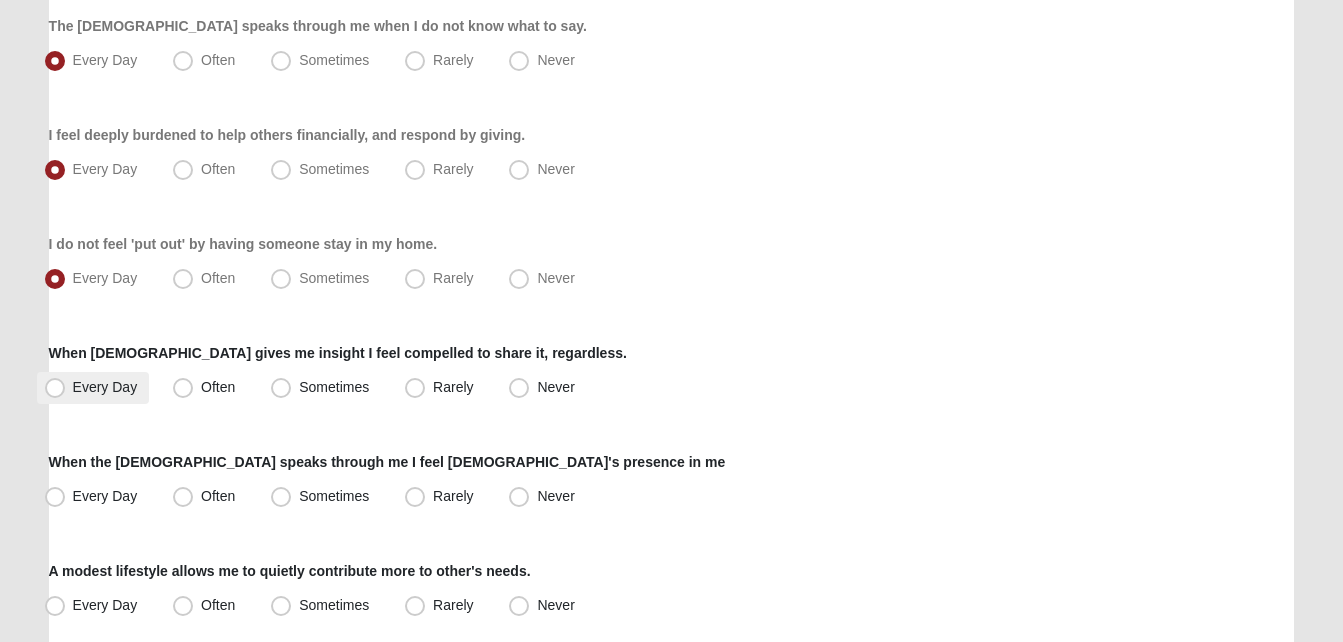 click on "Every Day" at bounding box center [93, 388] 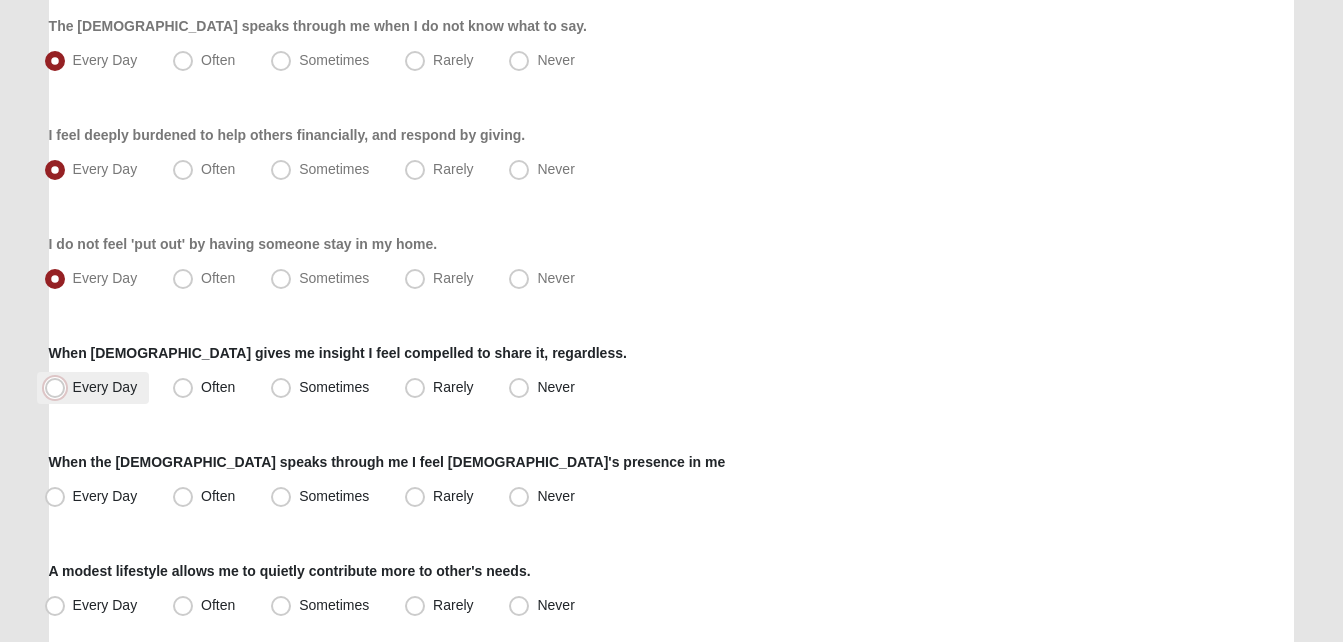 click on "Every Day" at bounding box center [59, 387] 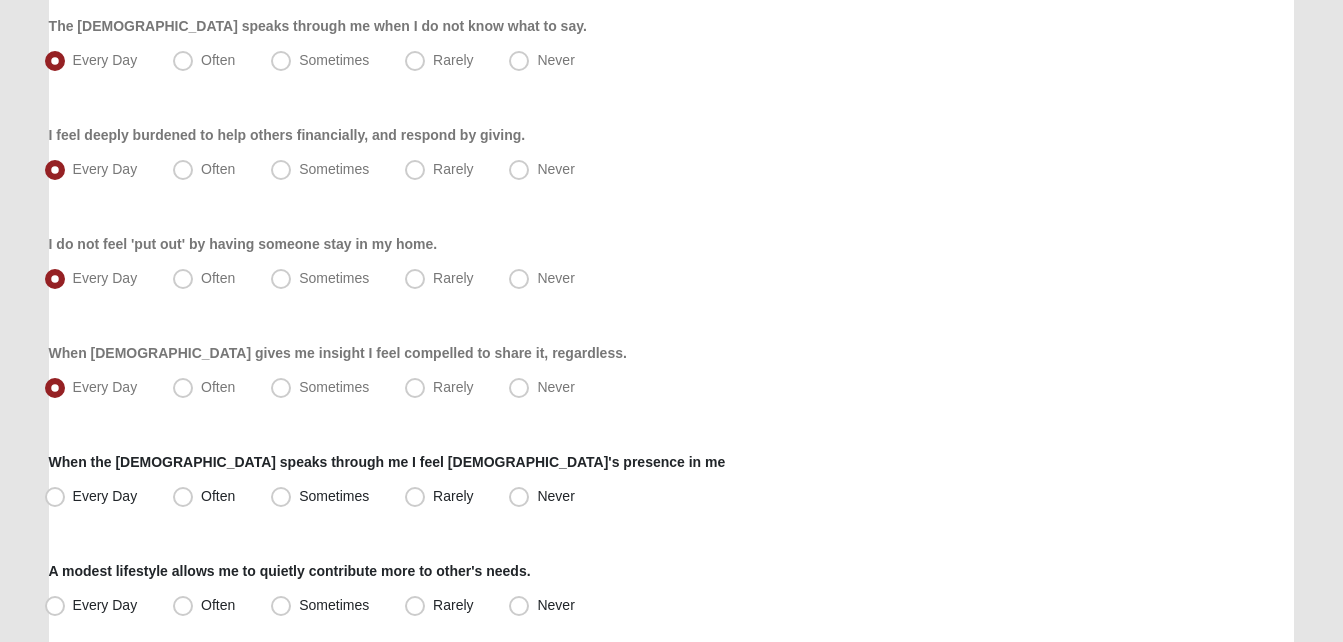 click on "Respond to these items quickly and don’t overthink them. Usually your first response is your best response.
68%
Many who visit my home seem comfortable and often linger a while.
Every Day
Often
Sometimes
Rarely
Never
I honestly feel the emotions behind 'it is better to give than receive.'
Every Day" at bounding box center (672, -67) 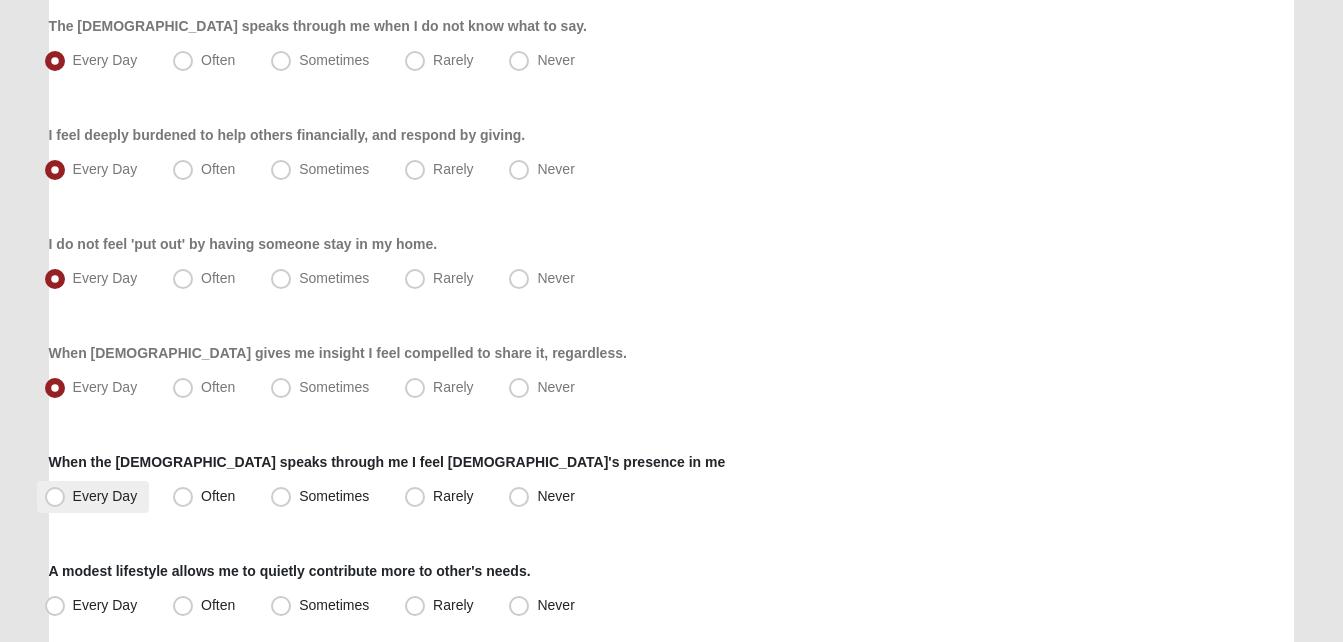 click on "Every Day" at bounding box center (93, 497) 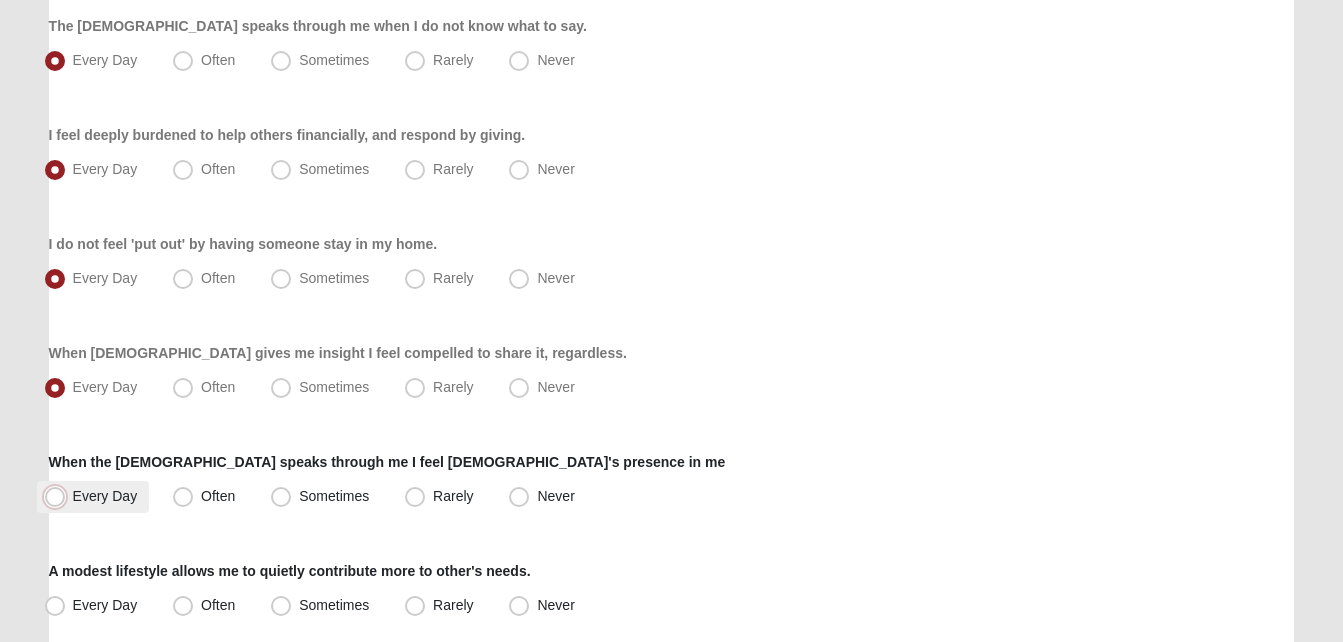 click on "Every Day" at bounding box center [59, 496] 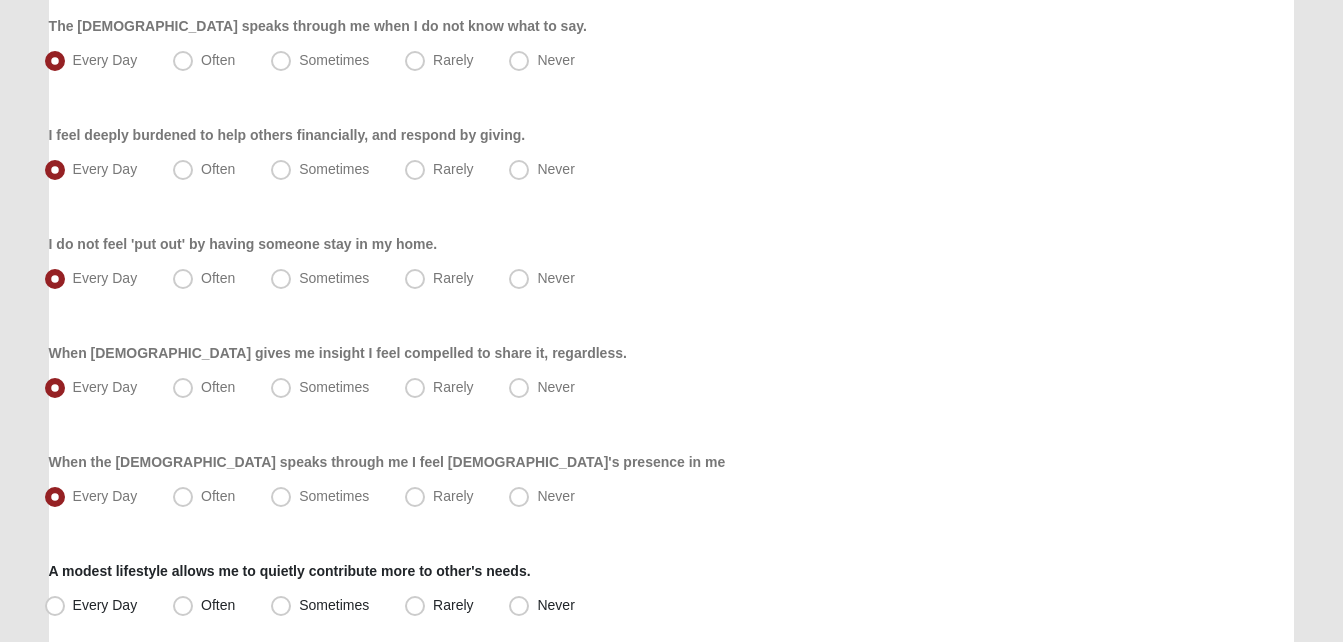 click on "Hello [PERSON_NAME]
My Account
Log Out
LifeThrive Gifts Assessment
Assessments LifeThrive Gifts Assessment
Error" at bounding box center [671, -112] 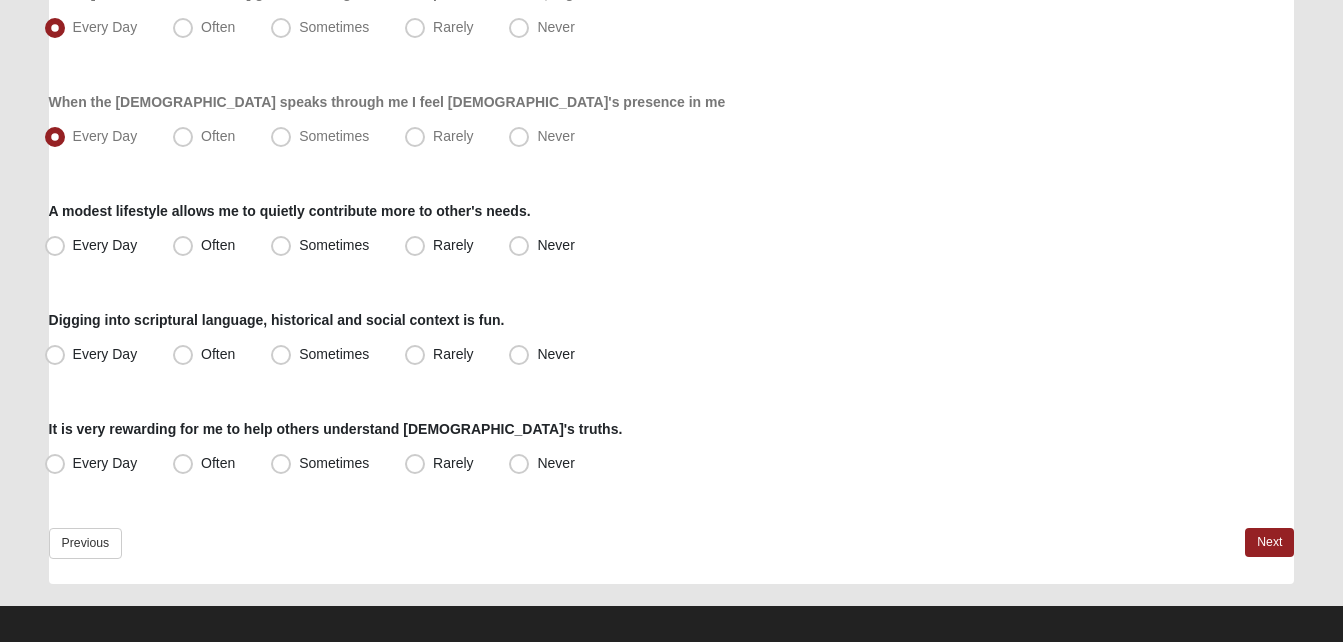 scroll, scrollTop: 1615, scrollLeft: 0, axis: vertical 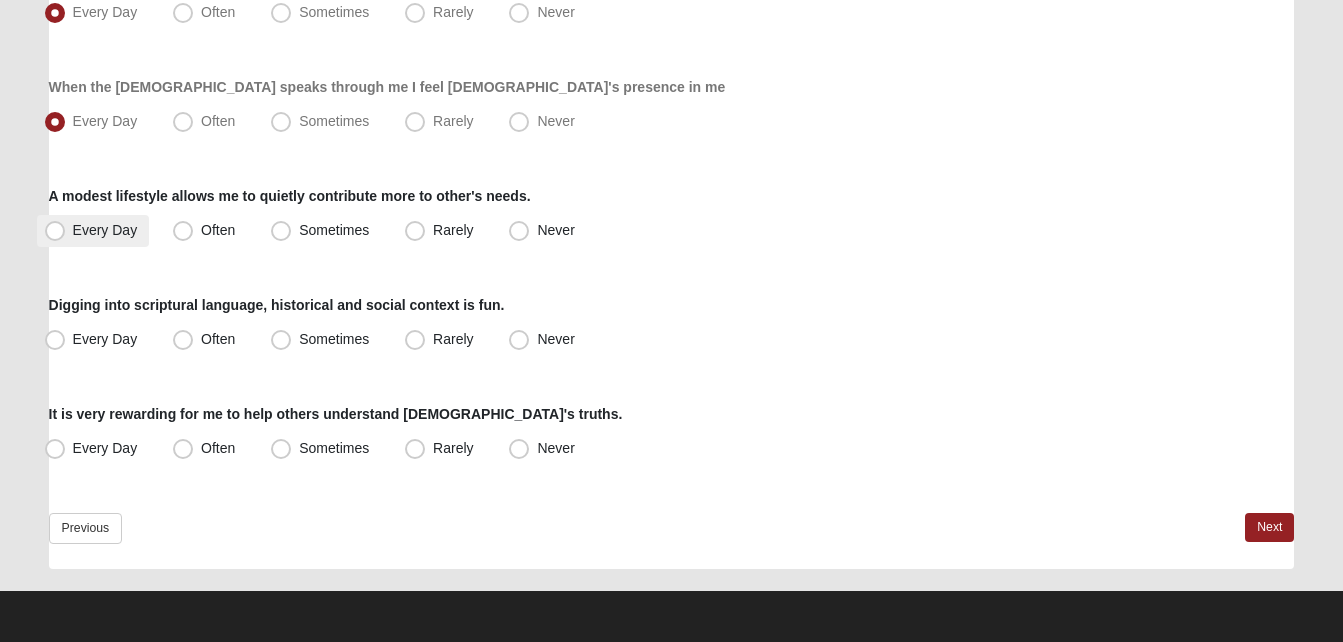 click on "Every Day" at bounding box center (93, 231) 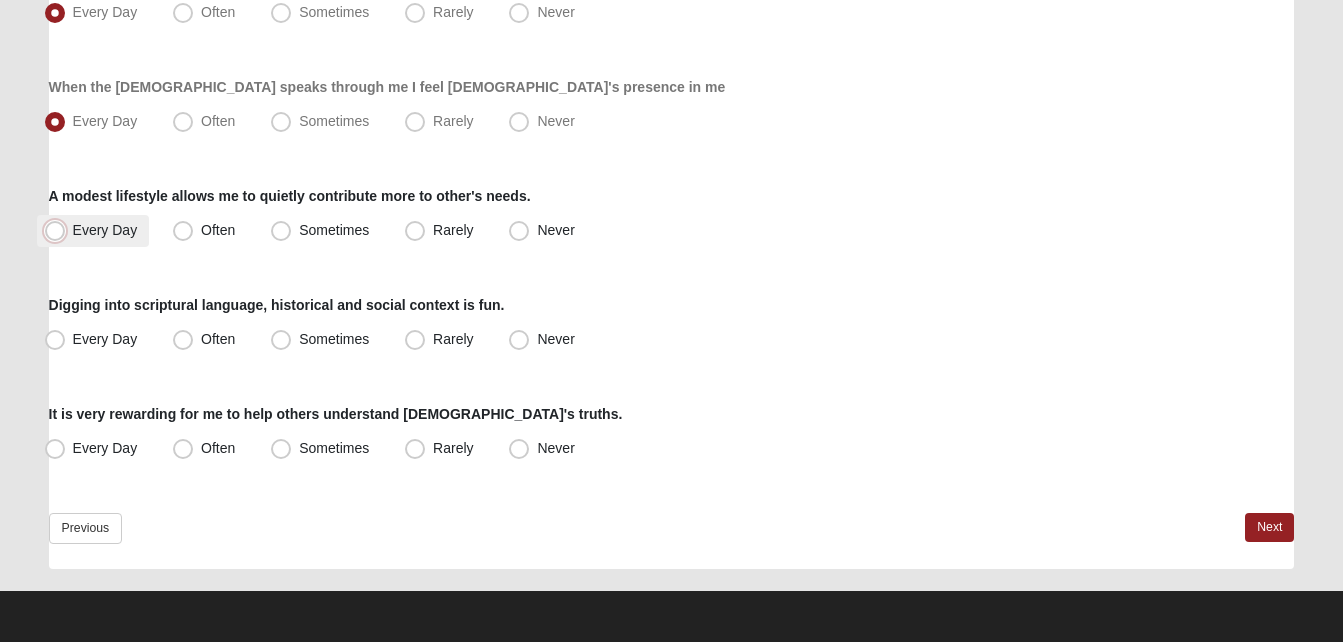 click on "Every Day" at bounding box center (59, 230) 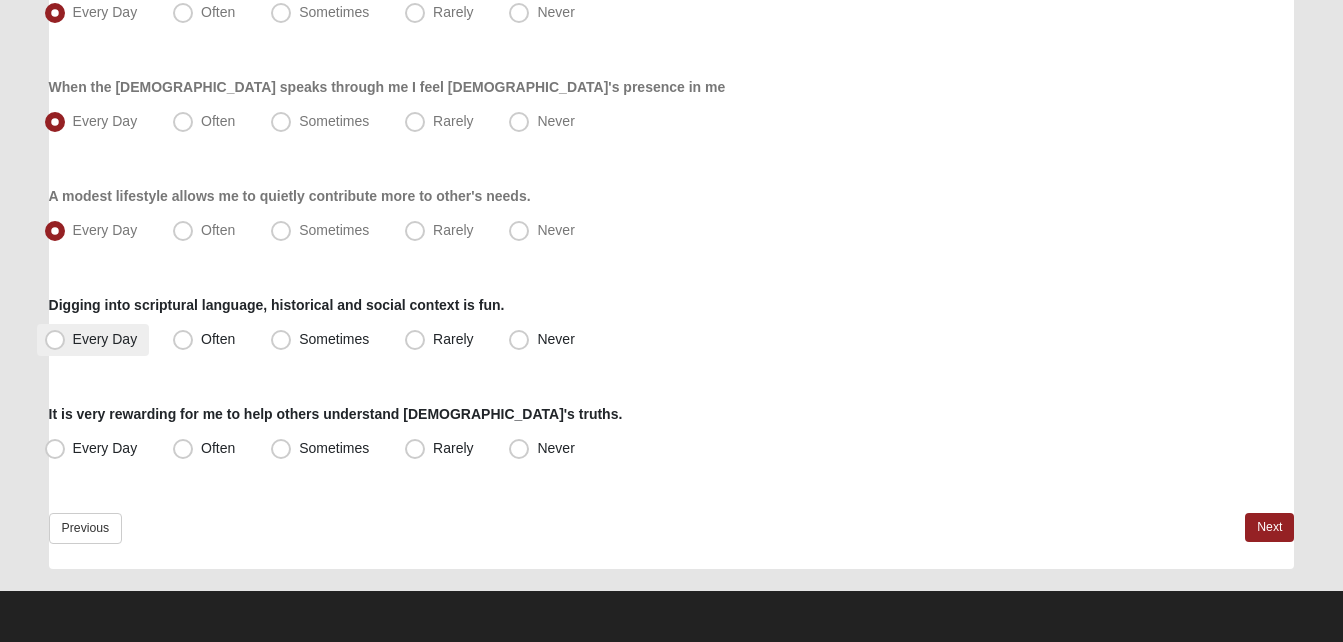 click on "Every Day" at bounding box center [105, 339] 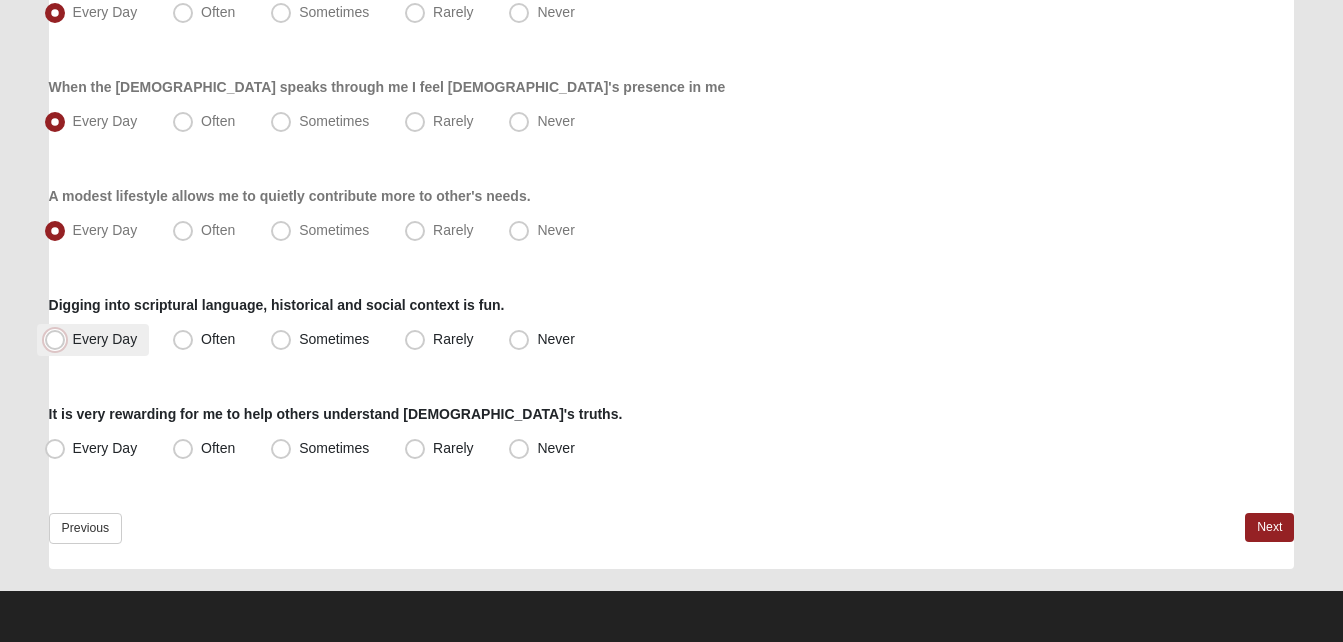 click on "Every Day" at bounding box center [59, 339] 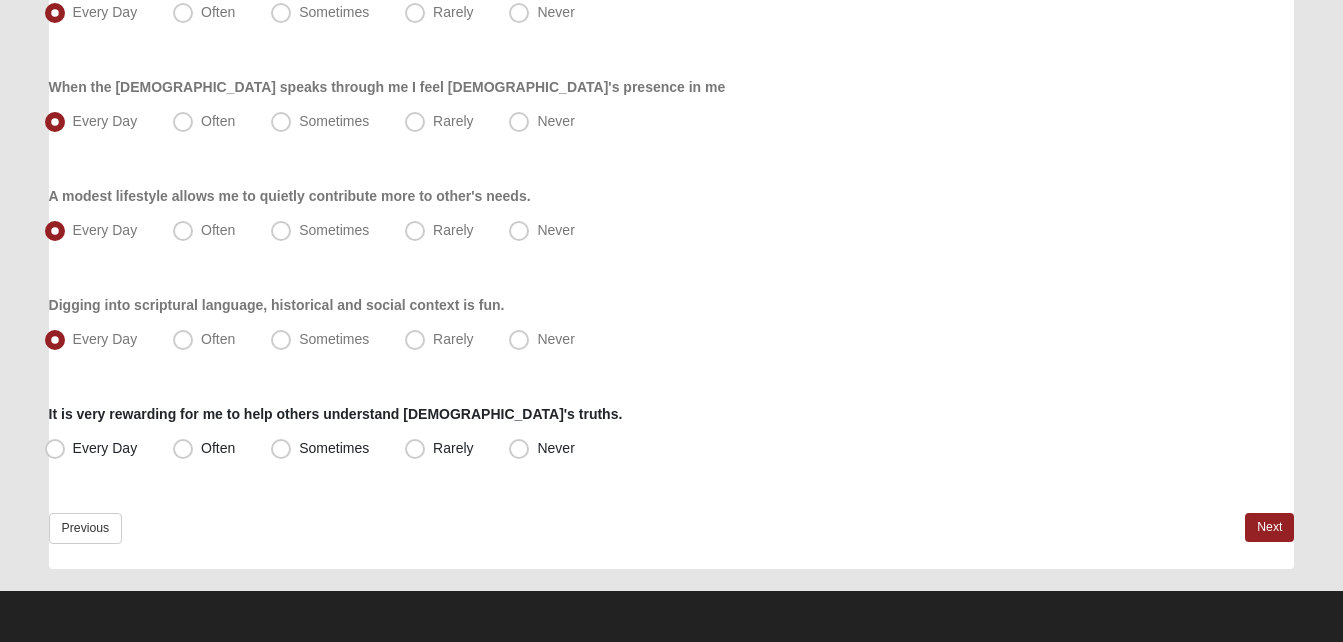 click on "Hello [PERSON_NAME]
My Account
Log Out
LifeThrive Gifts Assessment
Assessments LifeThrive Gifts Assessment
Error" at bounding box center (671, -474) 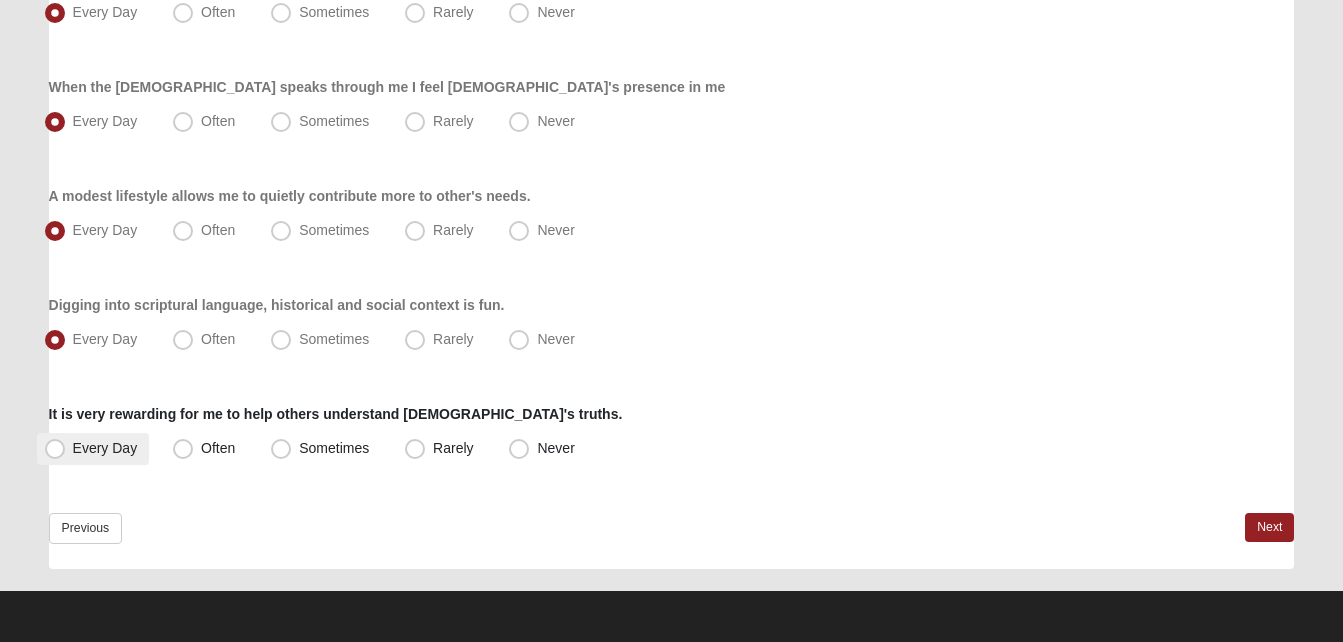 click on "Every Day" at bounding box center (93, 449) 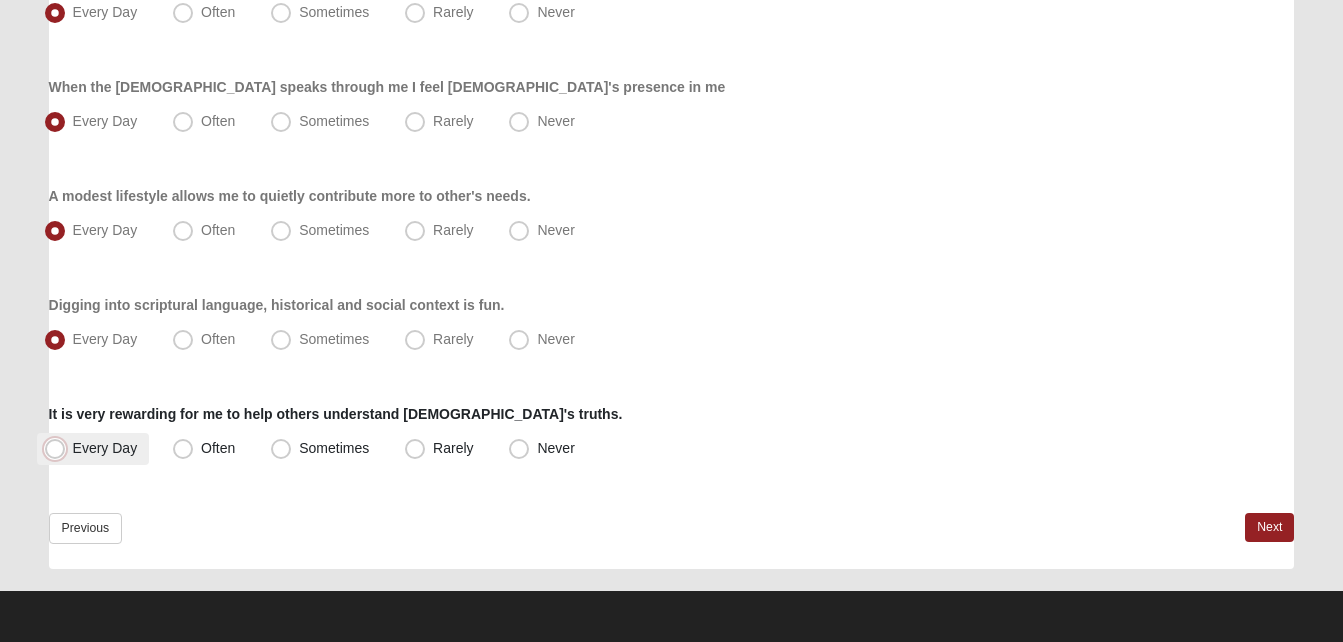 click on "Every Day" at bounding box center [59, 448] 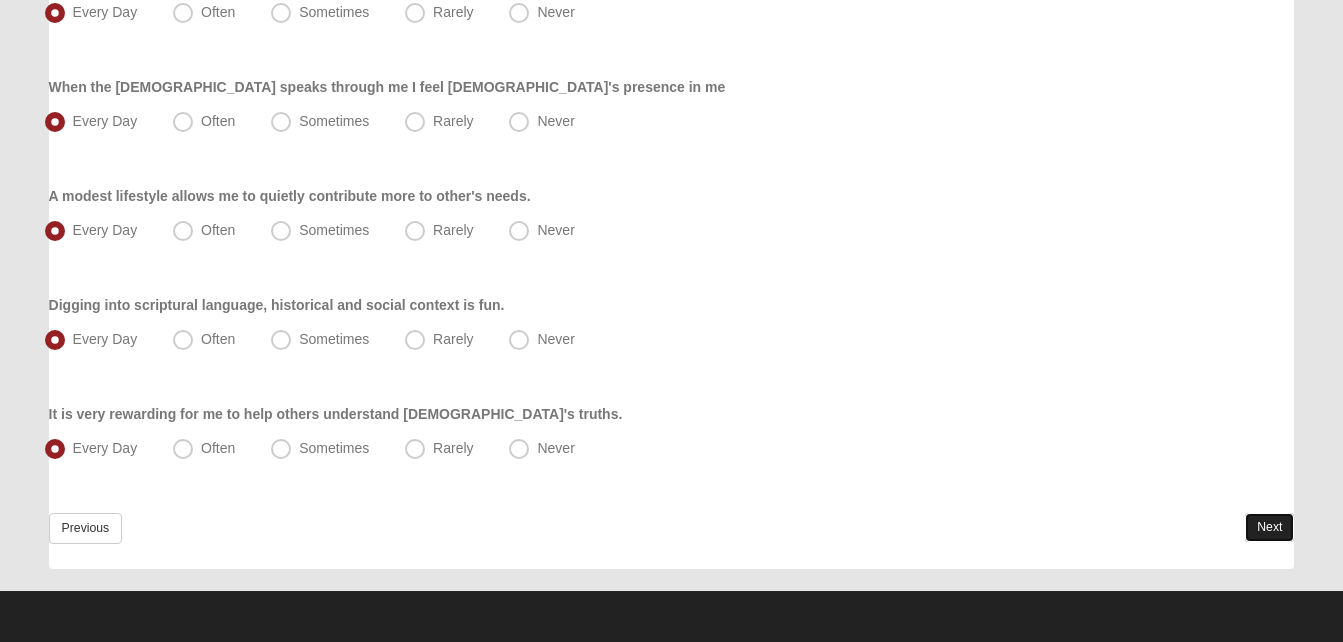 click on "Next" at bounding box center (1269, 527) 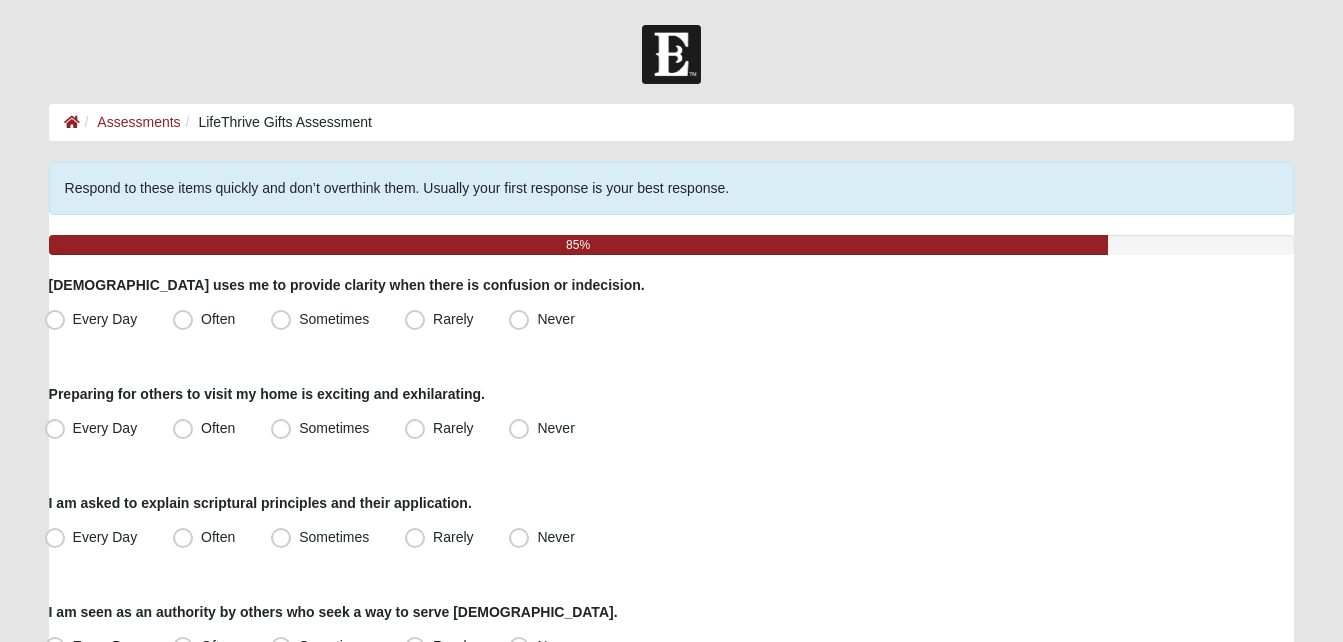 click on "Hello [PERSON_NAME]
My Account
Log Out
LifeThrive Gifts Assessment
Assessments LifeThrive Gifts Assessment
Error" at bounding box center (671, 1019) 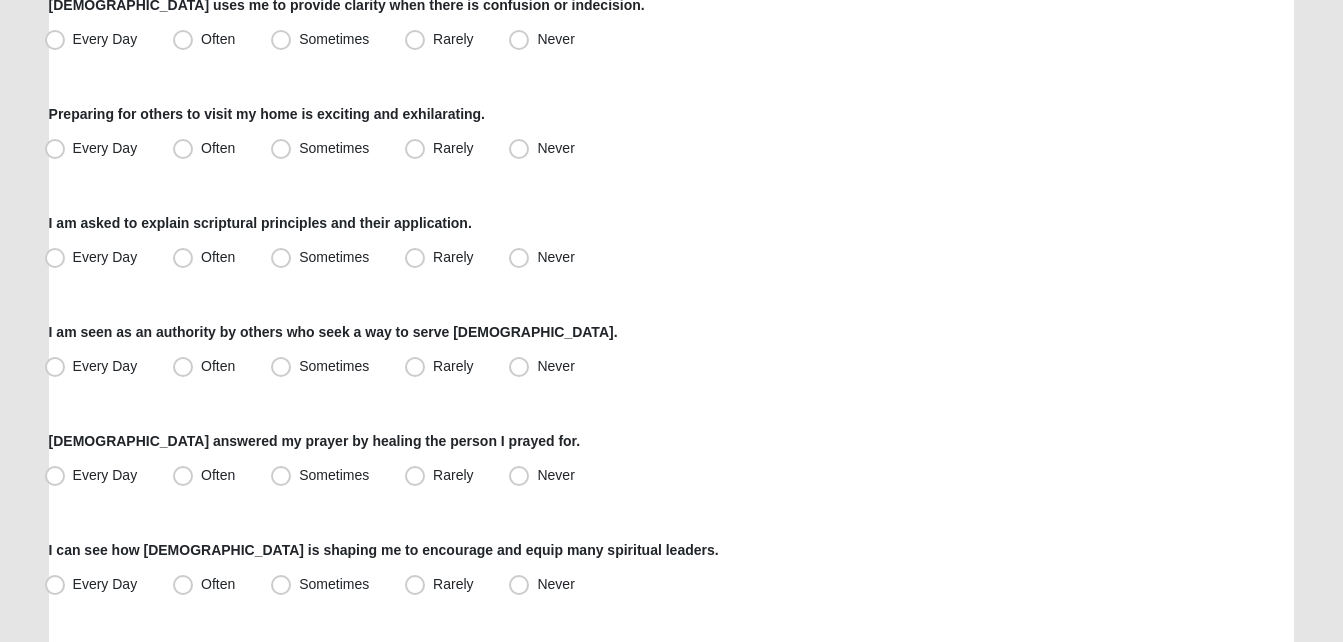 scroll, scrollTop: 240, scrollLeft: 0, axis: vertical 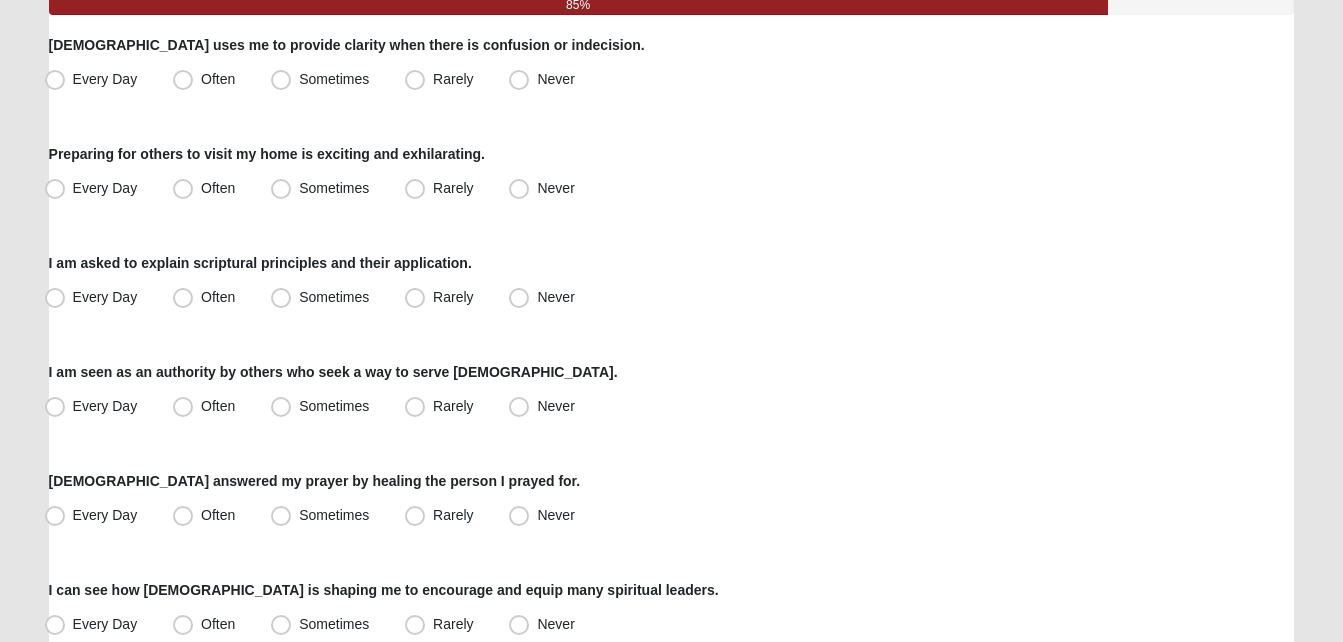click on "Every Day
Often
Sometimes
Rarely
Never" at bounding box center [672, 80] 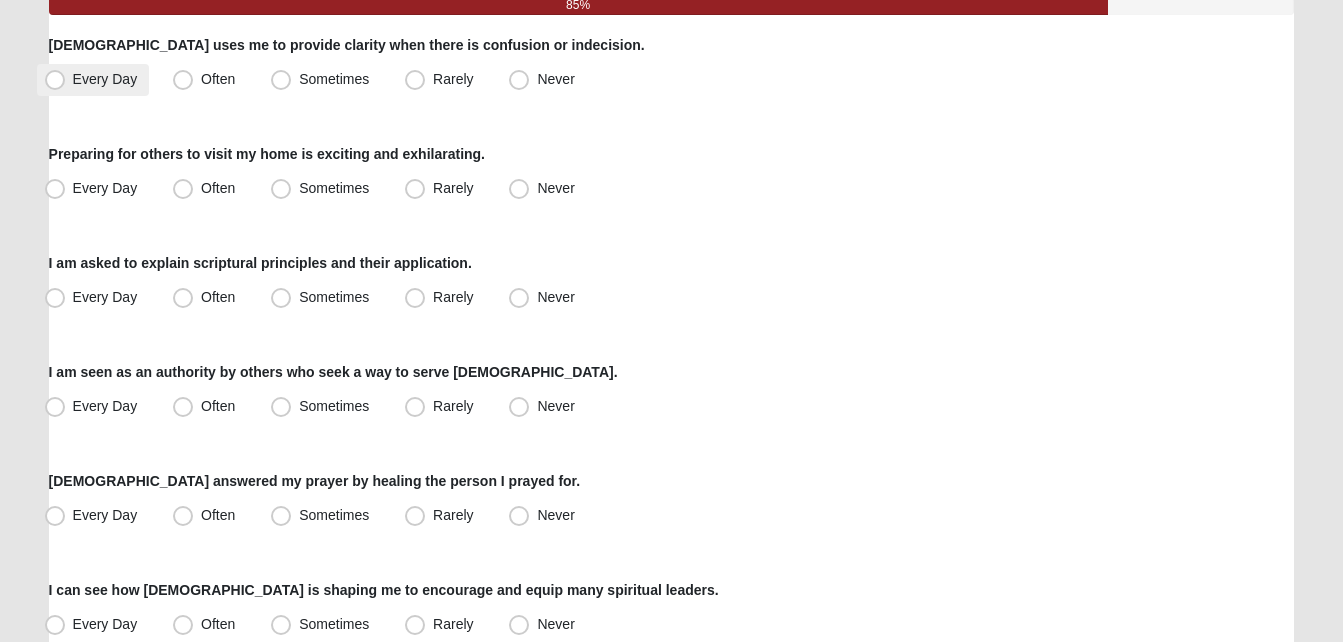 click on "Every Day" at bounding box center [105, 79] 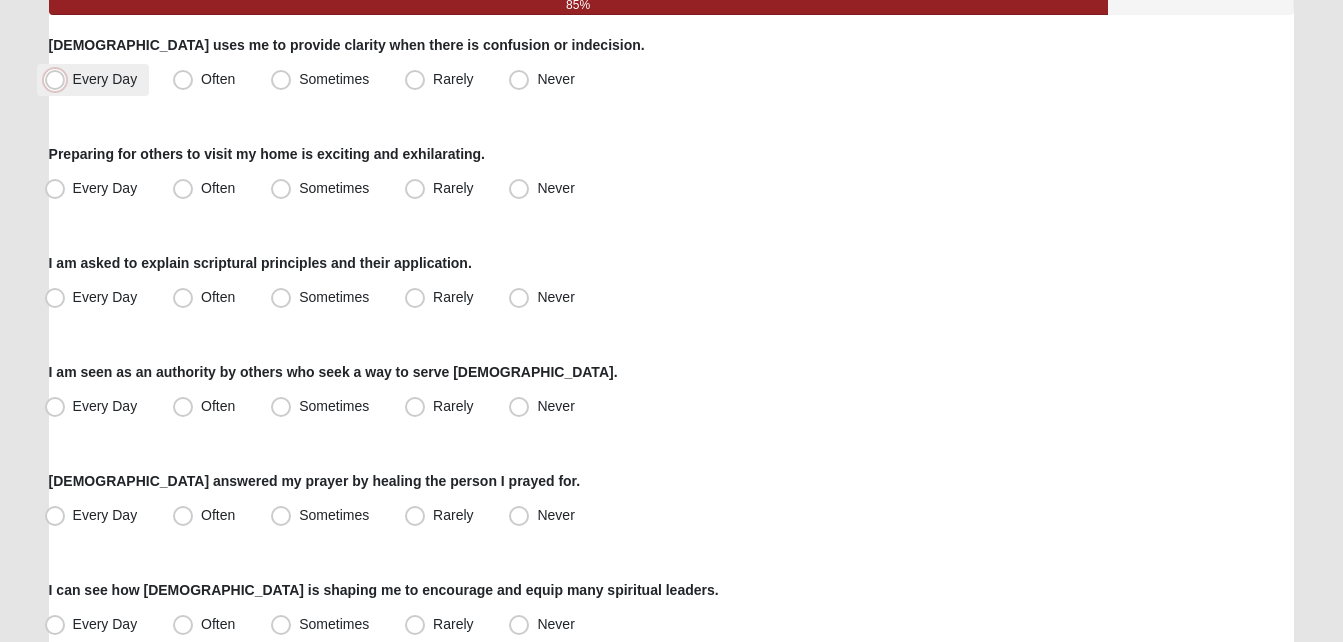click on "Every Day" at bounding box center [59, 79] 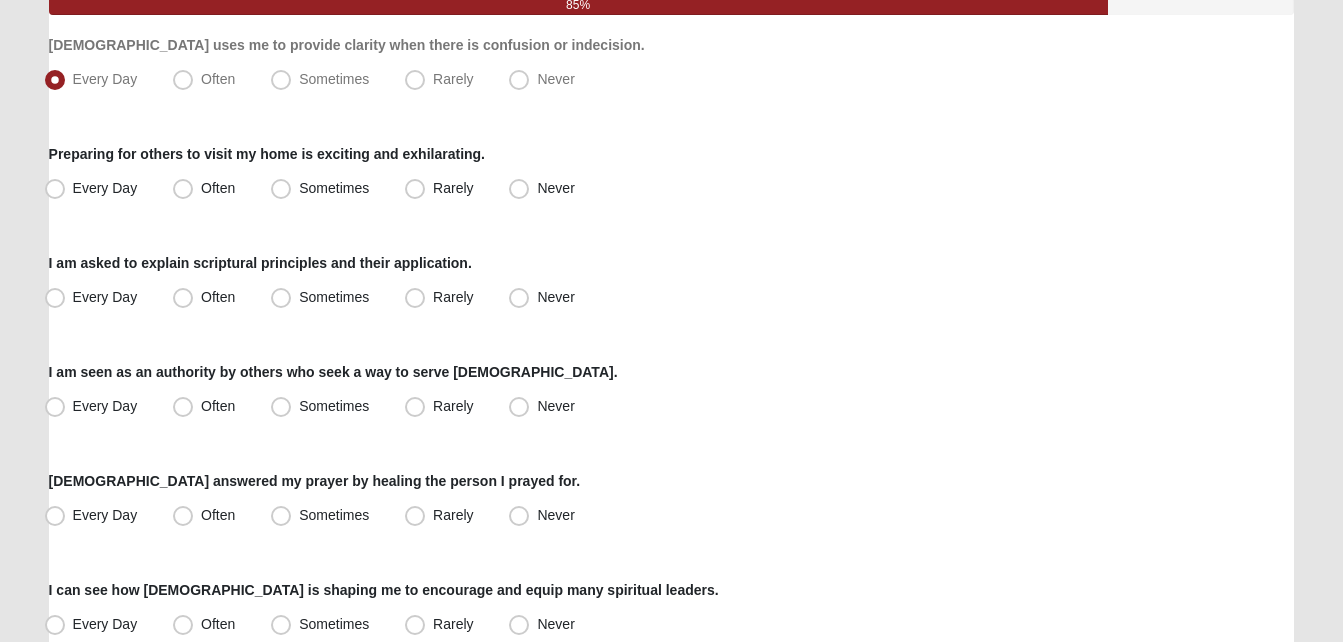 click on "Respond to these items quickly and don’t overthink them. Usually your first response is your best response.
85%
[DEMOGRAPHIC_DATA] uses me to provide clarity when there is confusion or indecision.
Every Day
Often
Sometimes
Rarely
Never
Preparing for others to visit my home is exciting and exhilarating.
Every Day" at bounding box center (672, 824) 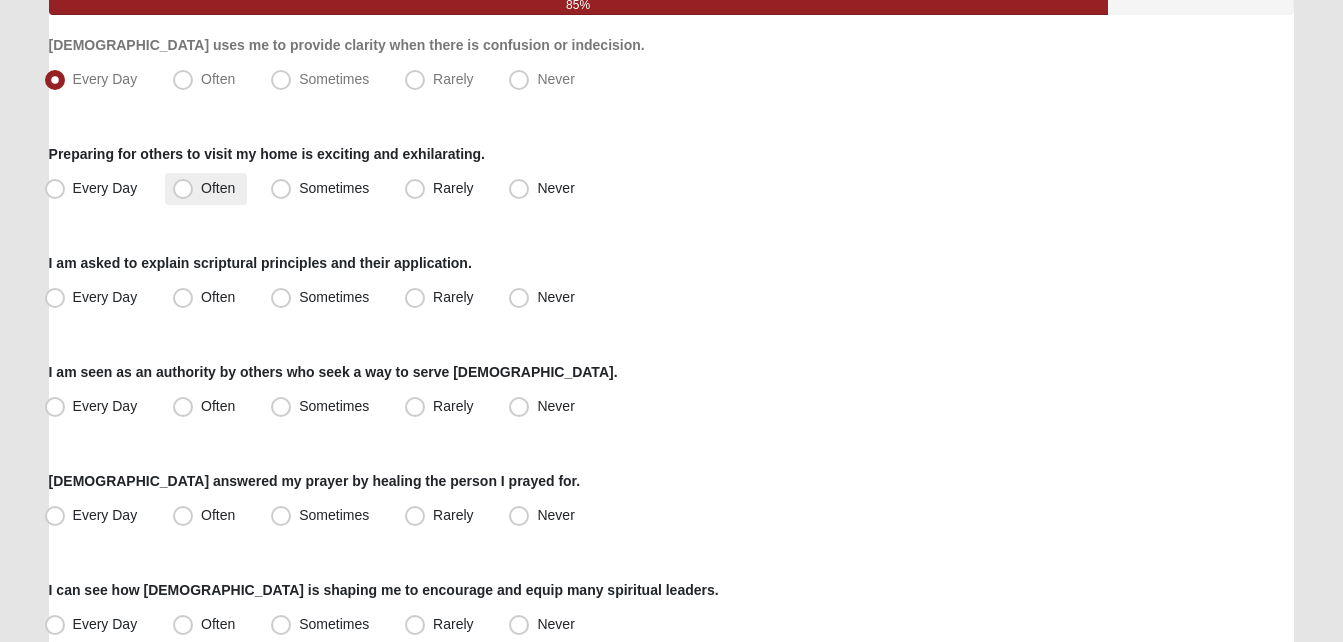 click on "Often" at bounding box center [218, 188] 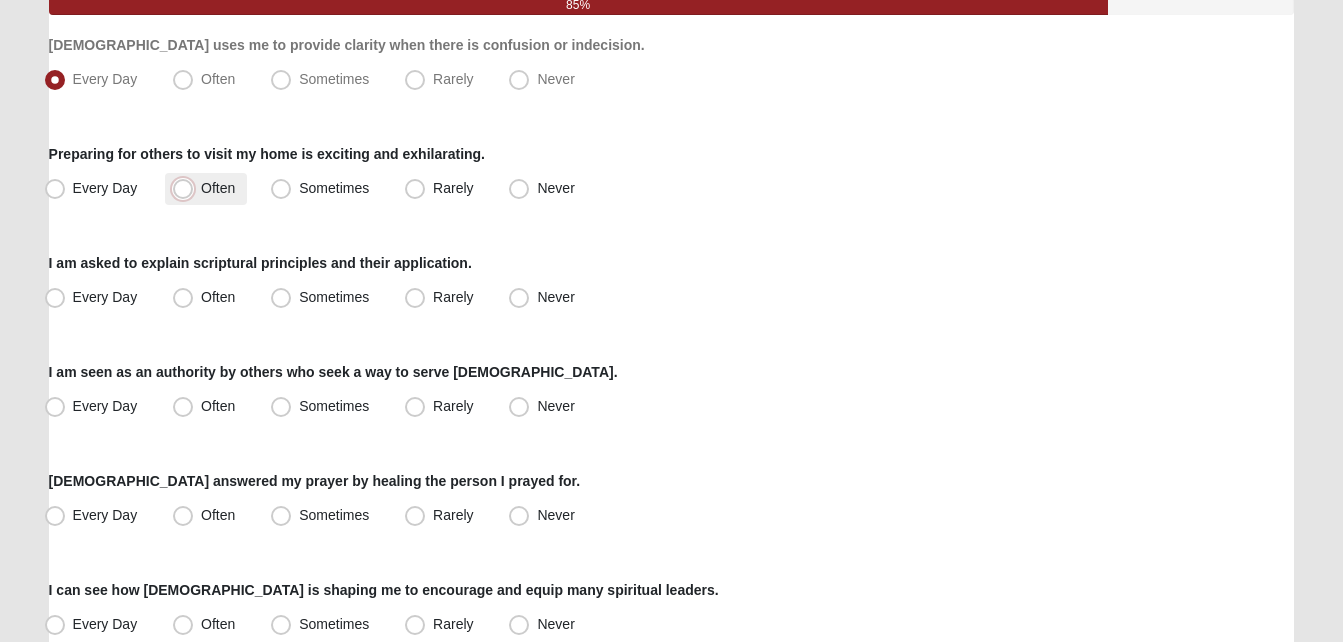 click on "Often" at bounding box center [187, 188] 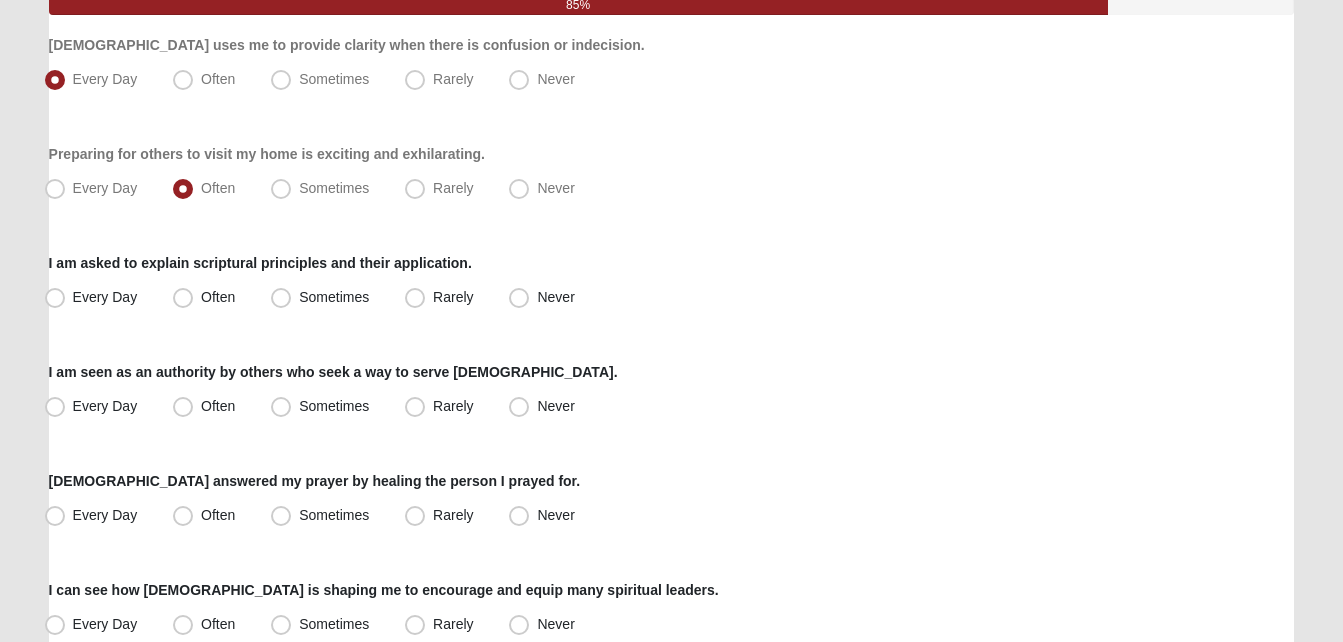 click on "Hello [PERSON_NAME]
My Account
Log Out
LifeThrive Gifts Assessment
Assessments LifeThrive Gifts Assessment
Error" at bounding box center [671, 779] 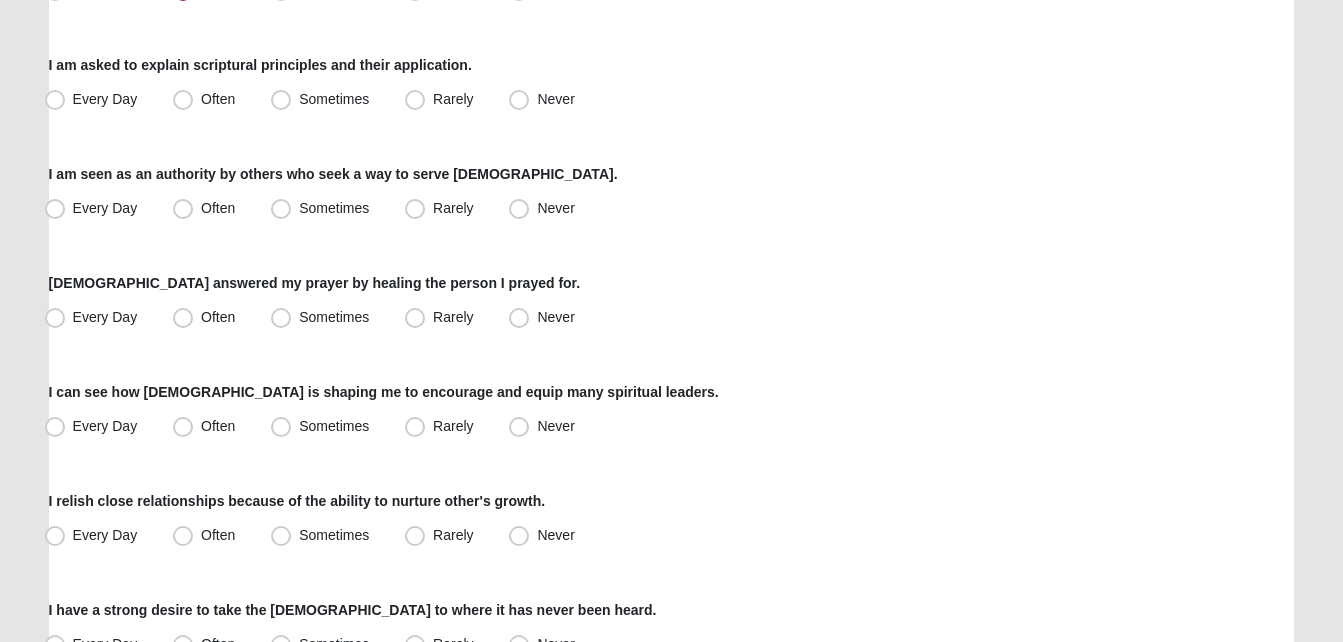 scroll, scrollTop: 440, scrollLeft: 0, axis: vertical 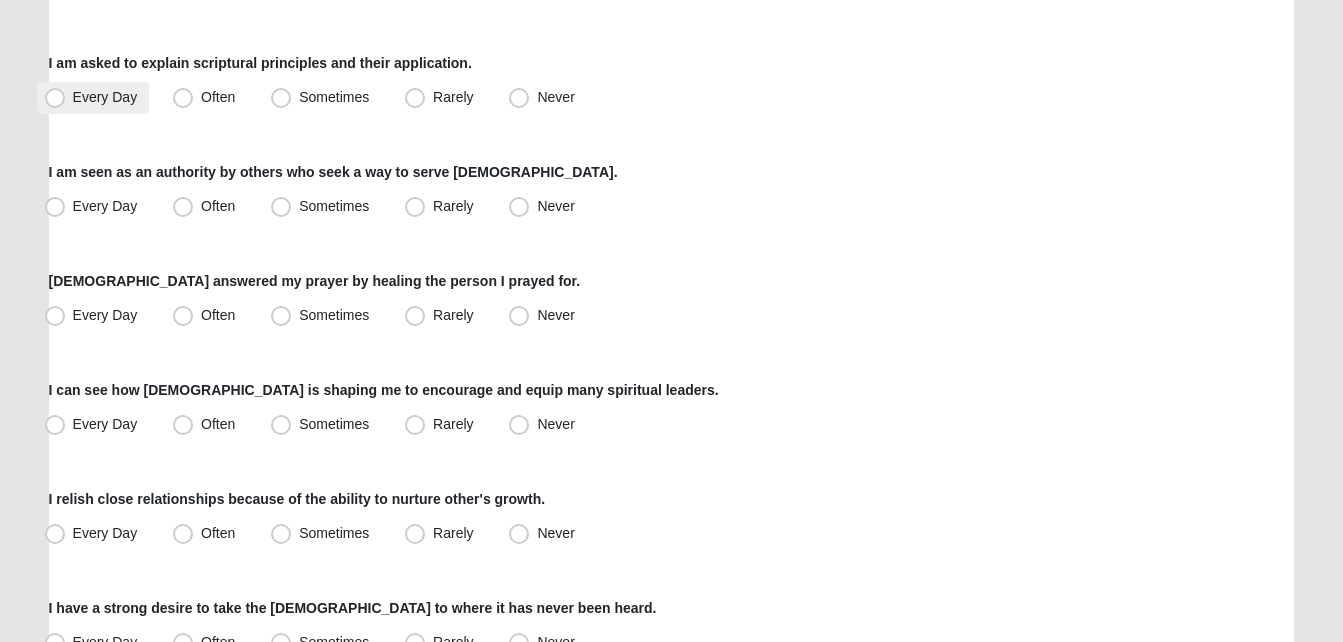 click on "Every Day" at bounding box center (105, 97) 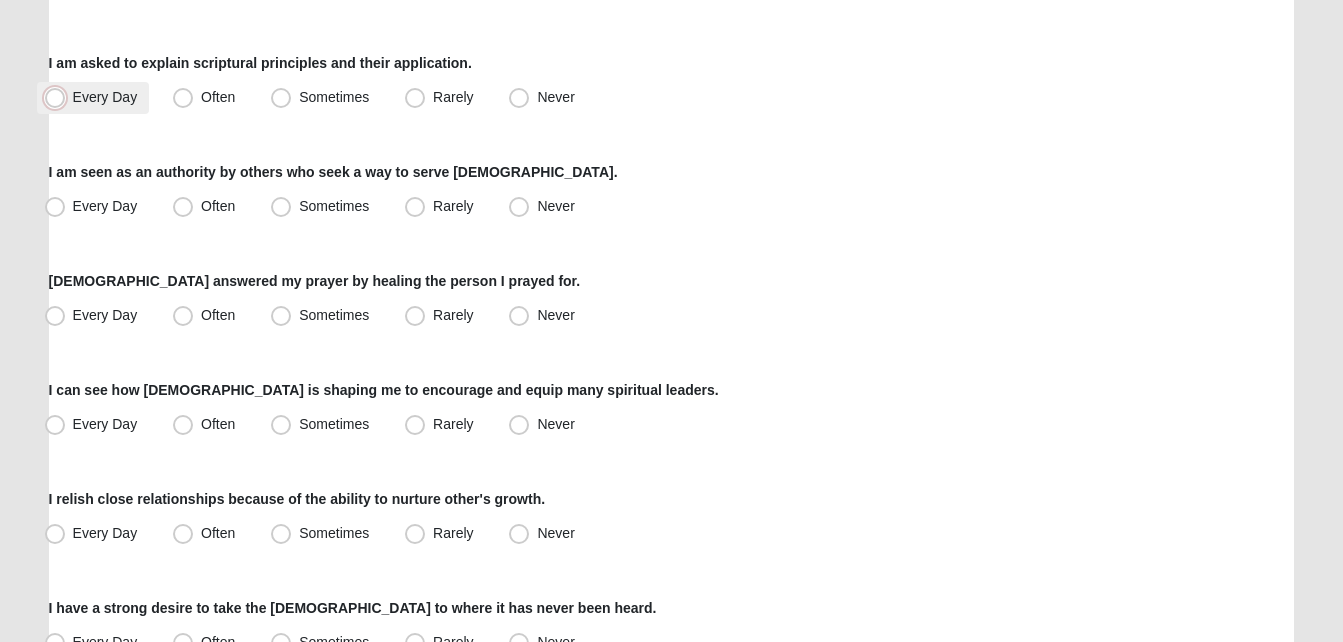 click on "Every Day" at bounding box center [59, 97] 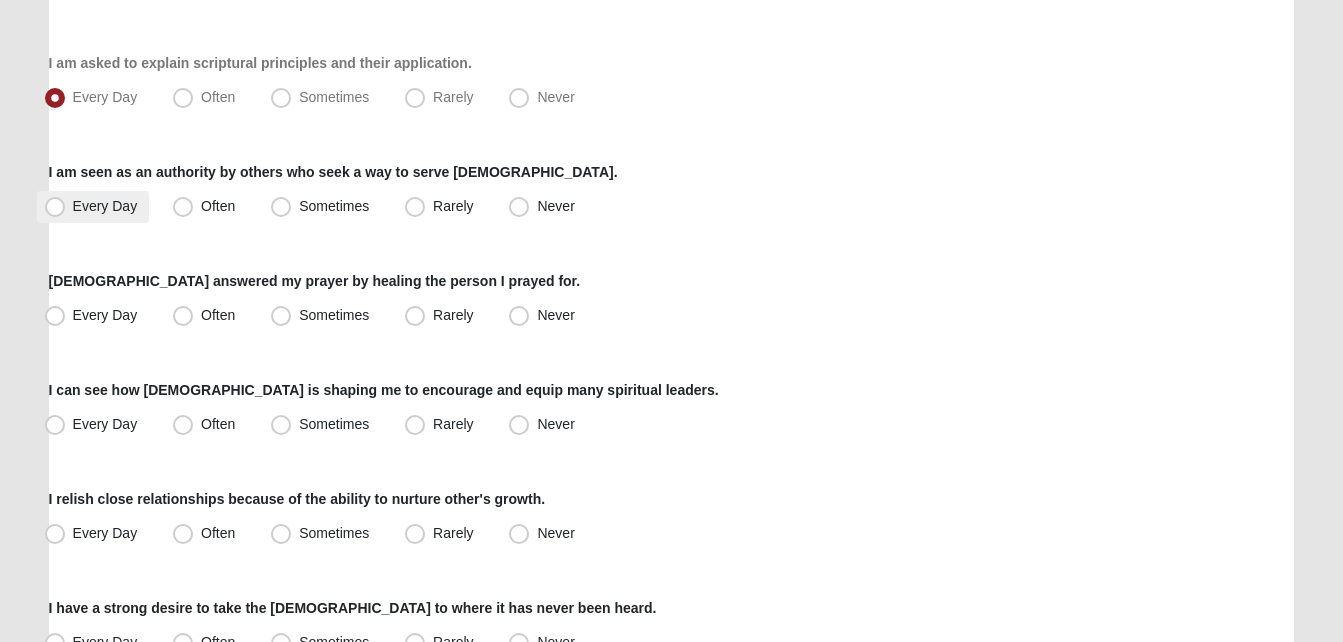 click on "Every Day" at bounding box center [93, 207] 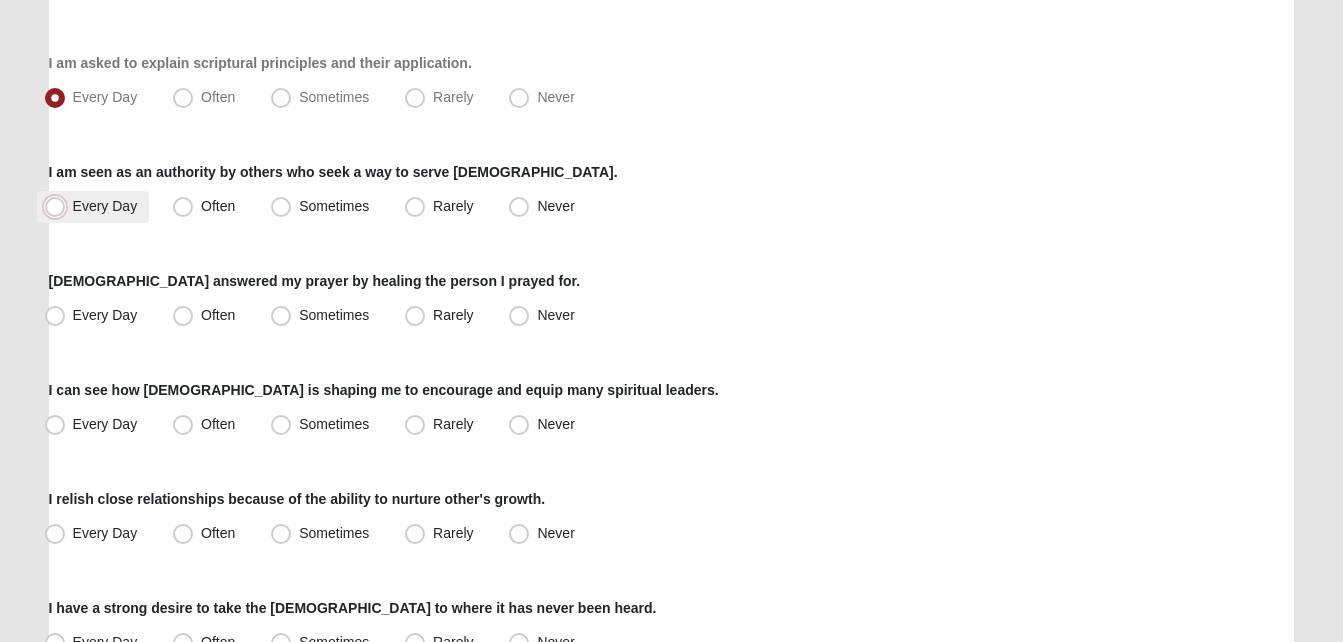 click on "Every Day" at bounding box center (59, 206) 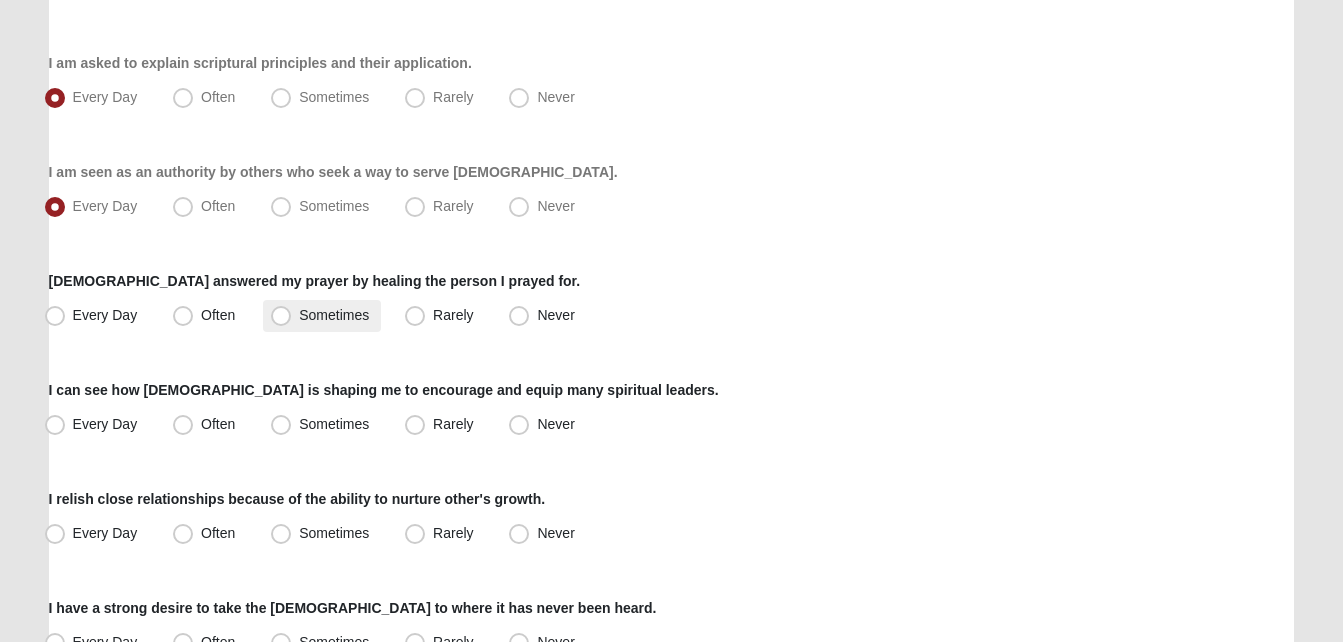 click on "Sometimes" at bounding box center [334, 315] 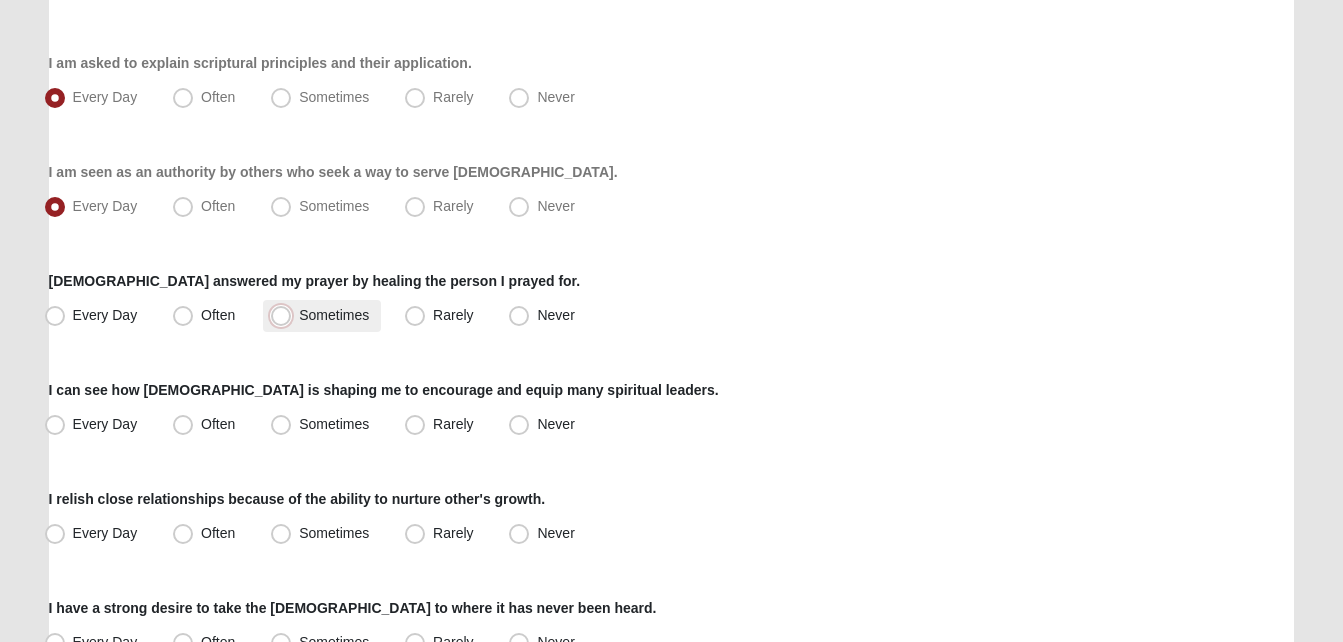 click on "Sometimes" at bounding box center [285, 315] 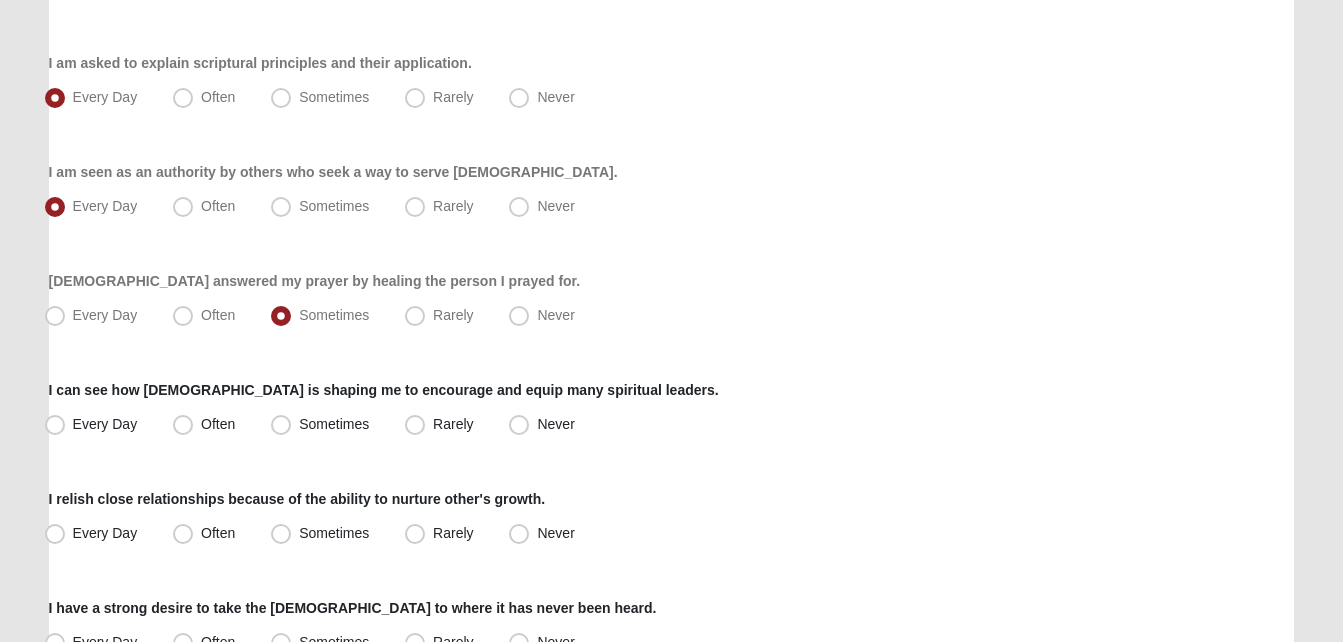 click on "Hello [PERSON_NAME]
My Account
Log Out
LifeThrive Gifts Assessment
Assessments LifeThrive Gifts Assessment
Error" at bounding box center [671, 579] 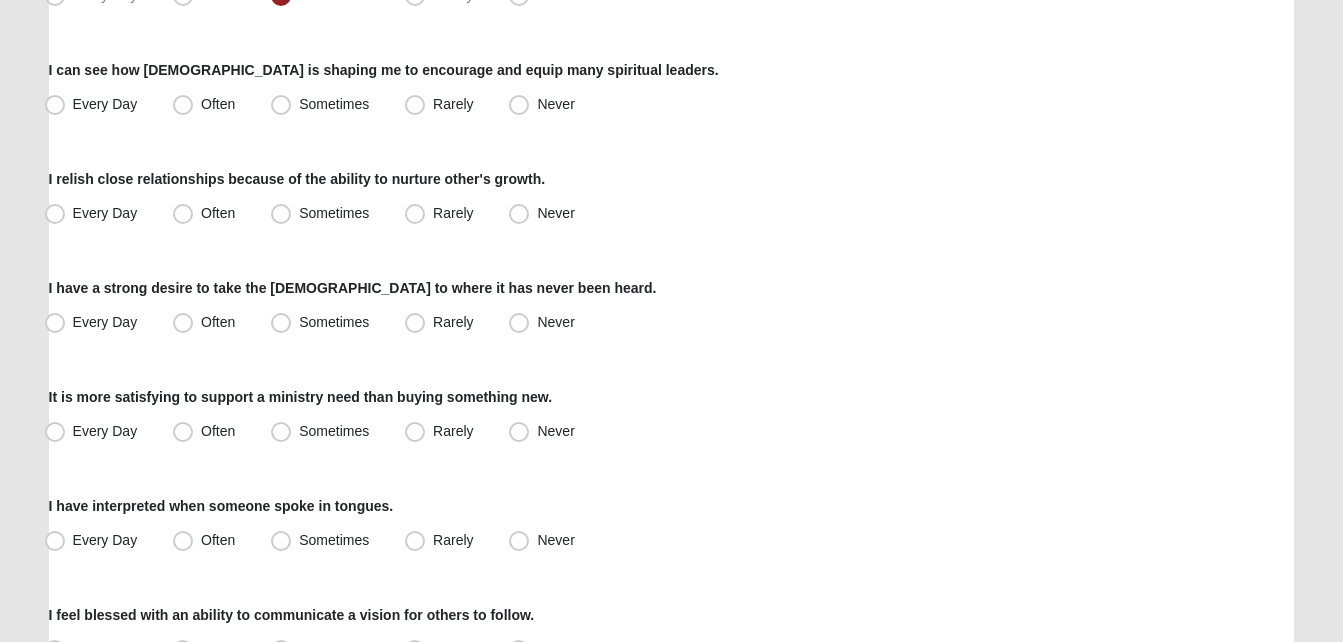scroll, scrollTop: 800, scrollLeft: 0, axis: vertical 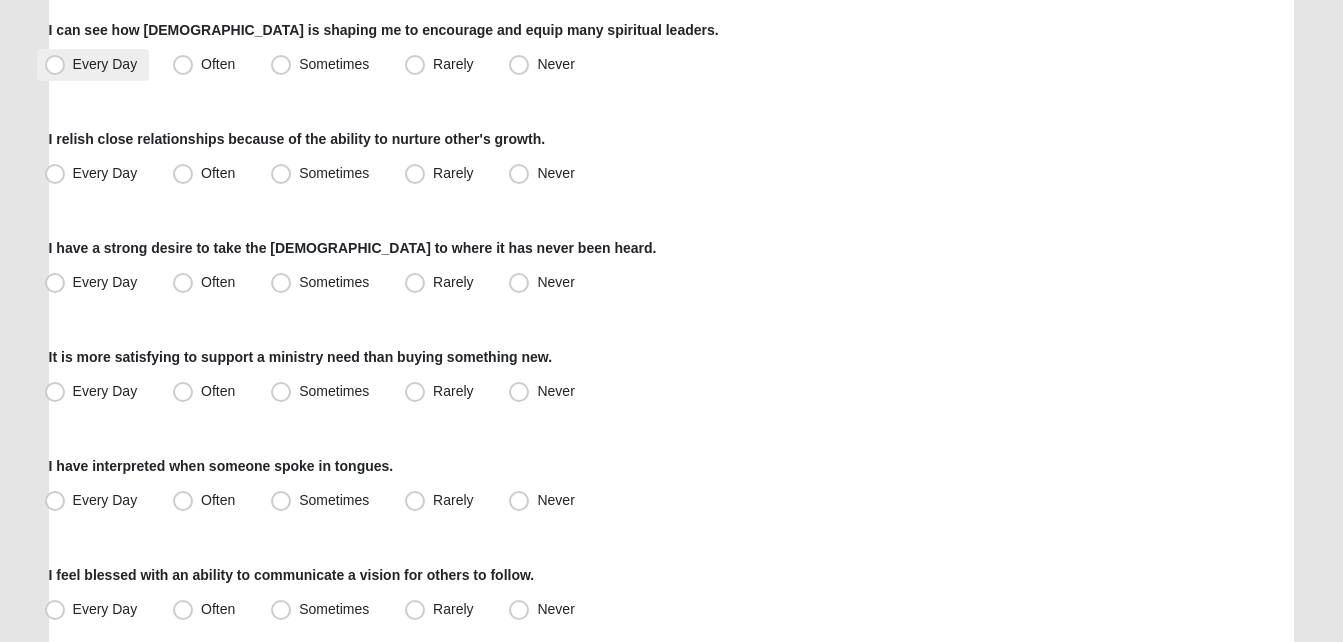 click on "Every Day" at bounding box center (105, 64) 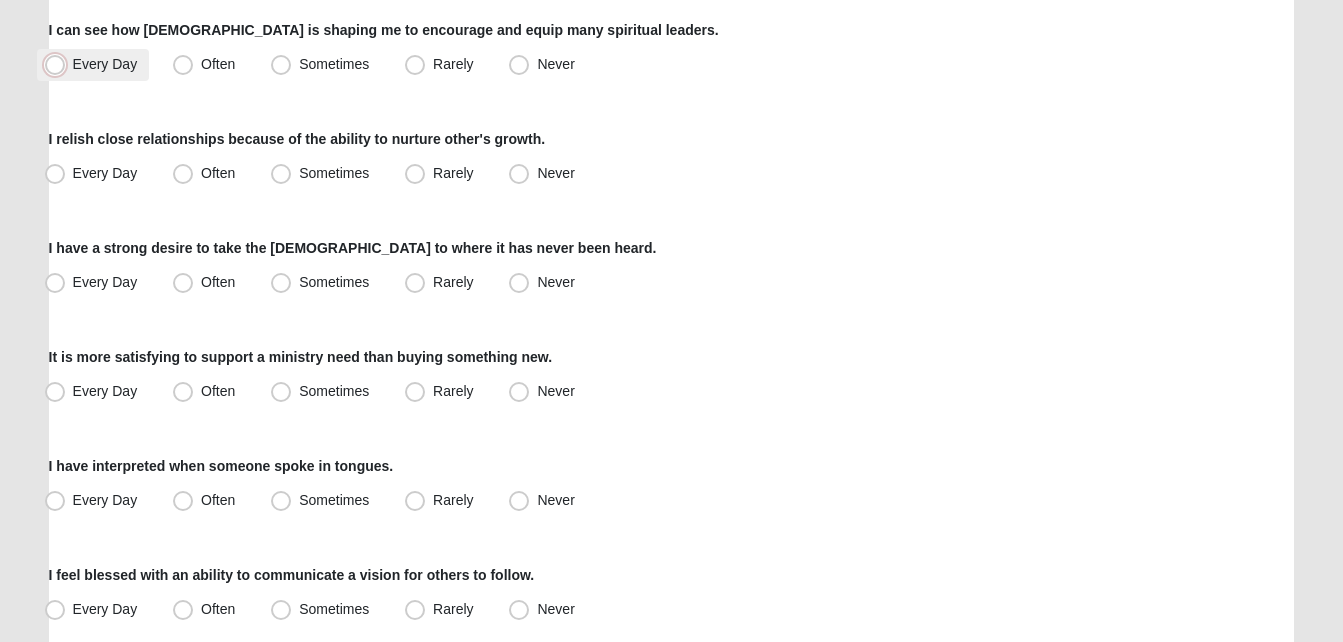 click on "Every Day" at bounding box center (59, 64) 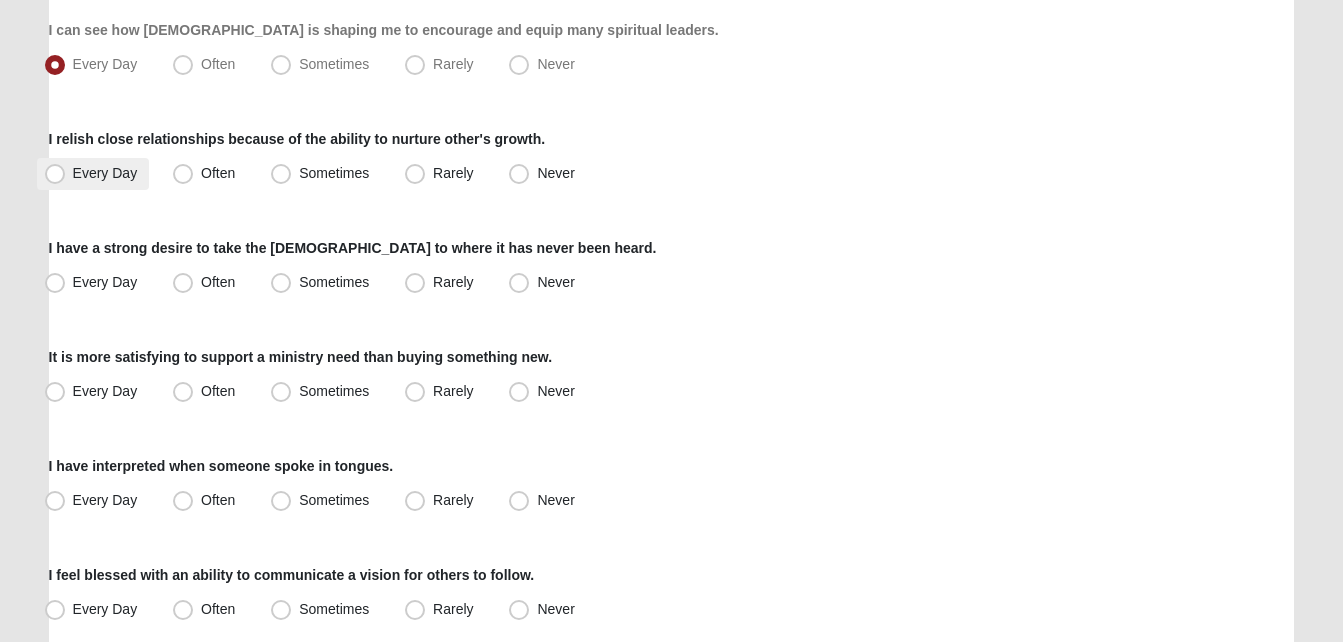 click on "Every Day" at bounding box center [105, 173] 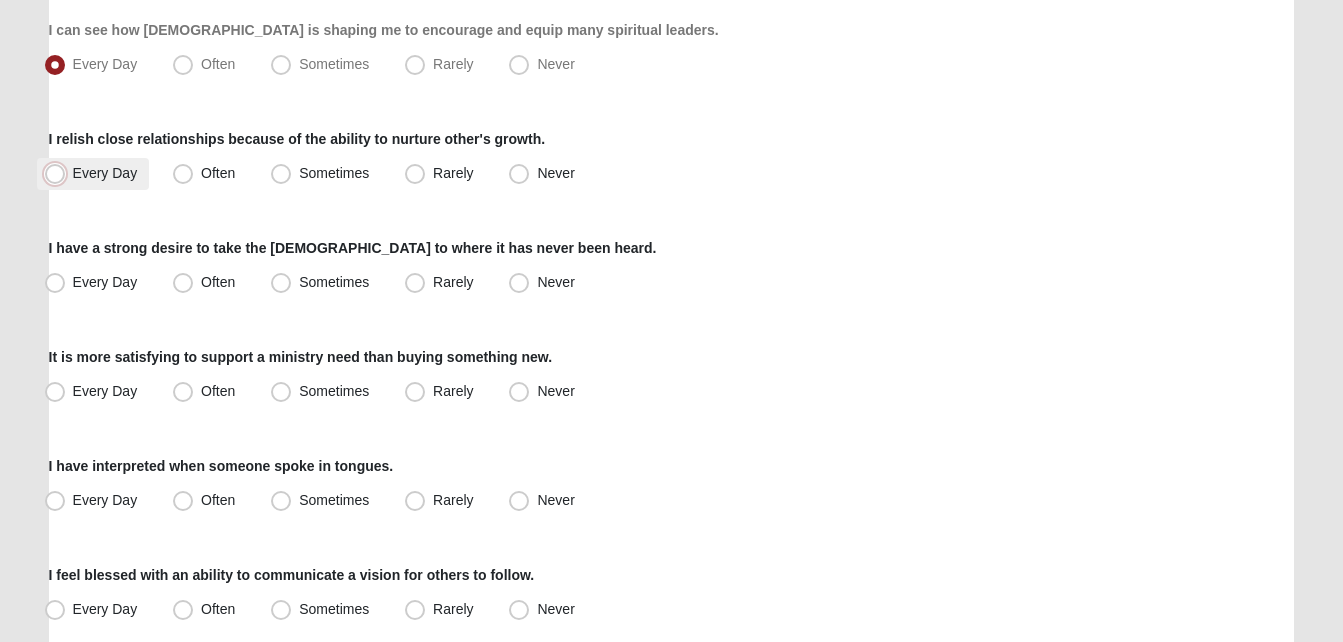 click on "Every Day" at bounding box center [59, 173] 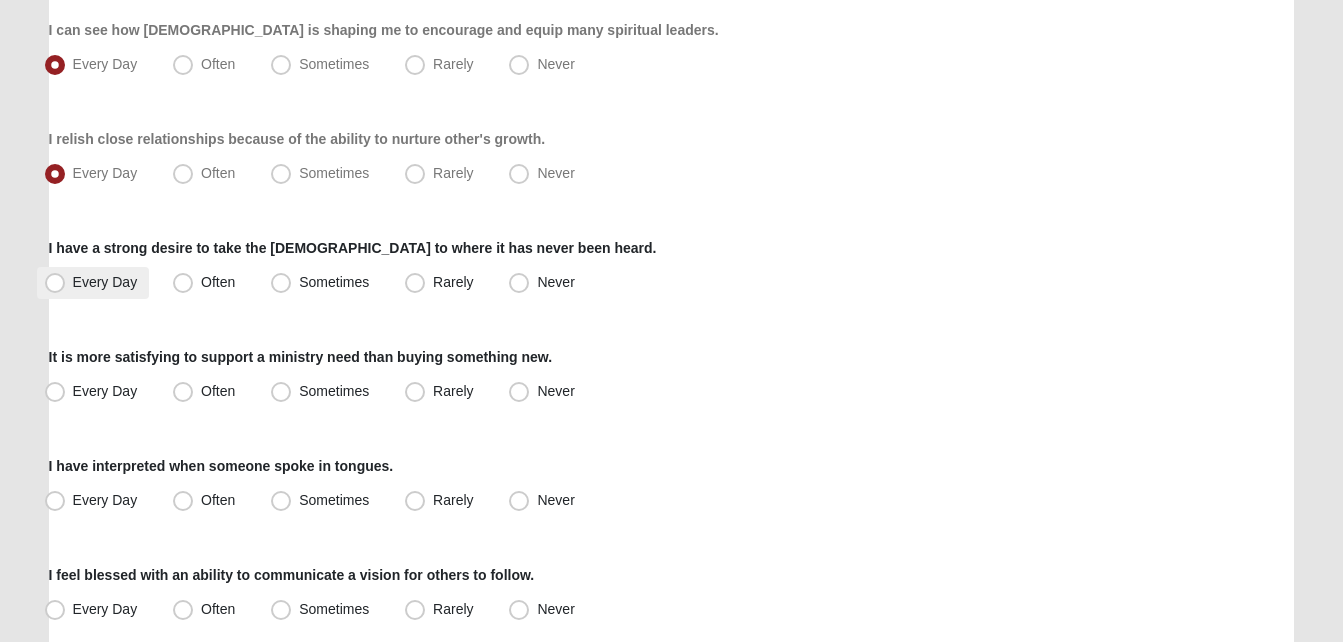 click on "Every Day" at bounding box center (105, 282) 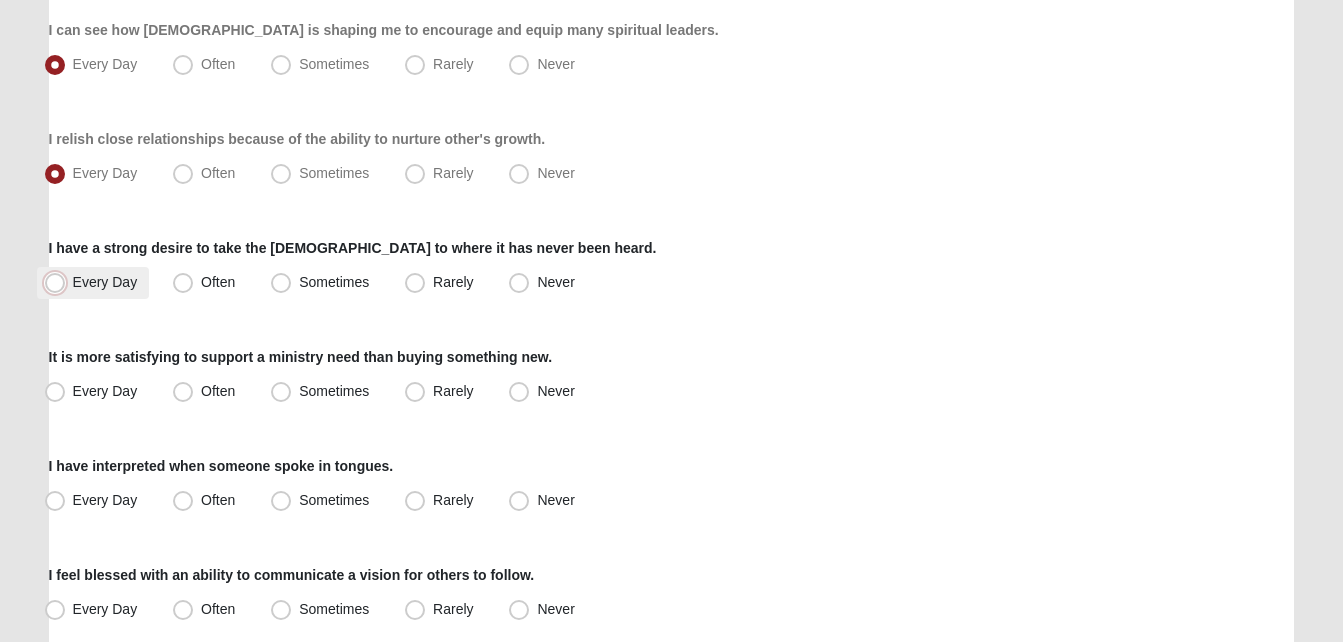 click on "Every Day" at bounding box center [59, 282] 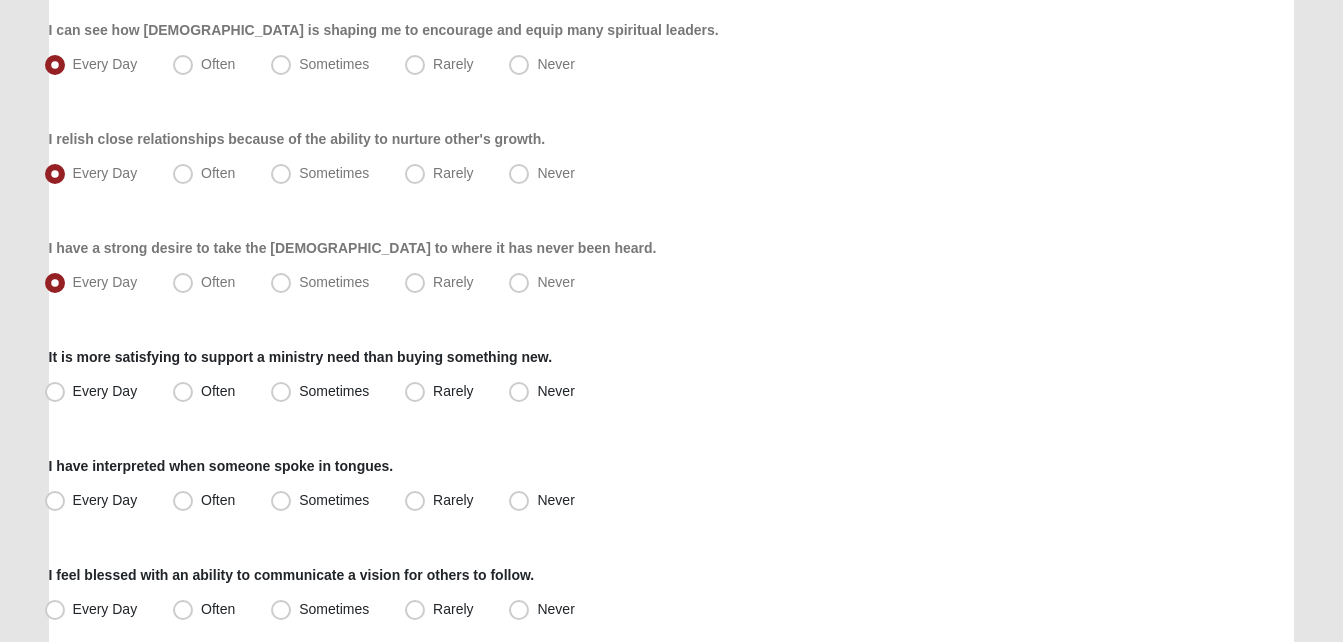 click on "Hello [PERSON_NAME]
My Account
Log Out
LifeThrive Gifts Assessment
Assessments LifeThrive Gifts Assessment
Error" at bounding box center [671, 219] 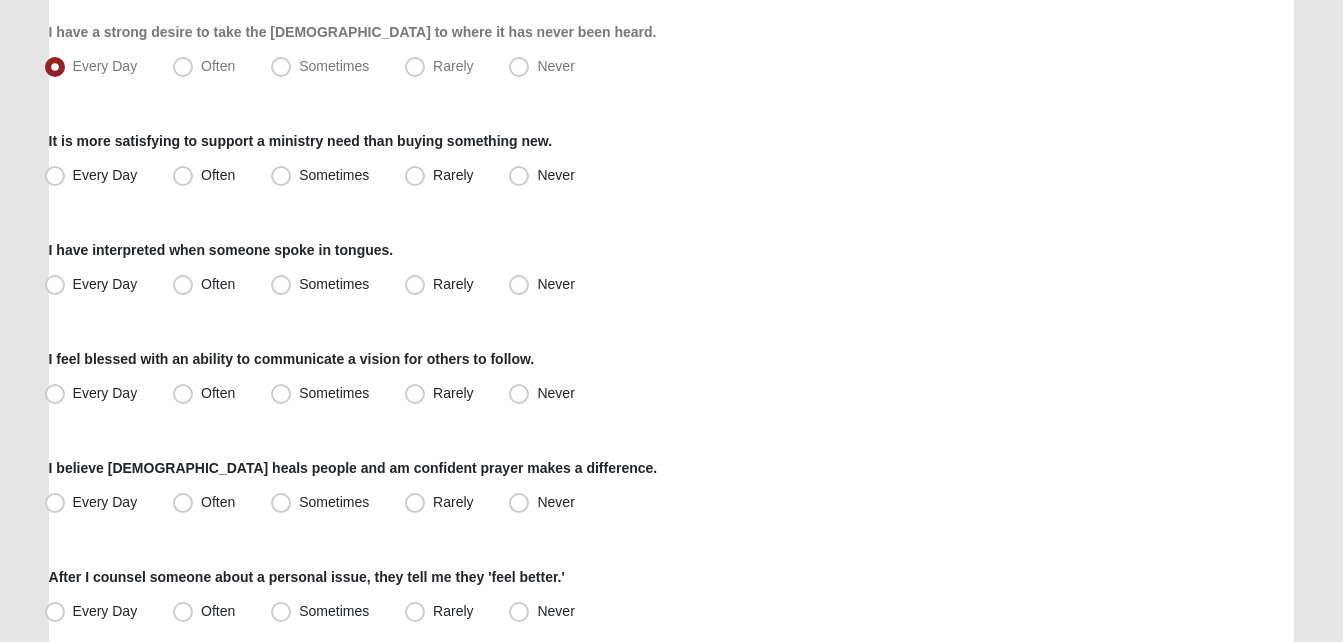 scroll, scrollTop: 1080, scrollLeft: 0, axis: vertical 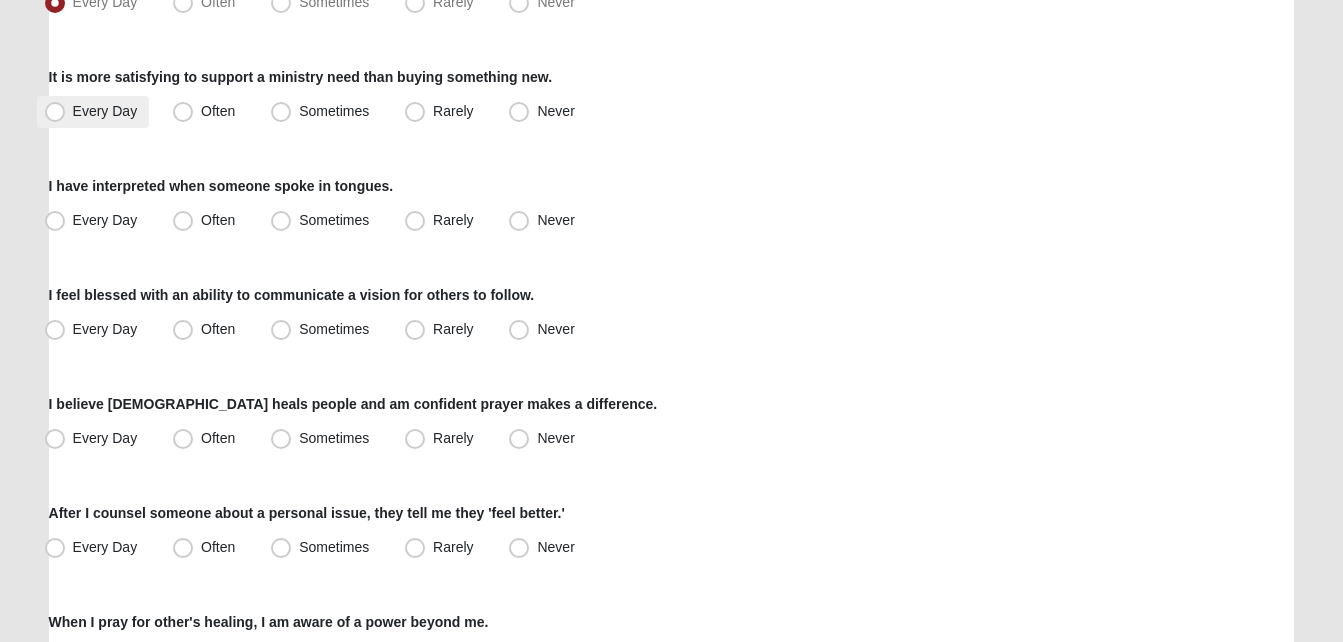 click on "Every Day" at bounding box center (105, 111) 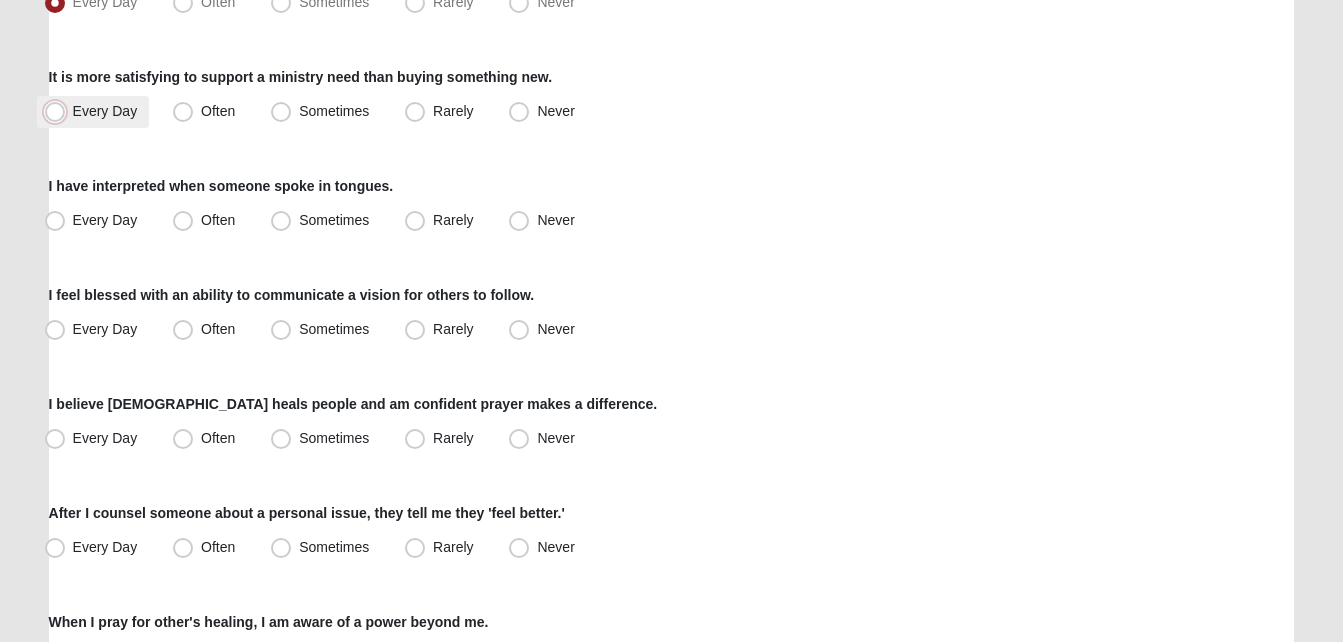 click on "Every Day" at bounding box center (59, 111) 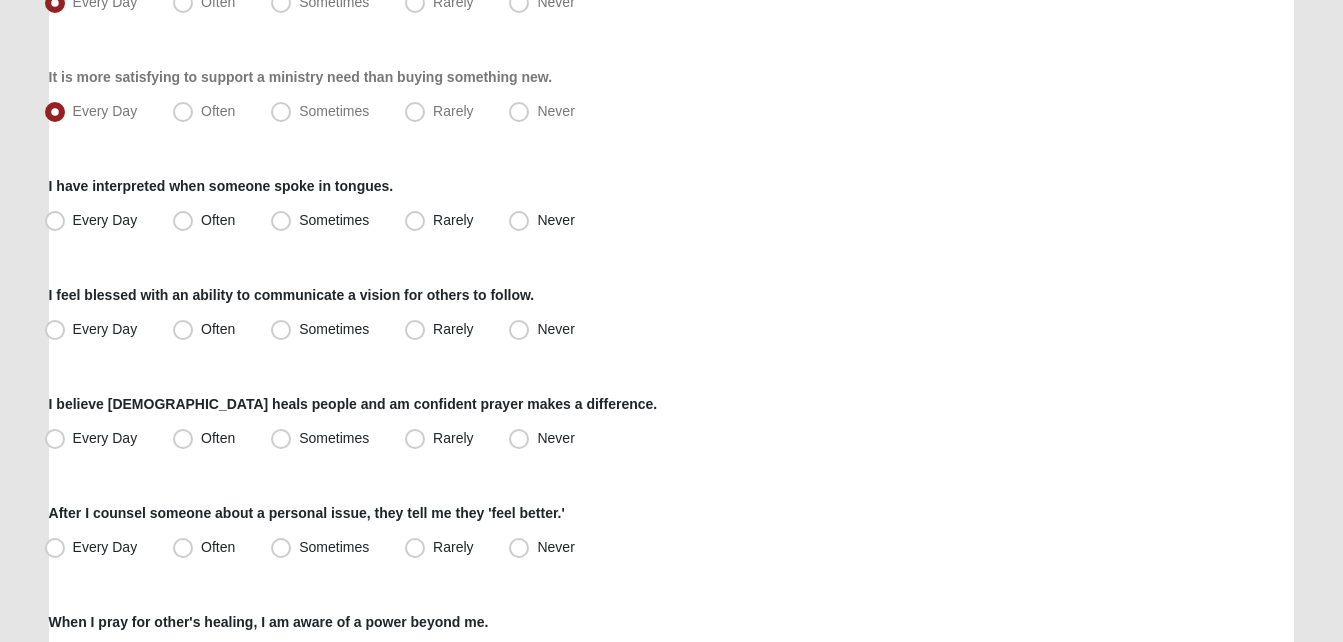click on "Hello [PERSON_NAME]
My Account
Log Out
LifeThrive Gifts Assessment
Assessments LifeThrive Gifts Assessment
Error" at bounding box center [671, -61] 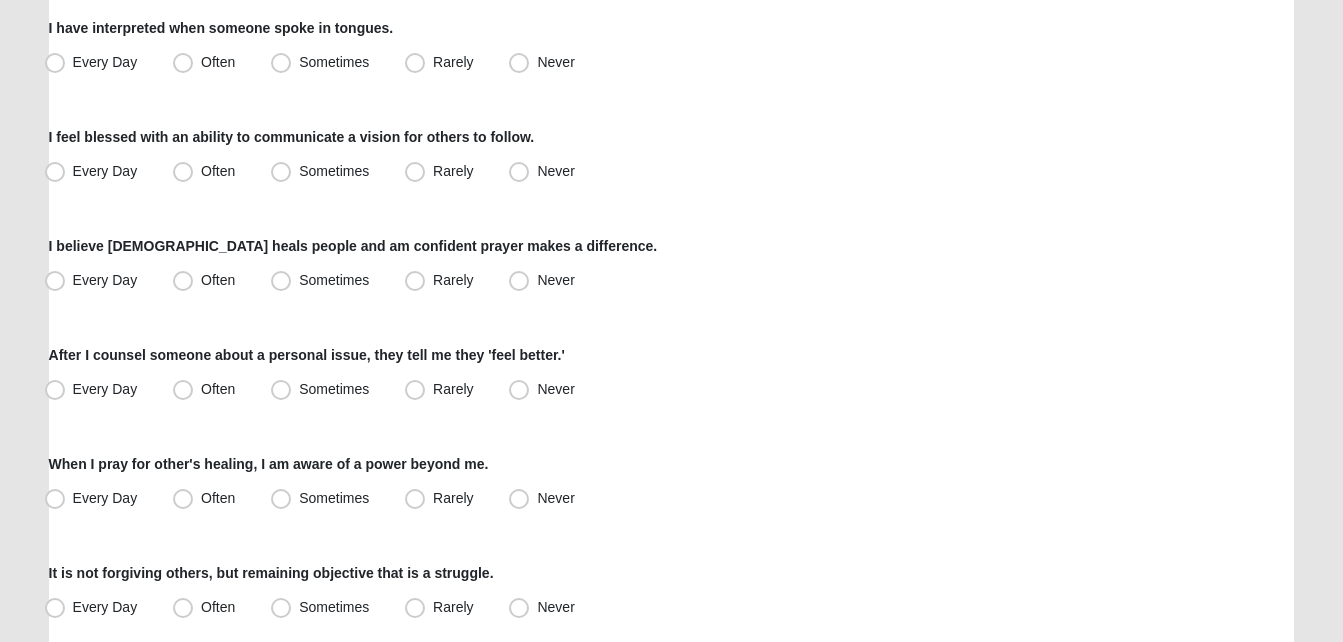 scroll, scrollTop: 1240, scrollLeft: 0, axis: vertical 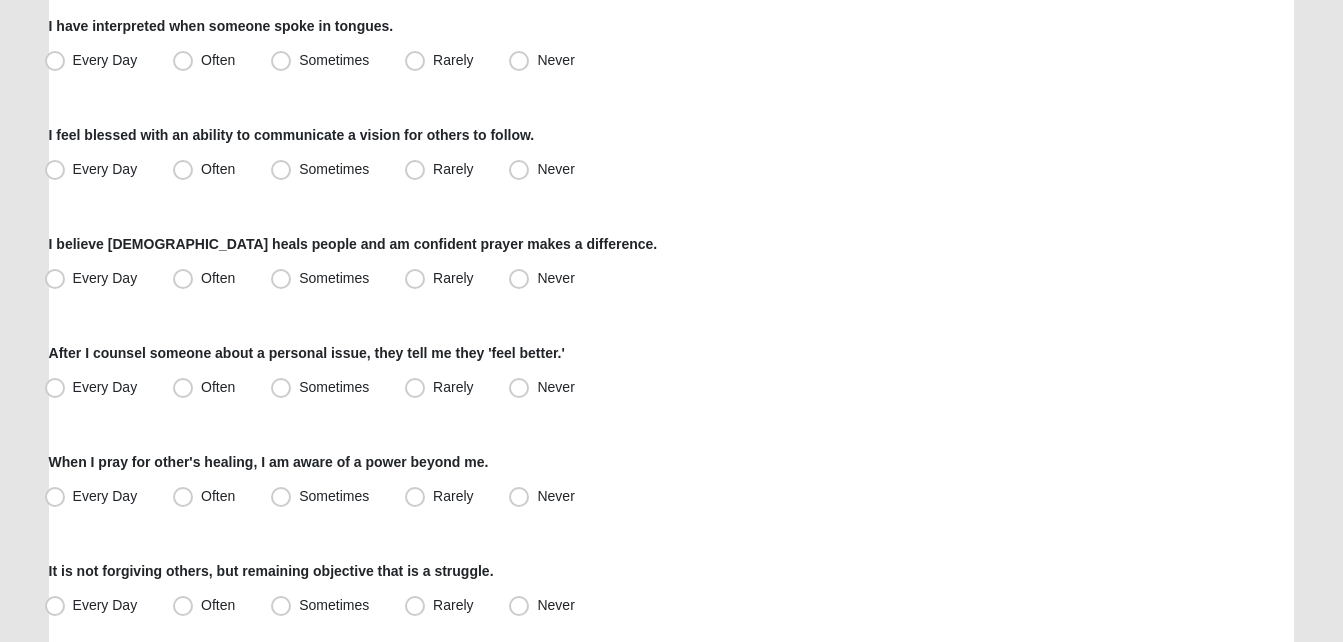 click on "Respond to these items quickly and don’t overthink them. Usually your first response is your best response.
85%
[DEMOGRAPHIC_DATA] uses me to provide clarity when there is confusion or indecision.
Every Day
Often
Sometimes
Rarely
Never
Preparing for others to visit my home is exciting and exhilarating.
Every Day" at bounding box center (672, -176) 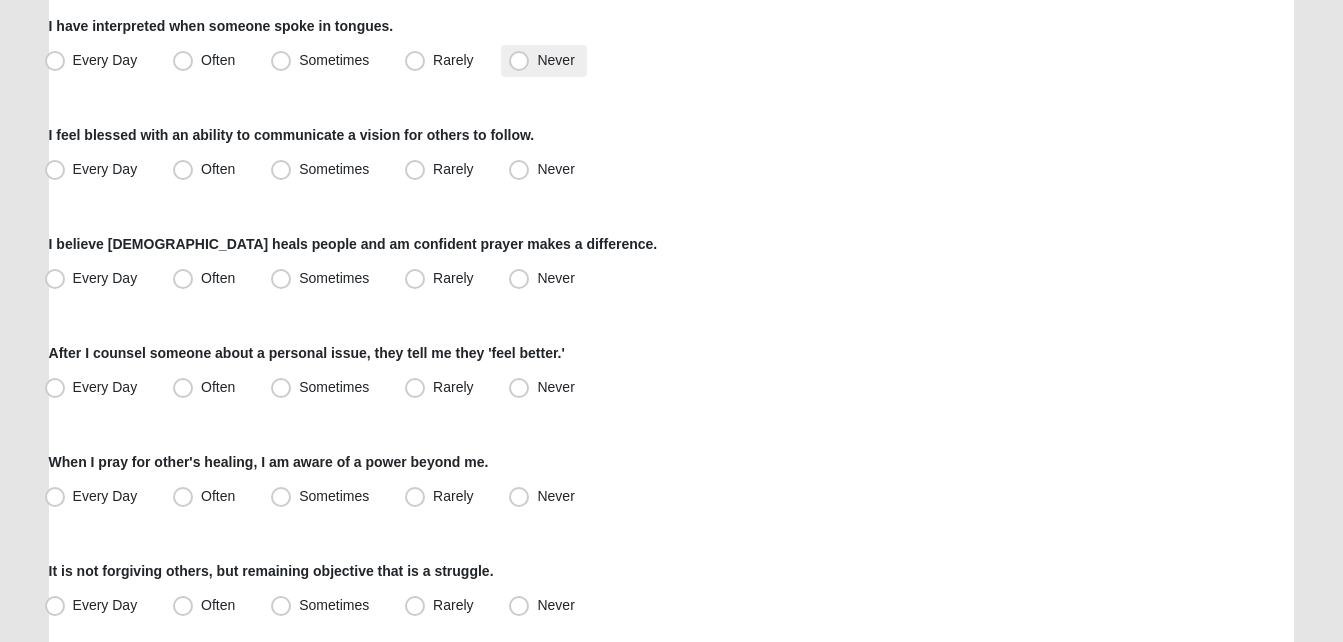 click on "Never" at bounding box center [543, 61] 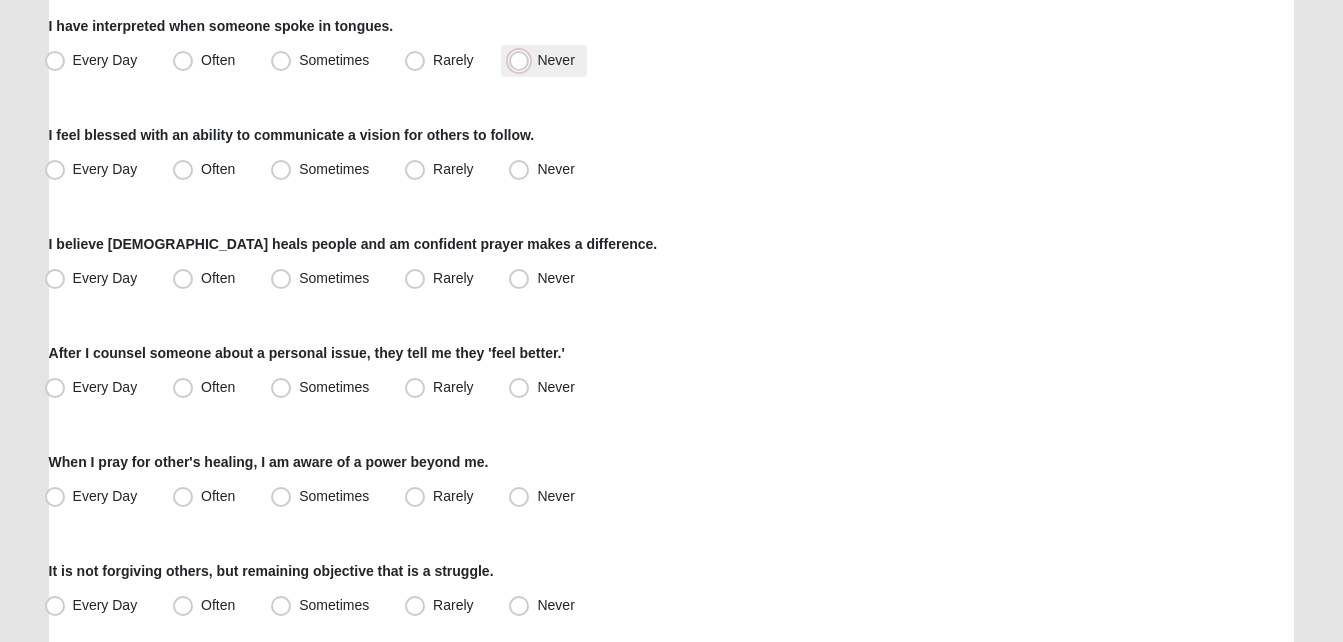 click on "Never" at bounding box center (523, 60) 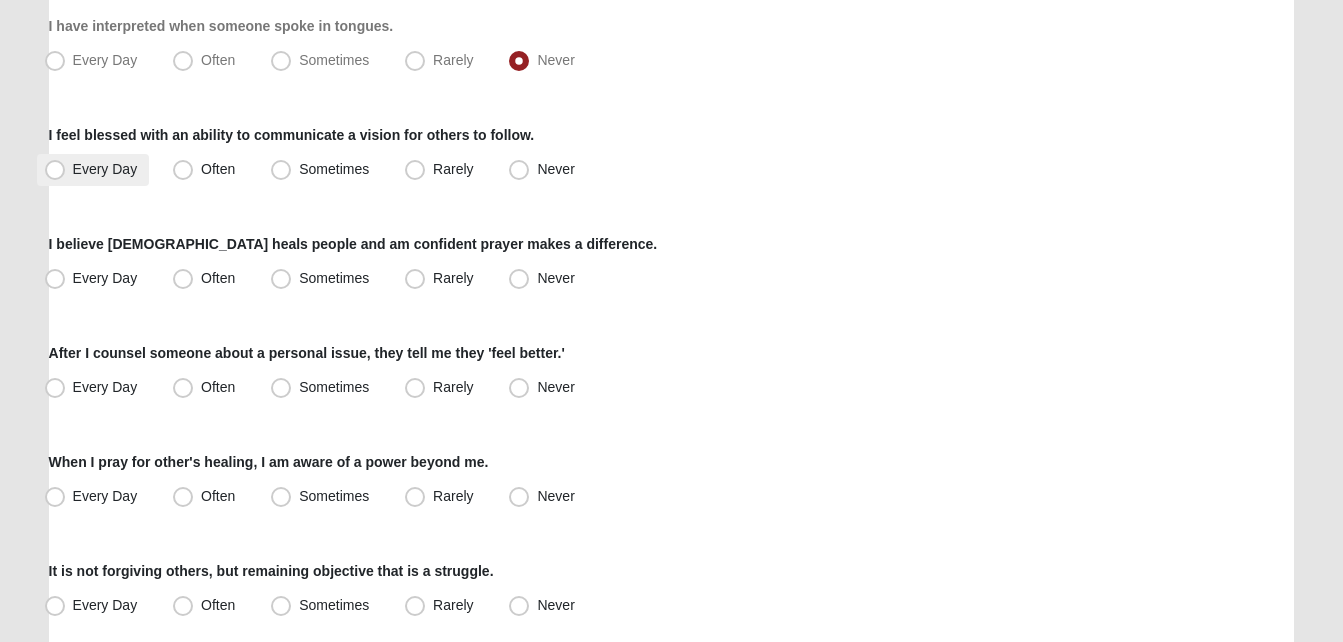 click on "Every Day" at bounding box center [93, 170] 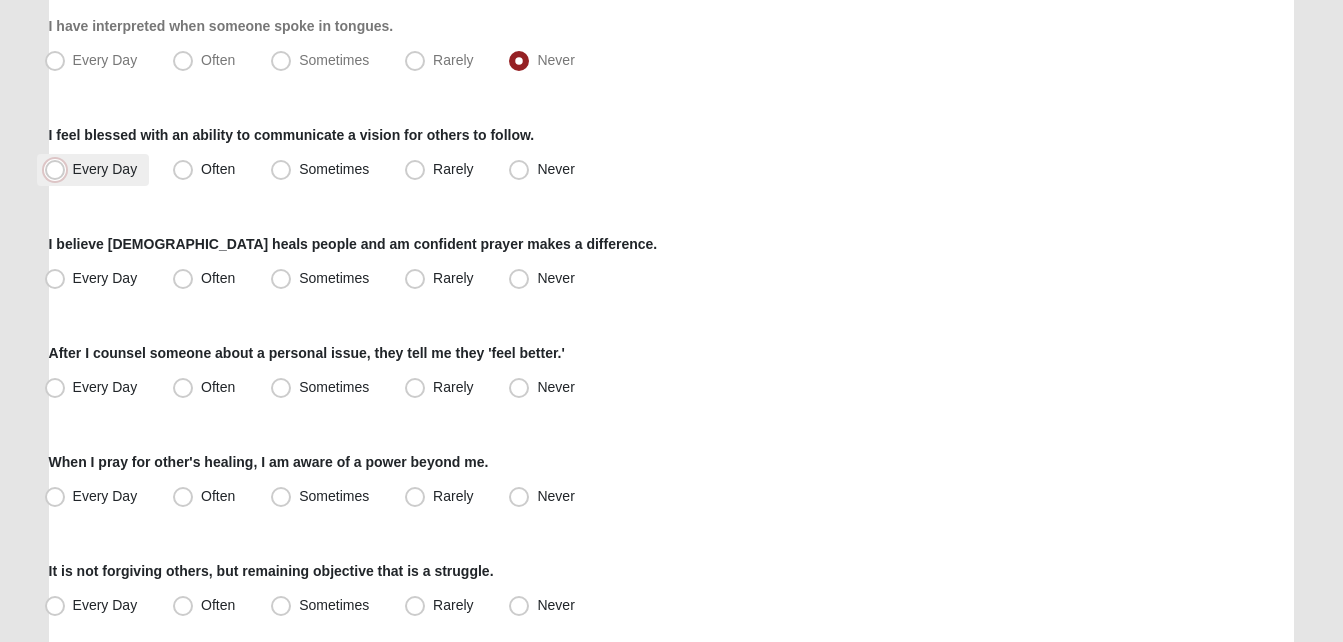 click on "Every Day" at bounding box center (59, 169) 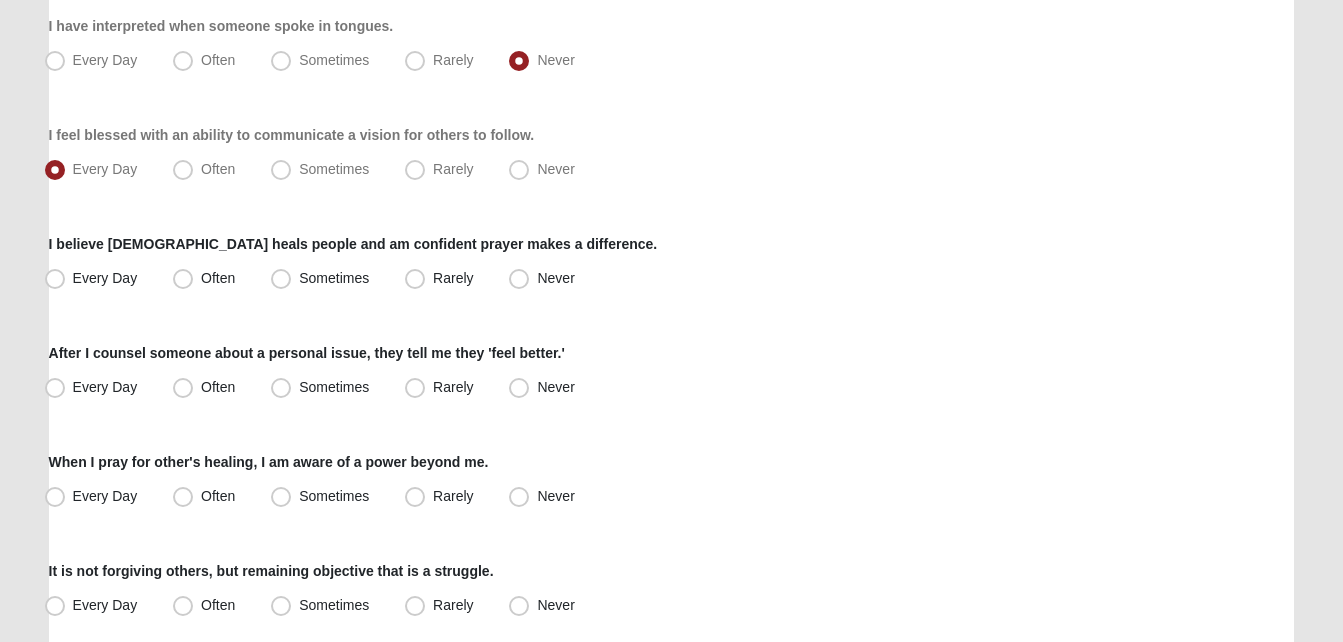 click on "Hello [PERSON_NAME]
My Account
Log Out
LifeThrive Gifts Assessment
Assessments LifeThrive Gifts Assessment
Error" at bounding box center [671, -221] 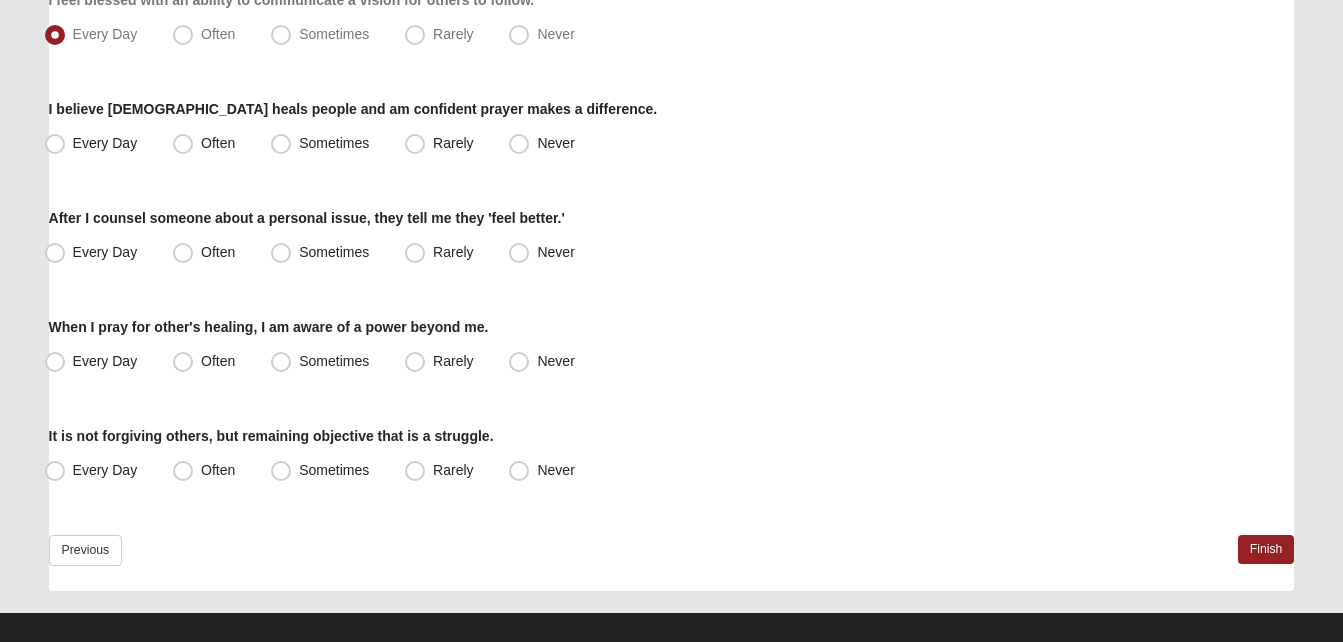 scroll, scrollTop: 1397, scrollLeft: 0, axis: vertical 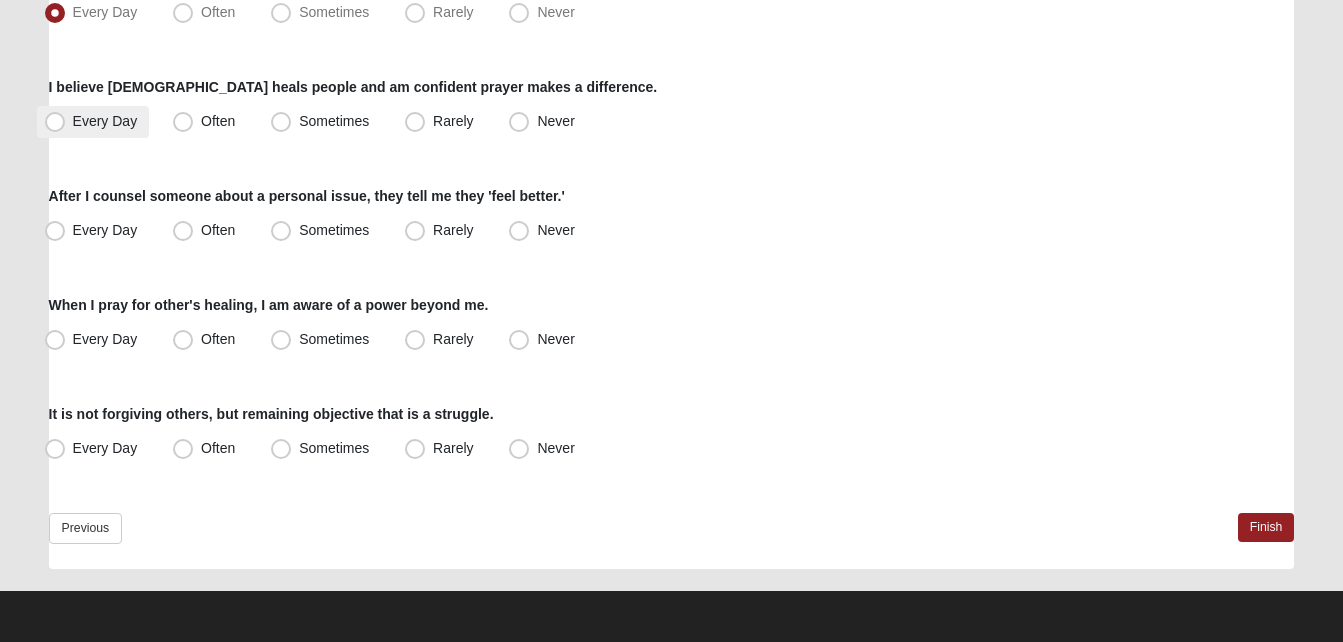 click on "Every Day" at bounding box center (105, 121) 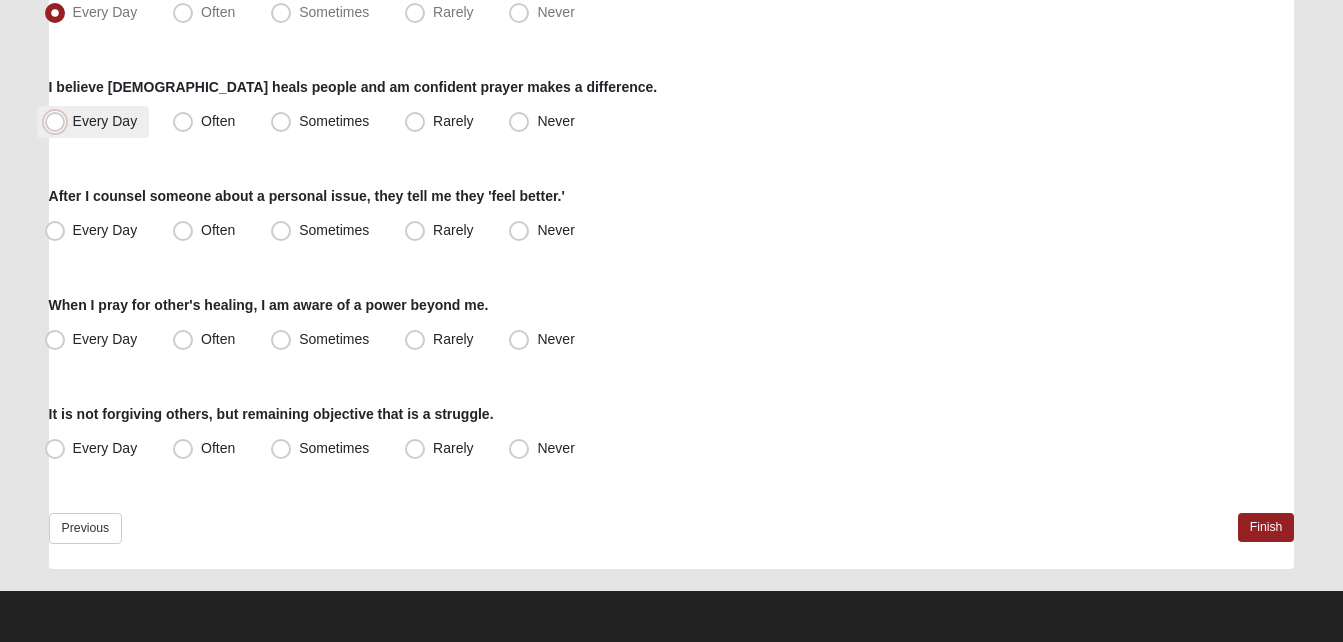 click on "Every Day" at bounding box center [59, 121] 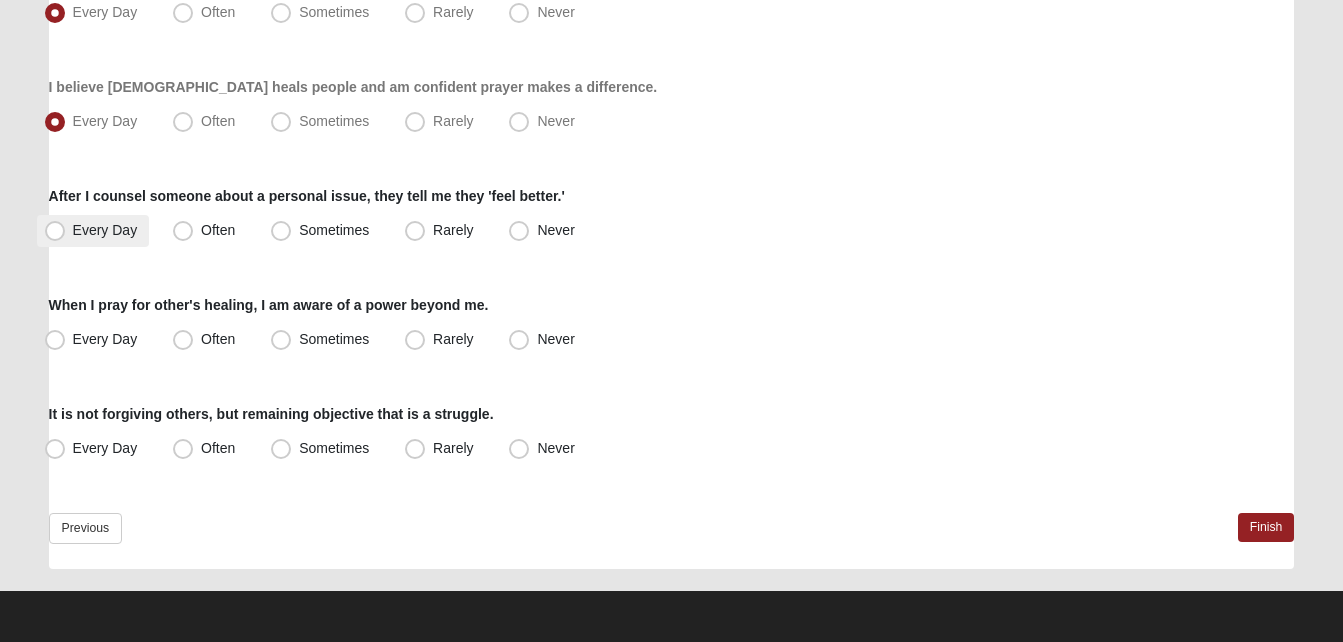 click on "Every Day" at bounding box center (105, 230) 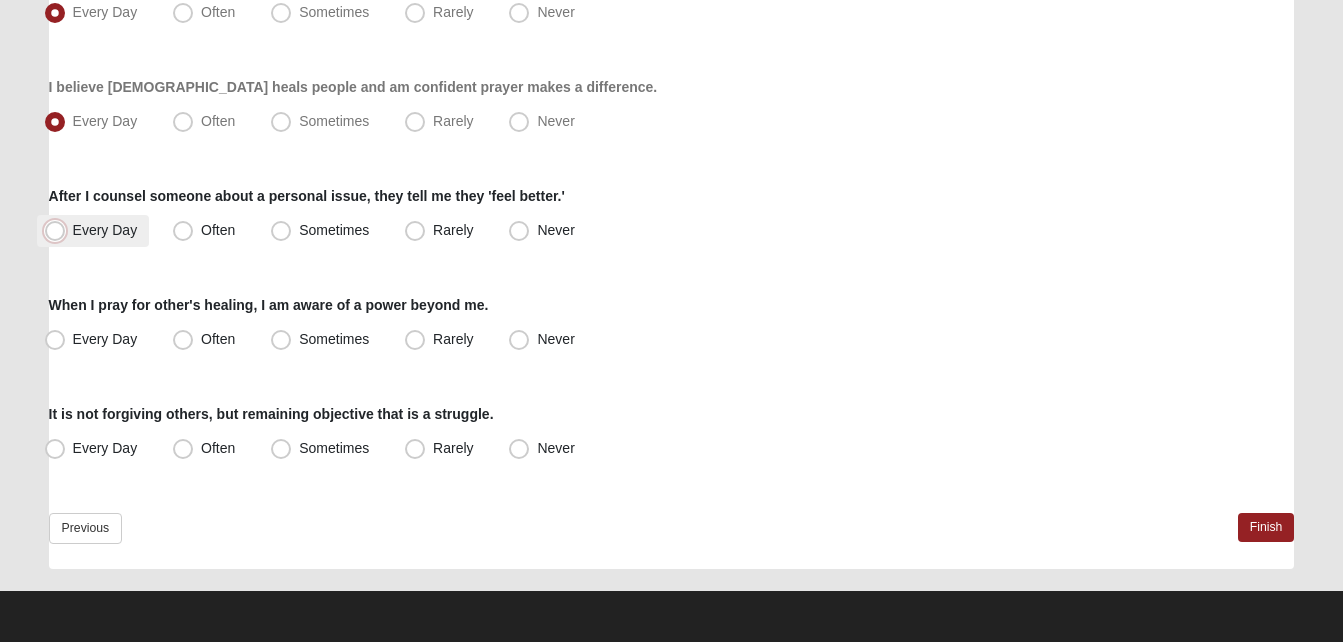 click on "Every Day" at bounding box center [59, 230] 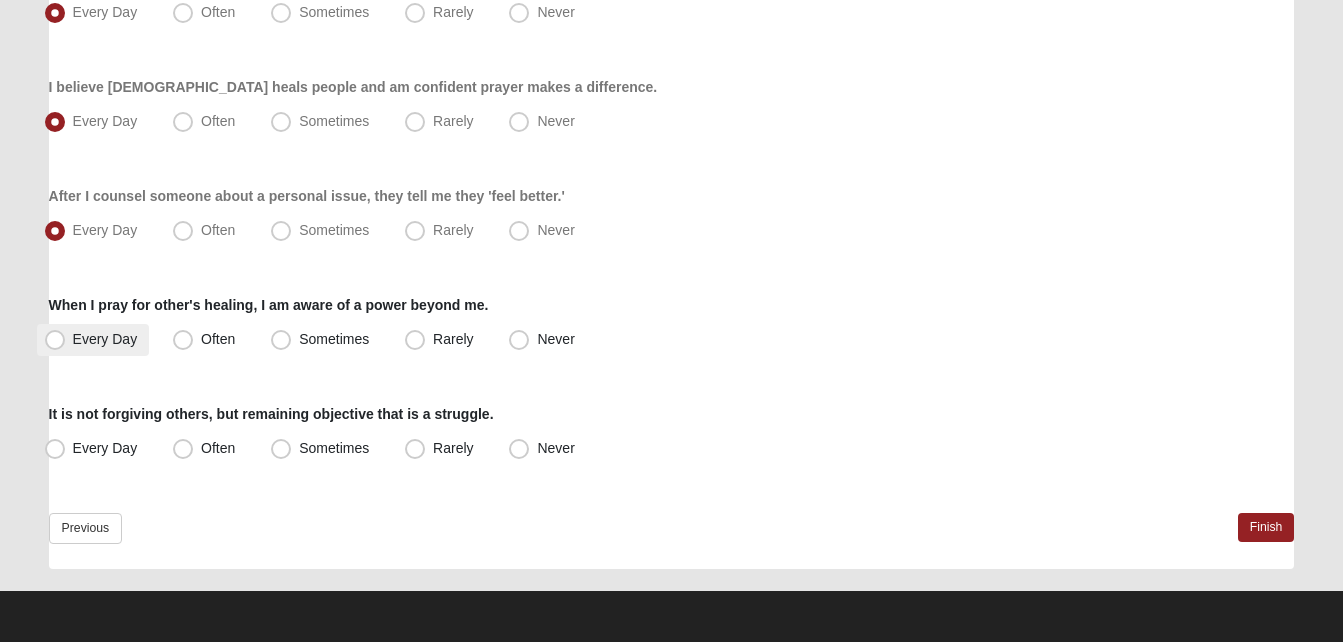 click on "Every Day" at bounding box center [105, 339] 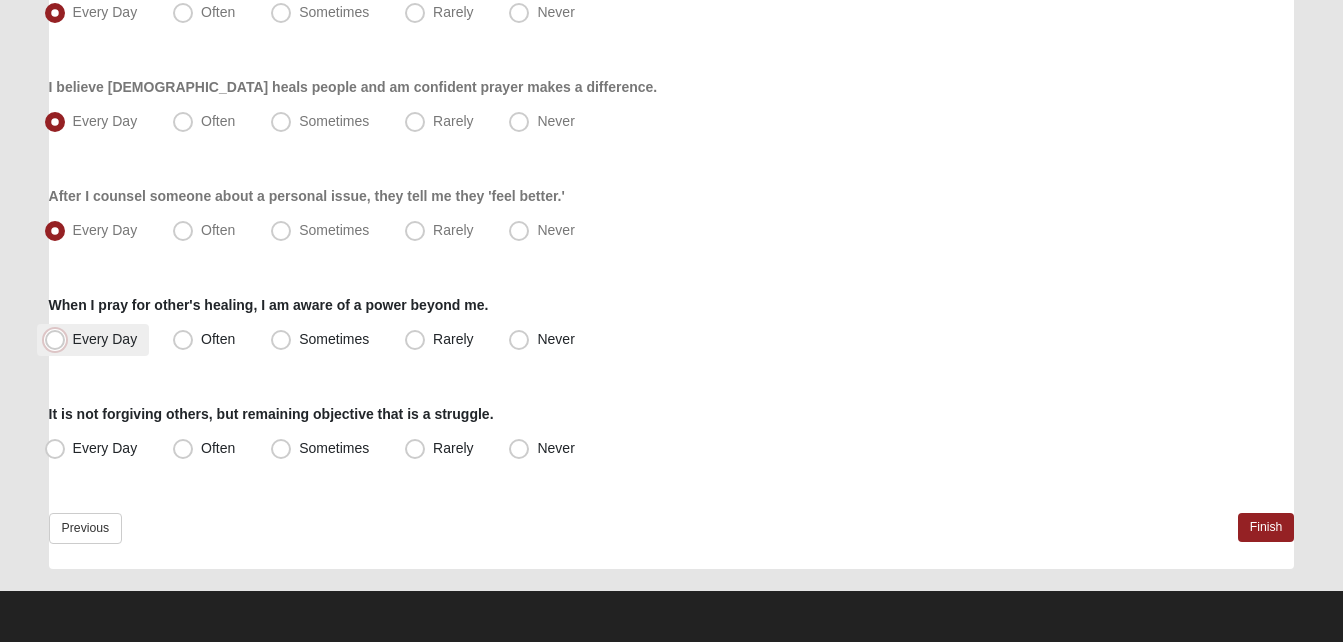 click on "Every Day" at bounding box center [59, 339] 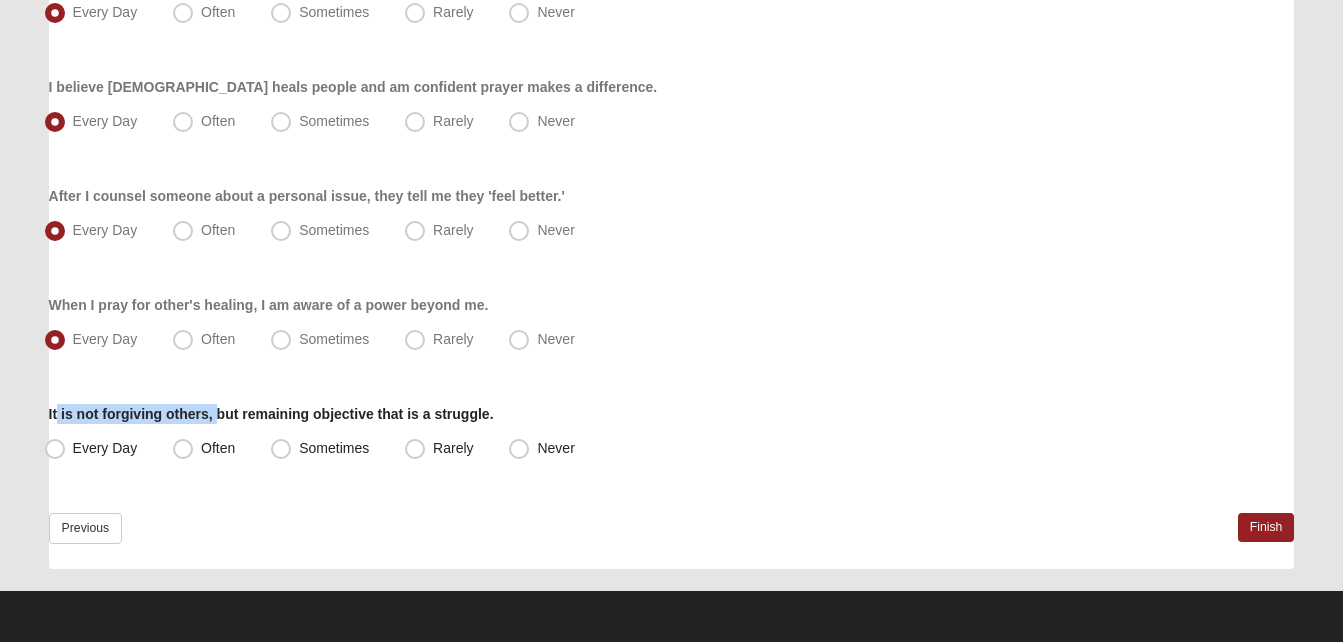 drag, startPoint x: 55, startPoint y: 415, endPoint x: 217, endPoint y: 422, distance: 162.15117 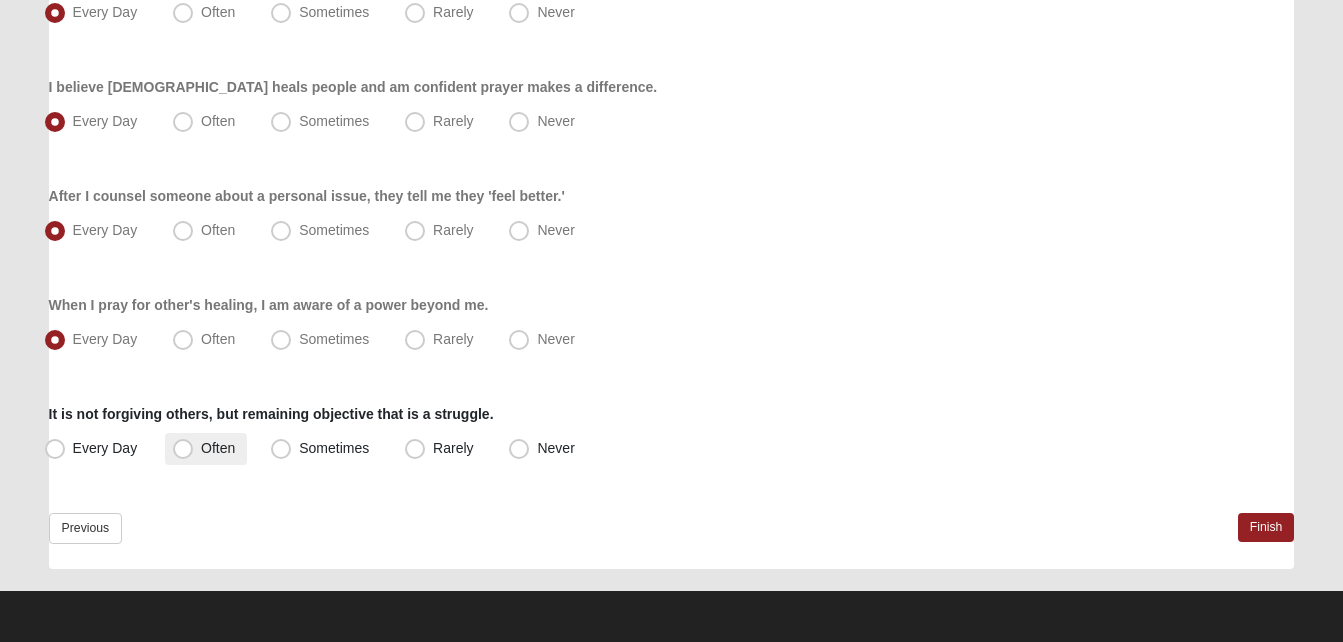 click on "Often" at bounding box center (206, 449) 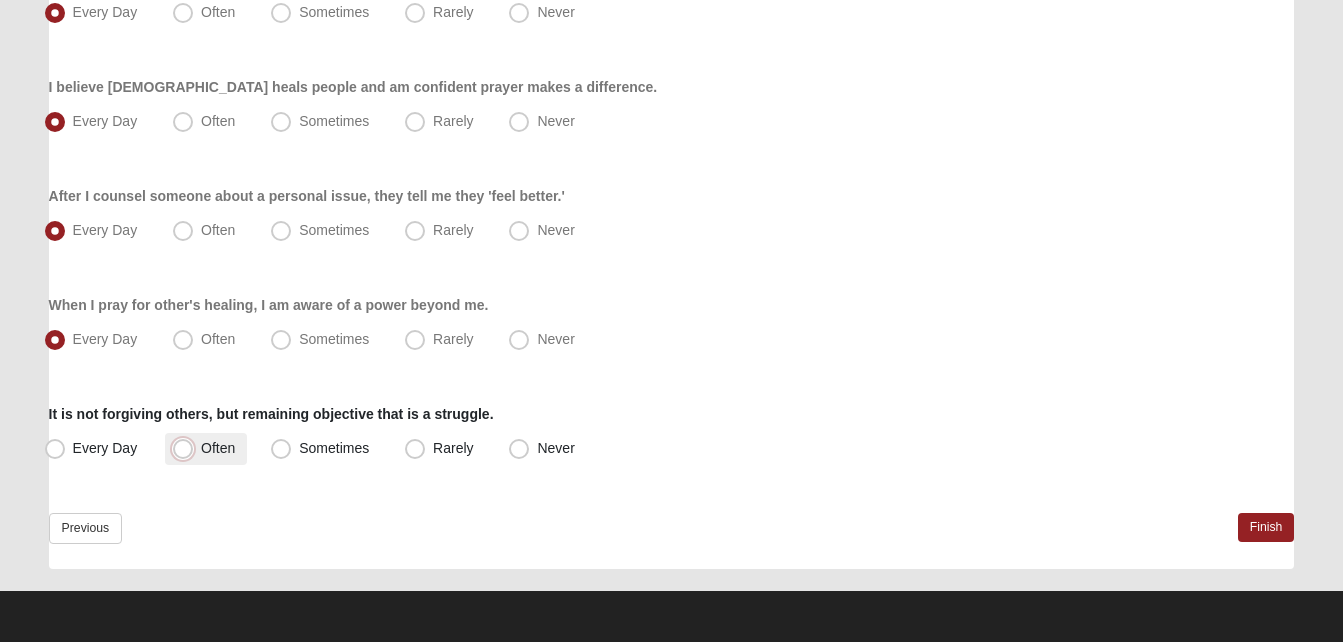 click on "Often" at bounding box center (187, 448) 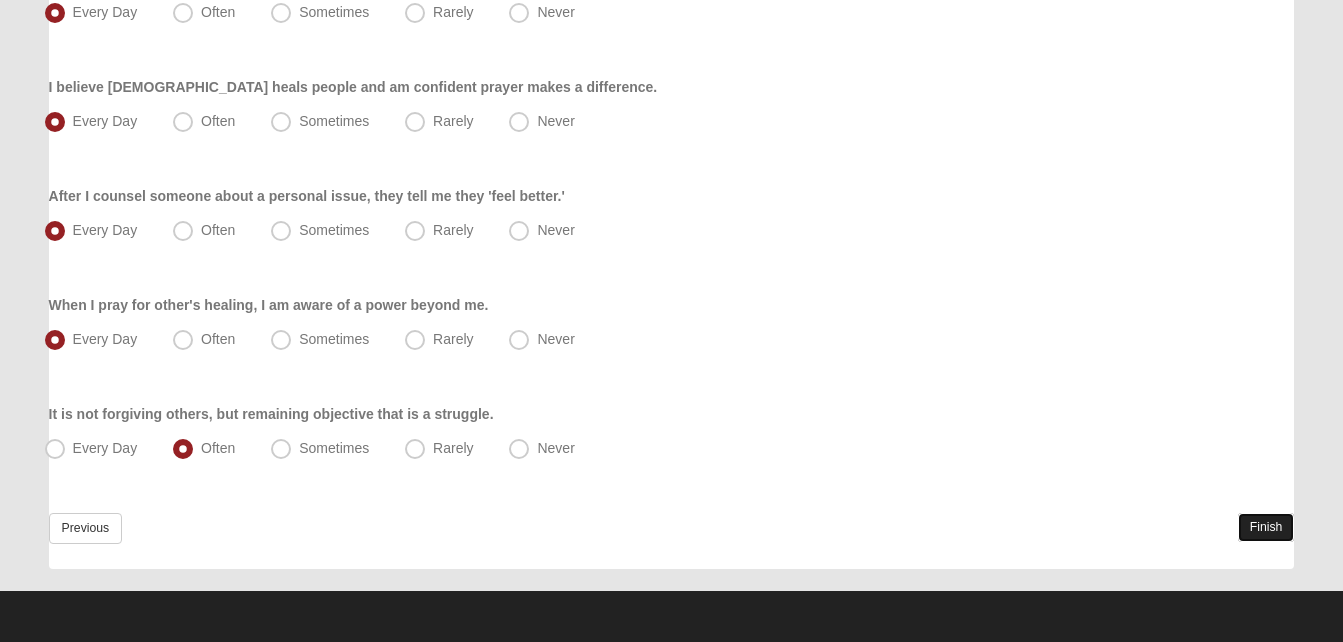 click on "Finish" at bounding box center [1266, 527] 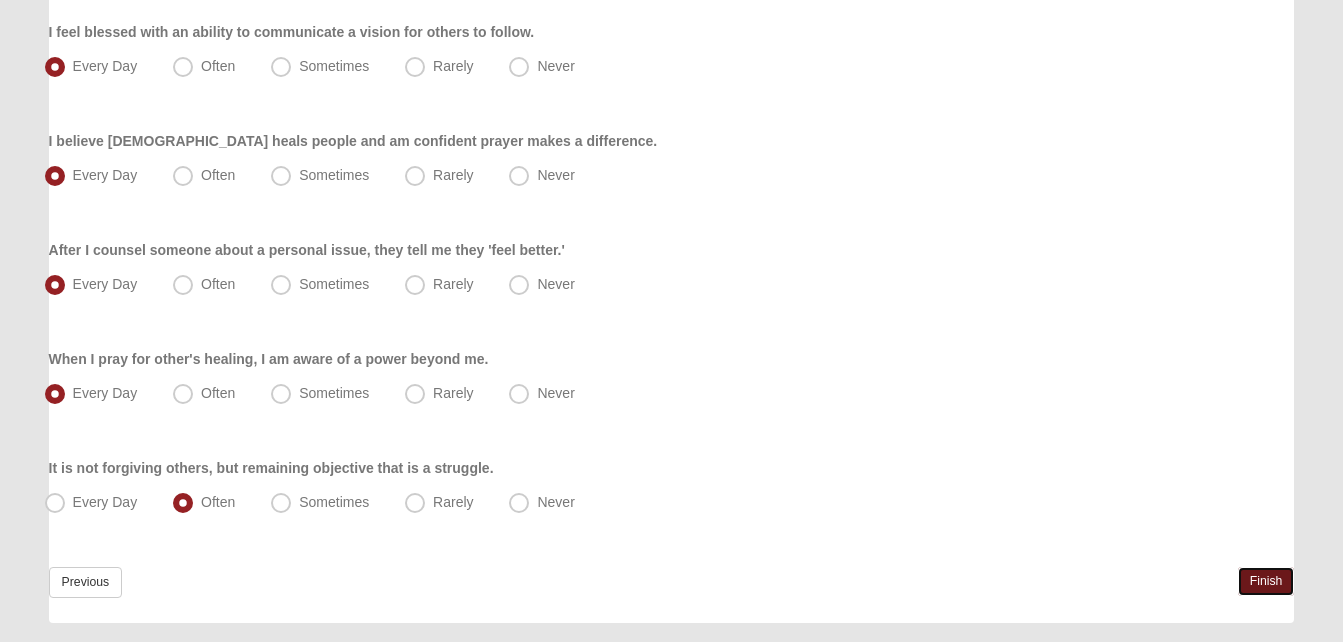 scroll, scrollTop: 1491, scrollLeft: 0, axis: vertical 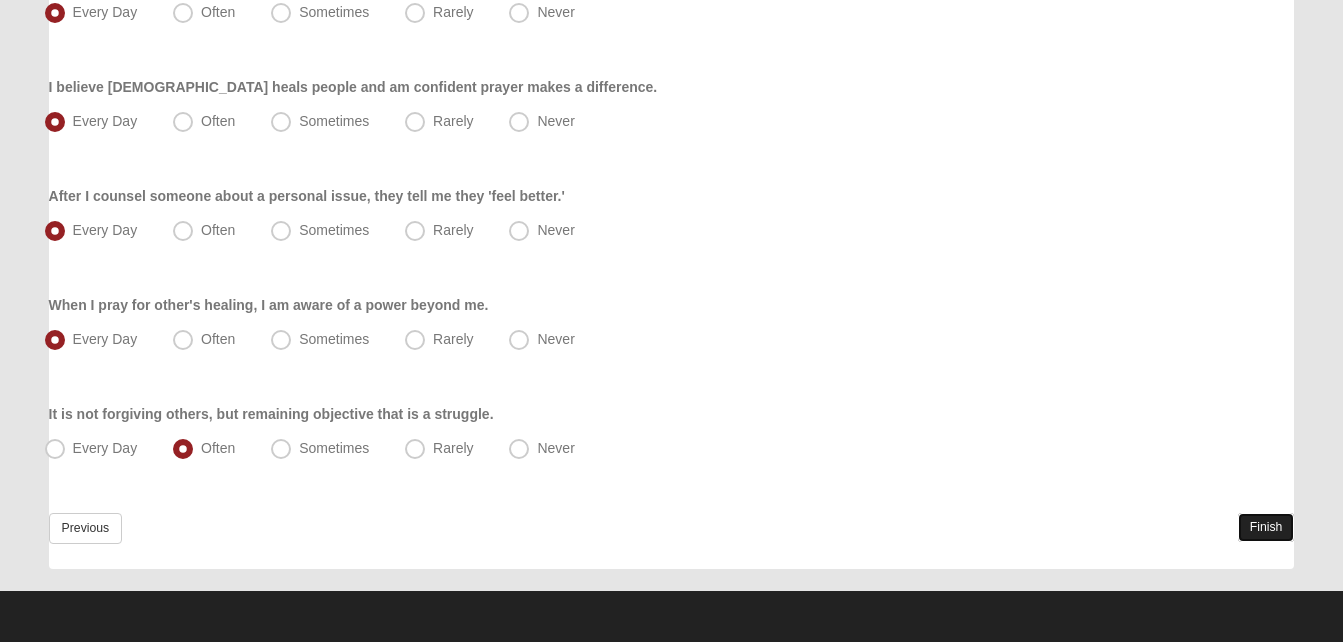 click on "Finish" at bounding box center (1266, 527) 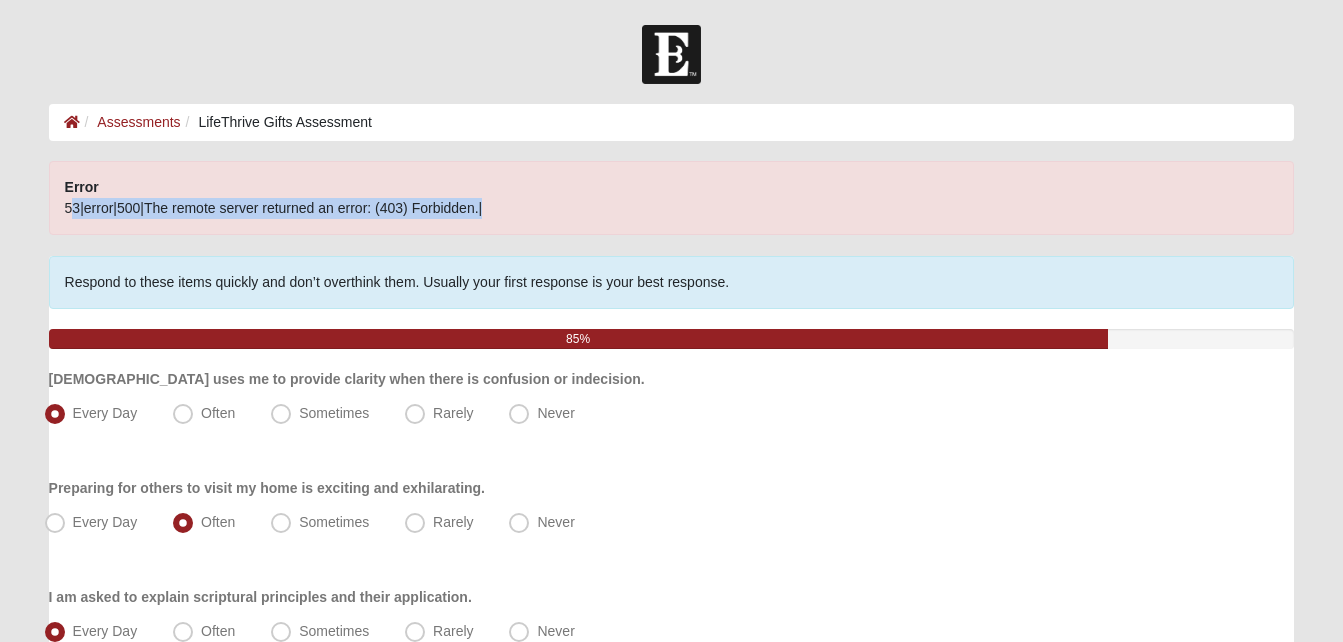 drag, startPoint x: 69, startPoint y: 210, endPoint x: 564, endPoint y: 223, distance: 495.1707 